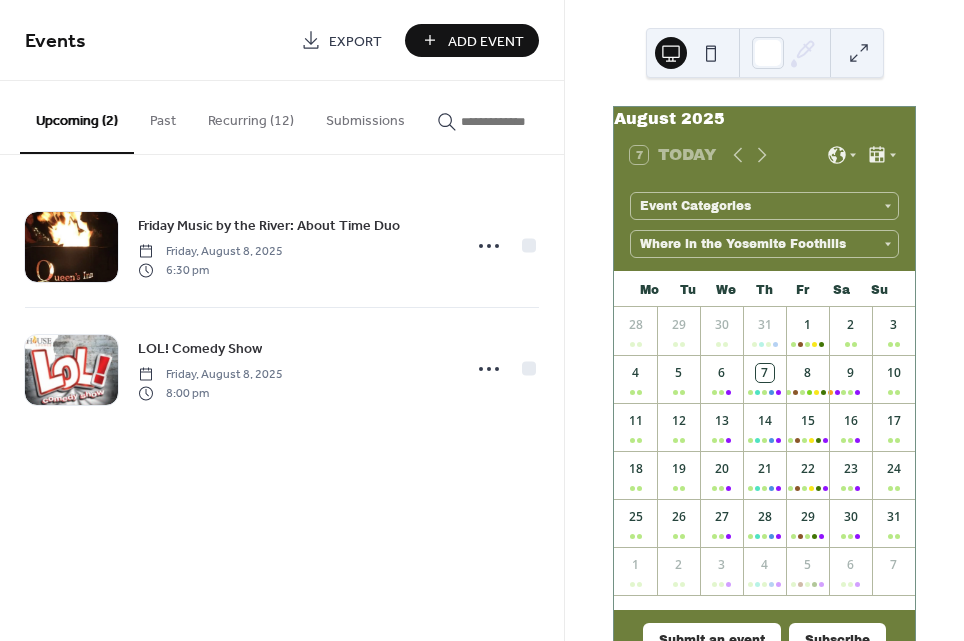 scroll, scrollTop: 0, scrollLeft: 0, axis: both 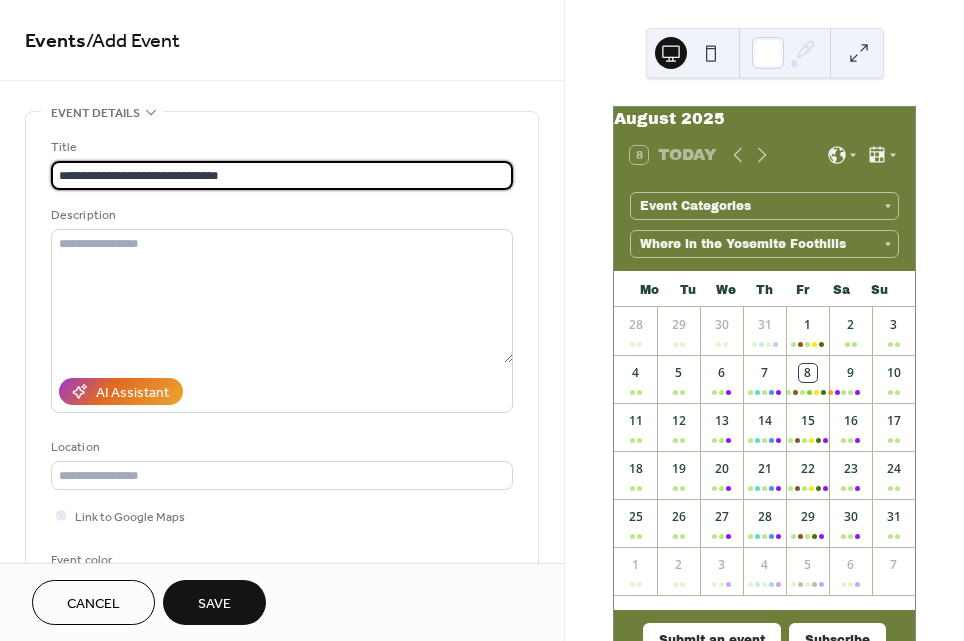 type on "**********" 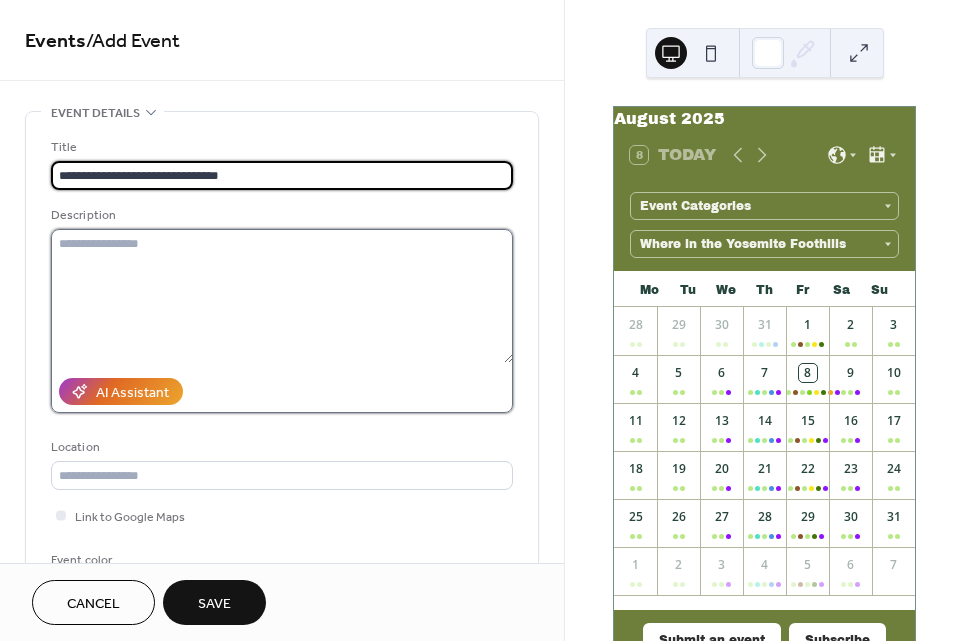 click at bounding box center [282, 296] 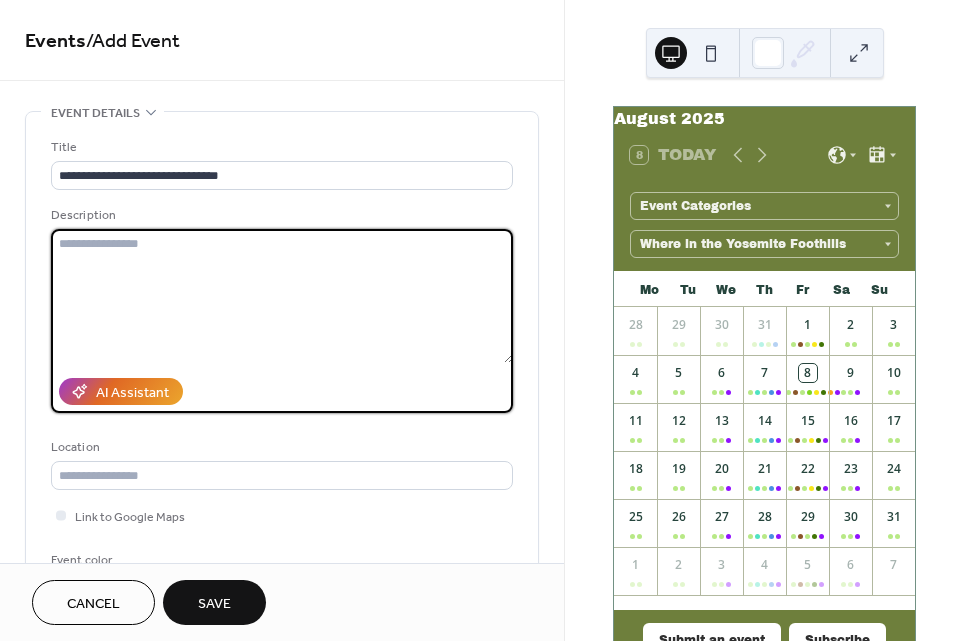paste on "**********" 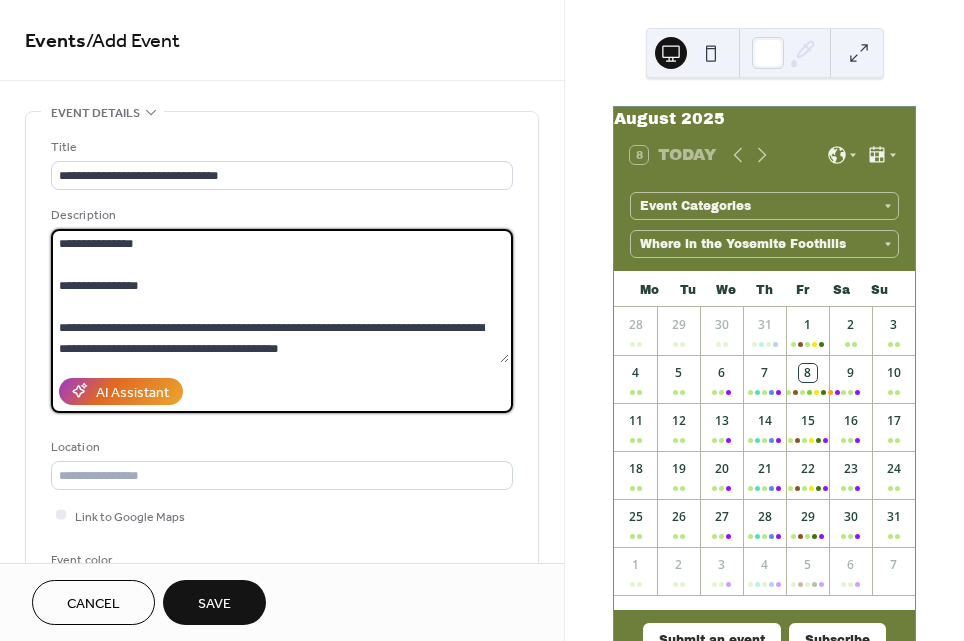scroll, scrollTop: 585, scrollLeft: 0, axis: vertical 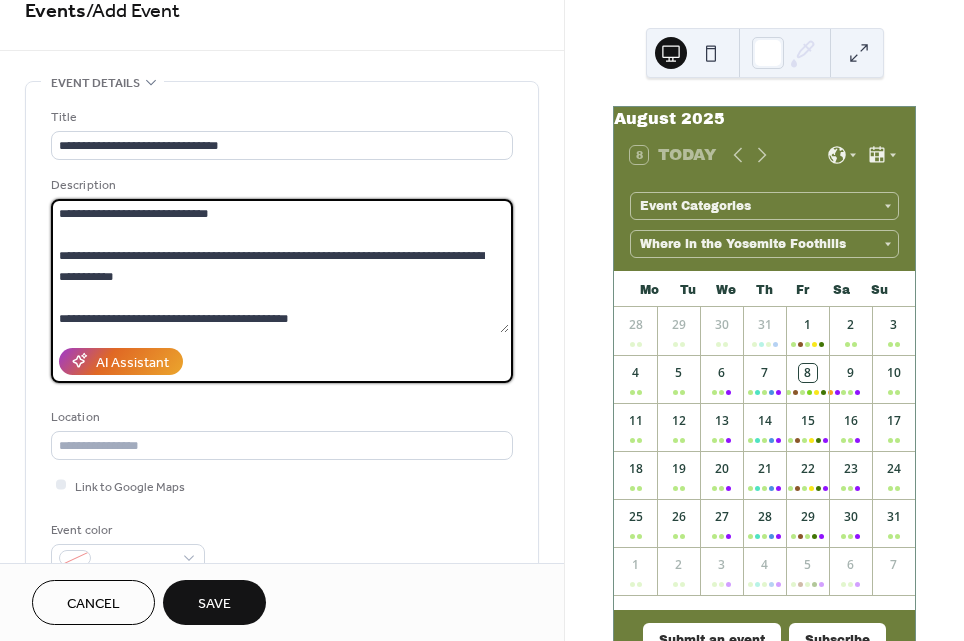 type on "**********" 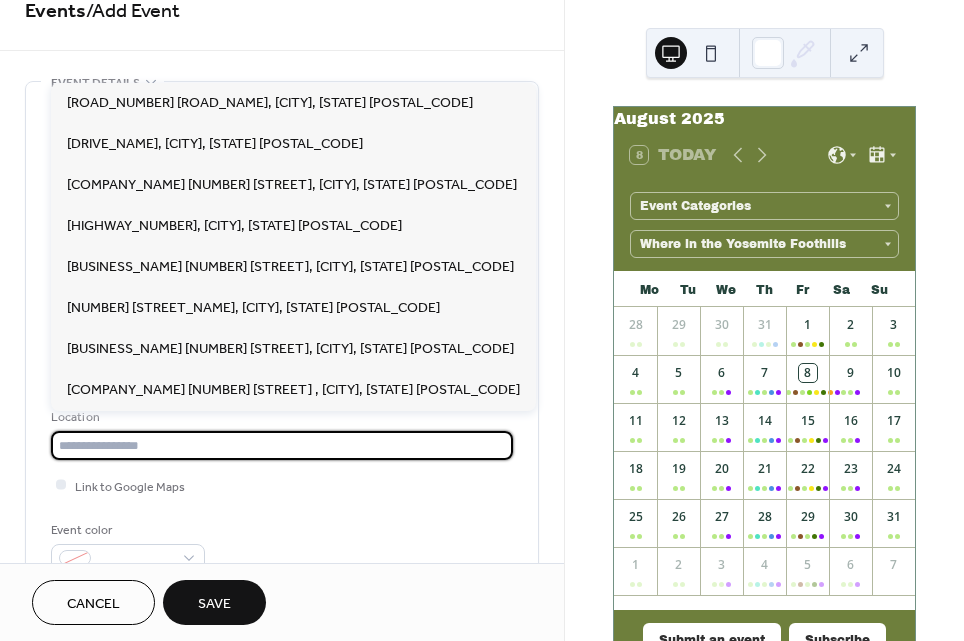click at bounding box center (282, 445) 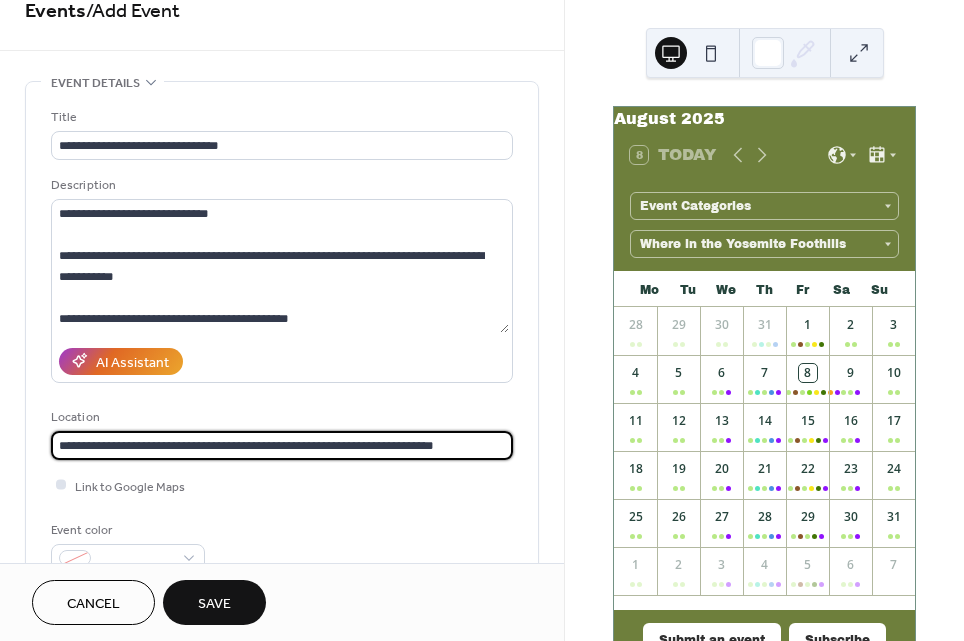 type on "**********" 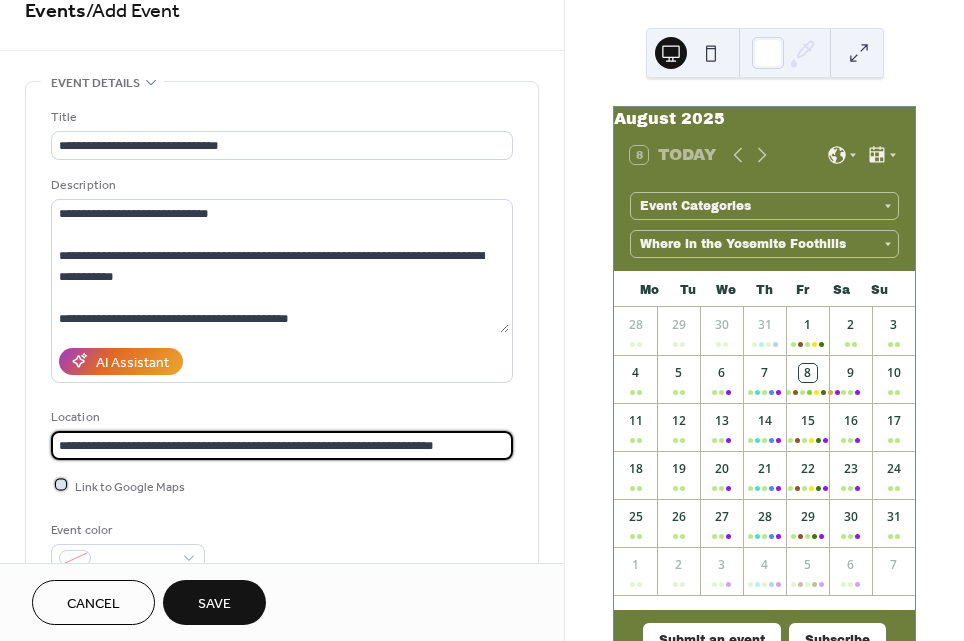 click at bounding box center [61, 485] 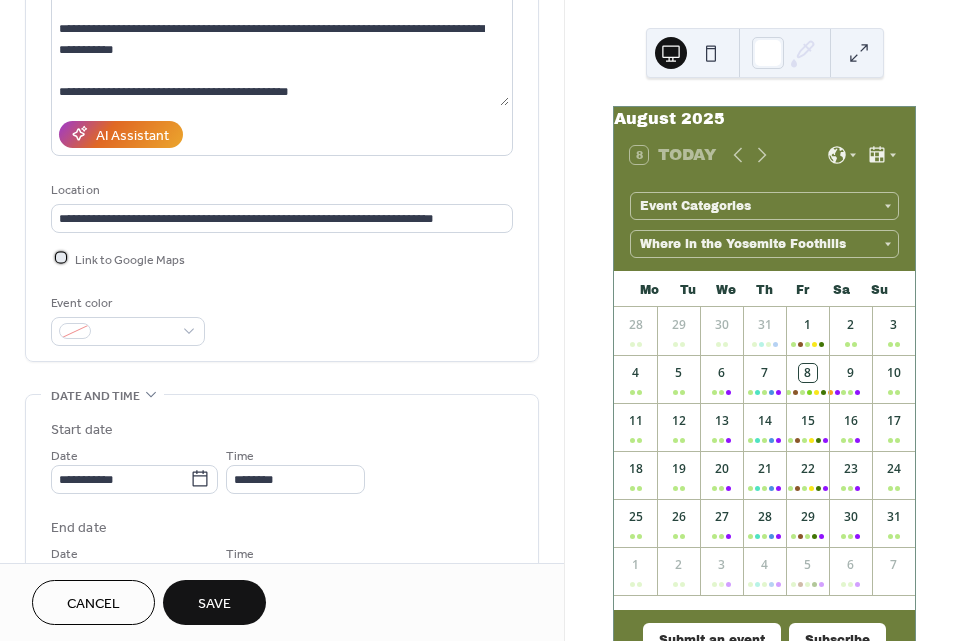scroll, scrollTop: 258, scrollLeft: 0, axis: vertical 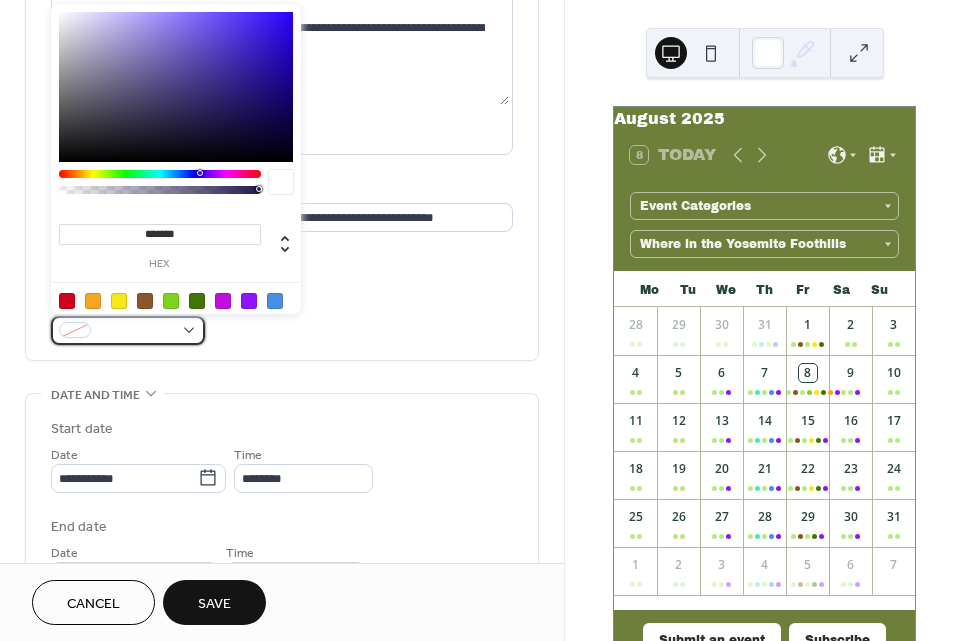 click at bounding box center (136, 331) 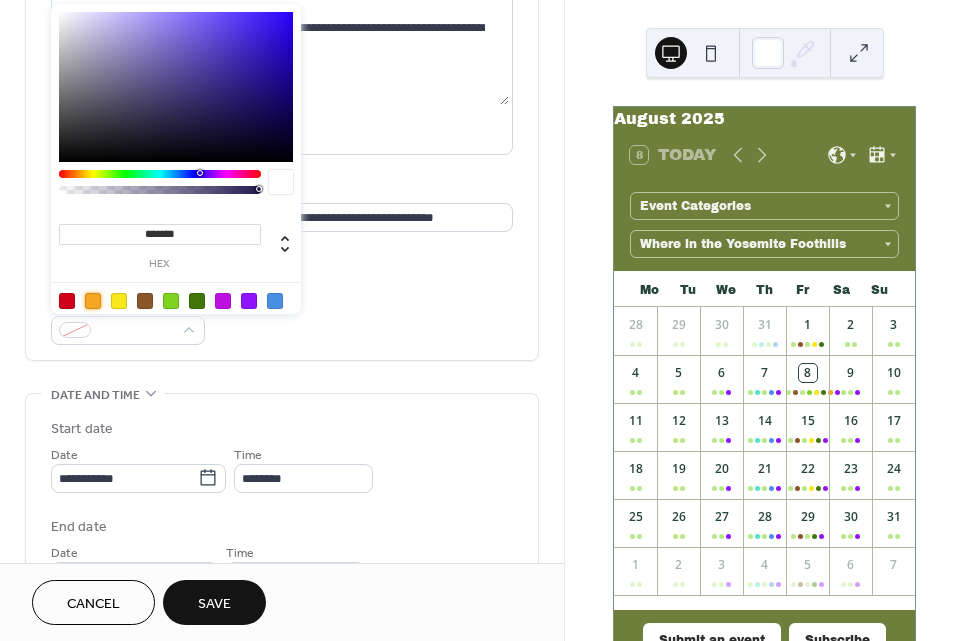 click at bounding box center [93, 301] 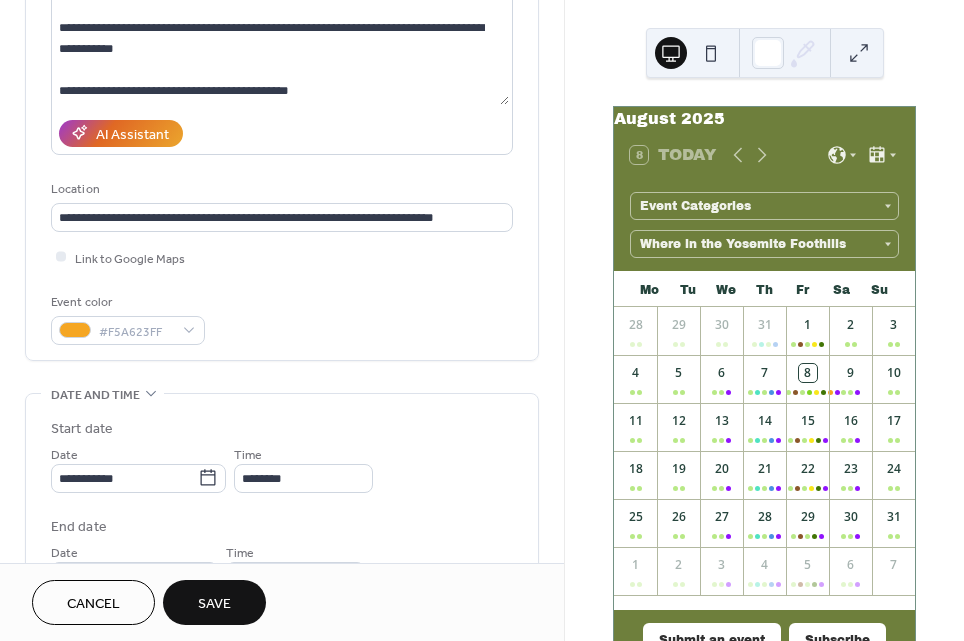 click on "Event color #F5A623FF" at bounding box center (282, 318) 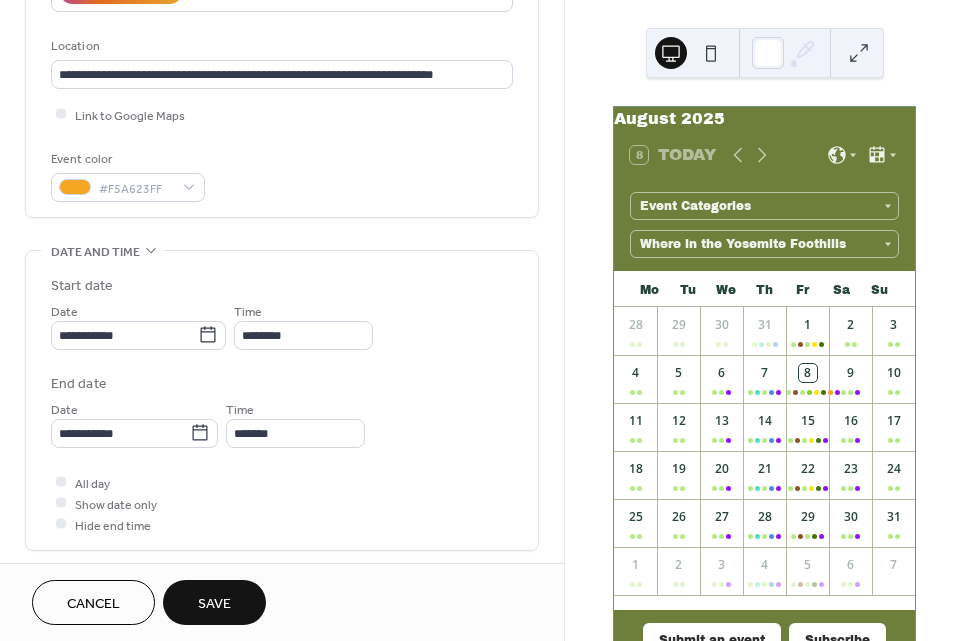 scroll, scrollTop: 405, scrollLeft: 0, axis: vertical 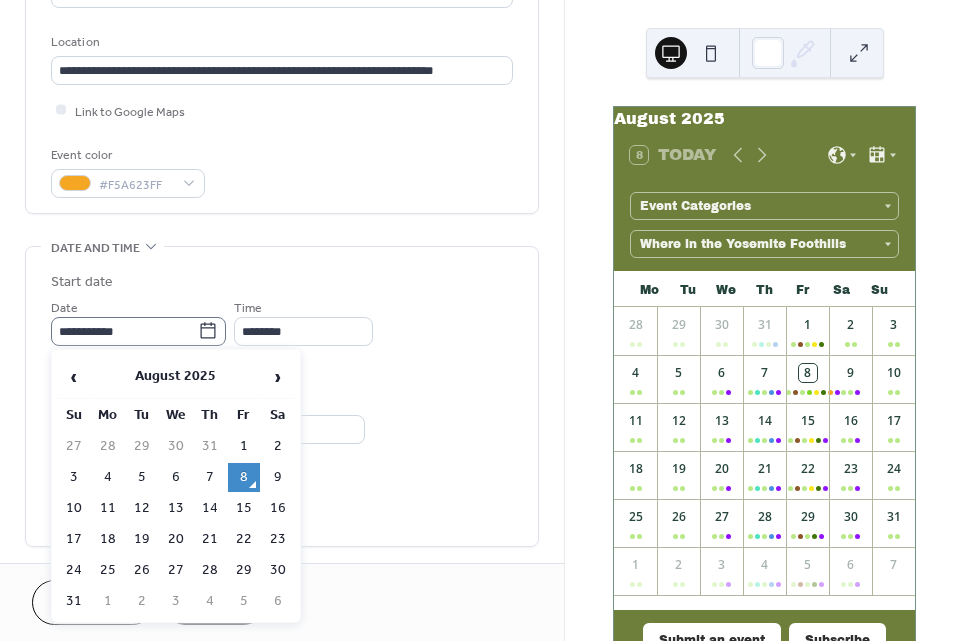 click 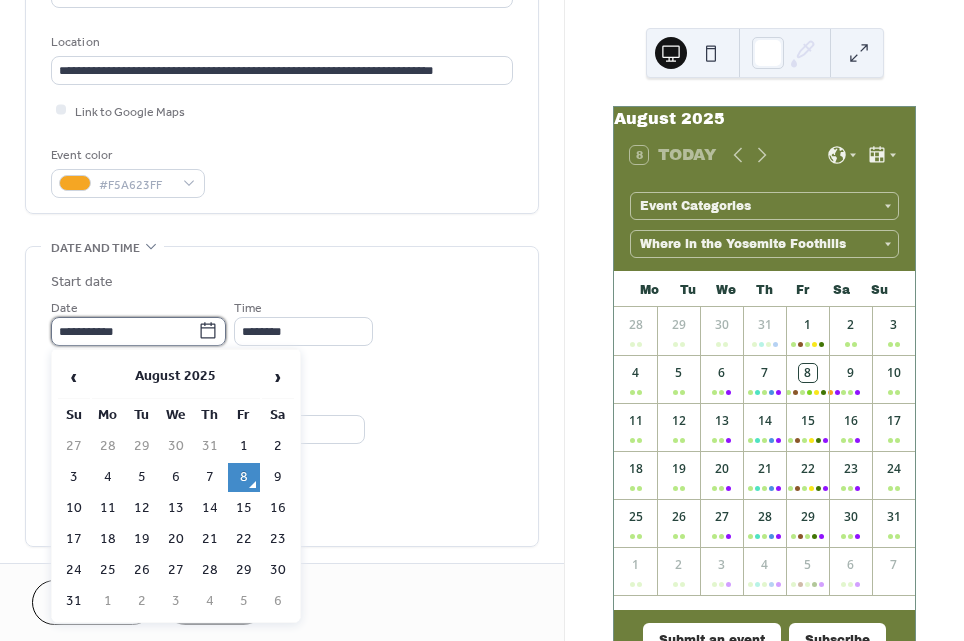 click on "**********" at bounding box center (124, 331) 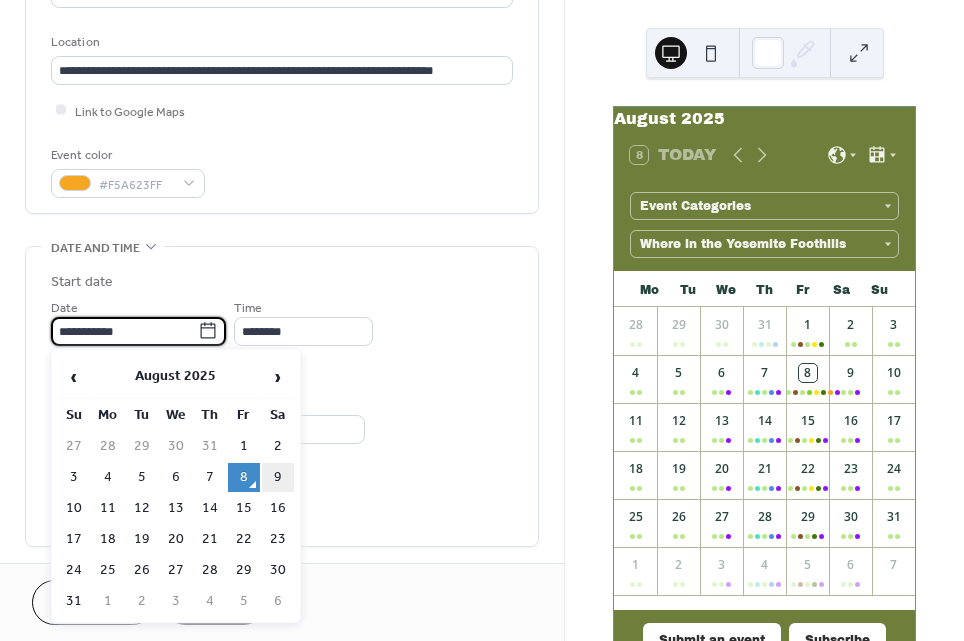 scroll, scrollTop: 0, scrollLeft: 0, axis: both 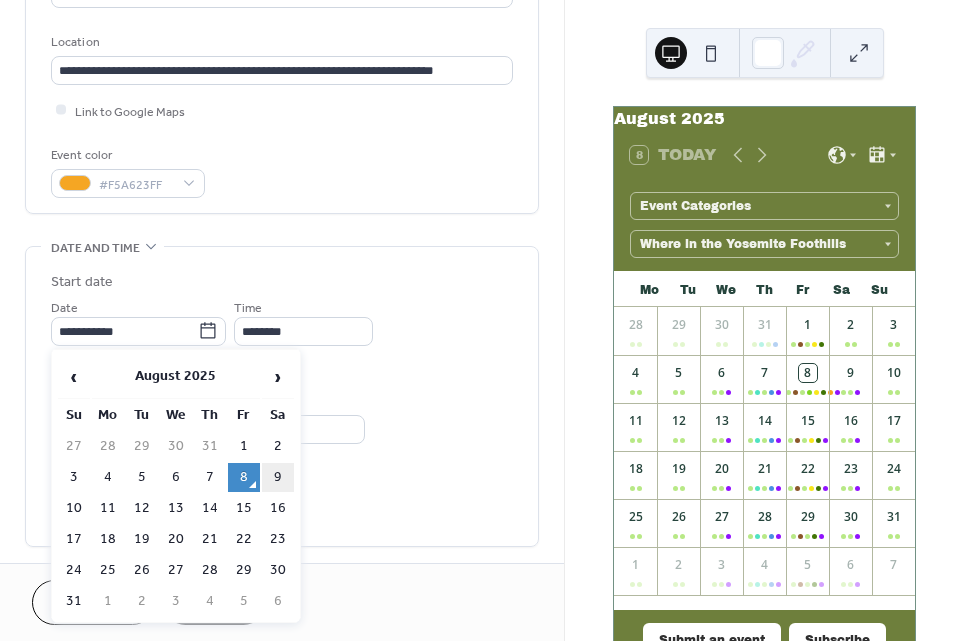 click on "9" at bounding box center (278, 477) 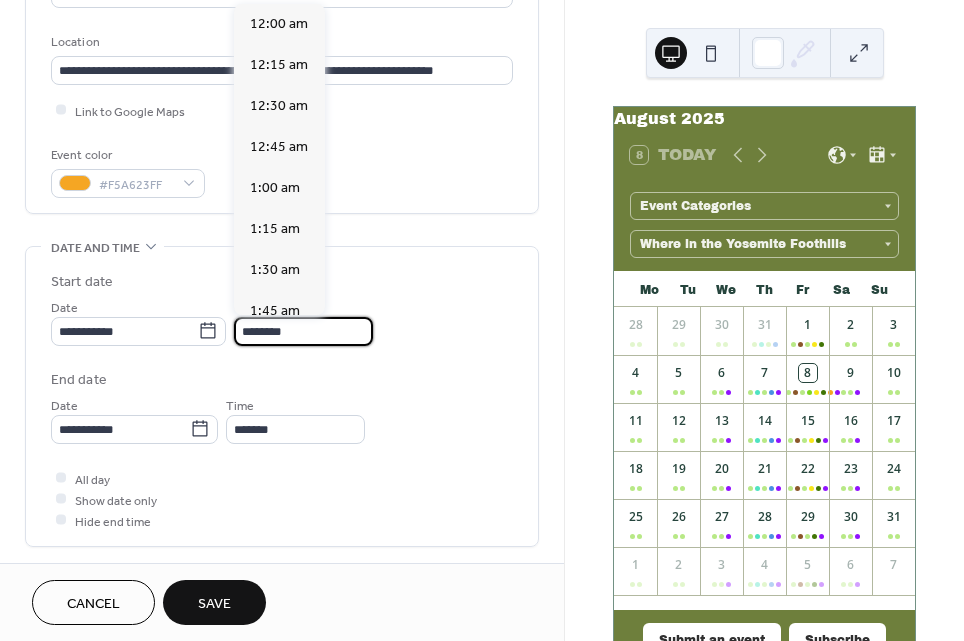 click on "********" at bounding box center (303, 331) 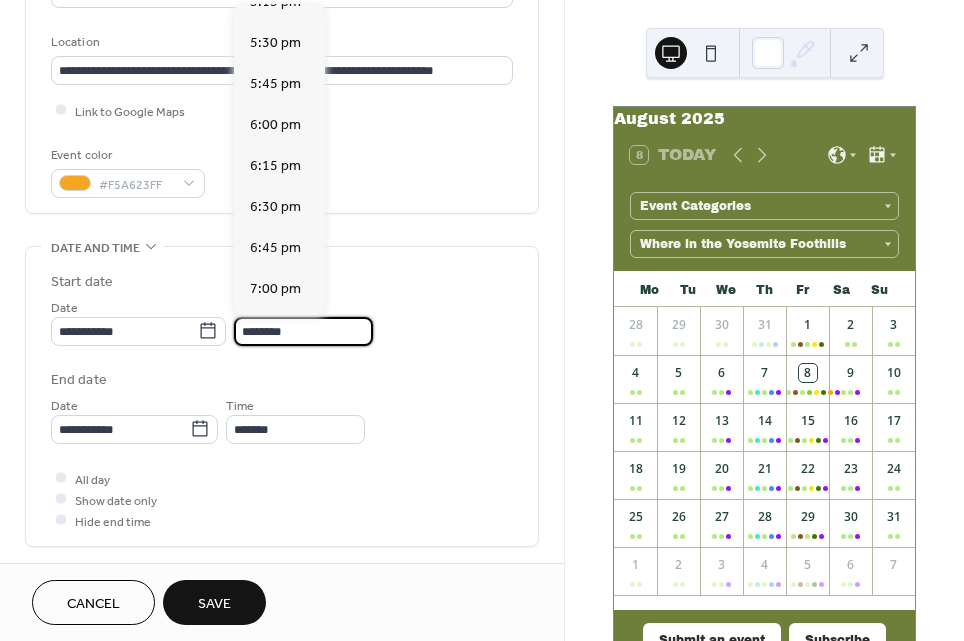 scroll, scrollTop: 2847, scrollLeft: 0, axis: vertical 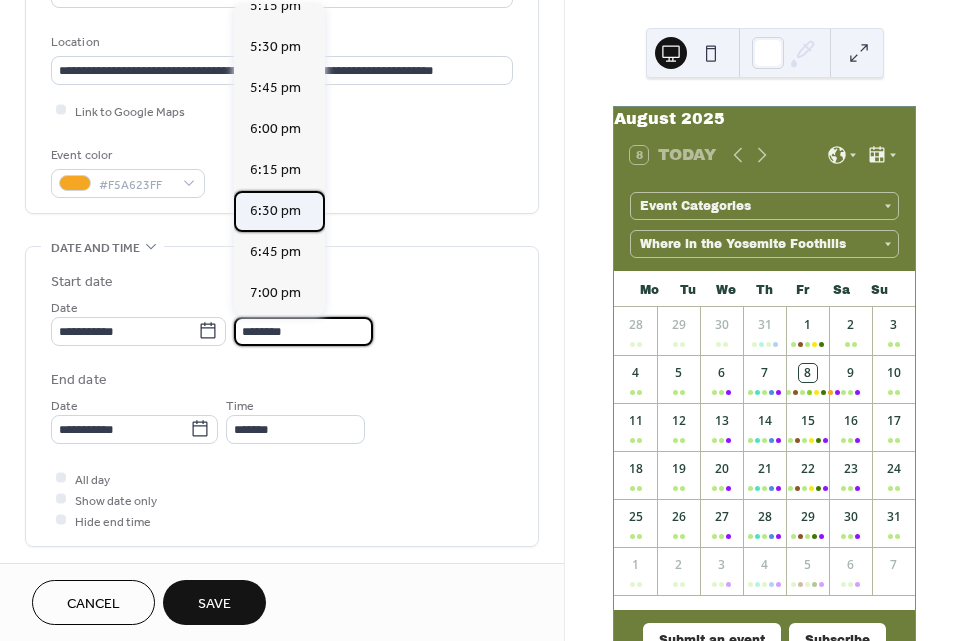 click on "6:30 pm" at bounding box center [275, 211] 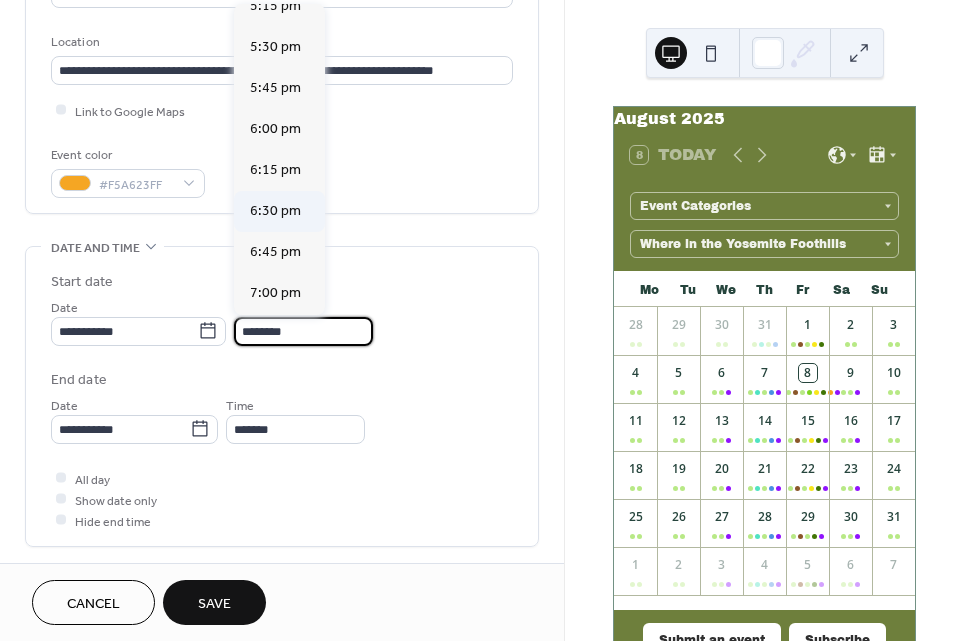 type on "*******" 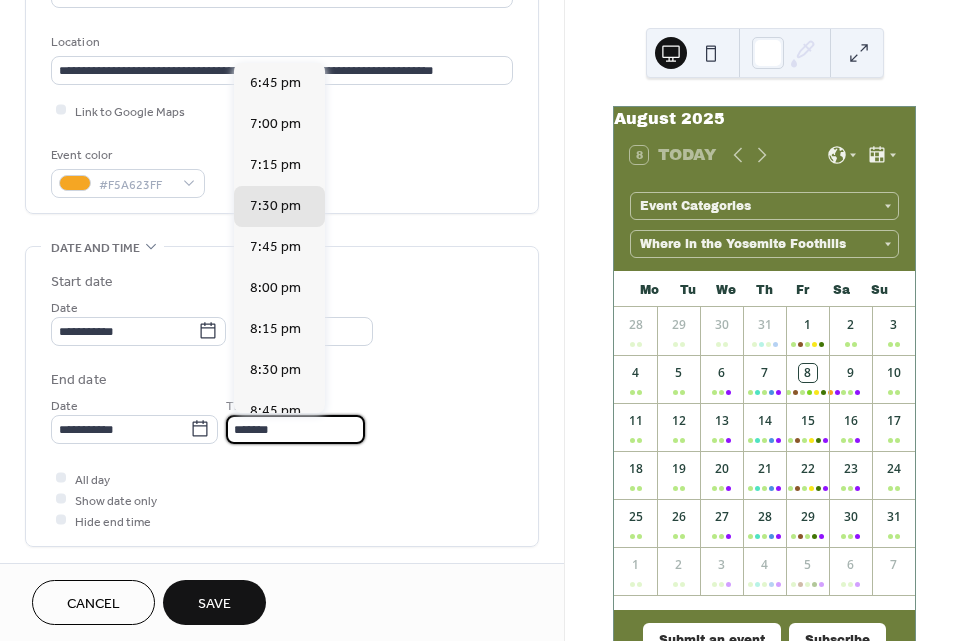 click on "*******" at bounding box center [295, 429] 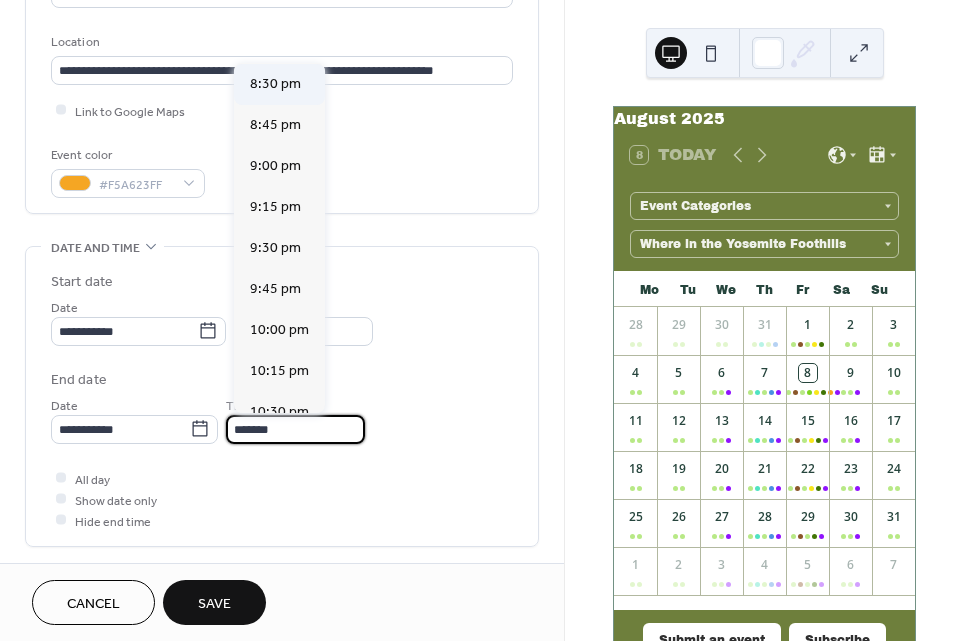 scroll, scrollTop: 291, scrollLeft: 0, axis: vertical 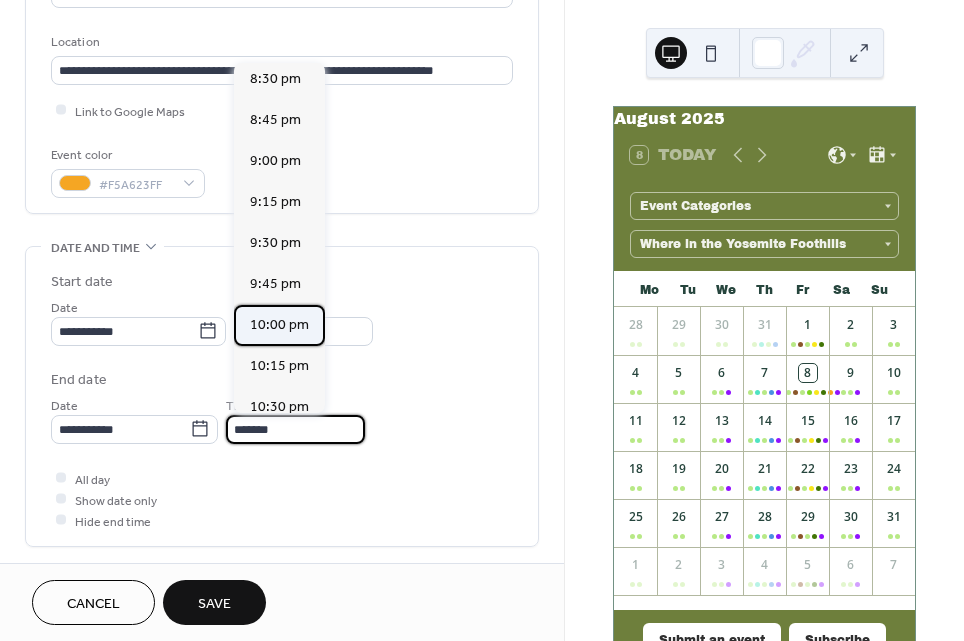 click on "10:00 pm" at bounding box center (279, 324) 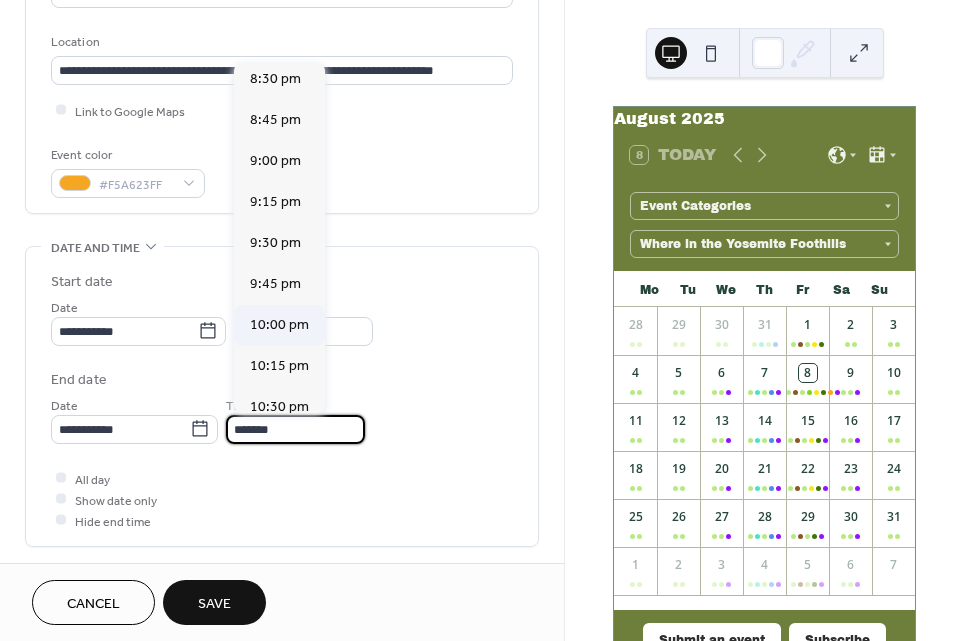 type on "********" 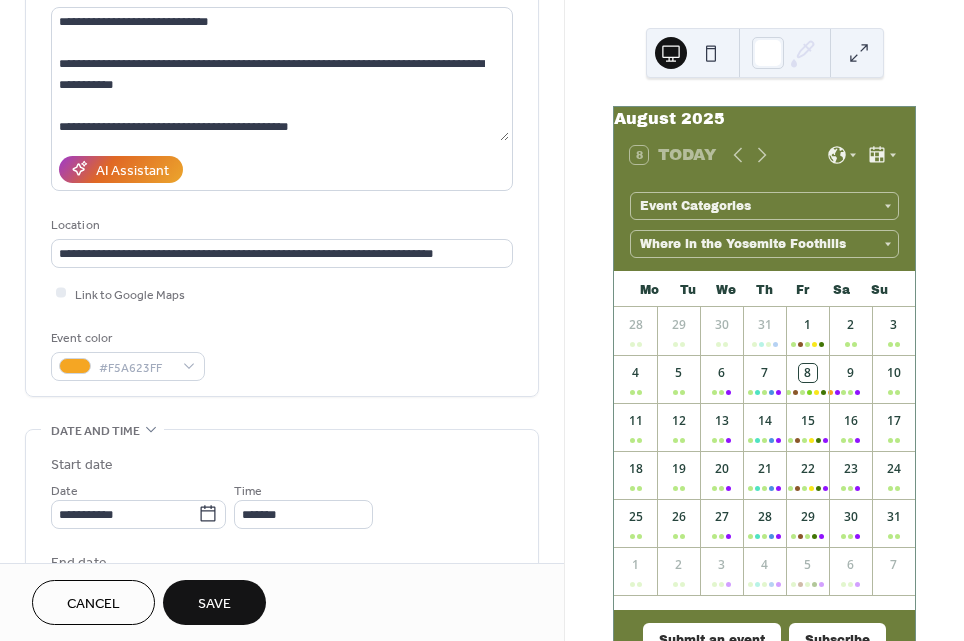 scroll, scrollTop: 218, scrollLeft: 0, axis: vertical 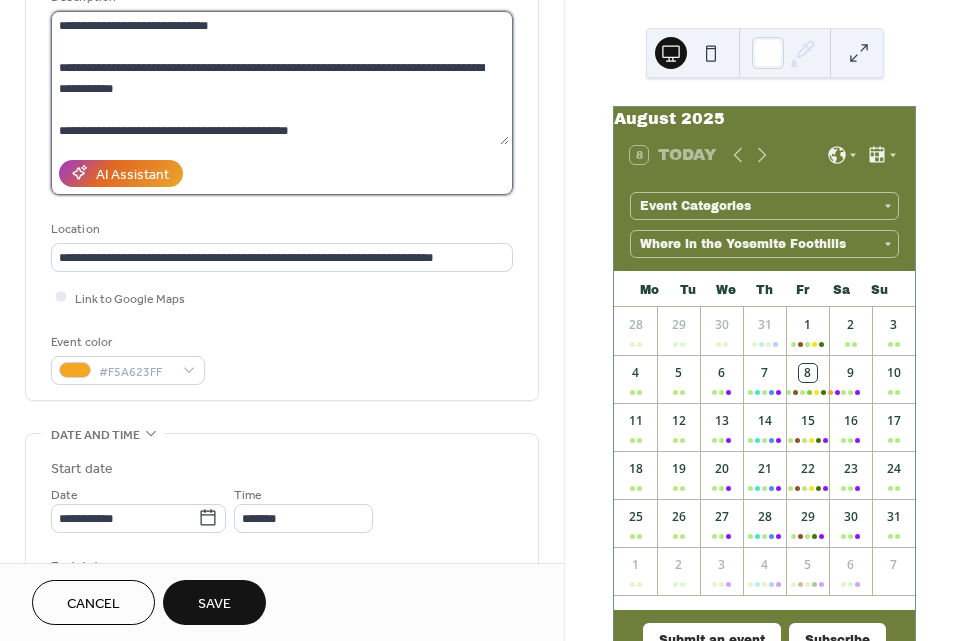 click on "**********" at bounding box center [280, 78] 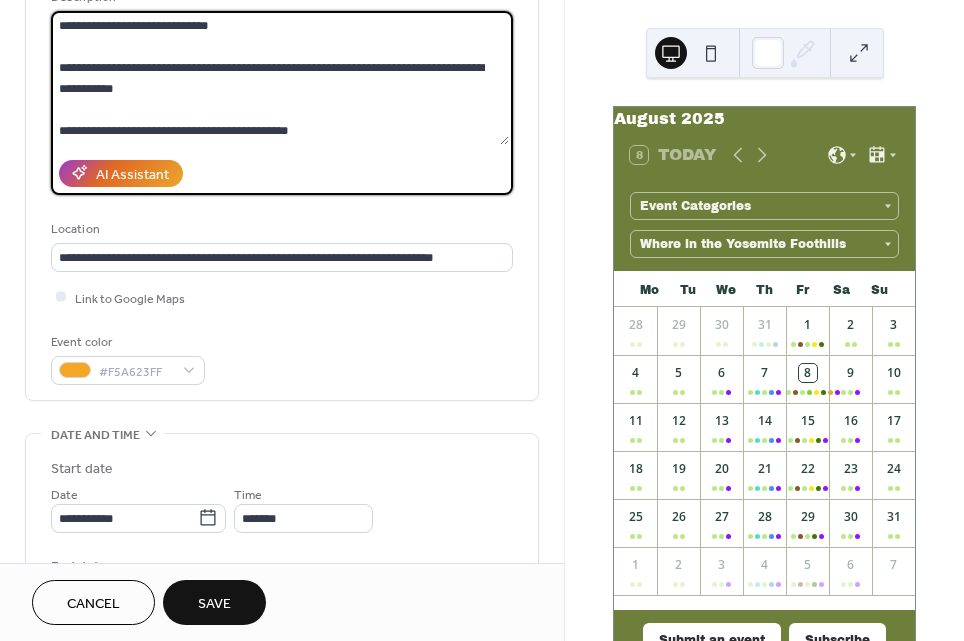 scroll, scrollTop: 587, scrollLeft: 0, axis: vertical 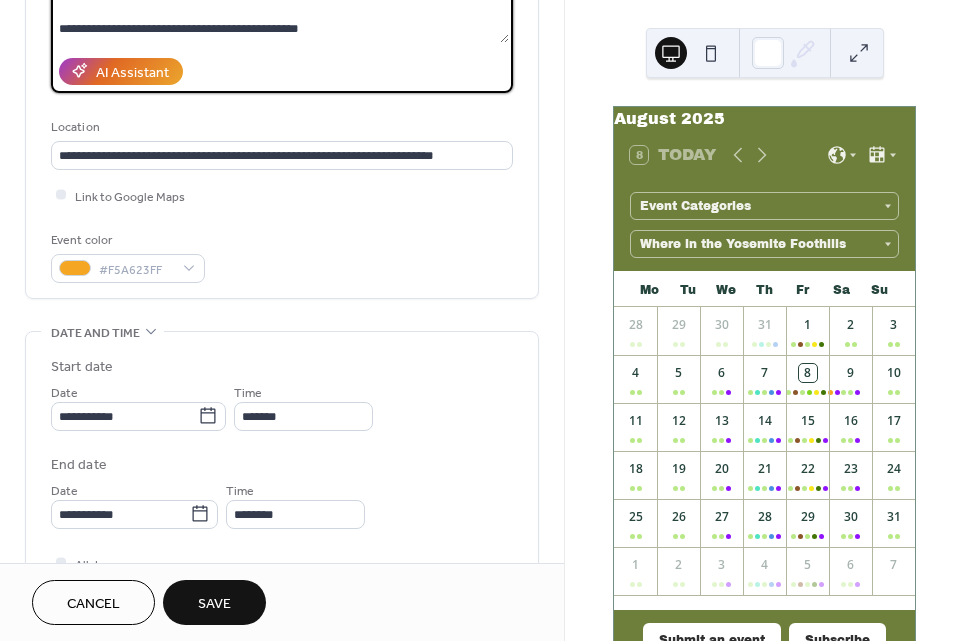 paste on "**********" 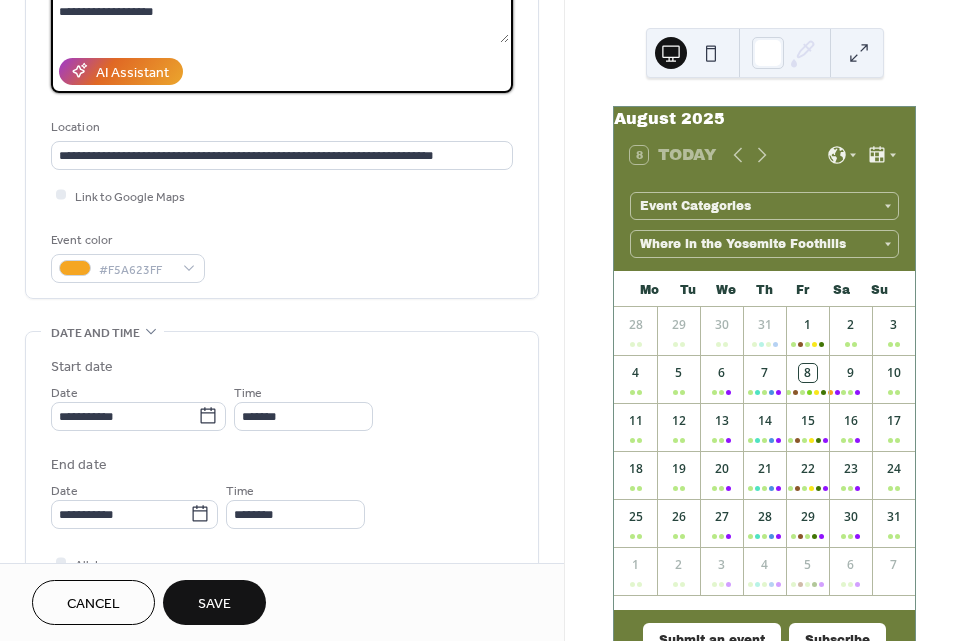 scroll, scrollTop: 668, scrollLeft: 0, axis: vertical 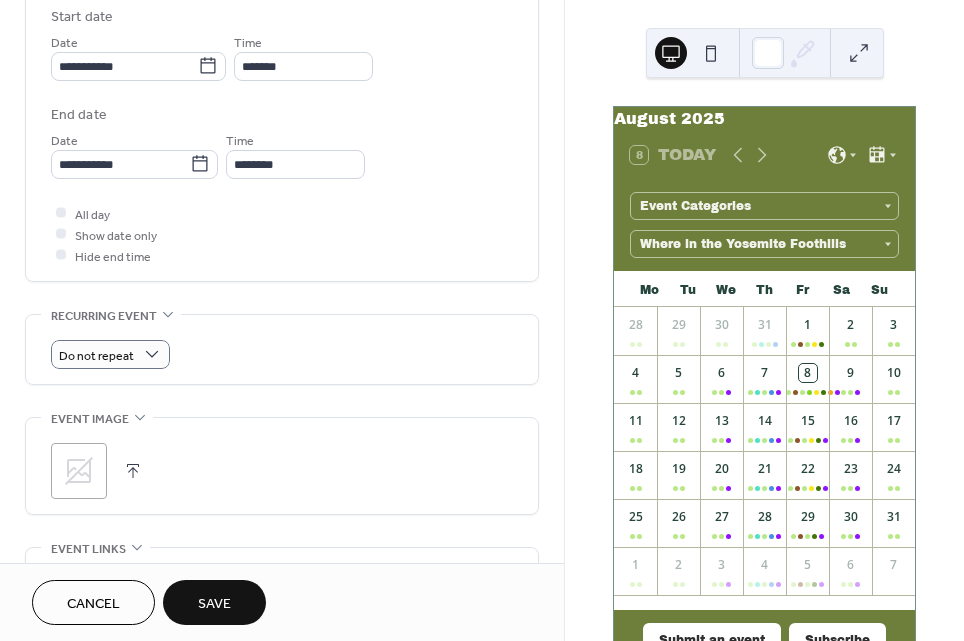 type 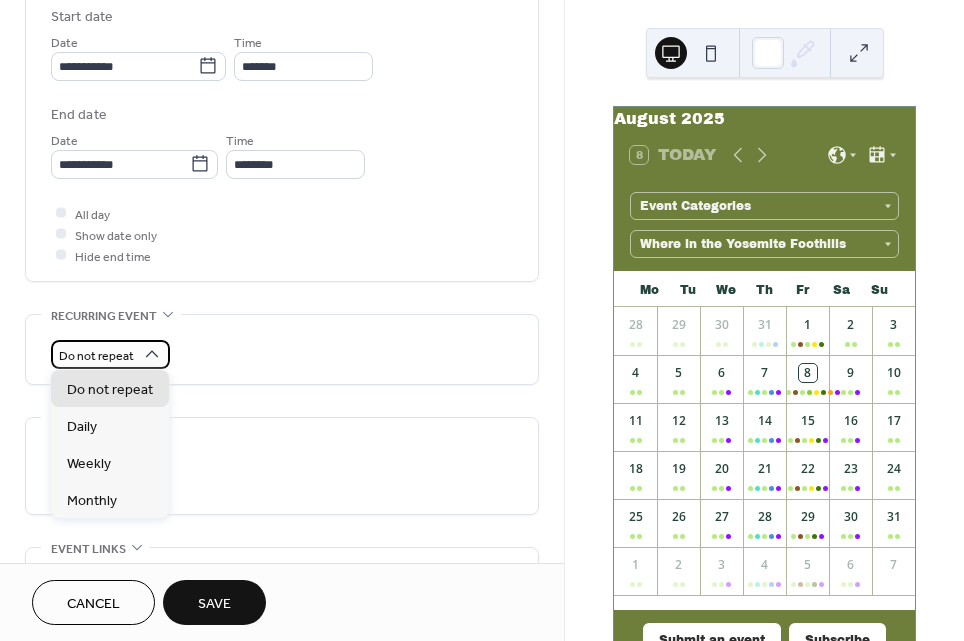 click 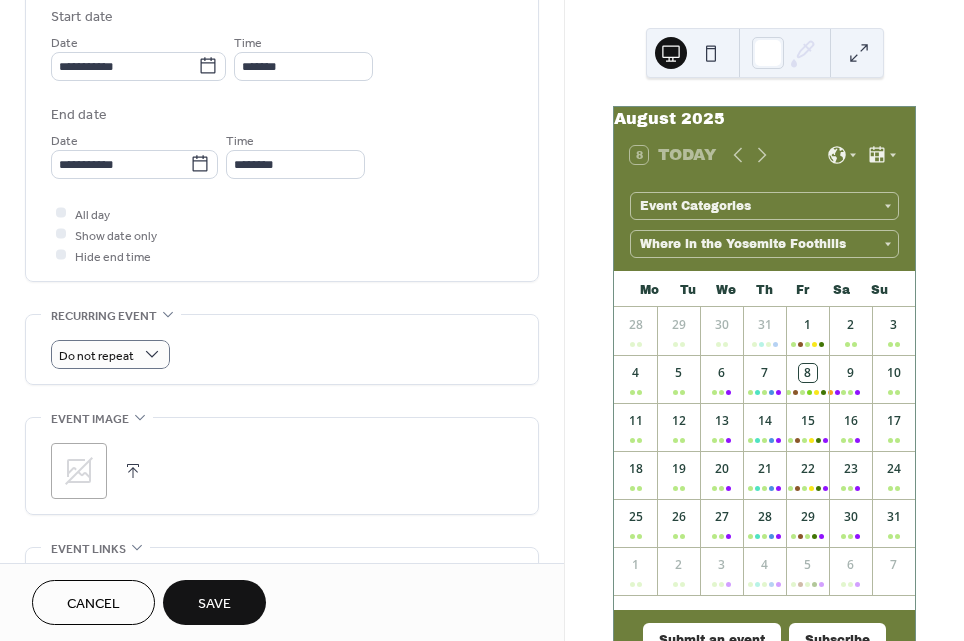 click on "Do not repeat" at bounding box center [282, 349] 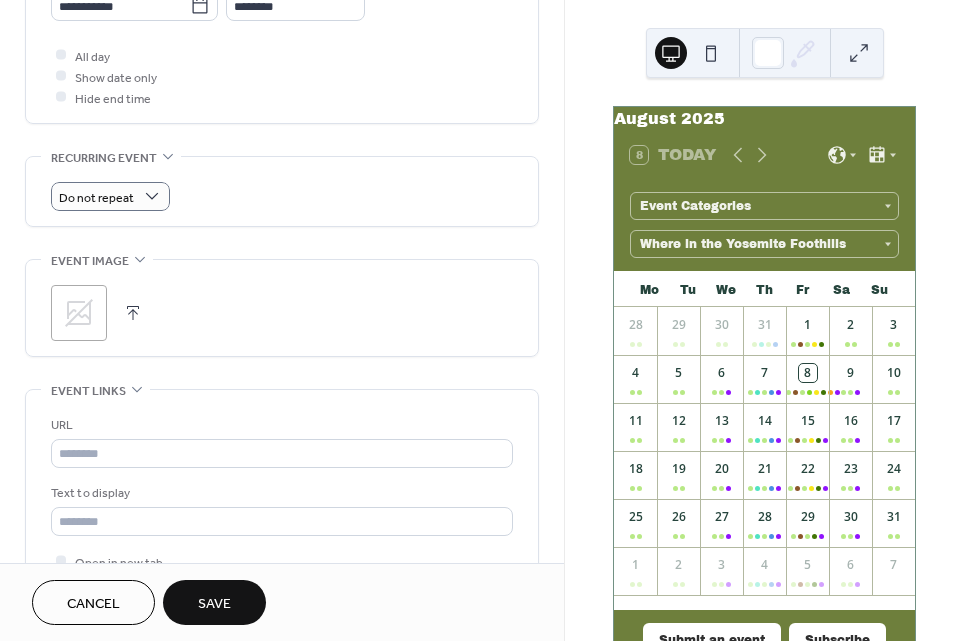scroll, scrollTop: 834, scrollLeft: 0, axis: vertical 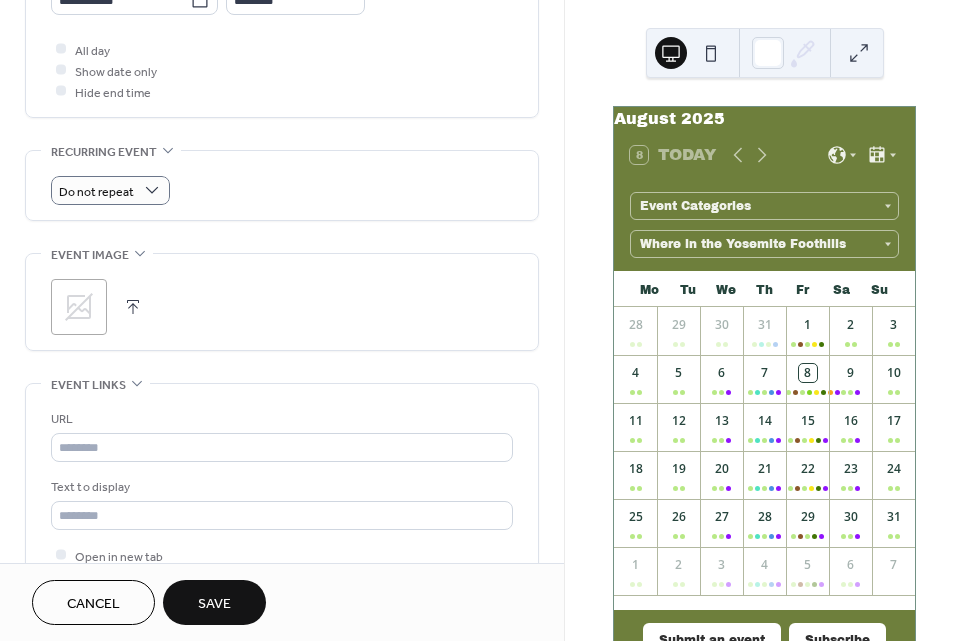 click on ";" at bounding box center [79, 307] 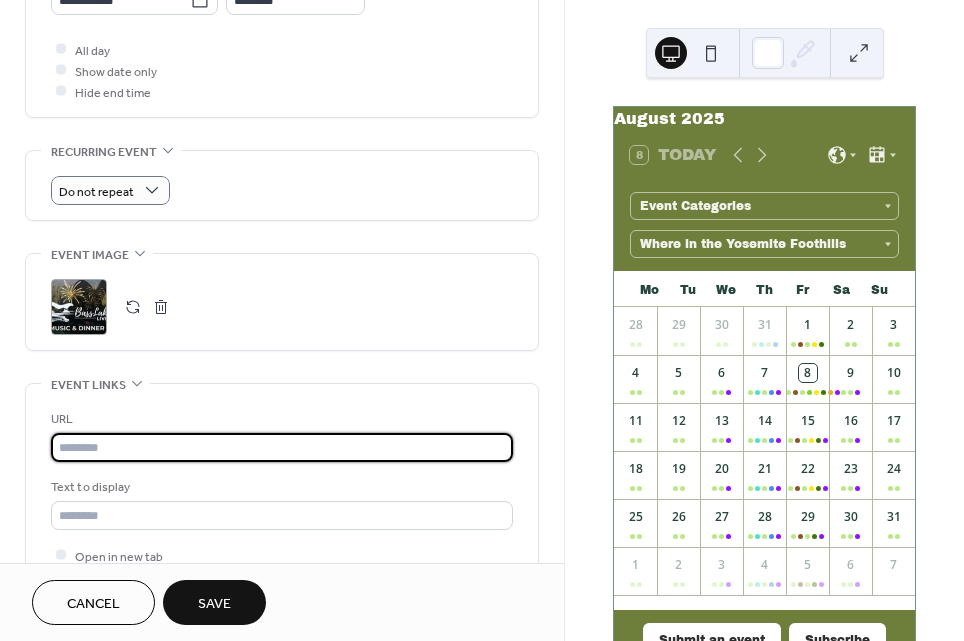 click at bounding box center (282, 447) 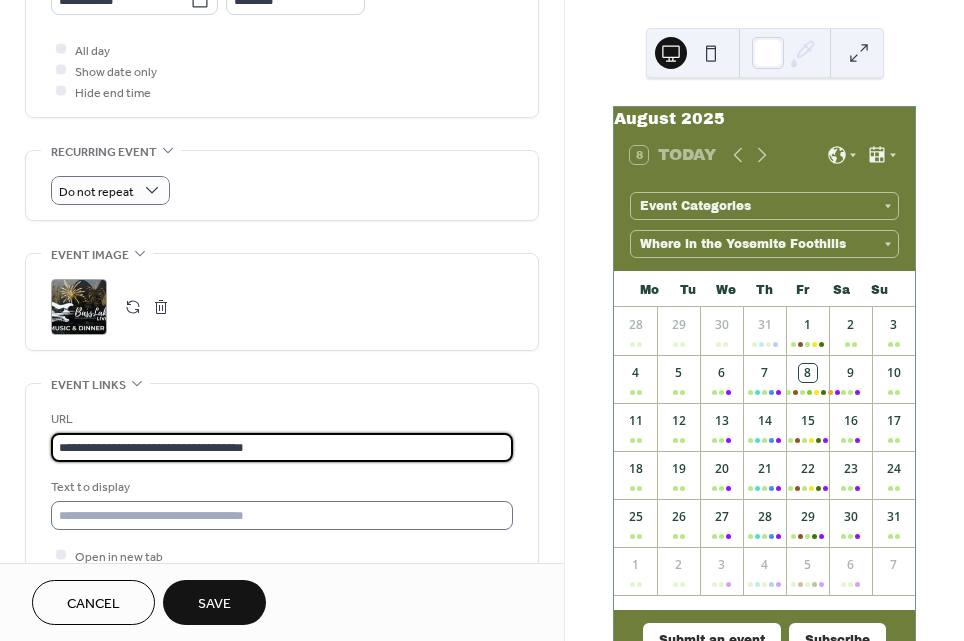 type on "**********" 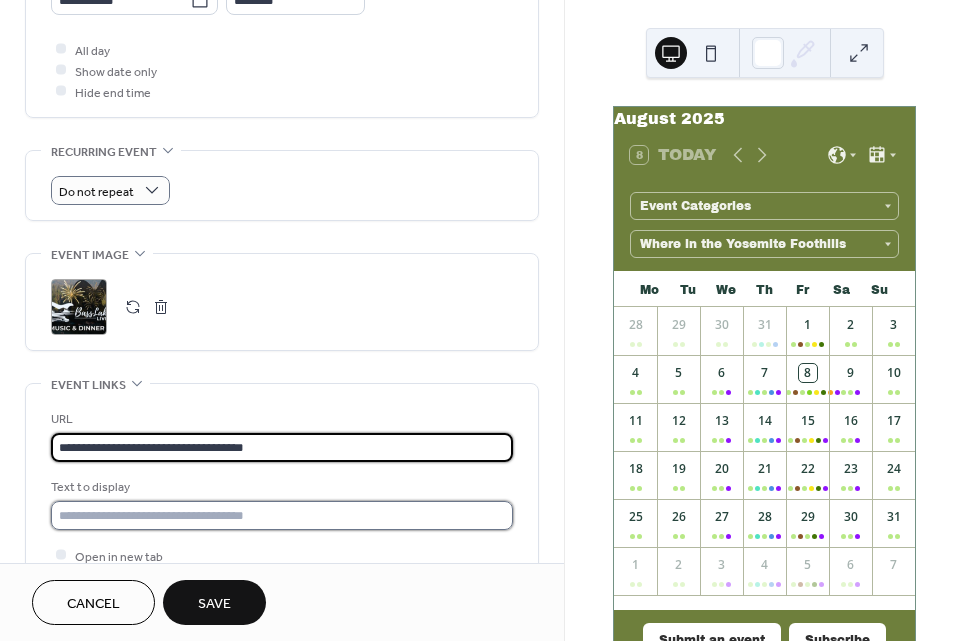 click at bounding box center (282, 515) 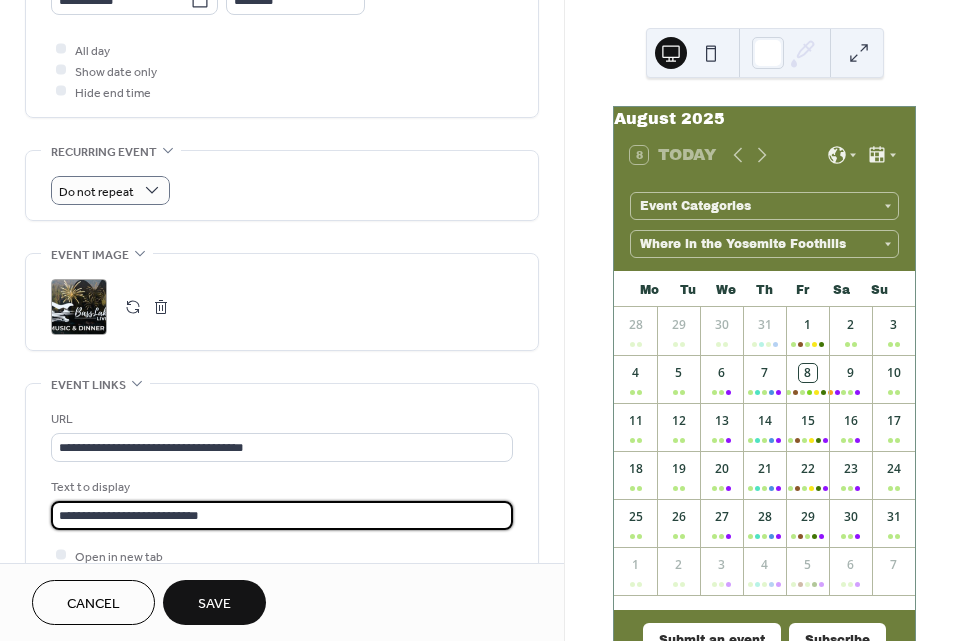 scroll, scrollTop: 0, scrollLeft: 0, axis: both 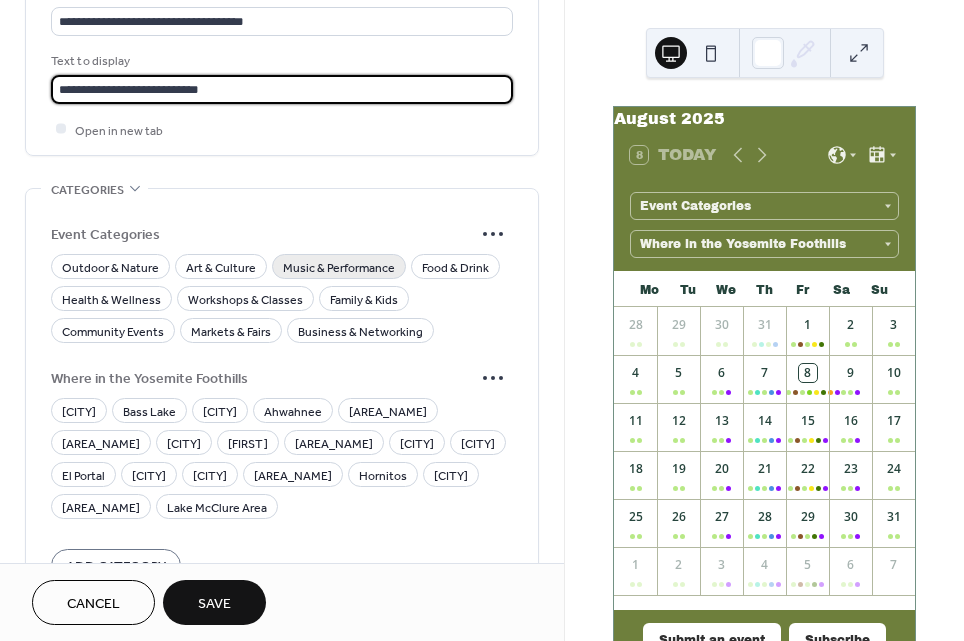 type on "**********" 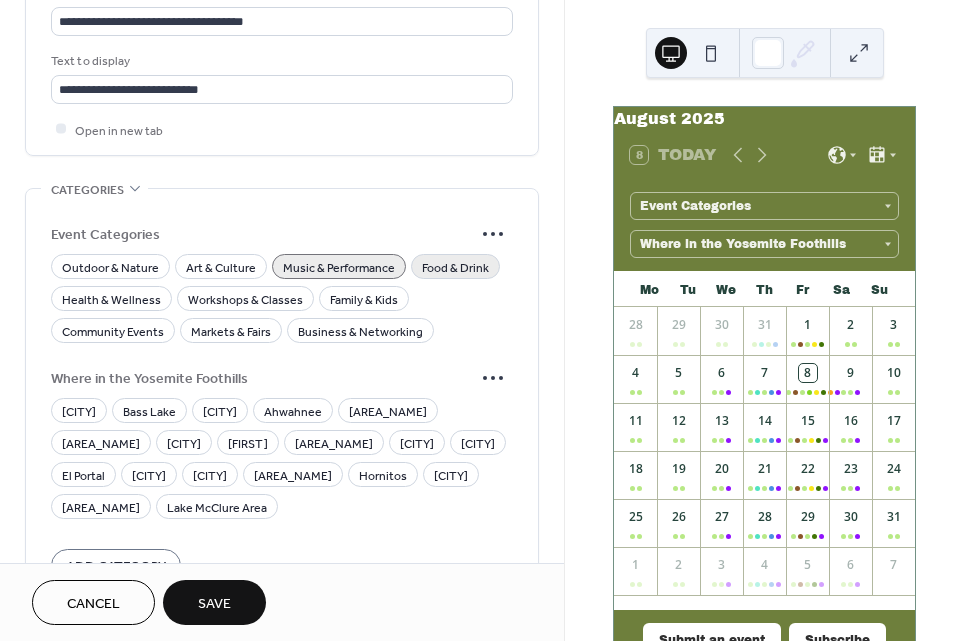 click on "Food & Drink" at bounding box center [455, 267] 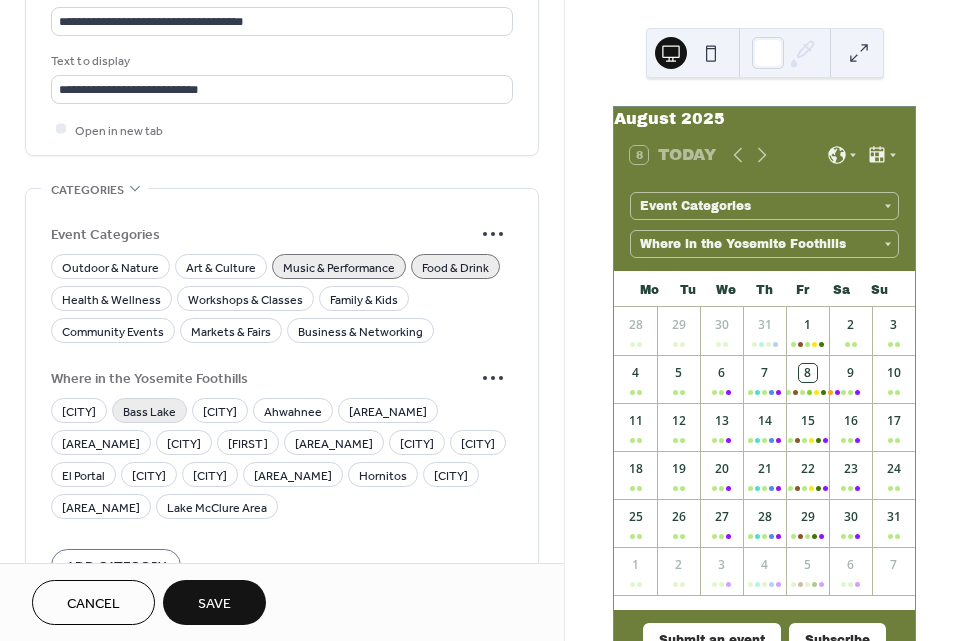 click on "Bass Lake" at bounding box center [149, 411] 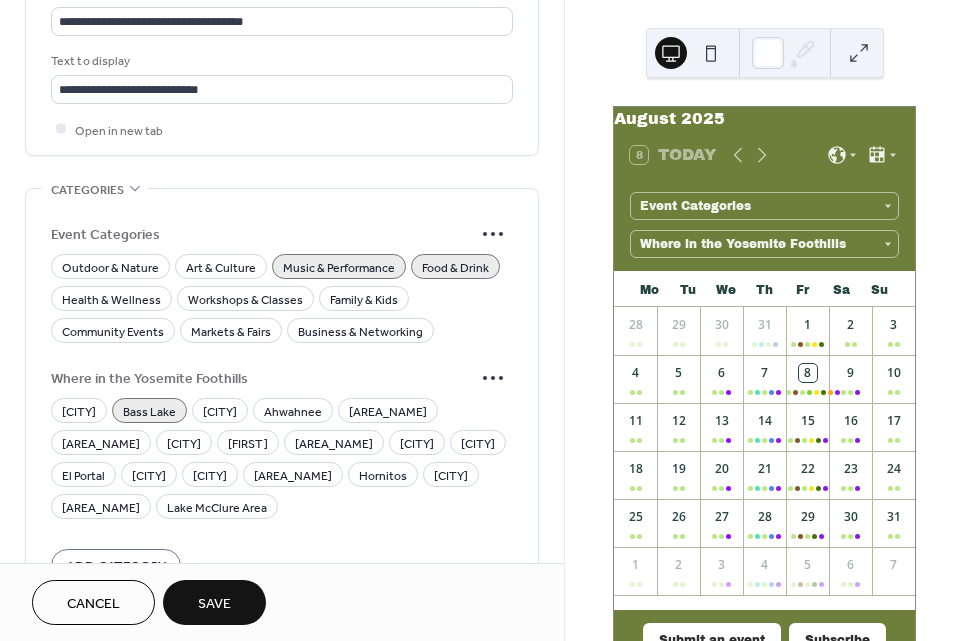 scroll, scrollTop: 1442, scrollLeft: 0, axis: vertical 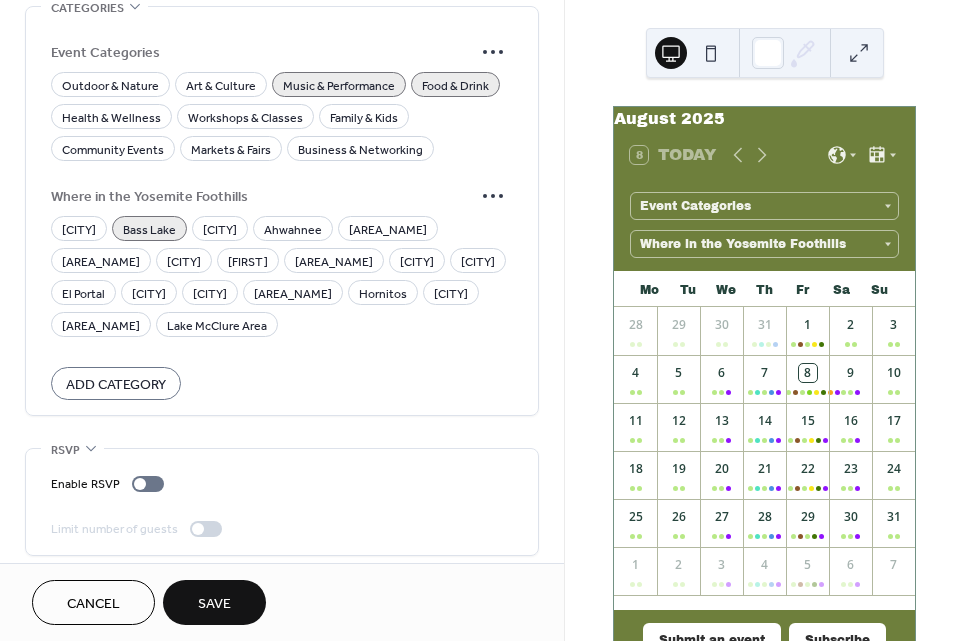 click on "Save" at bounding box center [214, 604] 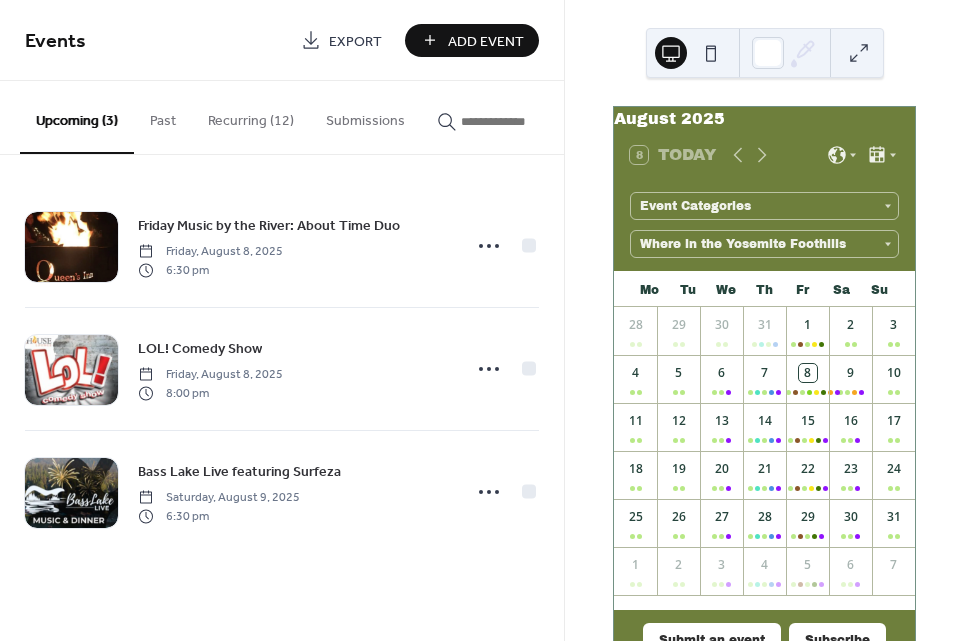 click on "Add Event" at bounding box center [472, 40] 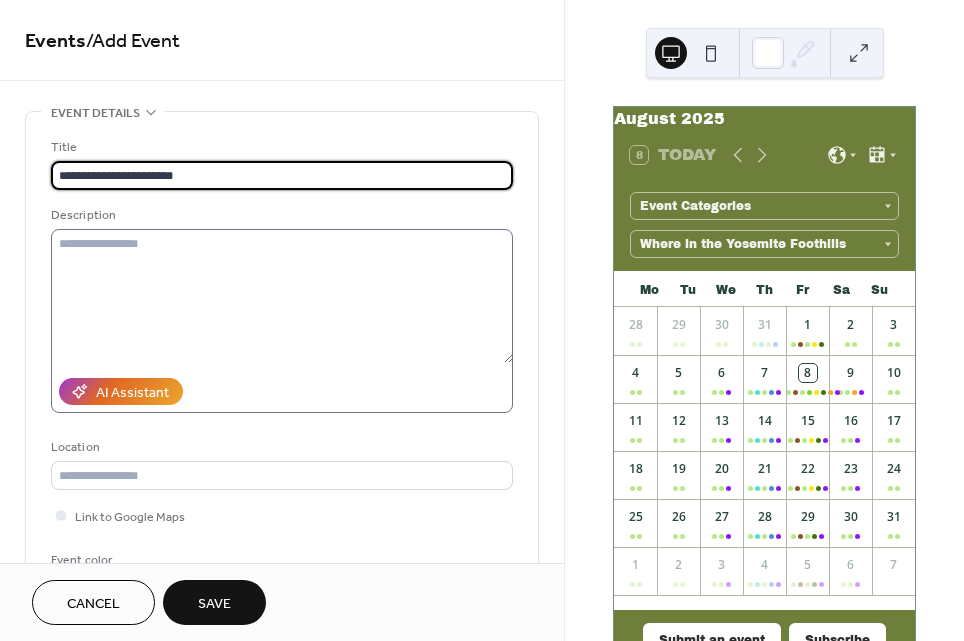 type on "**********" 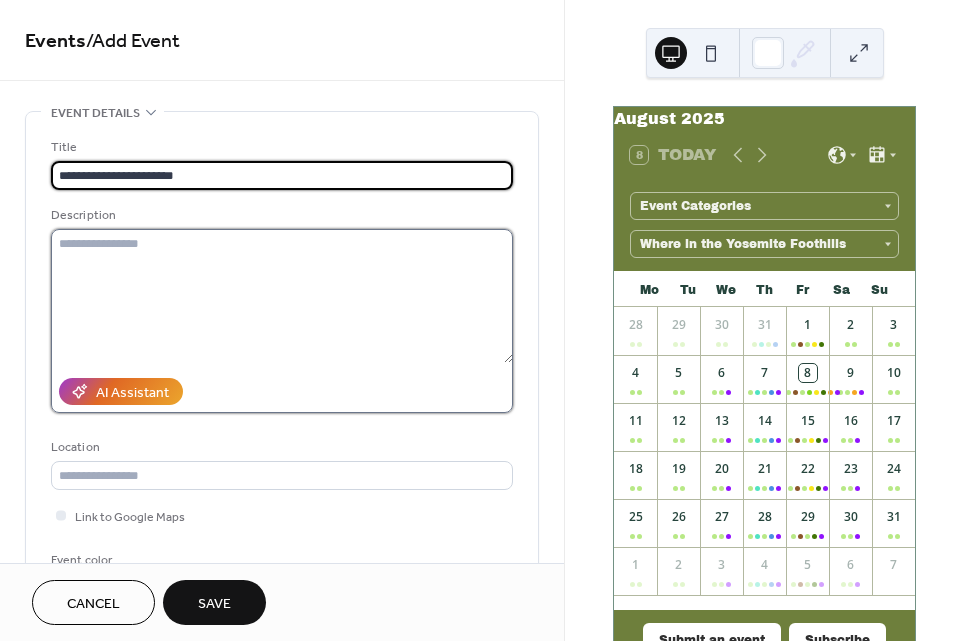 click at bounding box center (282, 296) 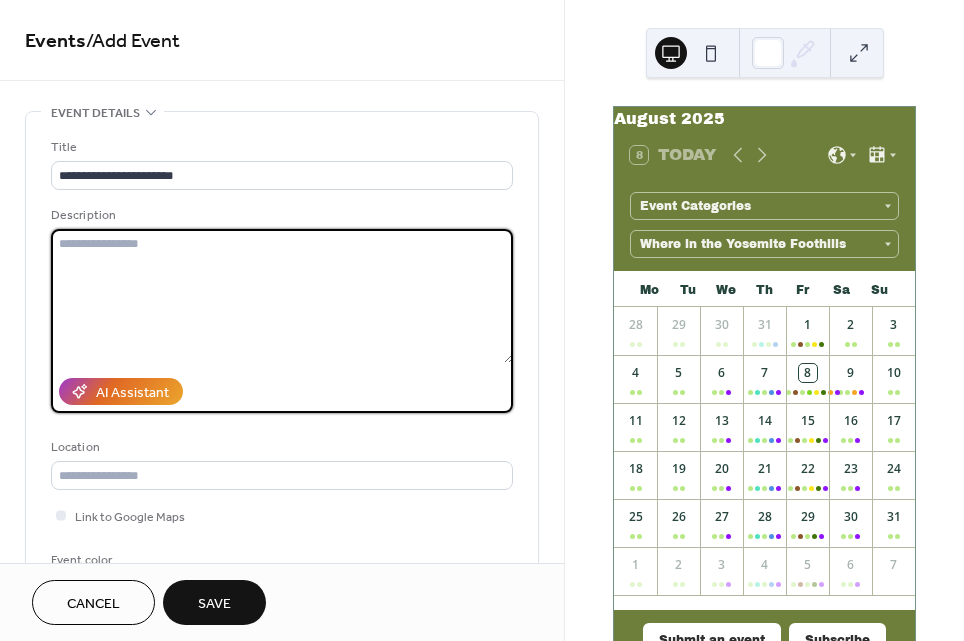 paste on "**********" 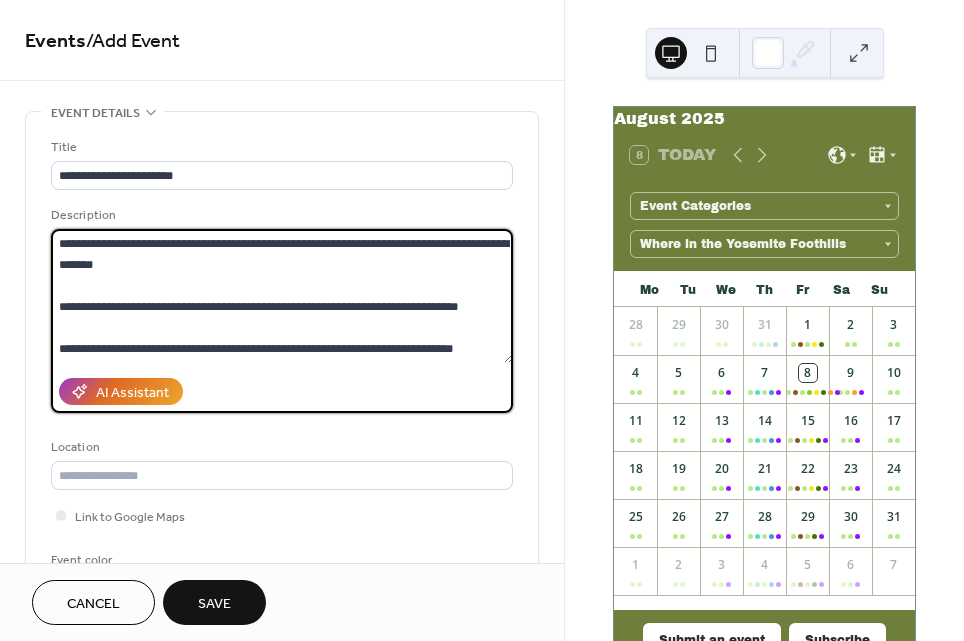 scroll, scrollTop: 1466, scrollLeft: 0, axis: vertical 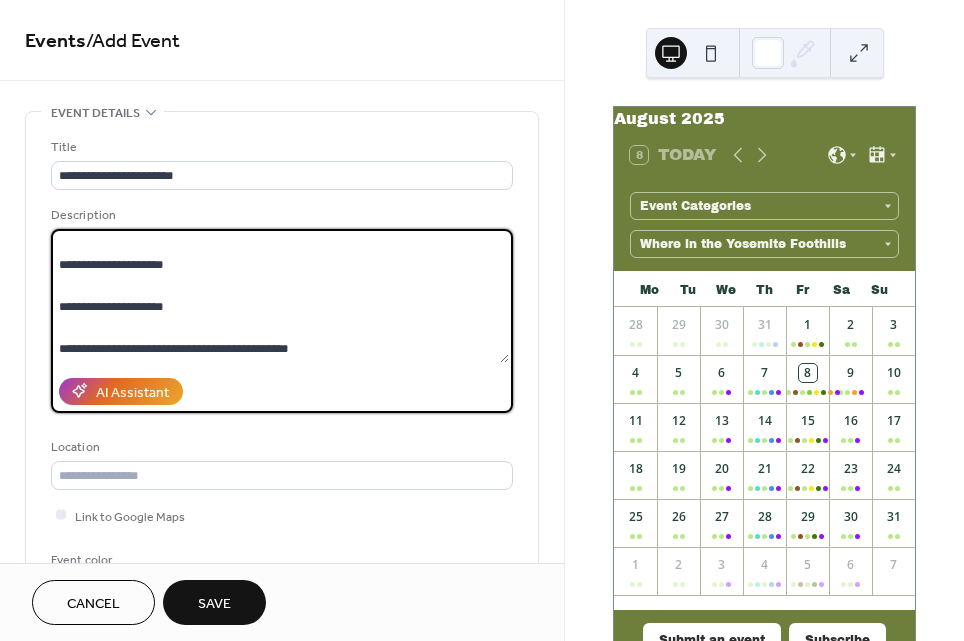 paste on "**********" 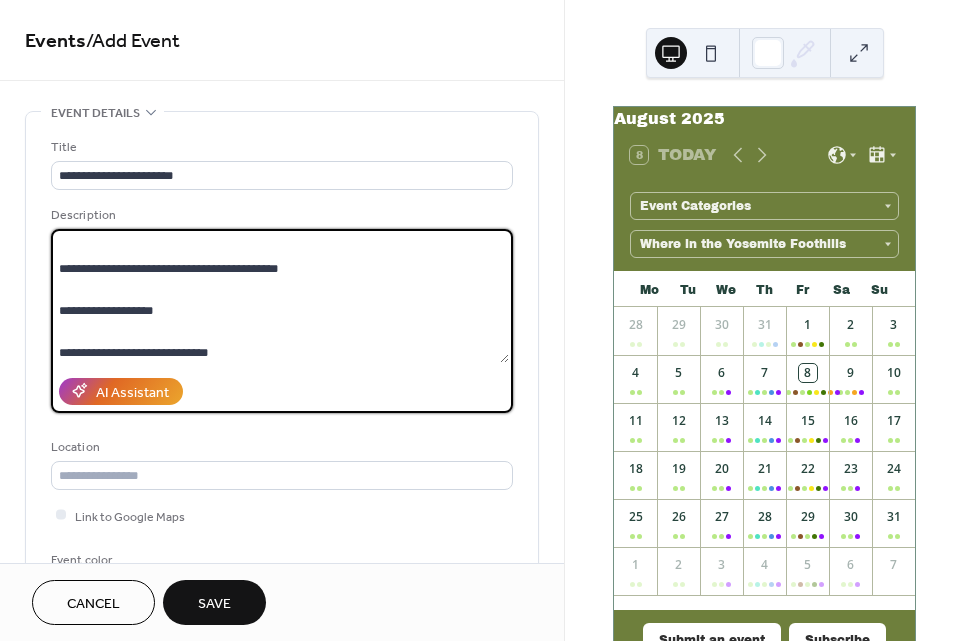 scroll, scrollTop: 1553, scrollLeft: 0, axis: vertical 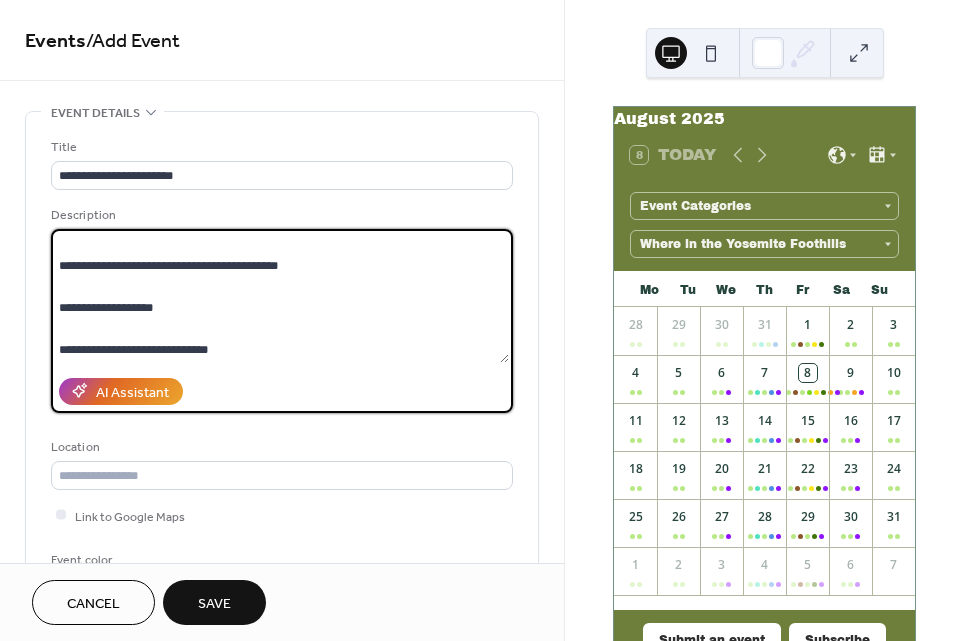 type on "**********" 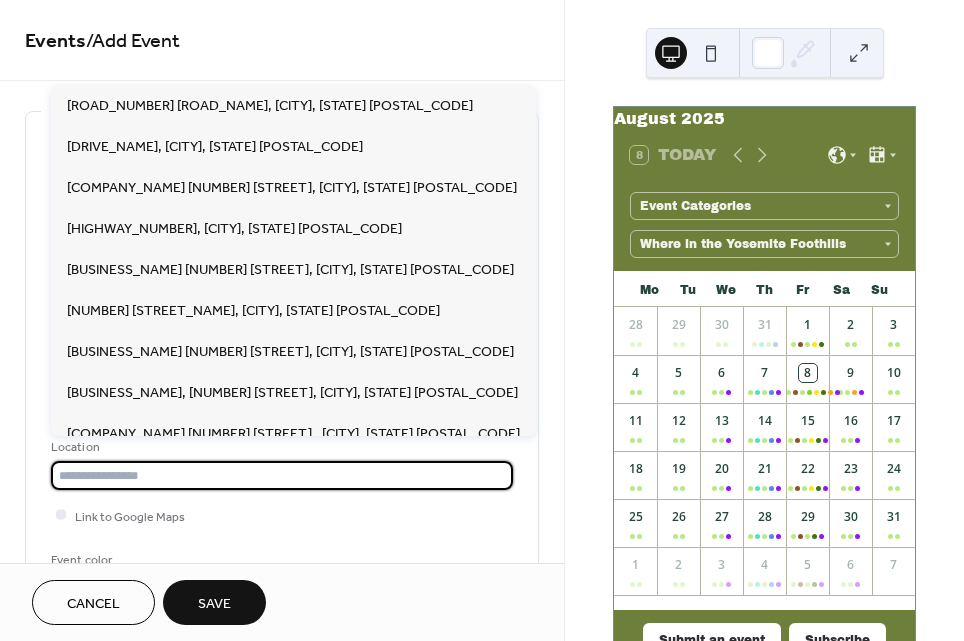 click at bounding box center [282, 475] 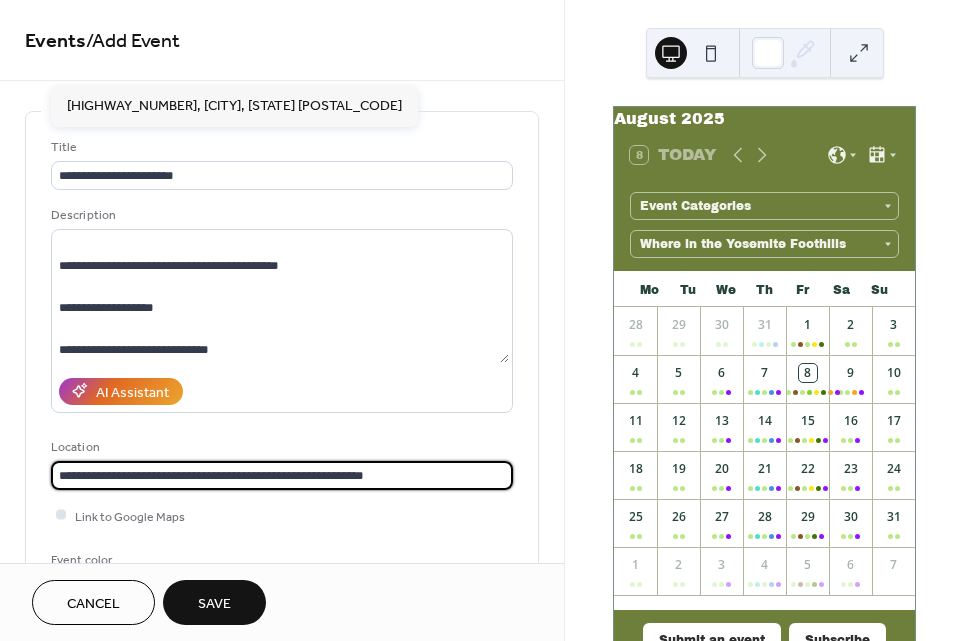 type on "**********" 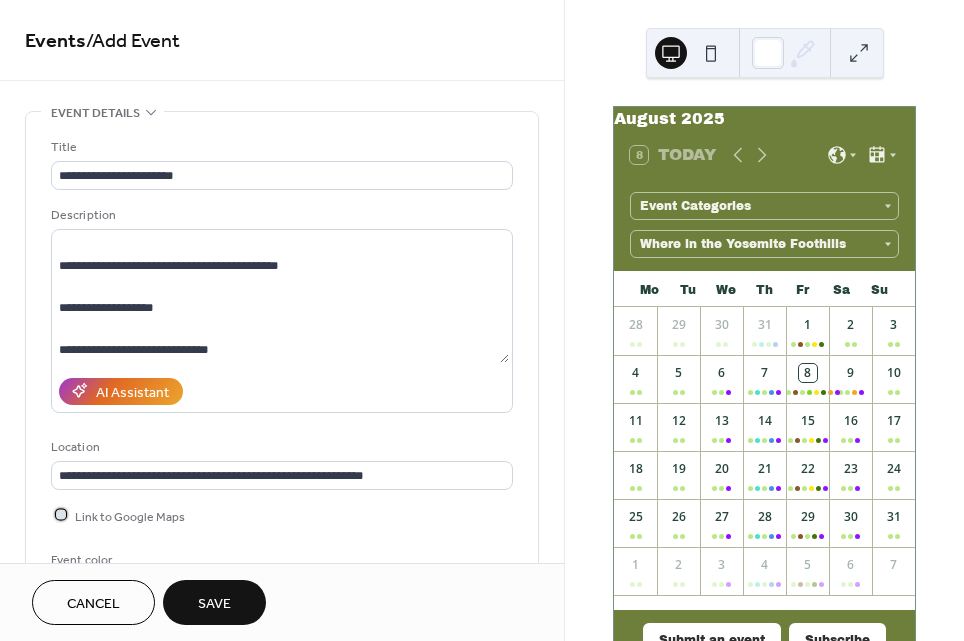 click at bounding box center (61, 515) 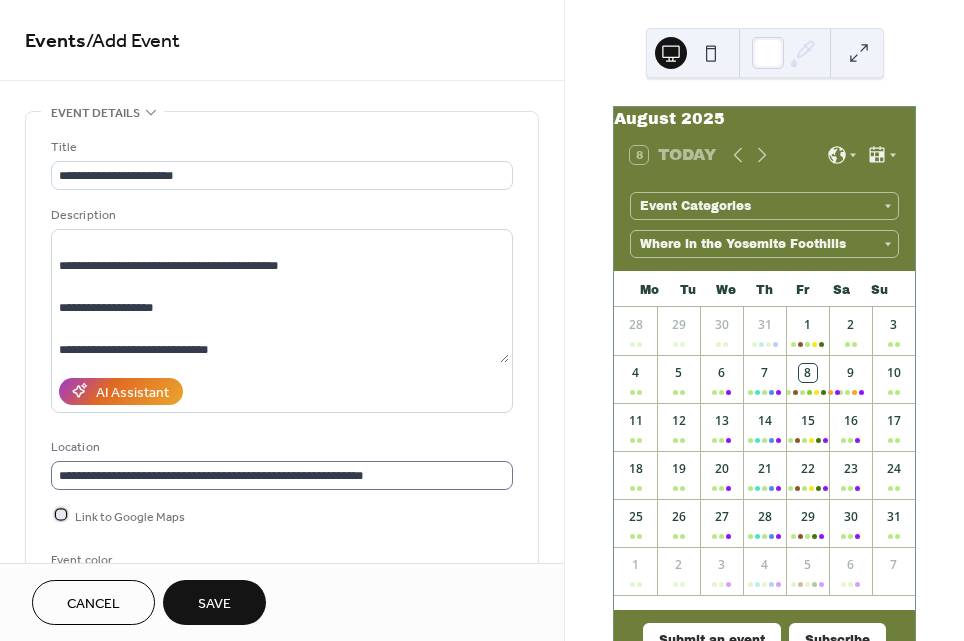 scroll, scrollTop: 0, scrollLeft: 0, axis: both 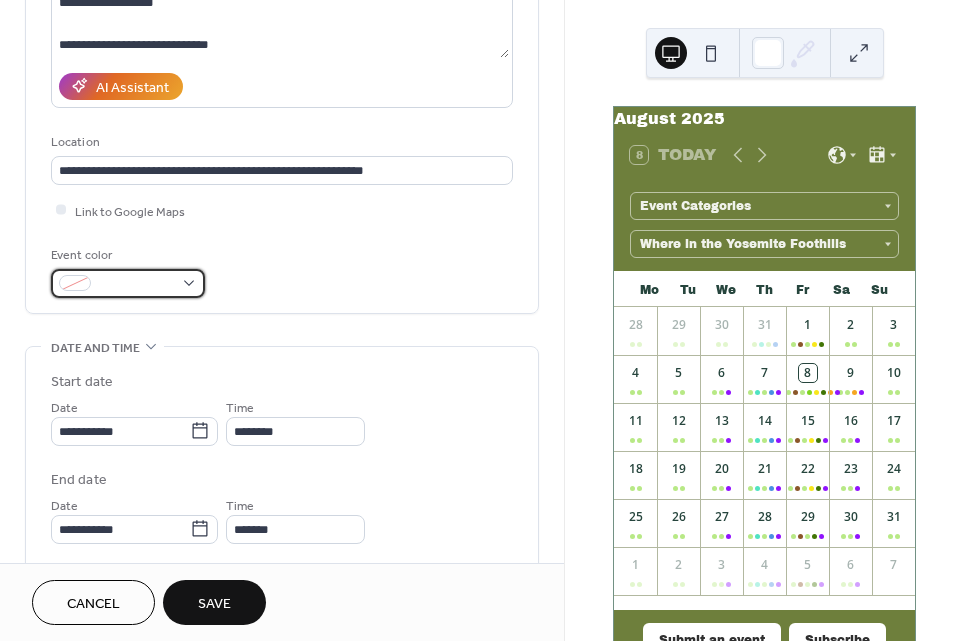 click at bounding box center [136, 284] 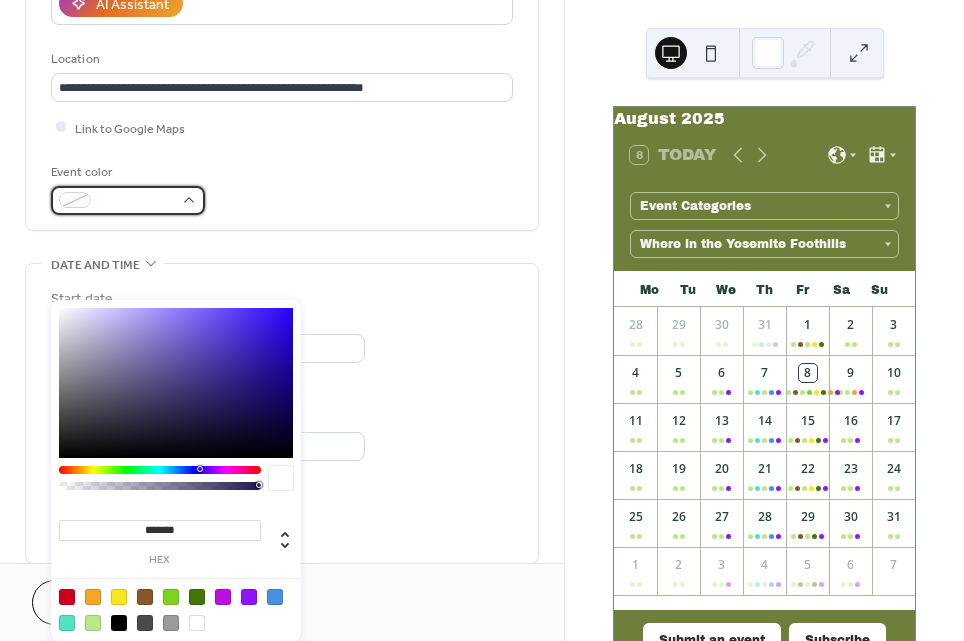 scroll, scrollTop: 402, scrollLeft: 0, axis: vertical 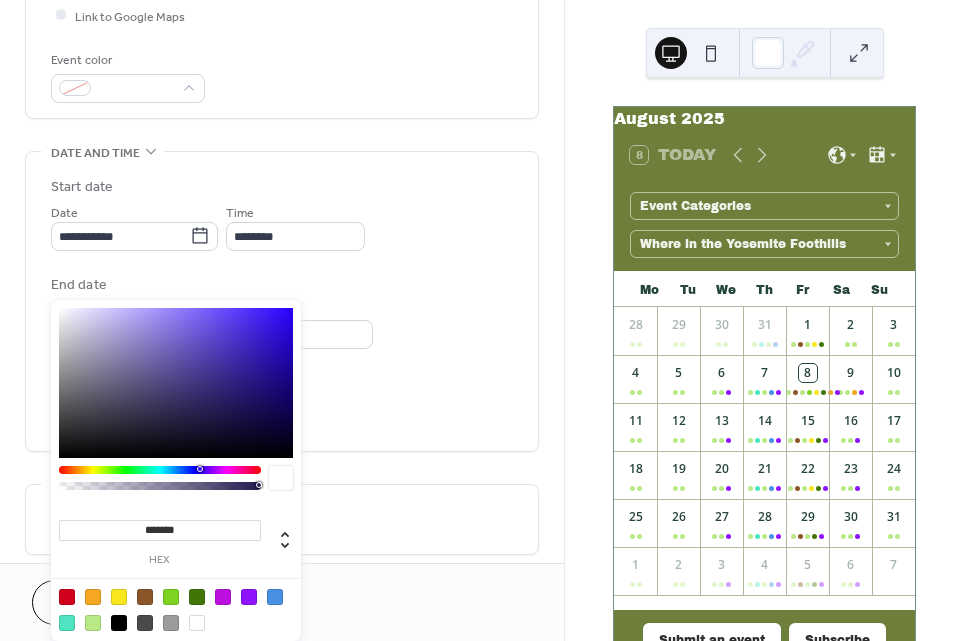 click on "******* hex" at bounding box center (176, 474) 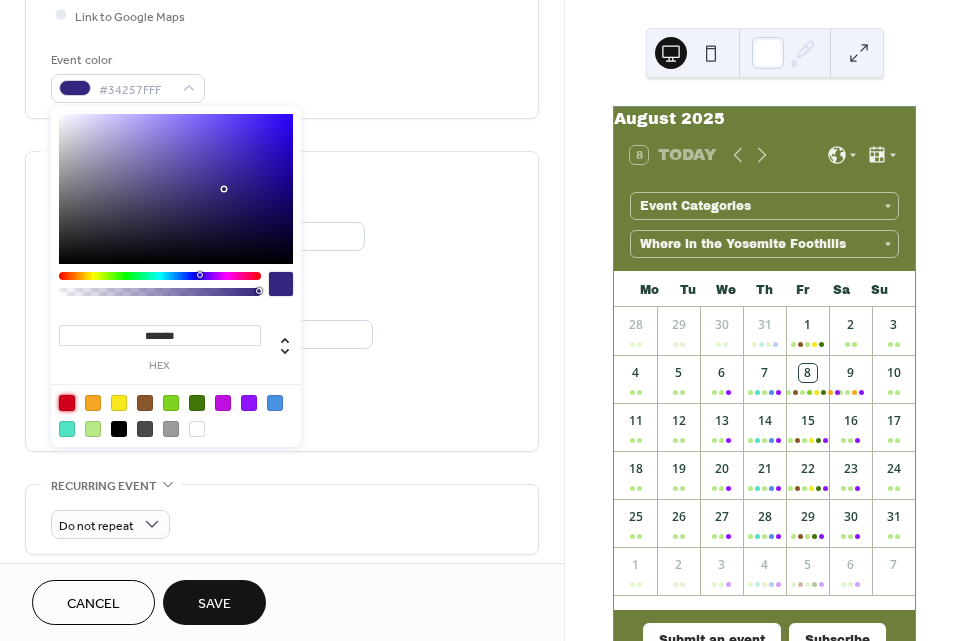 click at bounding box center (67, 403) 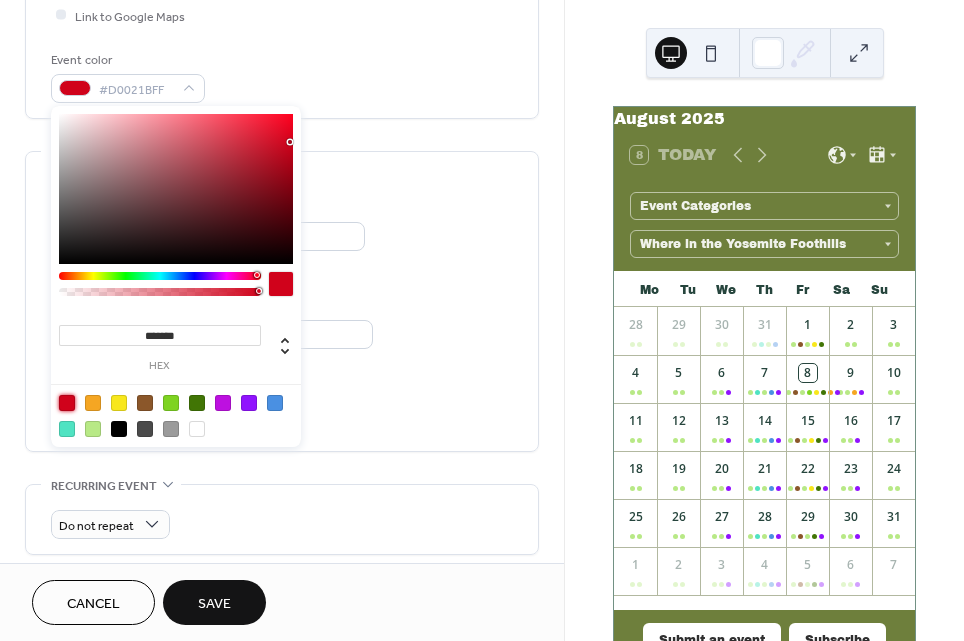 type on "*******" 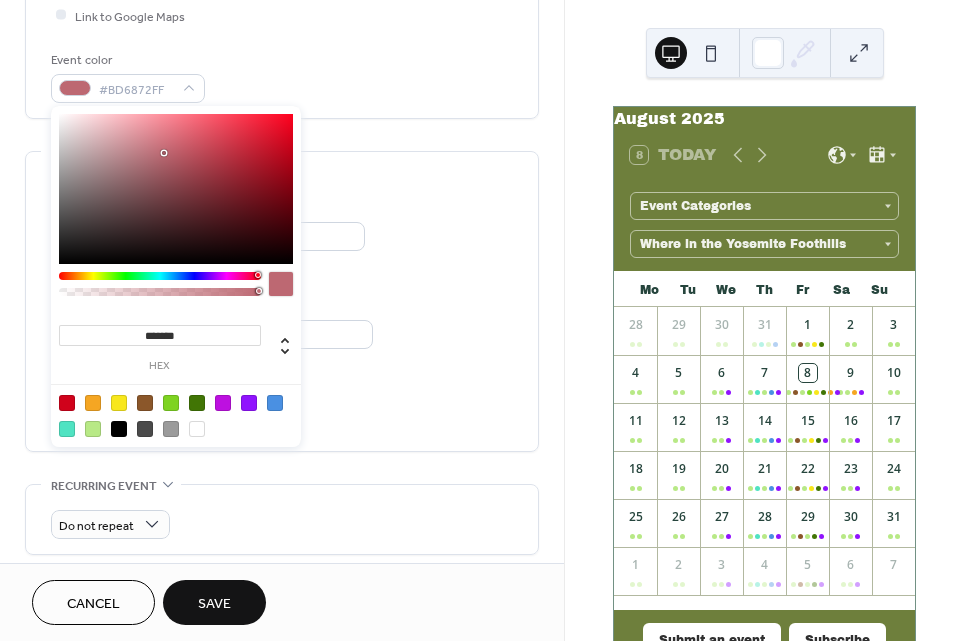 click at bounding box center (176, 189) 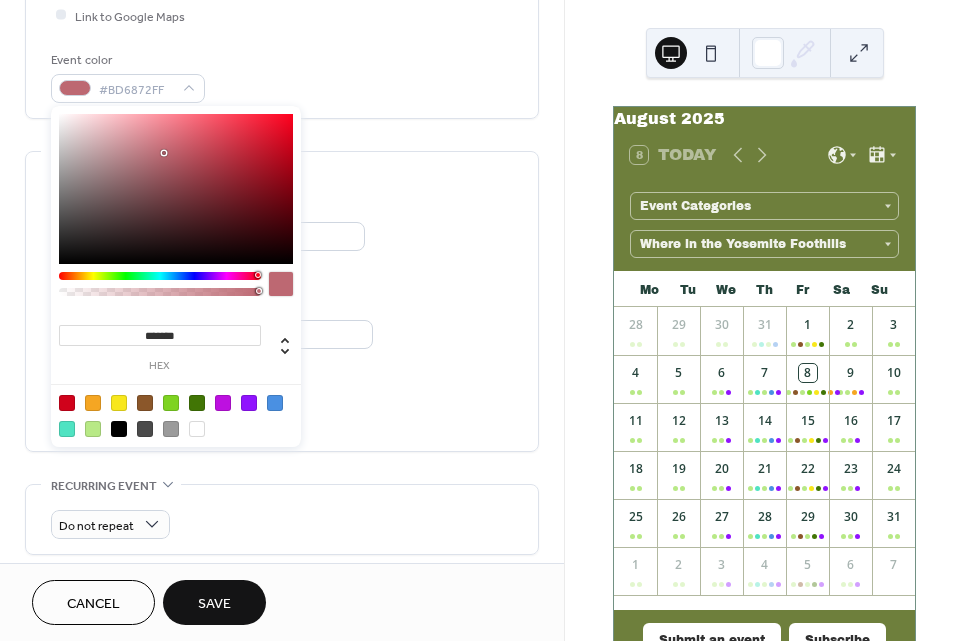 click on "**********" at bounding box center (282, 301) 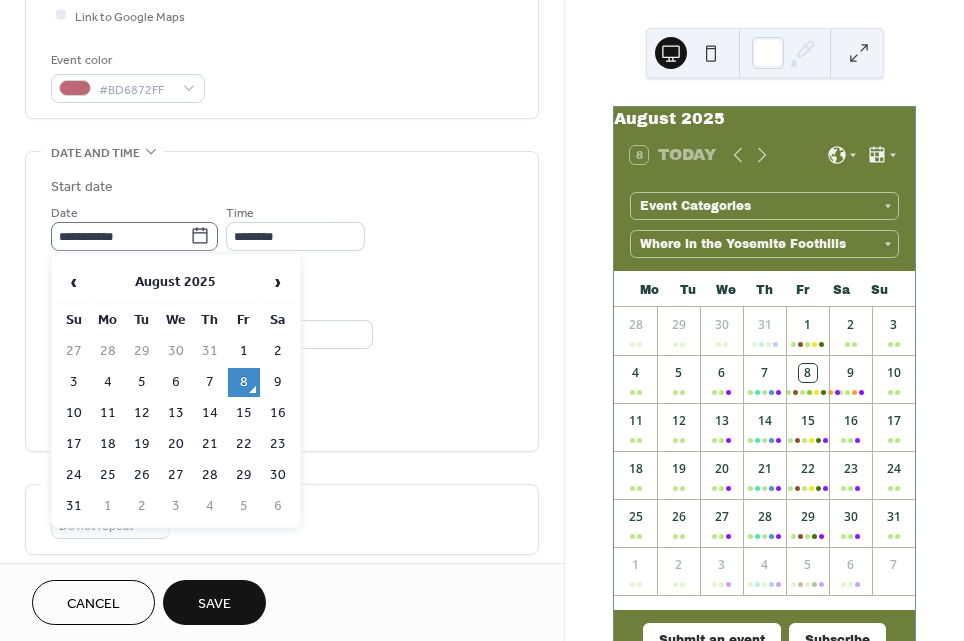 click 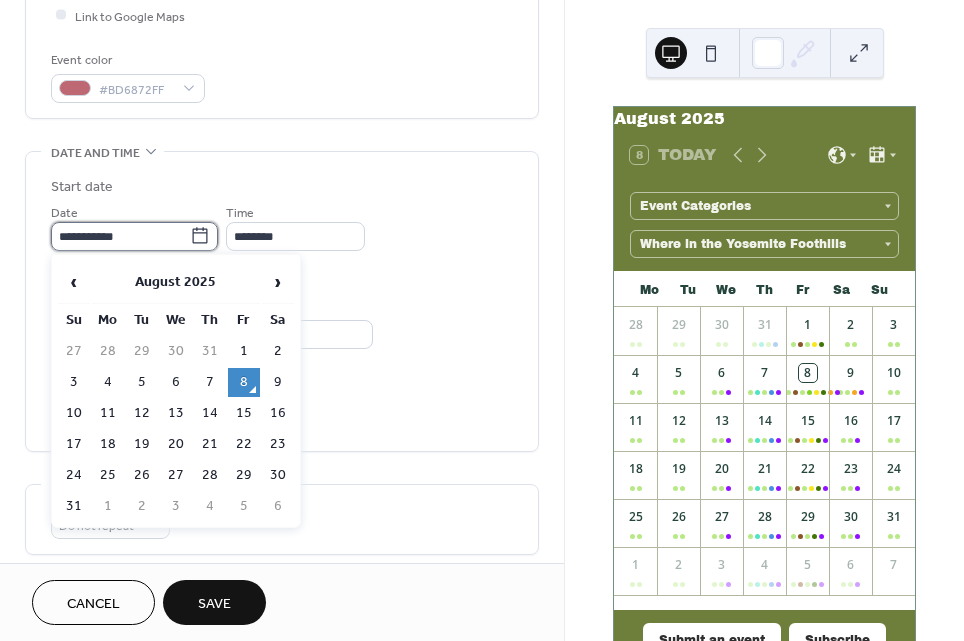 click on "**********" at bounding box center [120, 236] 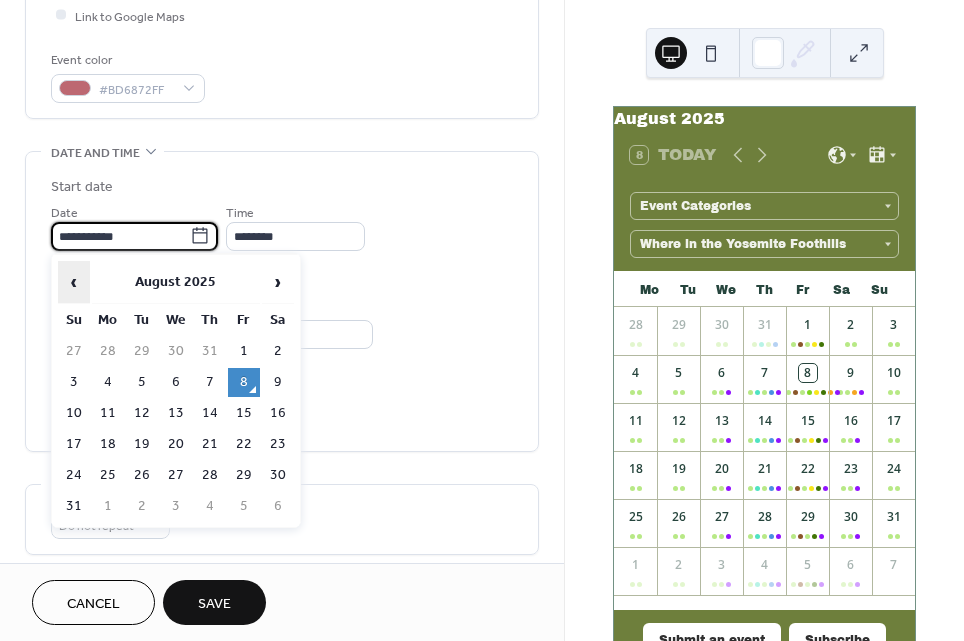 click on "‹" at bounding box center [74, 282] 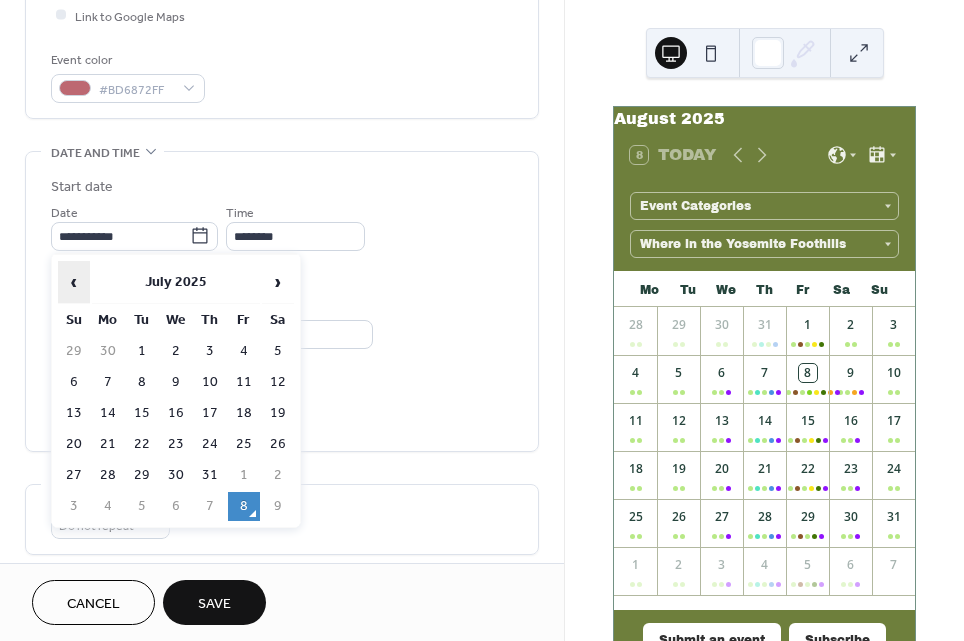 click on "‹" at bounding box center [74, 282] 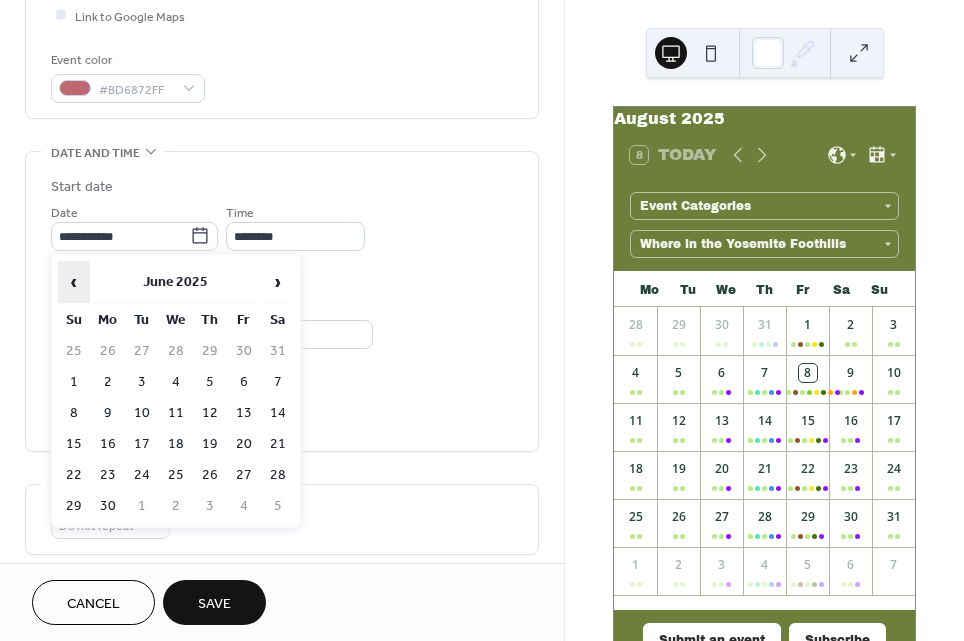 click on "‹" at bounding box center (74, 282) 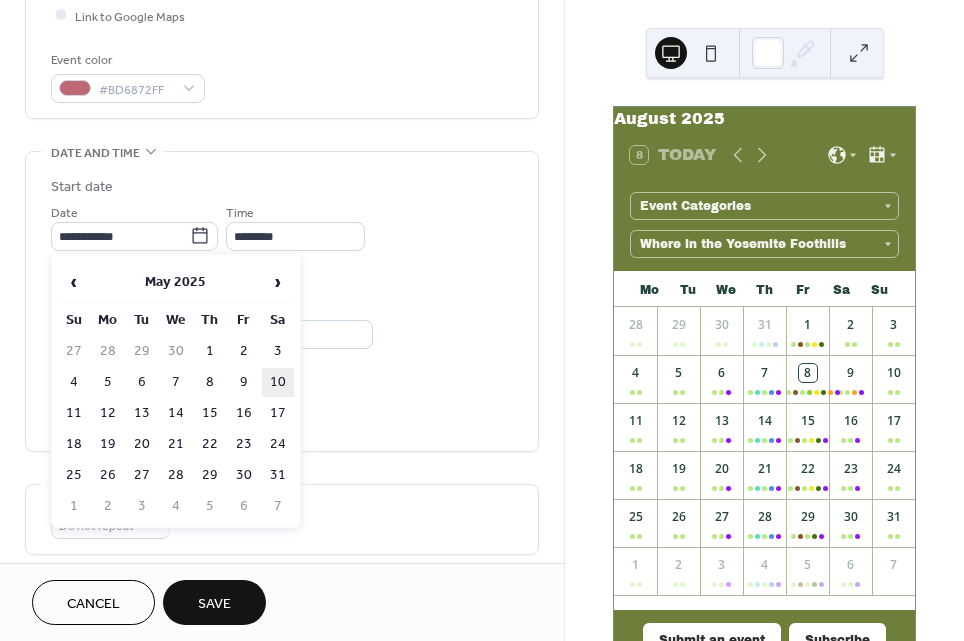 click on "10" at bounding box center [278, 382] 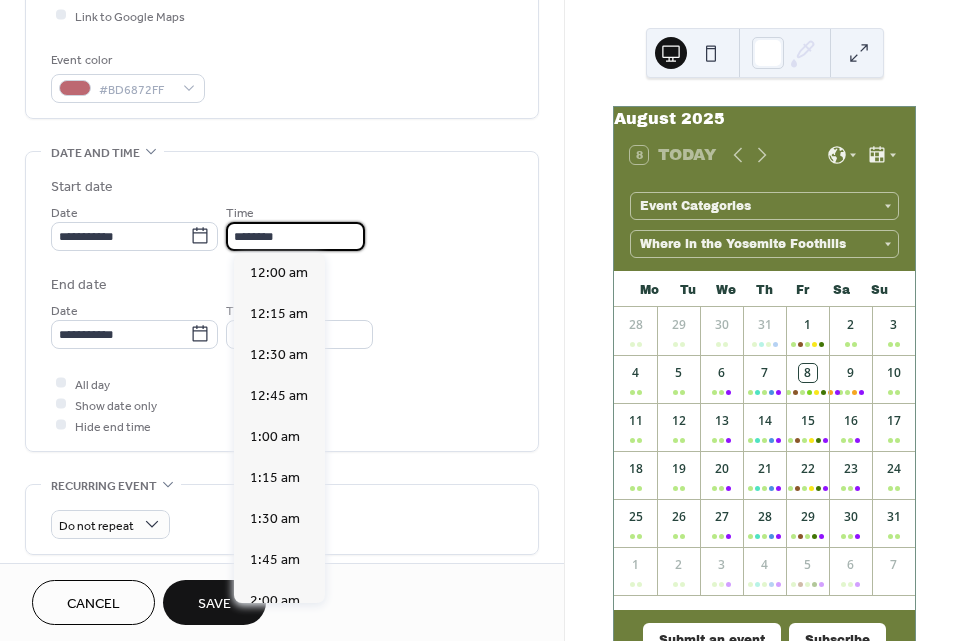 click on "********" at bounding box center [295, 236] 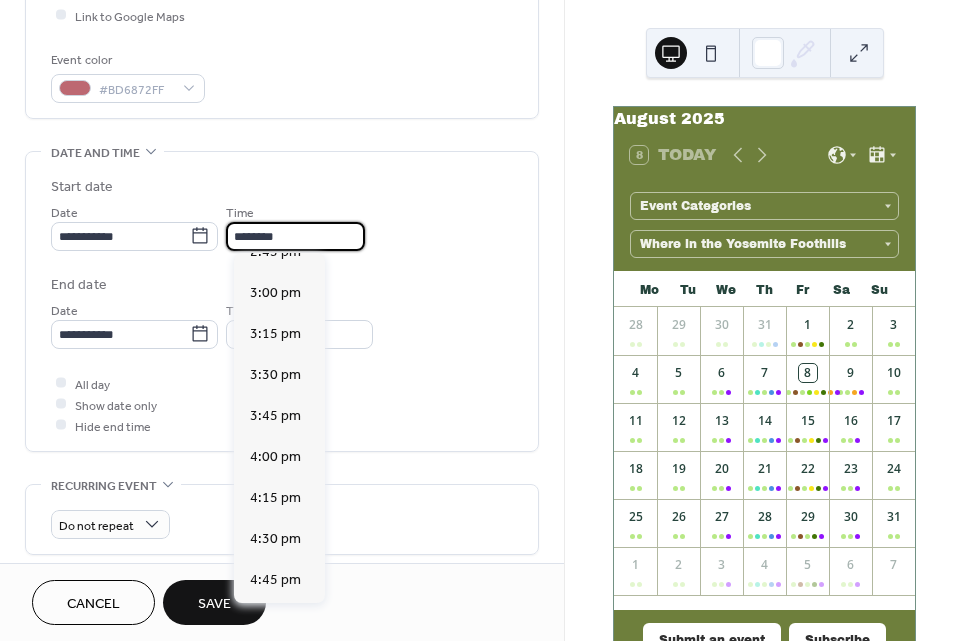 scroll, scrollTop: 2441, scrollLeft: 0, axis: vertical 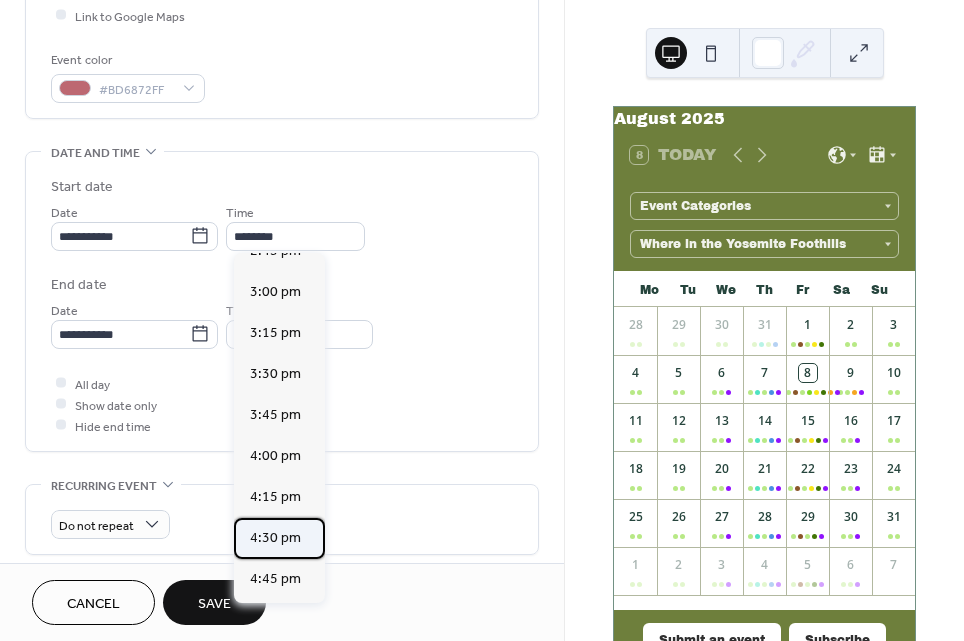 click on "4:30 pm" at bounding box center [275, 538] 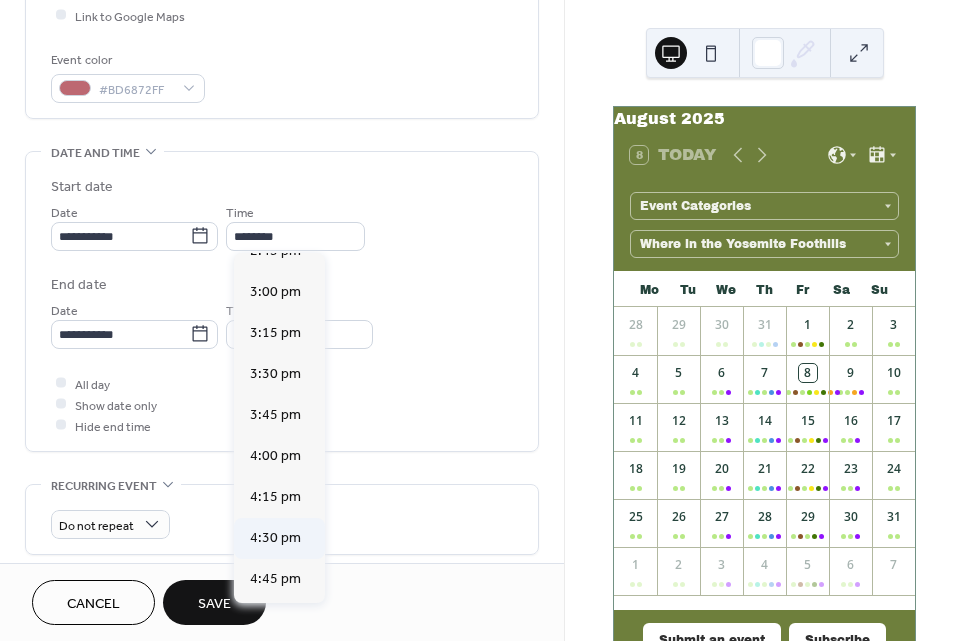 type on "*******" 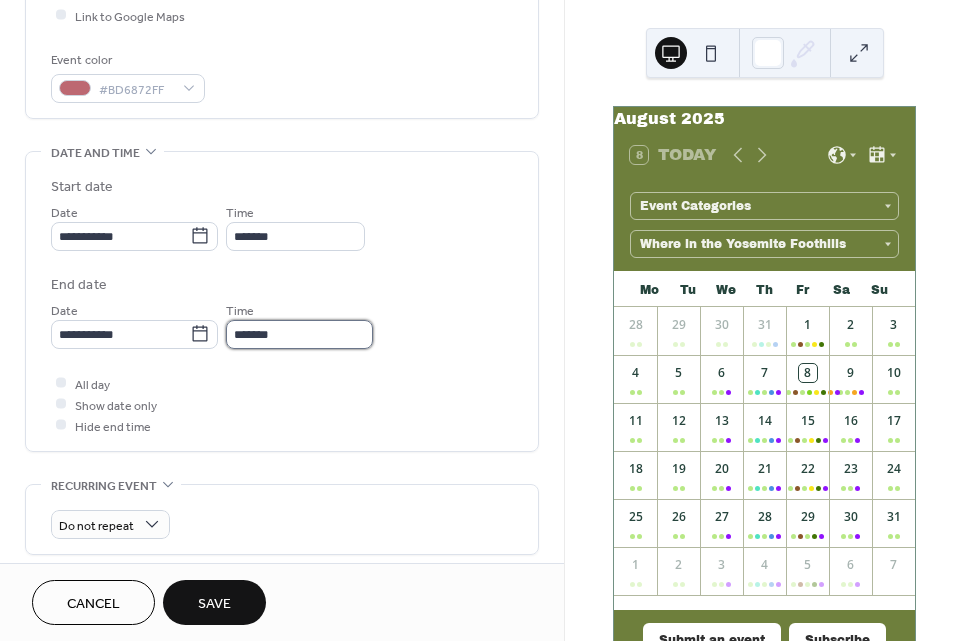 click on "*******" at bounding box center (299, 334) 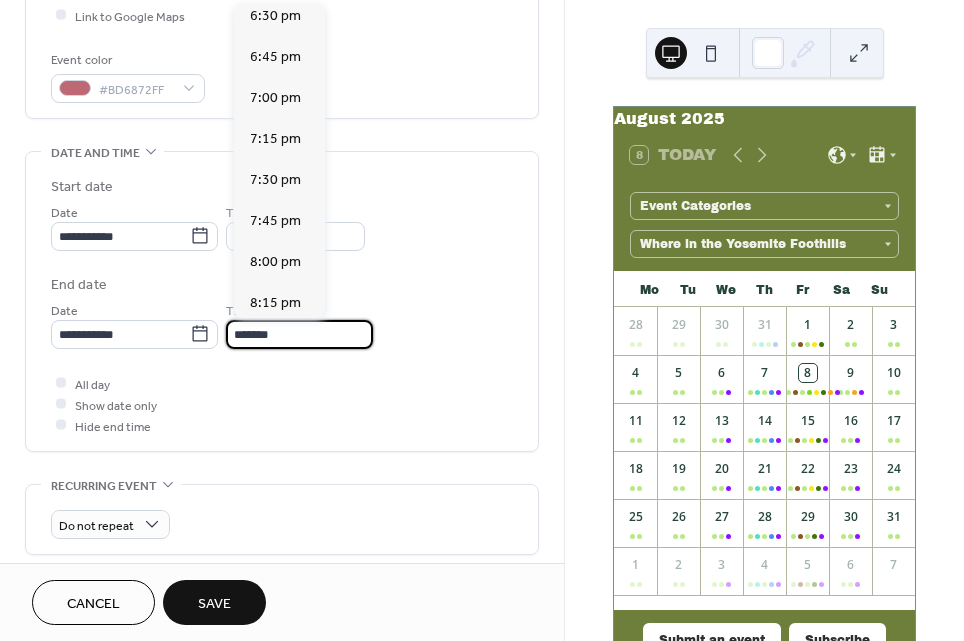 scroll, scrollTop: 302, scrollLeft: 0, axis: vertical 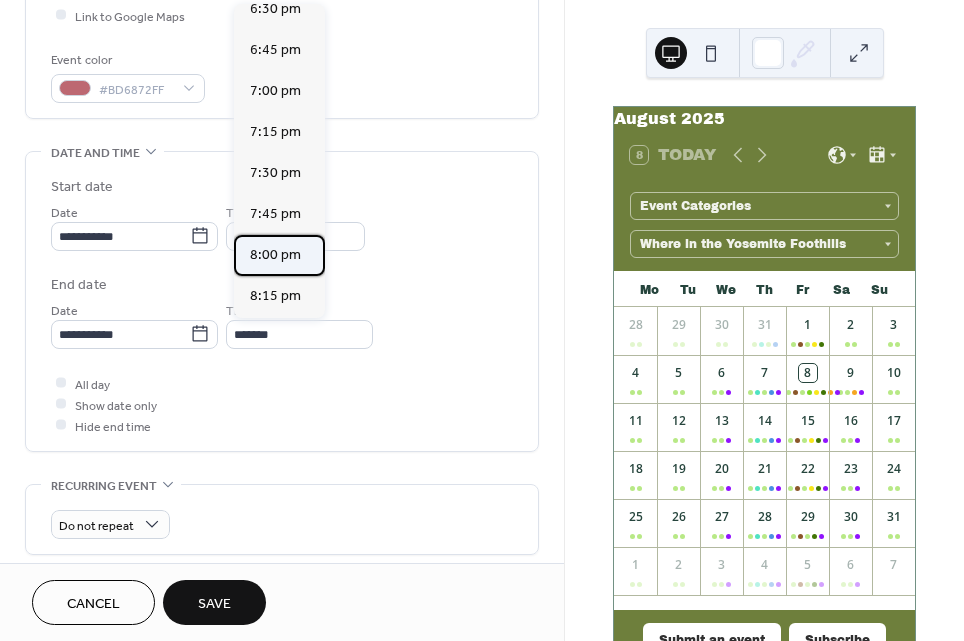 click on "8:00 pm" at bounding box center (275, 255) 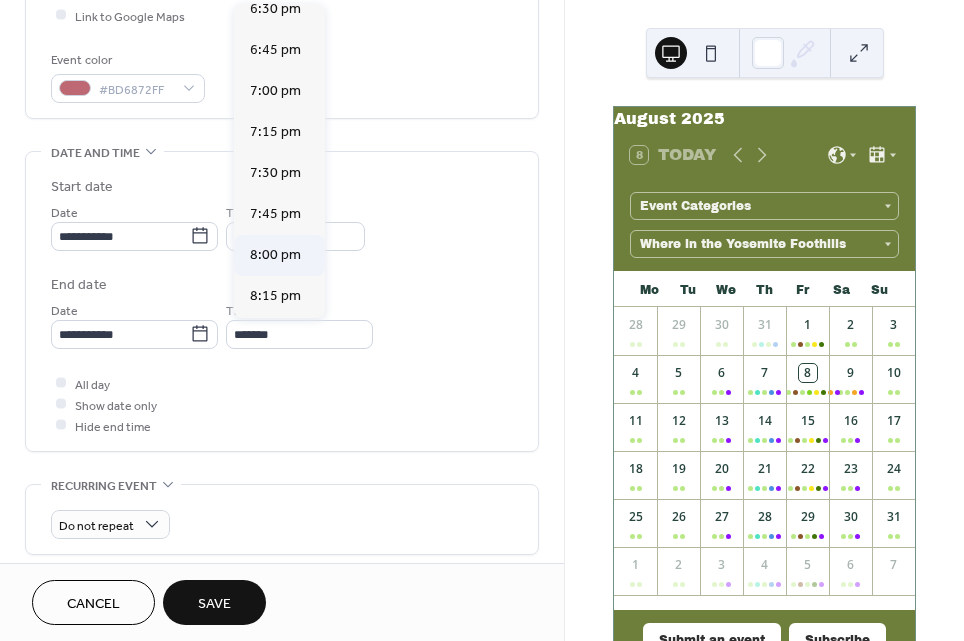 type on "*******" 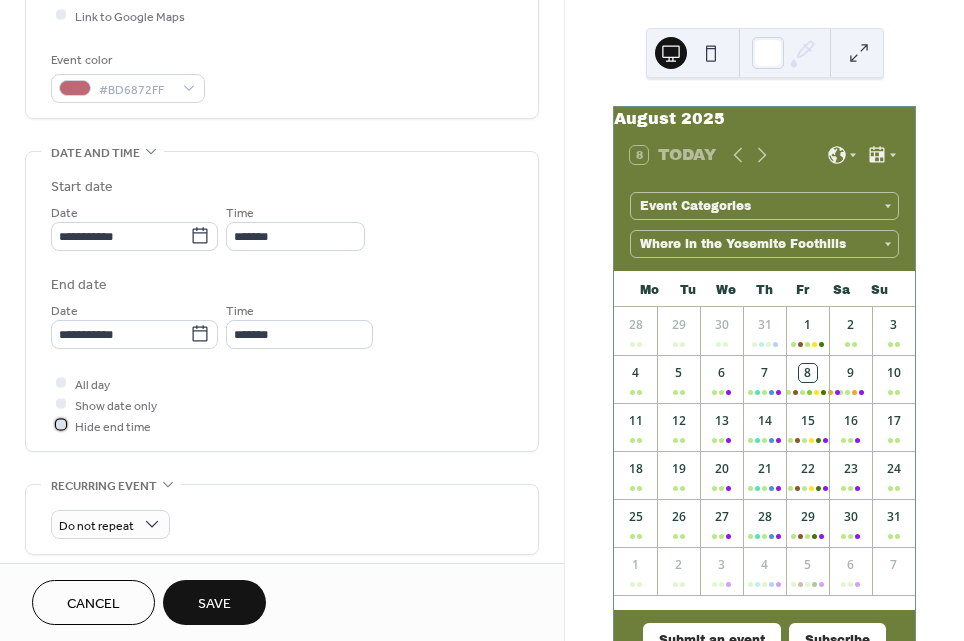 click at bounding box center (61, 425) 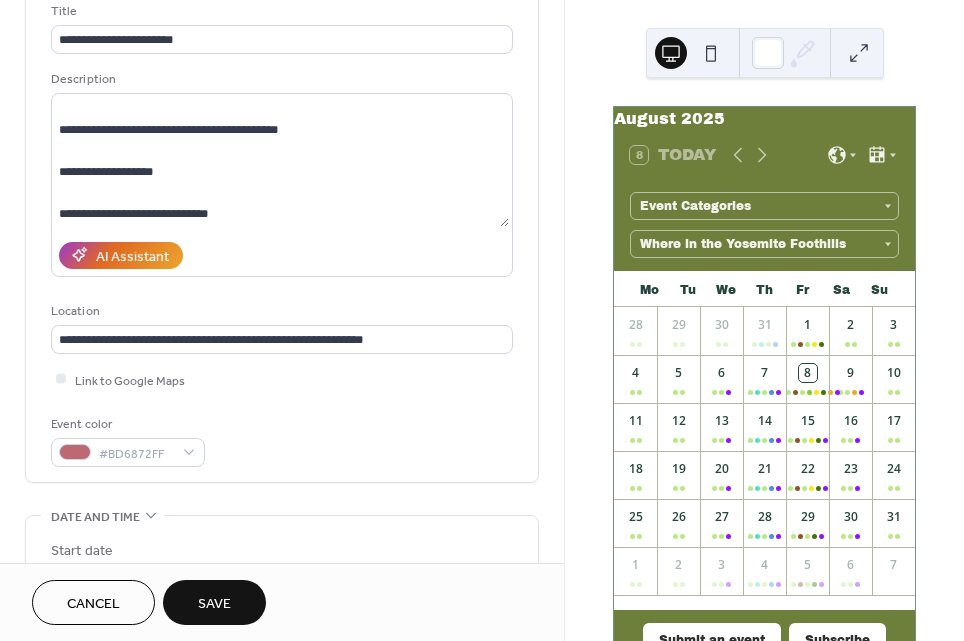 scroll, scrollTop: 125, scrollLeft: 0, axis: vertical 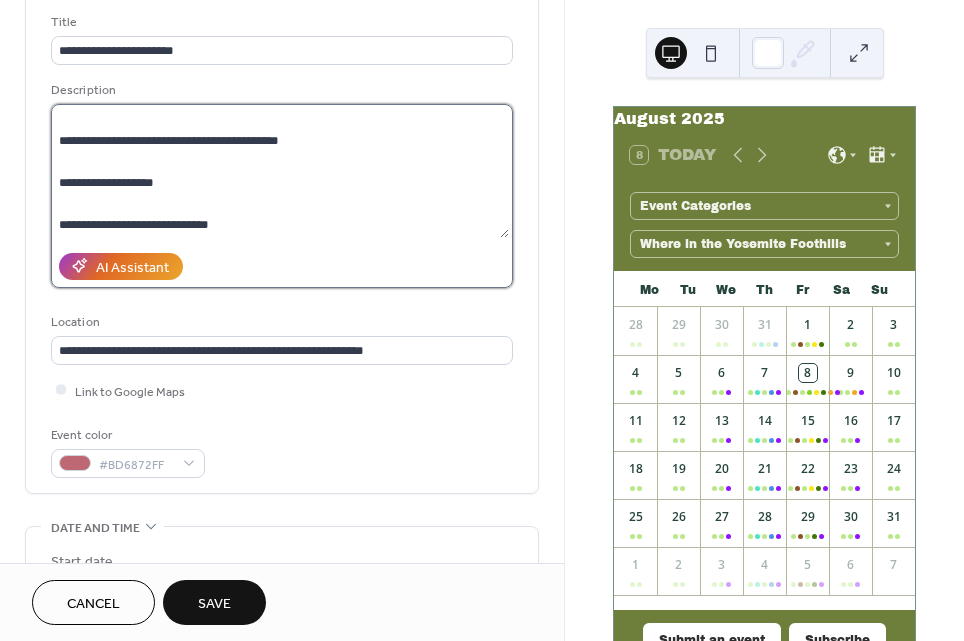 click on "**********" at bounding box center (280, 171) 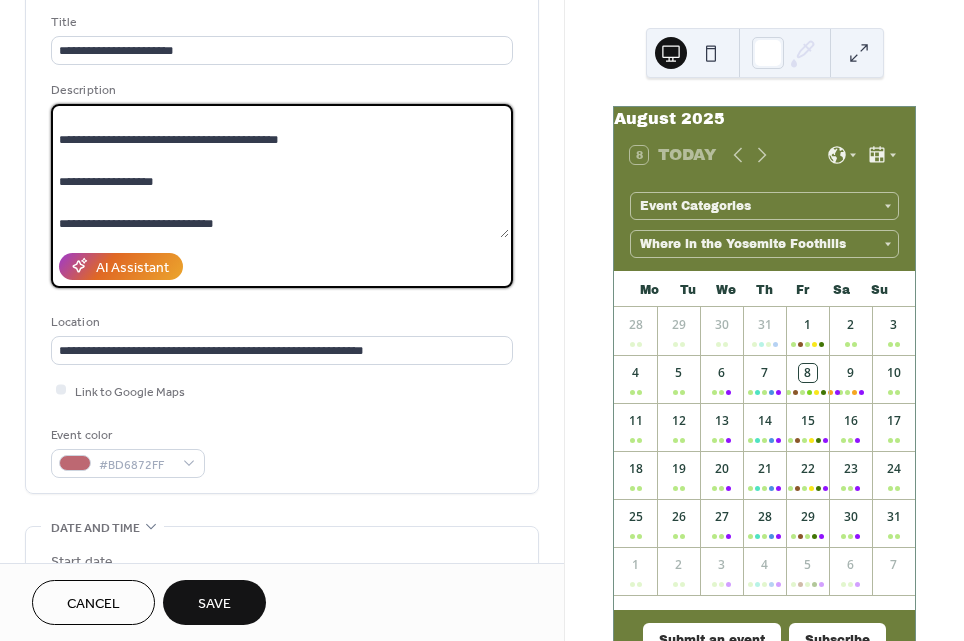 paste on "**********" 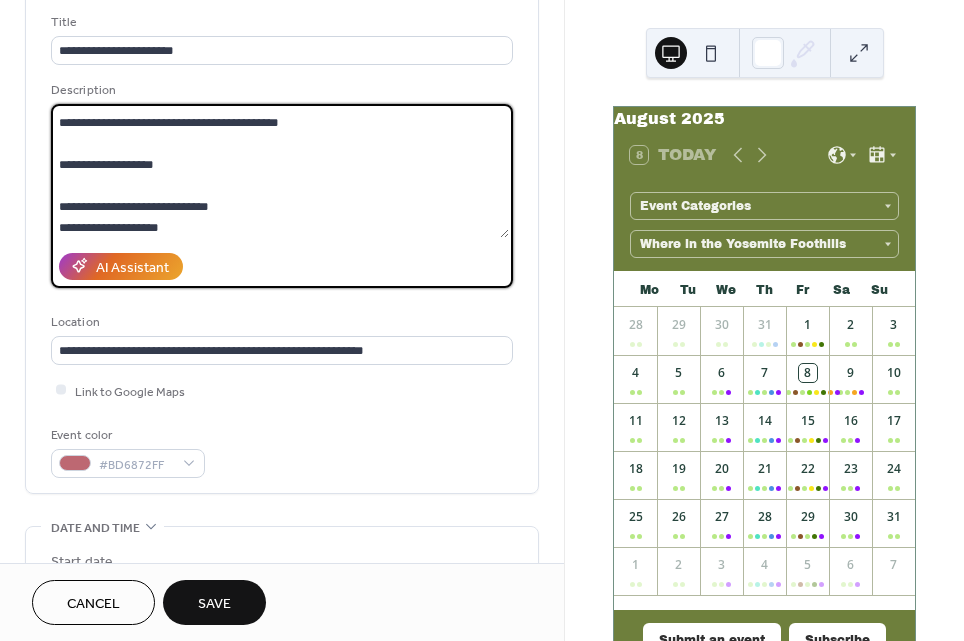 scroll, scrollTop: 1634, scrollLeft: 0, axis: vertical 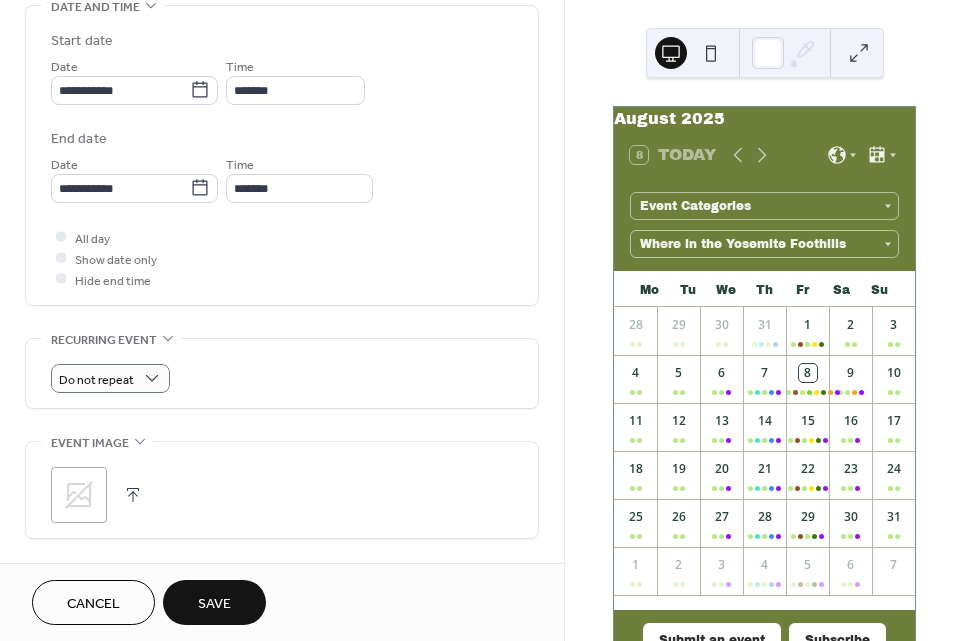 type 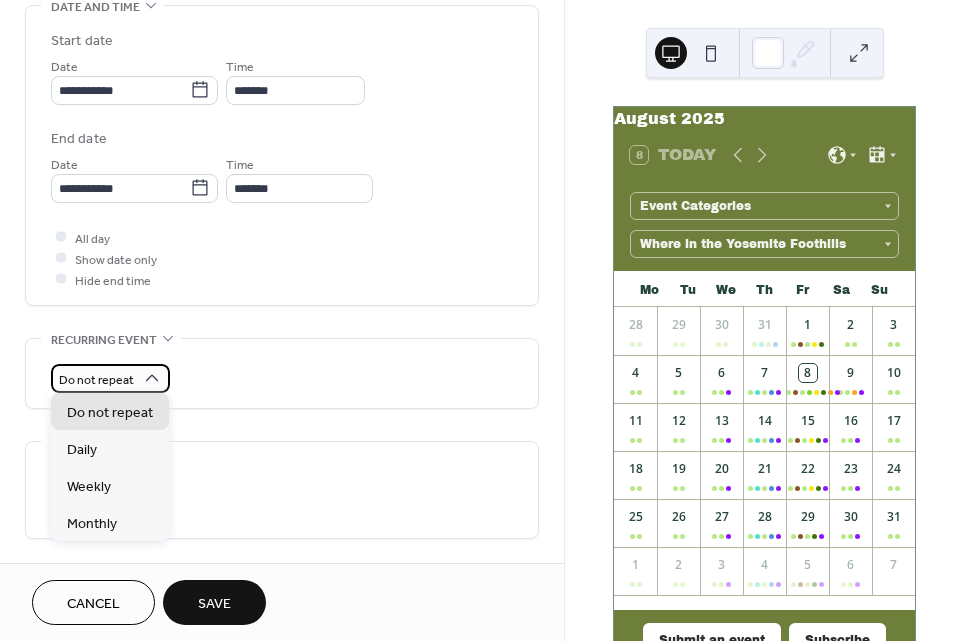 click on "Do not repeat" at bounding box center (110, 378) 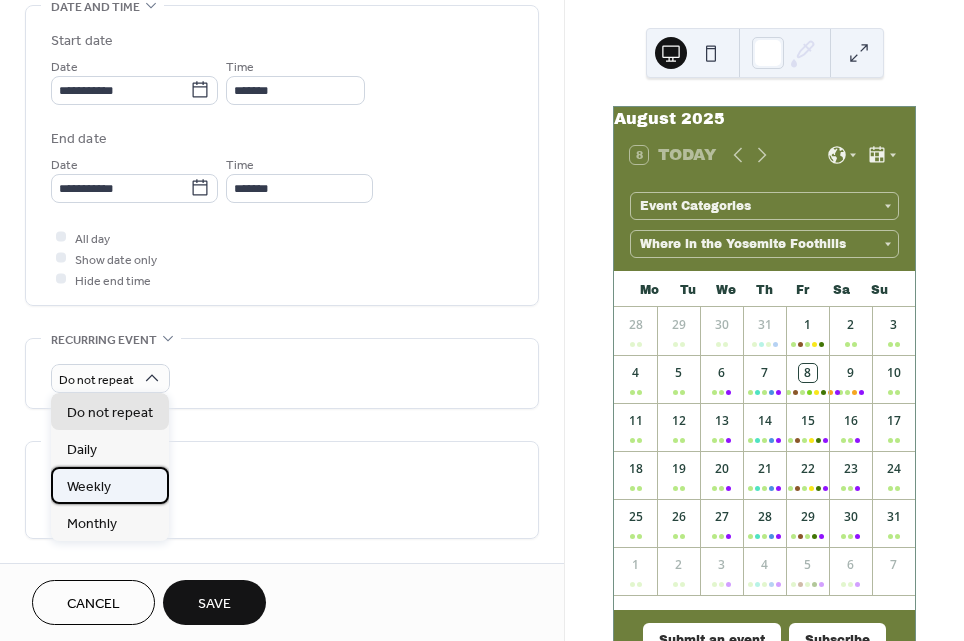 click on "Weekly" at bounding box center [89, 487] 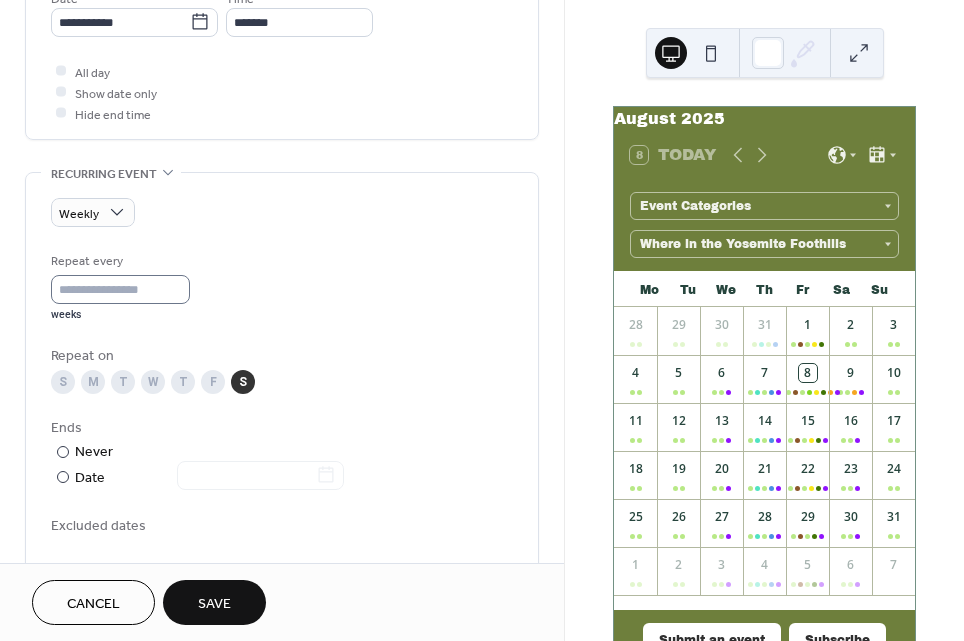 scroll, scrollTop: 815, scrollLeft: 0, axis: vertical 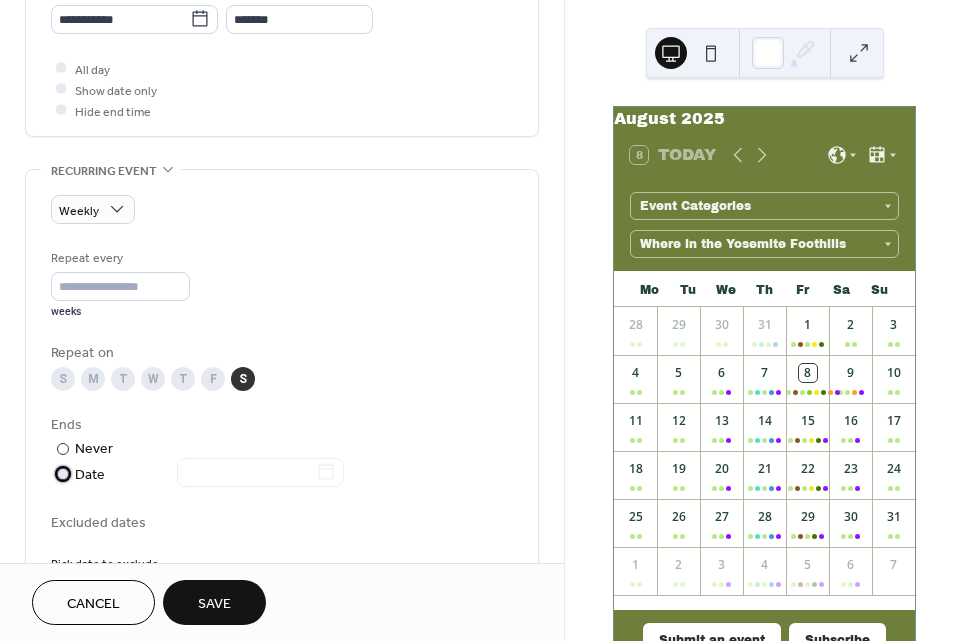 click at bounding box center (63, 474) 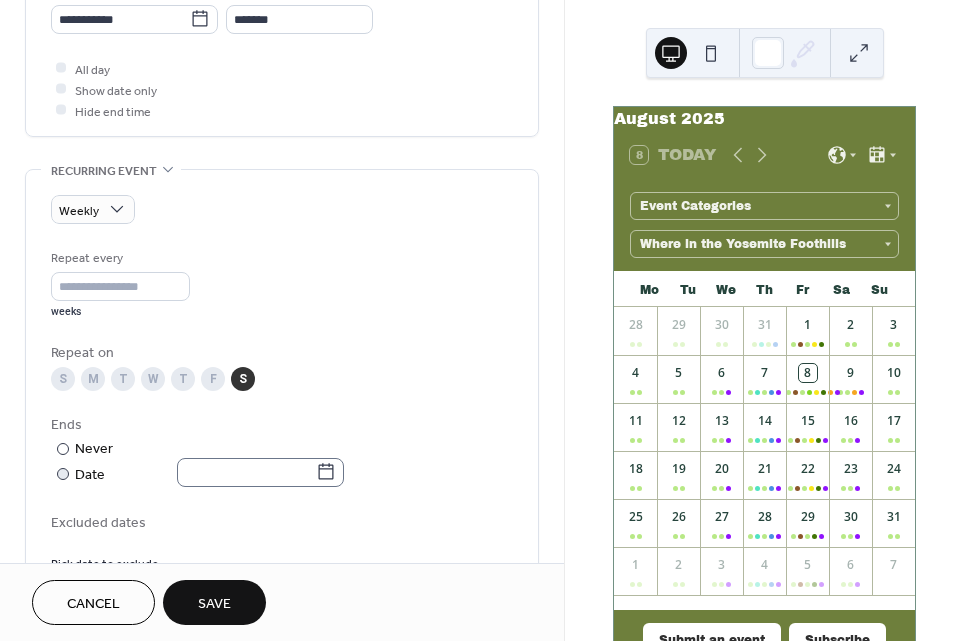 click at bounding box center [260, 472] 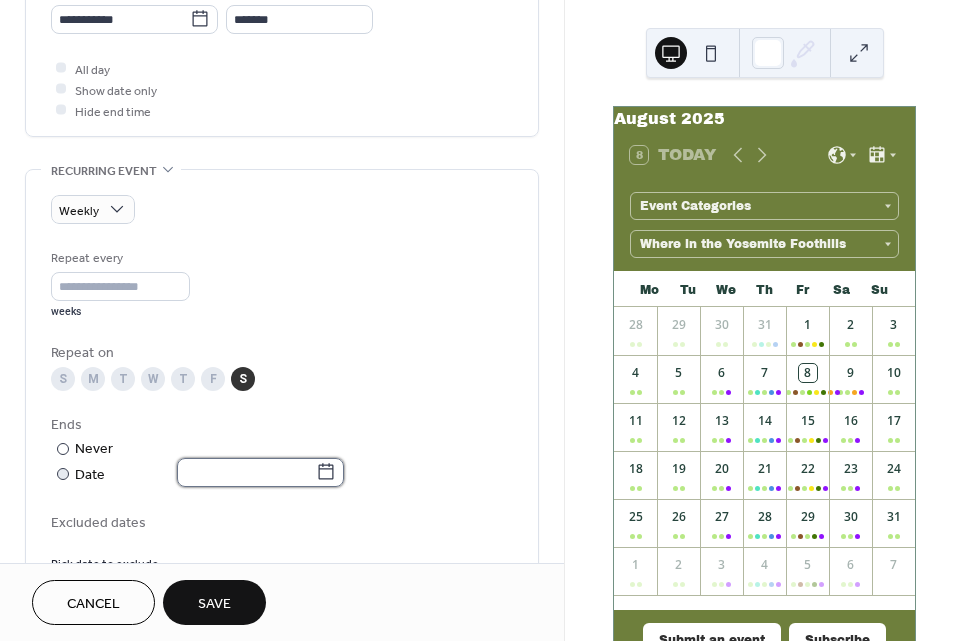 click at bounding box center [246, 472] 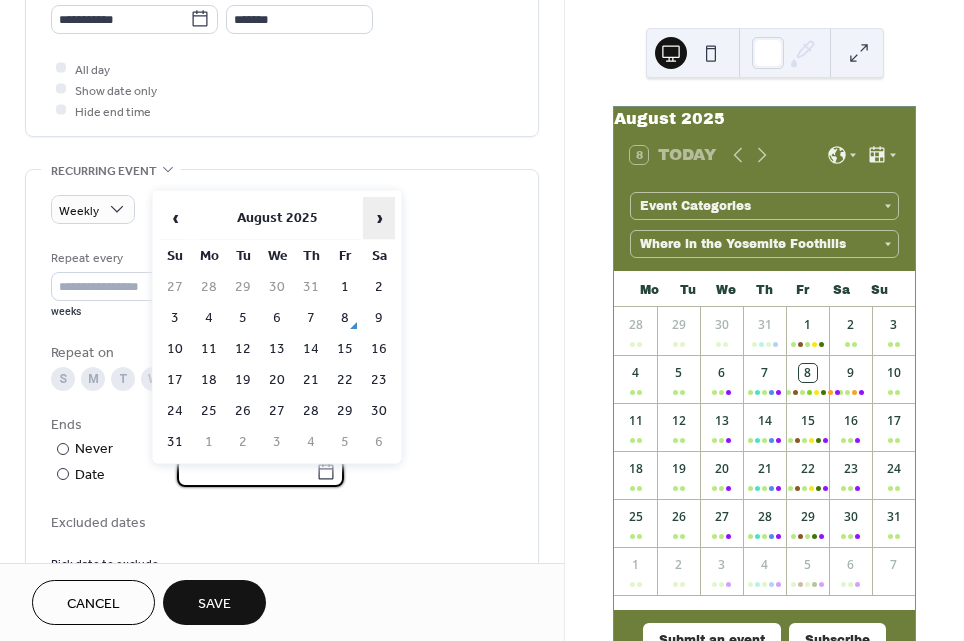 click on "›" at bounding box center (379, 218) 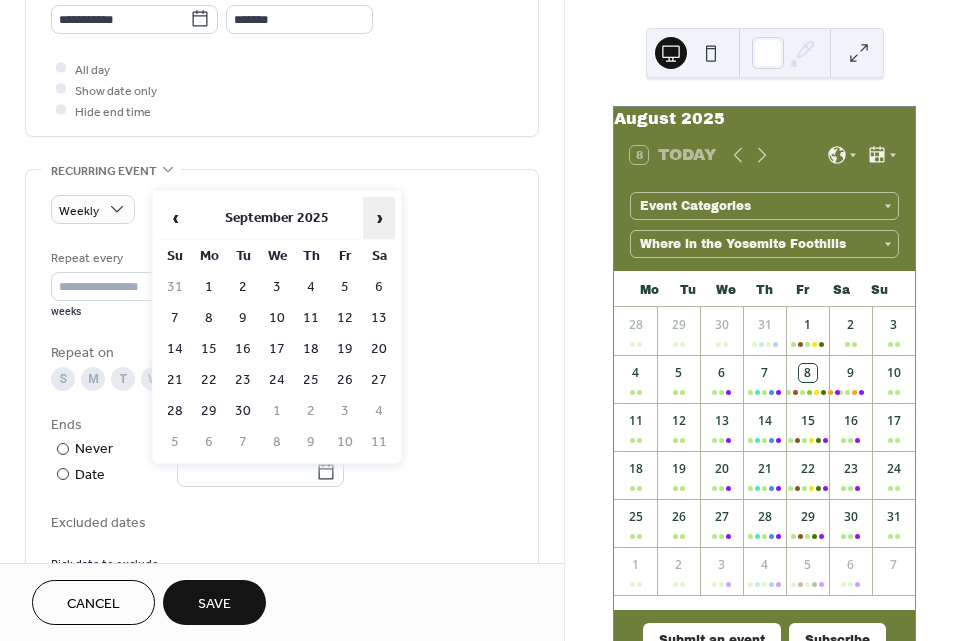 click on "›" at bounding box center (379, 218) 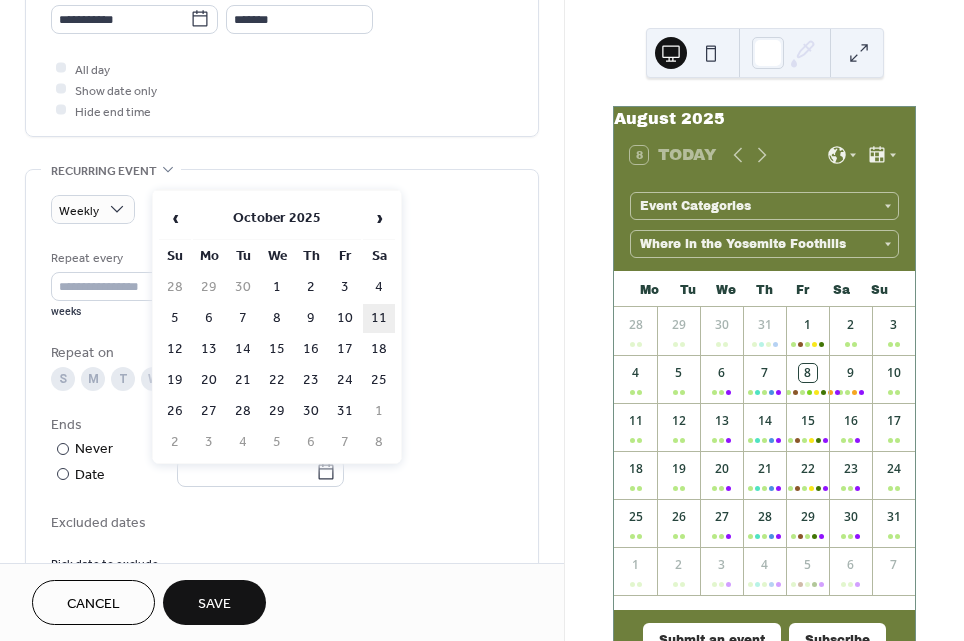 click on "11" at bounding box center [379, 318] 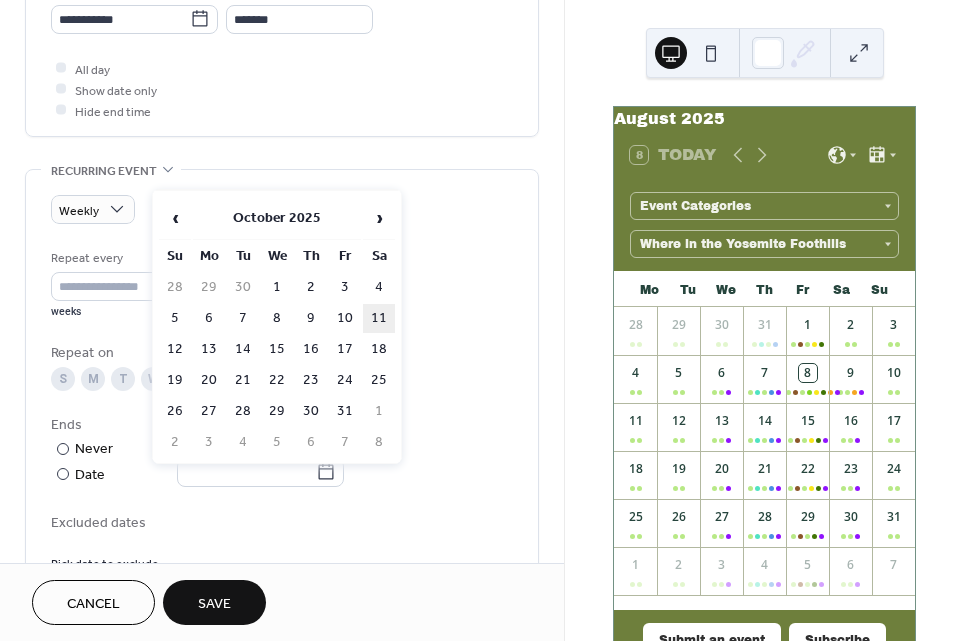 type on "**********" 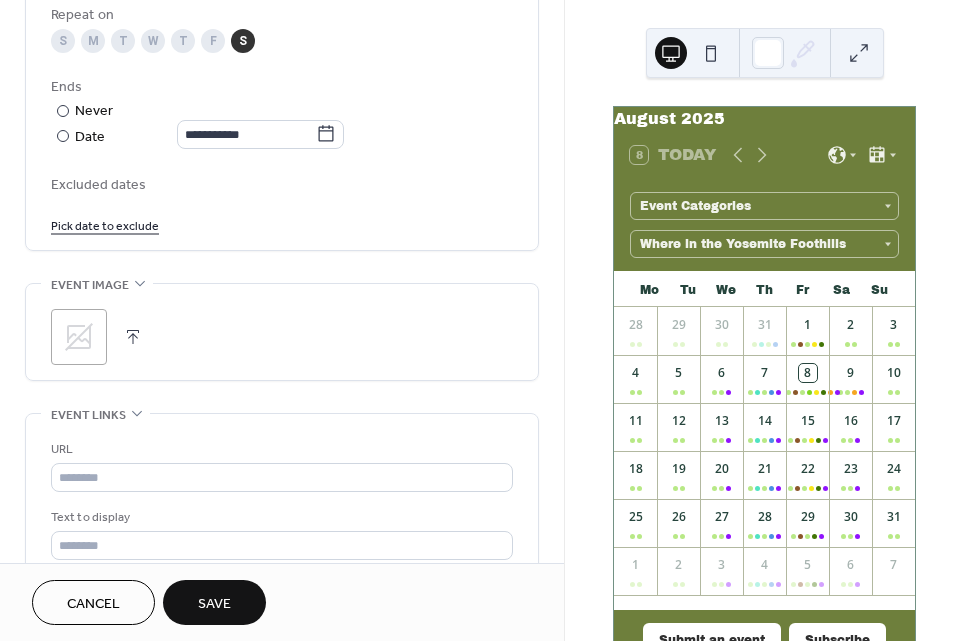 scroll, scrollTop: 1162, scrollLeft: 0, axis: vertical 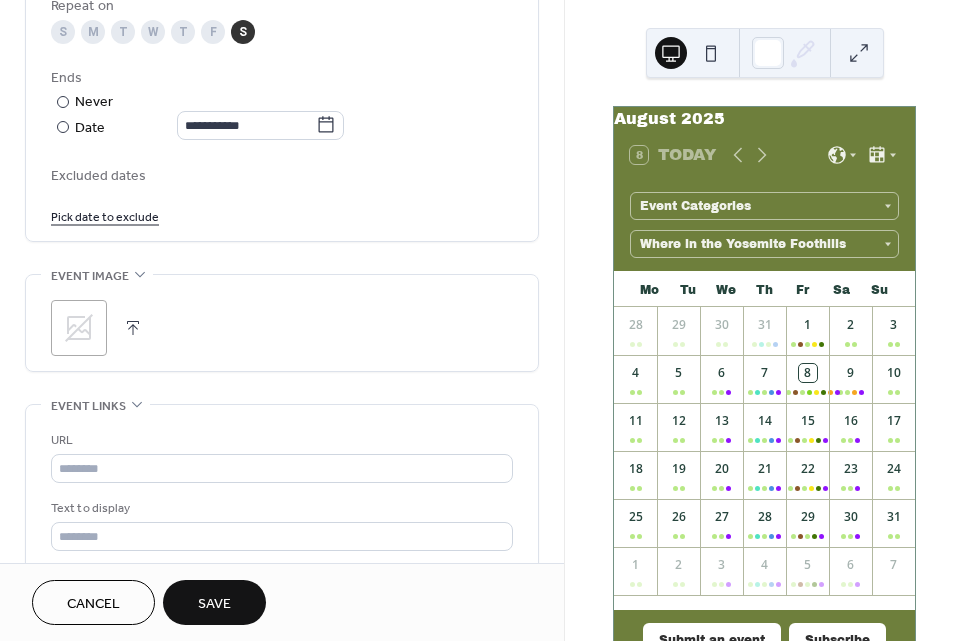 click 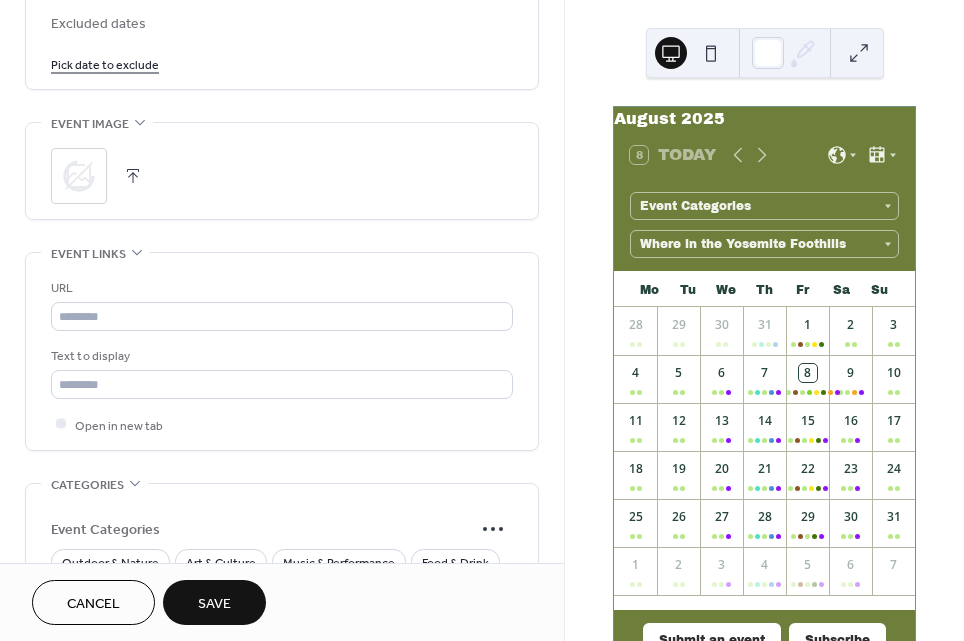 scroll, scrollTop: 1315, scrollLeft: 0, axis: vertical 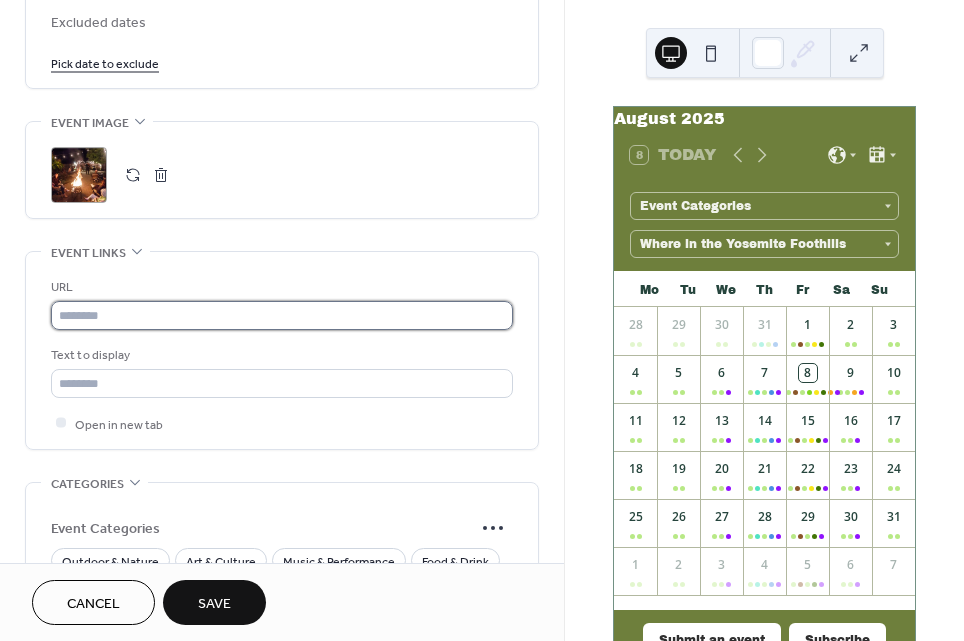 click at bounding box center (282, 315) 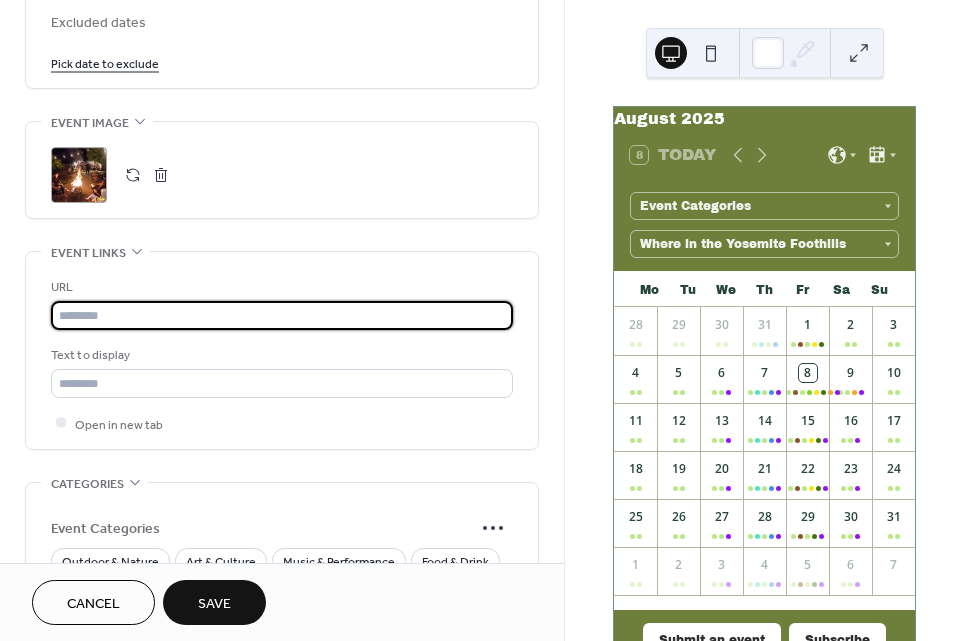 paste on "**********" 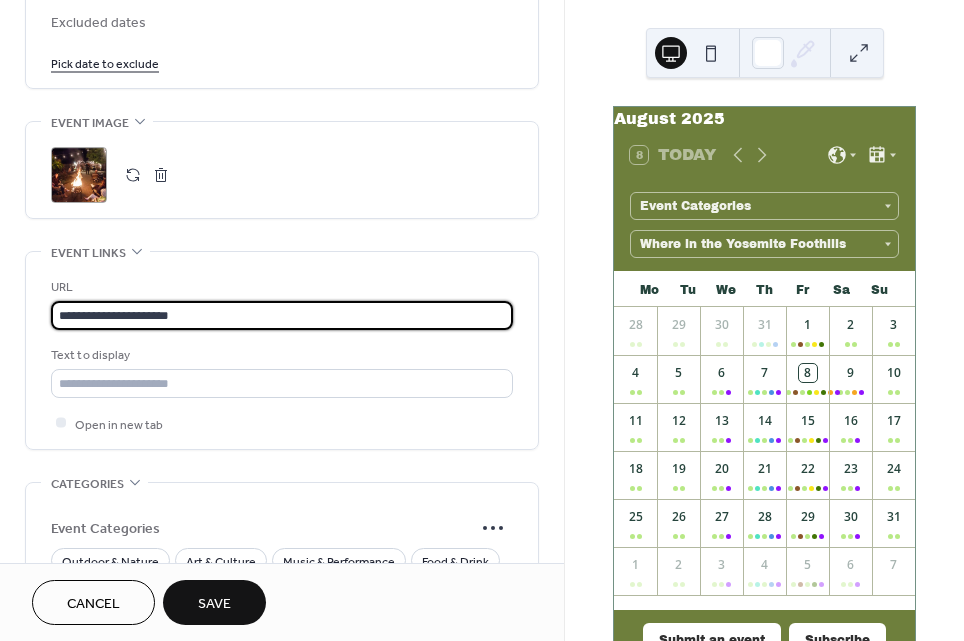 type on "**********" 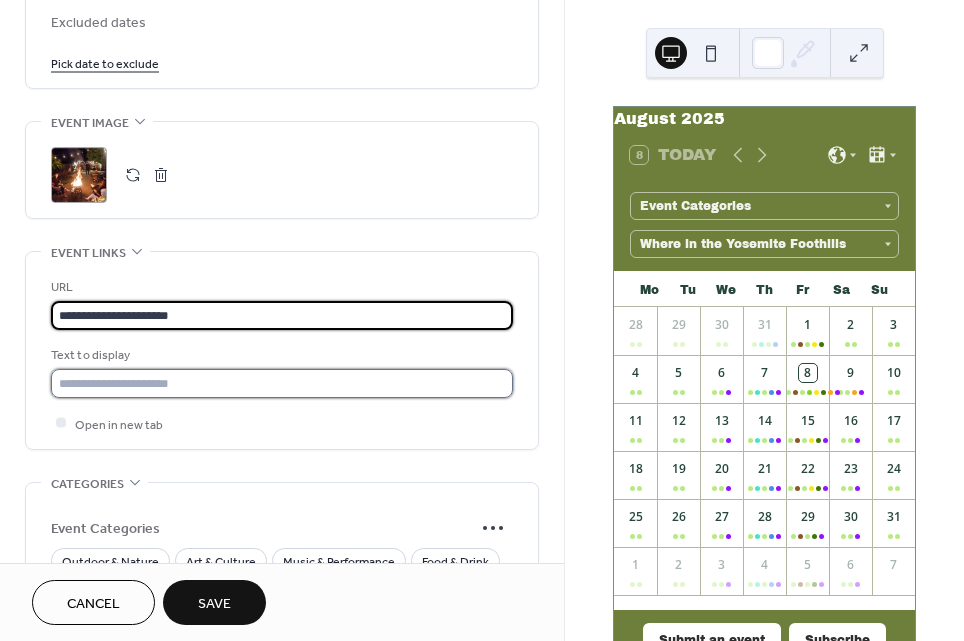 click at bounding box center (282, 383) 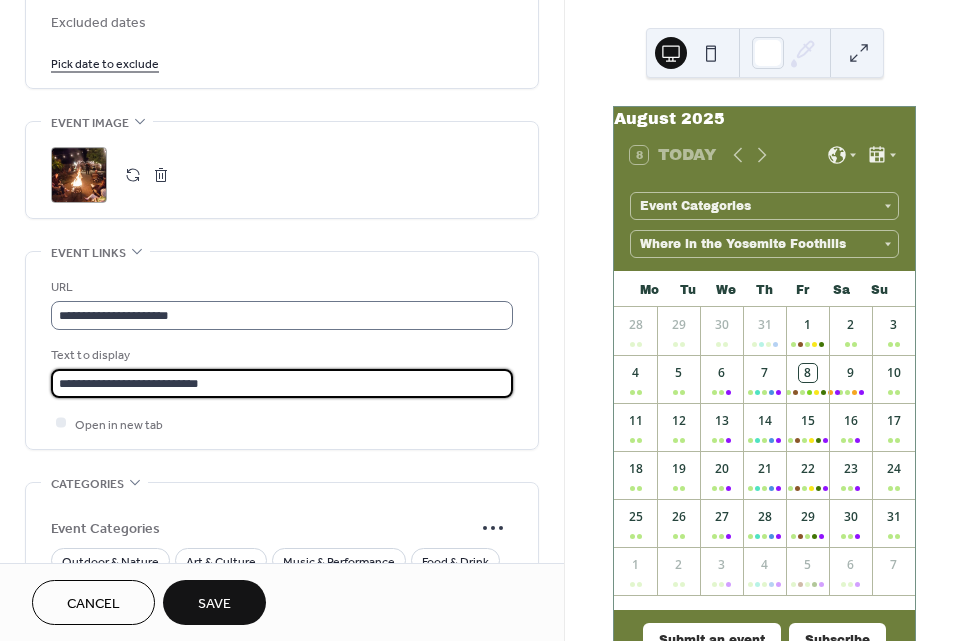 scroll, scrollTop: 0, scrollLeft: 0, axis: both 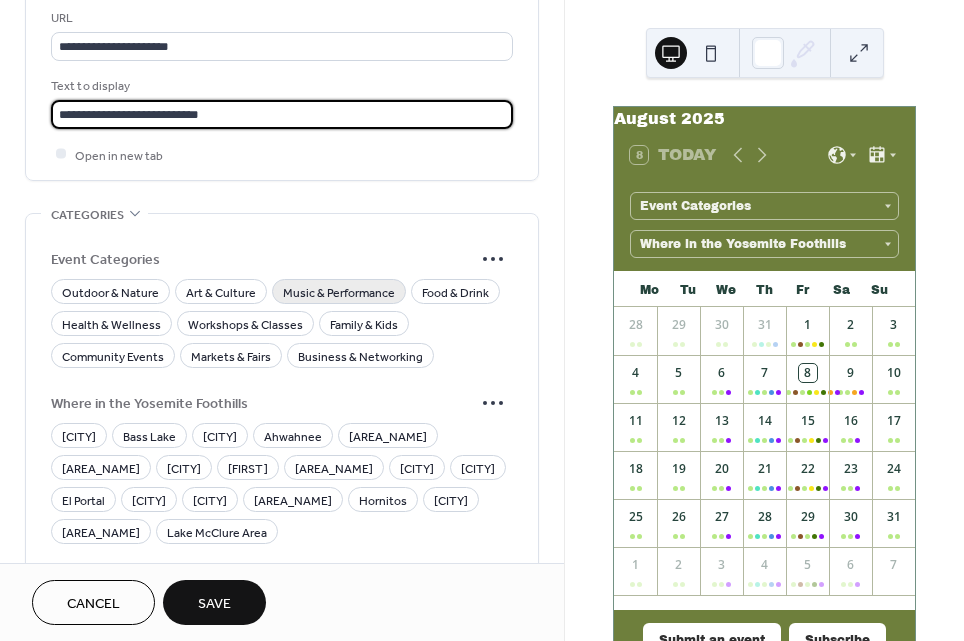 type on "**********" 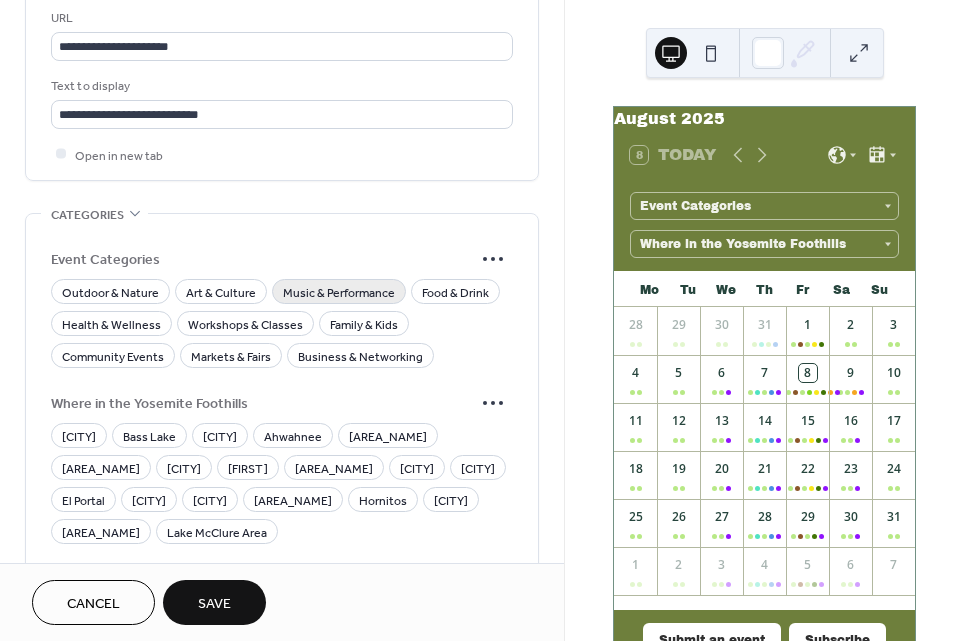 click on "Music & Performance" at bounding box center (339, 292) 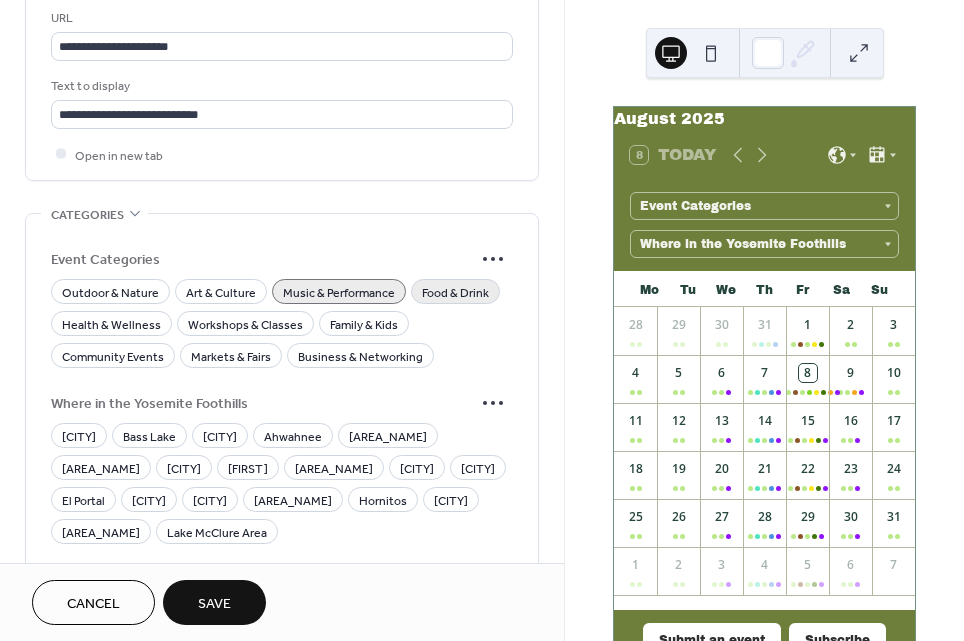 click on "Food & Drink" at bounding box center [455, 292] 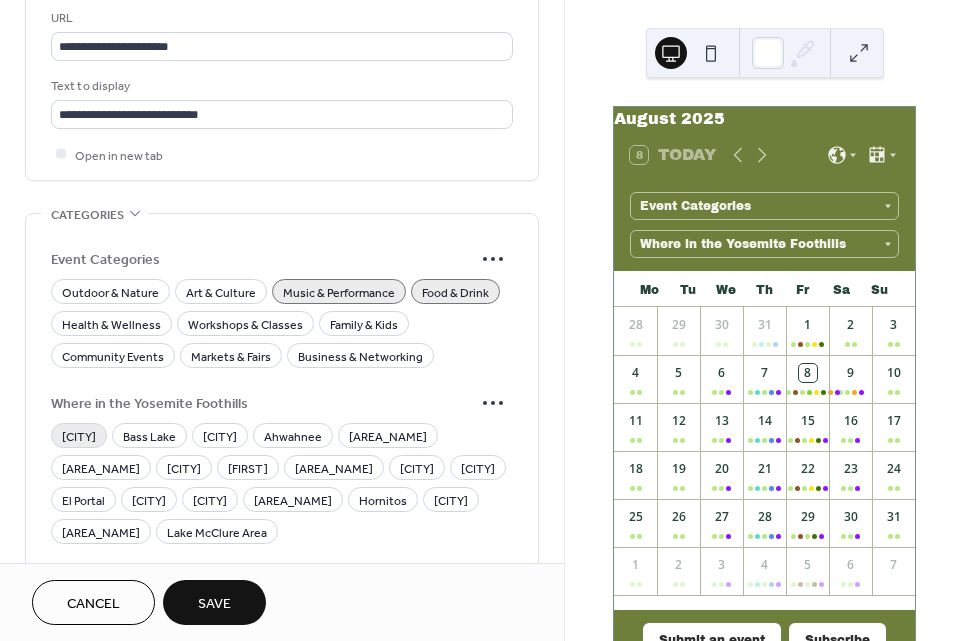 click on "[CITY]" at bounding box center (79, 436) 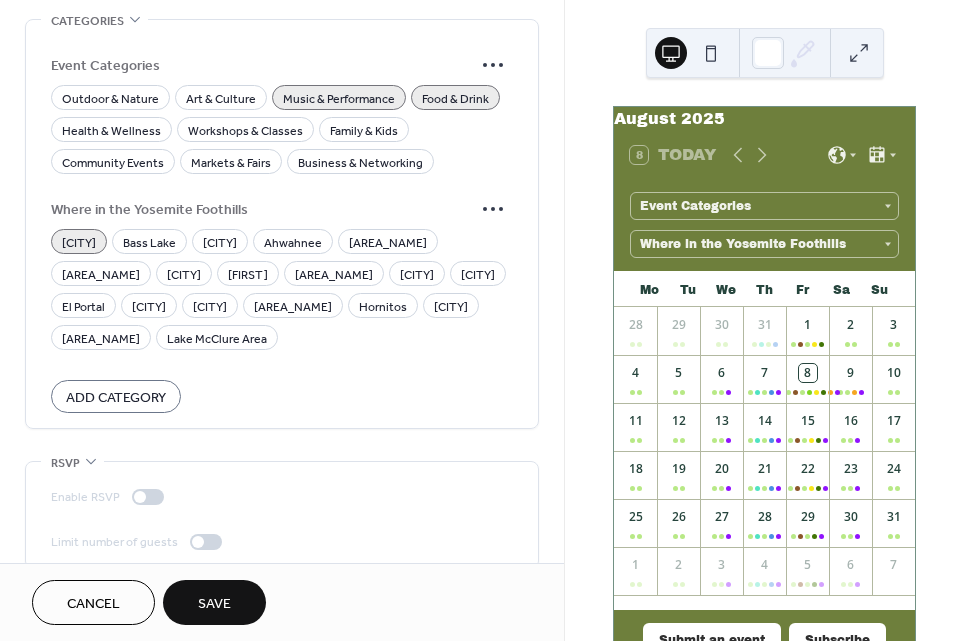 scroll, scrollTop: 1792, scrollLeft: 0, axis: vertical 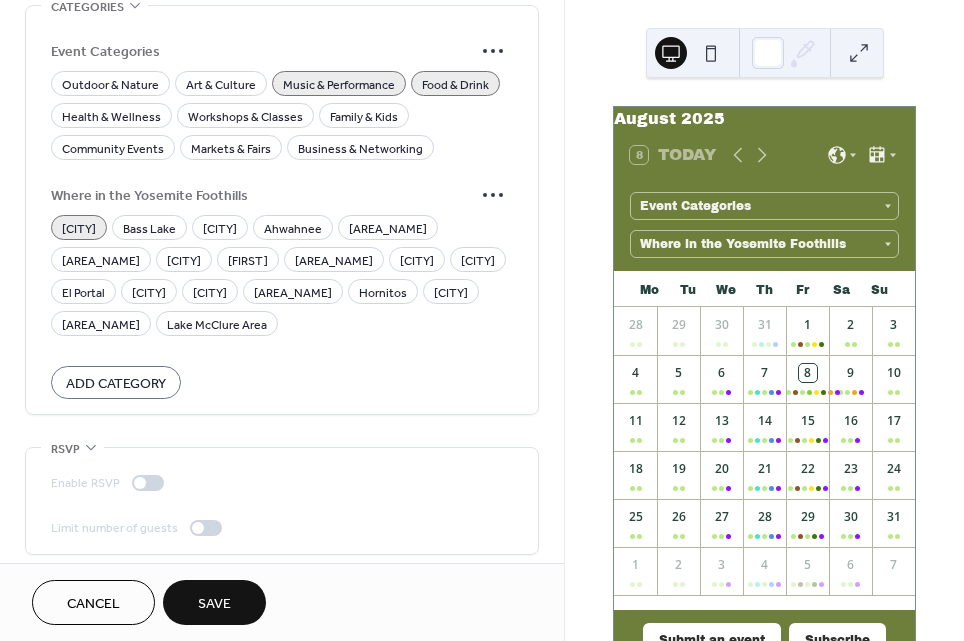 click on "Save" at bounding box center [214, 604] 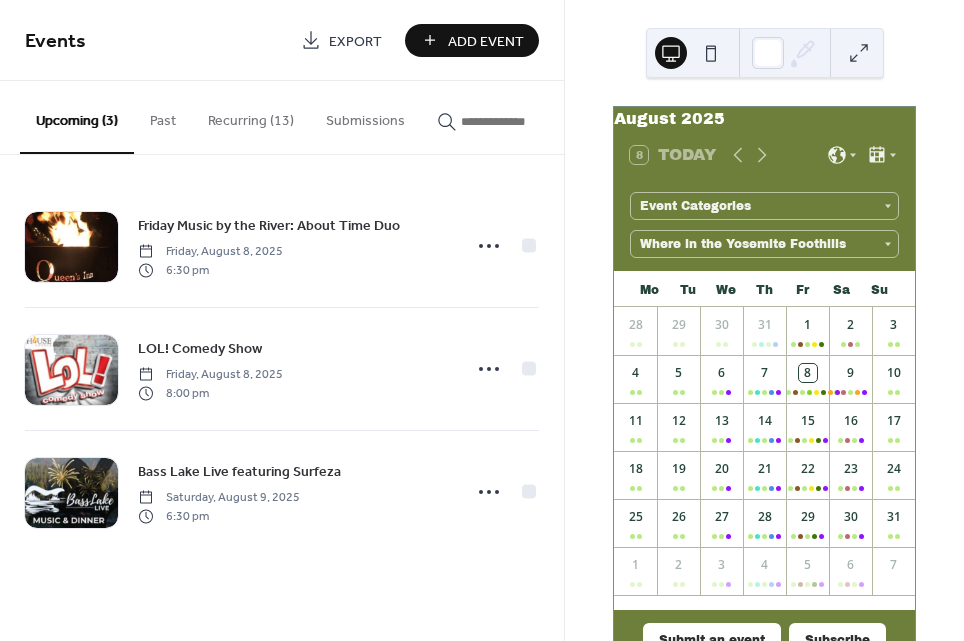 click on "Add Event" at bounding box center [486, 41] 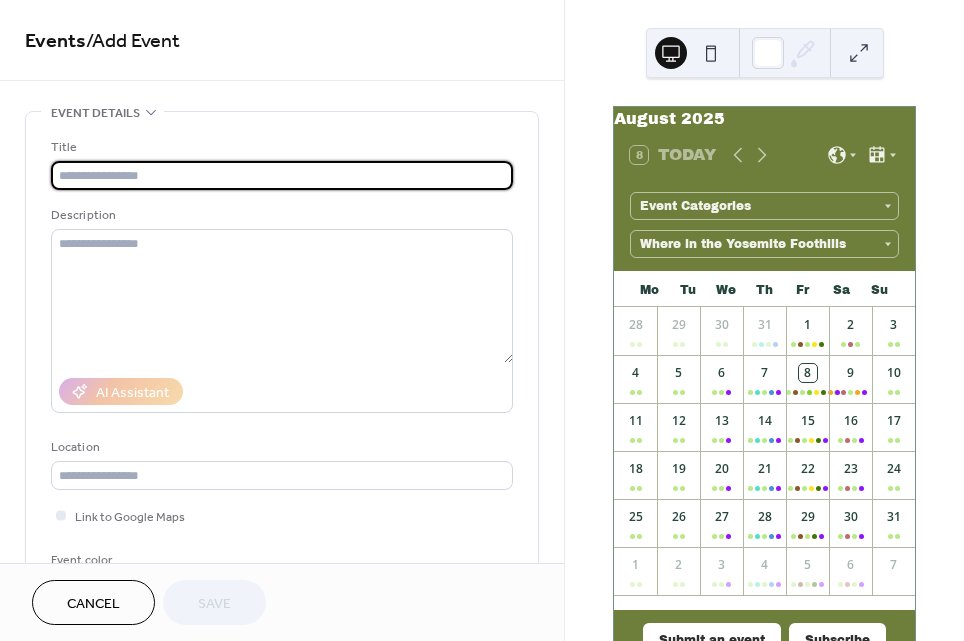 paste on "**********" 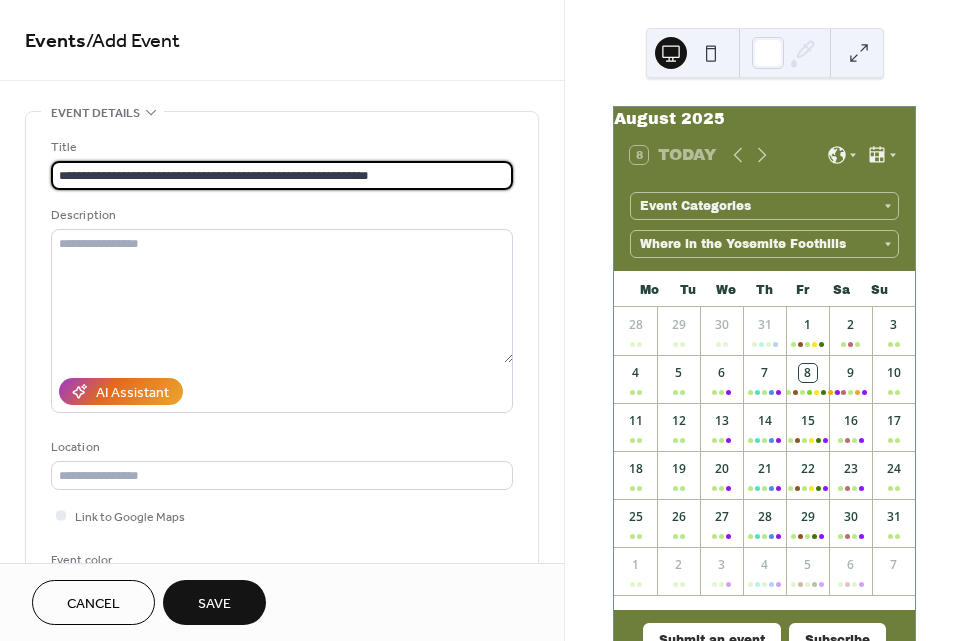 type on "**********" 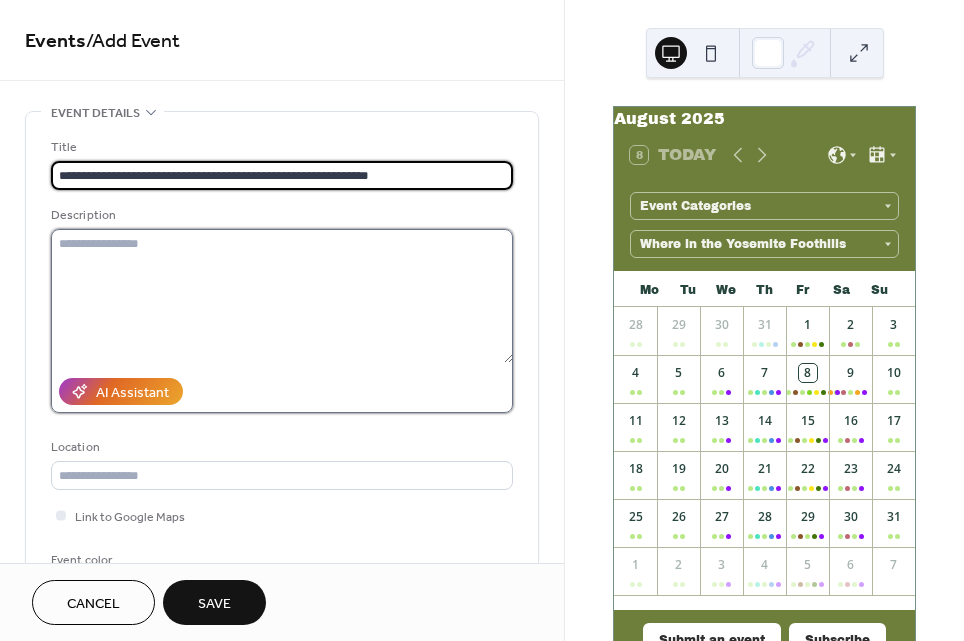 click at bounding box center [282, 296] 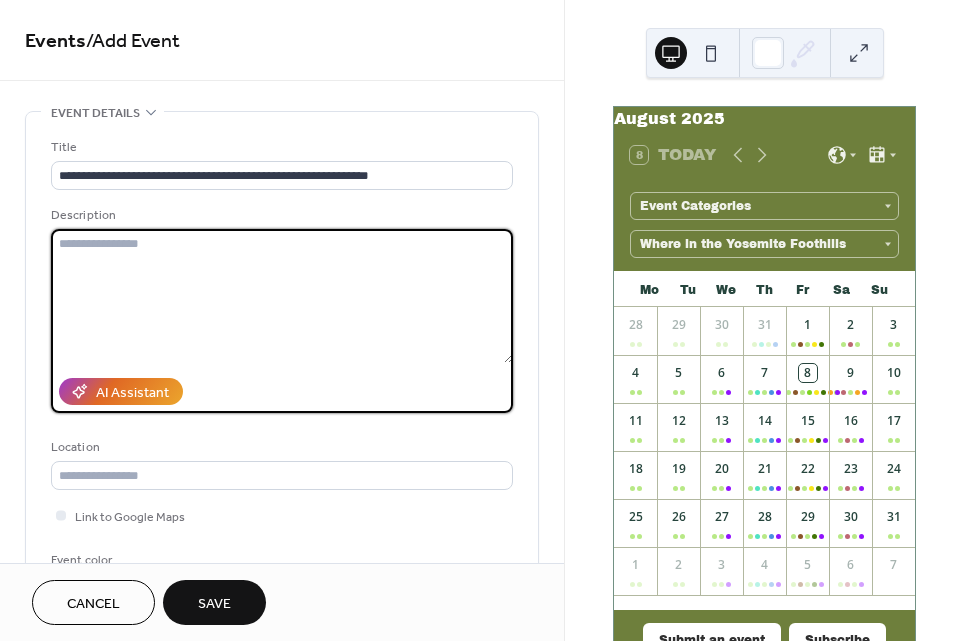paste on "**********" 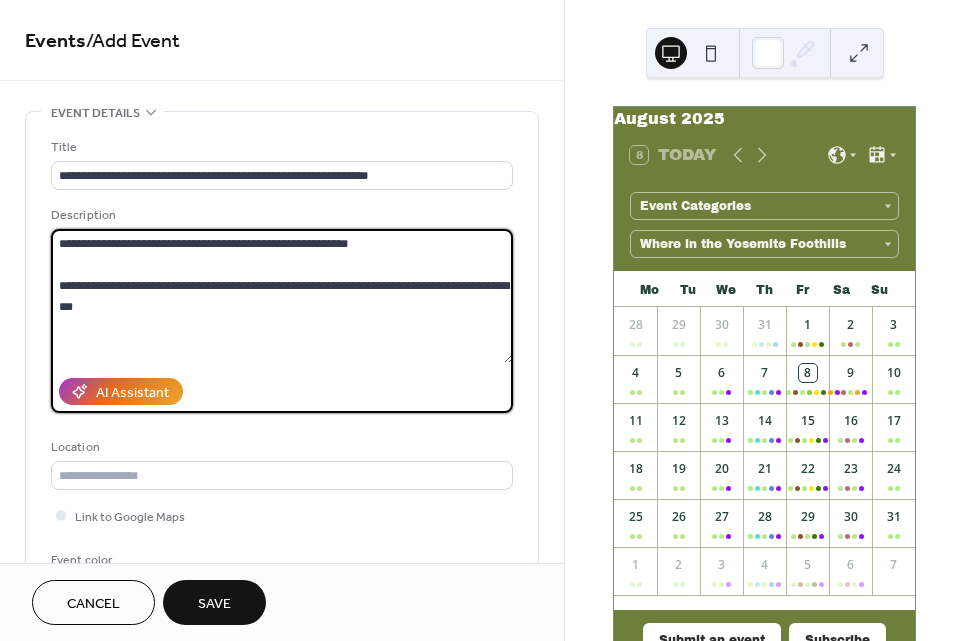 scroll, scrollTop: 332, scrollLeft: 0, axis: vertical 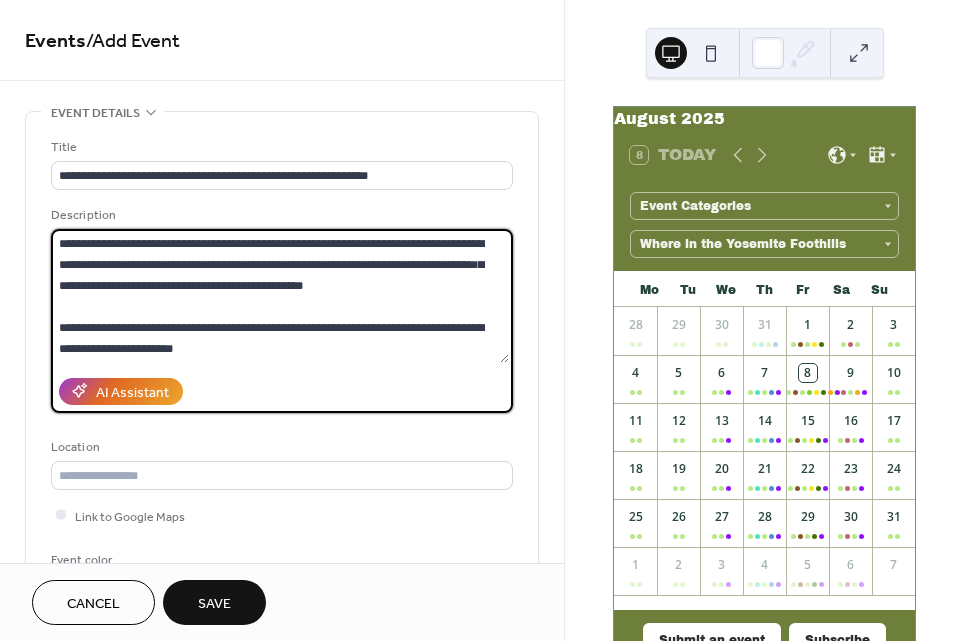 paste on "**********" 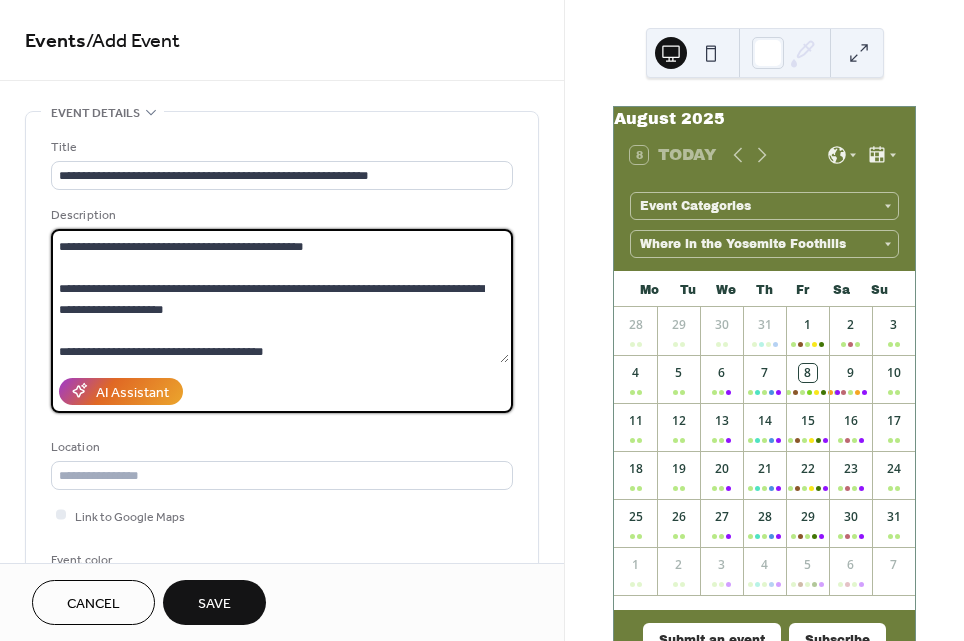 scroll, scrollTop: 458, scrollLeft: 0, axis: vertical 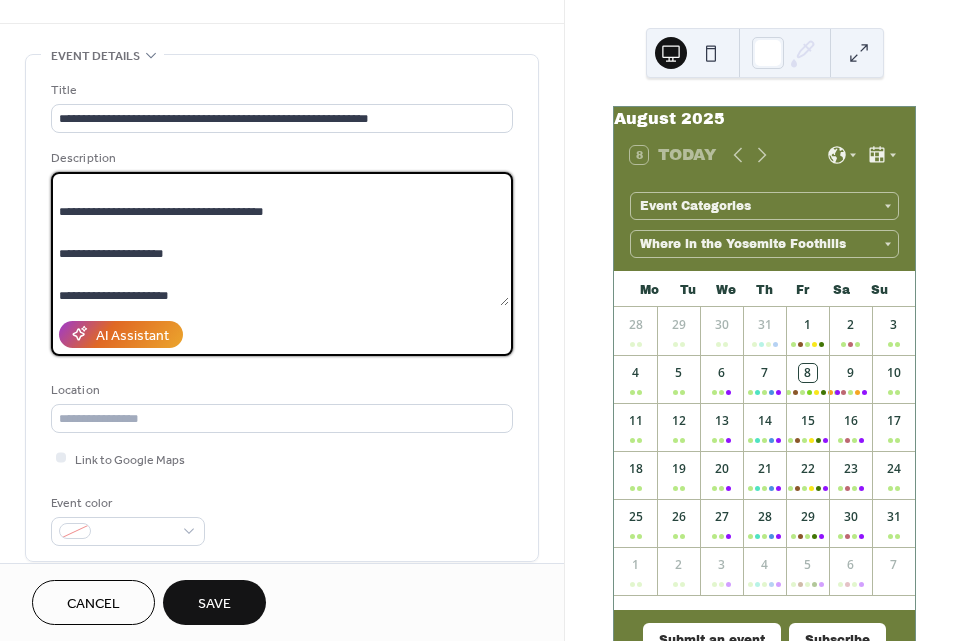 type on "**********" 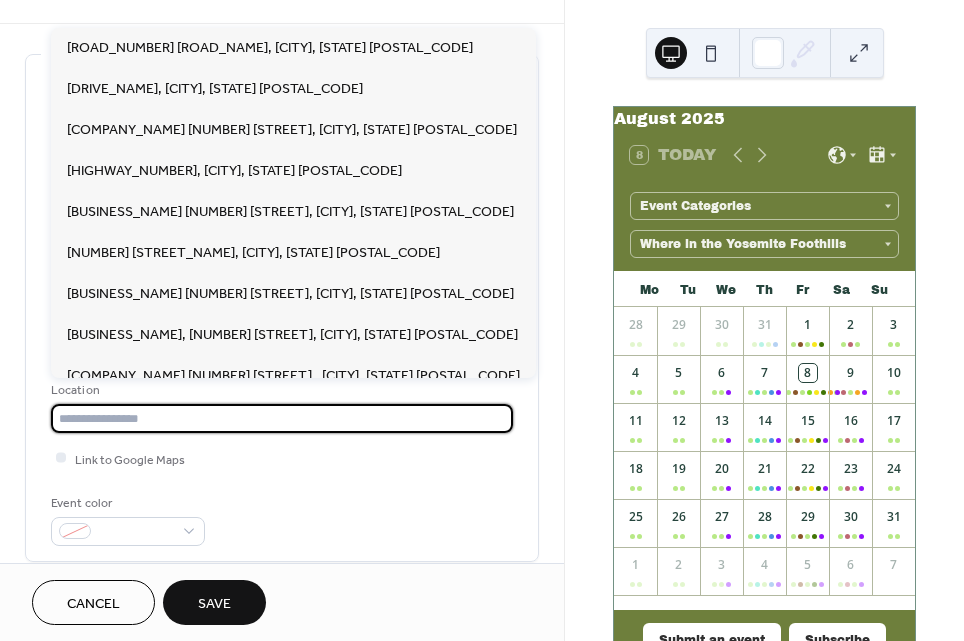 click at bounding box center (282, 418) 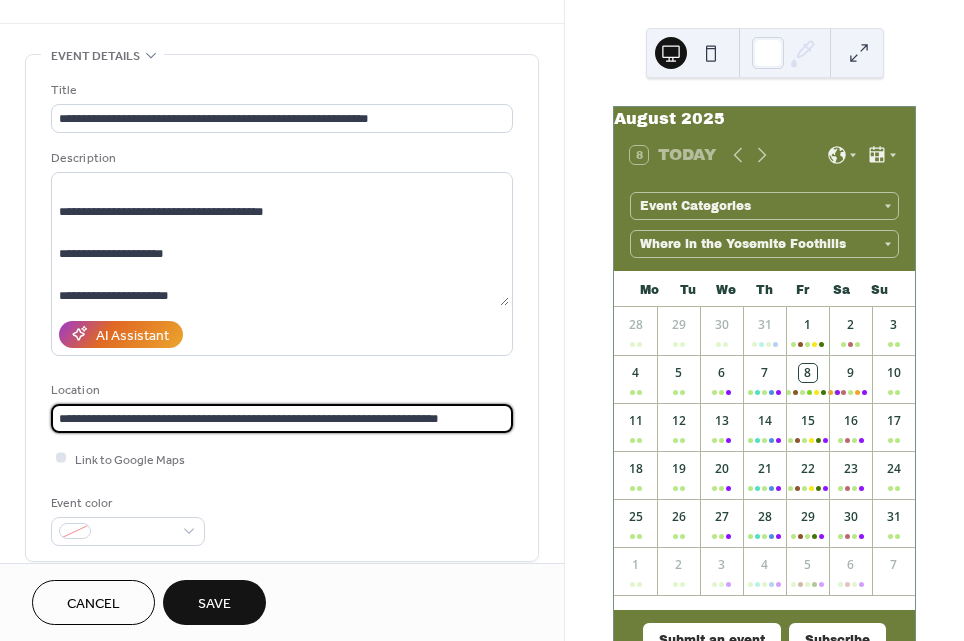 type on "**********" 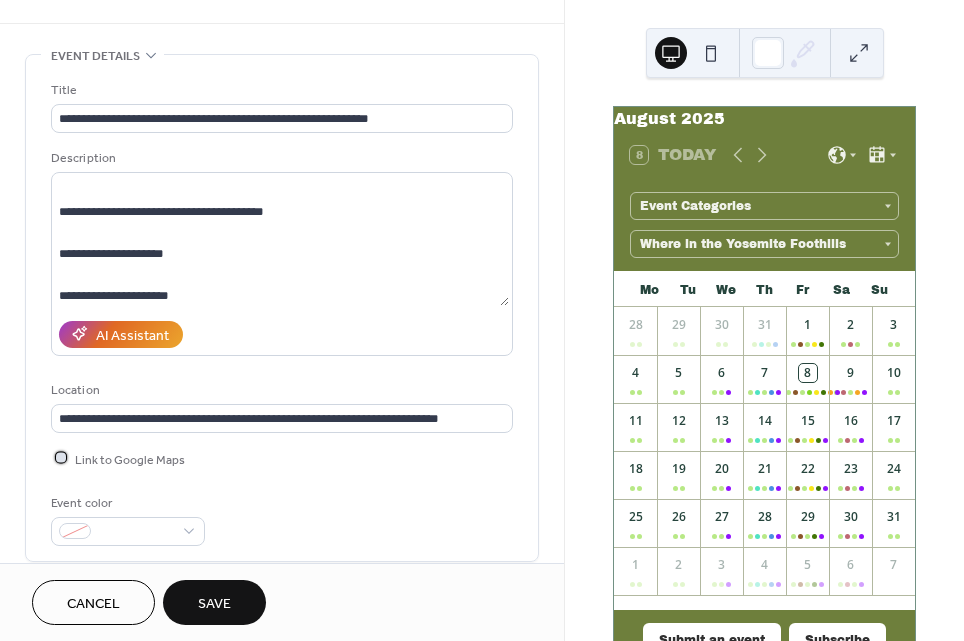 click at bounding box center [61, 458] 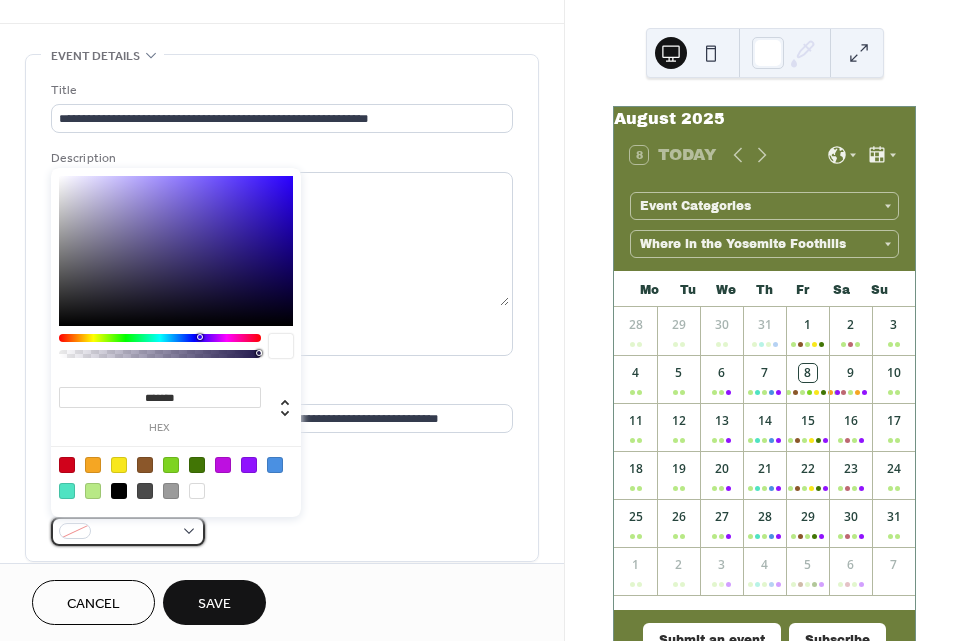 click at bounding box center [136, 532] 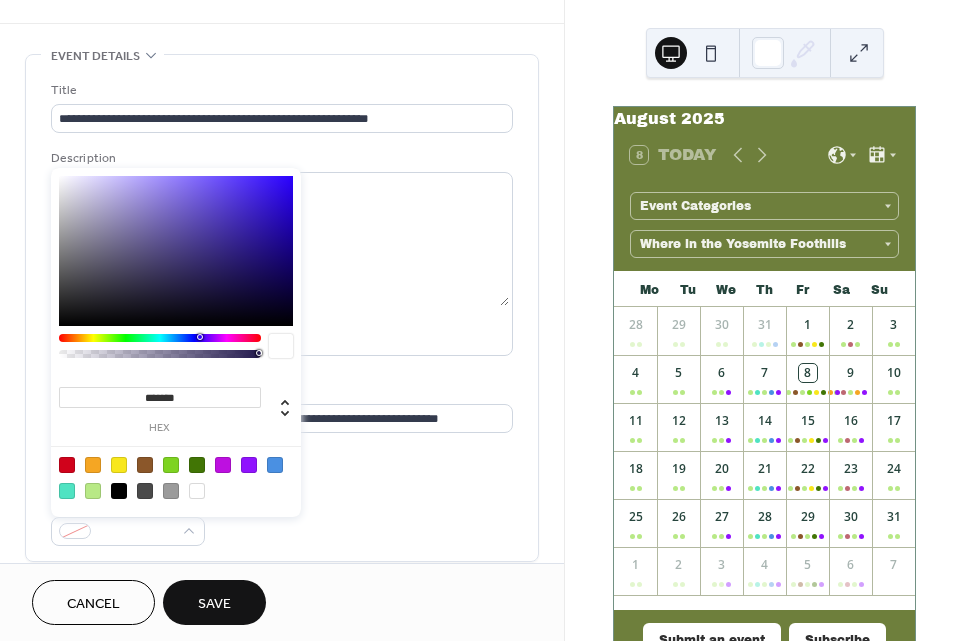 click at bounding box center (93, 465) 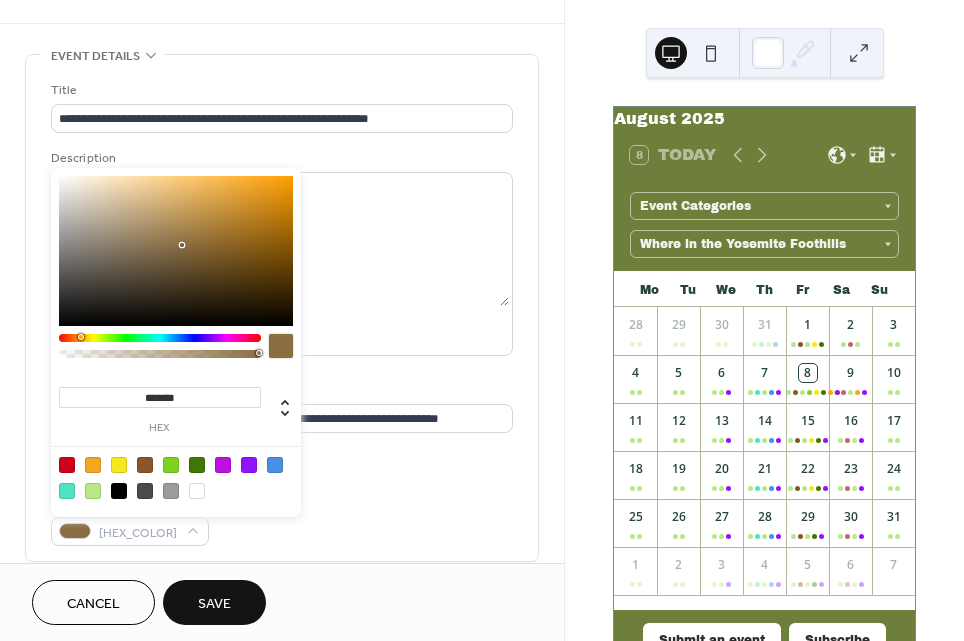 click at bounding box center (176, 251) 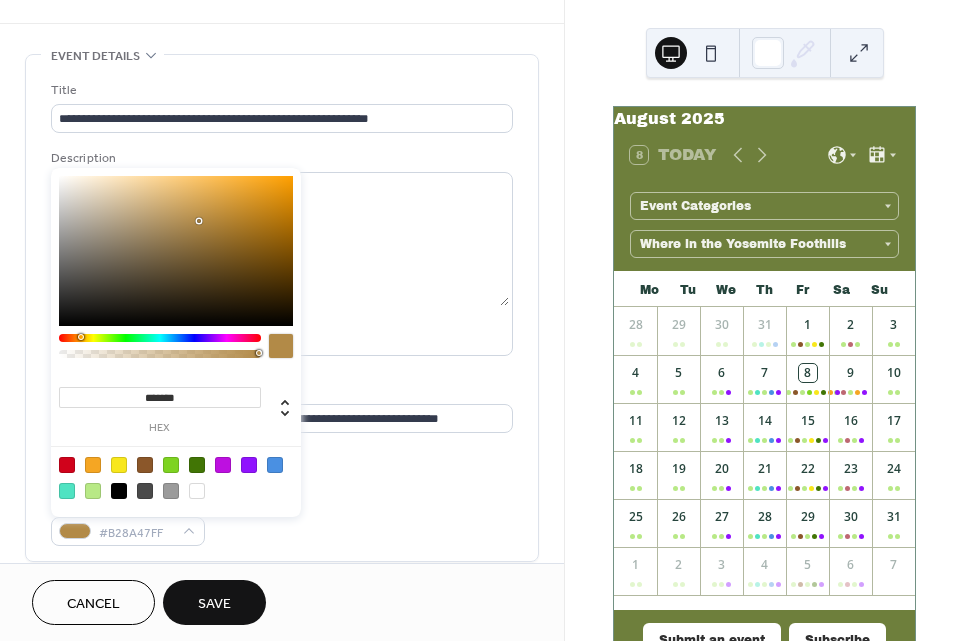 click at bounding box center [176, 251] 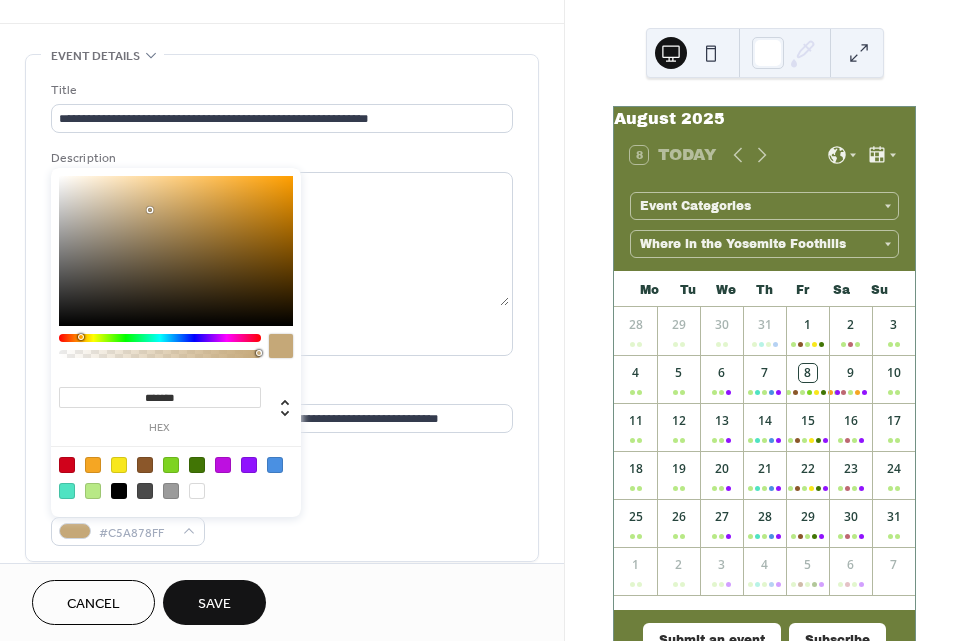 click at bounding box center [176, 251] 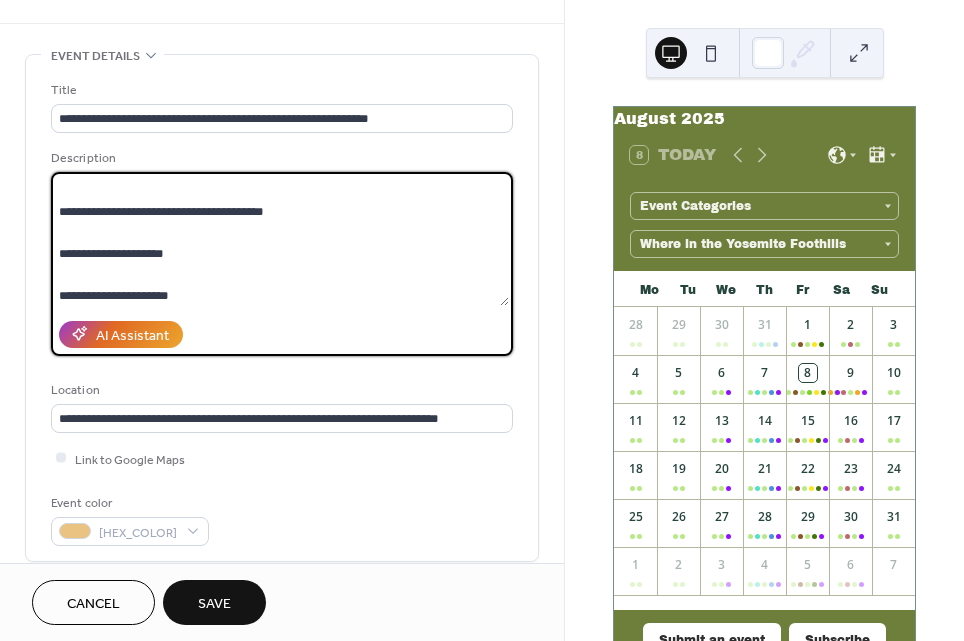 click on "**********" at bounding box center [280, 239] 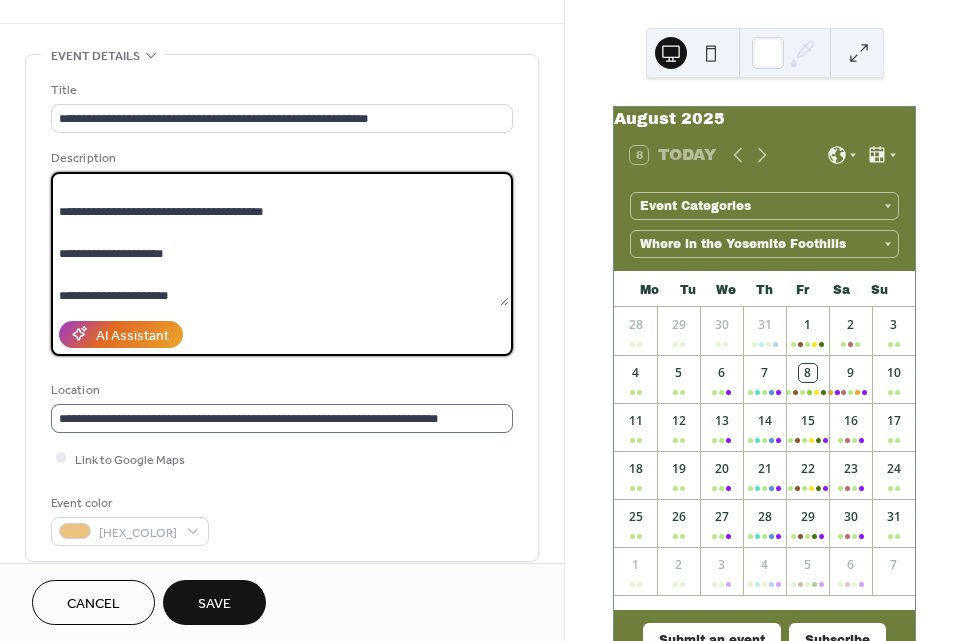 scroll, scrollTop: 0, scrollLeft: 0, axis: both 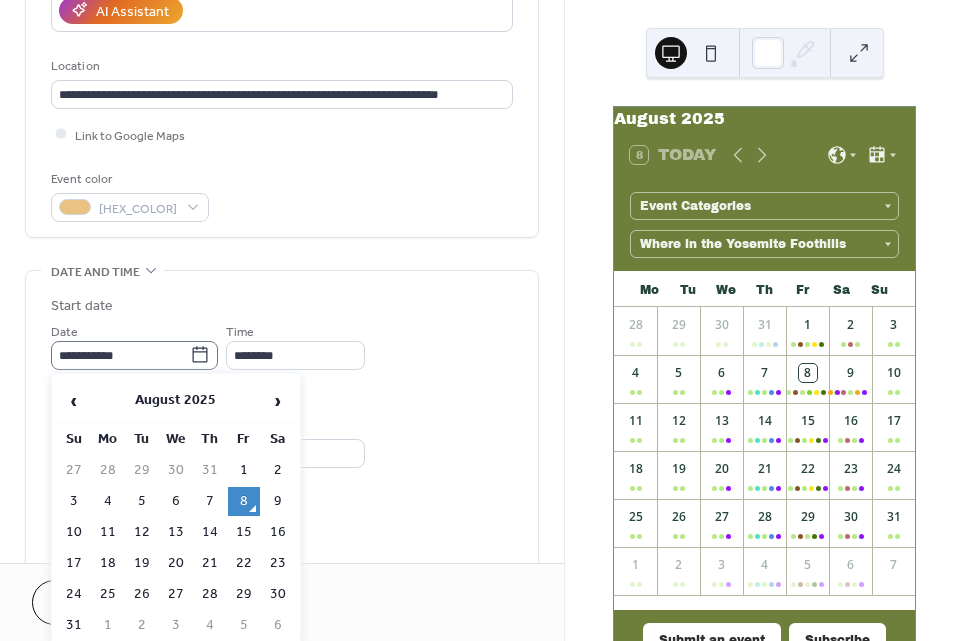 click 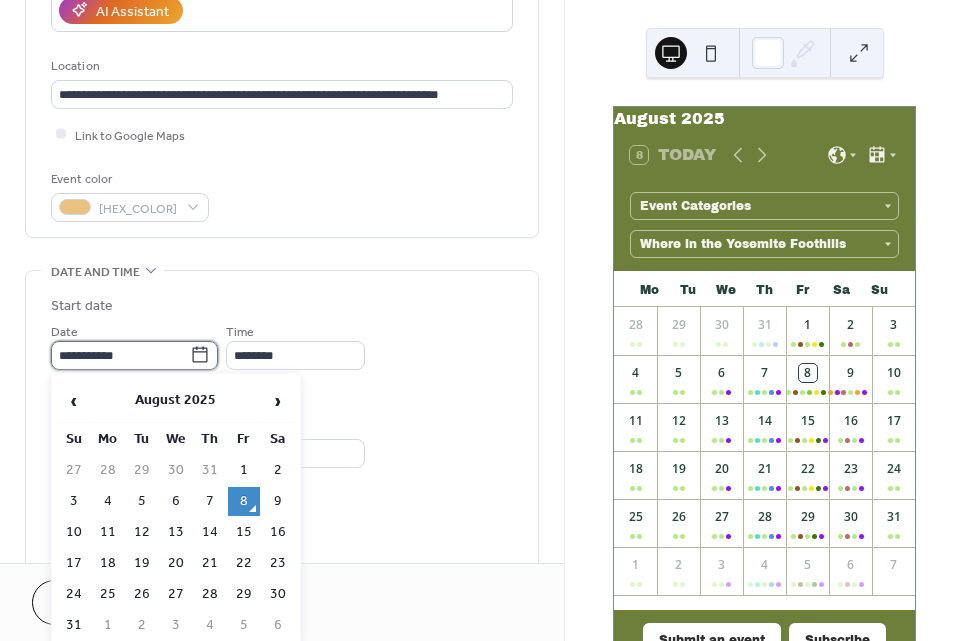 click on "**********" at bounding box center [120, 355] 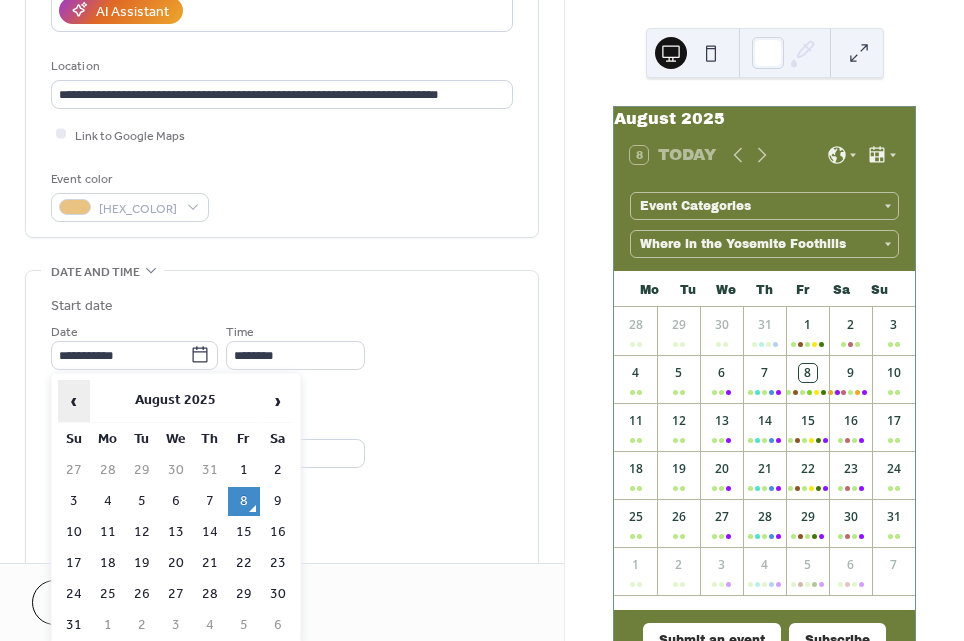 click on "‹" at bounding box center [74, 401] 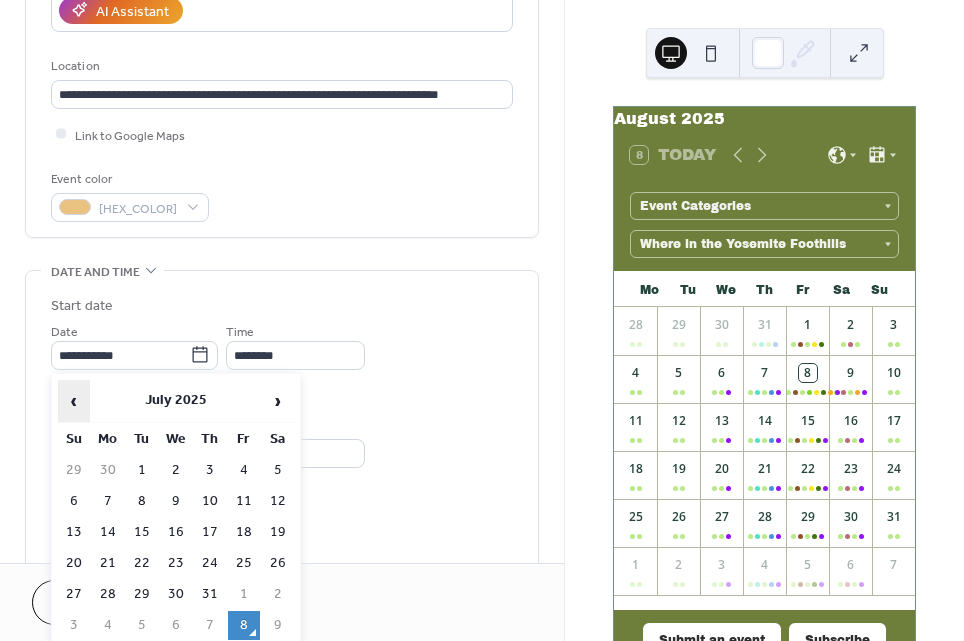 click on "‹" at bounding box center [74, 401] 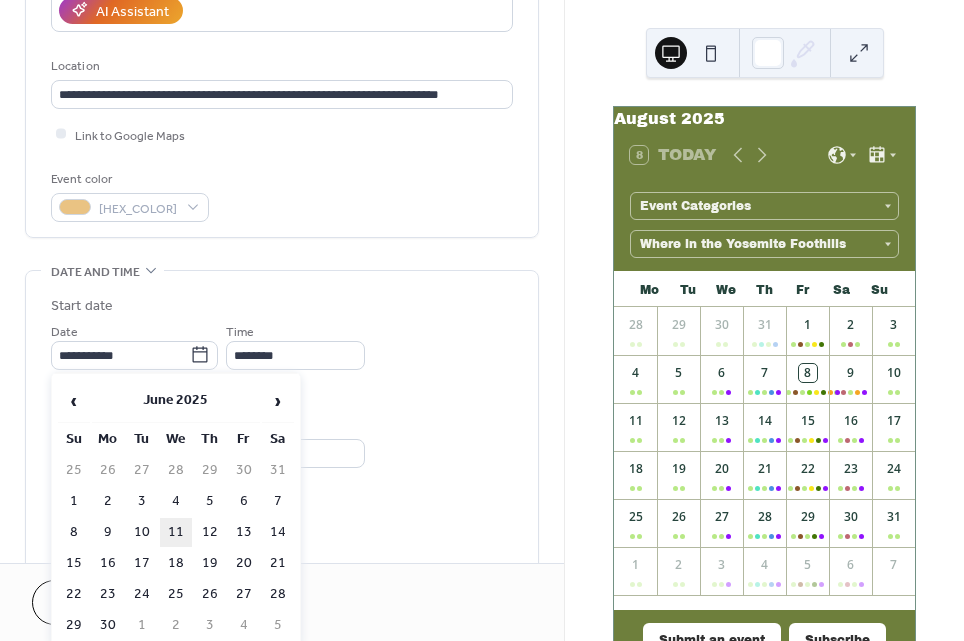 click on "11" at bounding box center (176, 532) 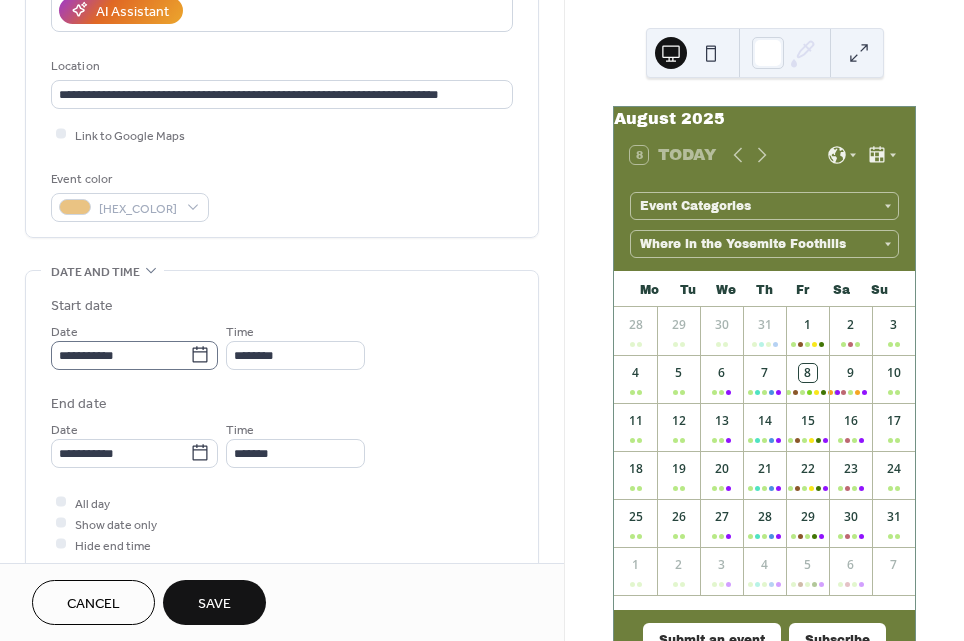 click 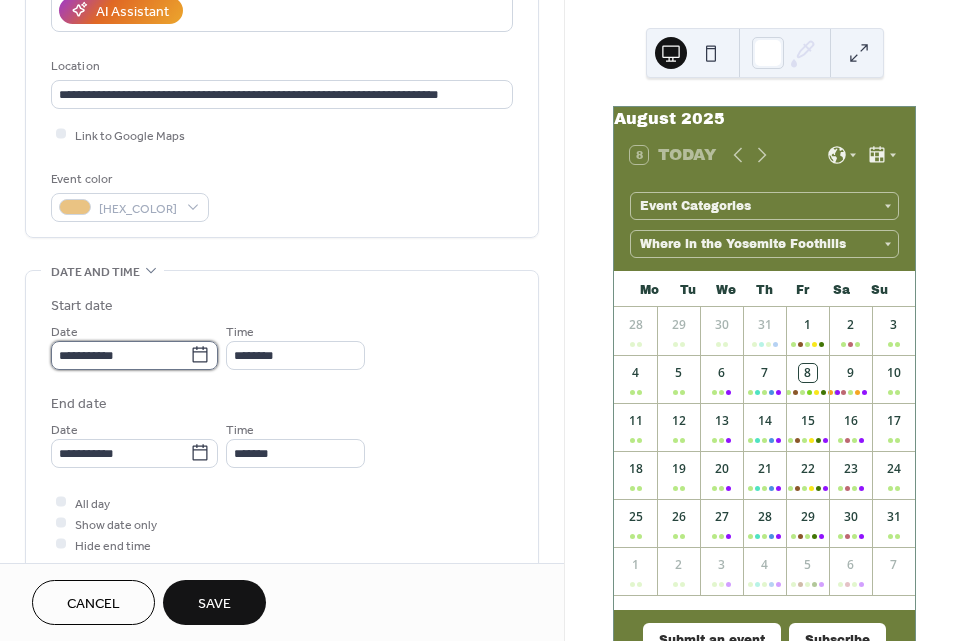 click on "**********" at bounding box center (120, 355) 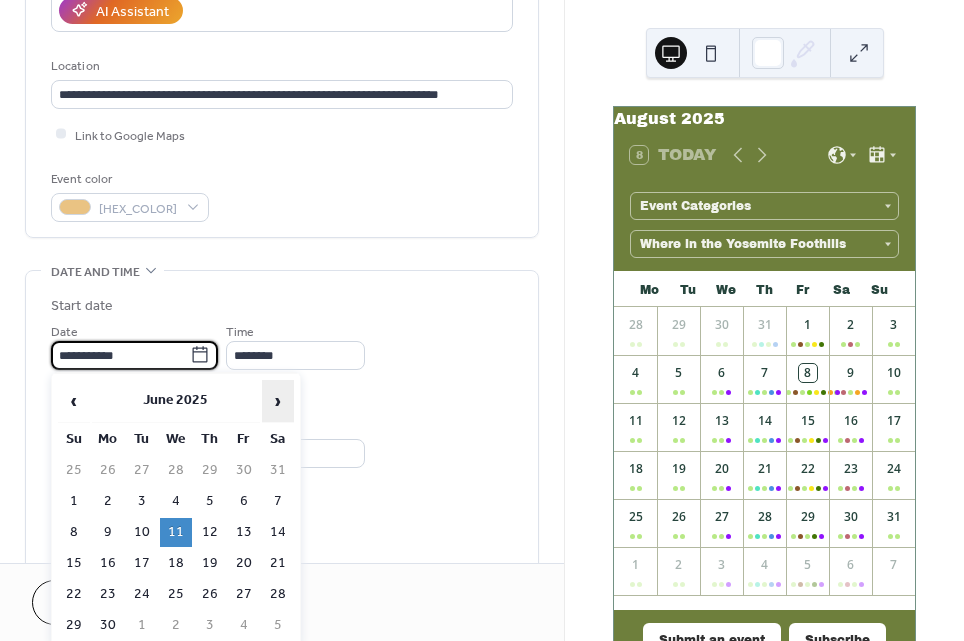click on "›" at bounding box center [278, 401] 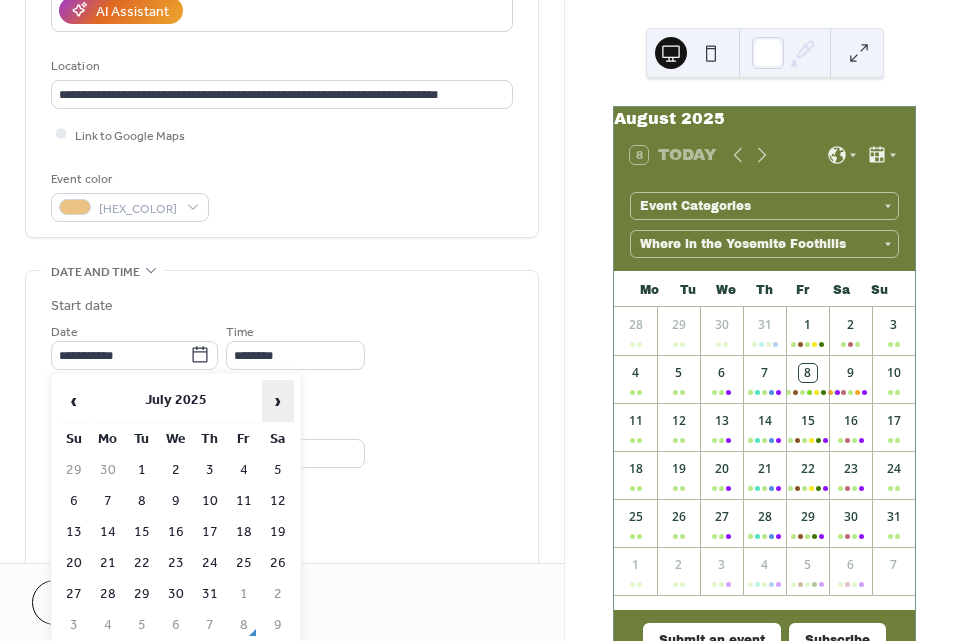 click on "›" at bounding box center (278, 401) 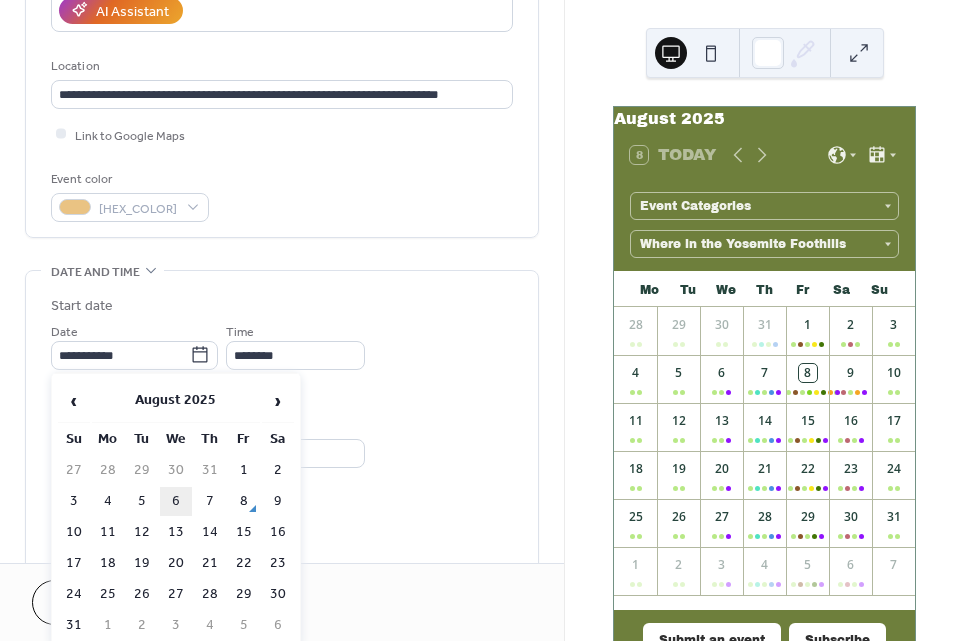 click on "6" at bounding box center [176, 501] 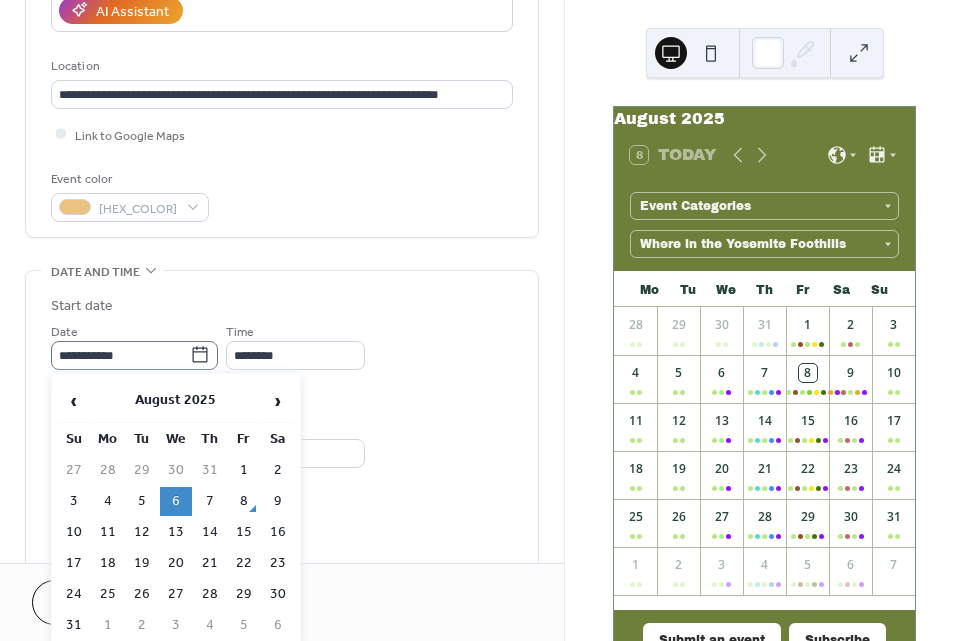 click 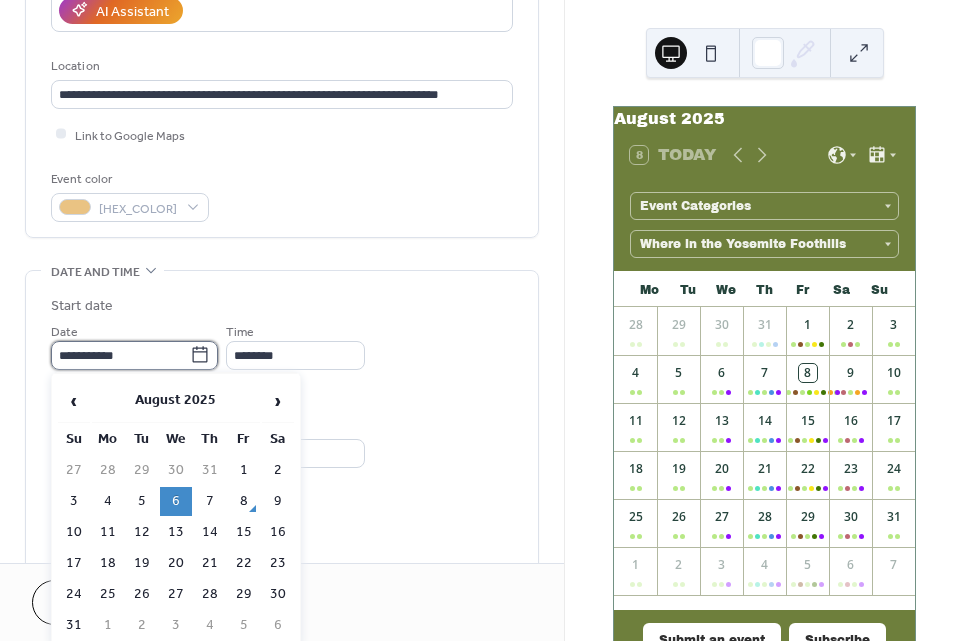 click on "**********" at bounding box center [120, 355] 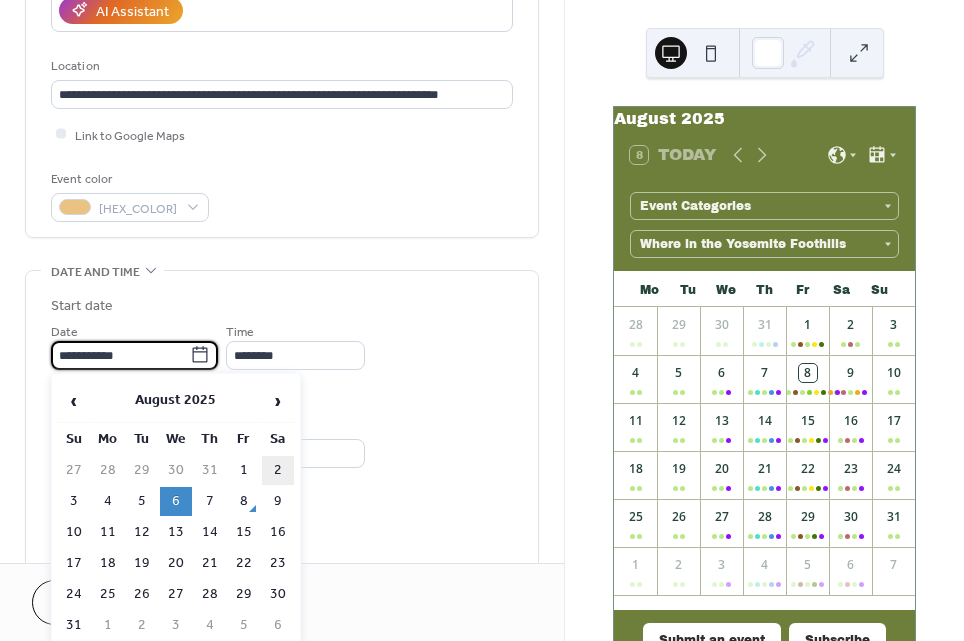 click on "2" at bounding box center (278, 470) 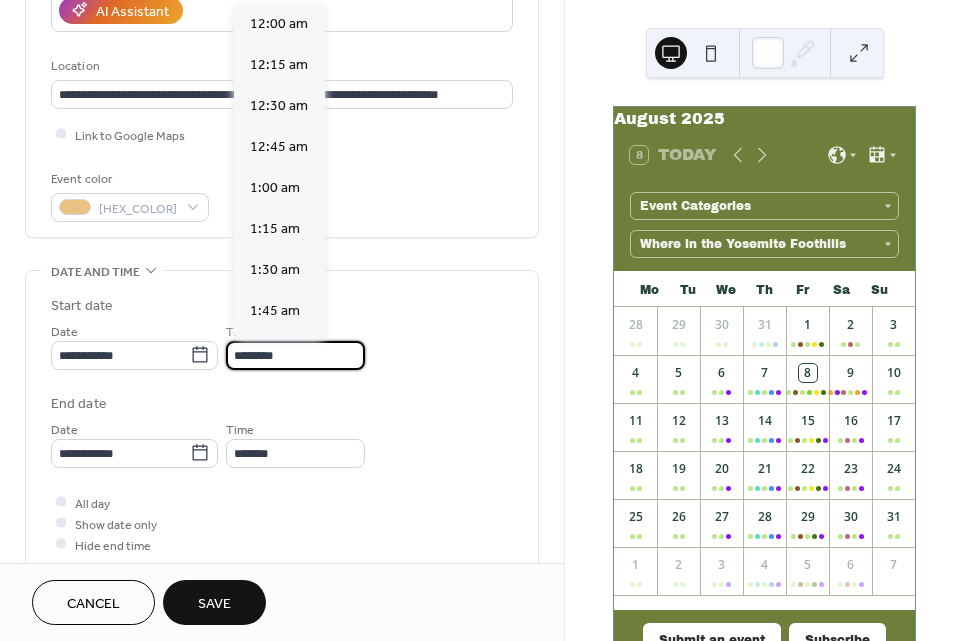scroll, scrollTop: 1935, scrollLeft: 0, axis: vertical 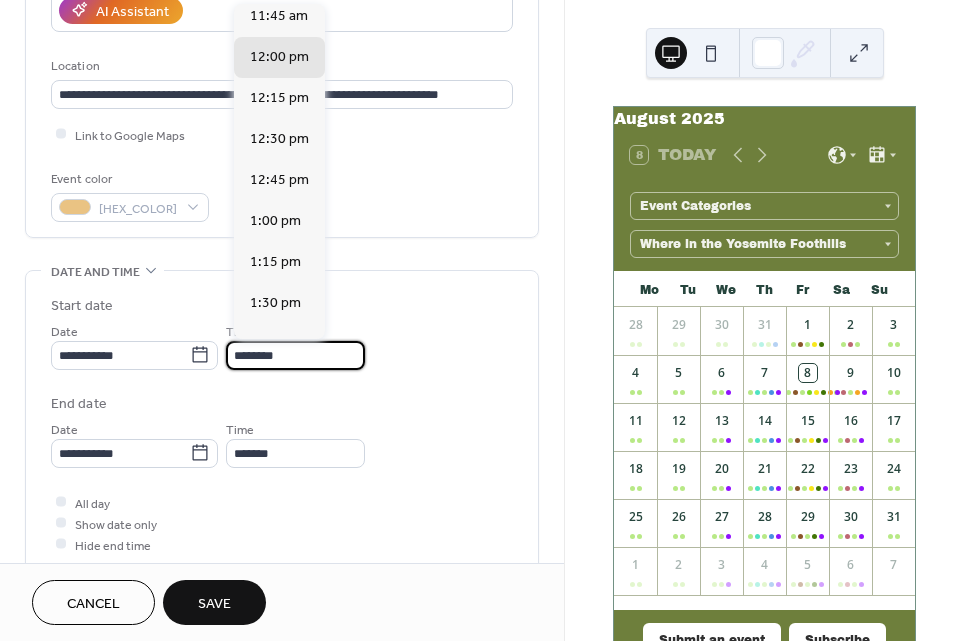 click on "********" at bounding box center (295, 355) 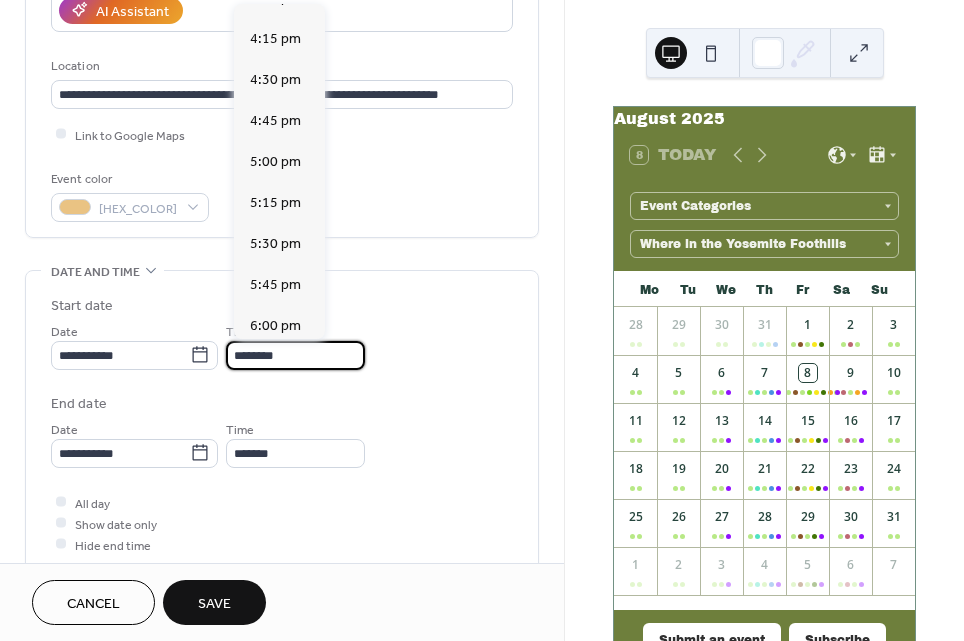 scroll, scrollTop: 2653, scrollLeft: 0, axis: vertical 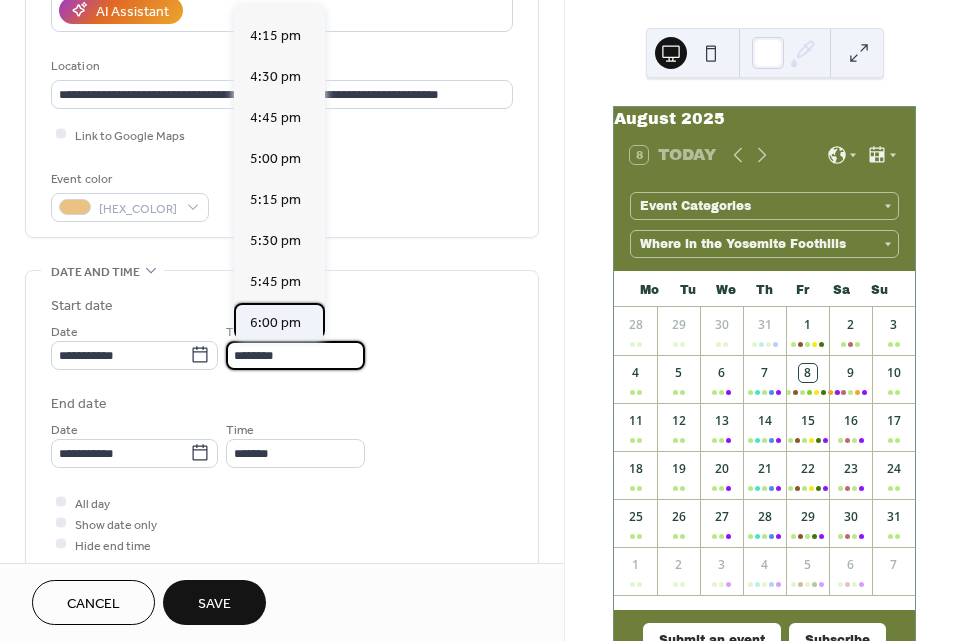 click on "6:00 pm" at bounding box center [275, 323] 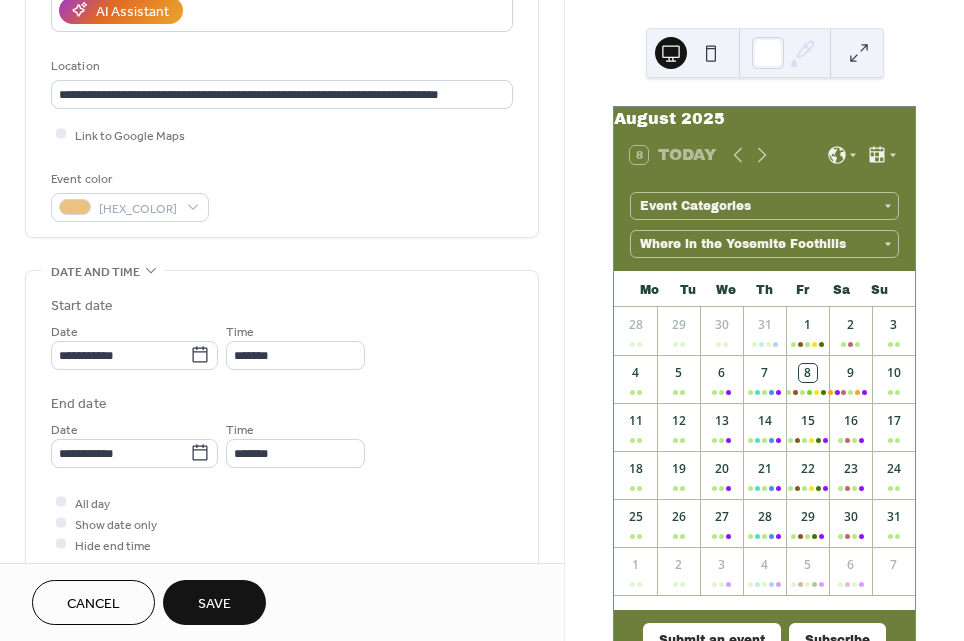 type on "*******" 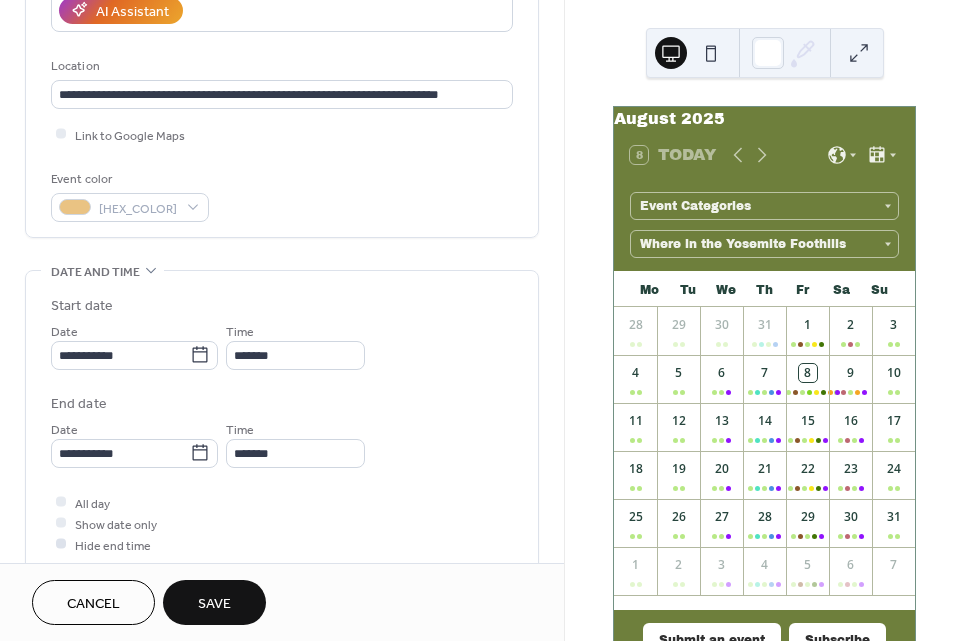 drag, startPoint x: 183, startPoint y: 507, endPoint x: 74, endPoint y: 538, distance: 113.32255 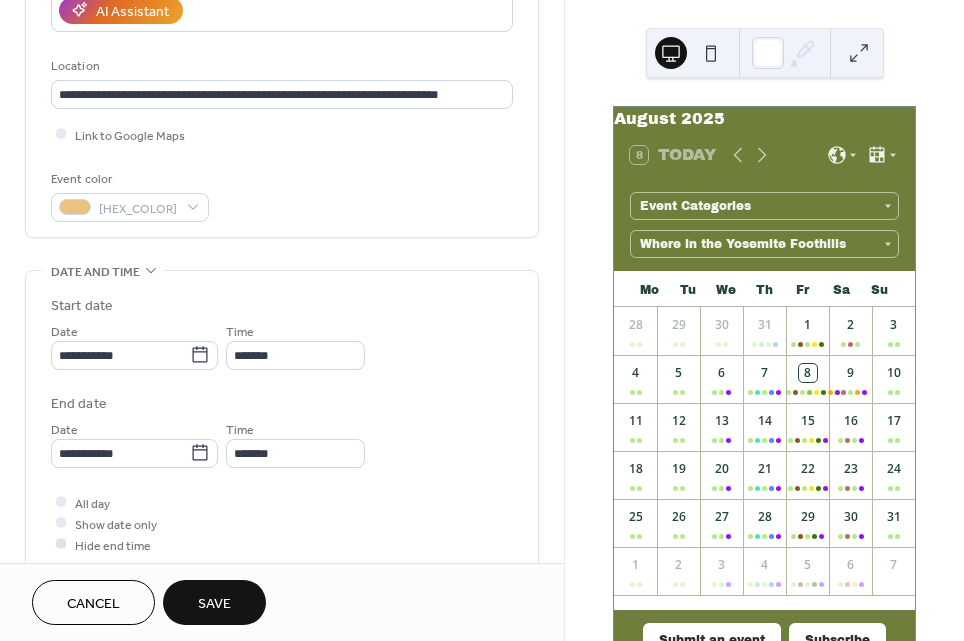 click on "All day Show date only Hide end time" at bounding box center (282, 523) 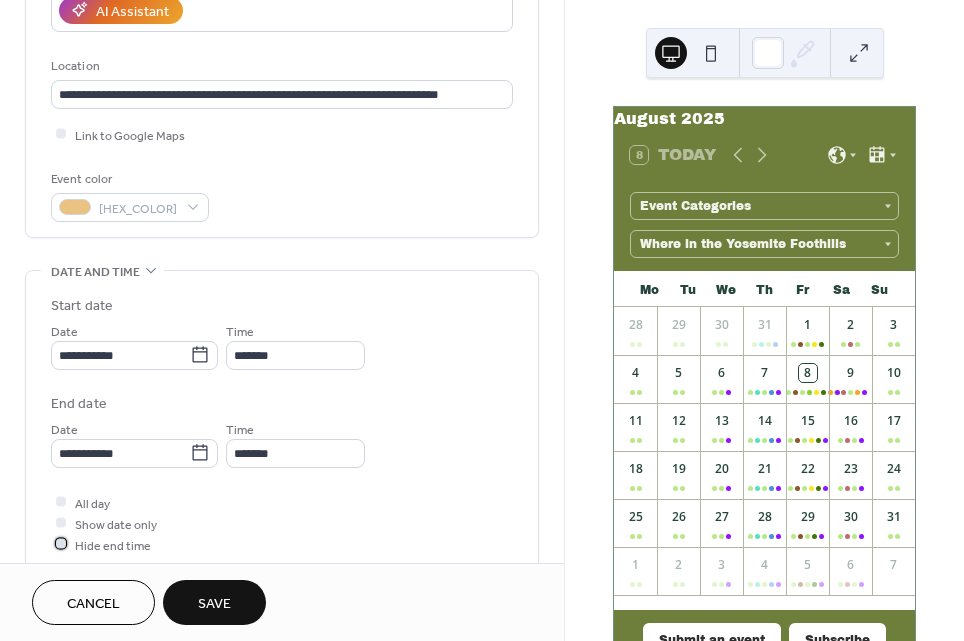 click at bounding box center (61, 544) 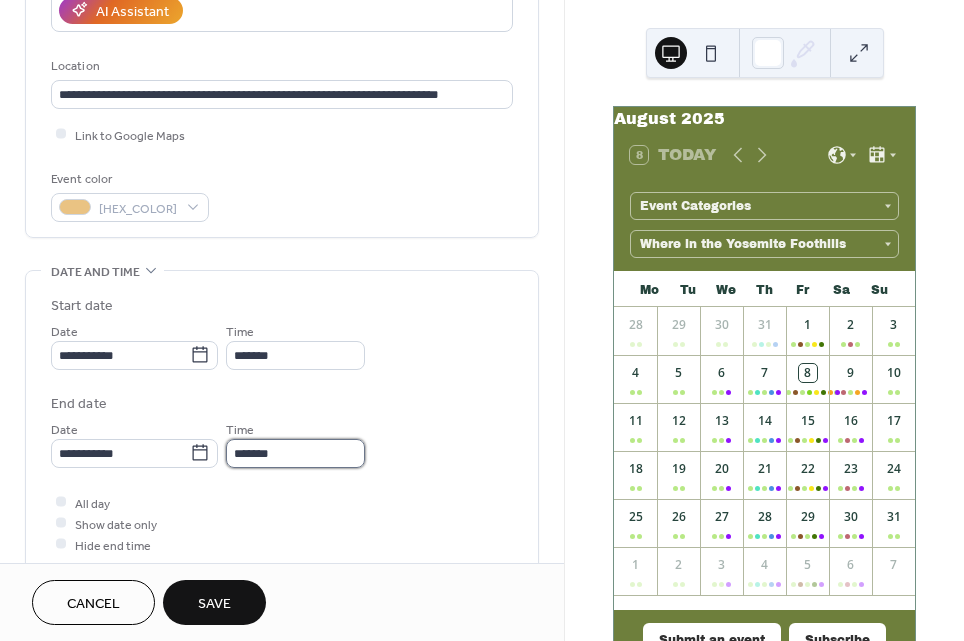 click on "*******" at bounding box center [295, 453] 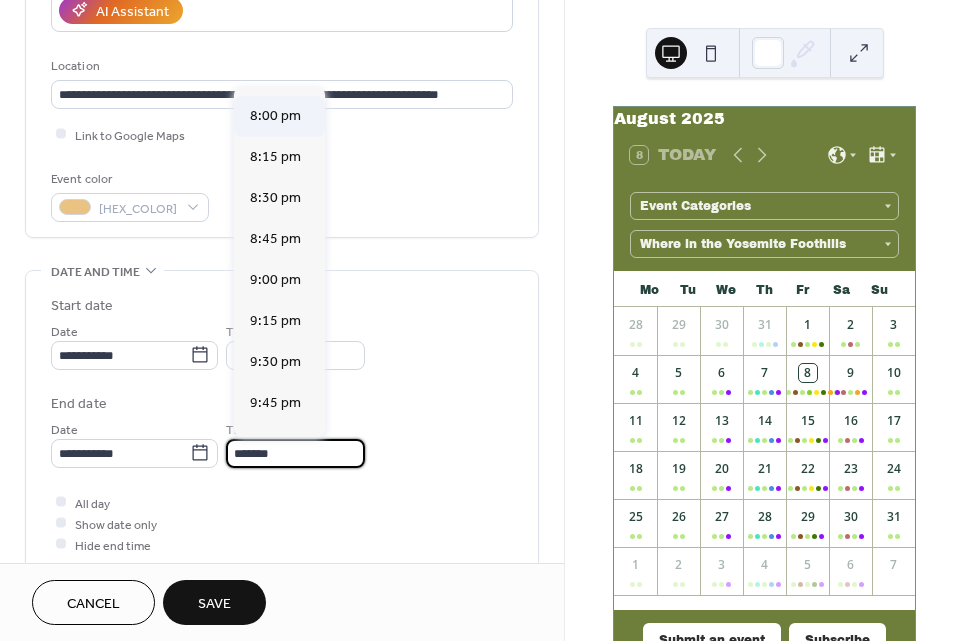 scroll, scrollTop: 280, scrollLeft: 0, axis: vertical 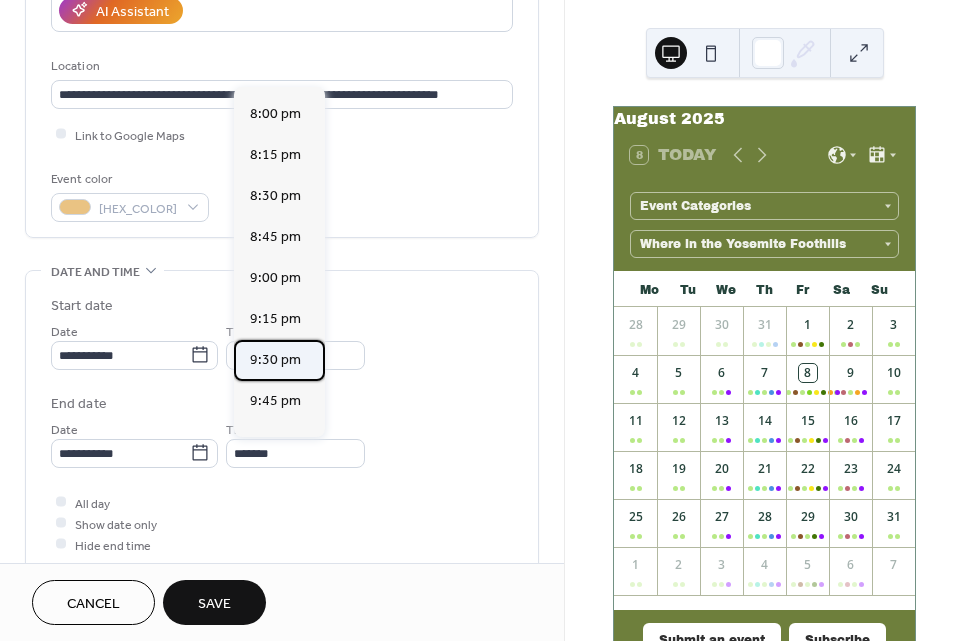 click on "9:30 pm" at bounding box center (275, 359) 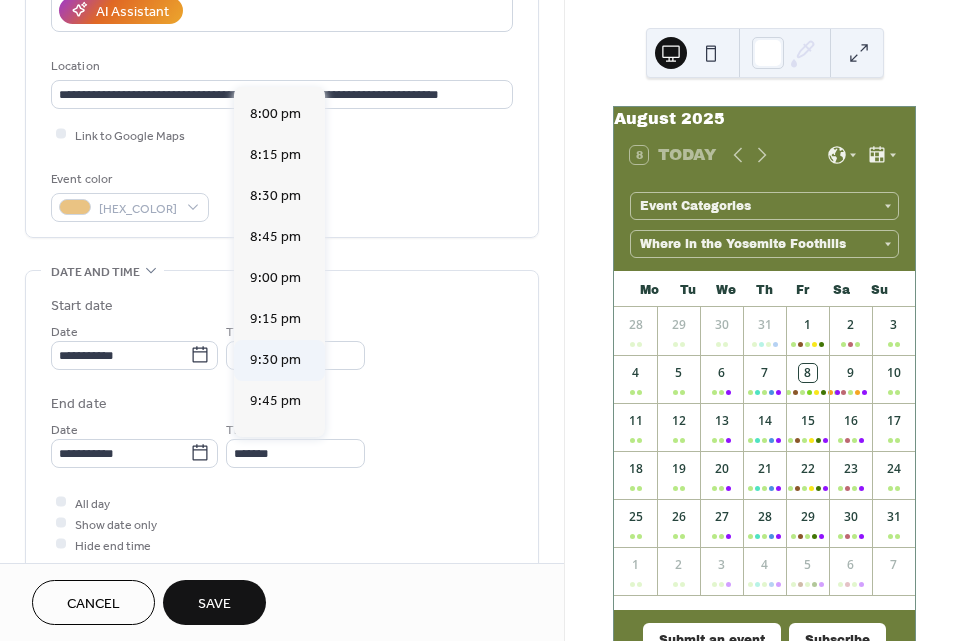 type on "*******" 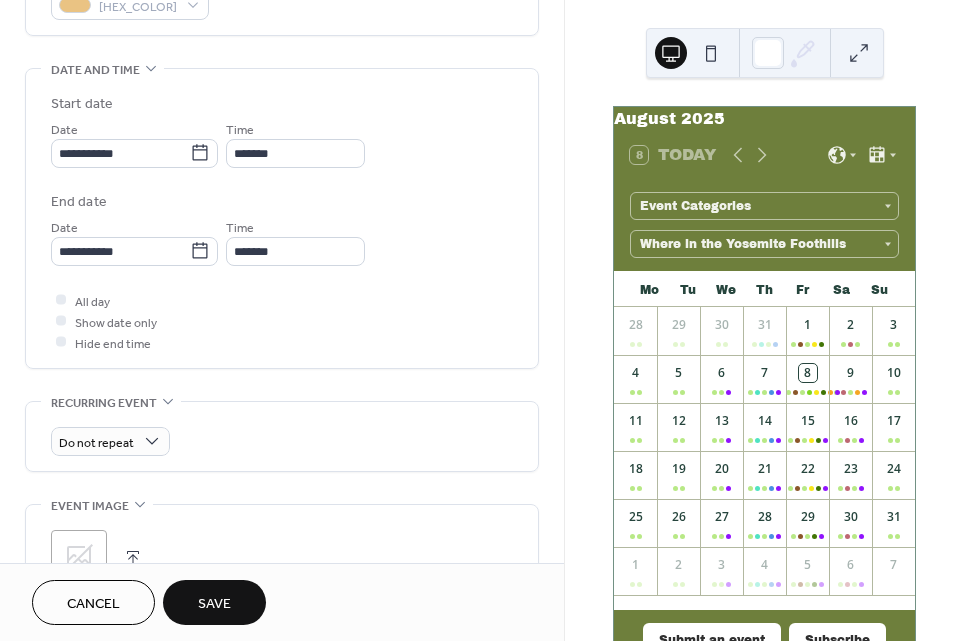 scroll, scrollTop: 613, scrollLeft: 0, axis: vertical 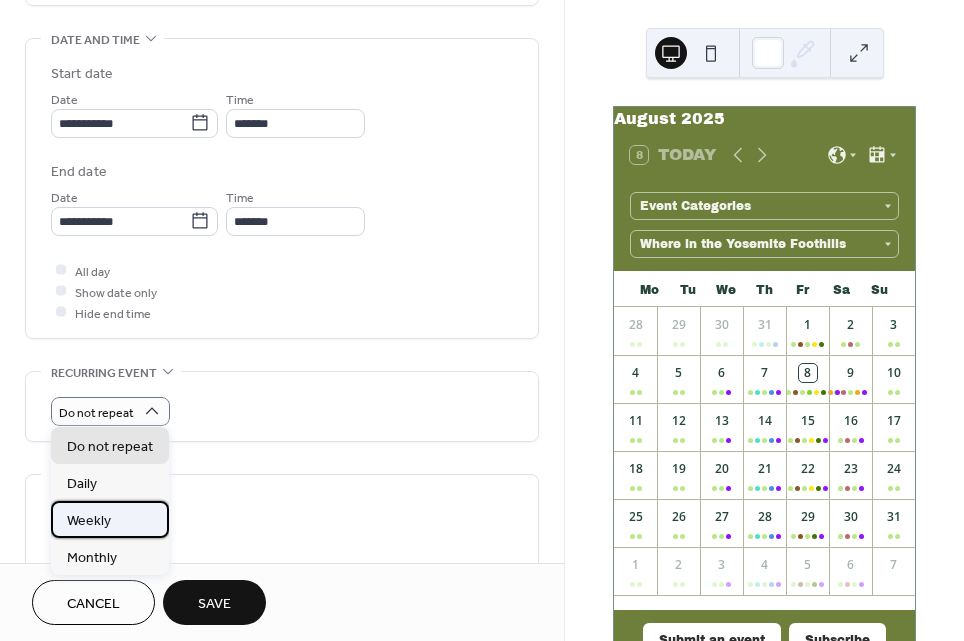 click on "Weekly" at bounding box center [89, 520] 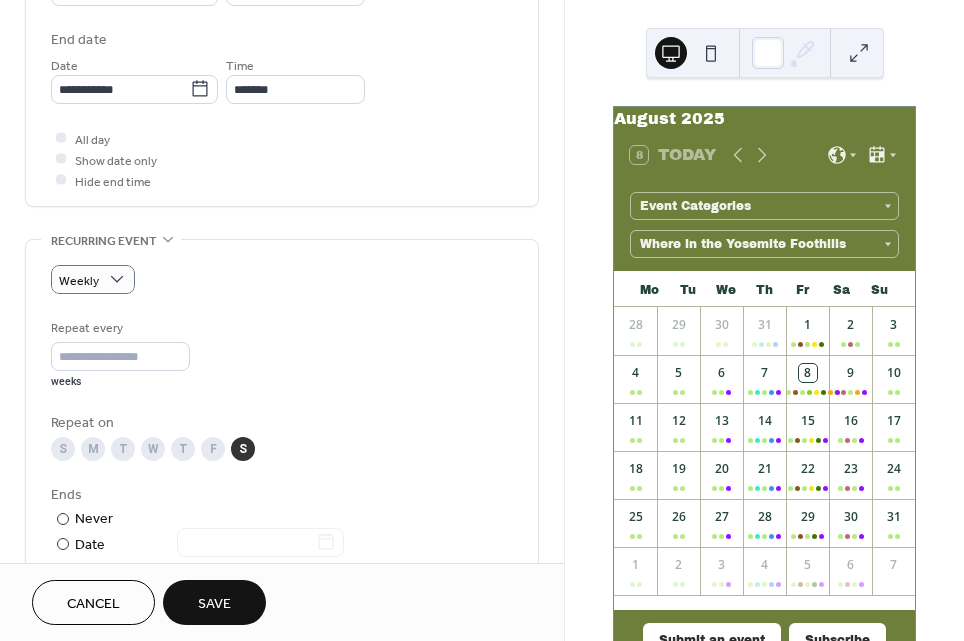 scroll, scrollTop: 743, scrollLeft: 0, axis: vertical 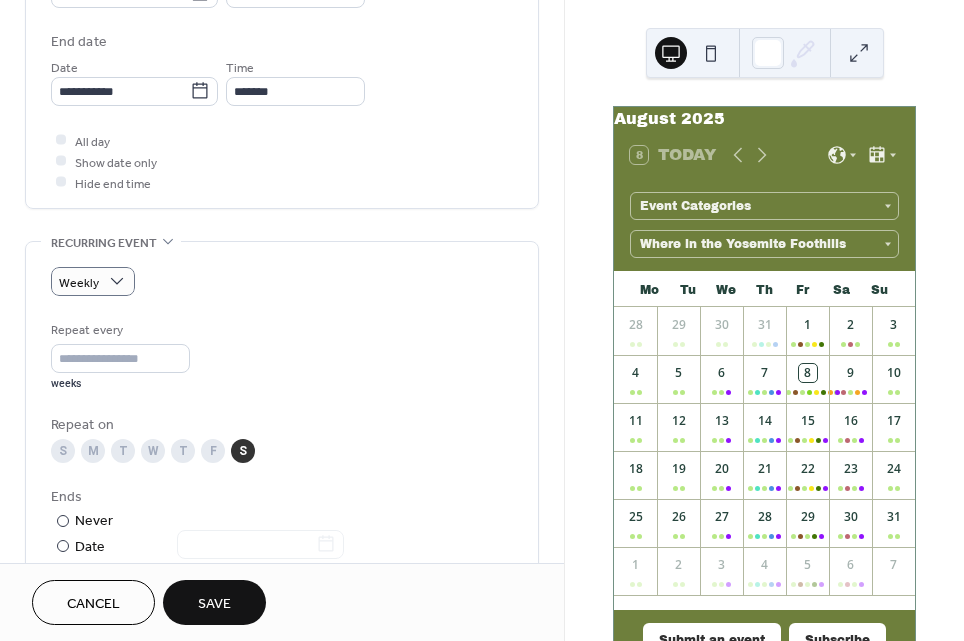 click on "W" at bounding box center [153, 451] 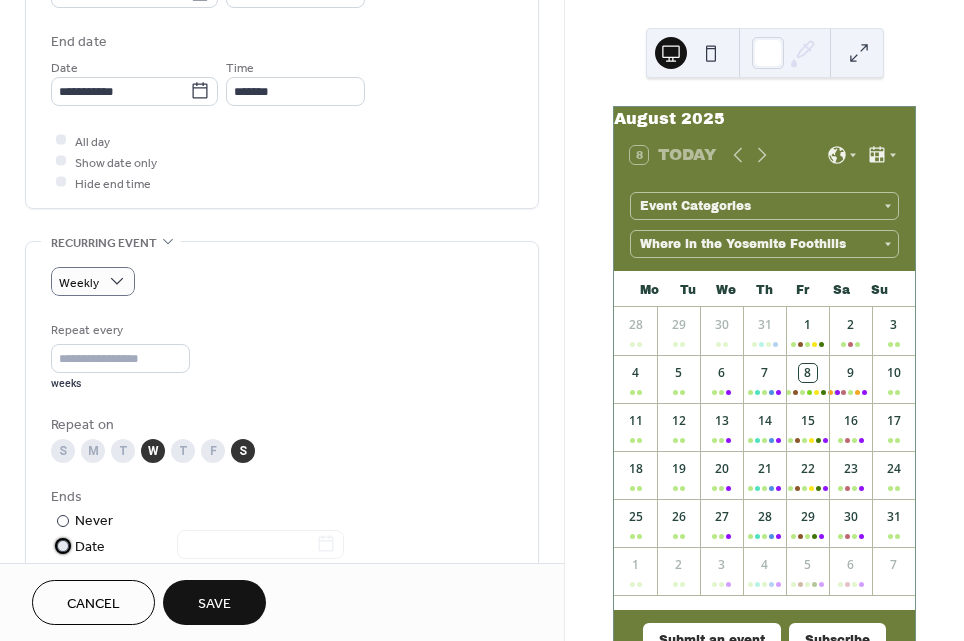 click on "​" at bounding box center [61, 546] 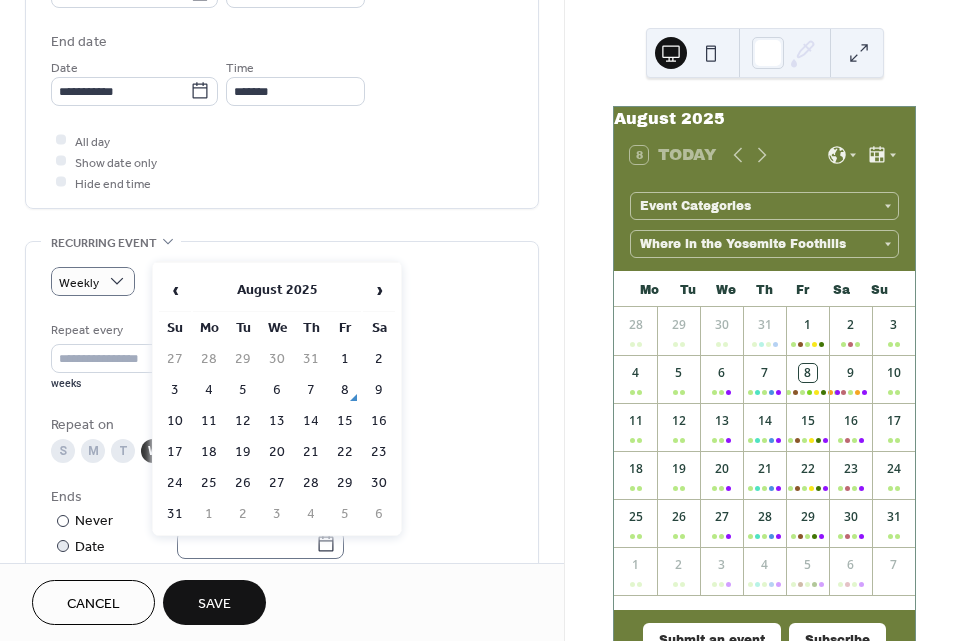 click 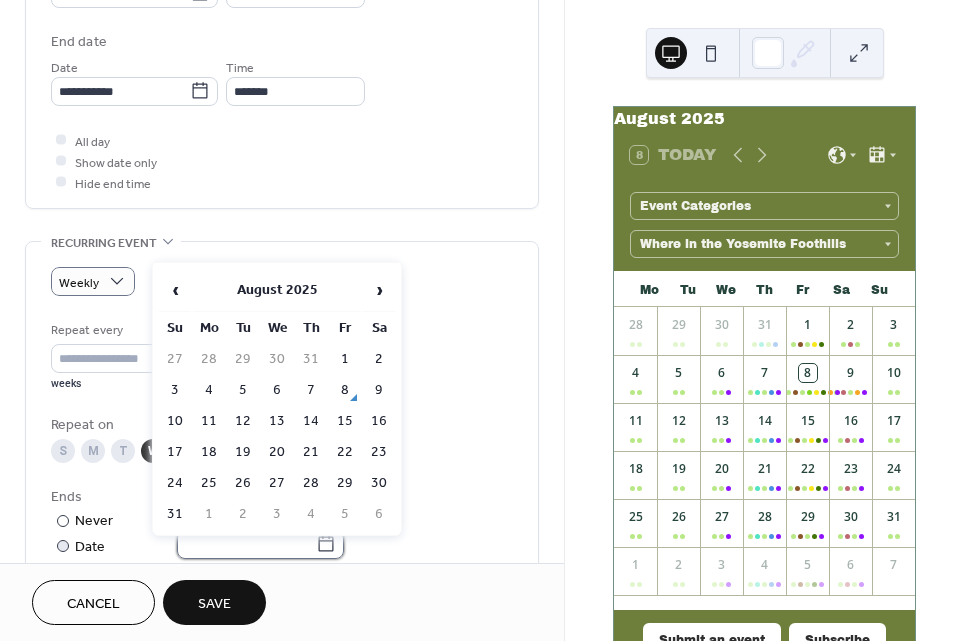 click at bounding box center [246, 544] 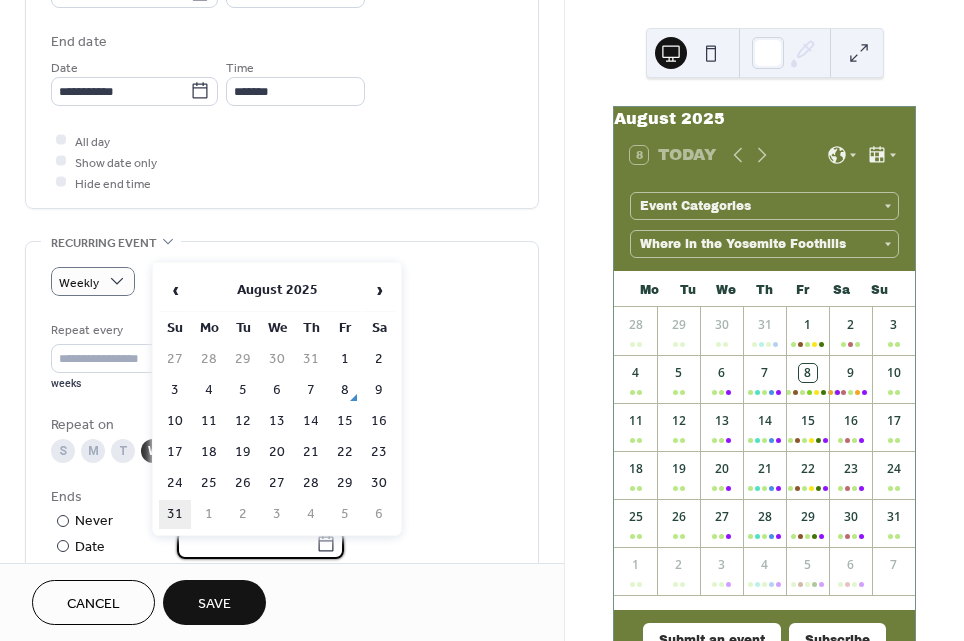click on "31" at bounding box center [175, 514] 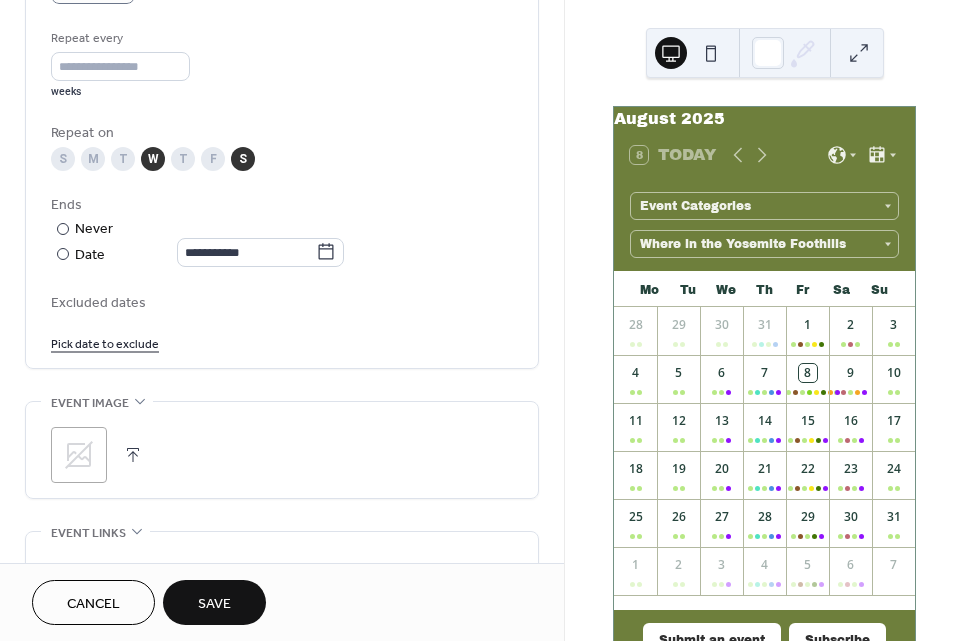 scroll, scrollTop: 1038, scrollLeft: 0, axis: vertical 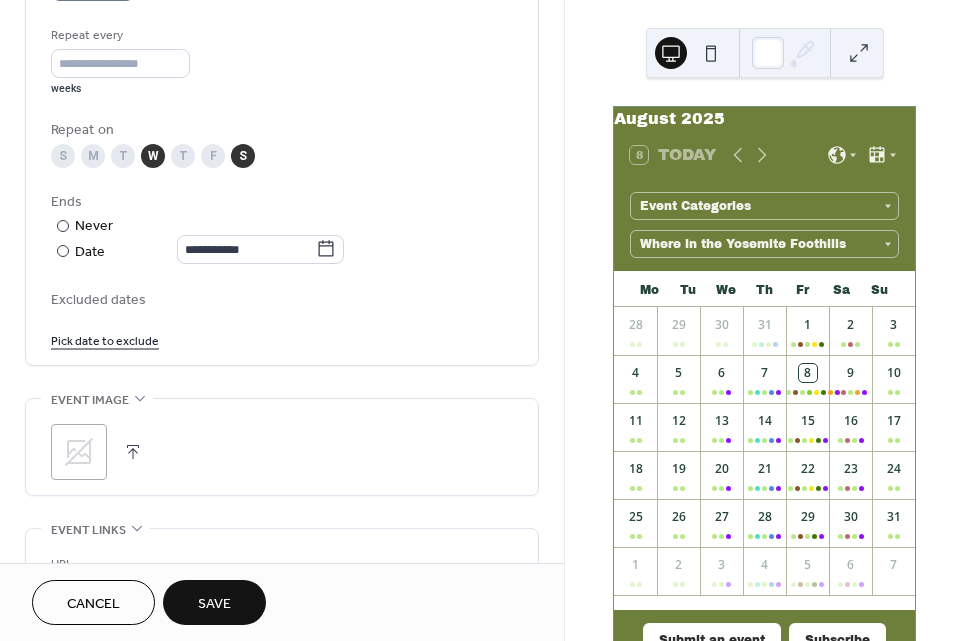 click 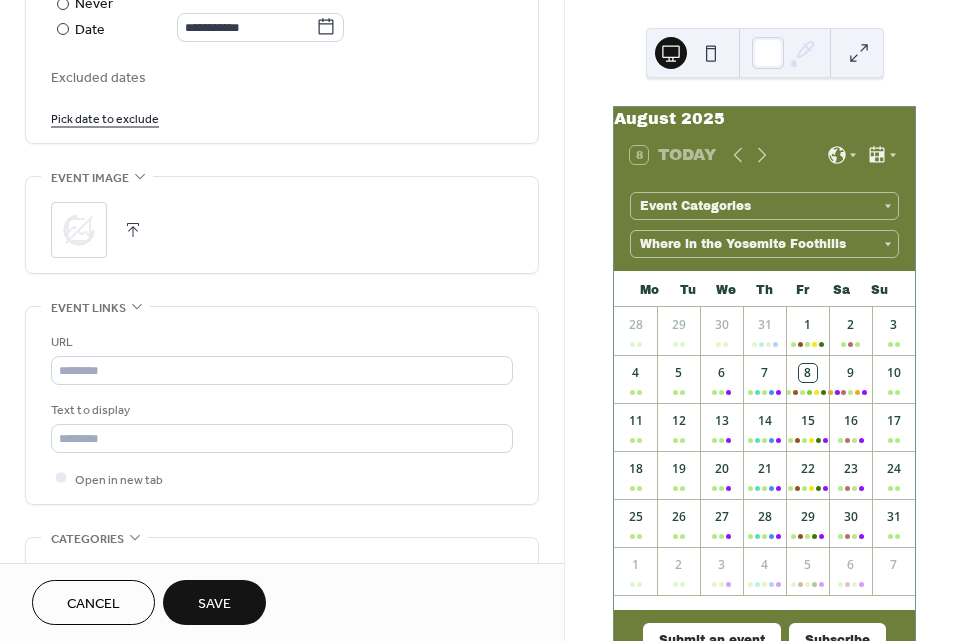 scroll, scrollTop: 1261, scrollLeft: 0, axis: vertical 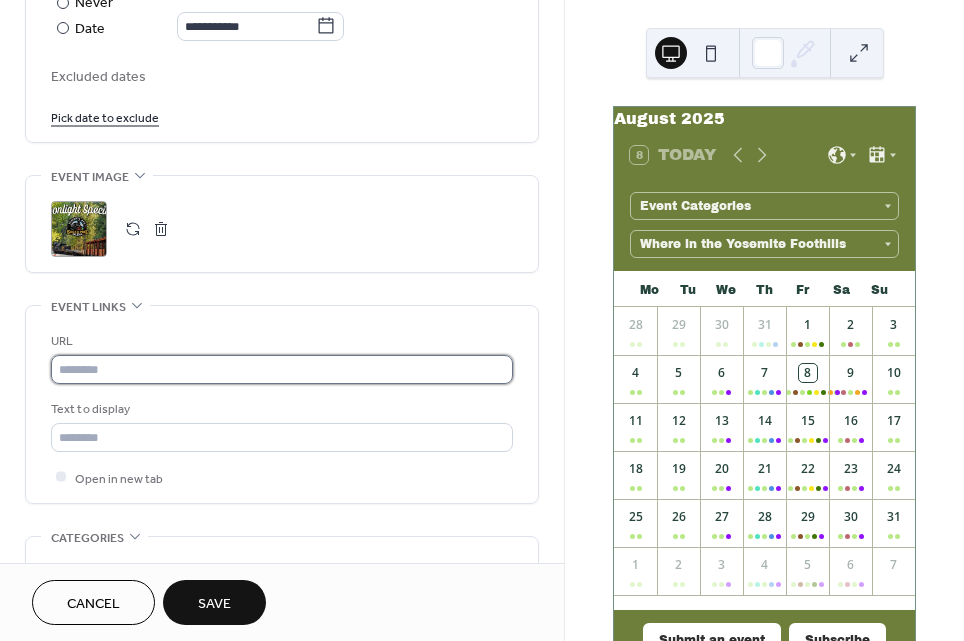click at bounding box center [282, 369] 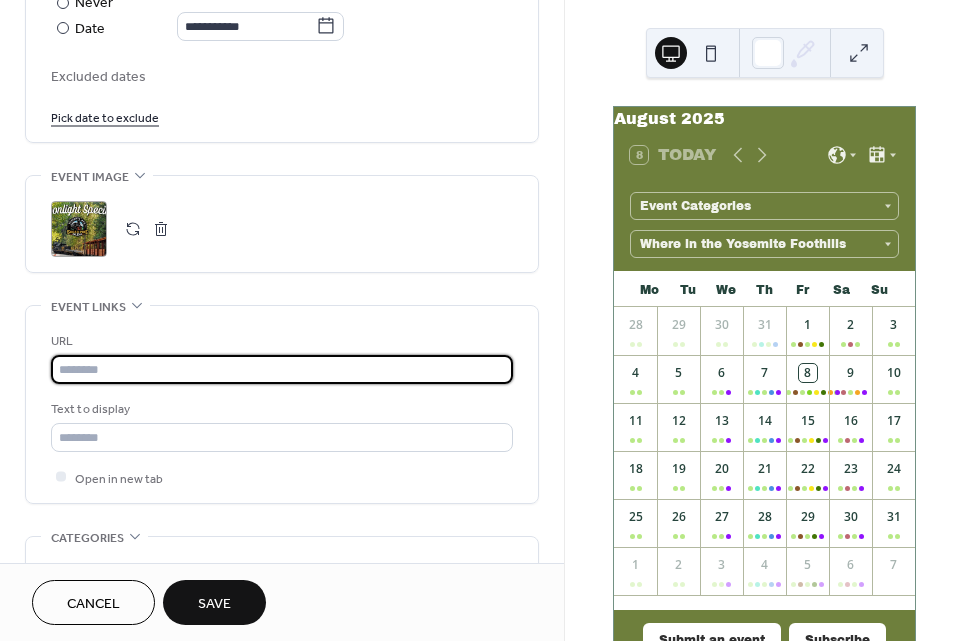 paste on "**********" 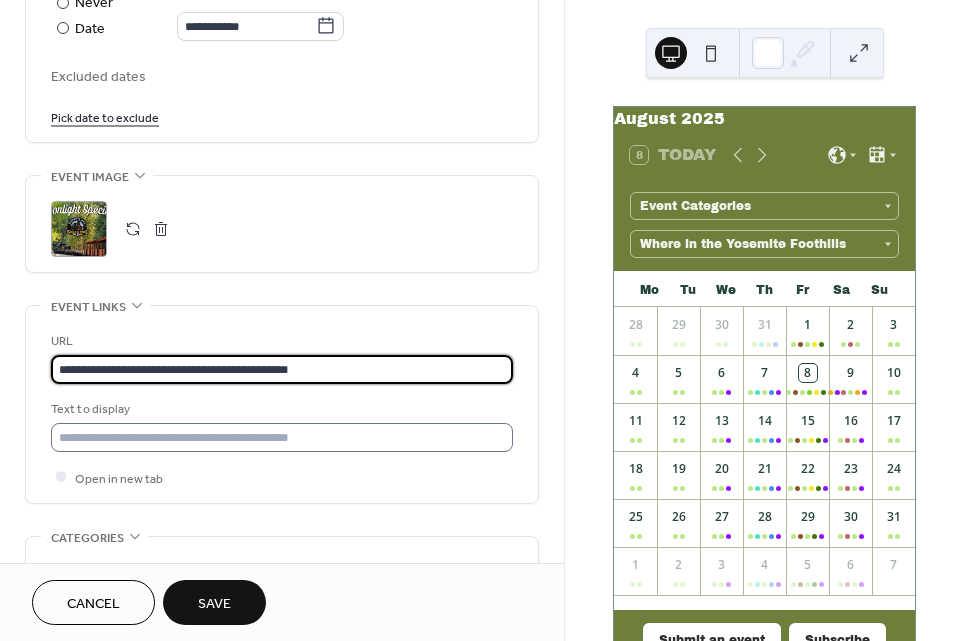 type on "**********" 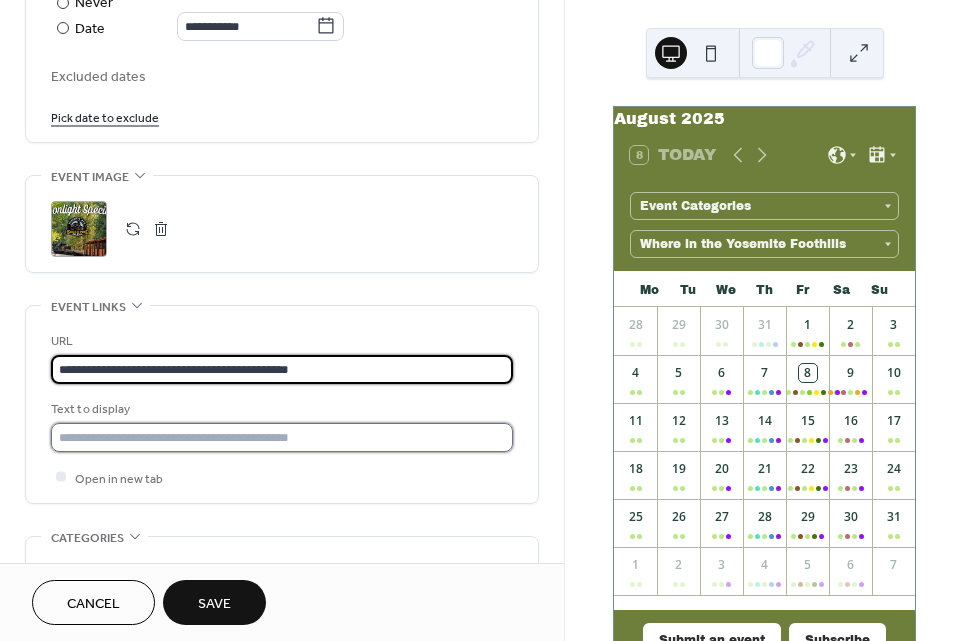 click at bounding box center [282, 437] 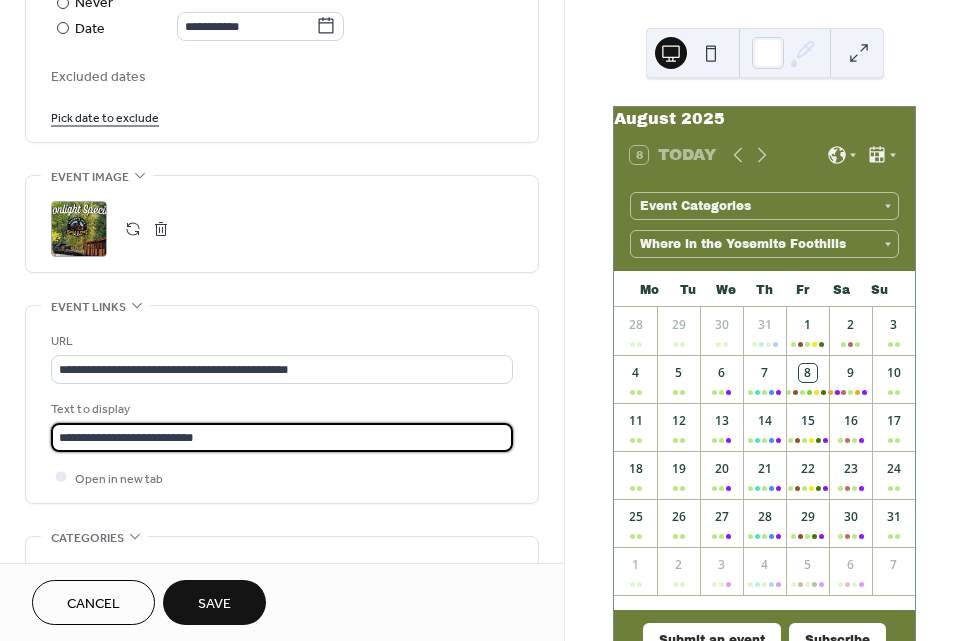 type on "**********" 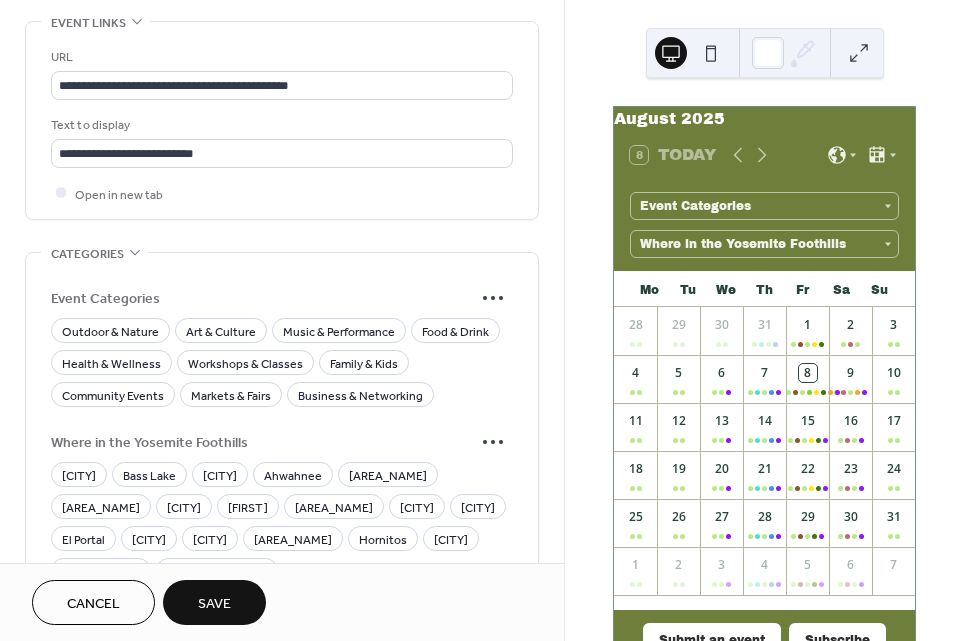 scroll, scrollTop: 1550, scrollLeft: 0, axis: vertical 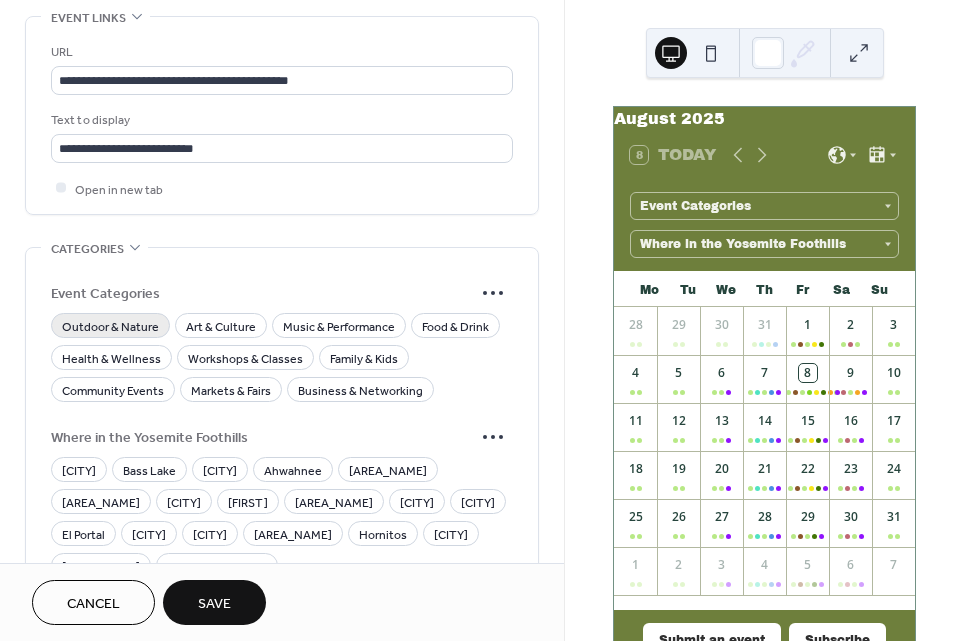click on "Outdoor & Nature" at bounding box center (110, 326) 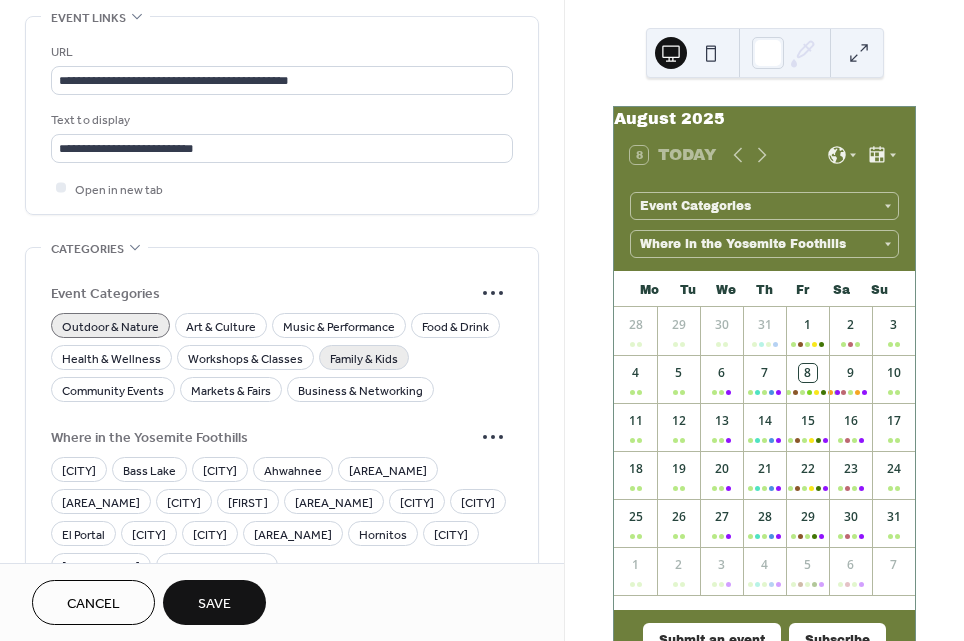 click on "Family & Kids" at bounding box center [364, 358] 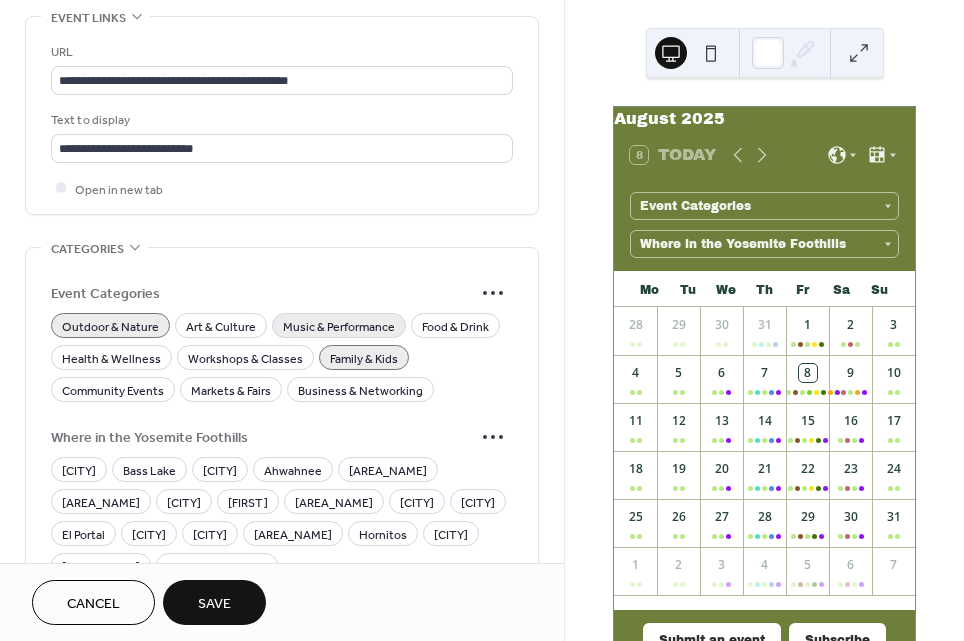 click on "Music & Performance" at bounding box center (339, 326) 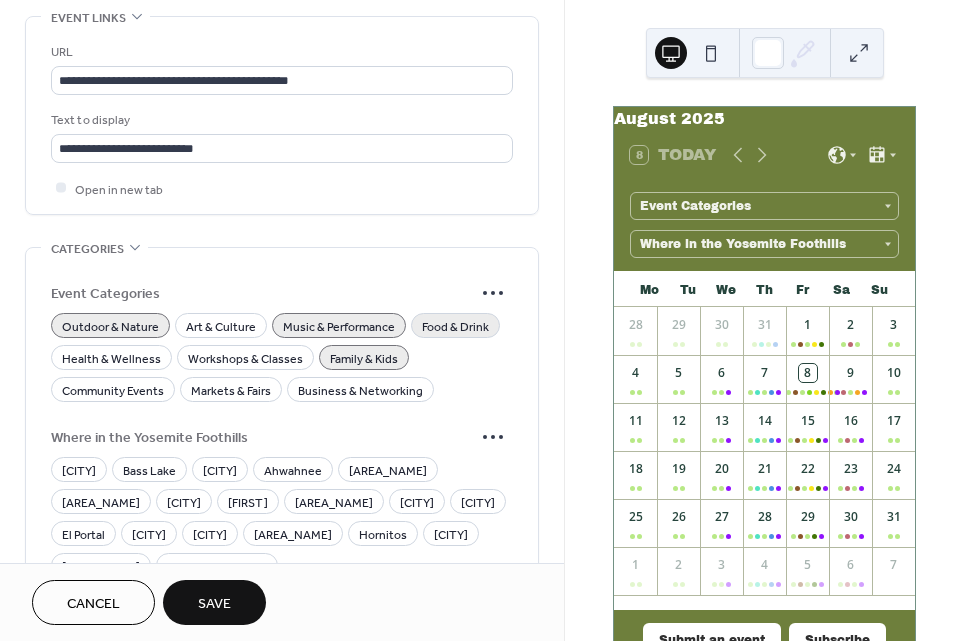 click on "Food & Drink" at bounding box center [455, 326] 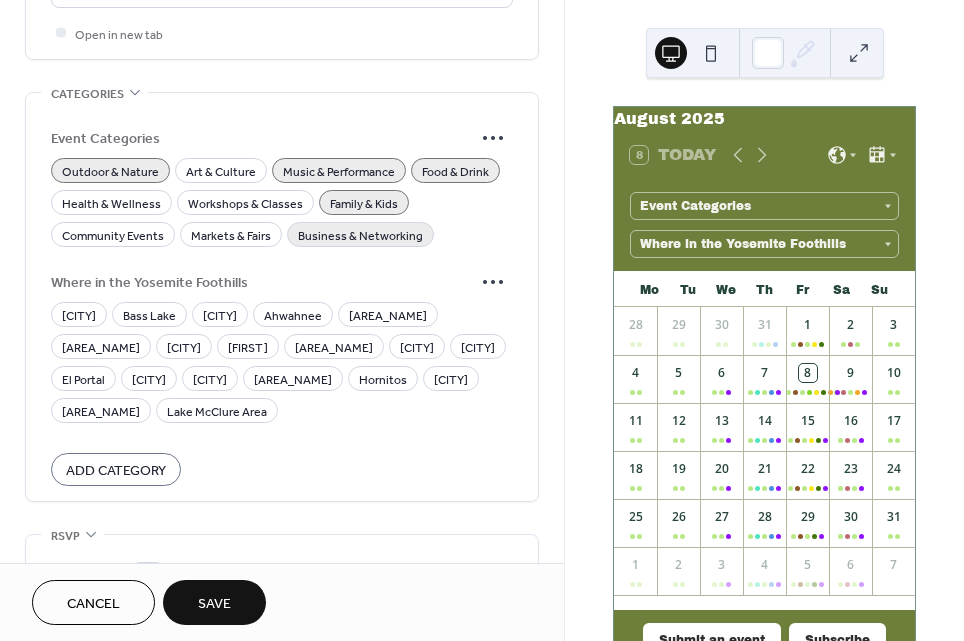 scroll, scrollTop: 1710, scrollLeft: 0, axis: vertical 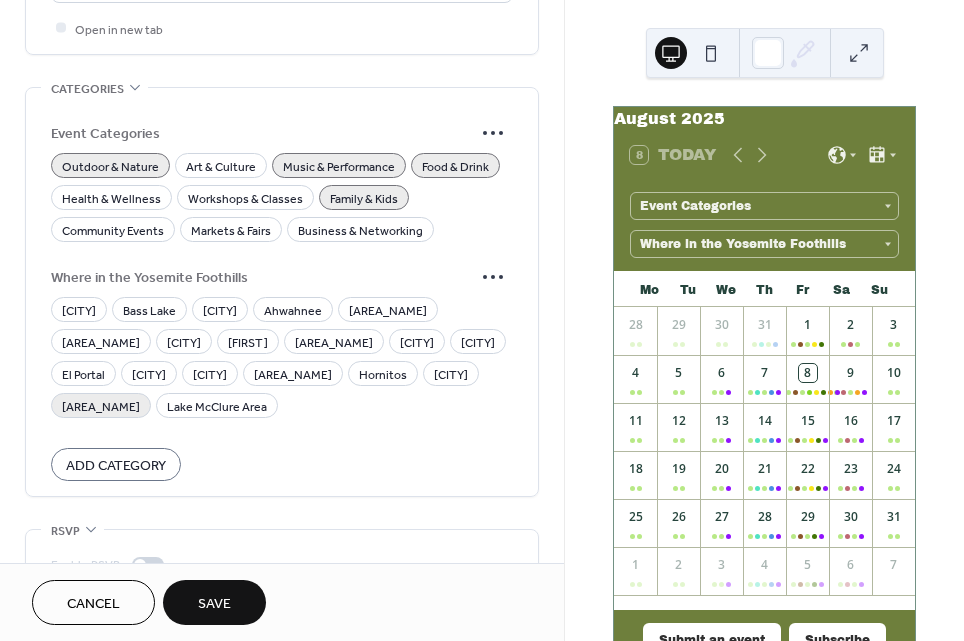 click on "[AREA_NAME]" at bounding box center [101, 406] 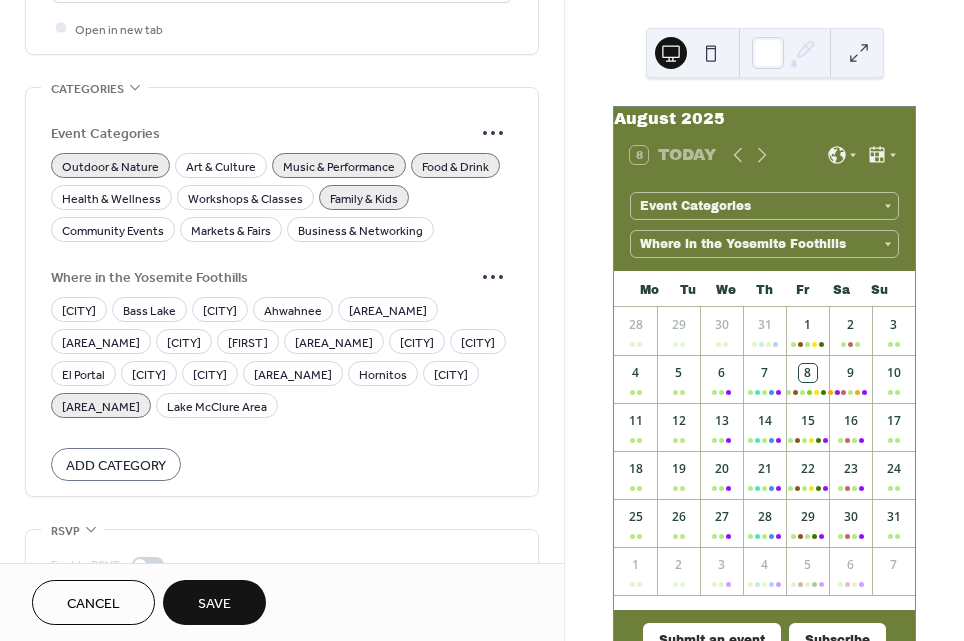 scroll, scrollTop: 1792, scrollLeft: 0, axis: vertical 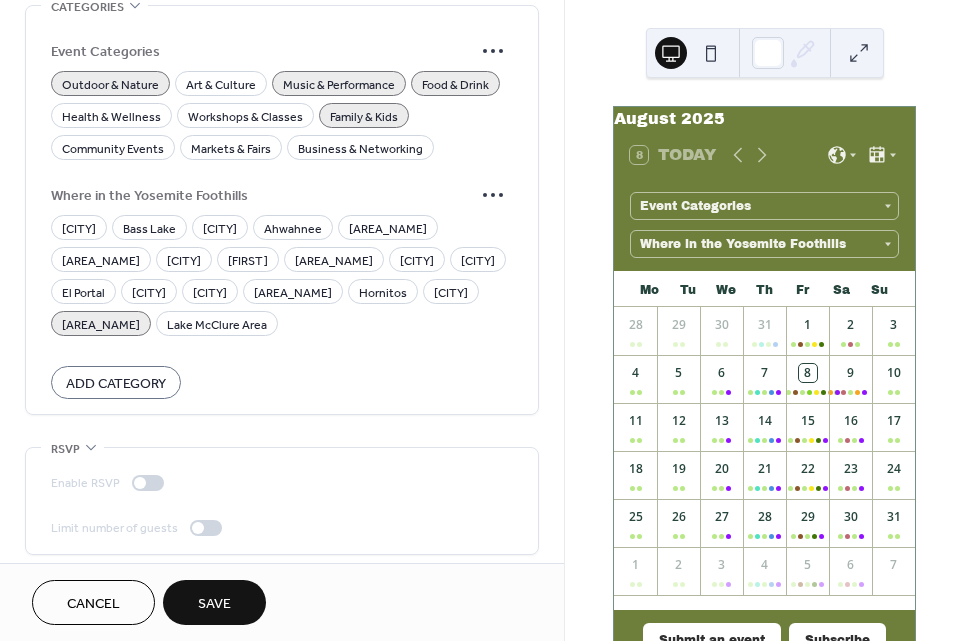 click on "Save" at bounding box center [214, 602] 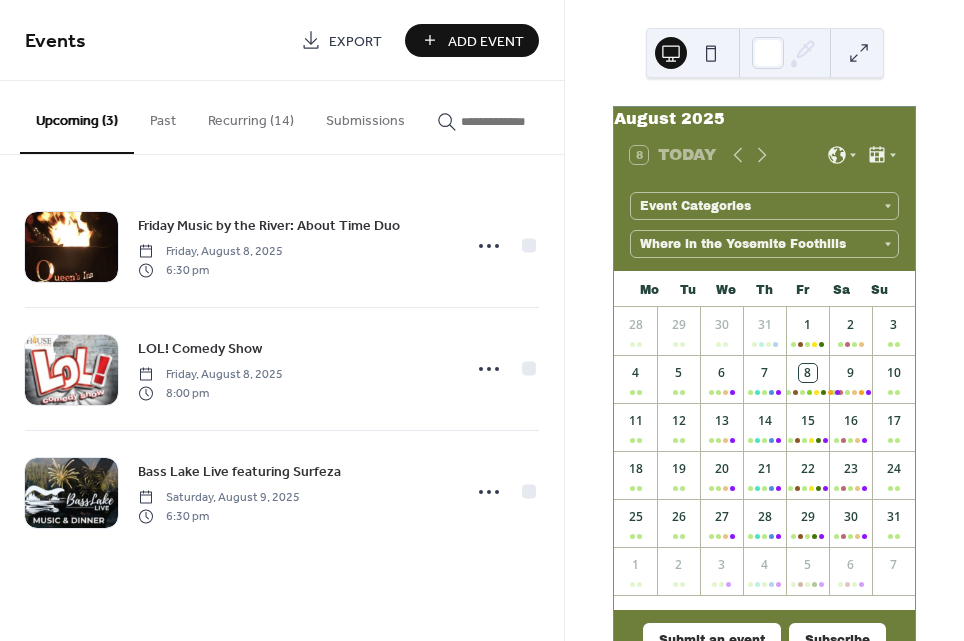 click on "Add Event" at bounding box center [486, 41] 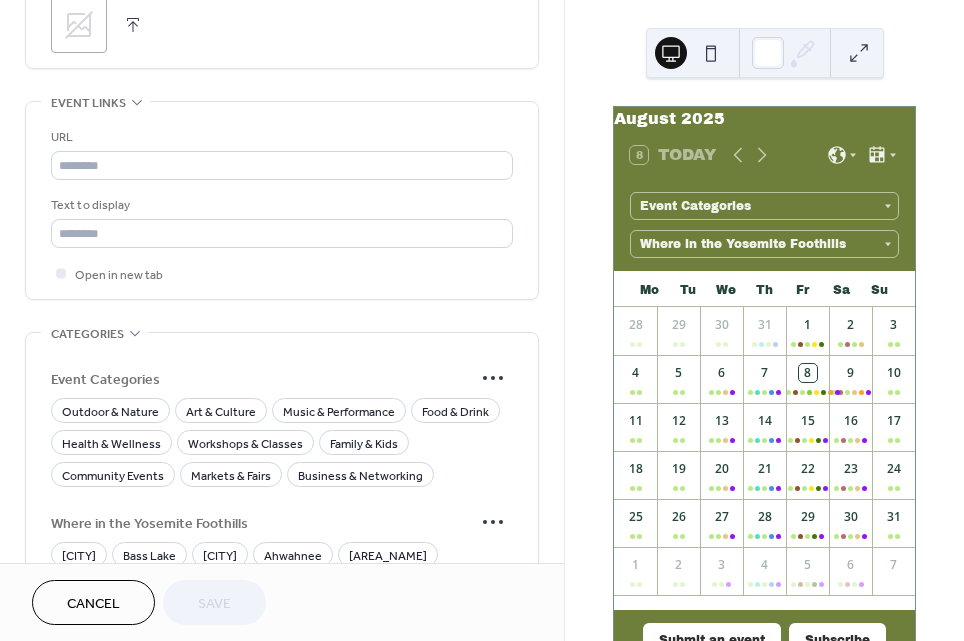 scroll, scrollTop: 1103, scrollLeft: 0, axis: vertical 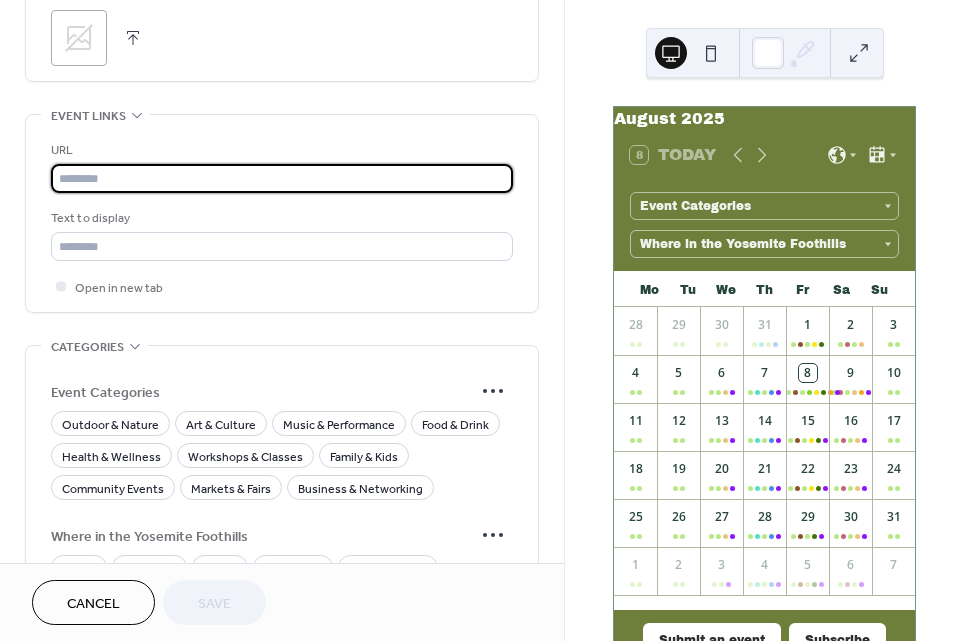 click at bounding box center [282, 178] 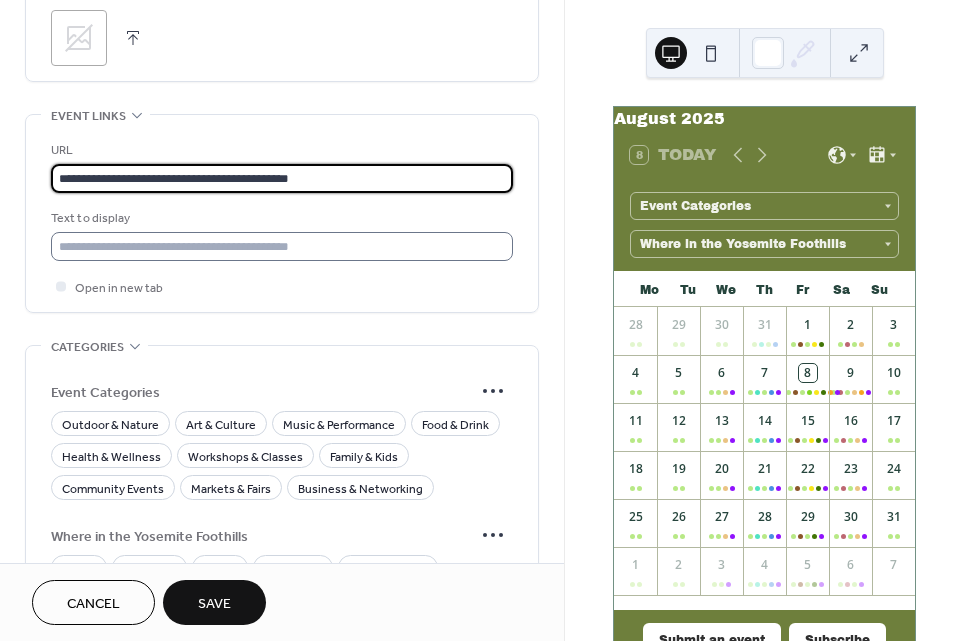 type on "**********" 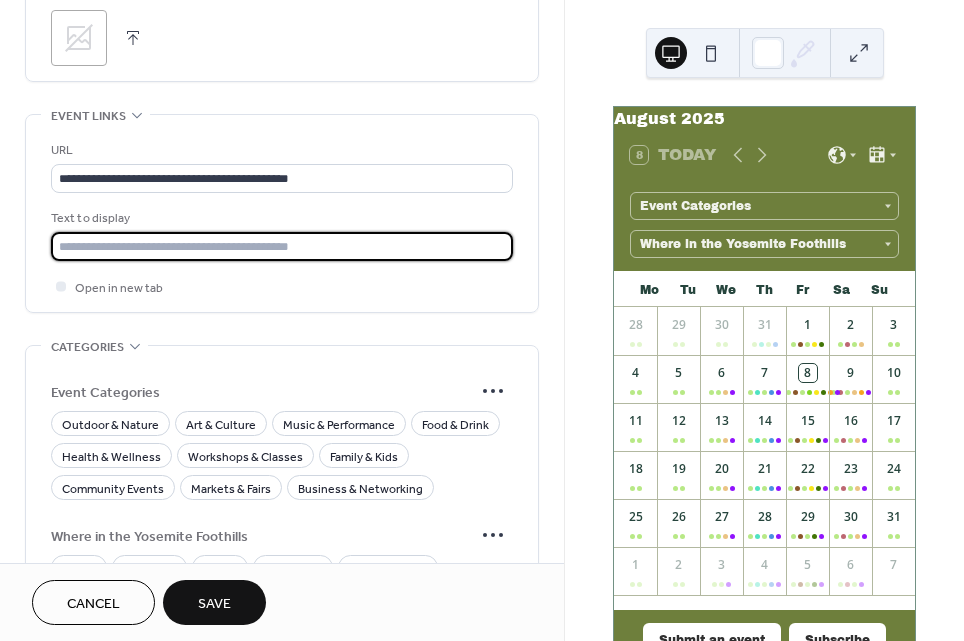 click at bounding box center [282, 246] 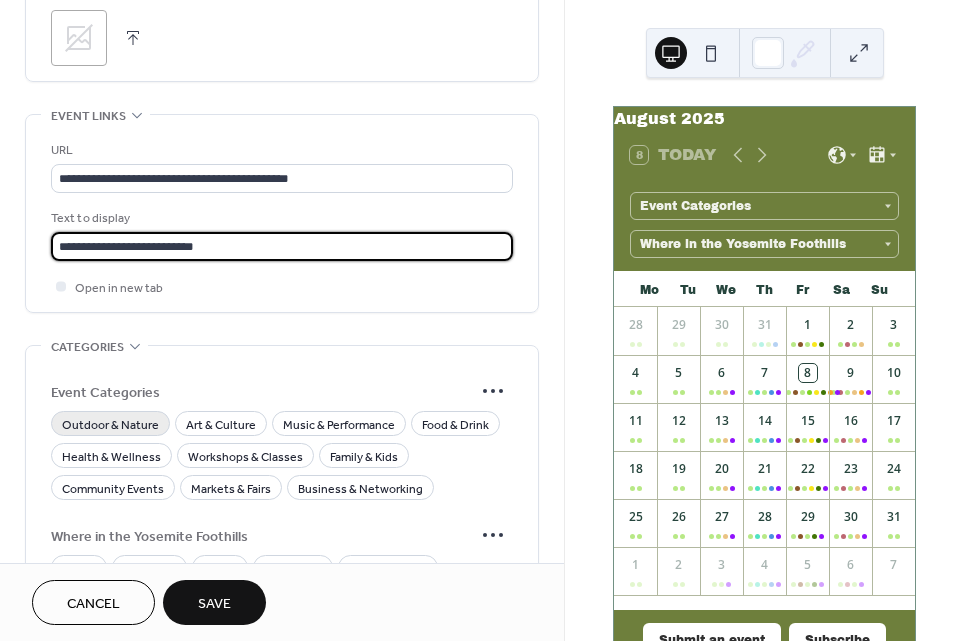 type on "**********" 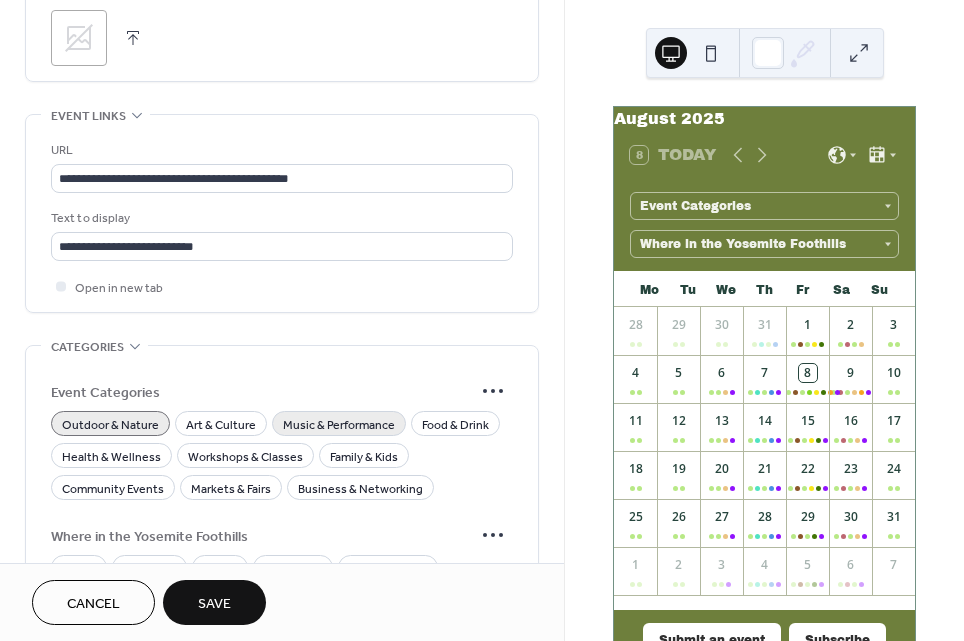 click on "Music & Performance" at bounding box center (339, 425) 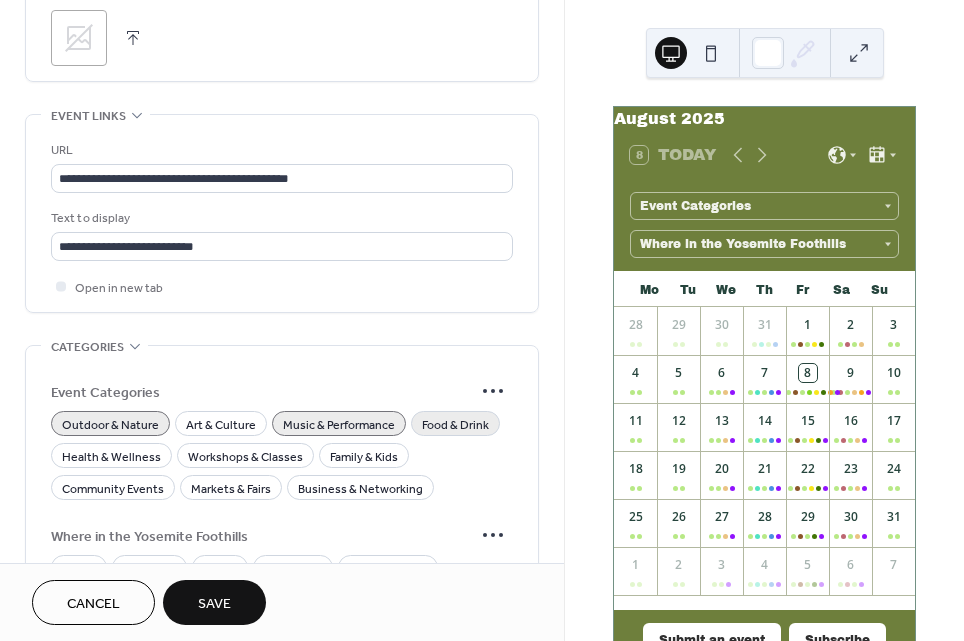 click on "Food & Drink" at bounding box center (455, 425) 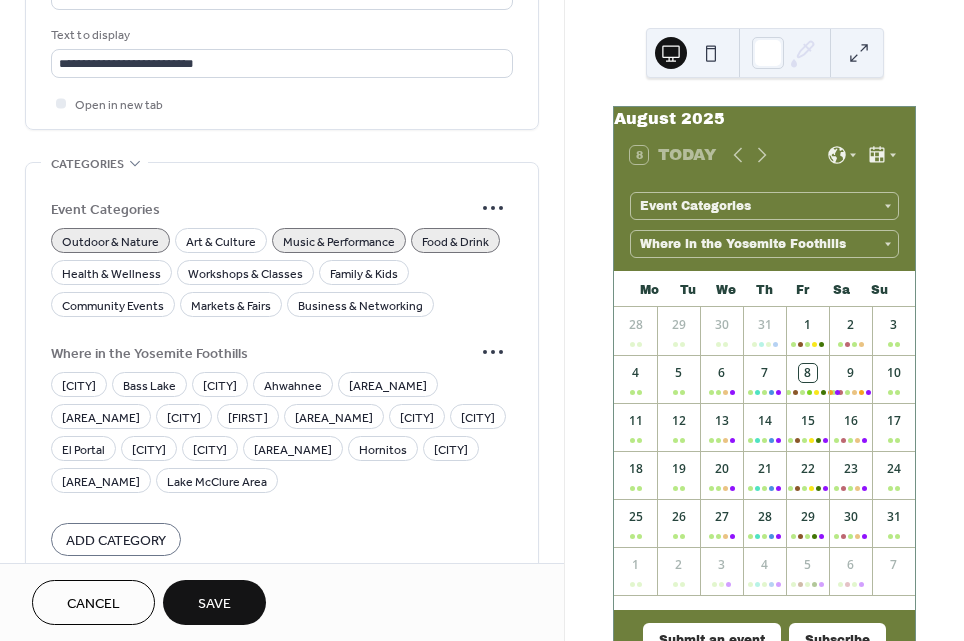 scroll, scrollTop: 1295, scrollLeft: 0, axis: vertical 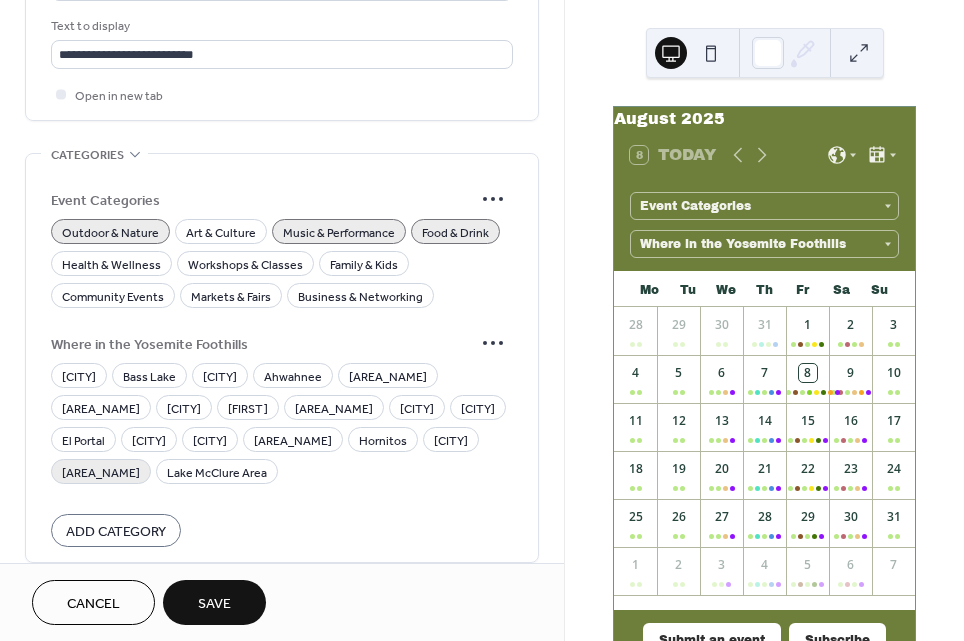 click on "[AREA_NAME]" at bounding box center (101, 473) 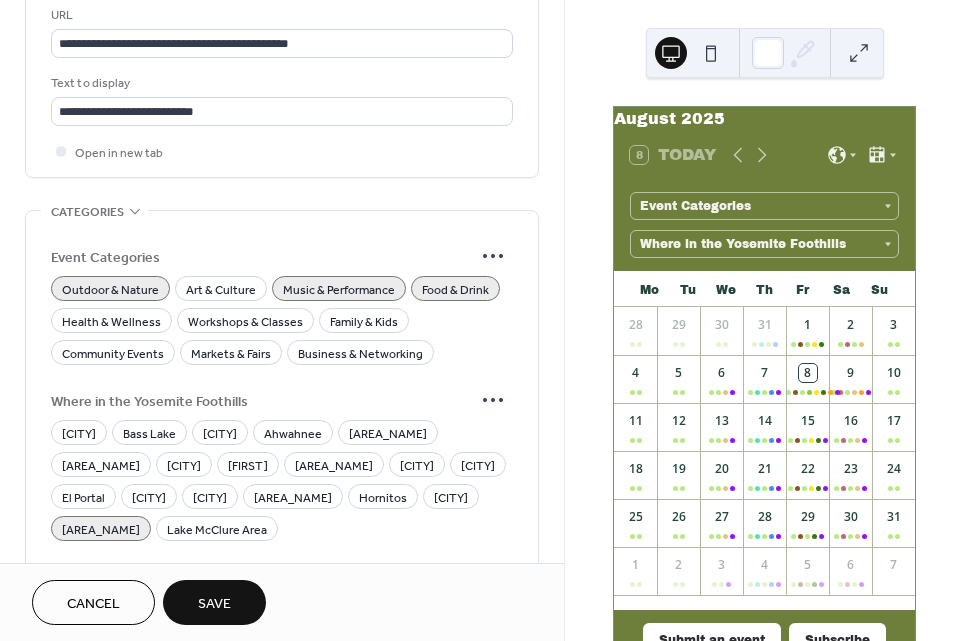 scroll, scrollTop: 1233, scrollLeft: 0, axis: vertical 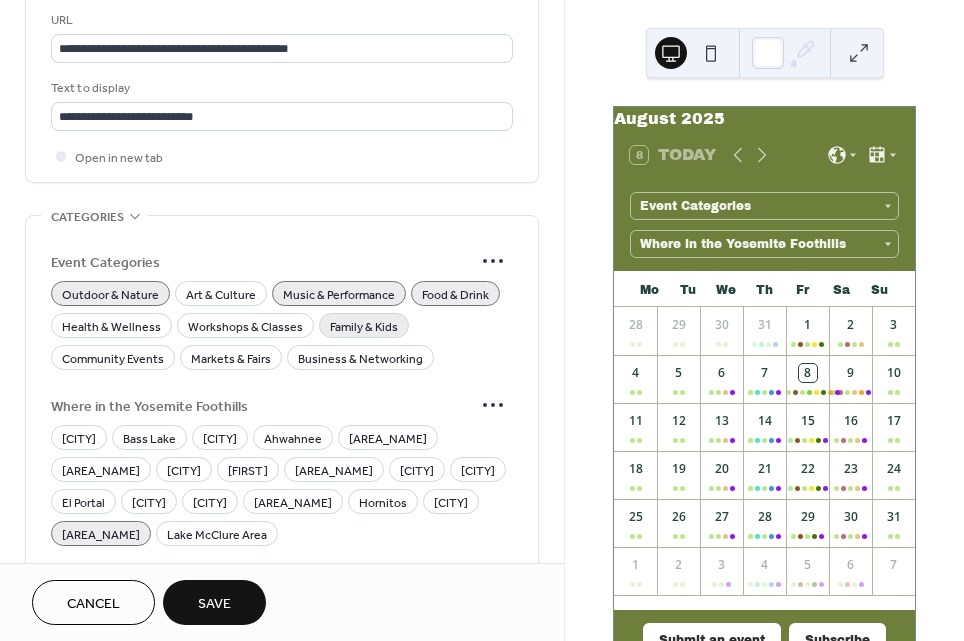 click on "Family & Kids" at bounding box center [364, 327] 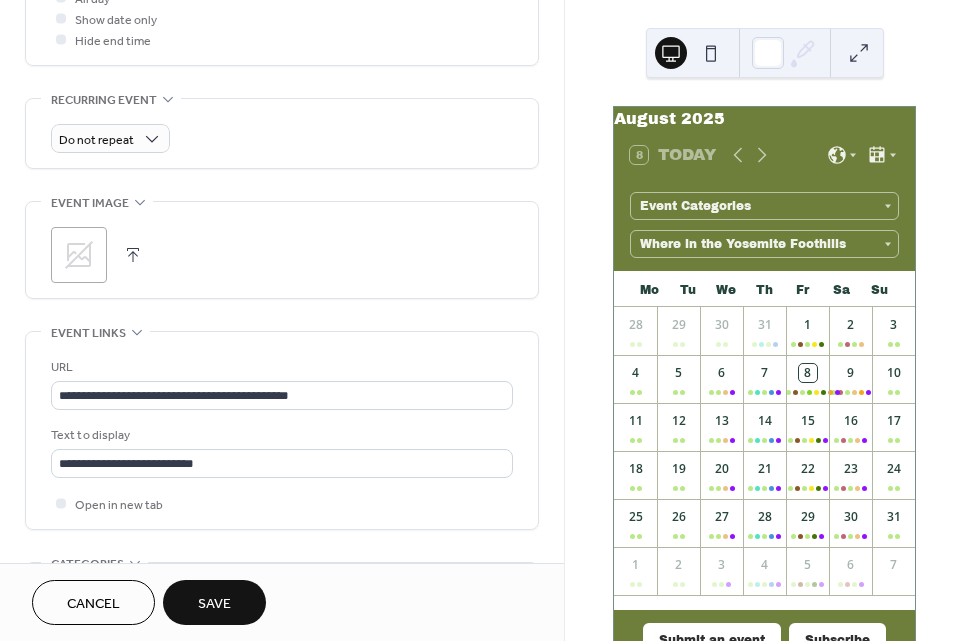 scroll, scrollTop: 884, scrollLeft: 0, axis: vertical 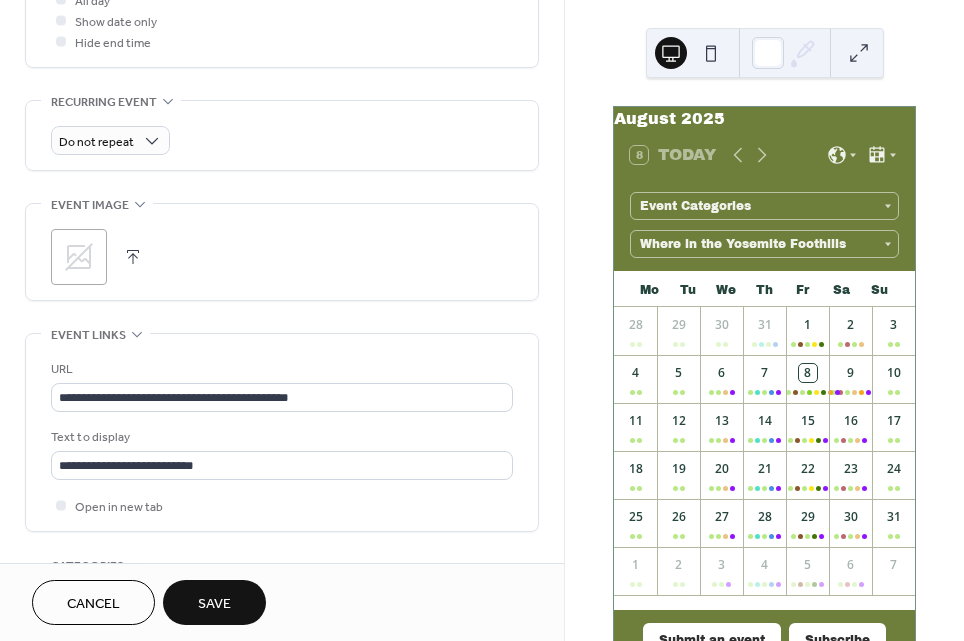 click 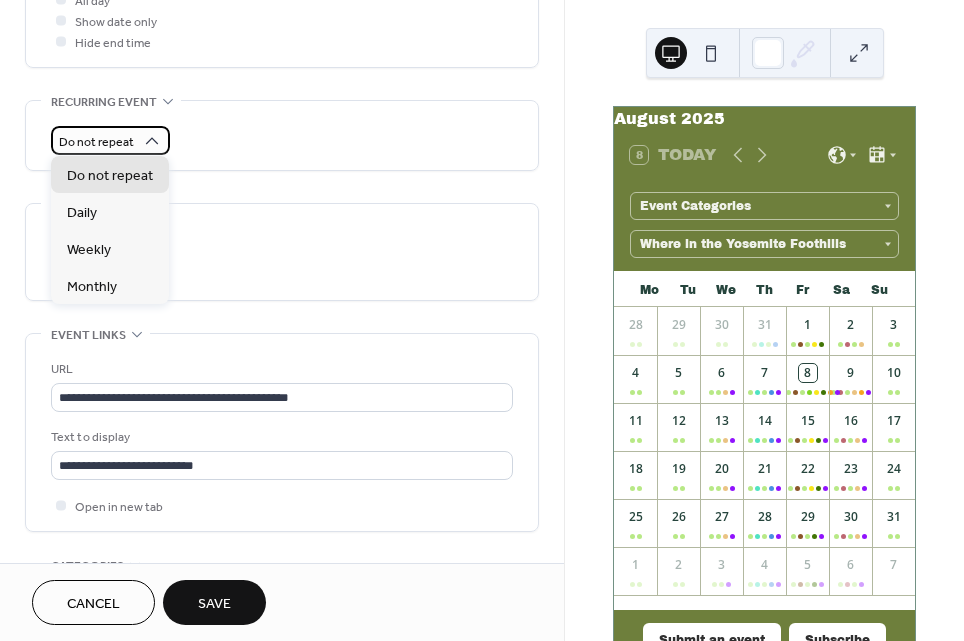 click on "Do not repeat" at bounding box center [110, 140] 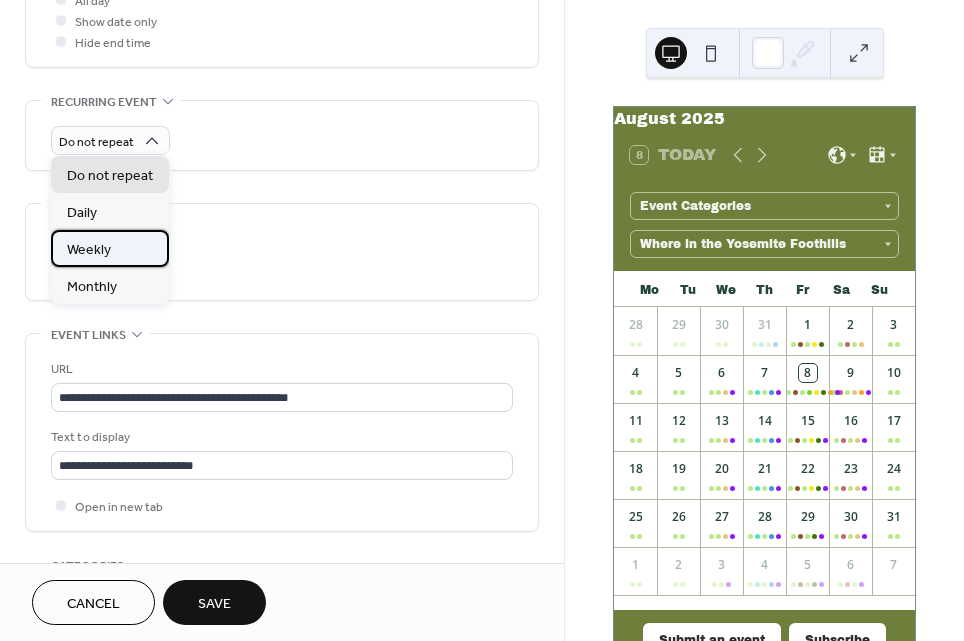 click on "Weekly" at bounding box center [89, 249] 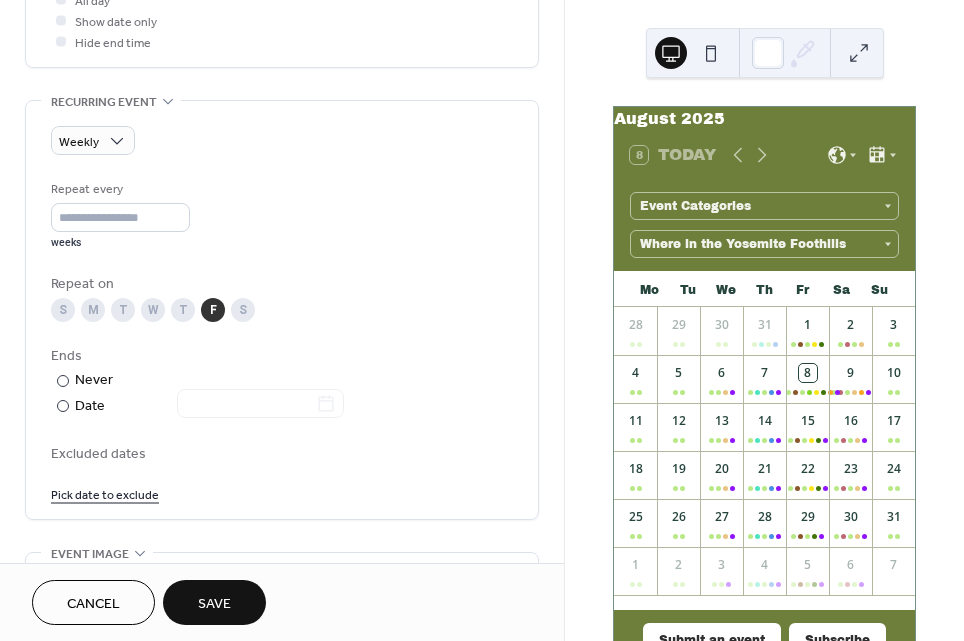 click on "W" at bounding box center (153, 310) 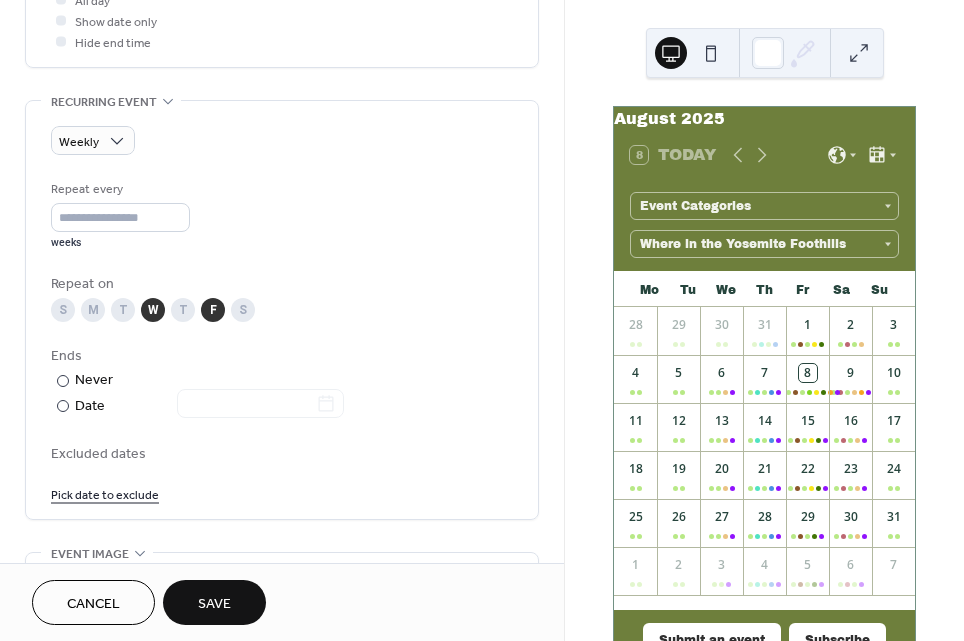click on "S" at bounding box center [243, 310] 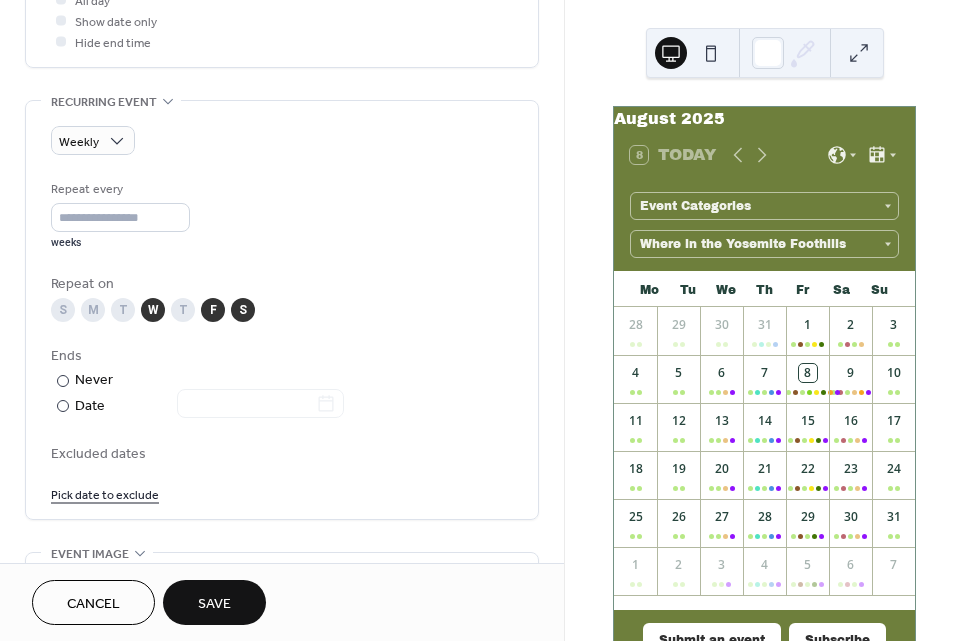 click on "F" at bounding box center (213, 310) 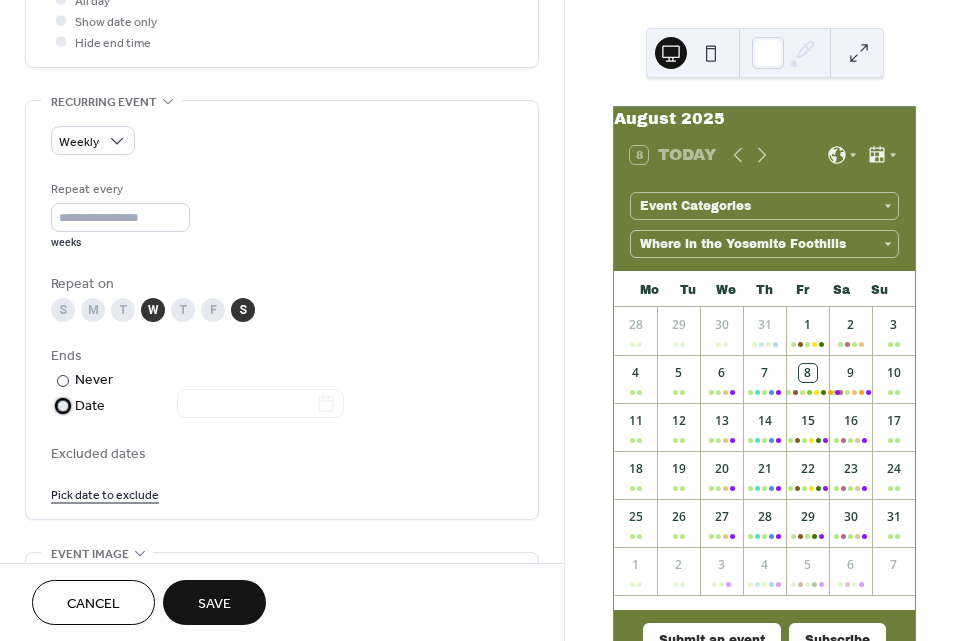 click at bounding box center [63, 406] 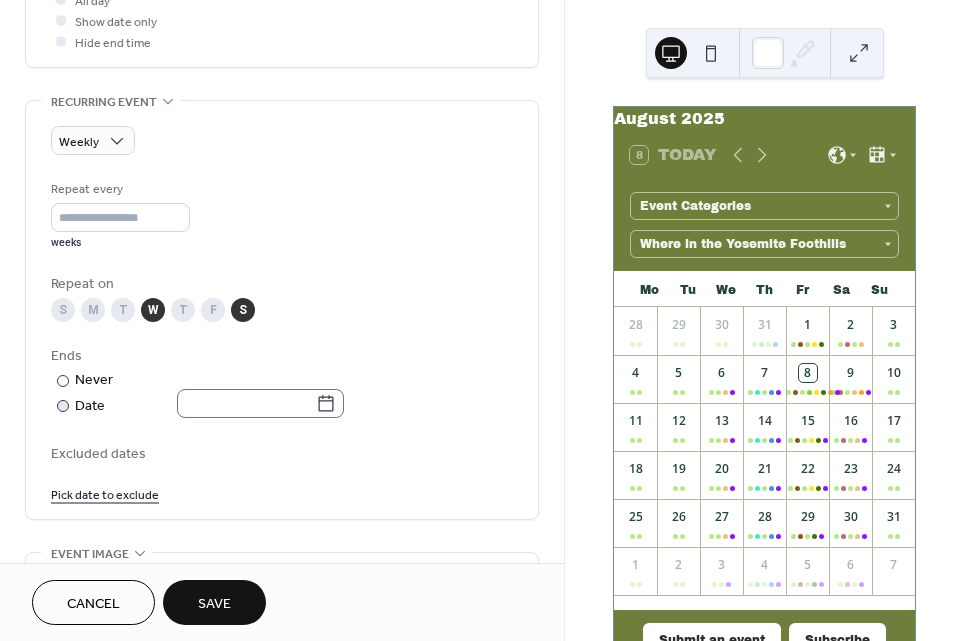 click 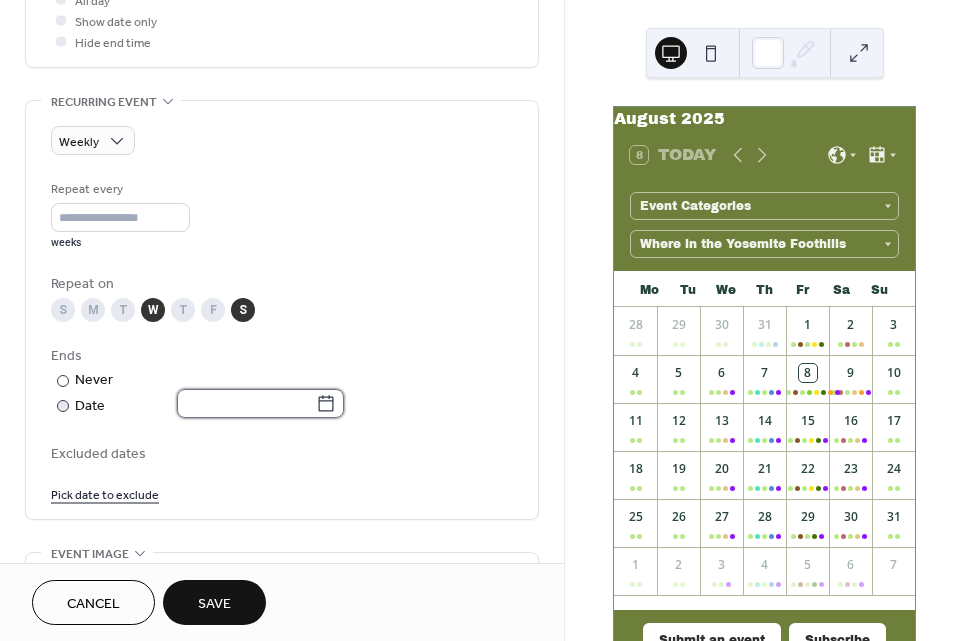 click at bounding box center [246, 403] 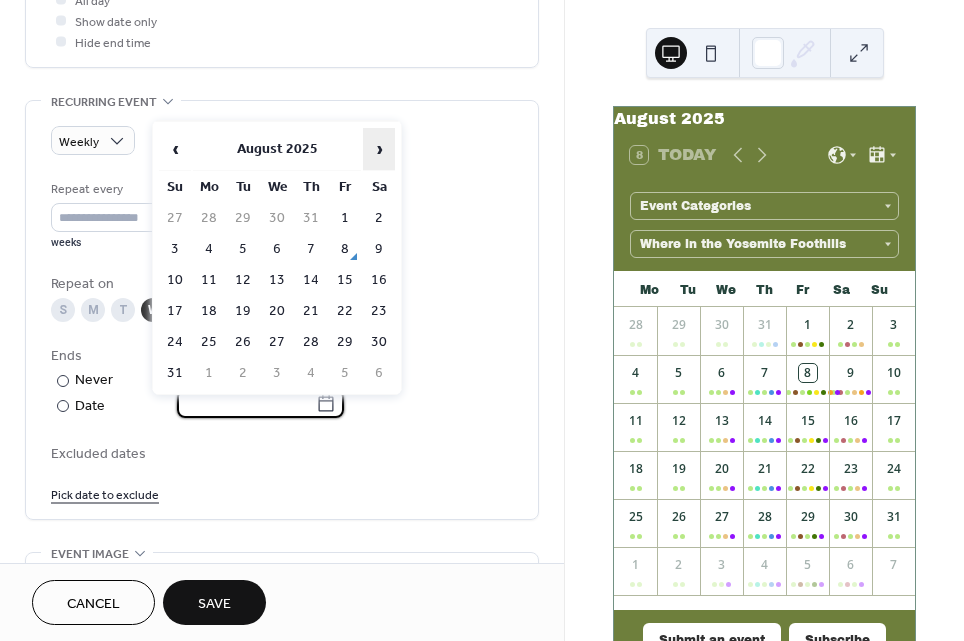 click on "›" at bounding box center [379, 149] 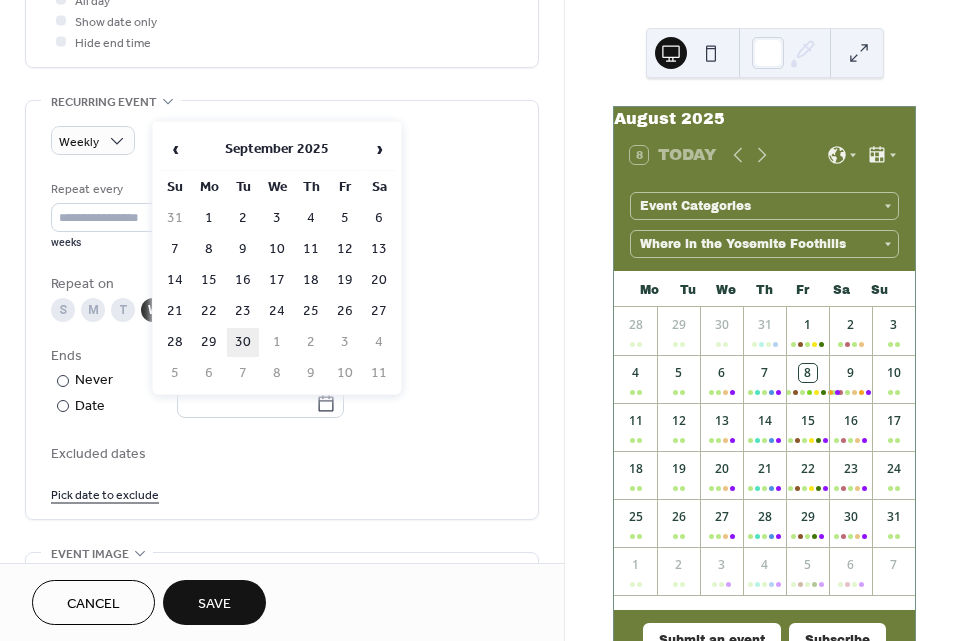 click on "30" at bounding box center (243, 342) 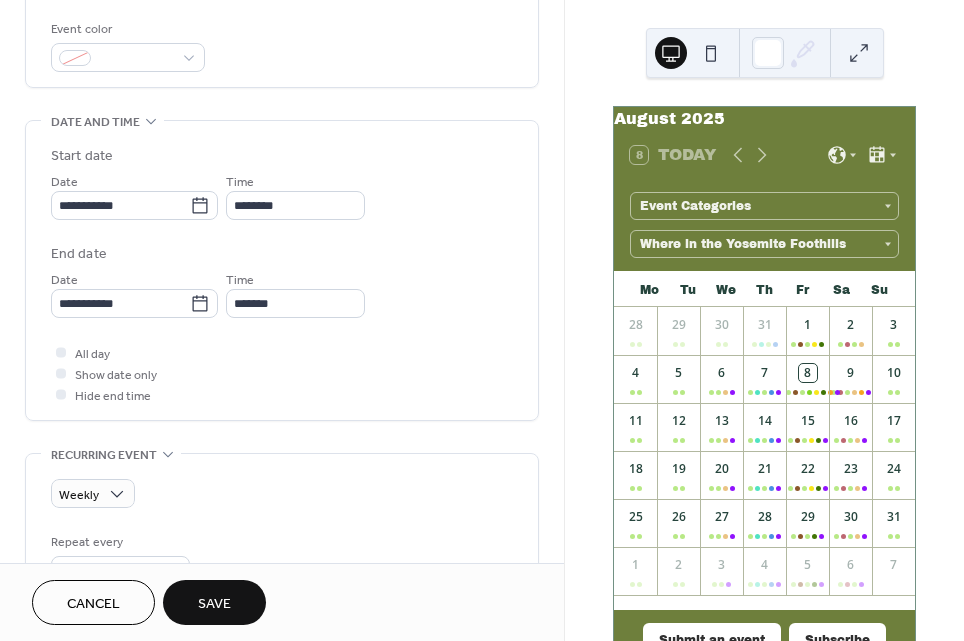 scroll, scrollTop: 530, scrollLeft: 0, axis: vertical 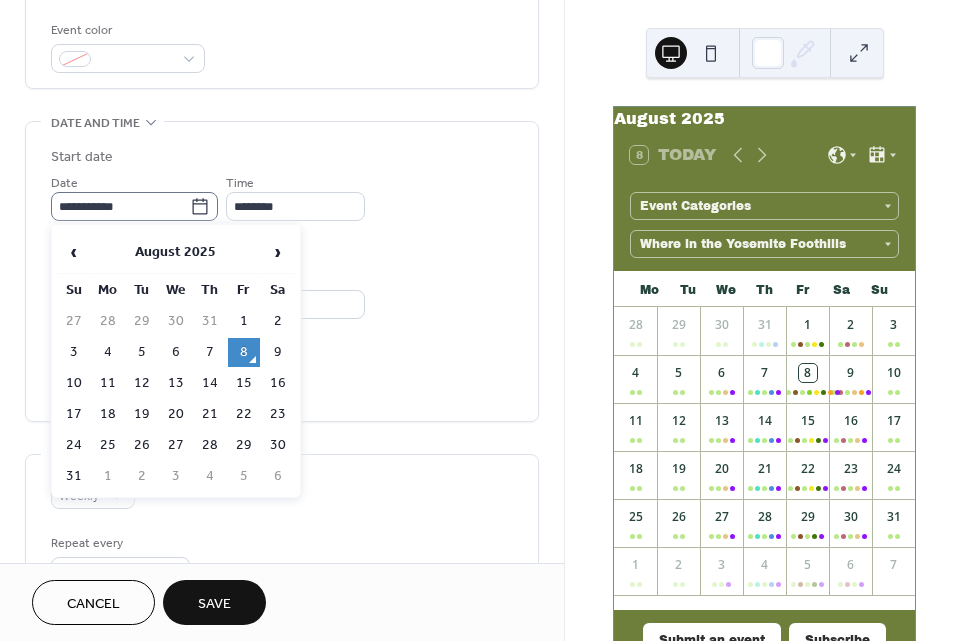 click on "**********" at bounding box center (134, 206) 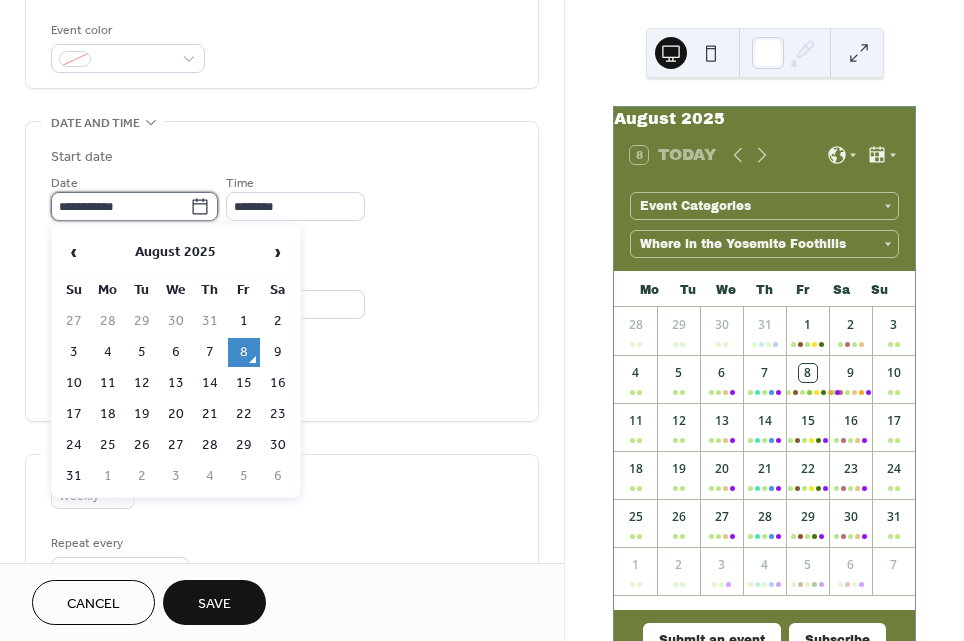 click on "**********" at bounding box center (120, 206) 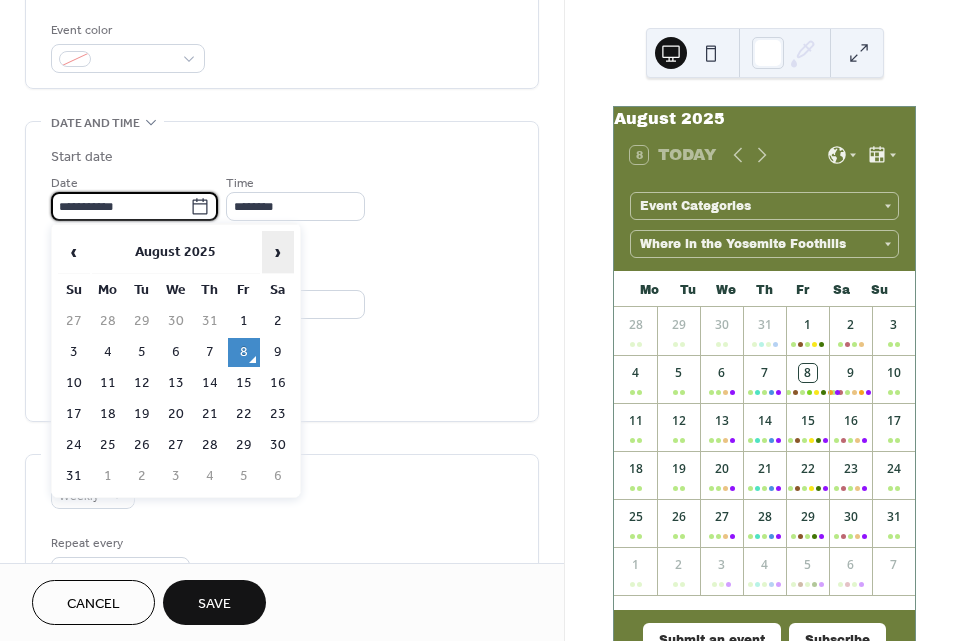 click on "›" at bounding box center [278, 252] 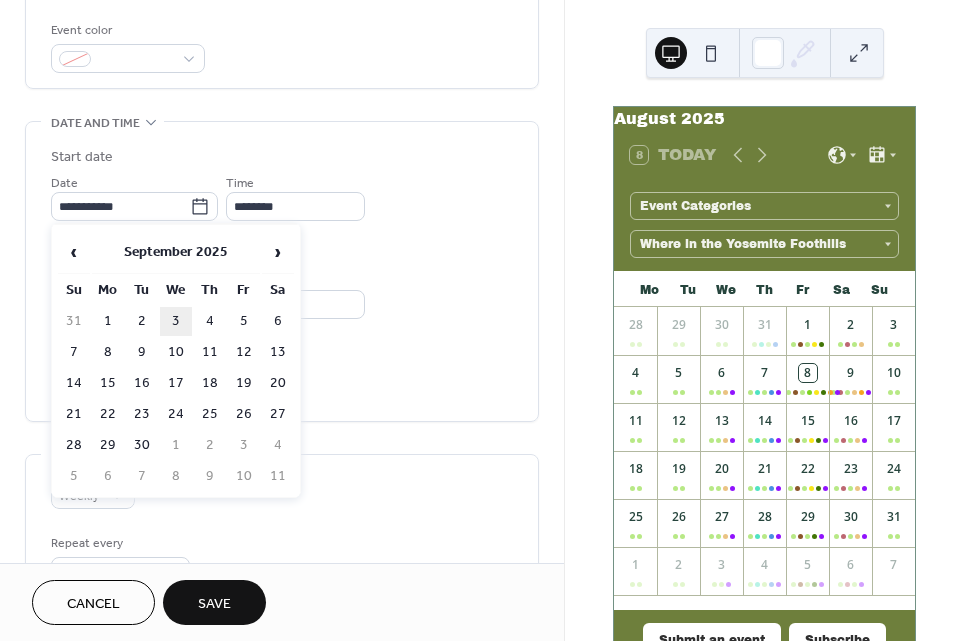 click on "3" at bounding box center (176, 321) 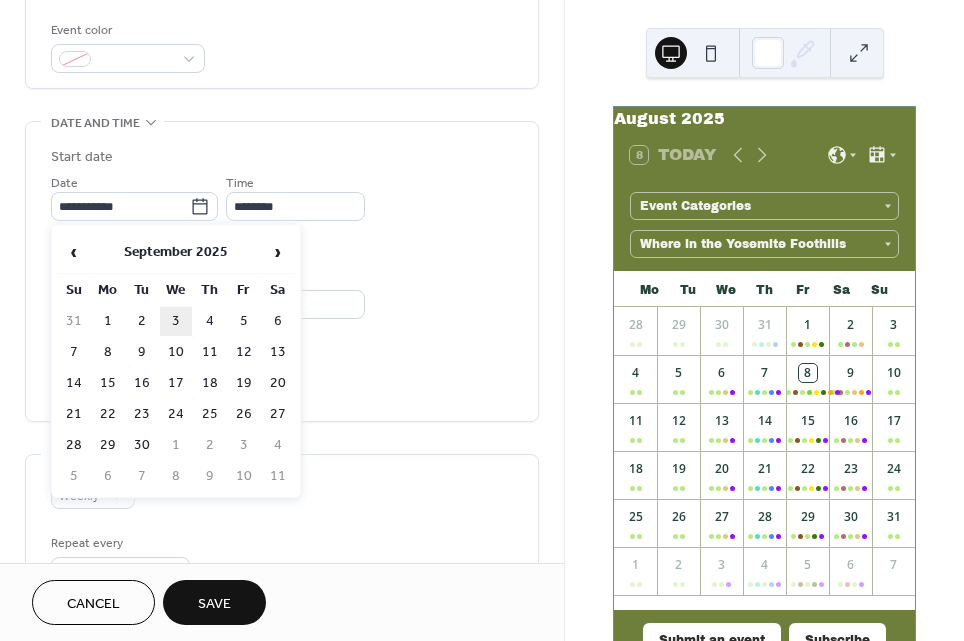 type on "**********" 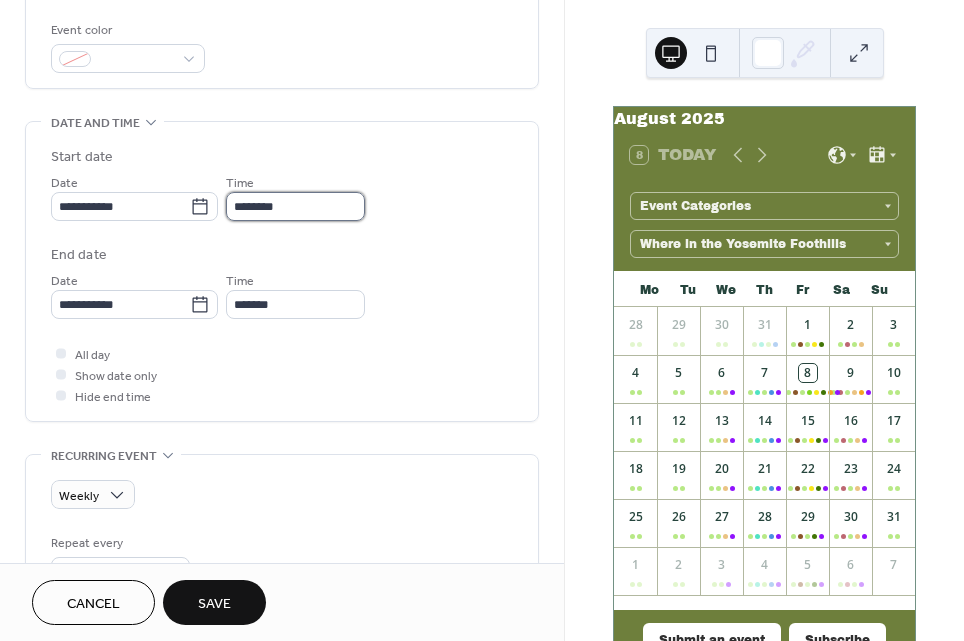 click on "********" at bounding box center (295, 206) 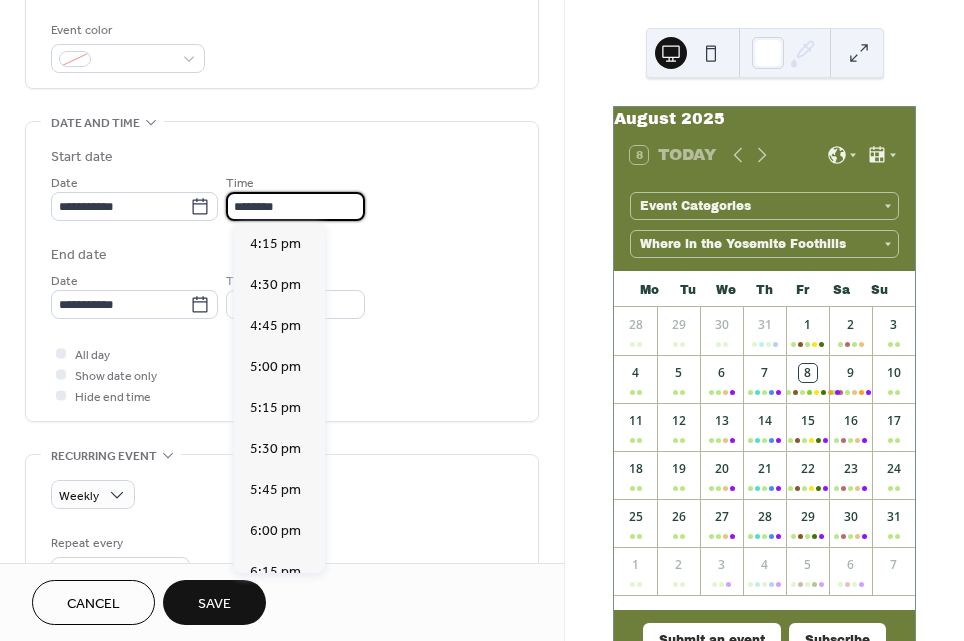 scroll, scrollTop: 2665, scrollLeft: 0, axis: vertical 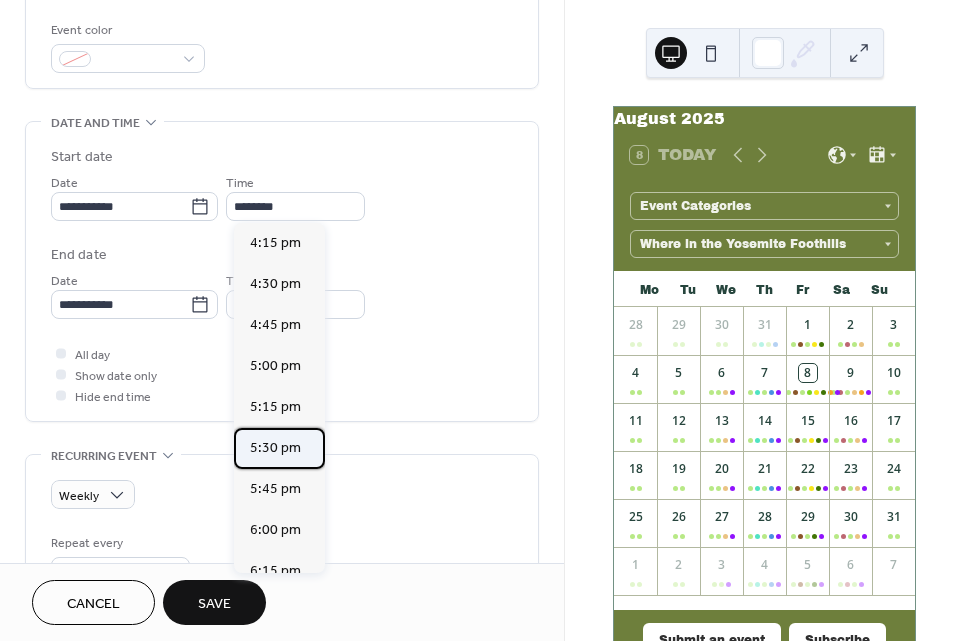 click on "5:30 pm" at bounding box center (275, 448) 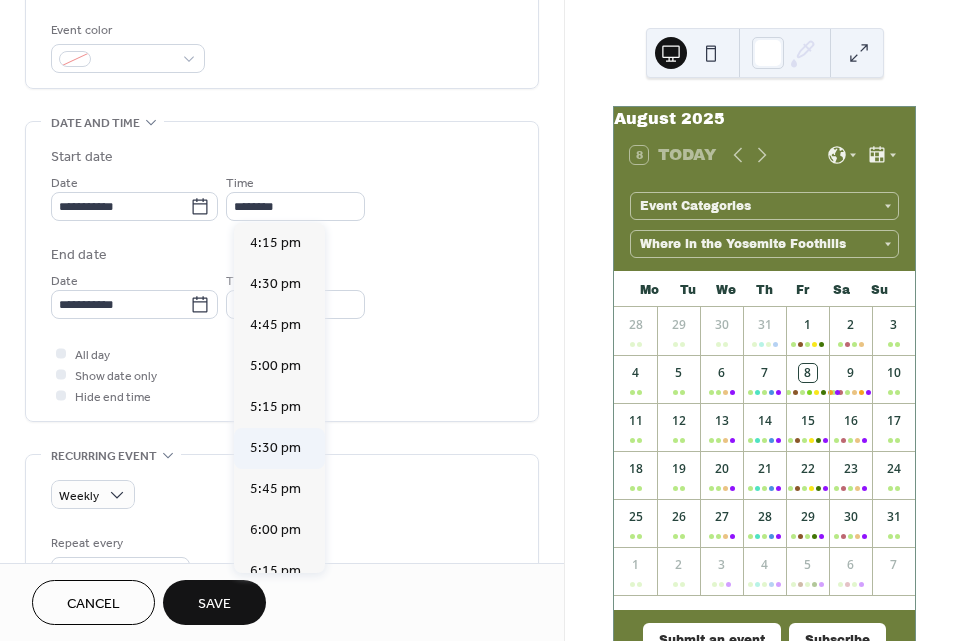 type on "*******" 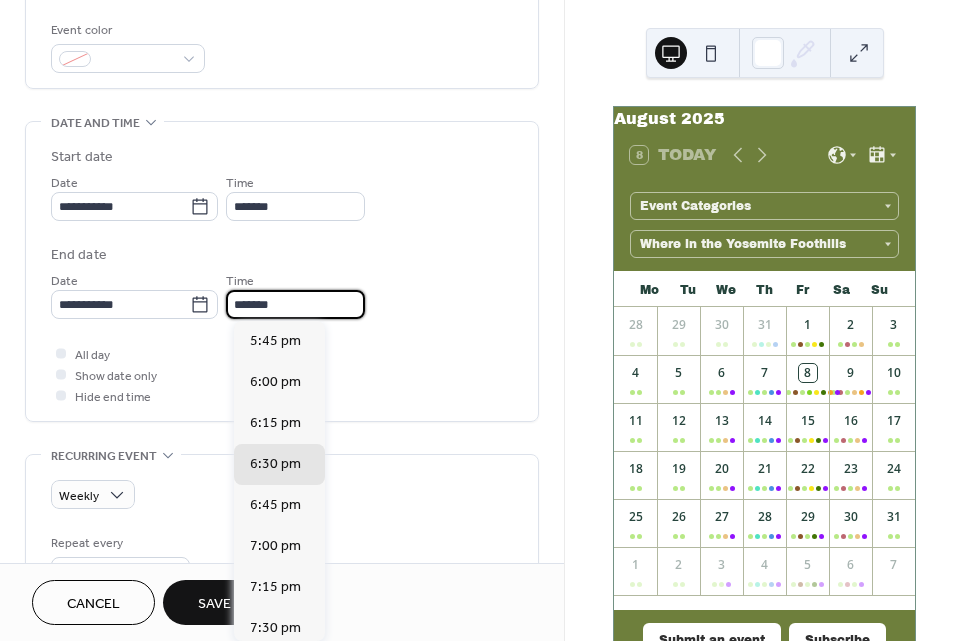 click on "*******" at bounding box center [295, 304] 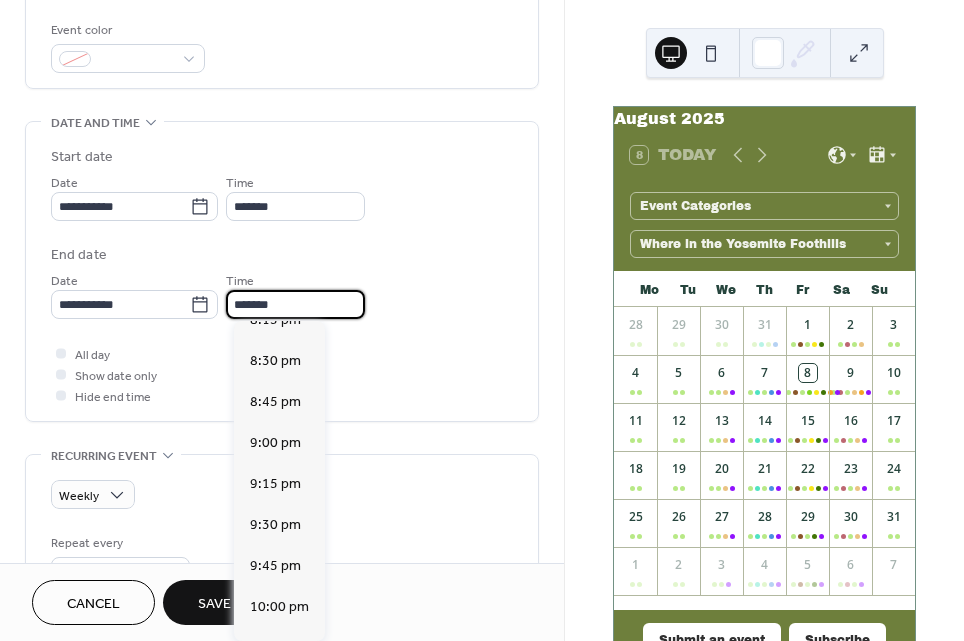 scroll, scrollTop: 433, scrollLeft: 0, axis: vertical 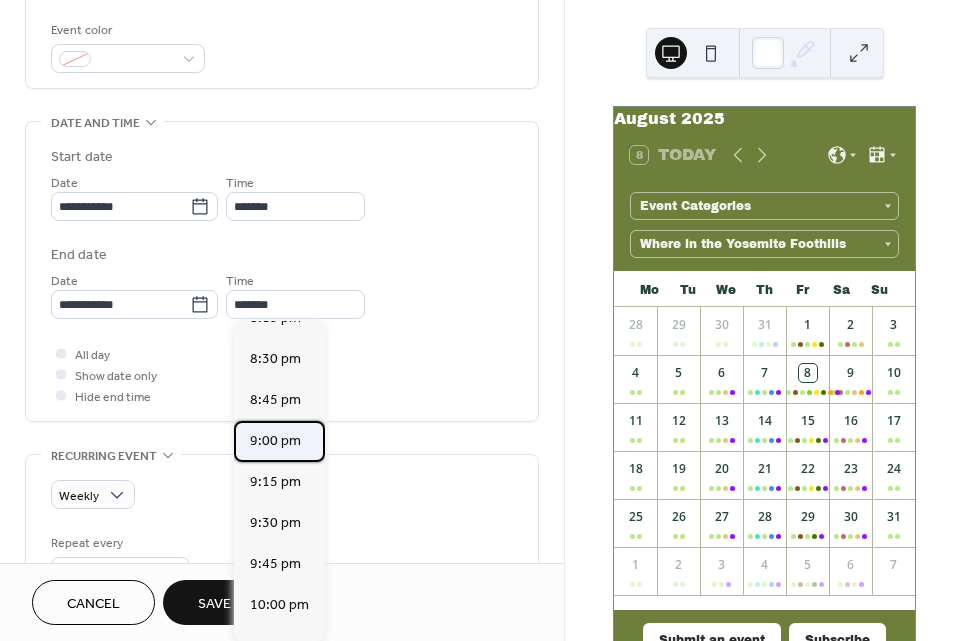 click on "9:00 pm" at bounding box center (275, 441) 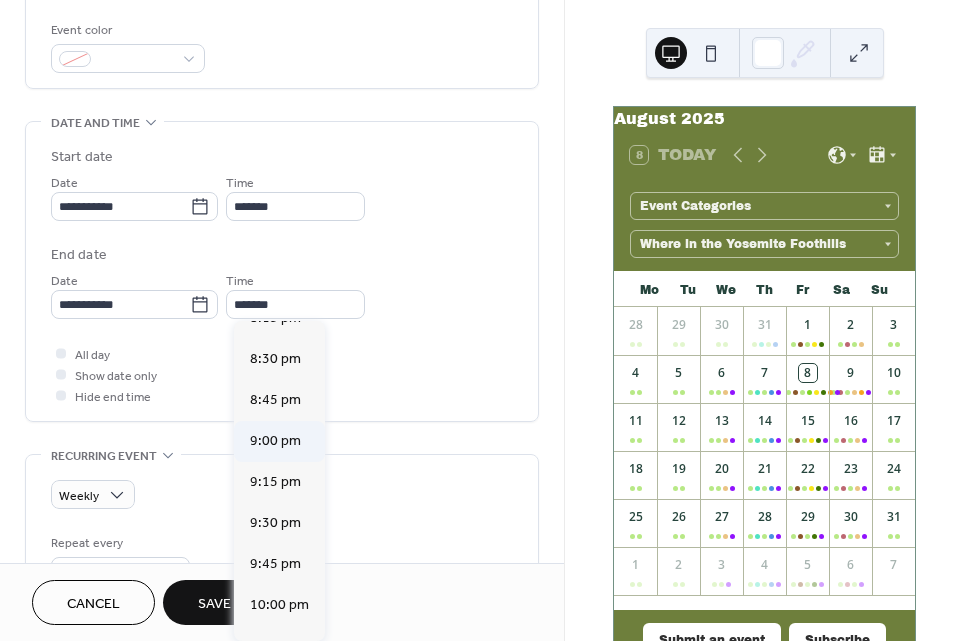 type on "*******" 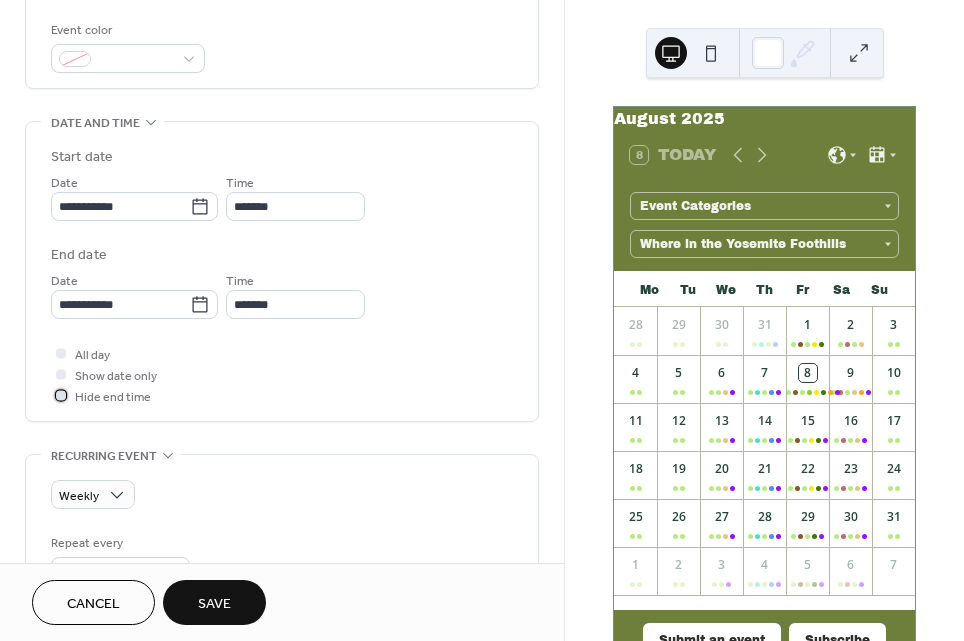 click at bounding box center [61, 395] 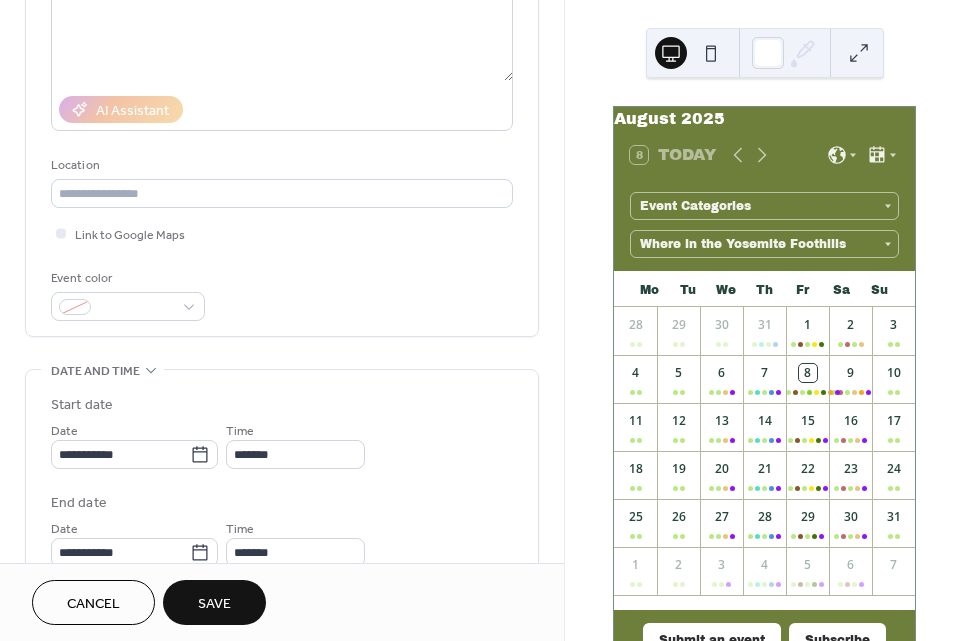 scroll, scrollTop: 275, scrollLeft: 0, axis: vertical 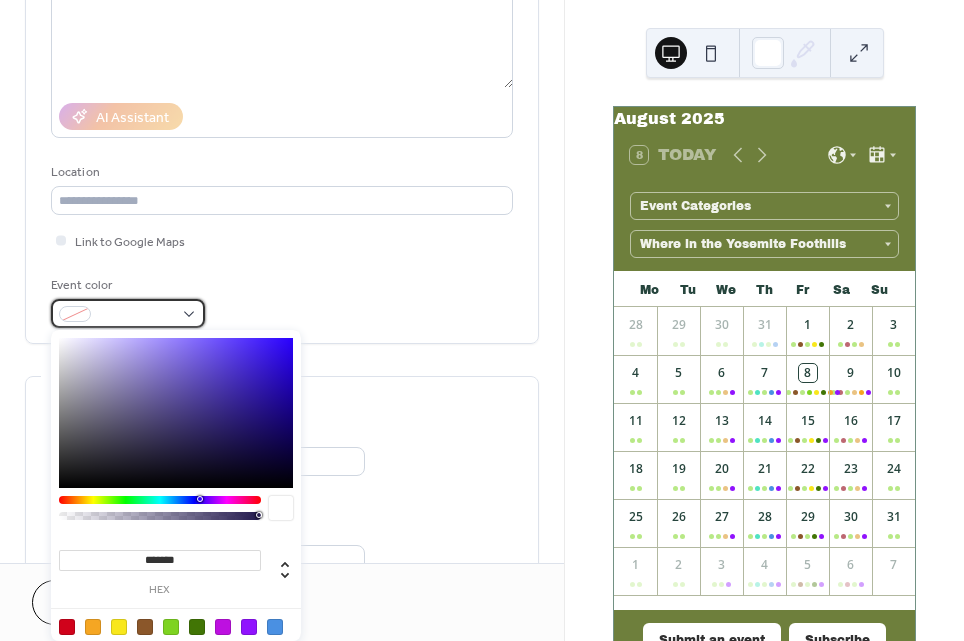 click at bounding box center [128, 313] 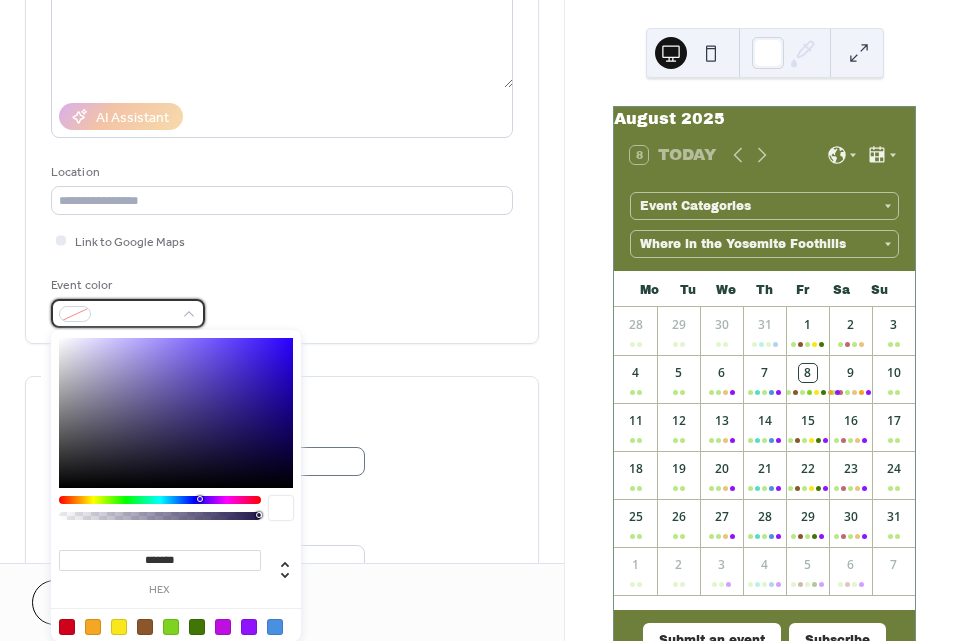 scroll, scrollTop: 0, scrollLeft: 0, axis: both 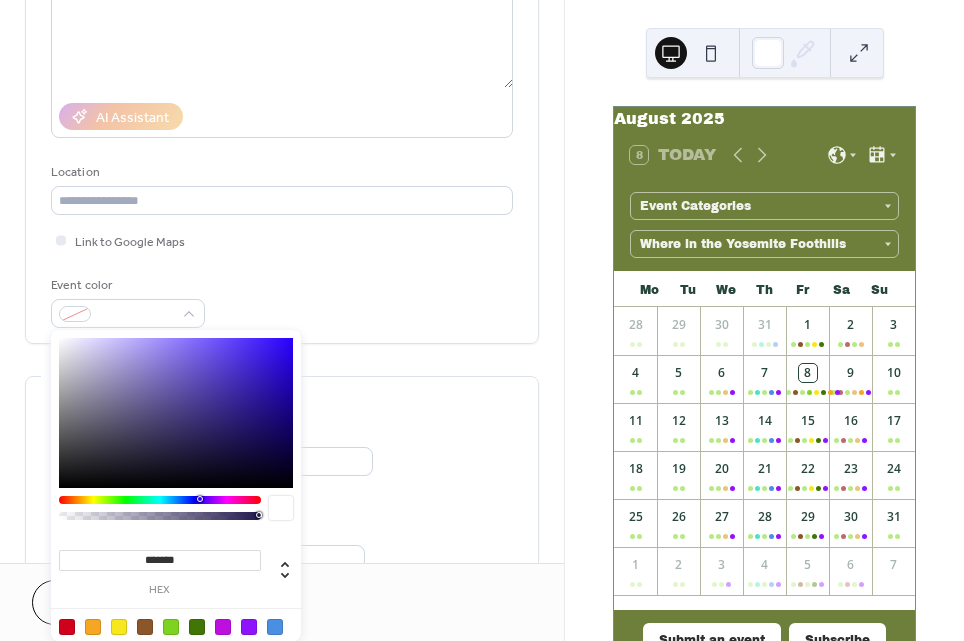 click at bounding box center (160, 500) 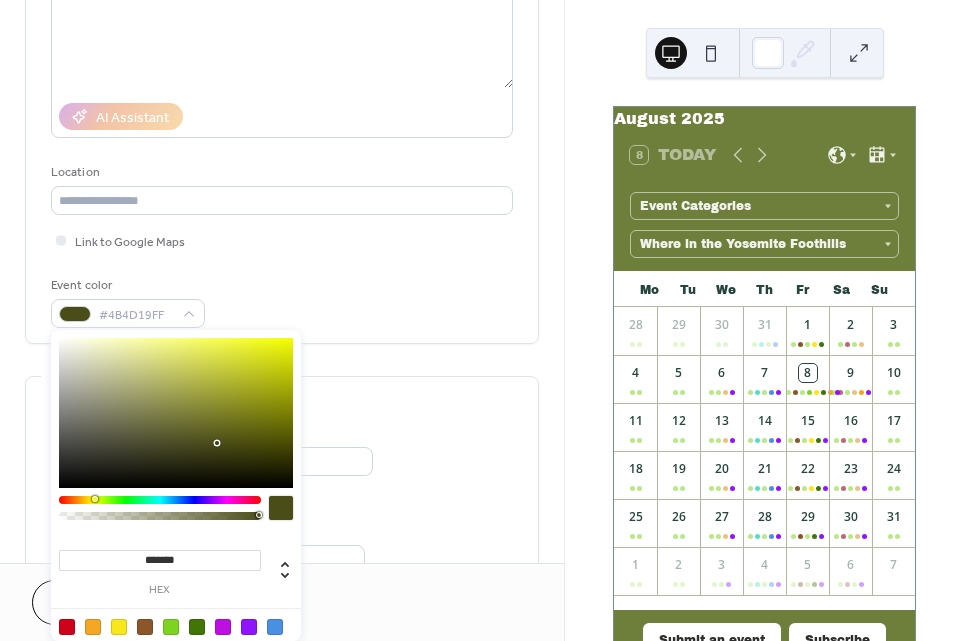 type on "*******" 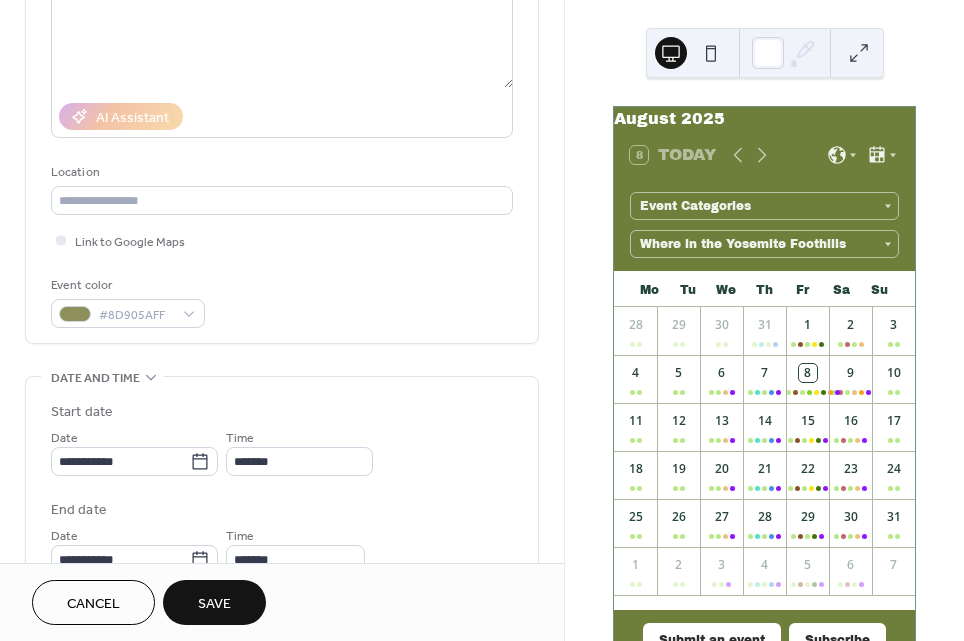 click on "Link to Google Maps" at bounding box center (282, 240) 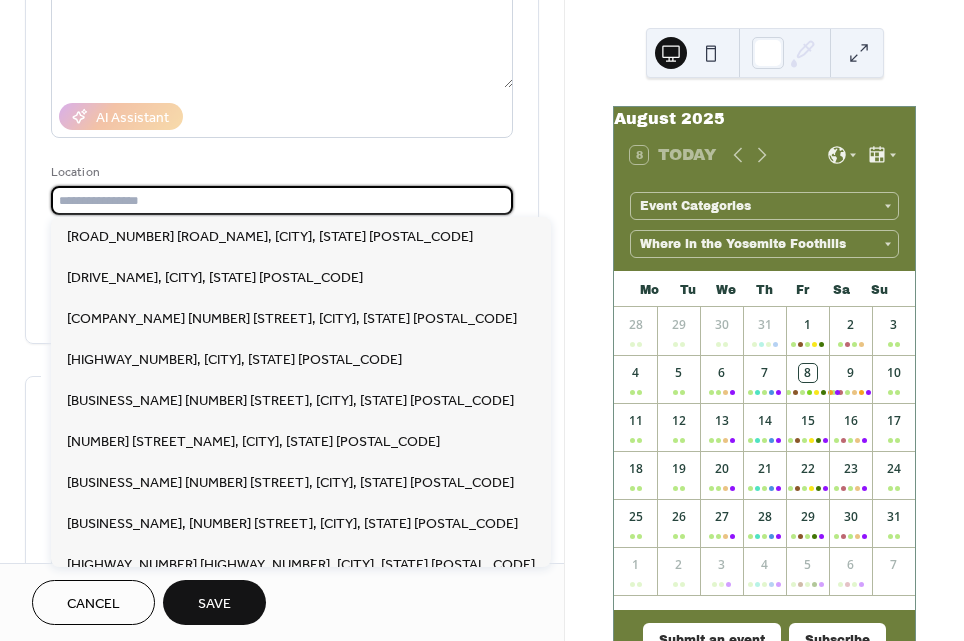 click at bounding box center (282, 200) 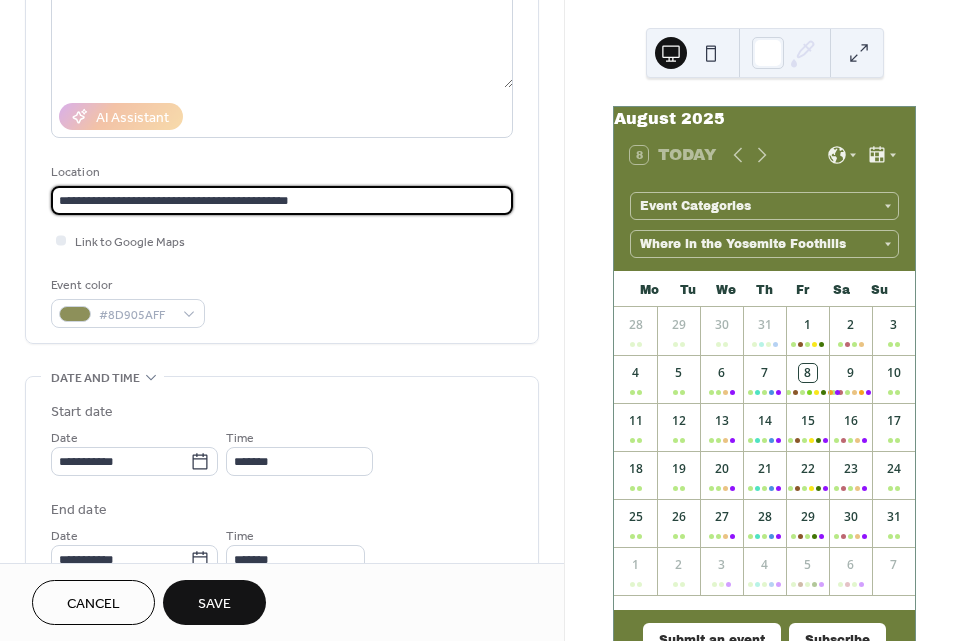 click on "**********" at bounding box center [282, 200] 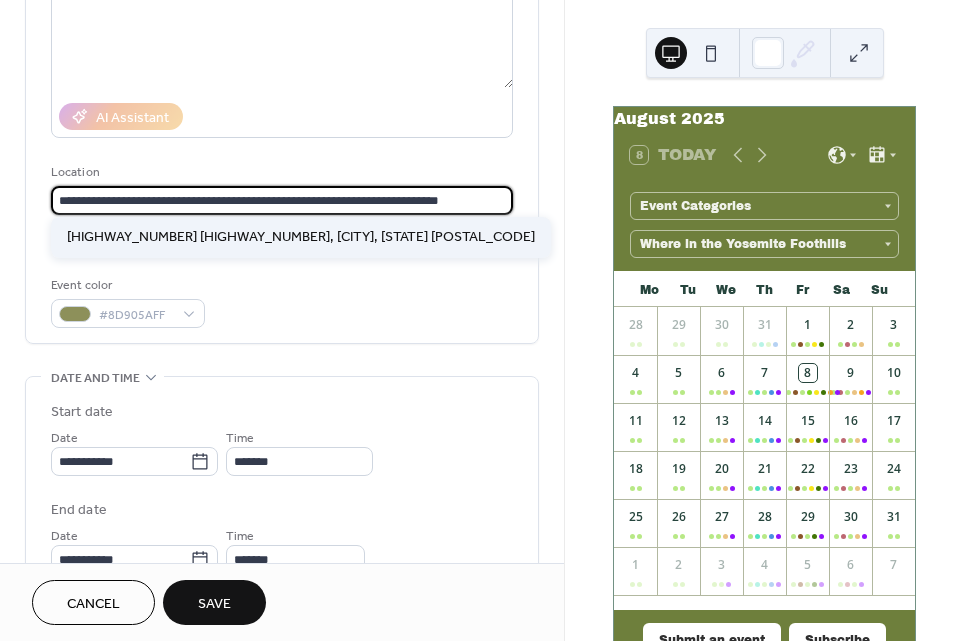 type on "**********" 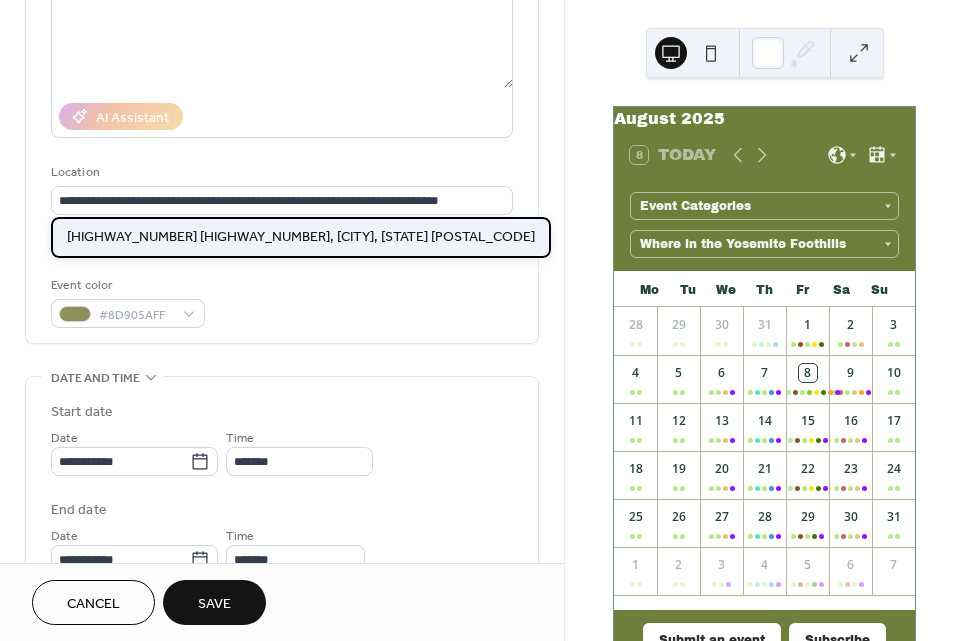 click on "[HIGHWAY_NUMBER] [HIGHWAY_NUMBER], [CITY], [STATE] [POSTAL_CODE]" at bounding box center (301, 237) 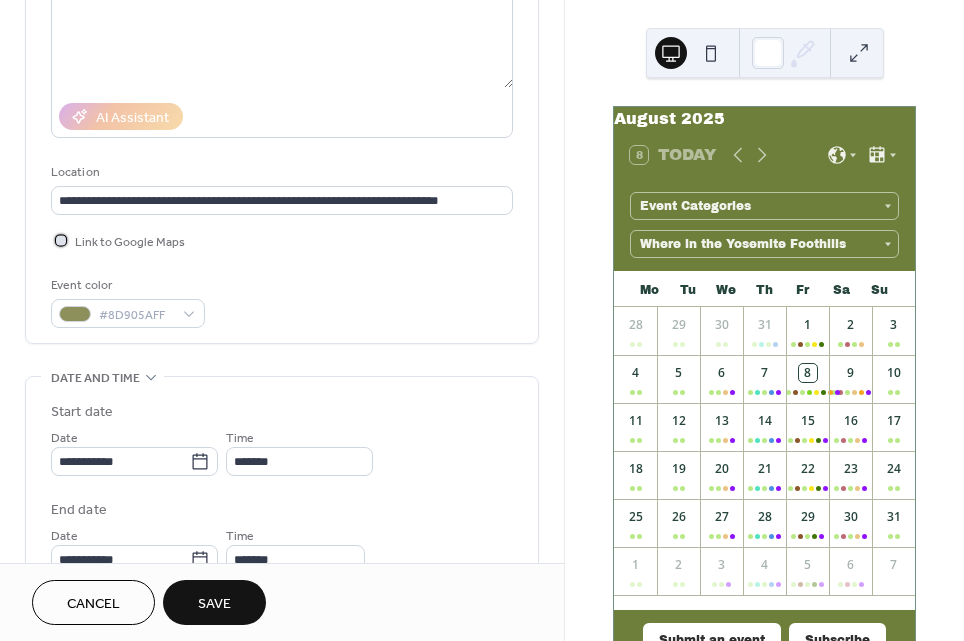 click at bounding box center [61, 240] 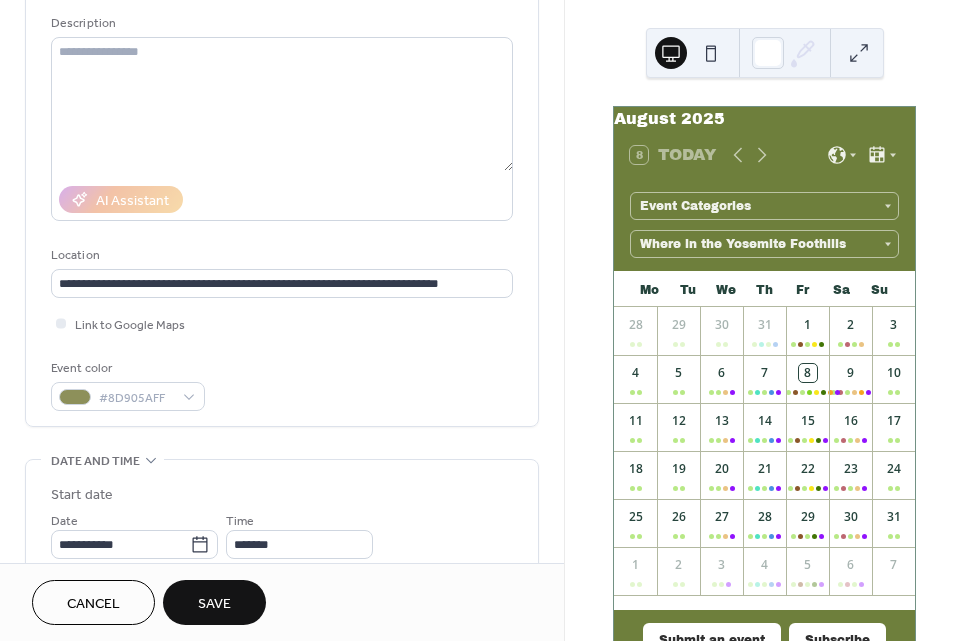scroll, scrollTop: 162, scrollLeft: 0, axis: vertical 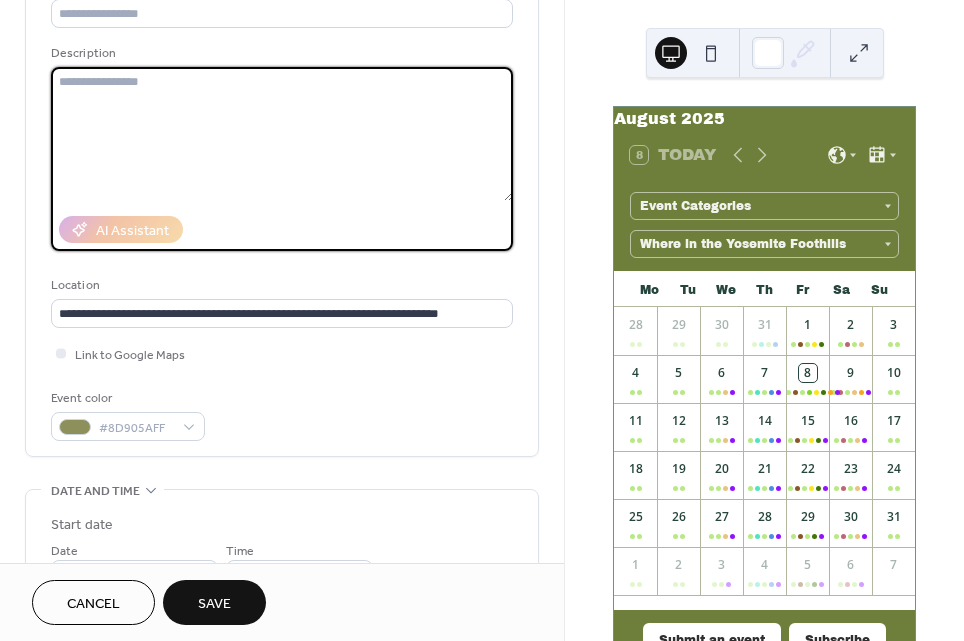 click at bounding box center [282, 134] 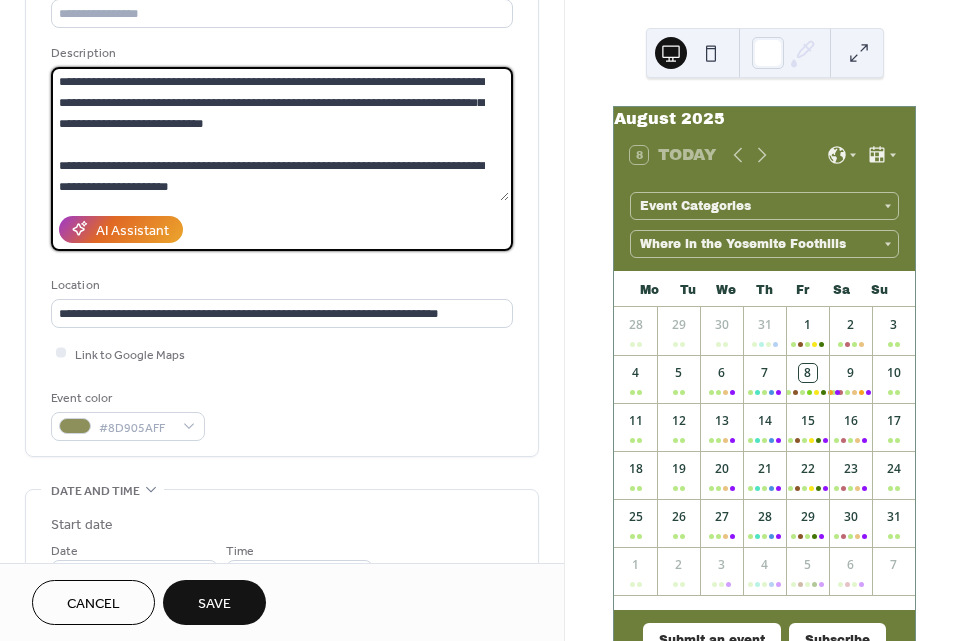 scroll, scrollTop: 17, scrollLeft: 0, axis: vertical 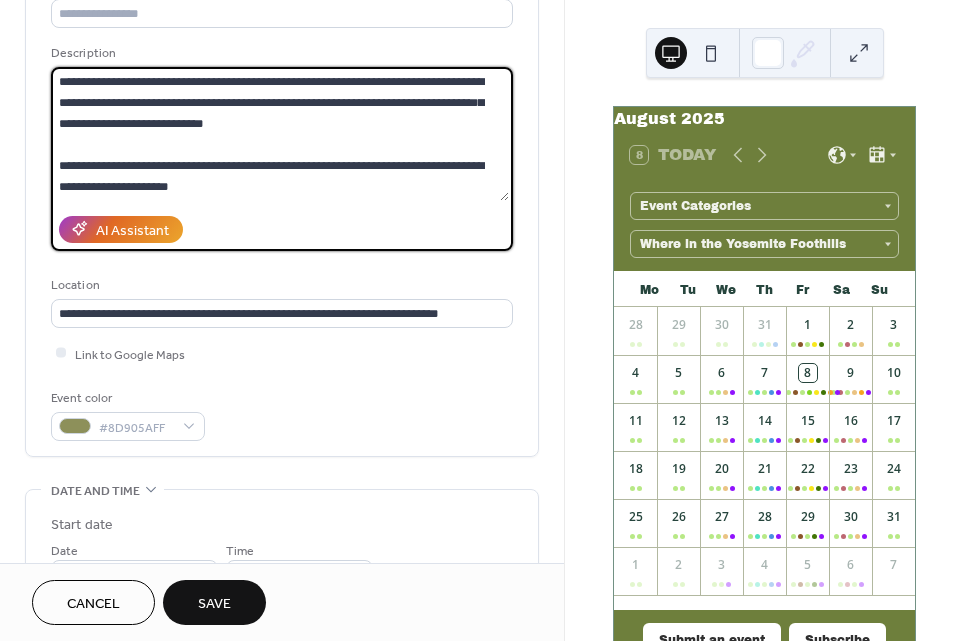 paste on "**********" 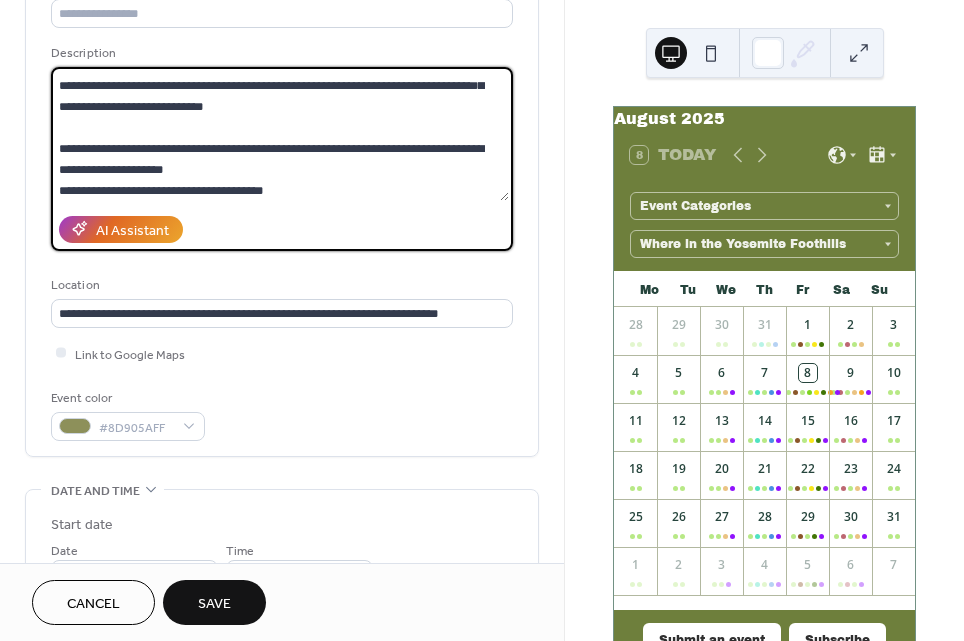 scroll, scrollTop: 101, scrollLeft: 0, axis: vertical 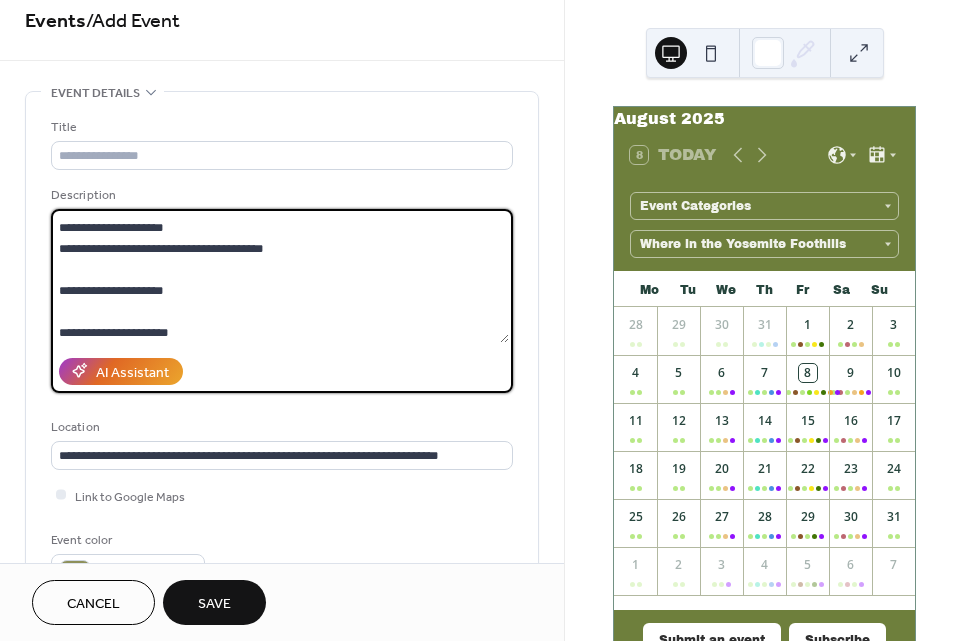 type 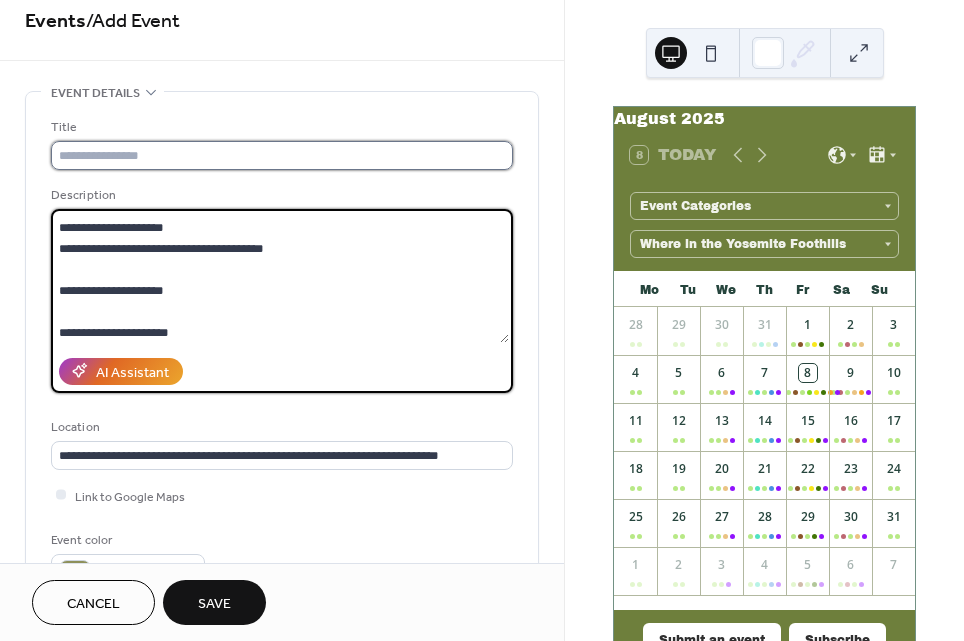 click at bounding box center [282, 155] 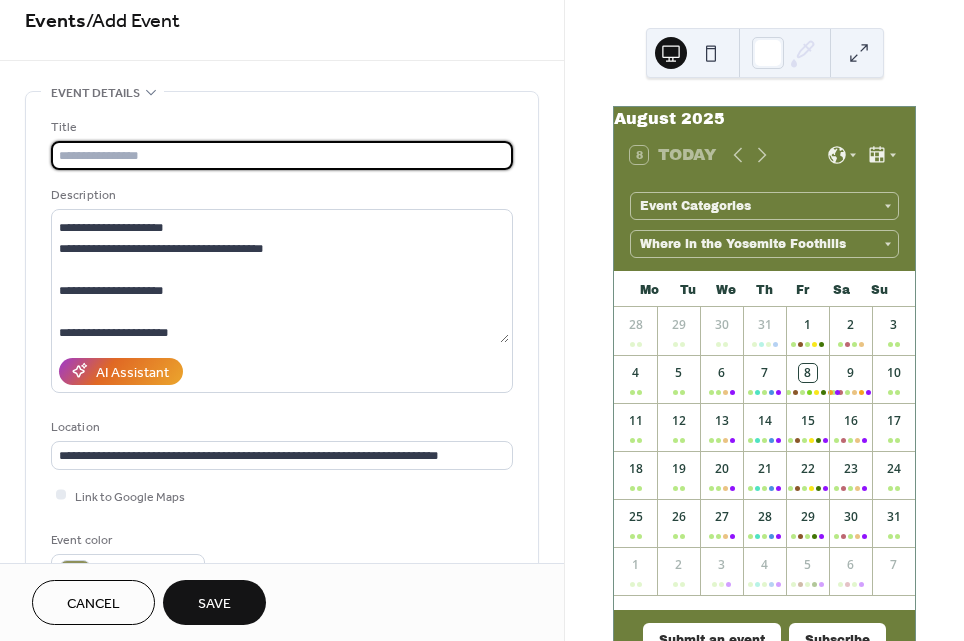 paste on "**********" 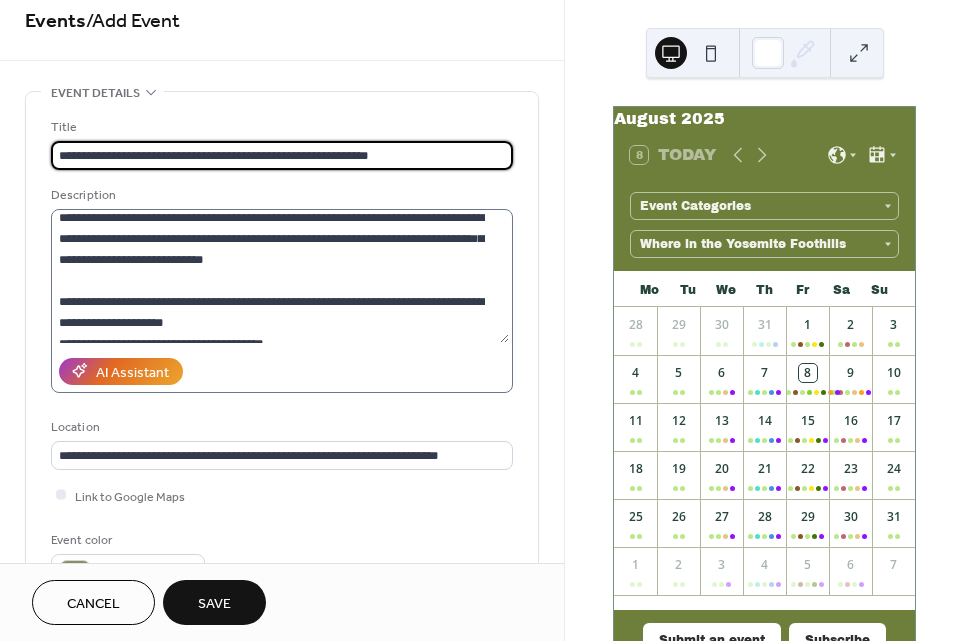 scroll, scrollTop: 0, scrollLeft: 0, axis: both 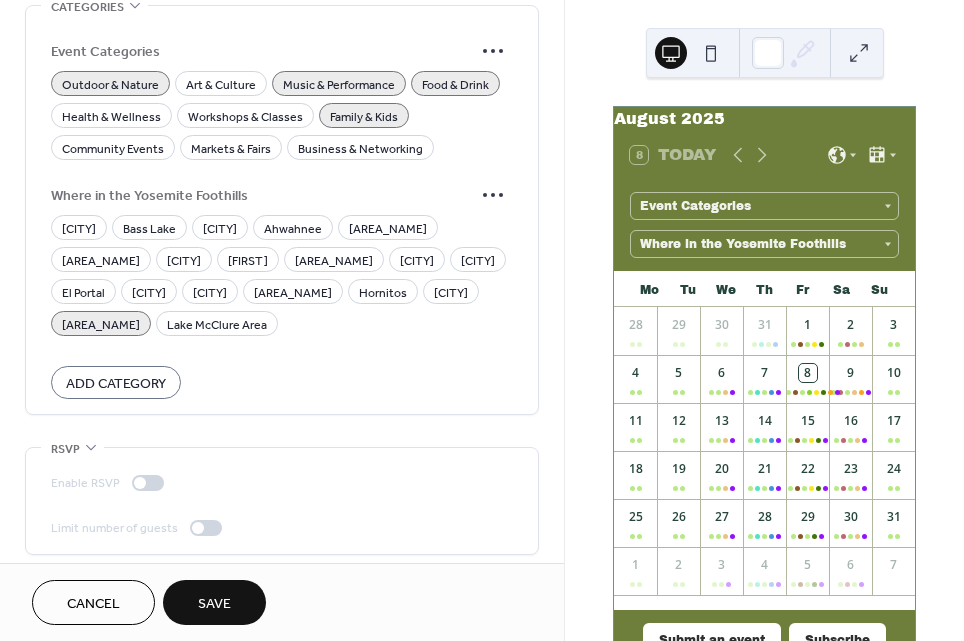 type on "**********" 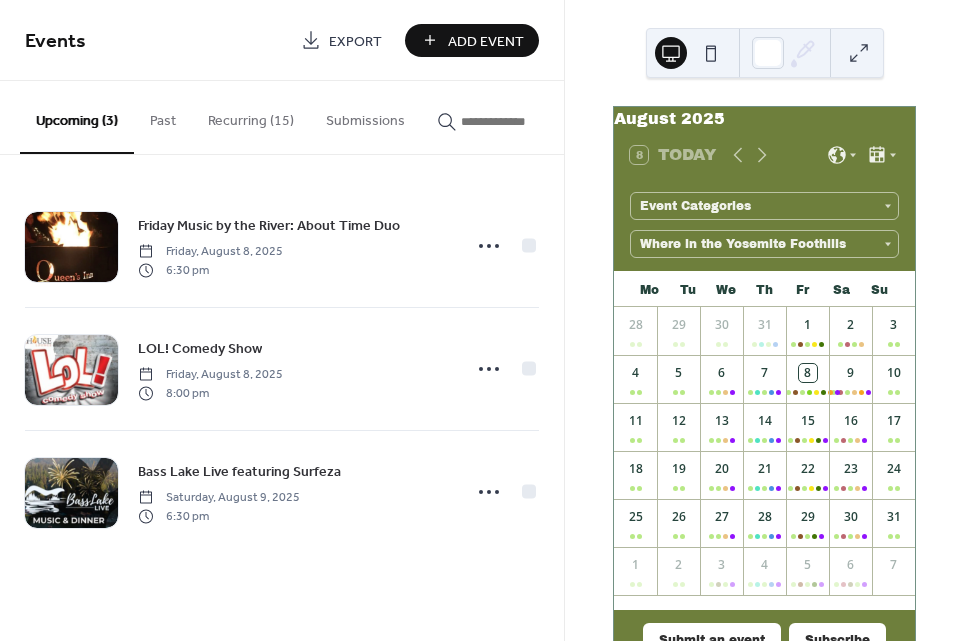click on "Add Event" at bounding box center [472, 40] 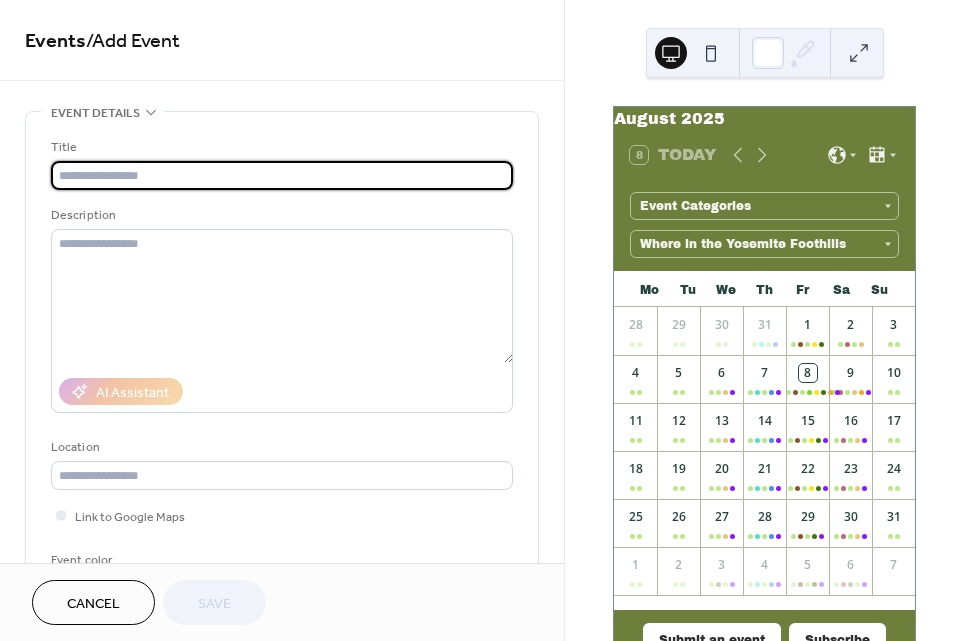paste on "**********" 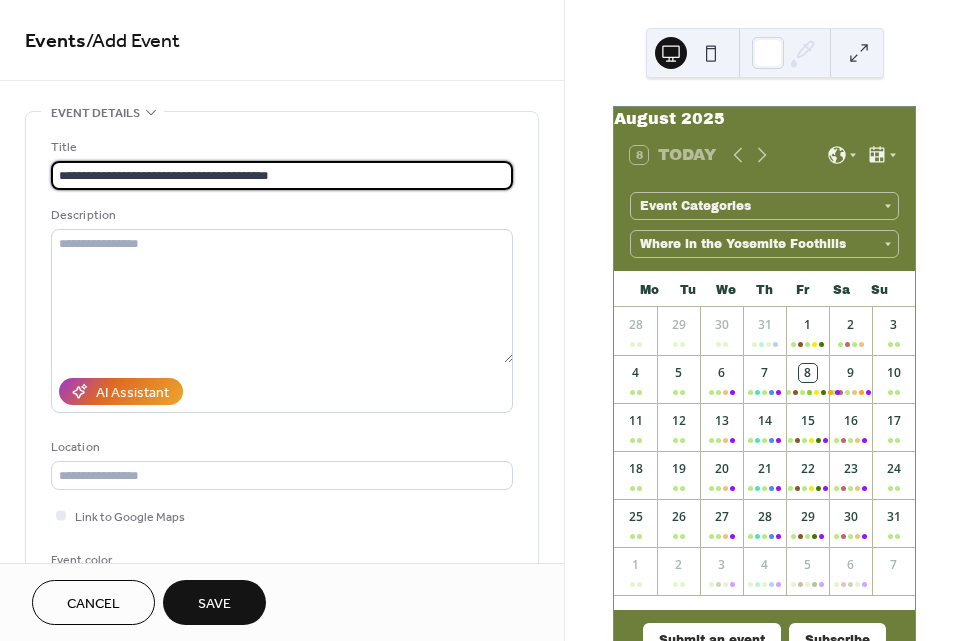 type on "**********" 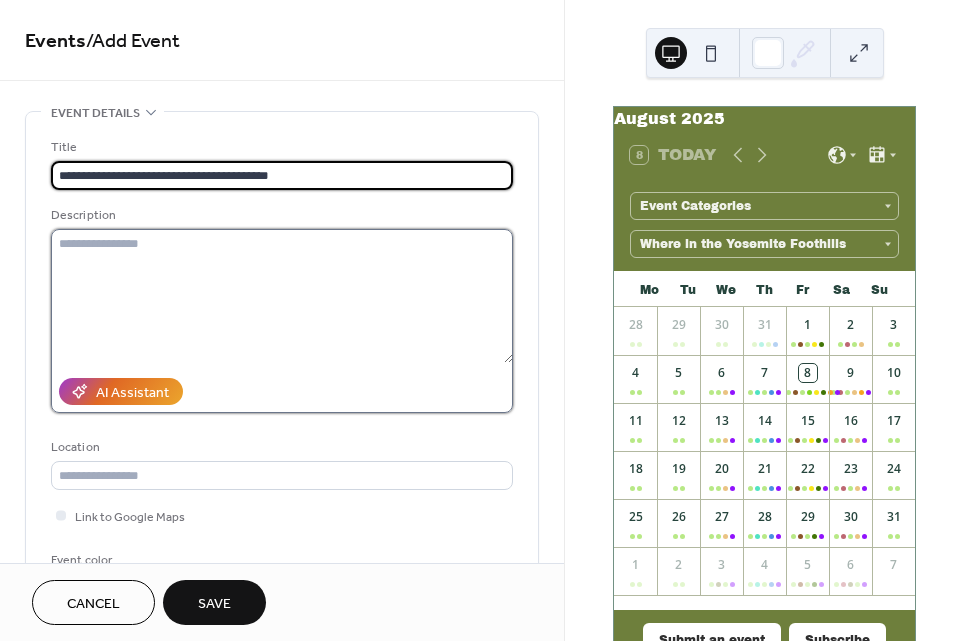 click at bounding box center (282, 296) 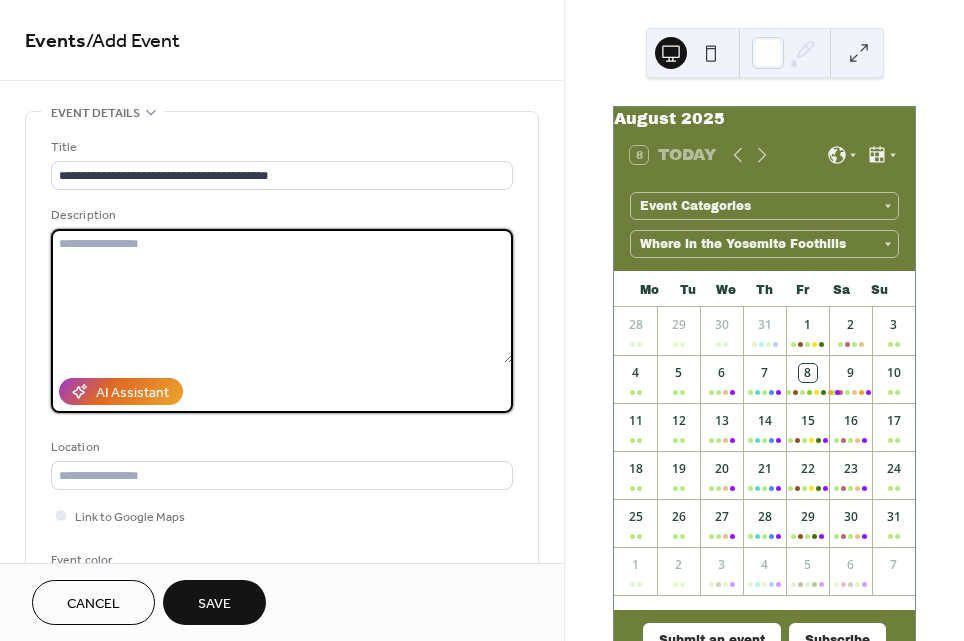 paste on "**********" 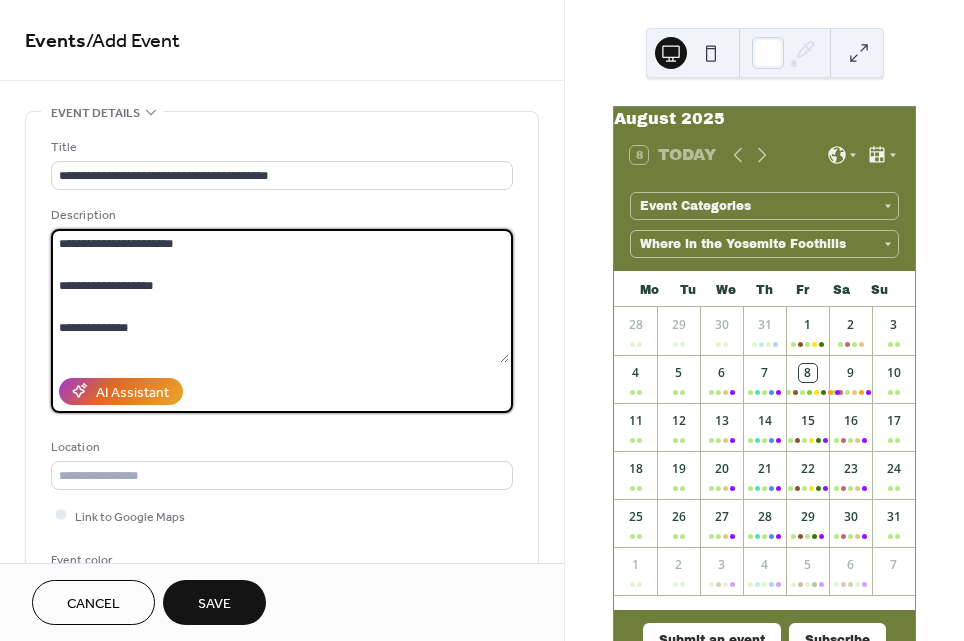 scroll, scrollTop: 248, scrollLeft: 0, axis: vertical 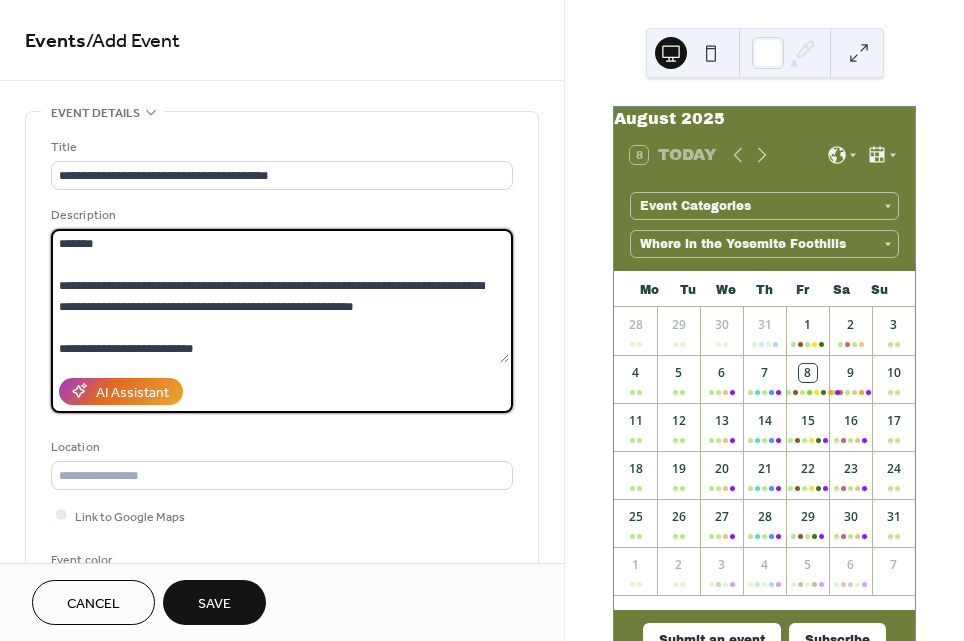 paste on "**********" 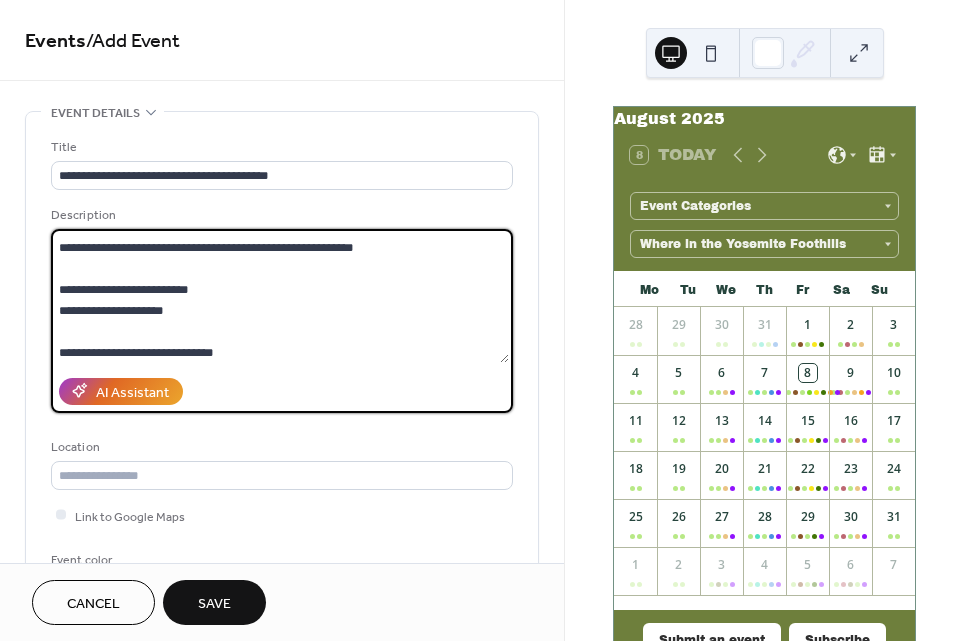 scroll, scrollTop: 315, scrollLeft: 0, axis: vertical 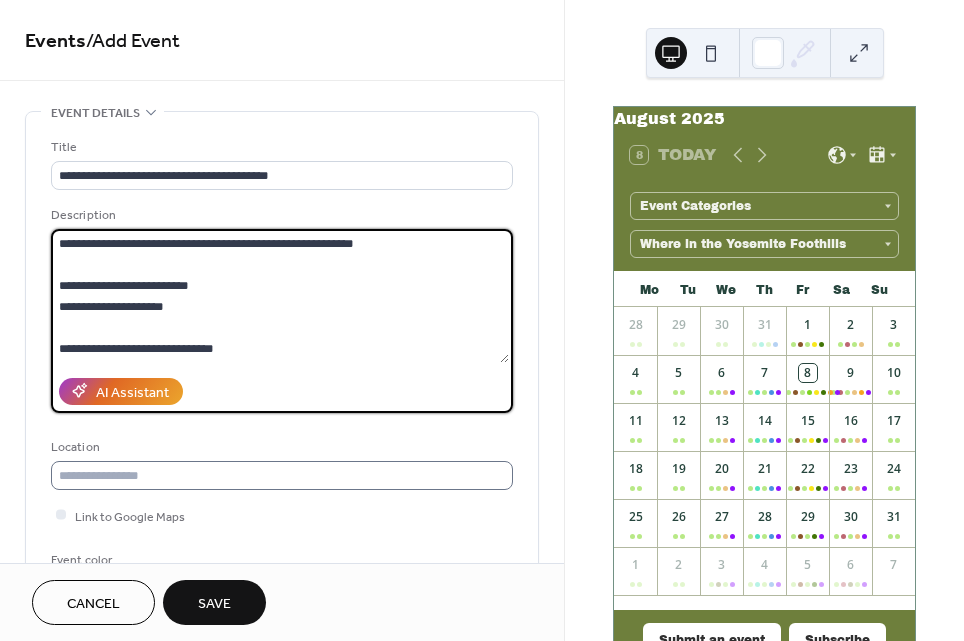 type on "**********" 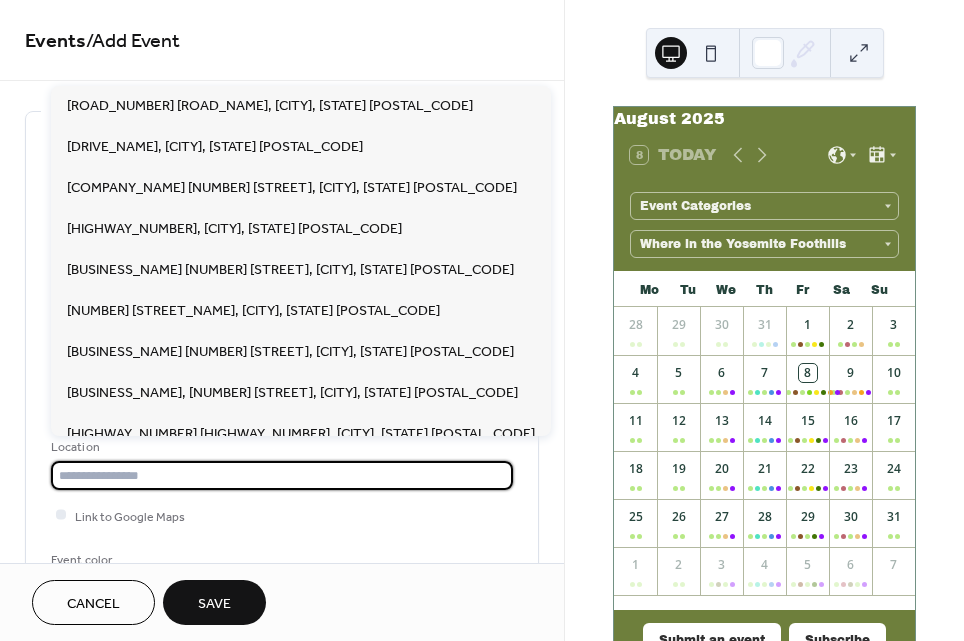 click at bounding box center (282, 475) 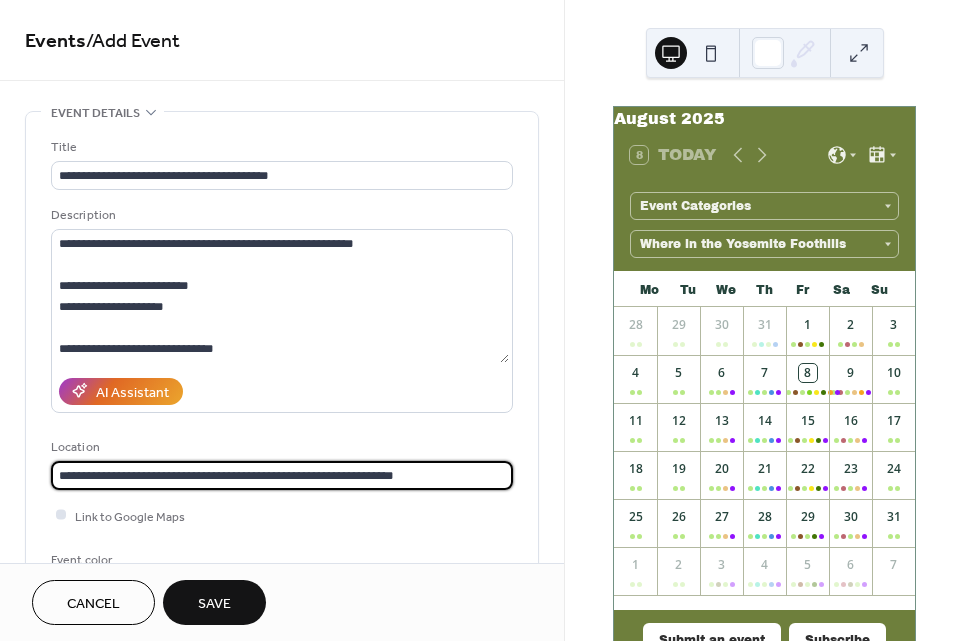 type on "**********" 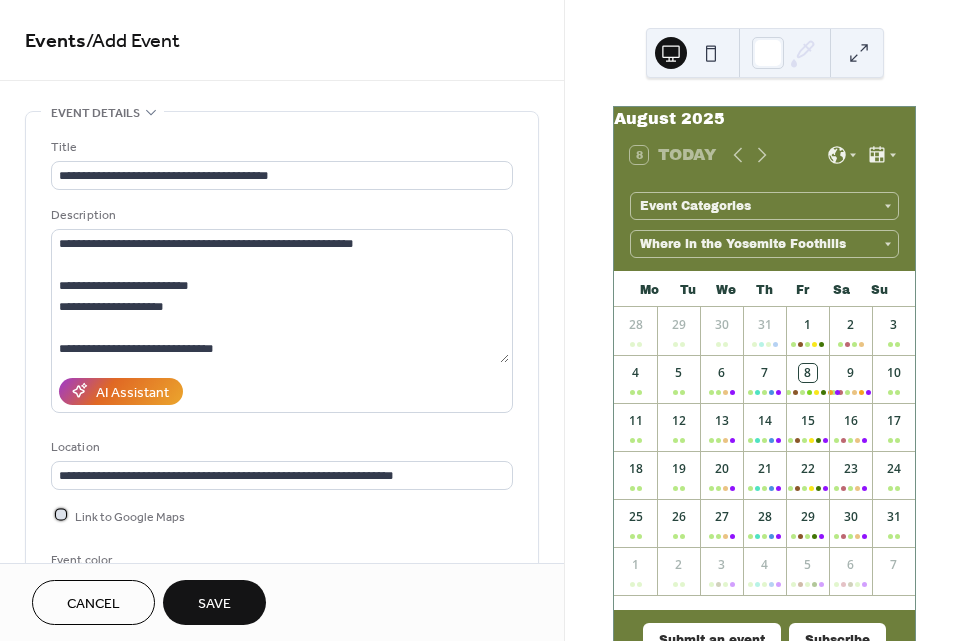 click at bounding box center (61, 515) 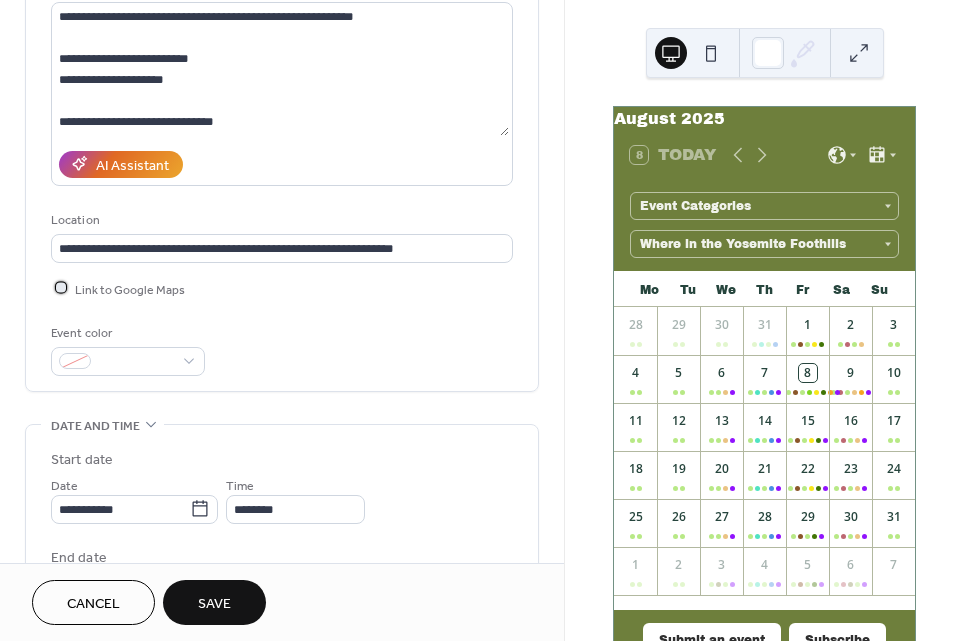 scroll, scrollTop: 230, scrollLeft: 0, axis: vertical 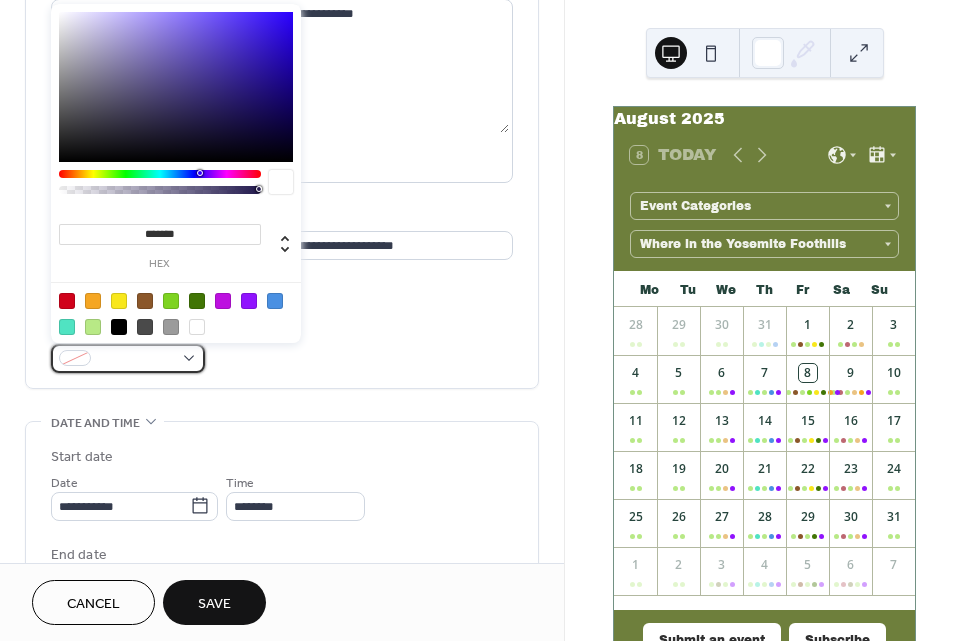 click at bounding box center [136, 359] 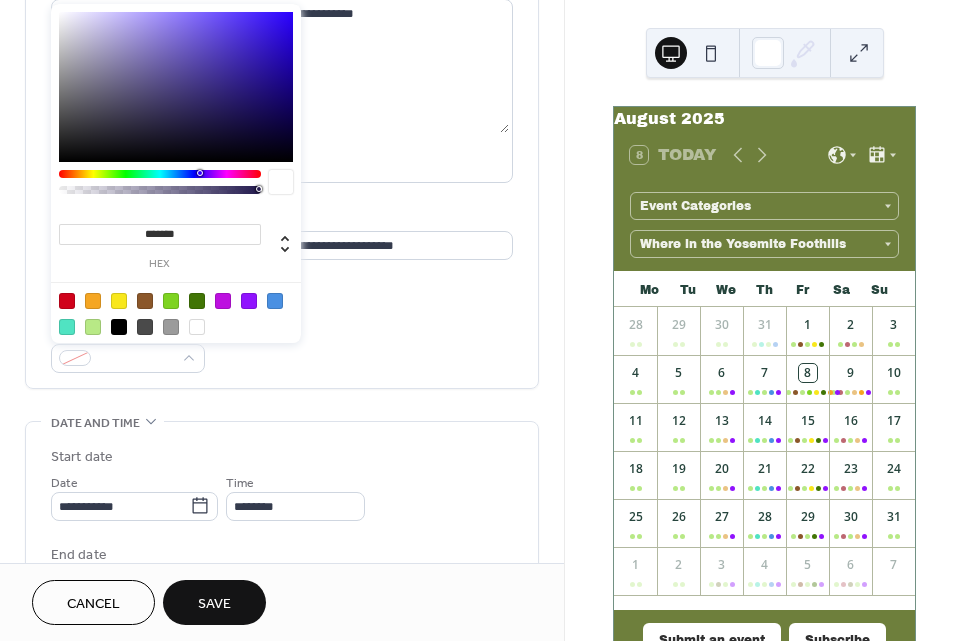 click at bounding box center (119, 301) 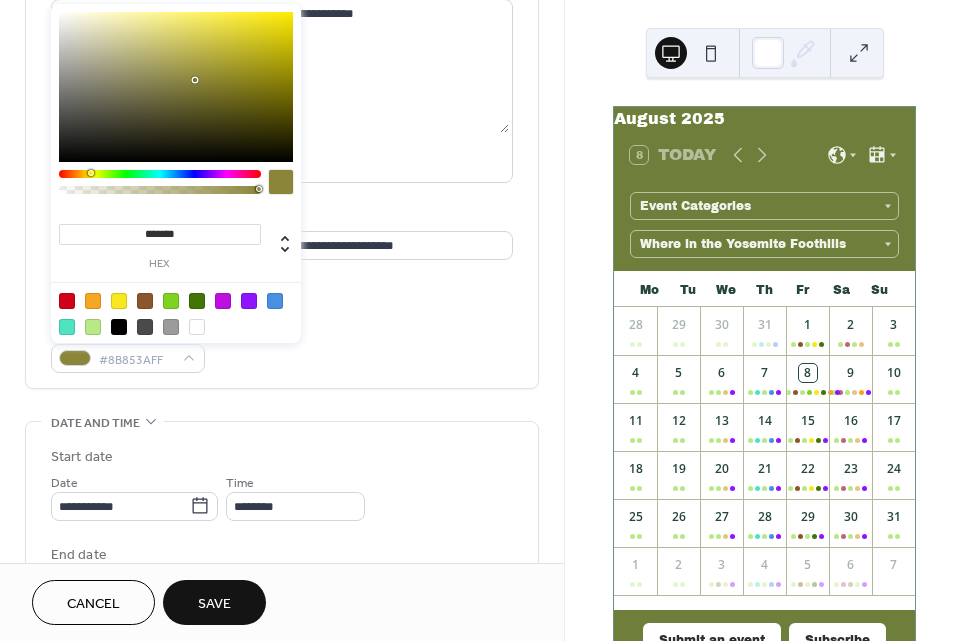 click at bounding box center (176, 87) 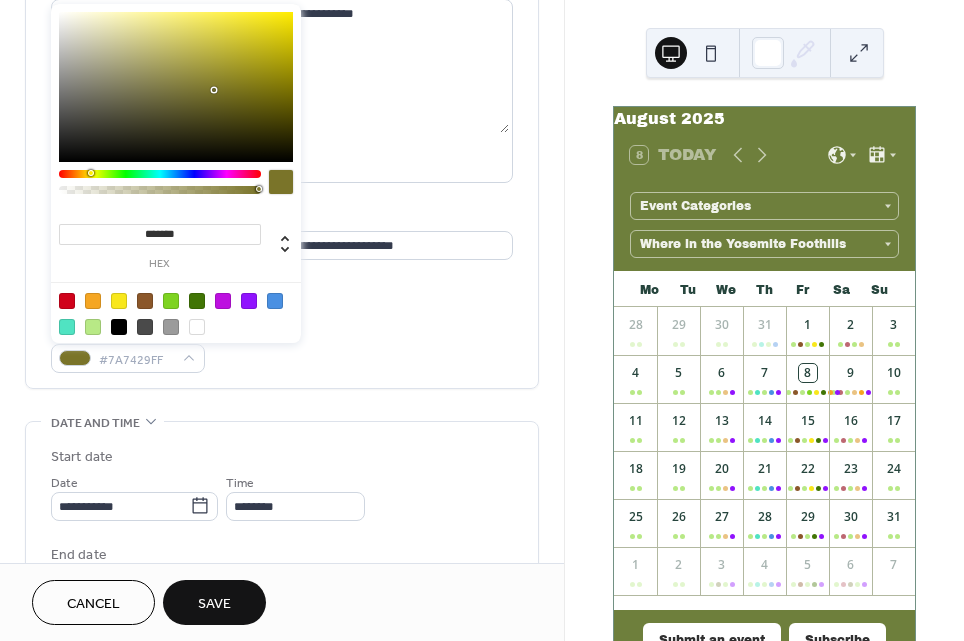 click at bounding box center (176, 87) 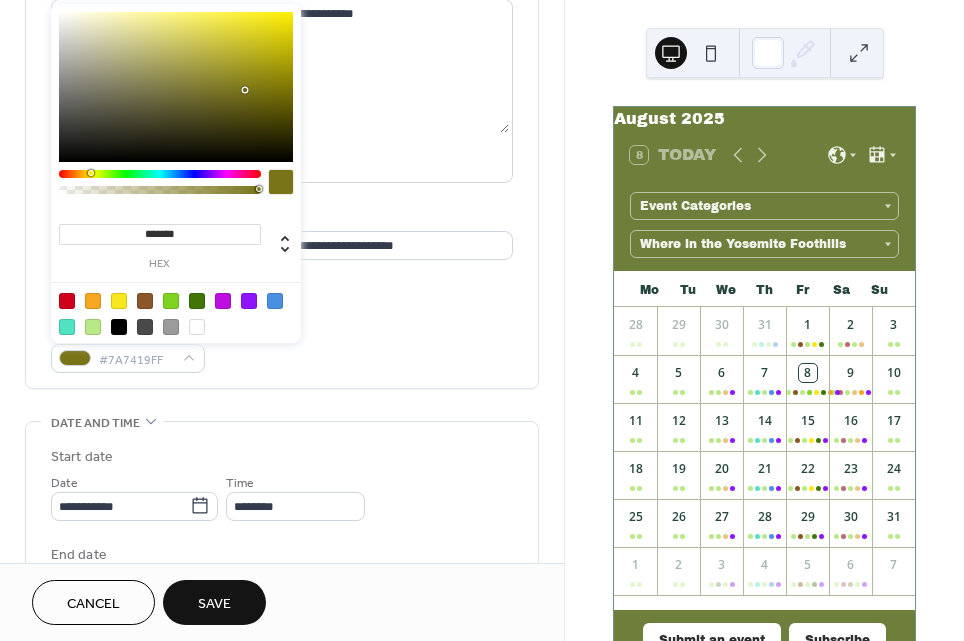 drag, startPoint x: 251, startPoint y: 78, endPoint x: 239, endPoint y: 90, distance: 16.970562 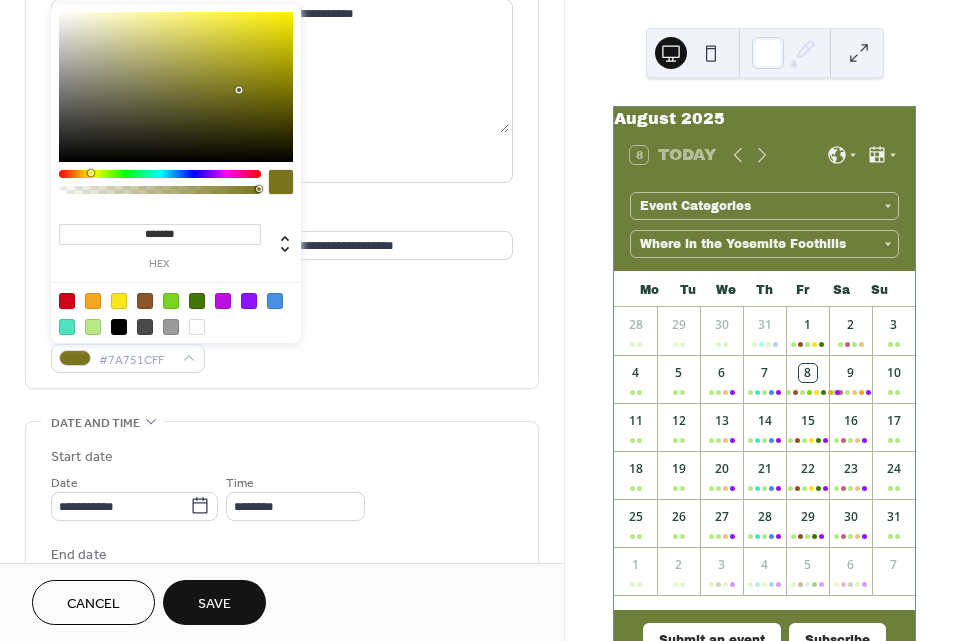click at bounding box center [223, 301] 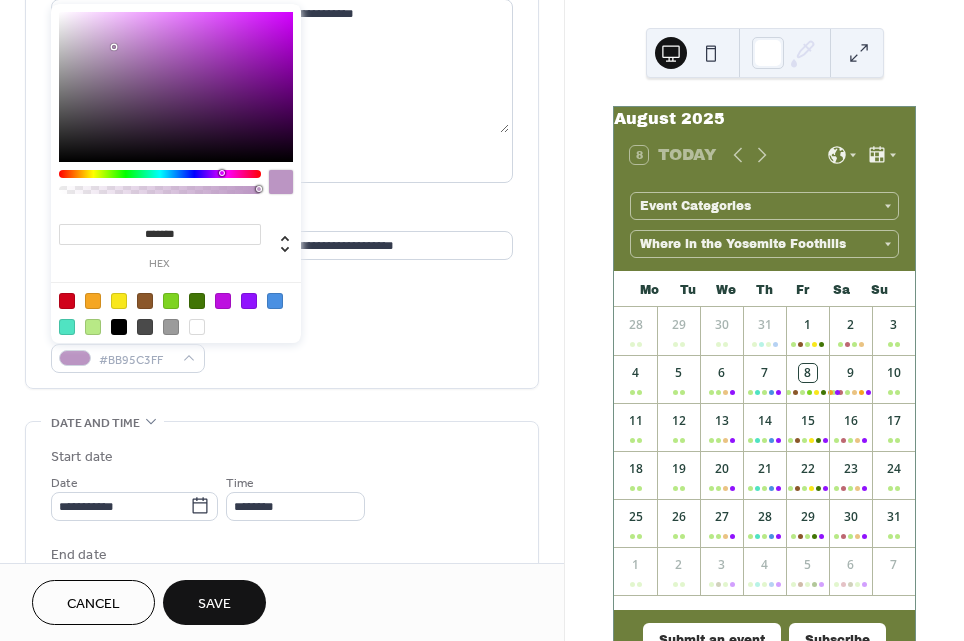 type on "*******" 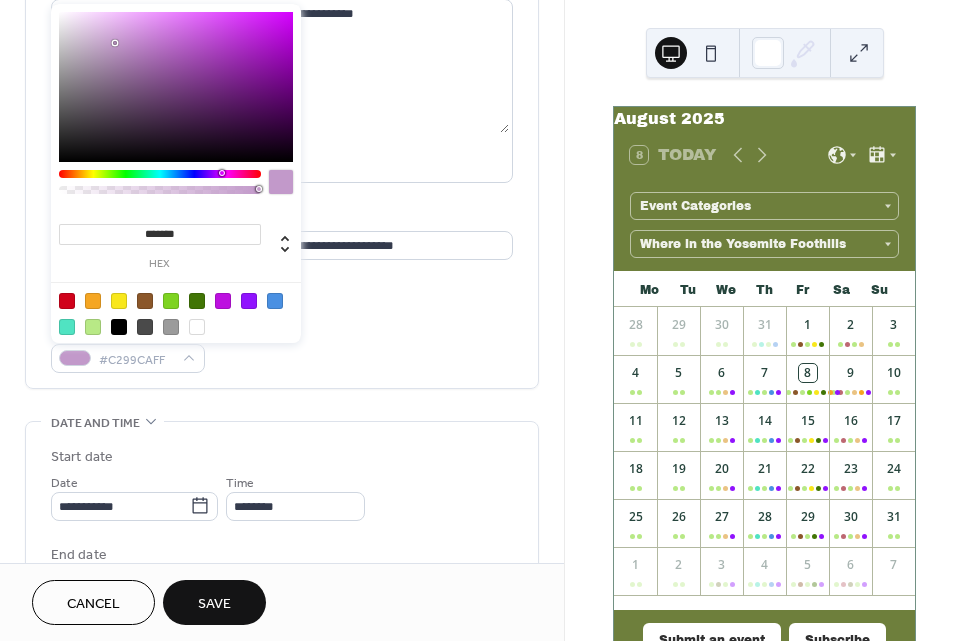 drag, startPoint x: 215, startPoint y: 57, endPoint x: 115, endPoint y: 43, distance: 100.97524 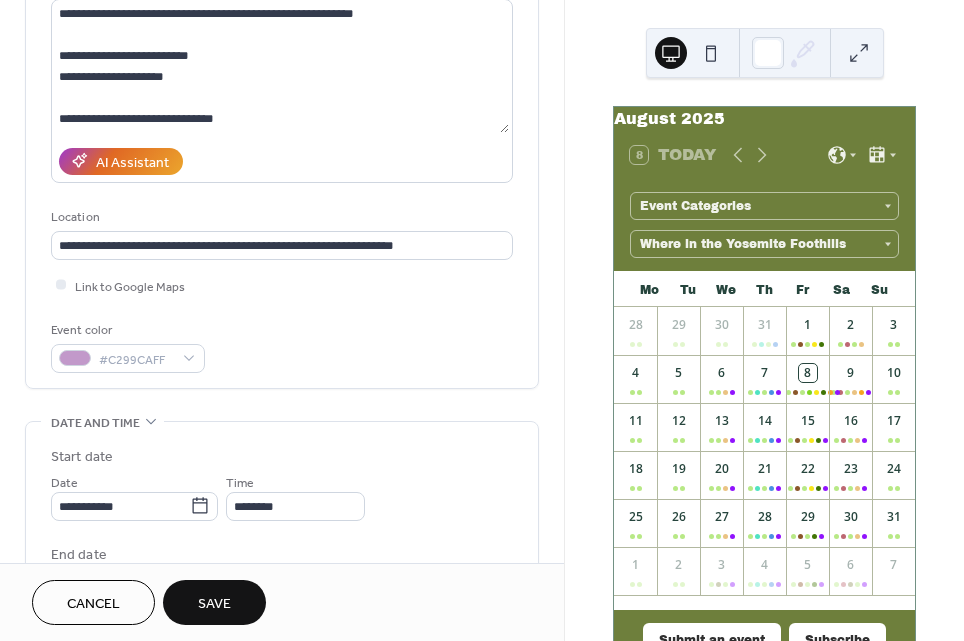 click on "**********" at bounding box center (282, 140) 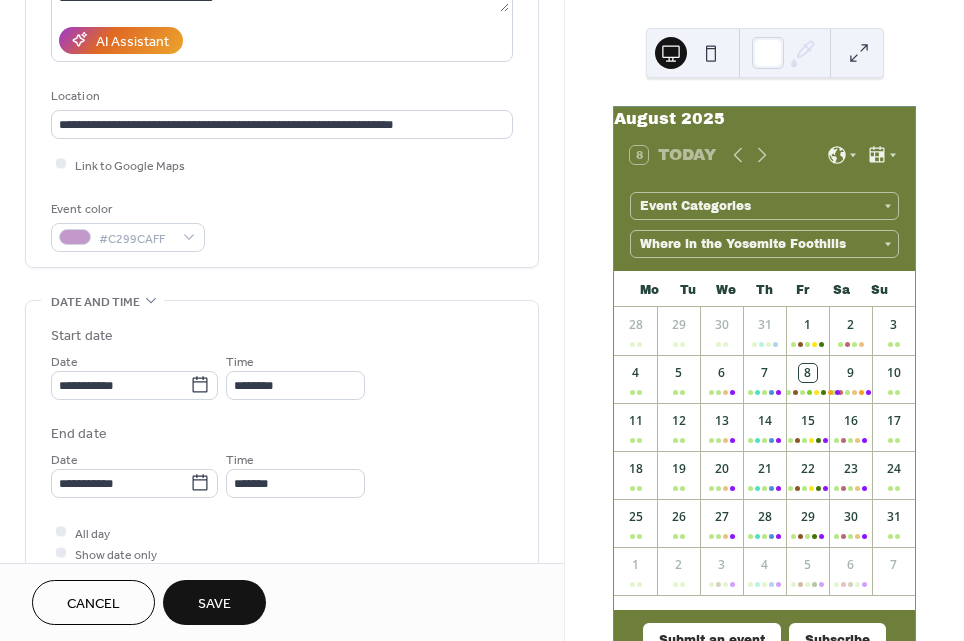 scroll, scrollTop: 365, scrollLeft: 0, axis: vertical 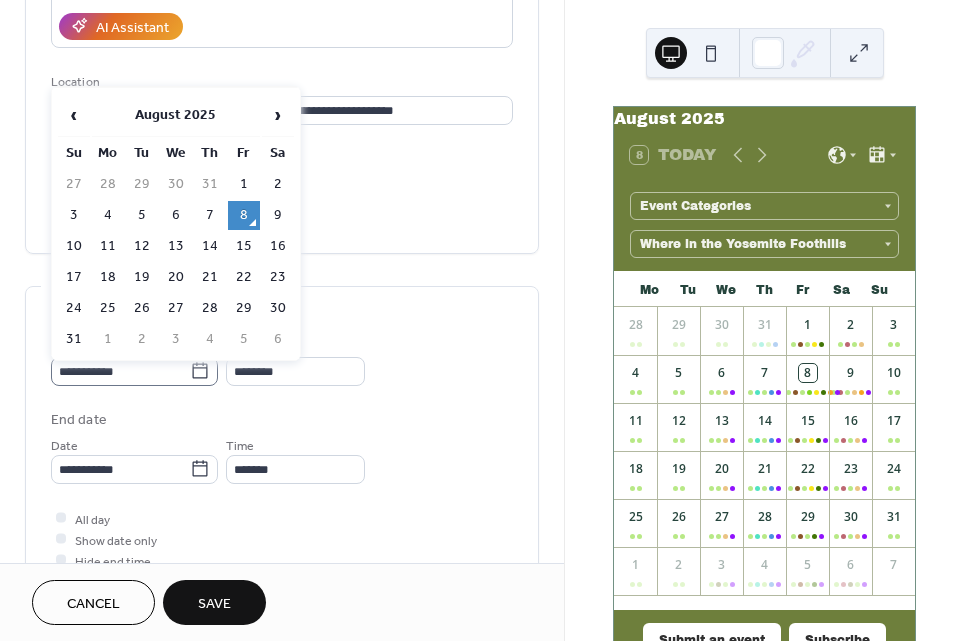 click 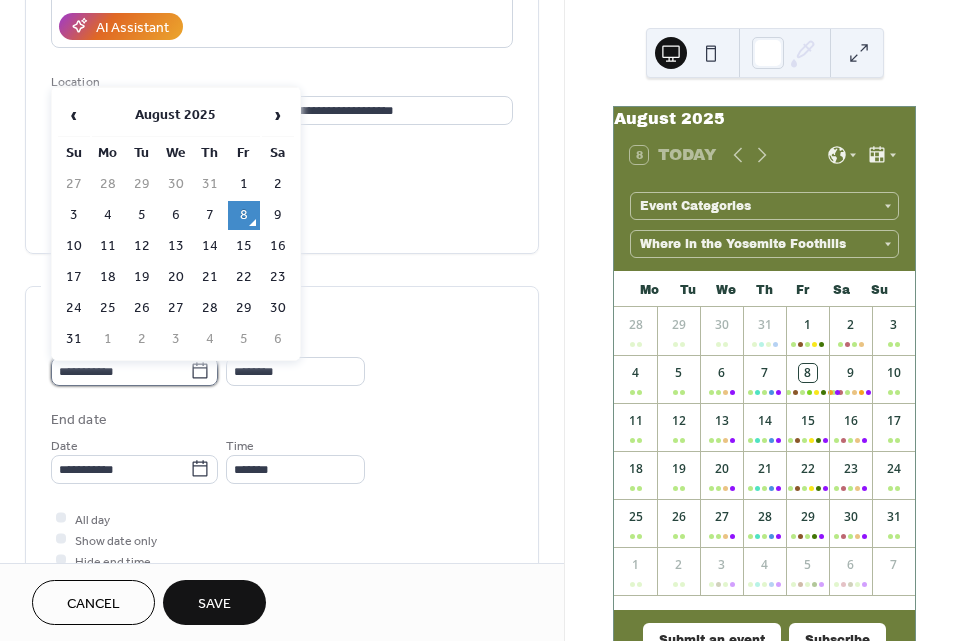 click on "**********" at bounding box center (120, 371) 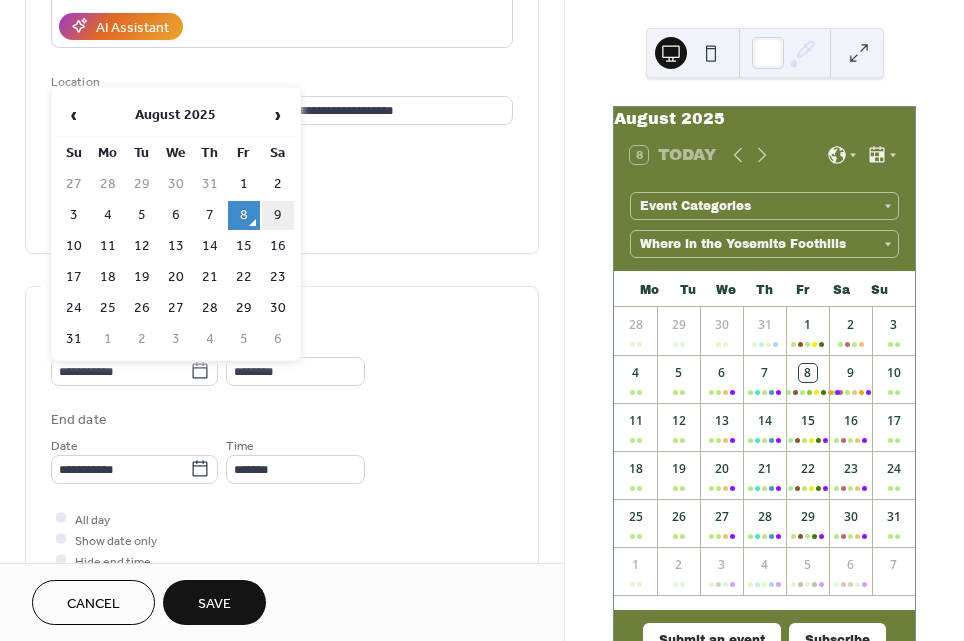 click on "9" at bounding box center (278, 215) 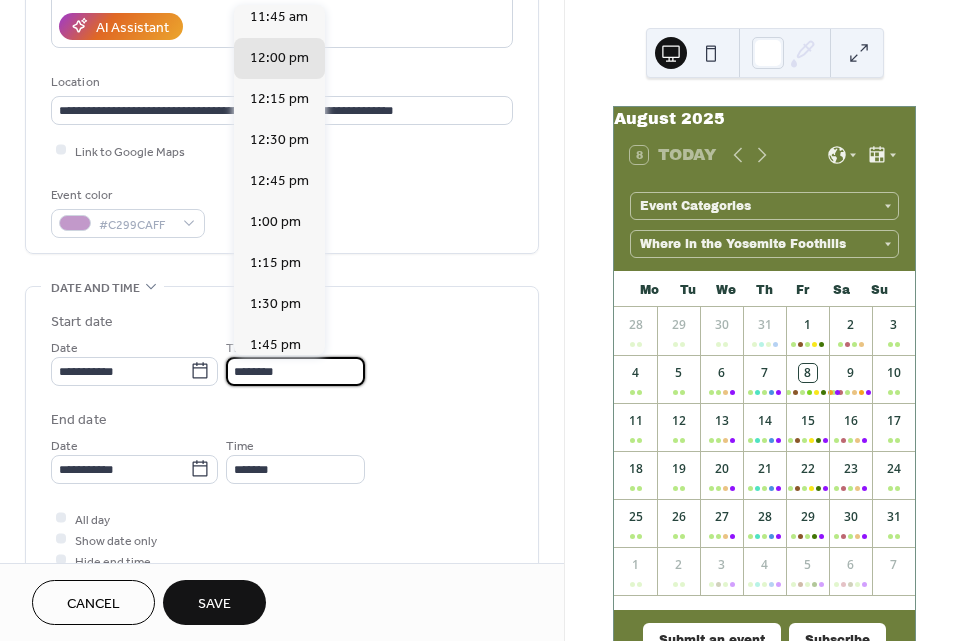 click on "********" at bounding box center (295, 371) 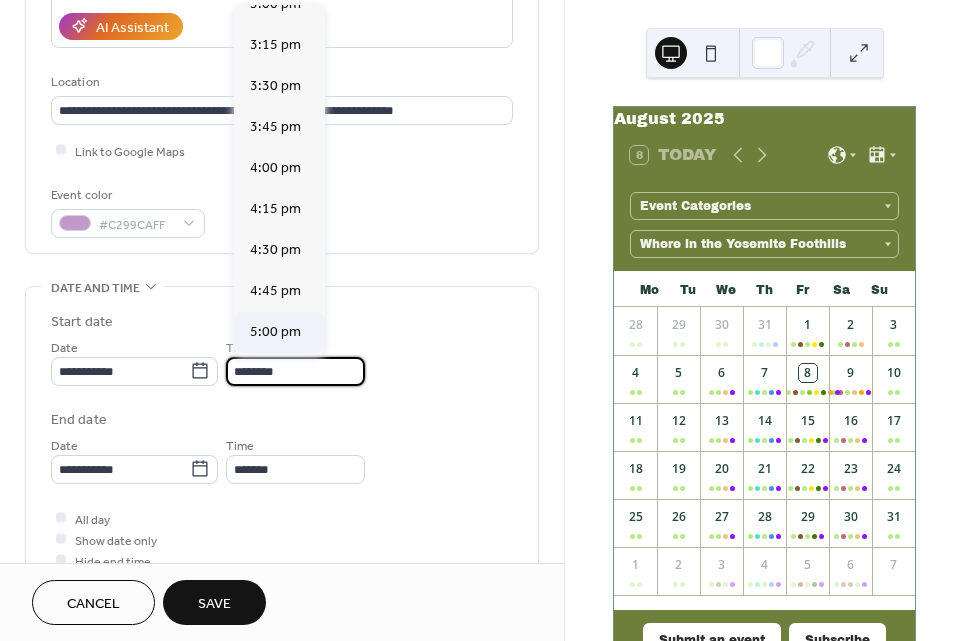 scroll, scrollTop: 2482, scrollLeft: 0, axis: vertical 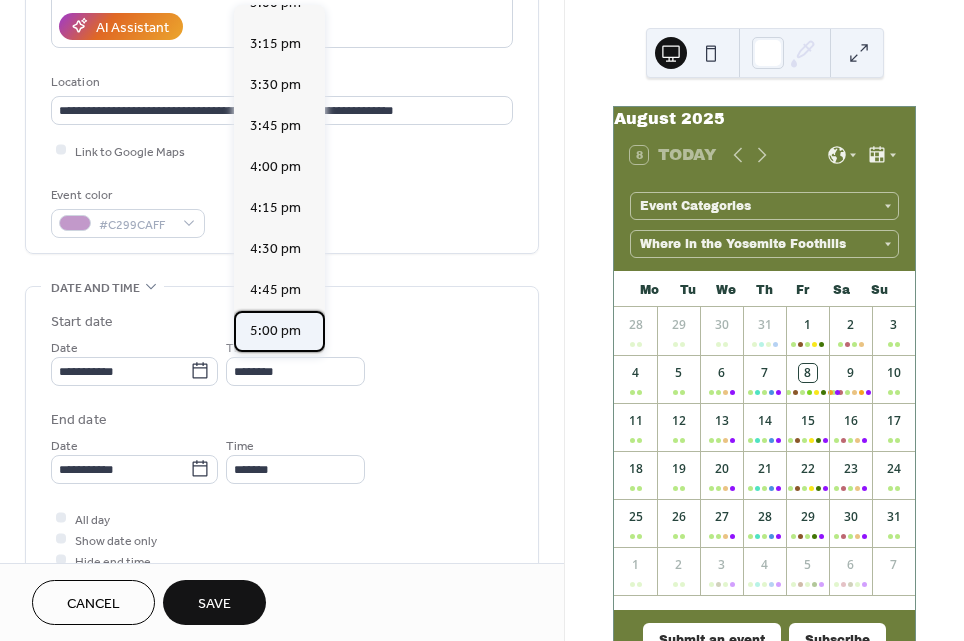 click on "5:00 pm" at bounding box center [275, 330] 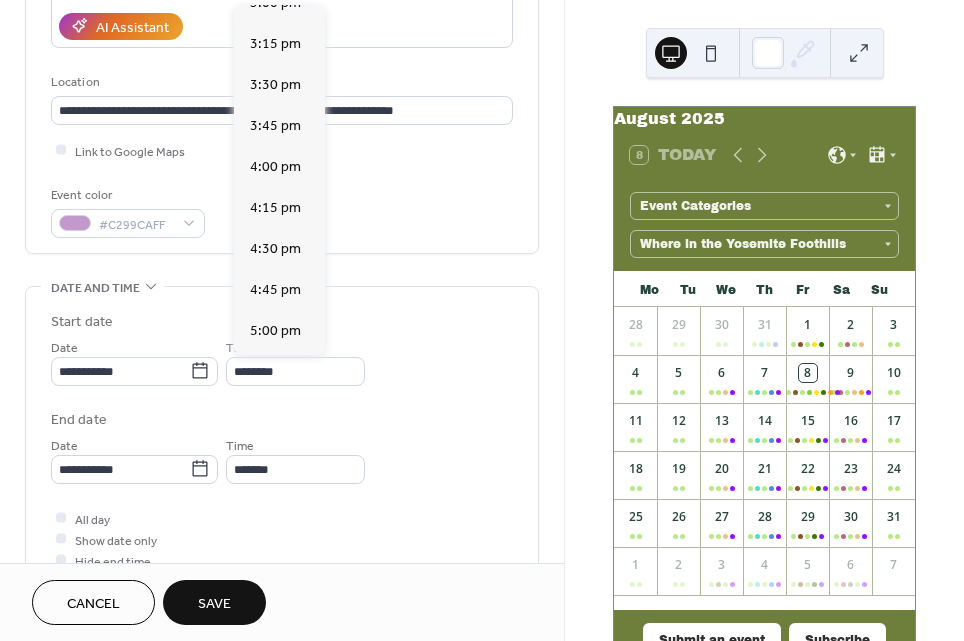 type on "*******" 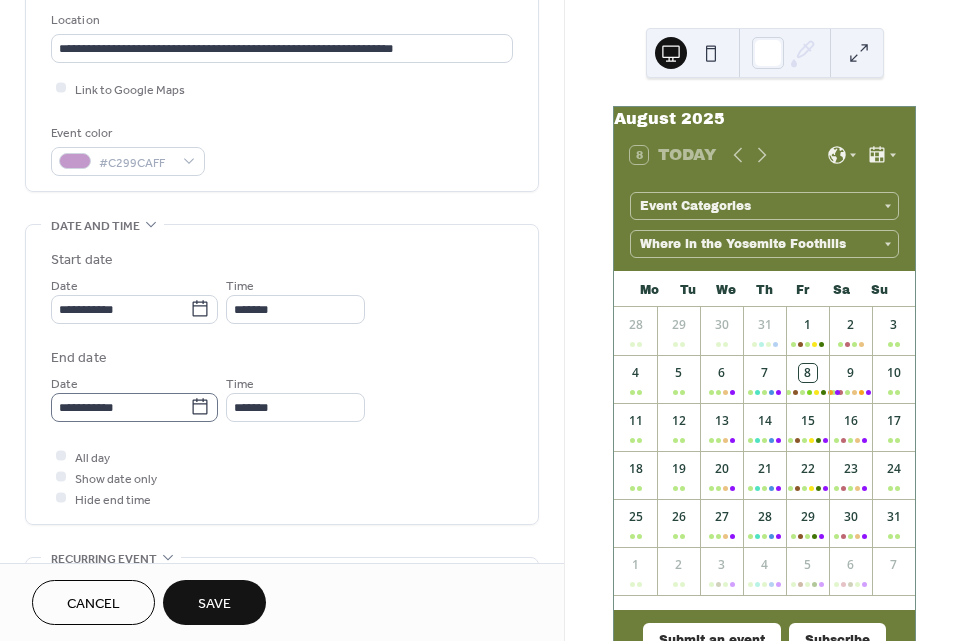 scroll, scrollTop: 430, scrollLeft: 0, axis: vertical 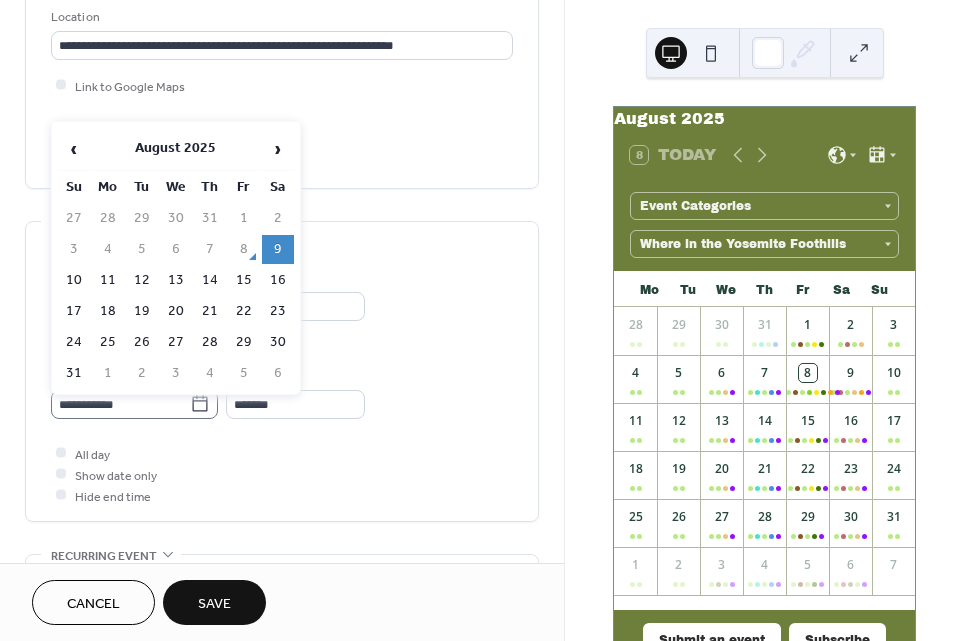 click 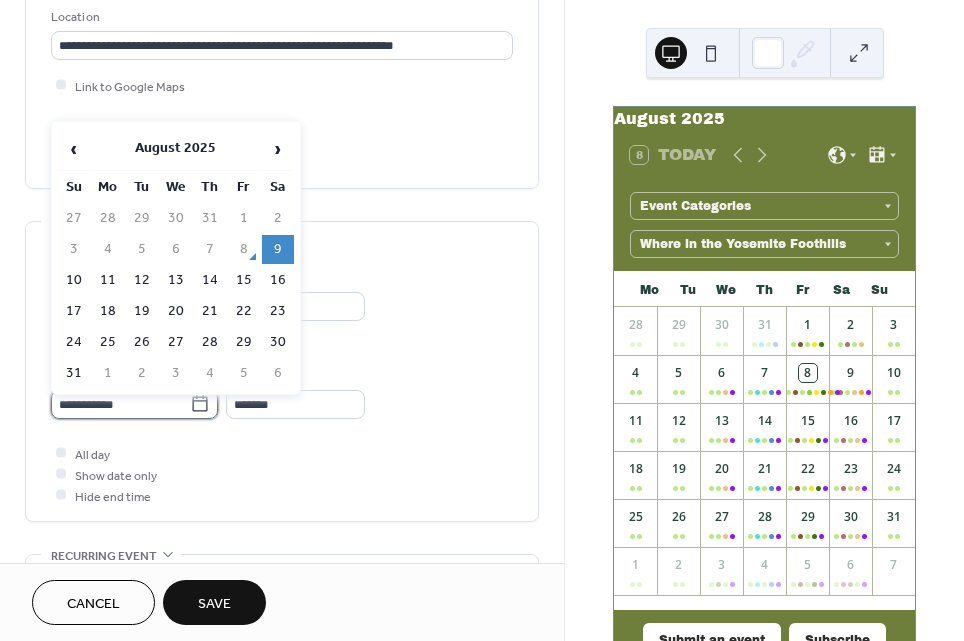 click on "**********" at bounding box center (120, 404) 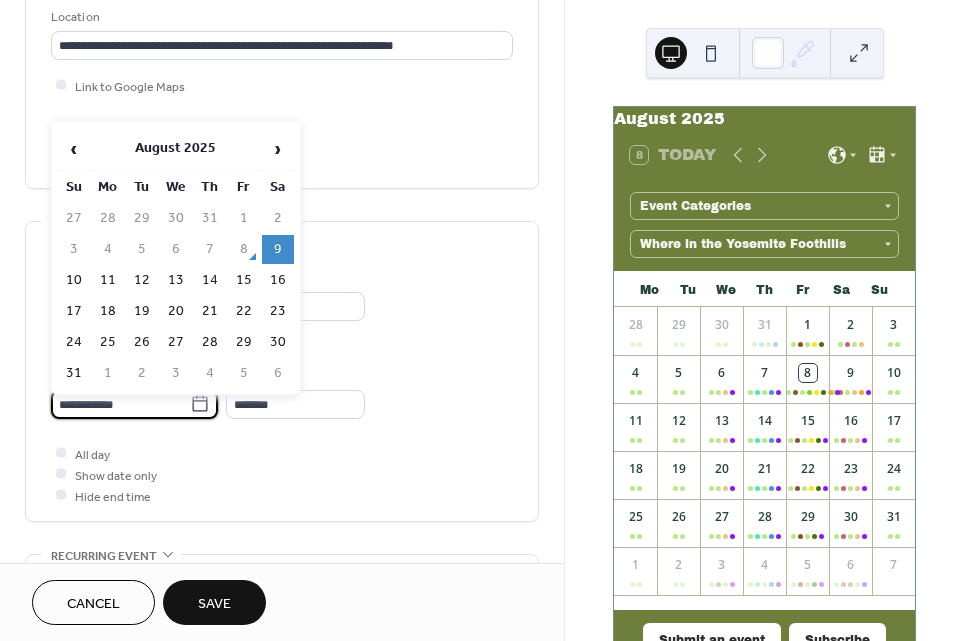 click on "9" at bounding box center [278, 249] 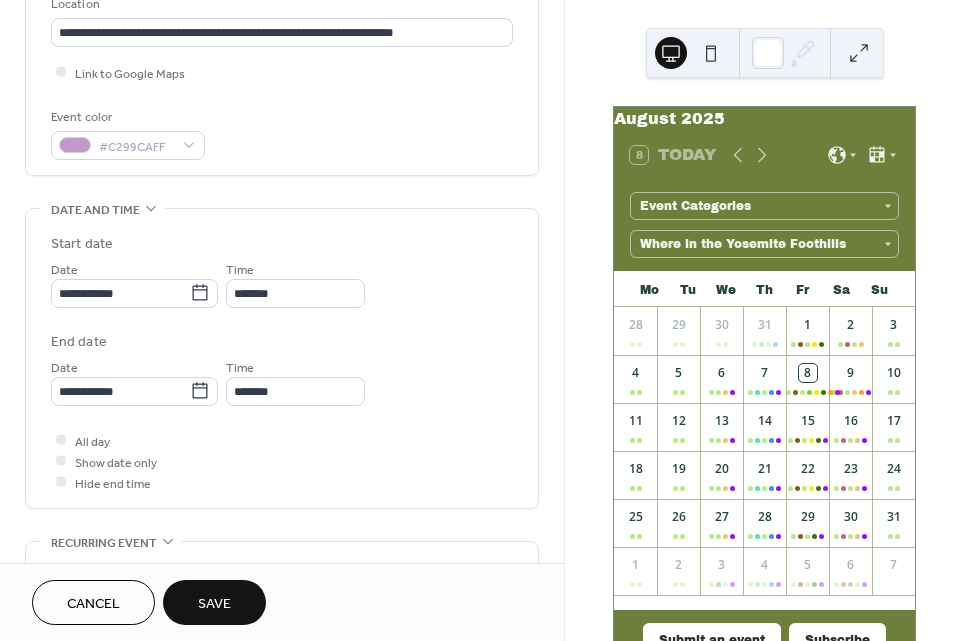 scroll, scrollTop: 444, scrollLeft: 0, axis: vertical 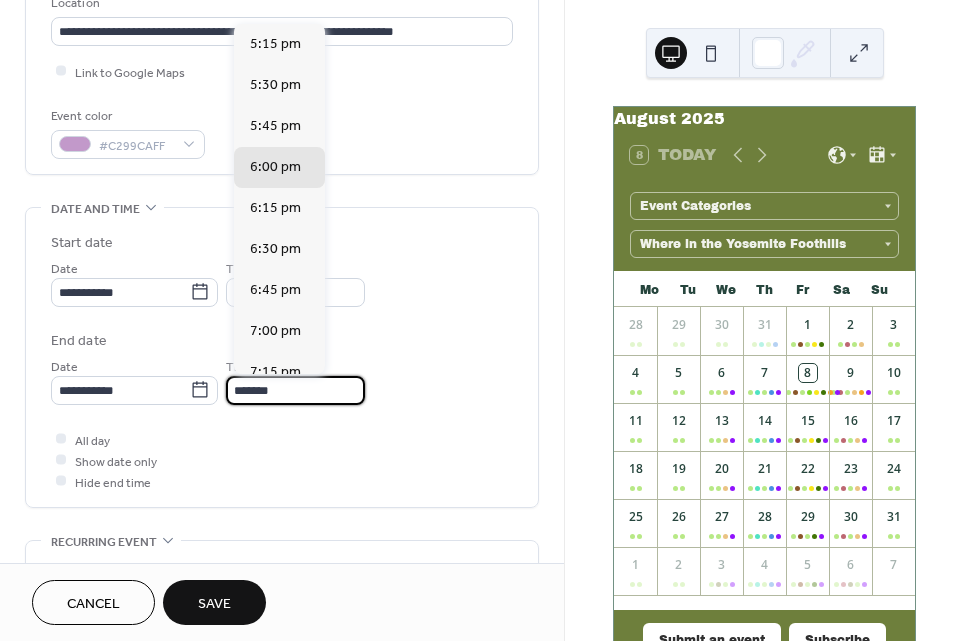 click on "*******" at bounding box center [295, 390] 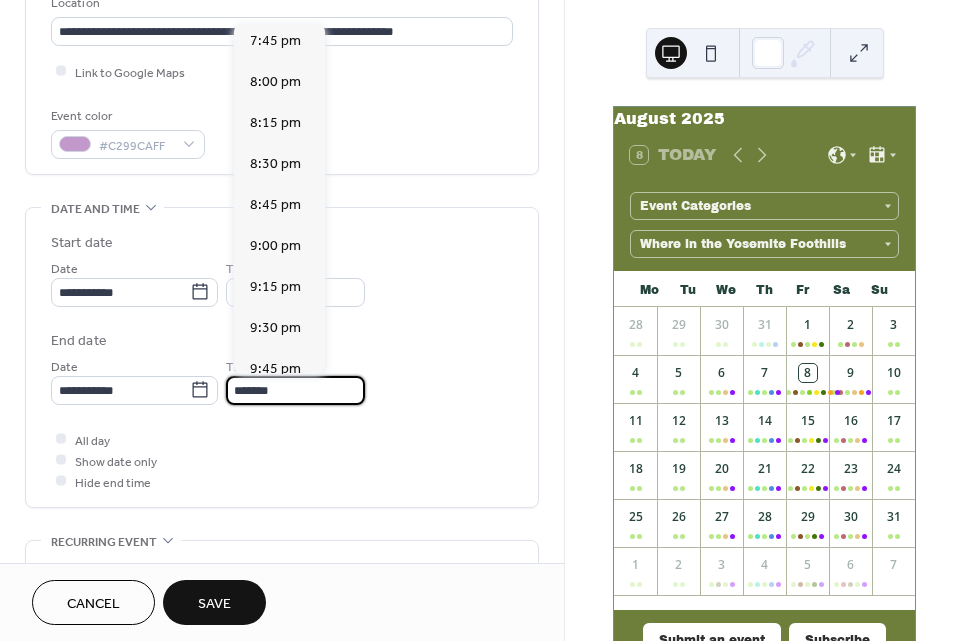 scroll, scrollTop: 416, scrollLeft: 0, axis: vertical 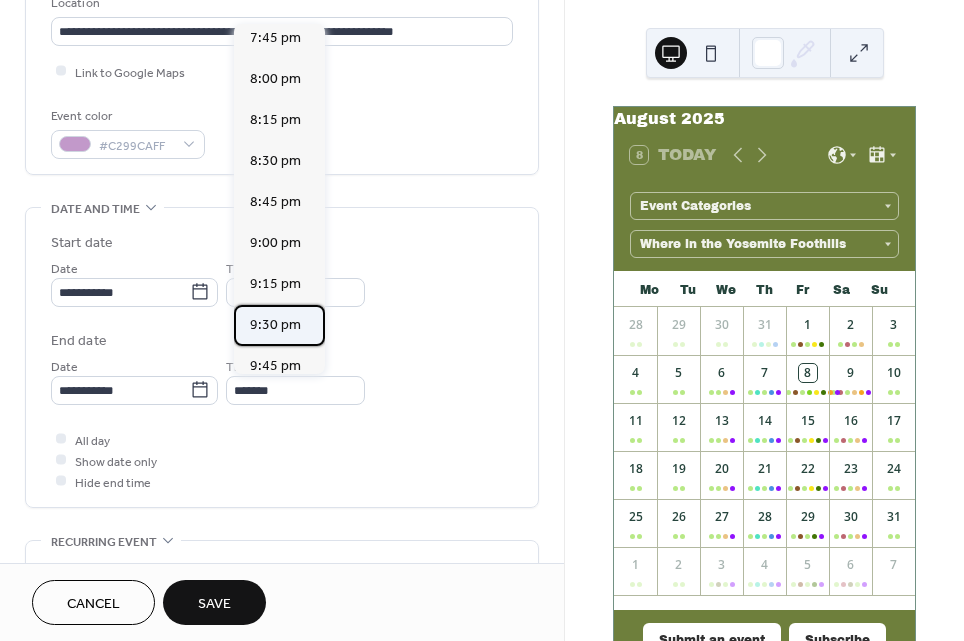 click on "9:30 pm" at bounding box center [275, 324] 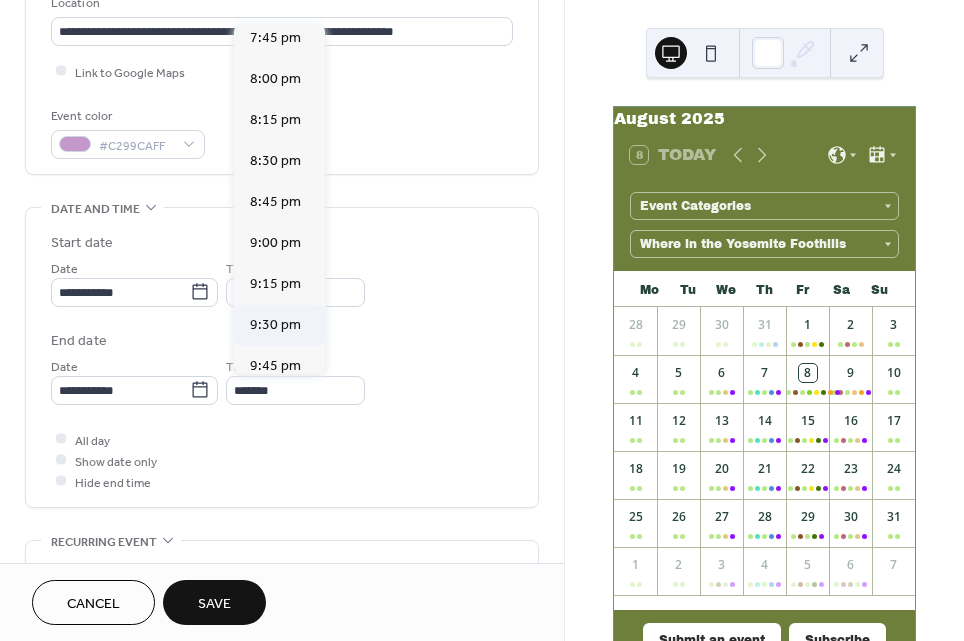 type on "*******" 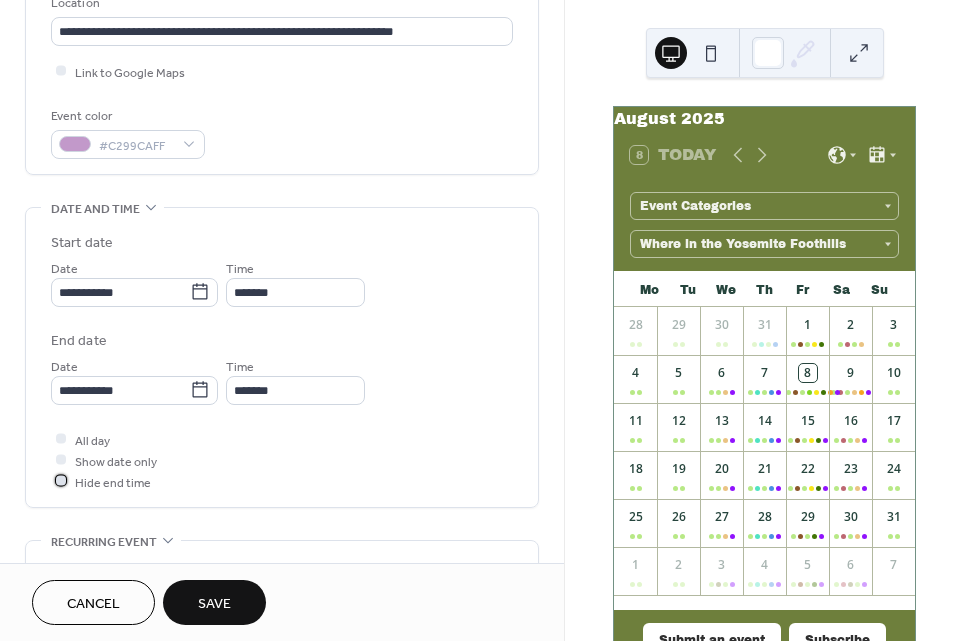 click at bounding box center [61, 481] 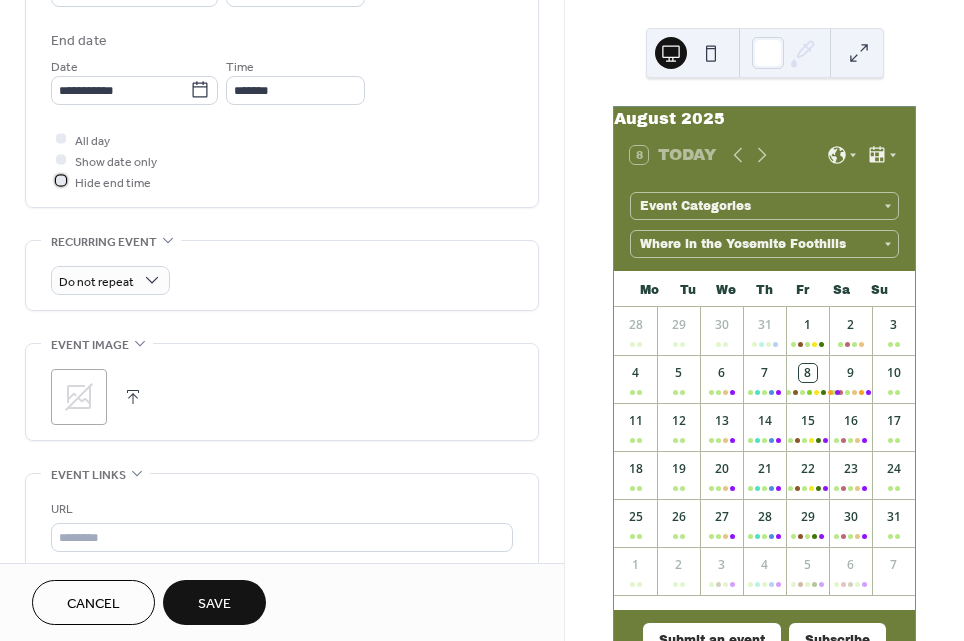 scroll, scrollTop: 770, scrollLeft: 0, axis: vertical 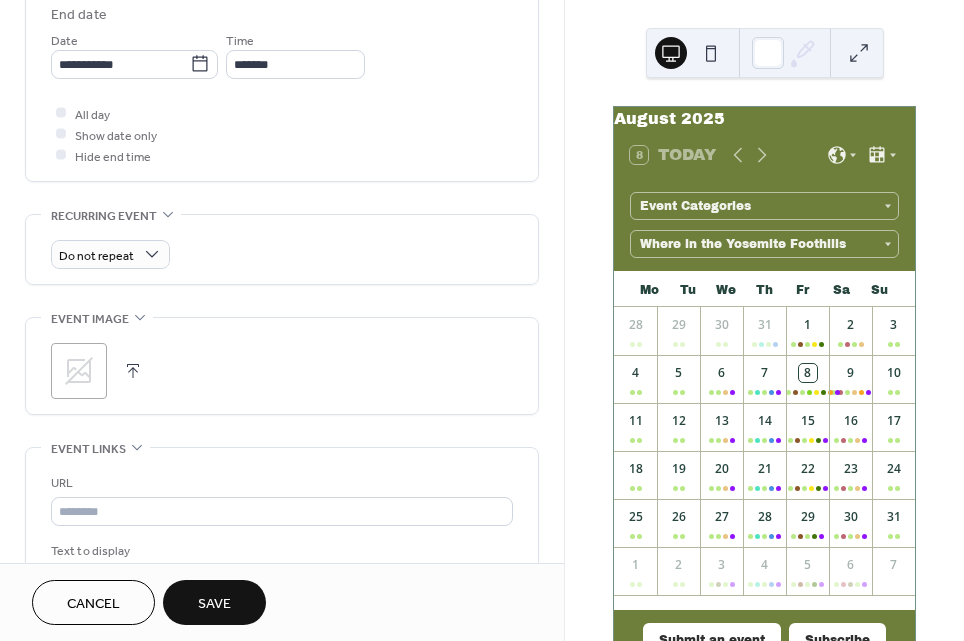 click 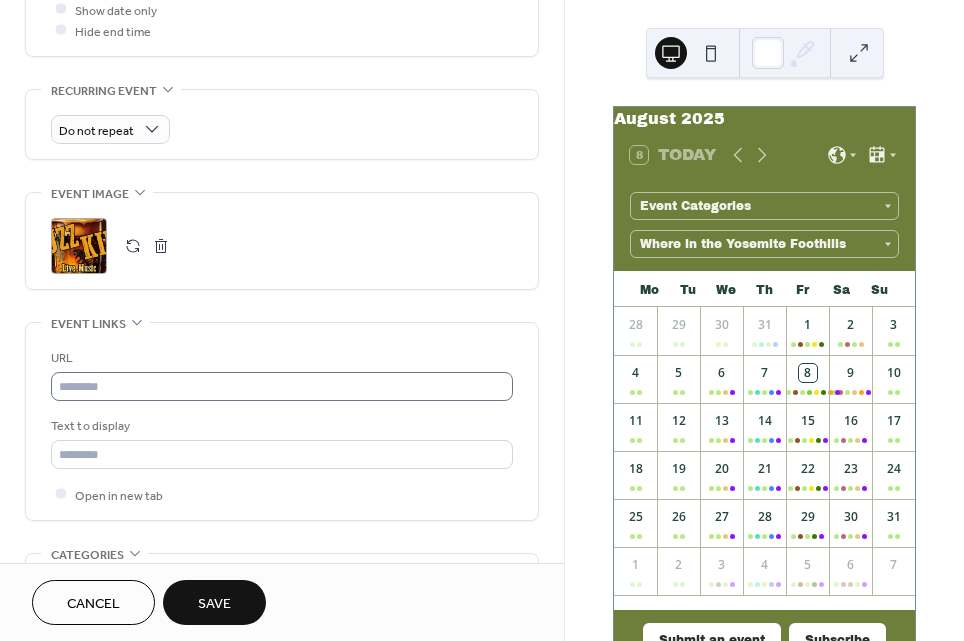 scroll, scrollTop: 914, scrollLeft: 0, axis: vertical 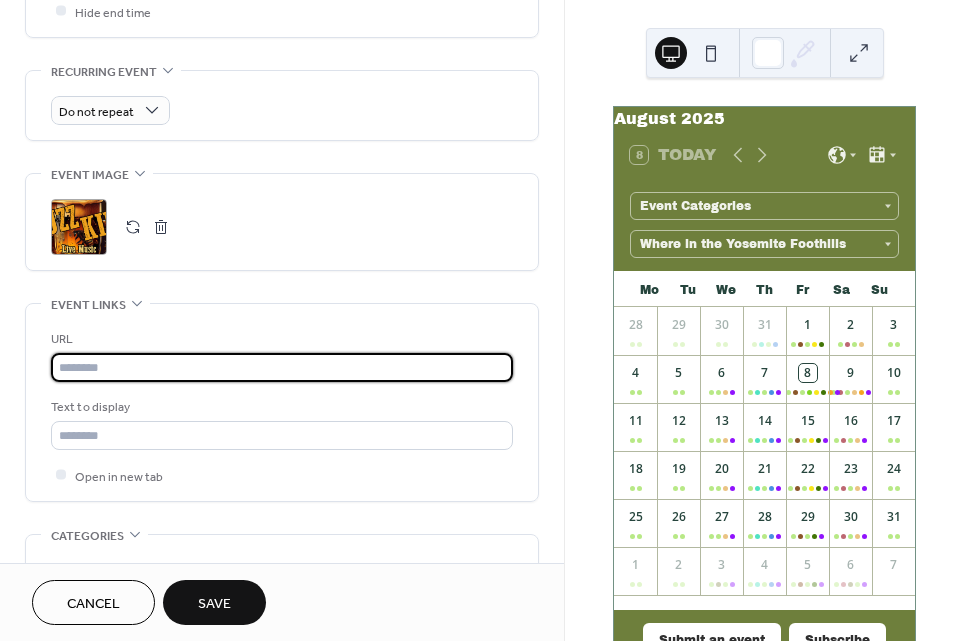 click at bounding box center (282, 367) 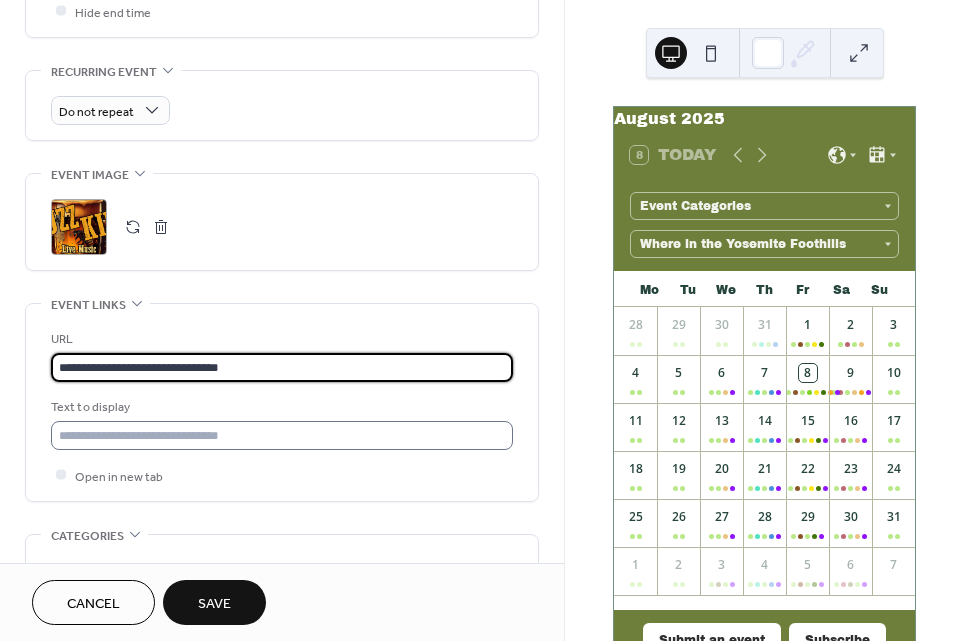 type on "**********" 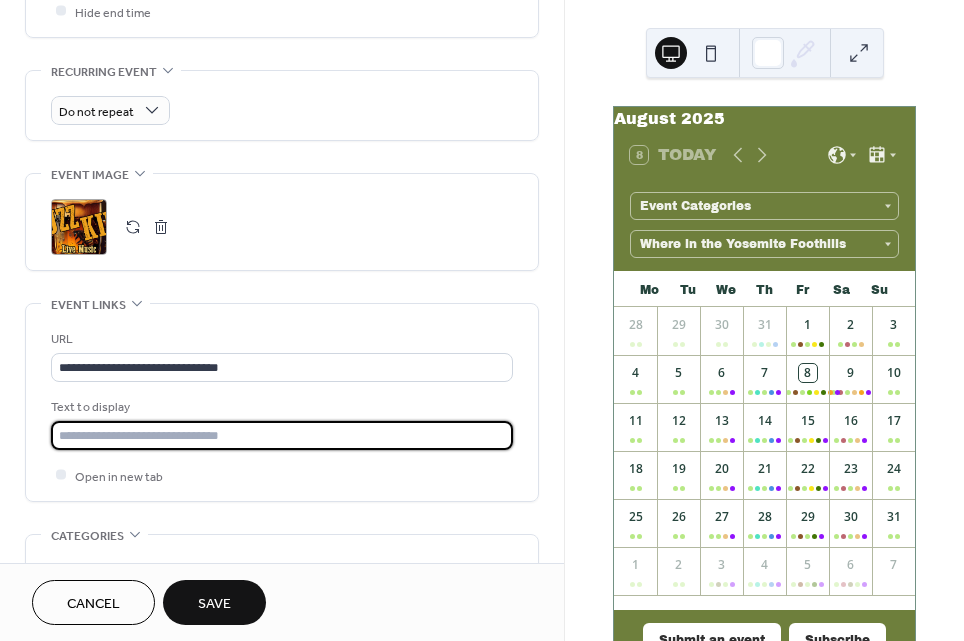 click at bounding box center (282, 435) 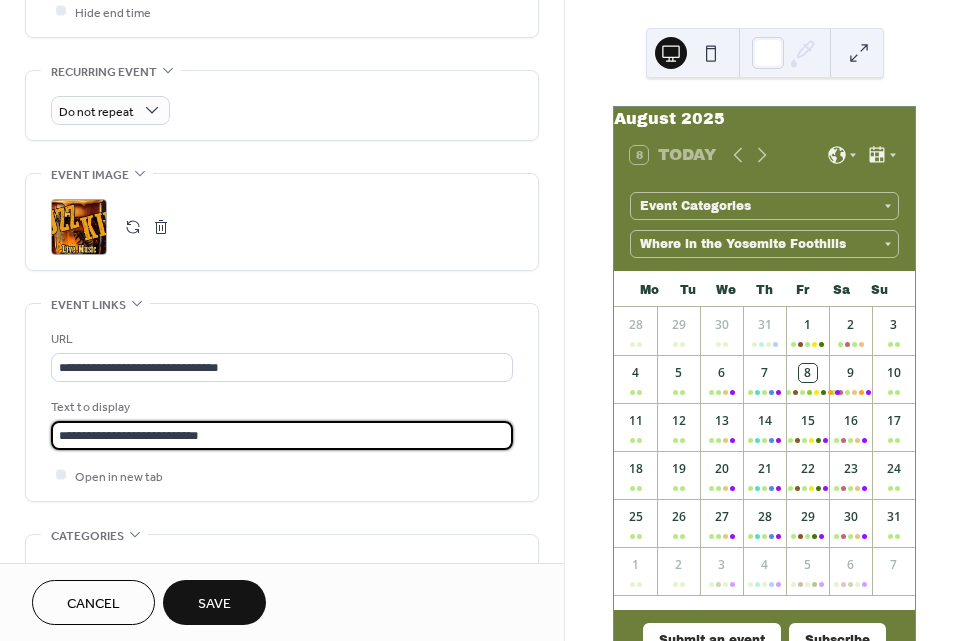 scroll, scrollTop: 0, scrollLeft: 0, axis: both 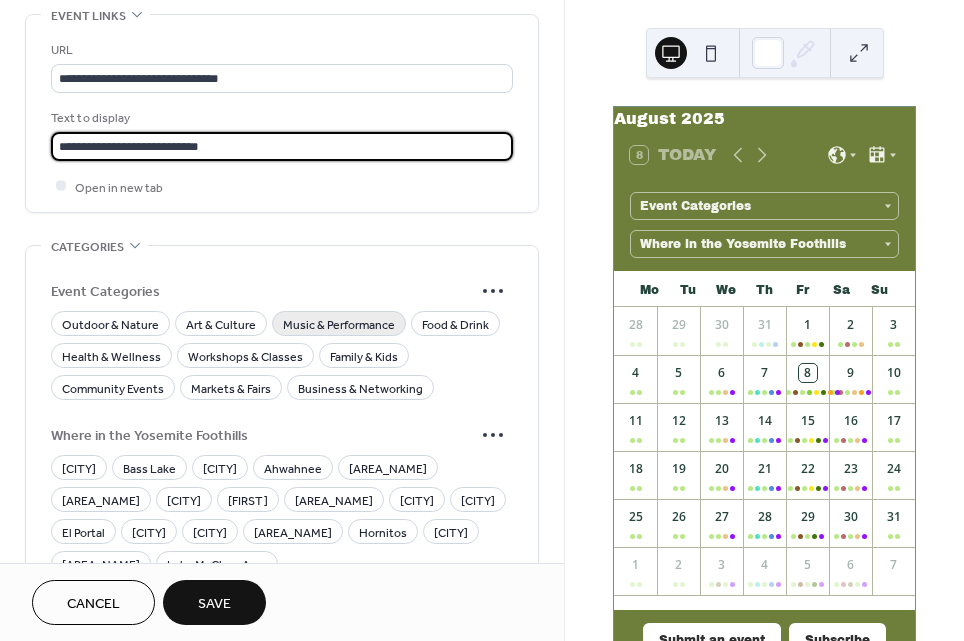type on "**********" 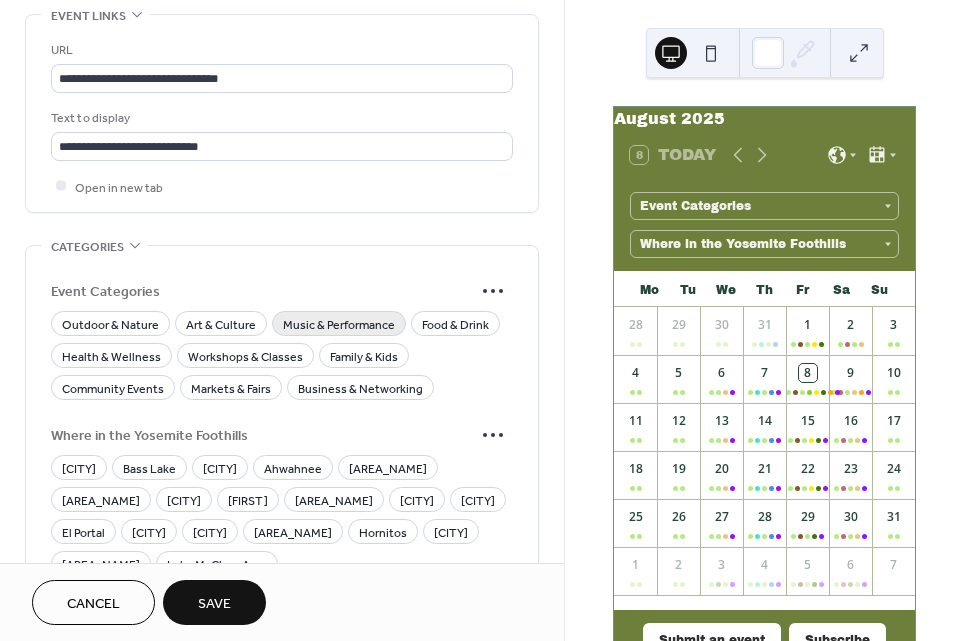 click on "Music & Performance" at bounding box center (339, 324) 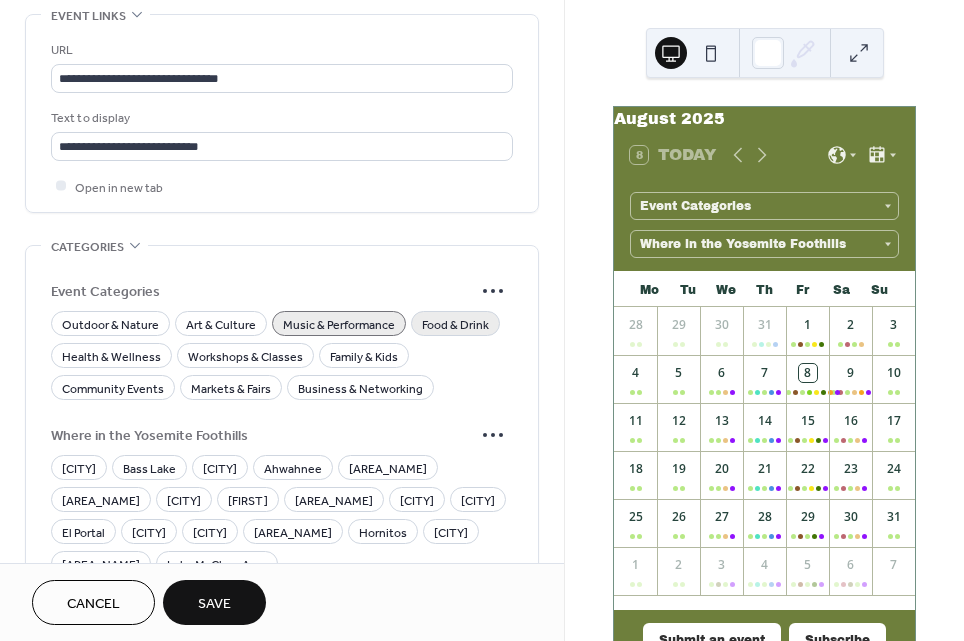 click on "Food & Drink" at bounding box center [455, 324] 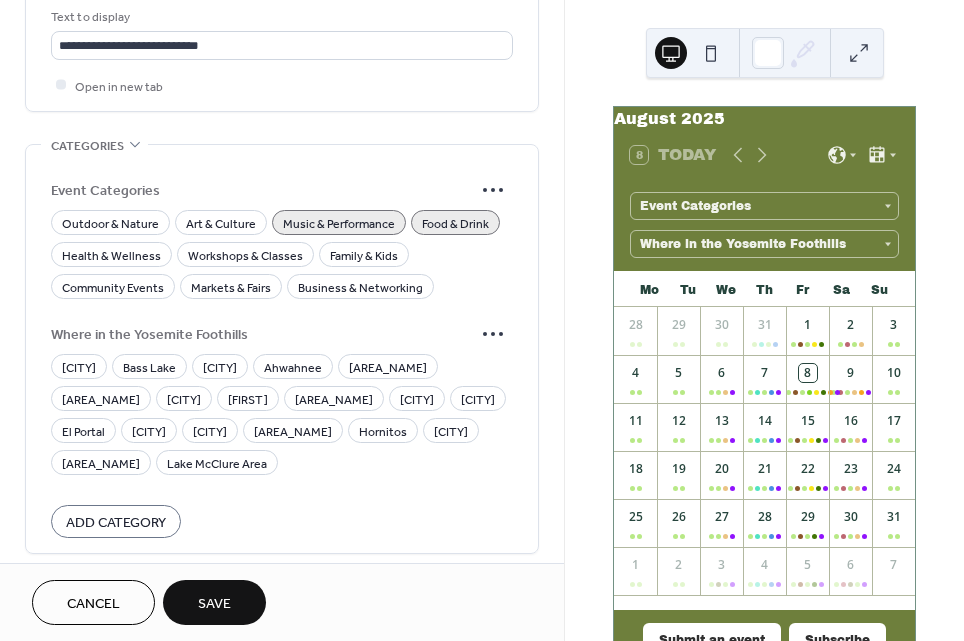 scroll, scrollTop: 1323, scrollLeft: 0, axis: vertical 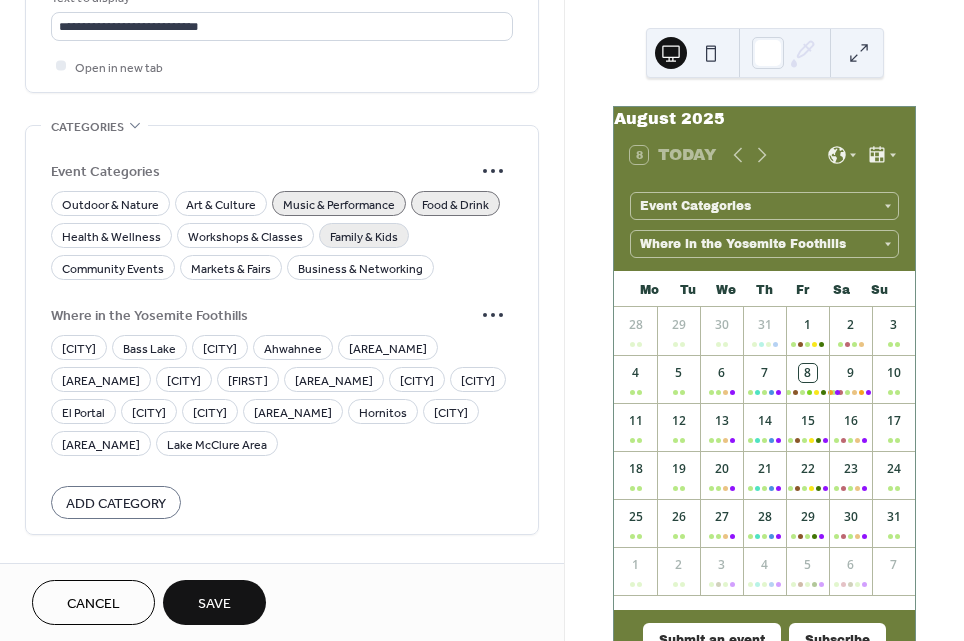 click on "Family & Kids" at bounding box center (364, 236) 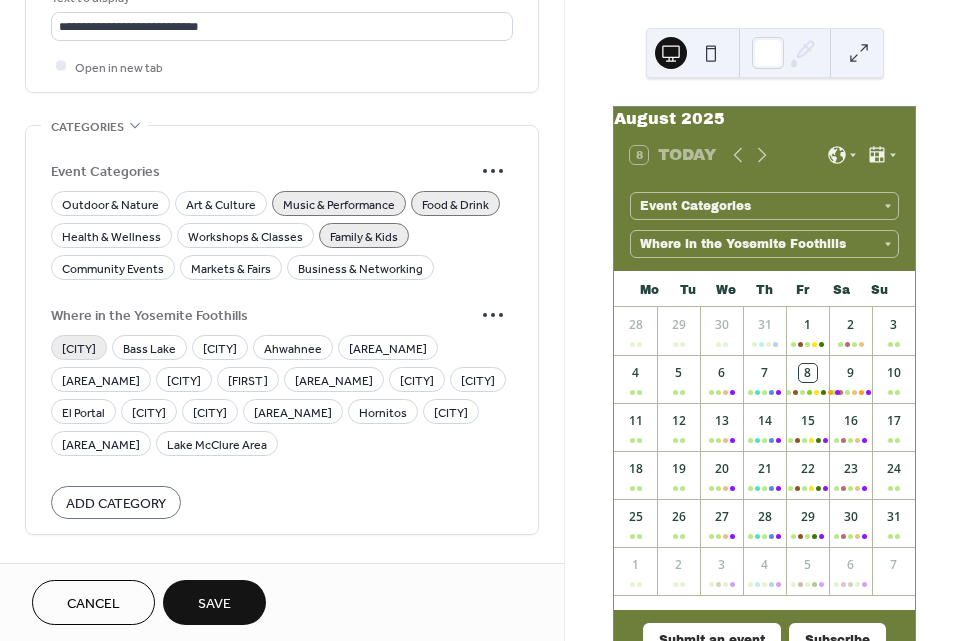 click on "[CITY]" at bounding box center (79, 348) 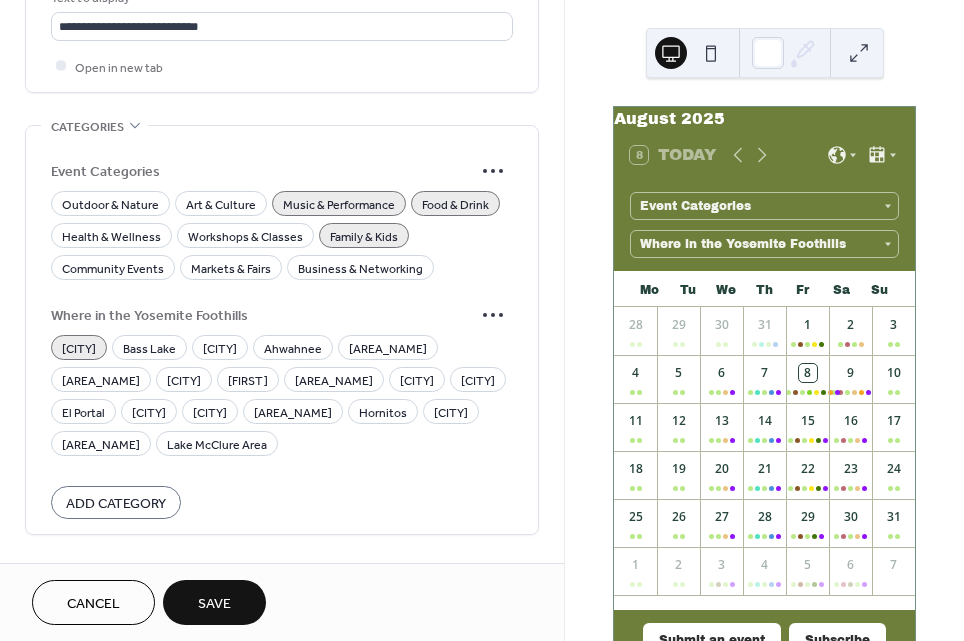 scroll, scrollTop: 1442, scrollLeft: 0, axis: vertical 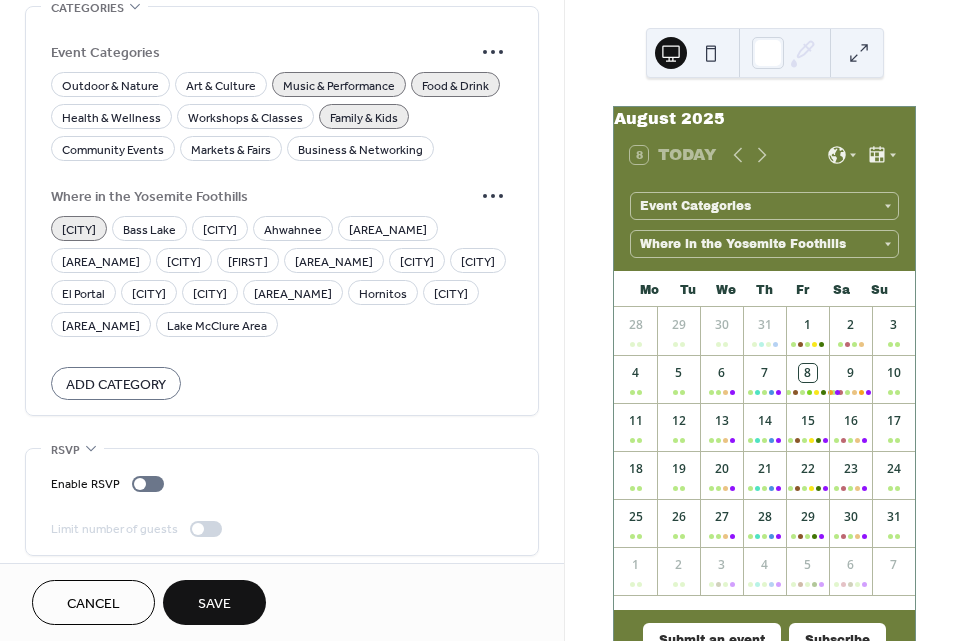 click on "Save" at bounding box center (214, 604) 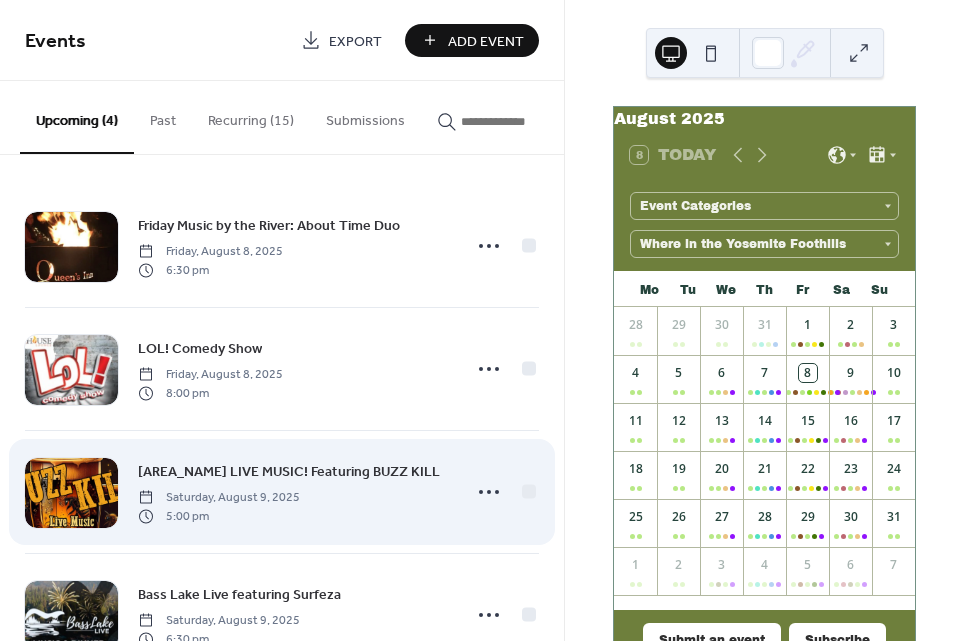 scroll, scrollTop: 67, scrollLeft: 0, axis: vertical 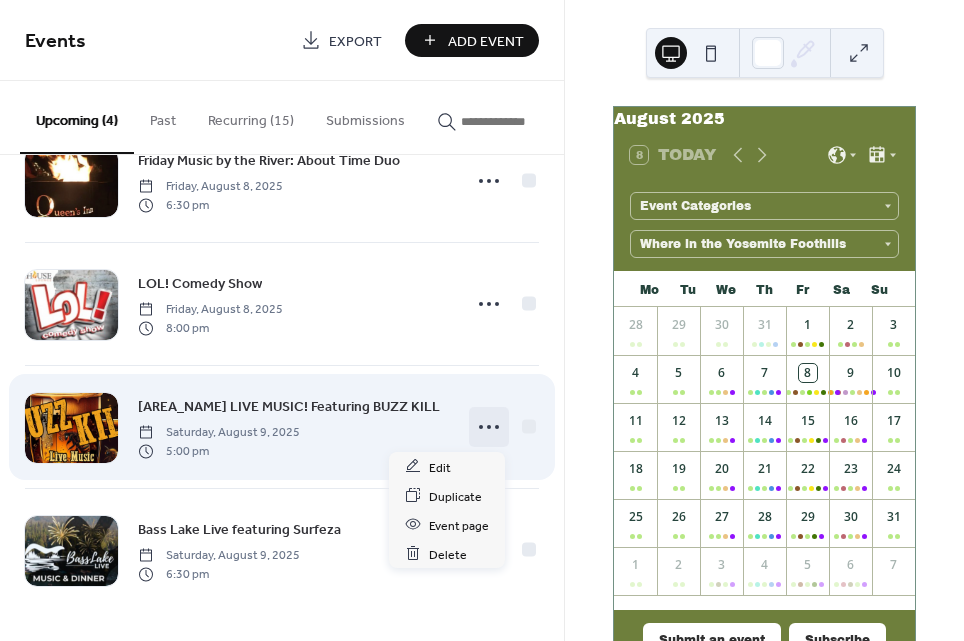 click 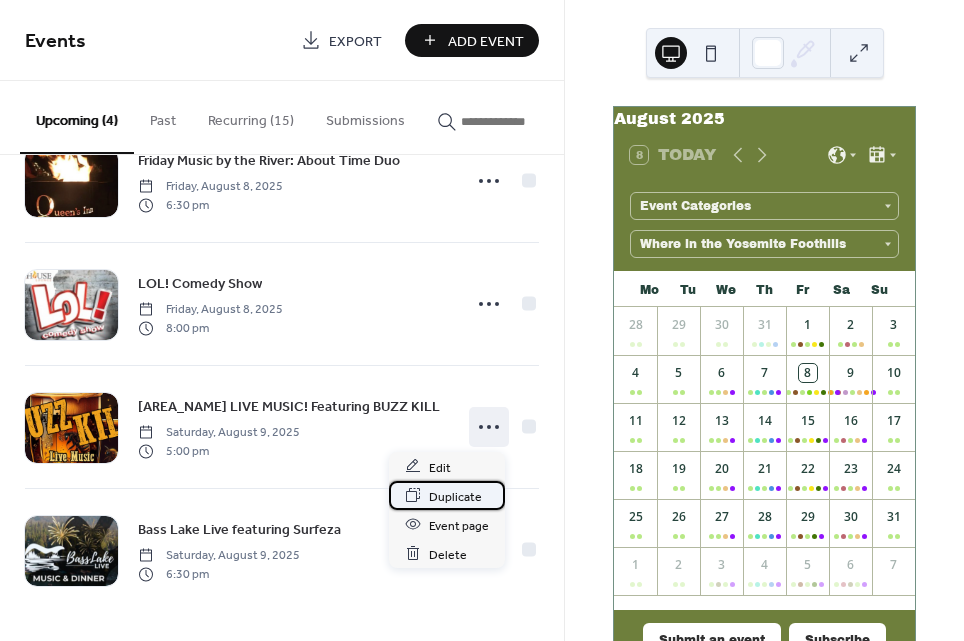 click on "Duplicate" at bounding box center [455, 496] 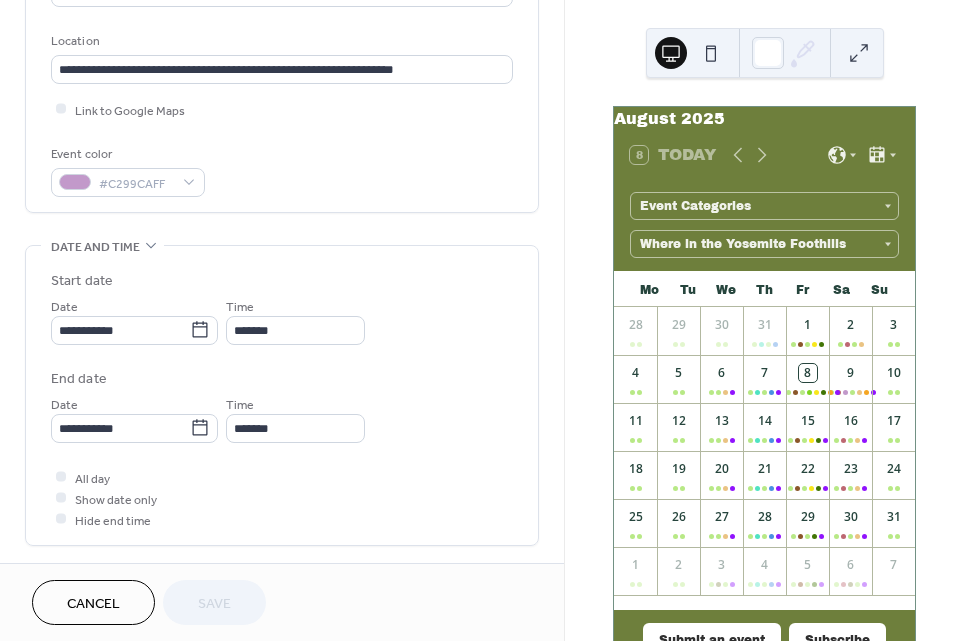 scroll, scrollTop: 408, scrollLeft: 0, axis: vertical 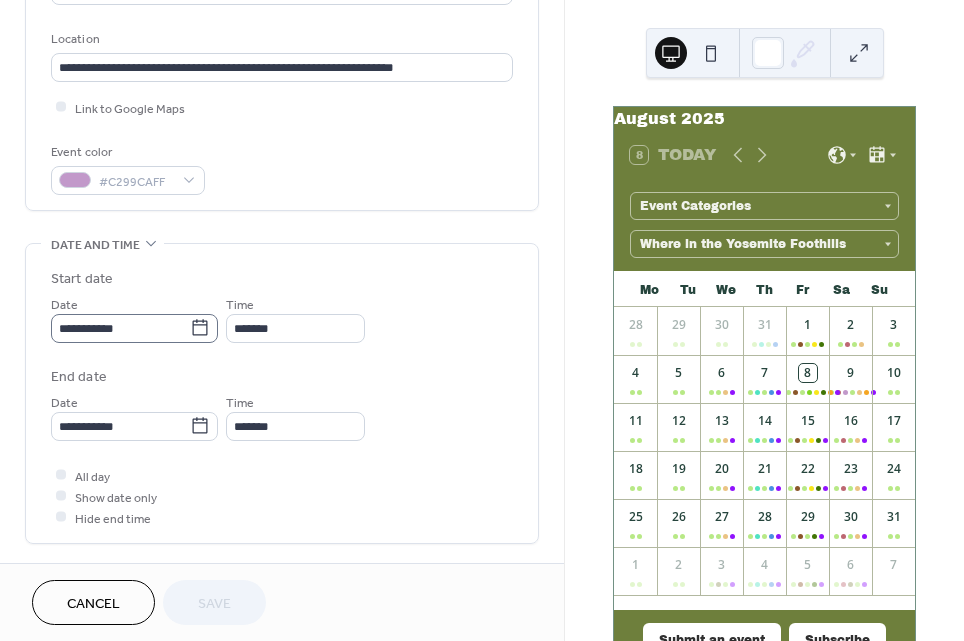 click 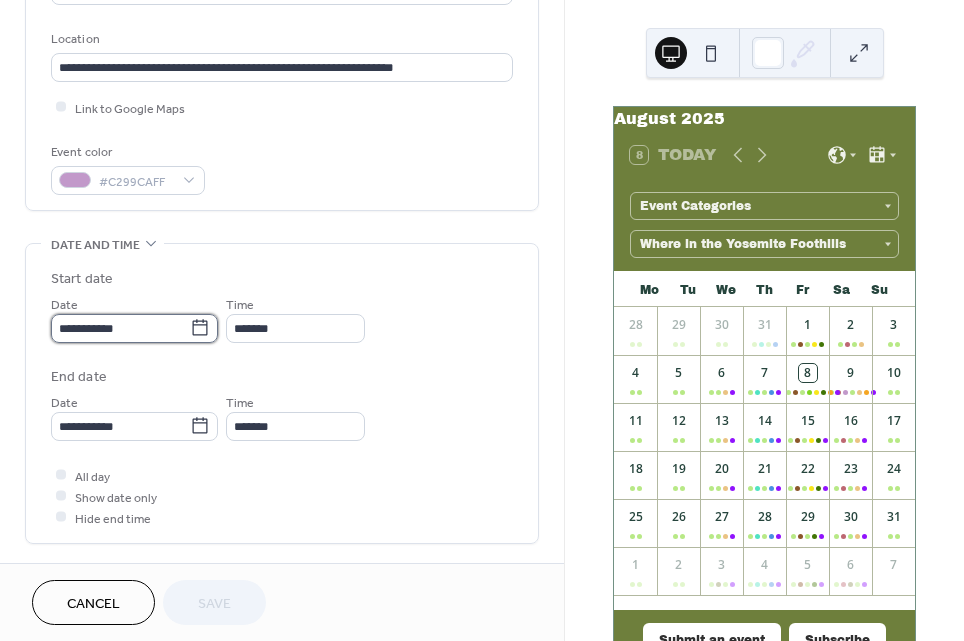click on "**********" at bounding box center (120, 328) 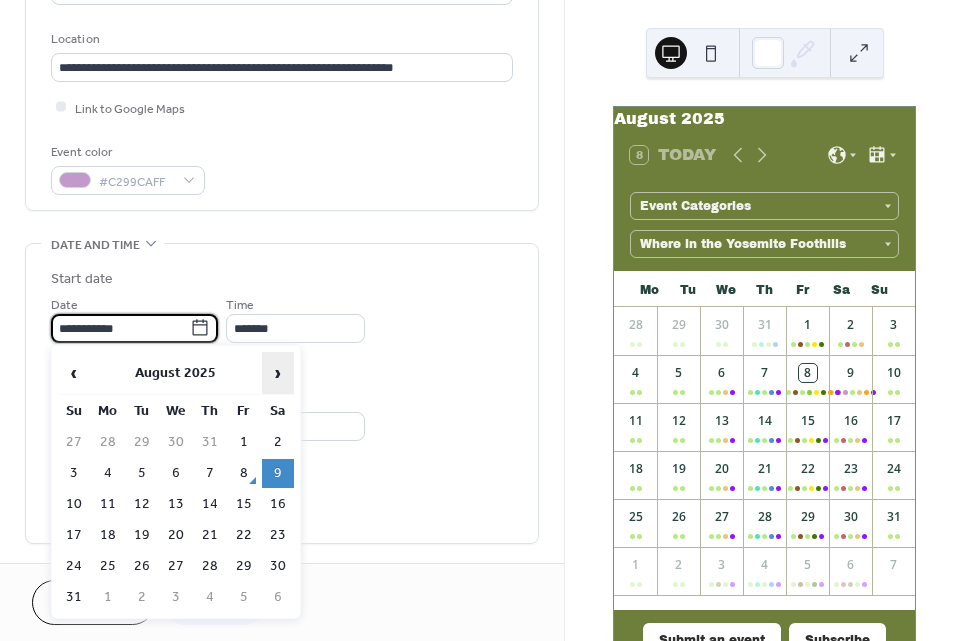click on "›" at bounding box center (278, 373) 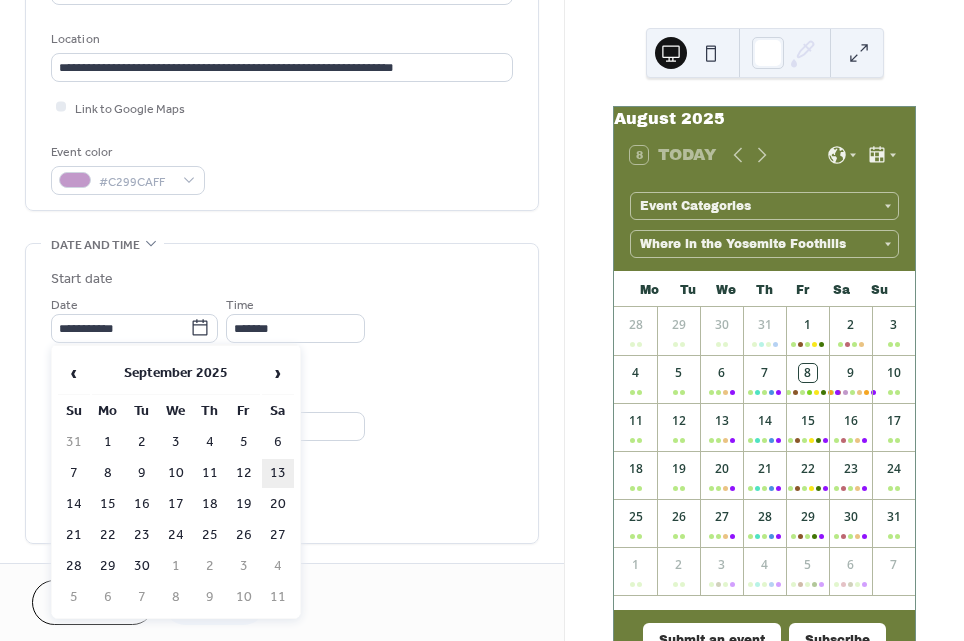 click on "13" at bounding box center [278, 473] 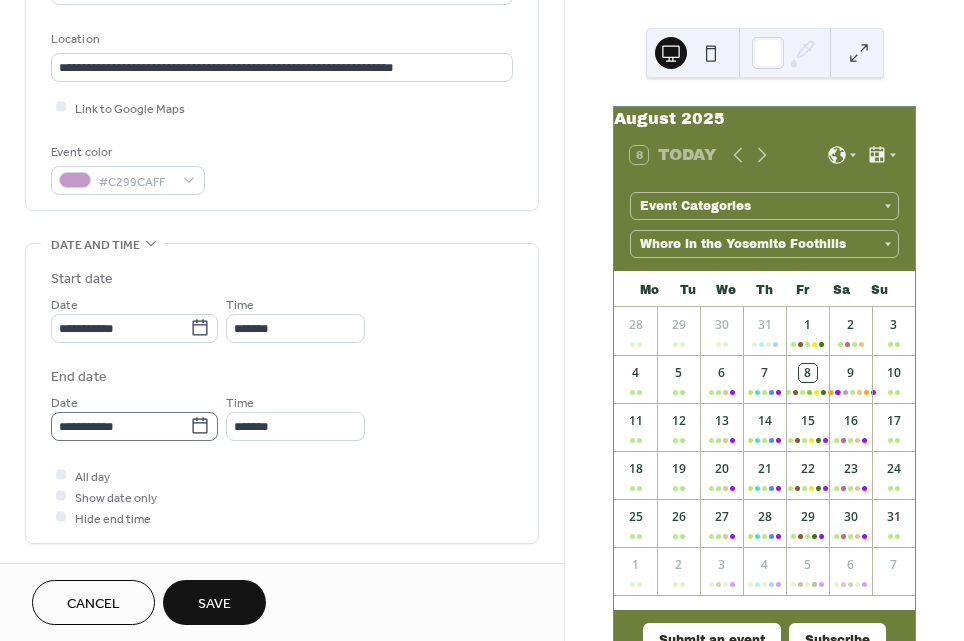 scroll, scrollTop: 0, scrollLeft: 0, axis: both 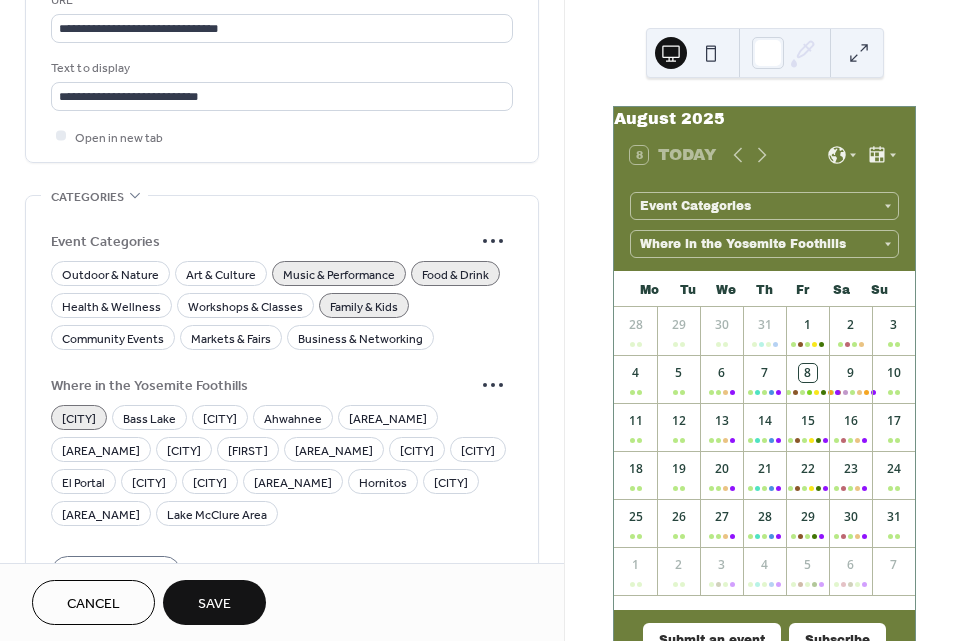 click on "Save" at bounding box center [214, 602] 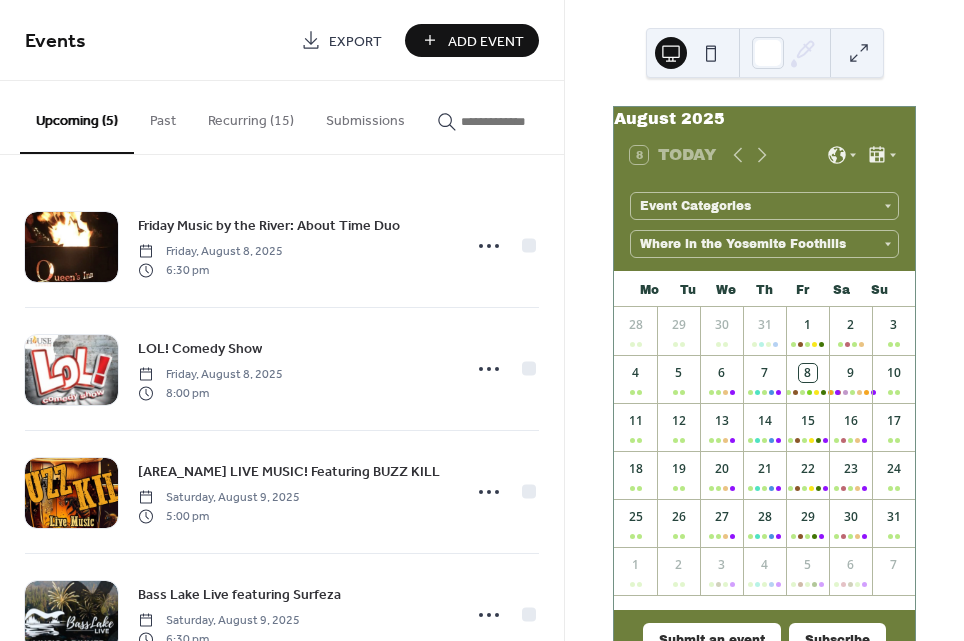 click on "Add Event" at bounding box center (486, 41) 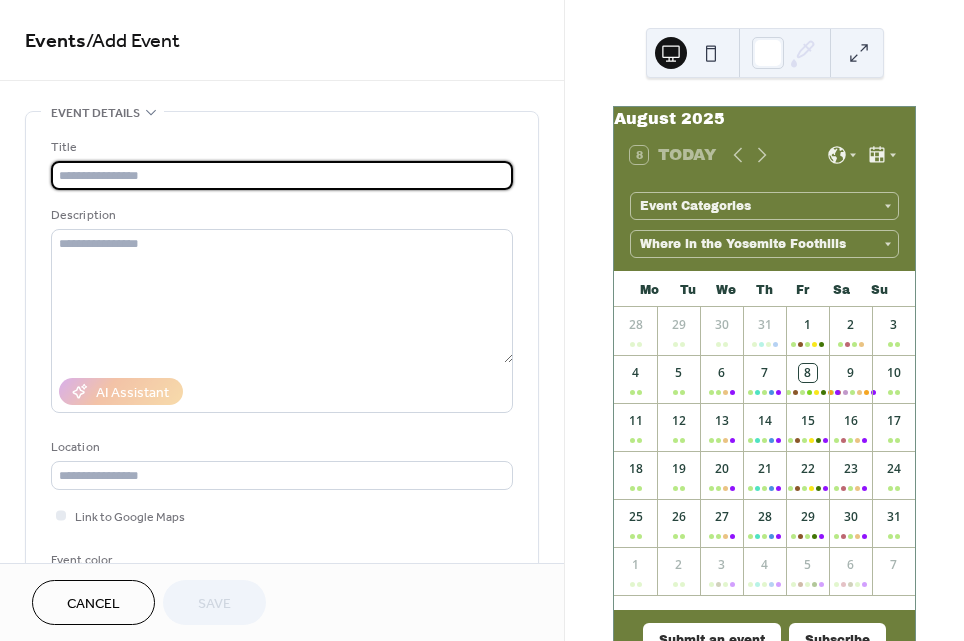 paste on "**********" 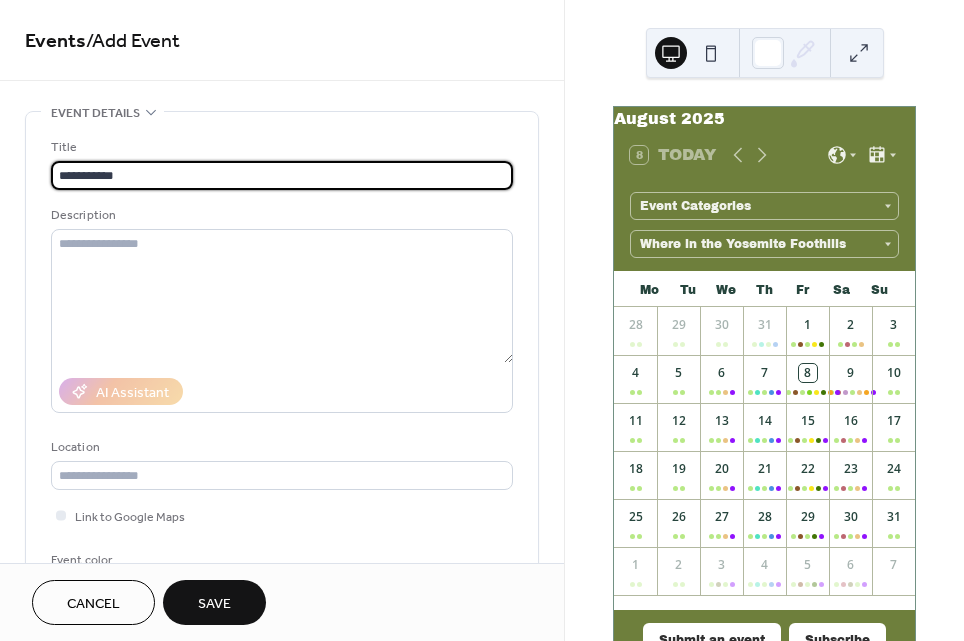 type on "**********" 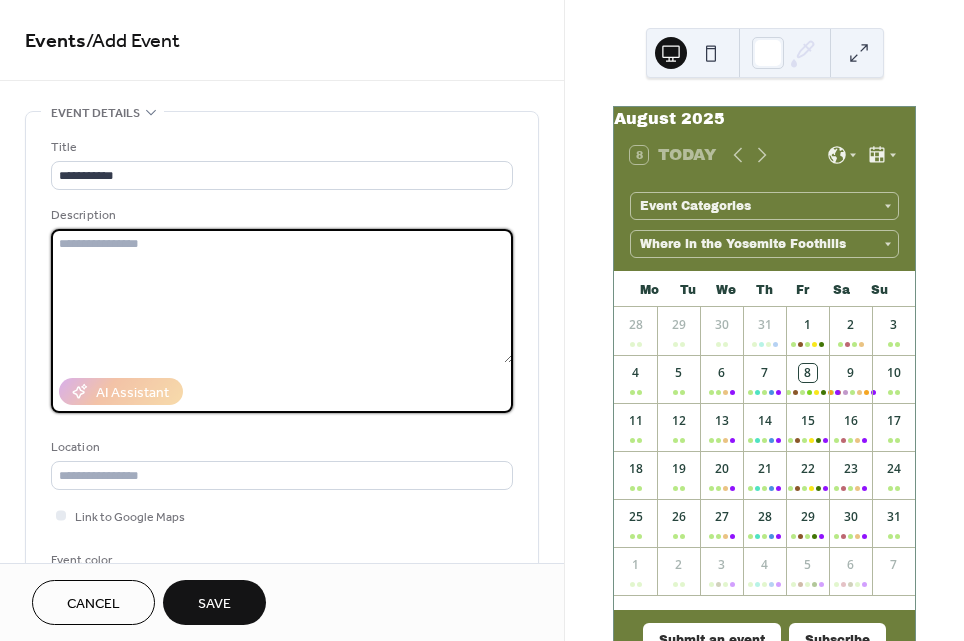 click at bounding box center (282, 296) 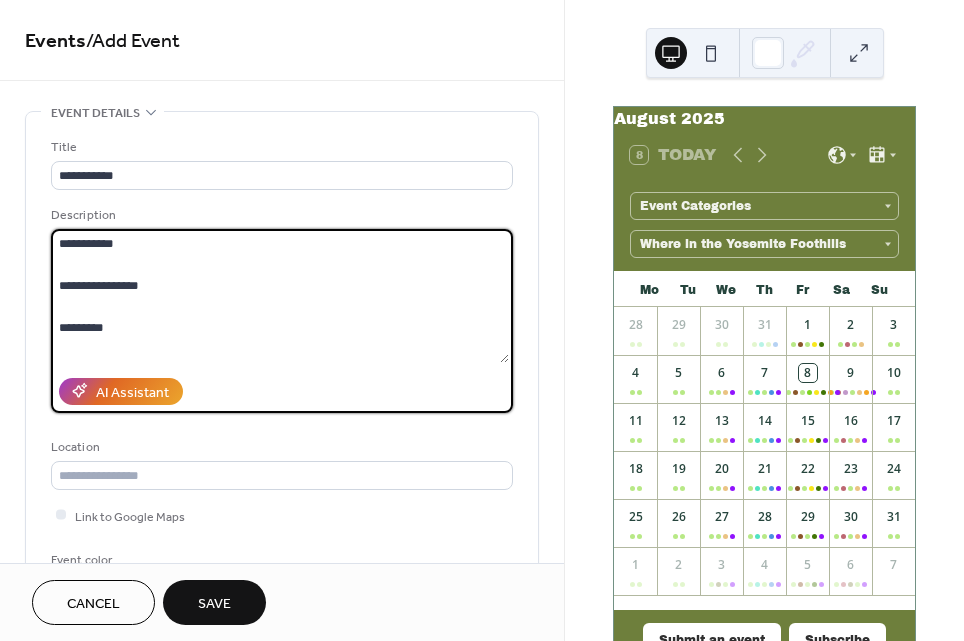 scroll, scrollTop: 375, scrollLeft: 0, axis: vertical 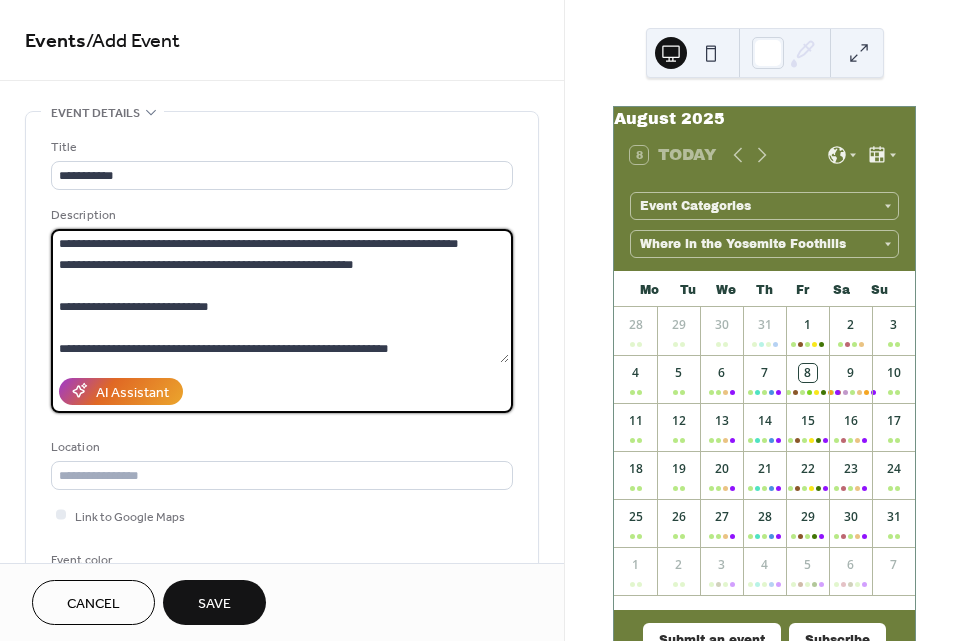 paste on "**********" 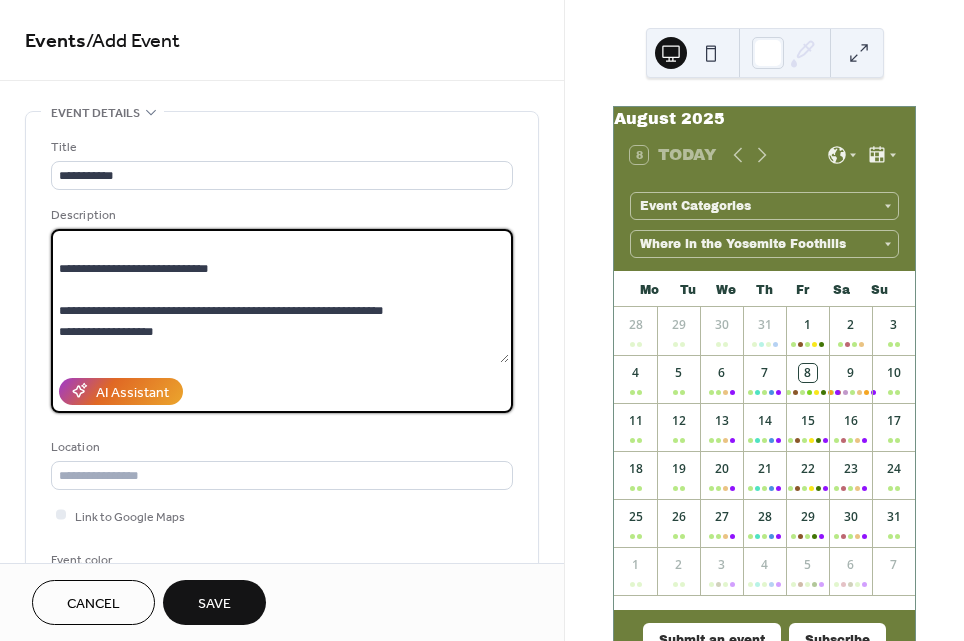 scroll, scrollTop: 437, scrollLeft: 0, axis: vertical 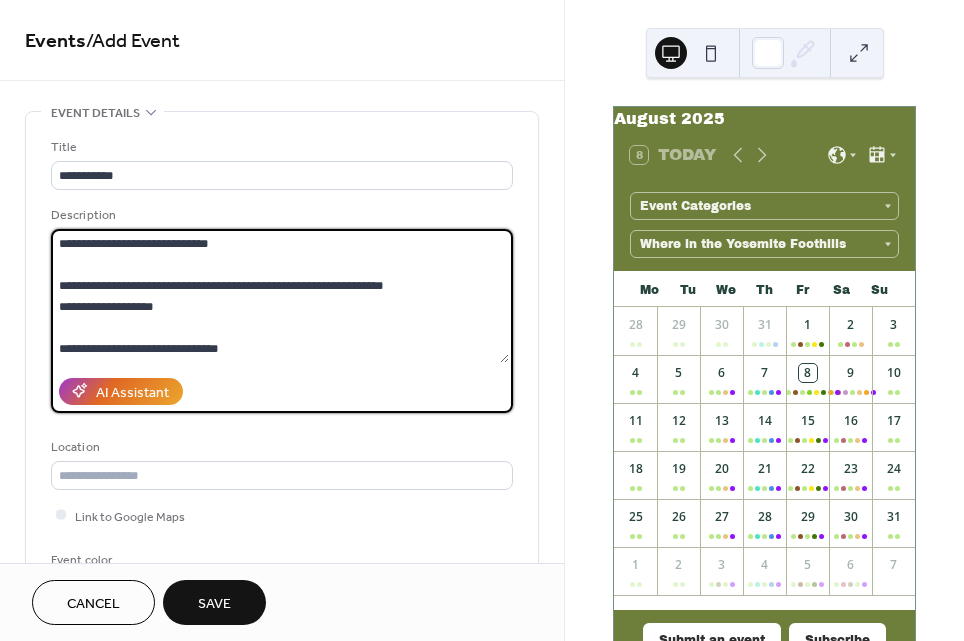 type on "**********" 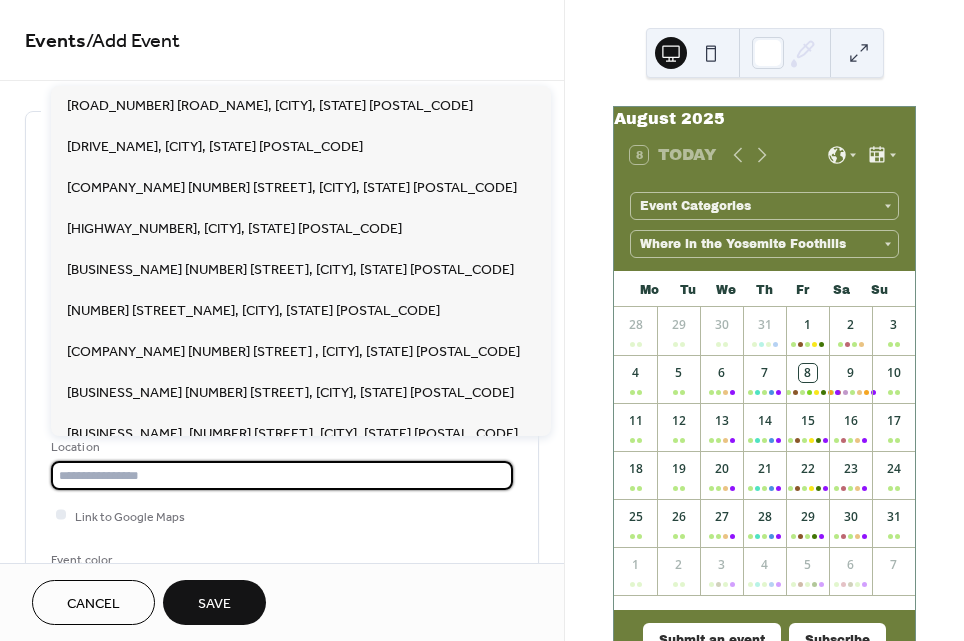 click at bounding box center [282, 475] 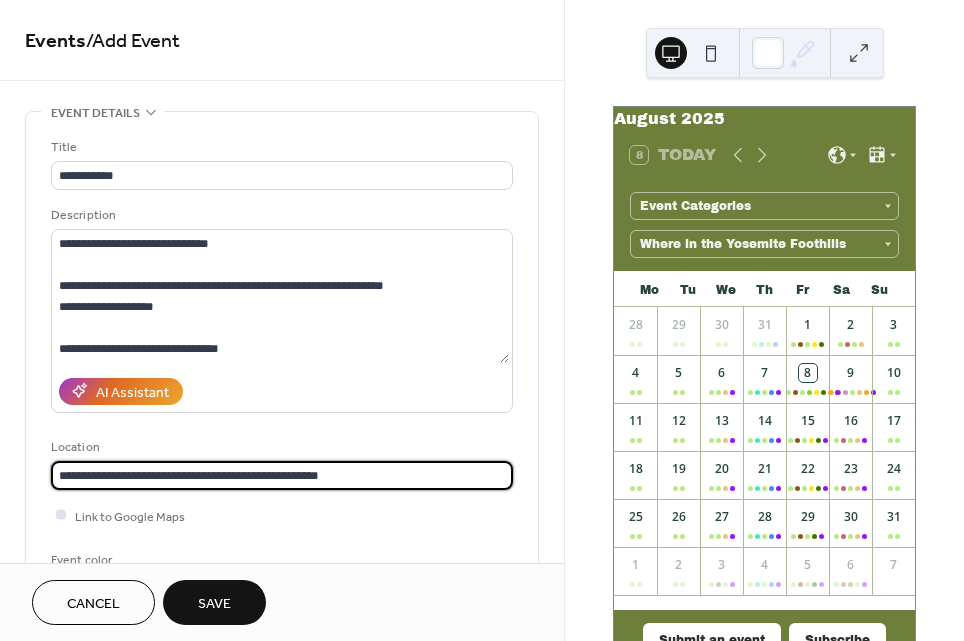 type on "**********" 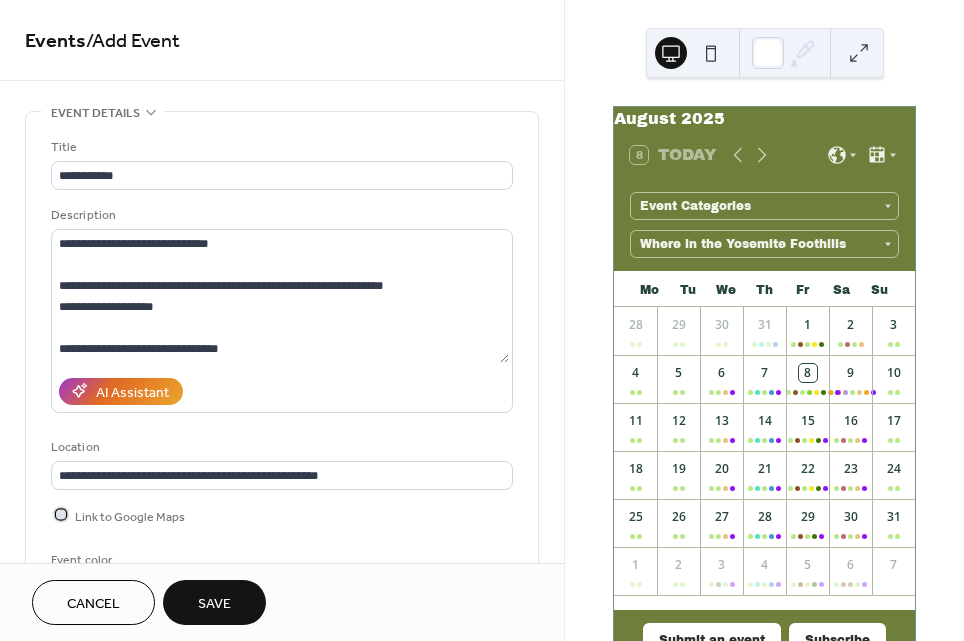 click at bounding box center [61, 515] 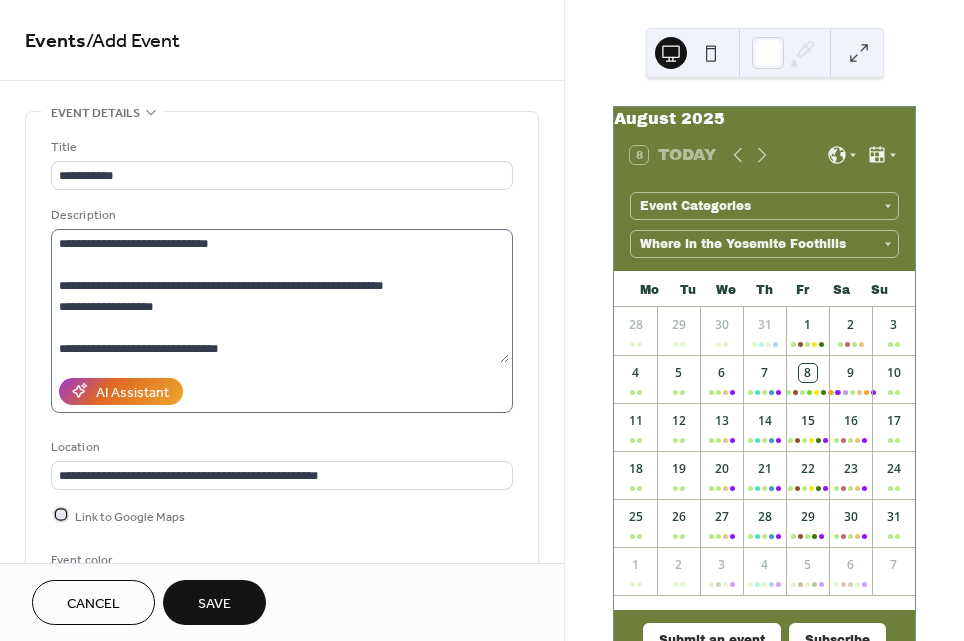 scroll, scrollTop: 440, scrollLeft: 0, axis: vertical 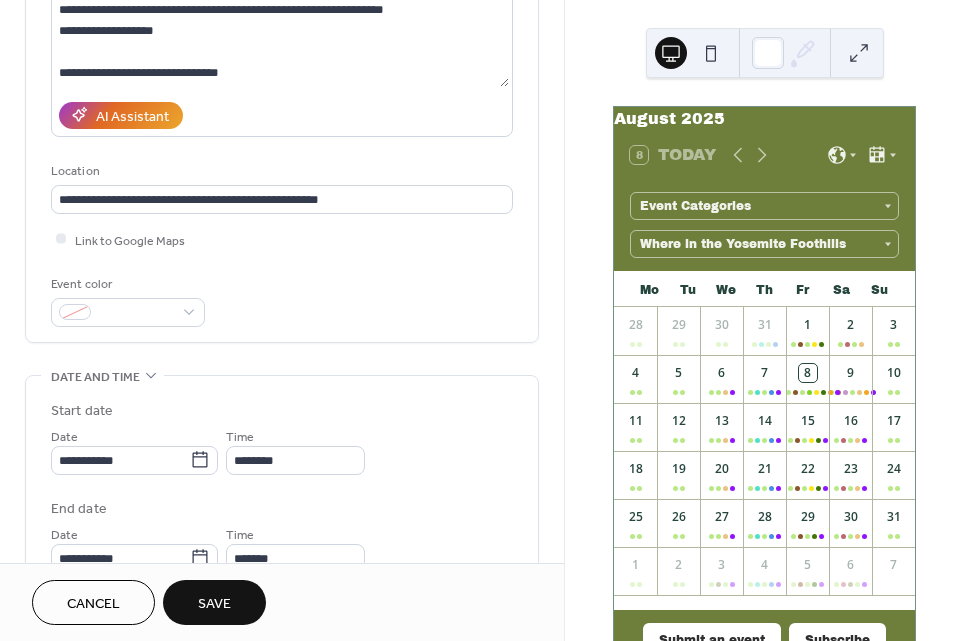 click on "Event color" at bounding box center (126, 284) 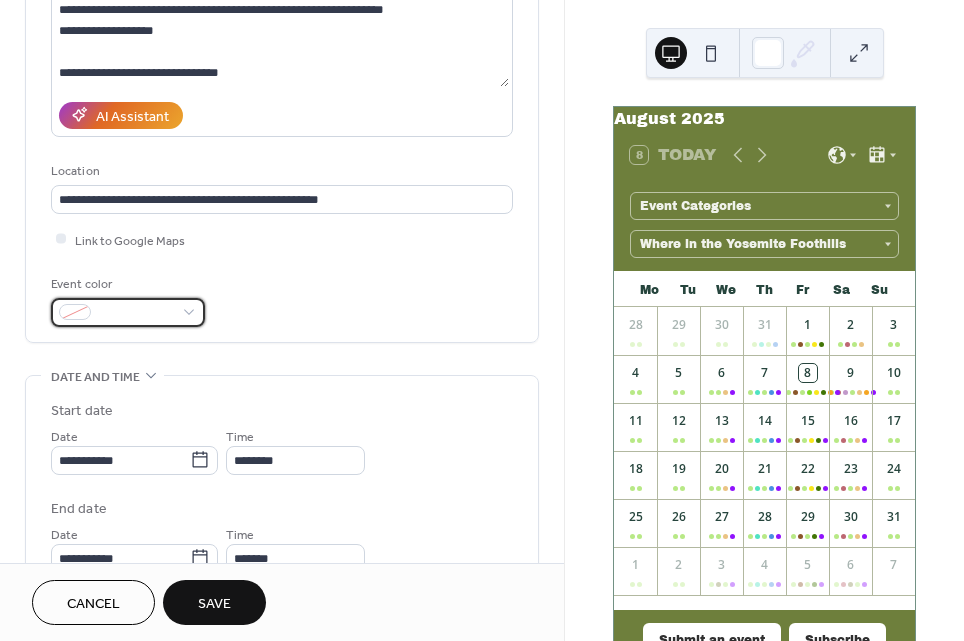 click at bounding box center [128, 312] 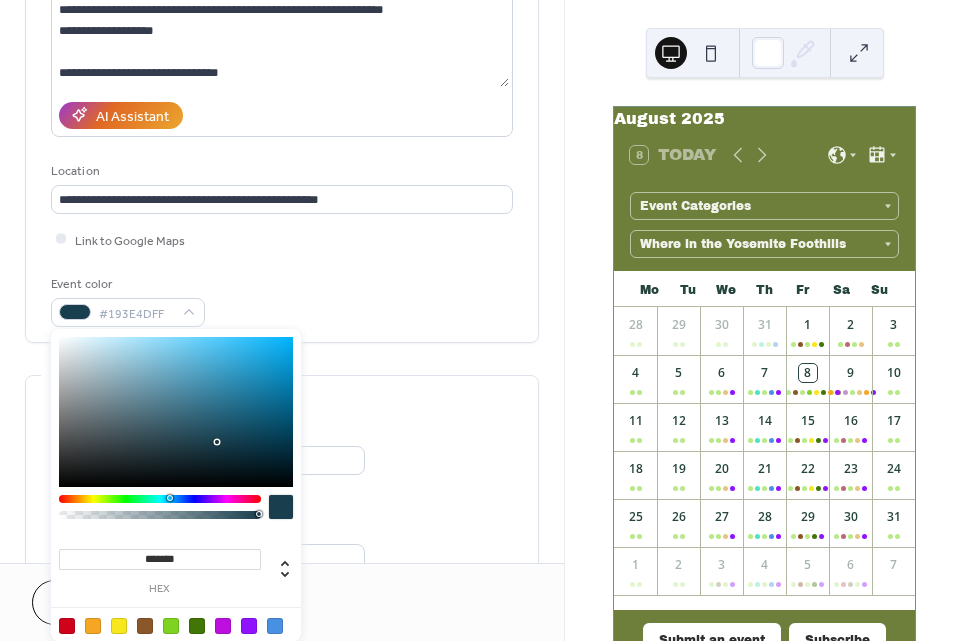 click at bounding box center (160, 499) 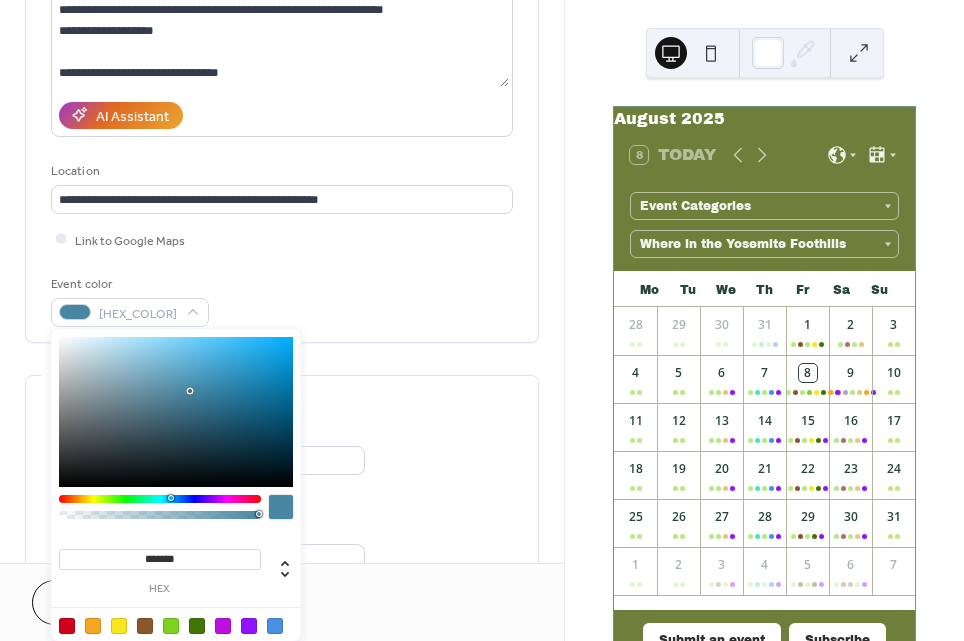 type on "*******" 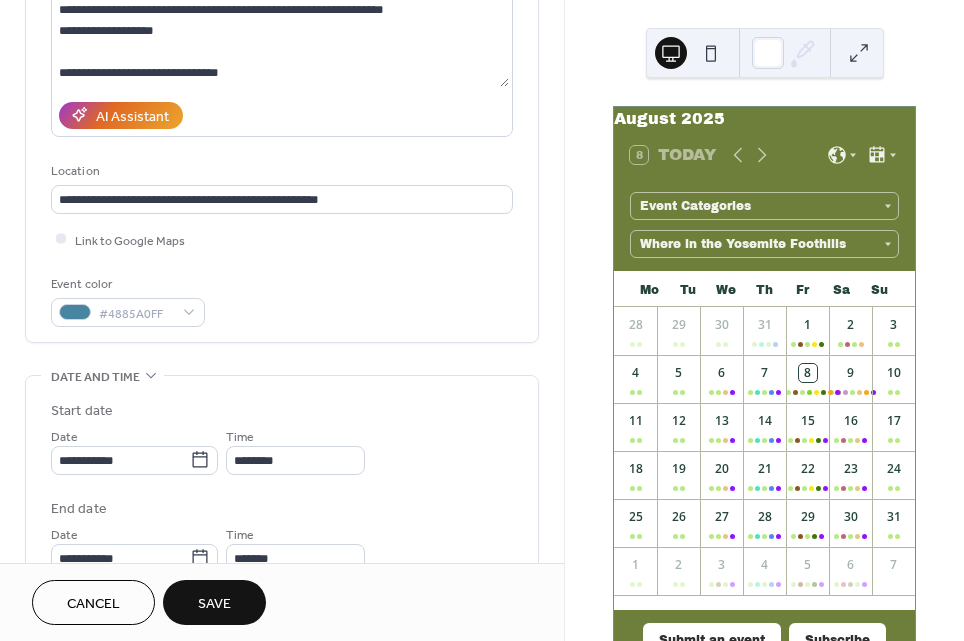 click on "Event color #4885A0FF" at bounding box center (282, 300) 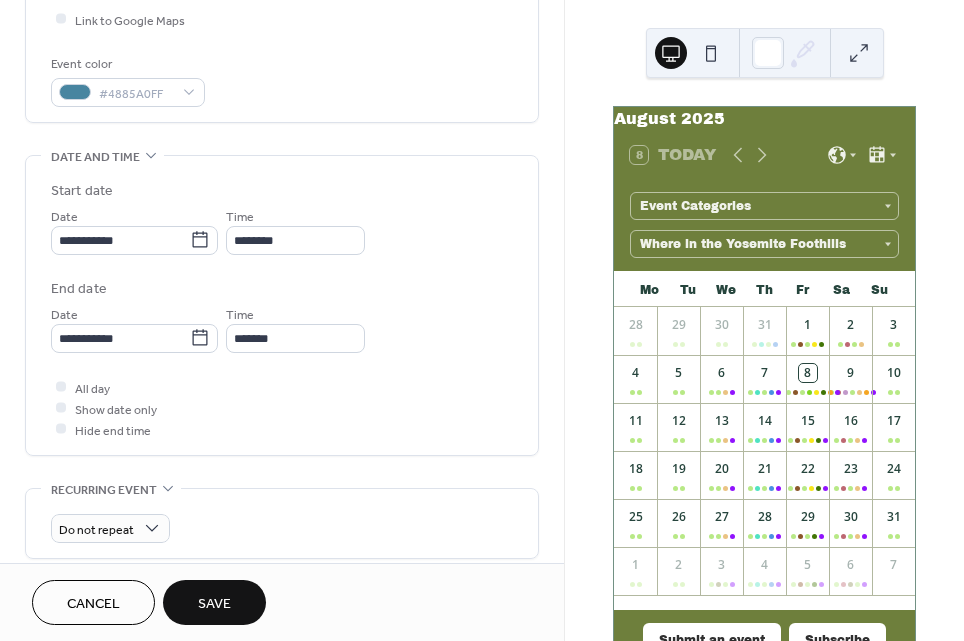 scroll, scrollTop: 500, scrollLeft: 0, axis: vertical 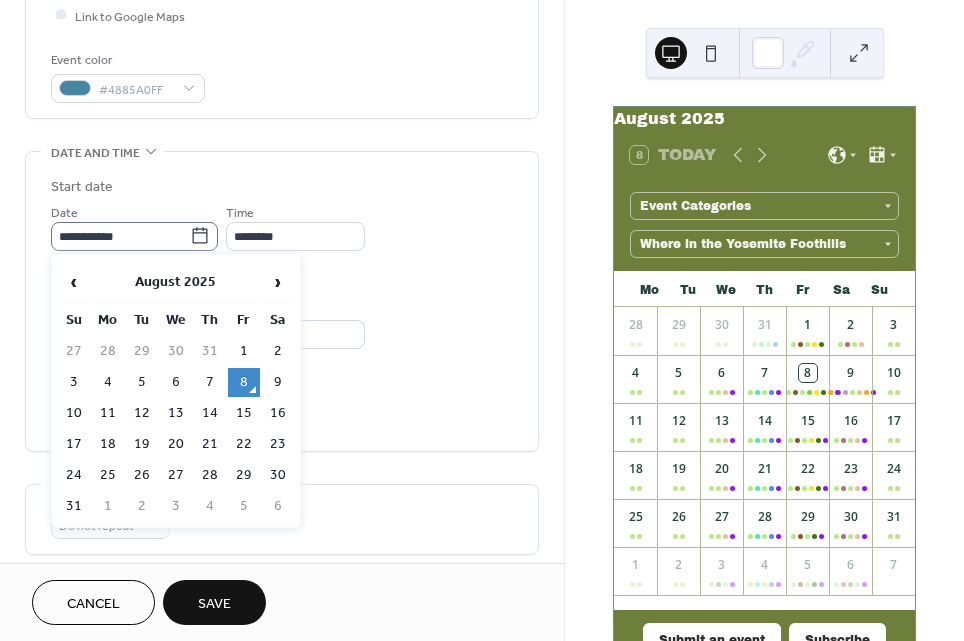 click 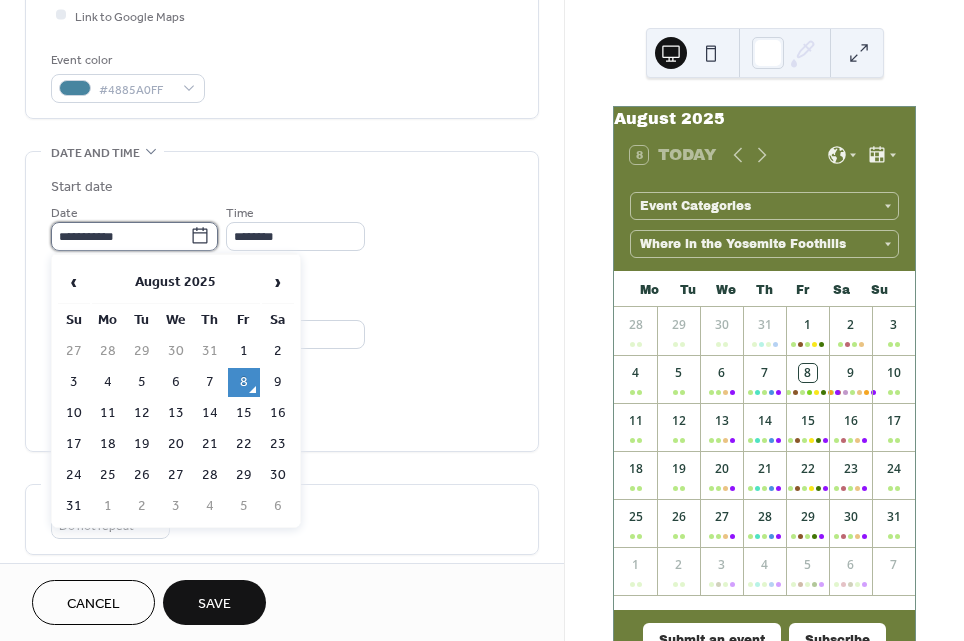 click on "**********" at bounding box center [120, 236] 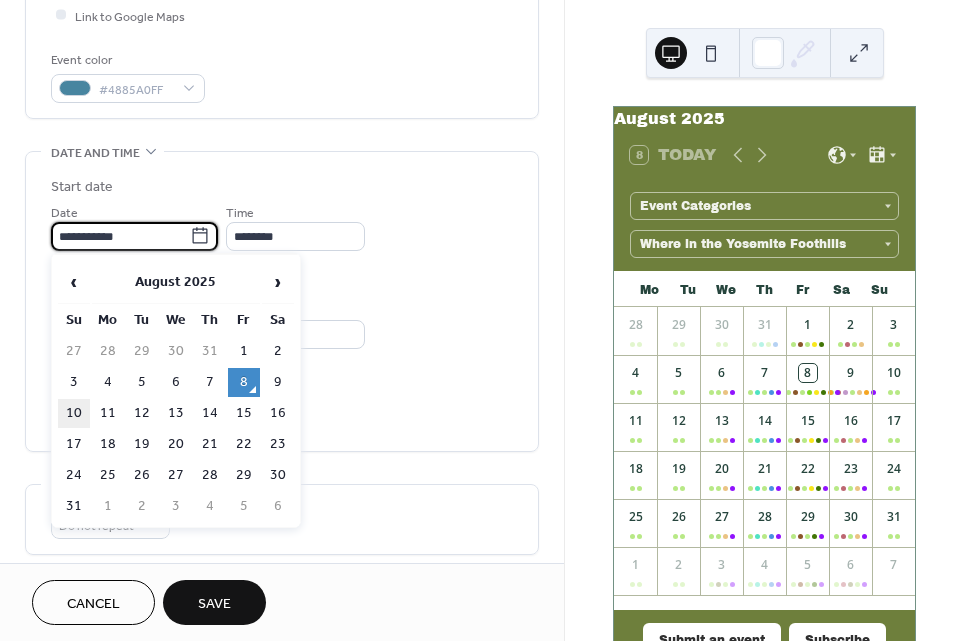 click on "10" at bounding box center [74, 413] 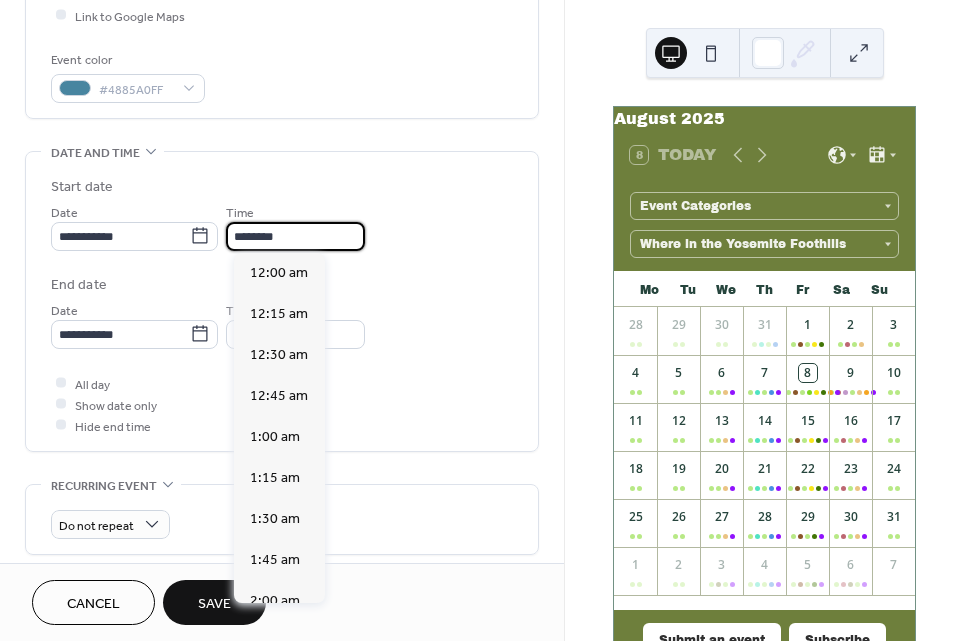click on "********" at bounding box center [295, 236] 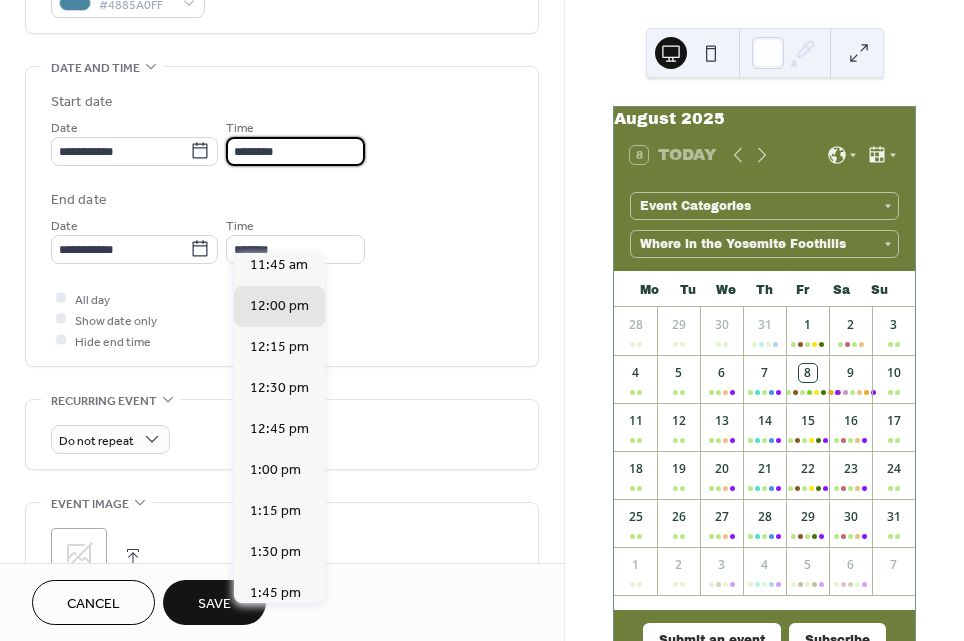 scroll, scrollTop: 586, scrollLeft: 0, axis: vertical 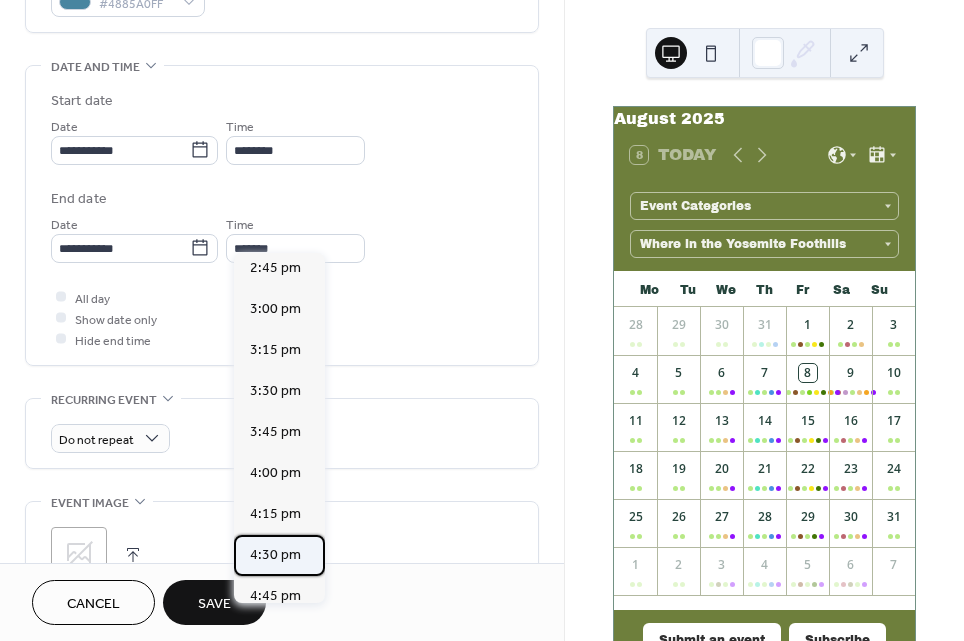 click on "4:30 pm" at bounding box center (275, 555) 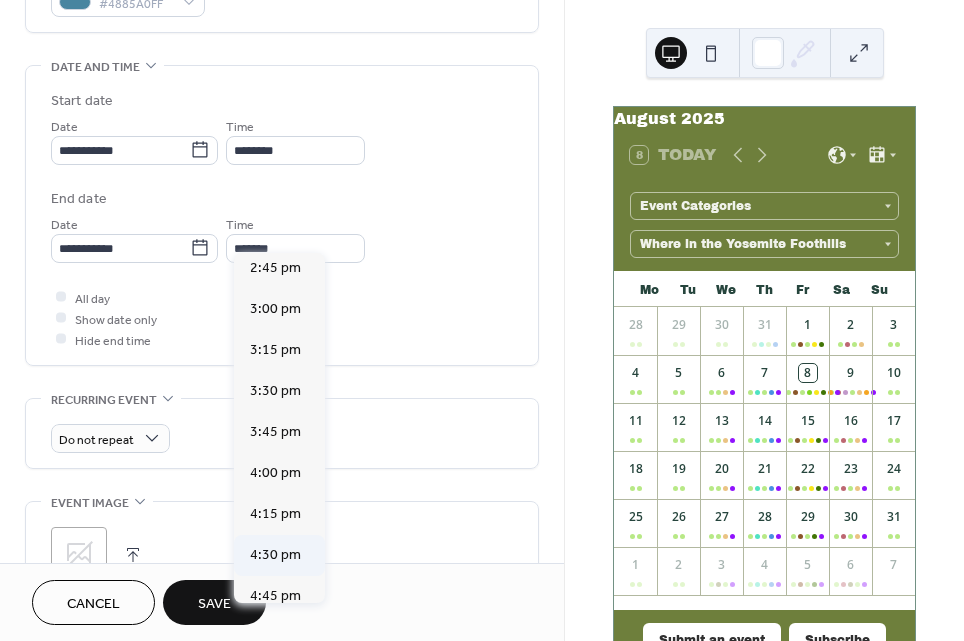 type on "*******" 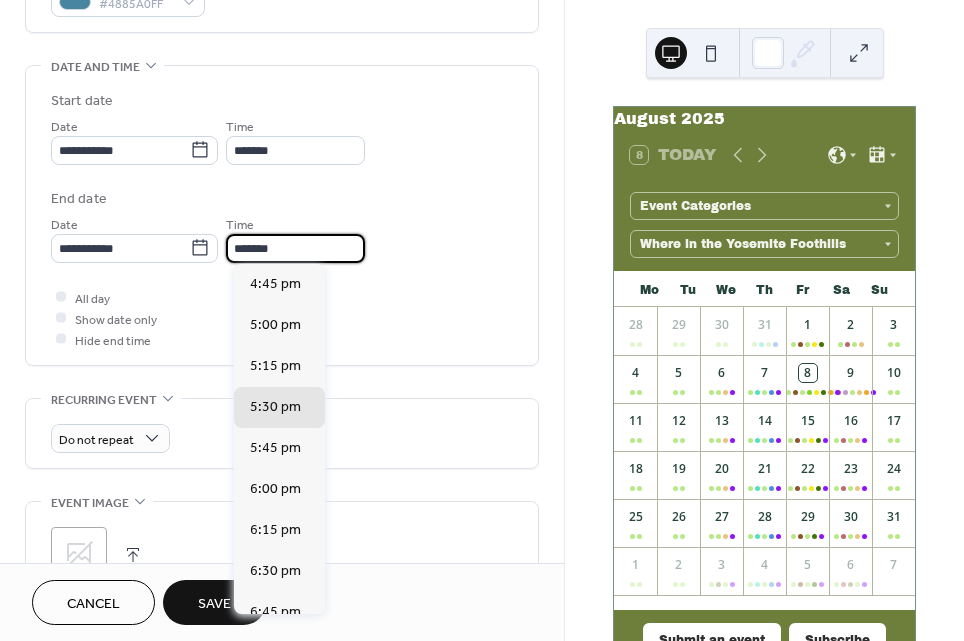 click on "*******" at bounding box center (295, 248) 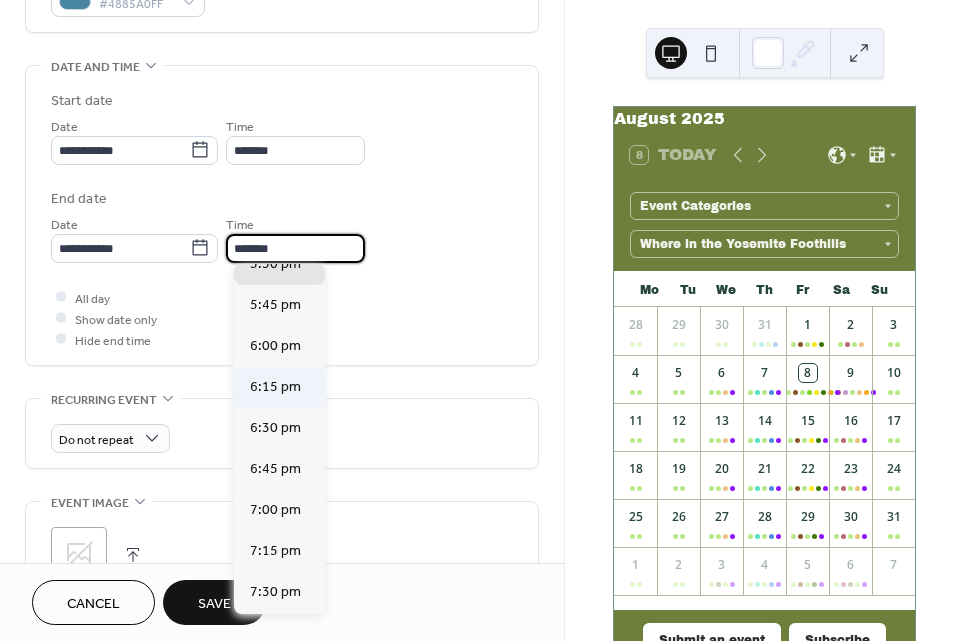 scroll, scrollTop: 145, scrollLeft: 0, axis: vertical 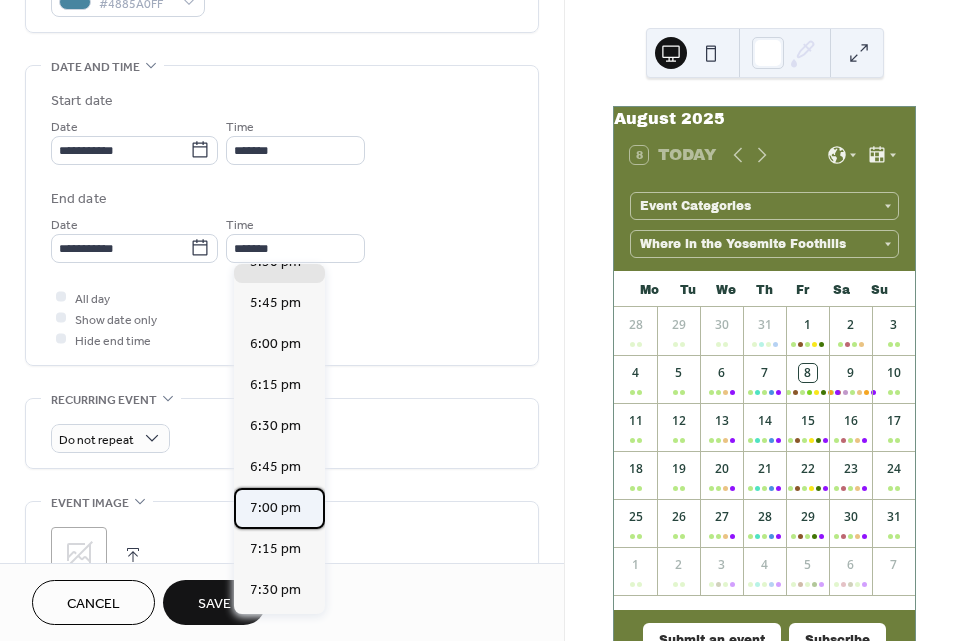 click on "7:00 pm" at bounding box center (275, 508) 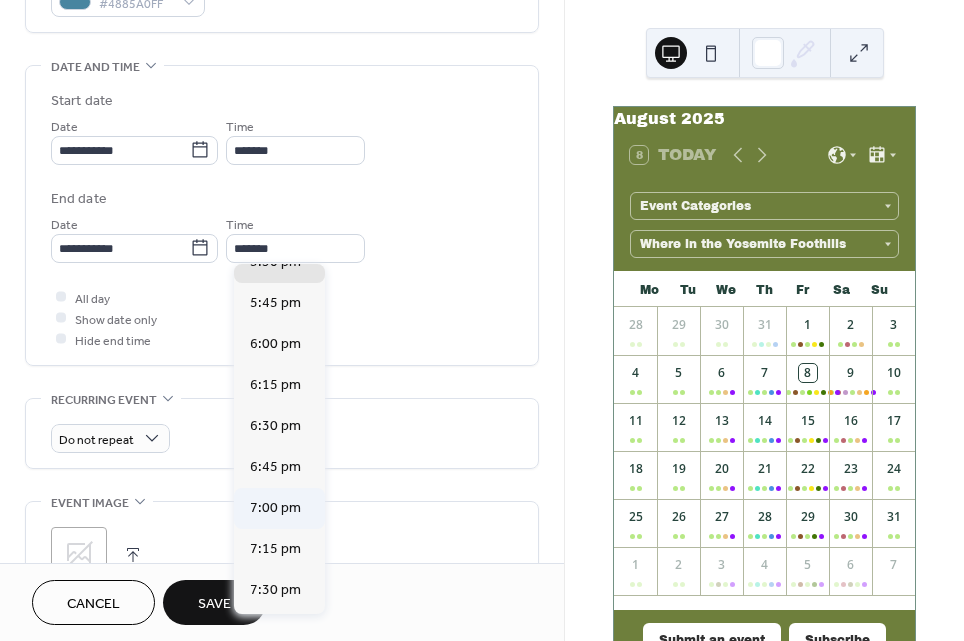 type on "*******" 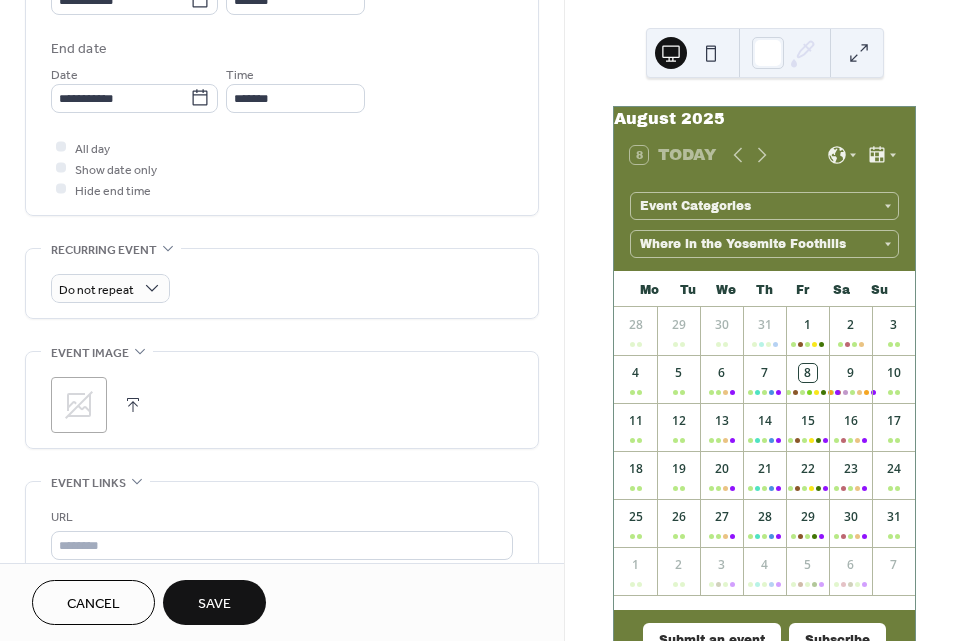 scroll, scrollTop: 798, scrollLeft: 0, axis: vertical 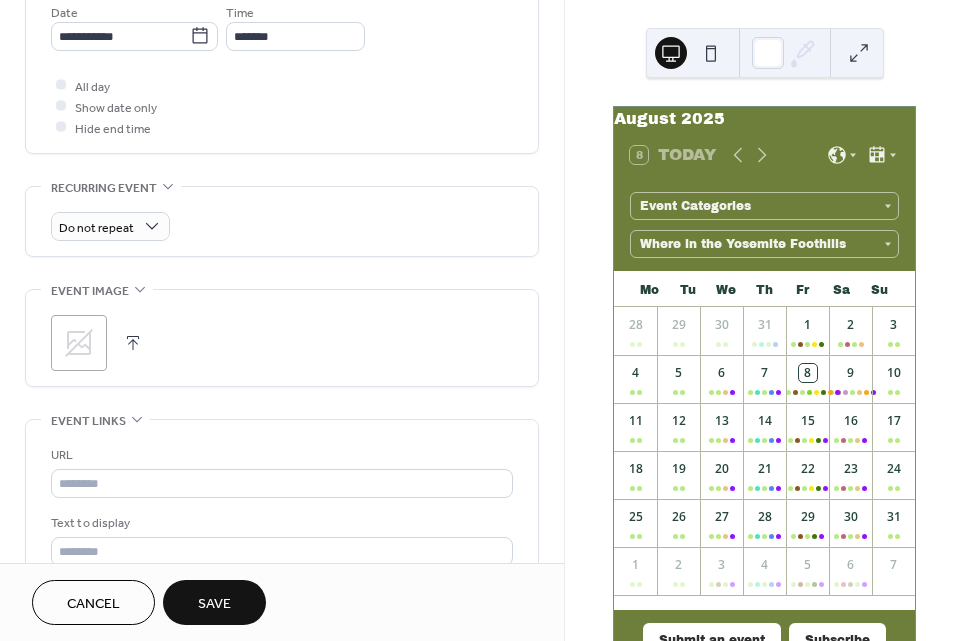 click on ";" at bounding box center [79, 343] 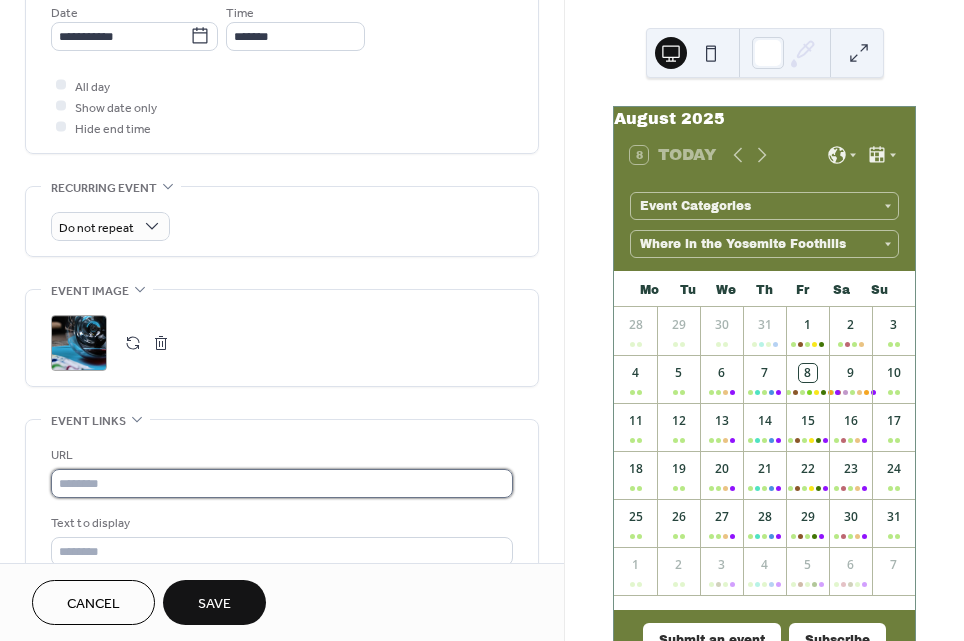 click at bounding box center [282, 483] 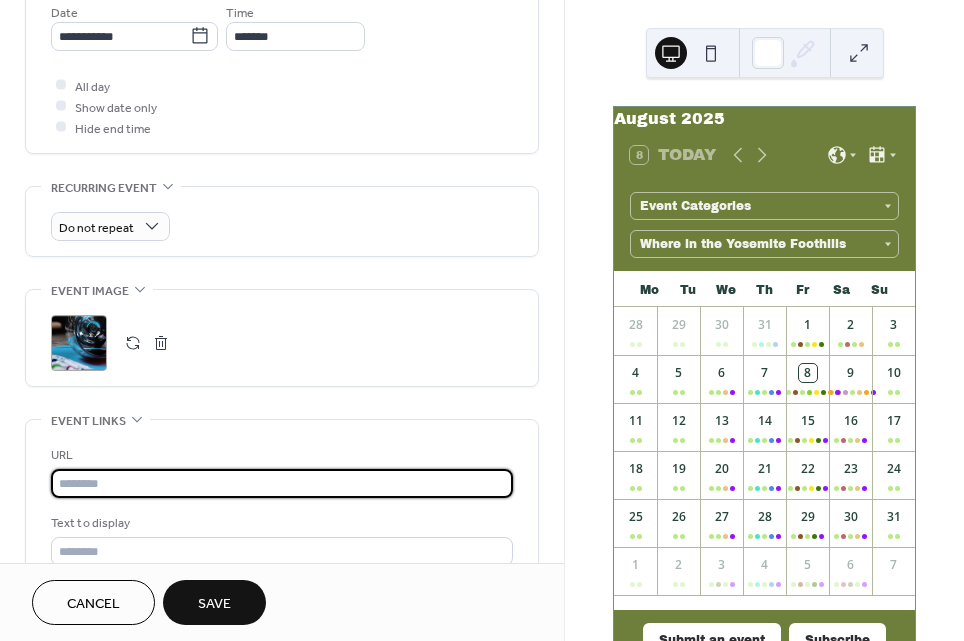 paste on "**********" 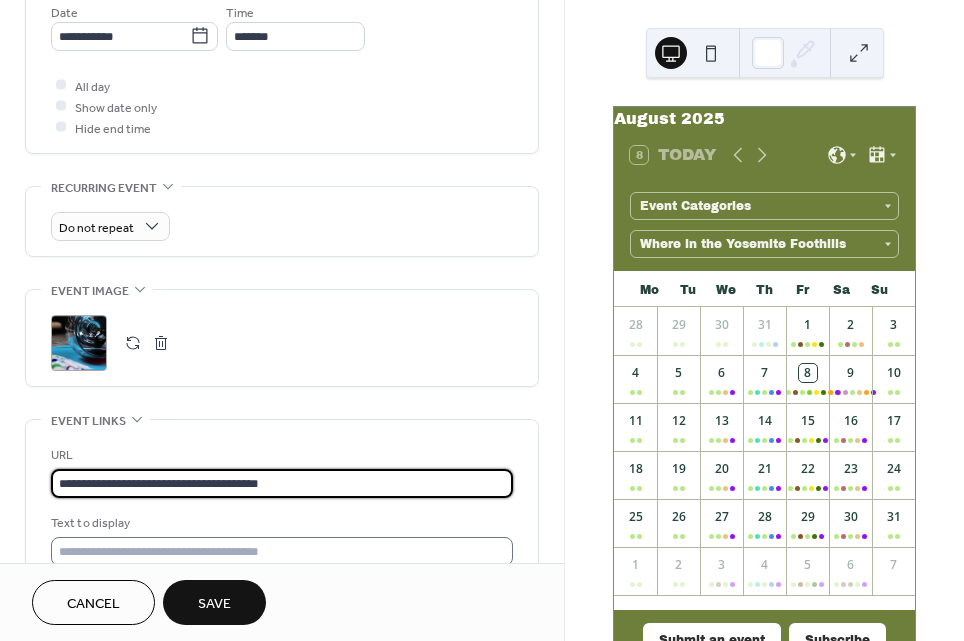 type on "**********" 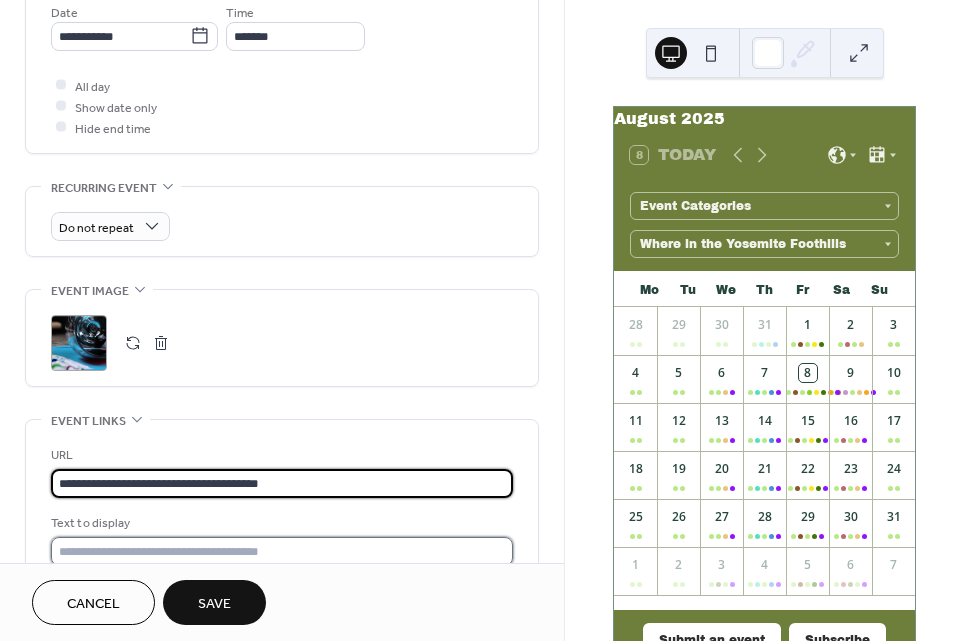 click at bounding box center (282, 551) 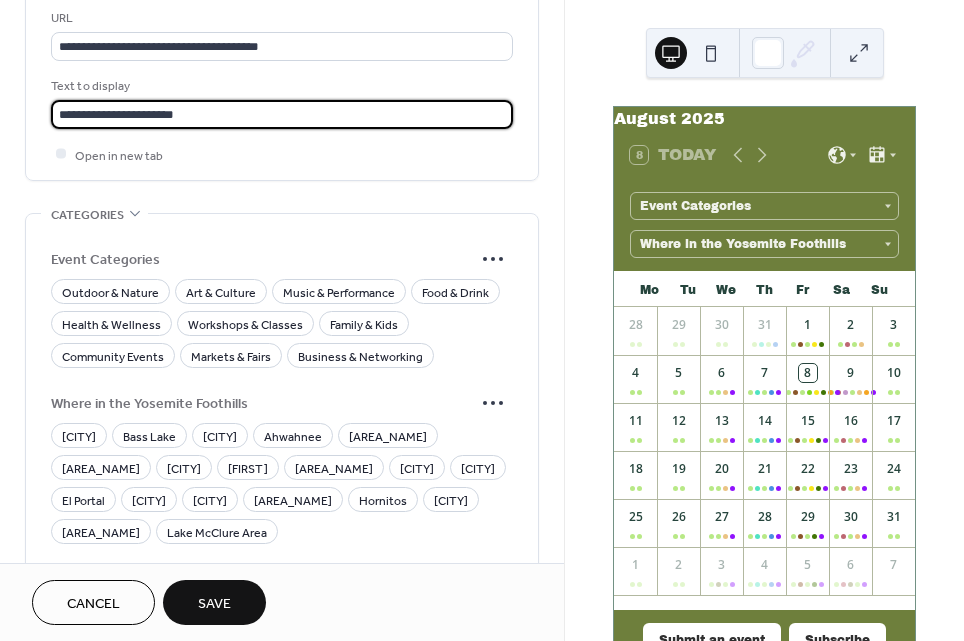 scroll, scrollTop: 1237, scrollLeft: 0, axis: vertical 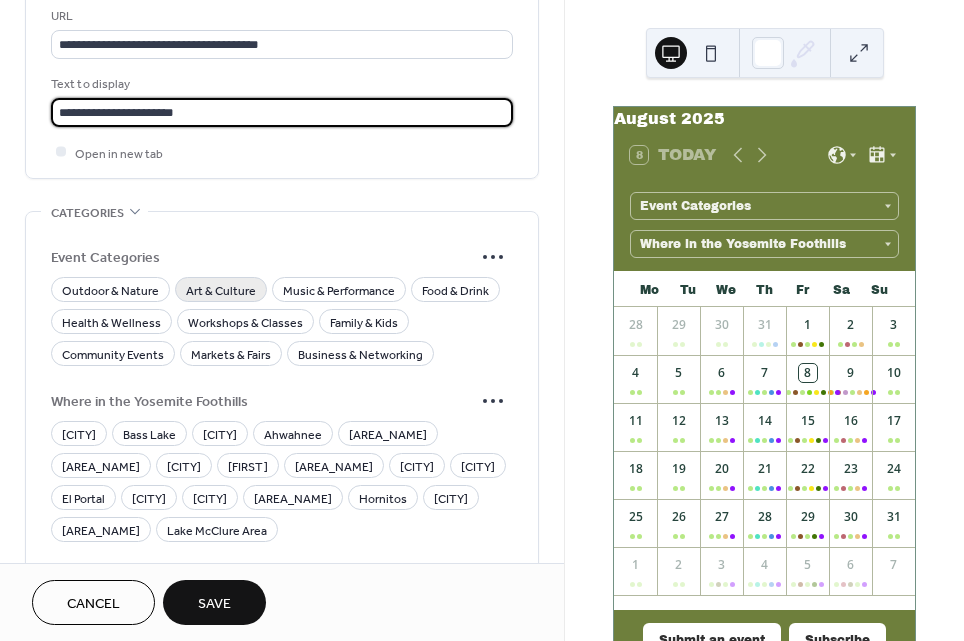type on "**********" 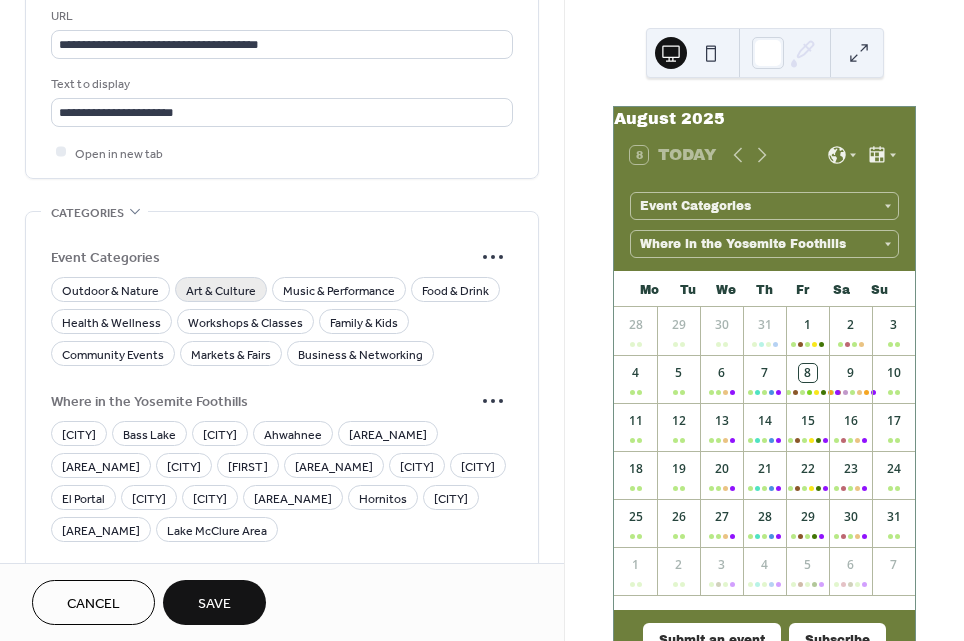 click on "Art & Culture" at bounding box center [221, 290] 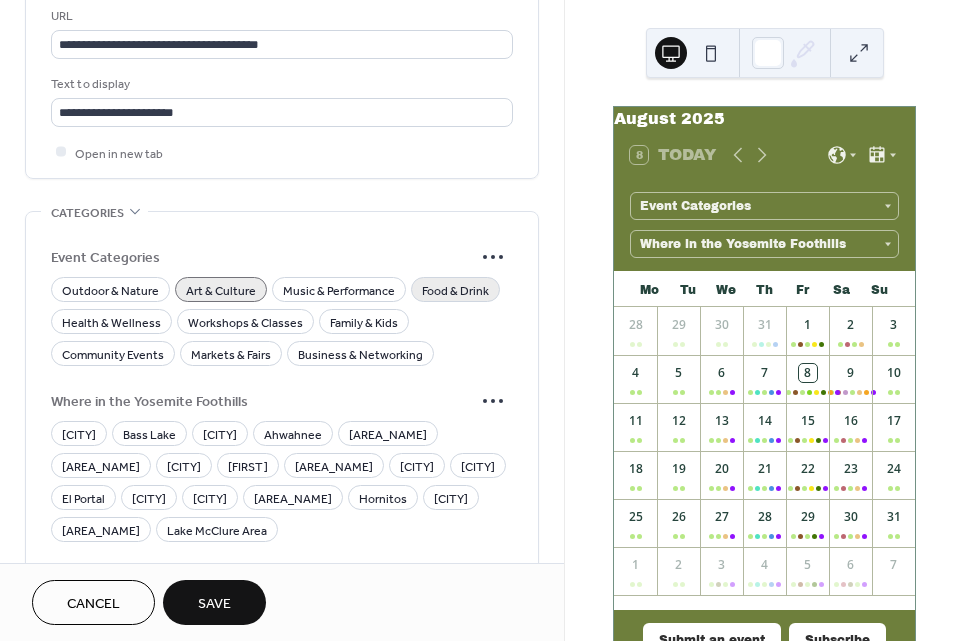 click on "Food & Drink" at bounding box center (455, 290) 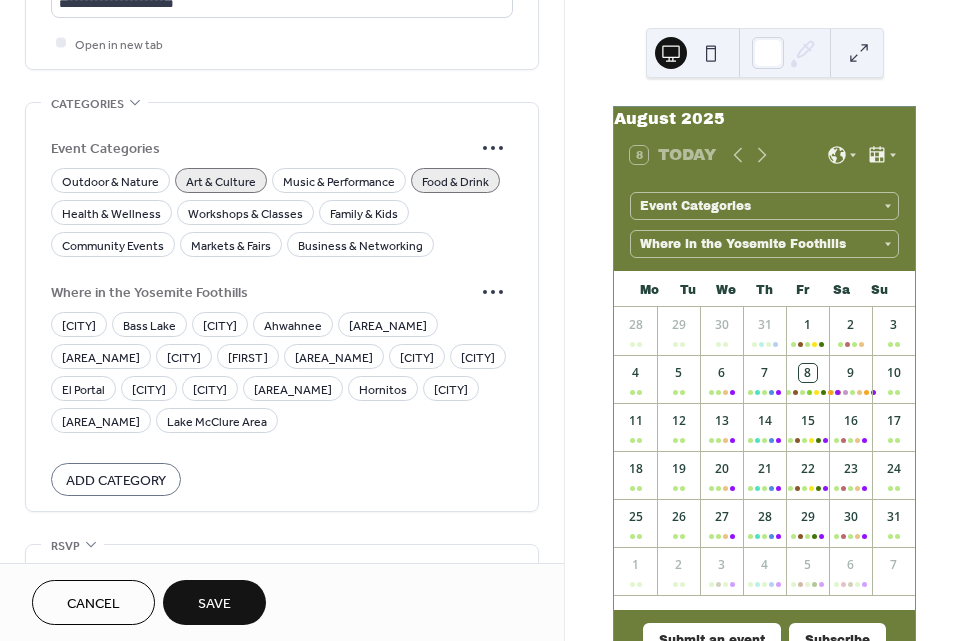 scroll, scrollTop: 1353, scrollLeft: 0, axis: vertical 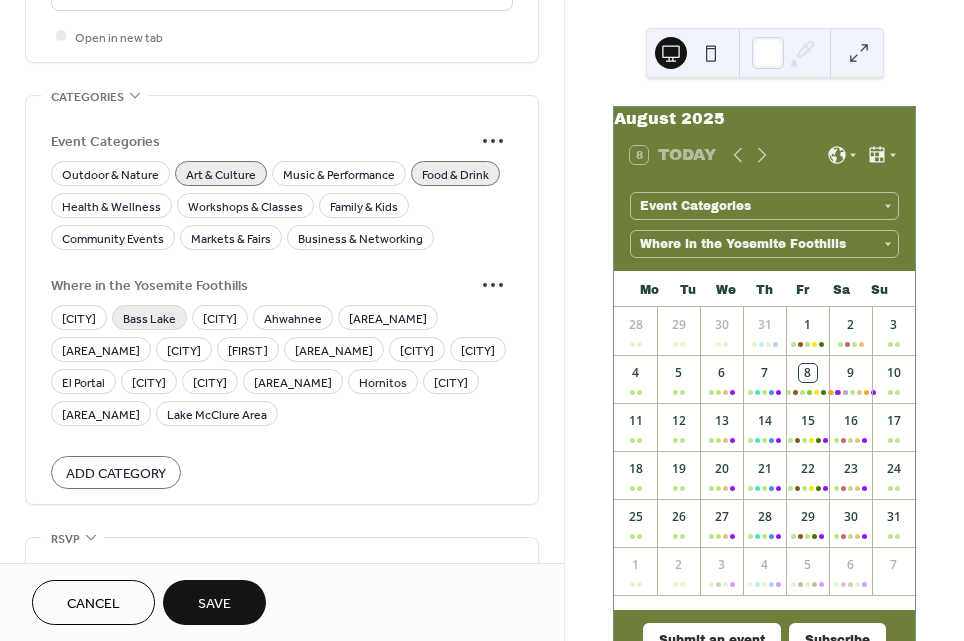 click on "Bass Lake" at bounding box center [149, 318] 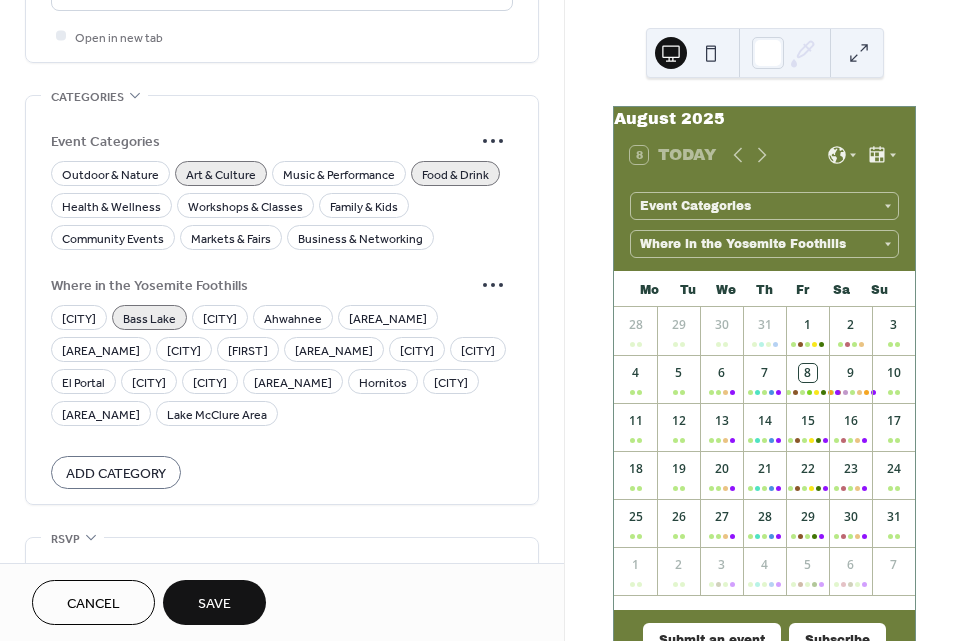 scroll, scrollTop: 1442, scrollLeft: 0, axis: vertical 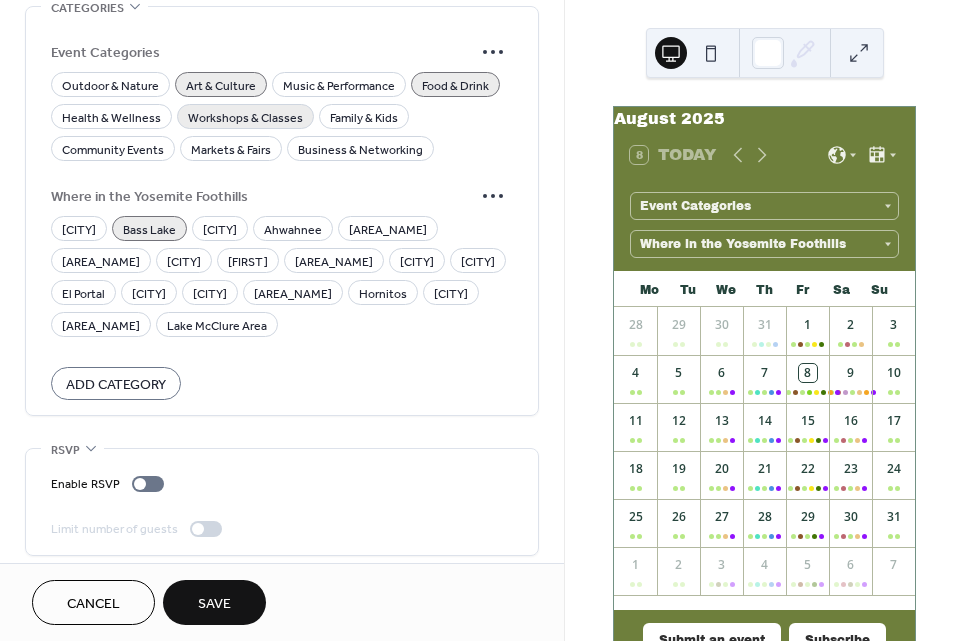 click on "Workshops & Classes" at bounding box center (245, 117) 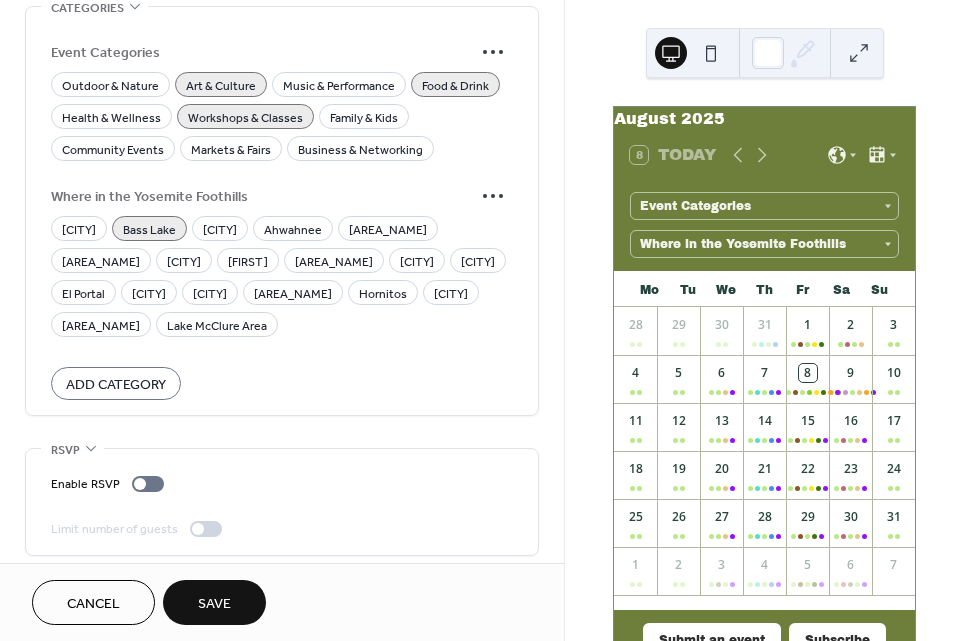 click on "Save" at bounding box center [214, 604] 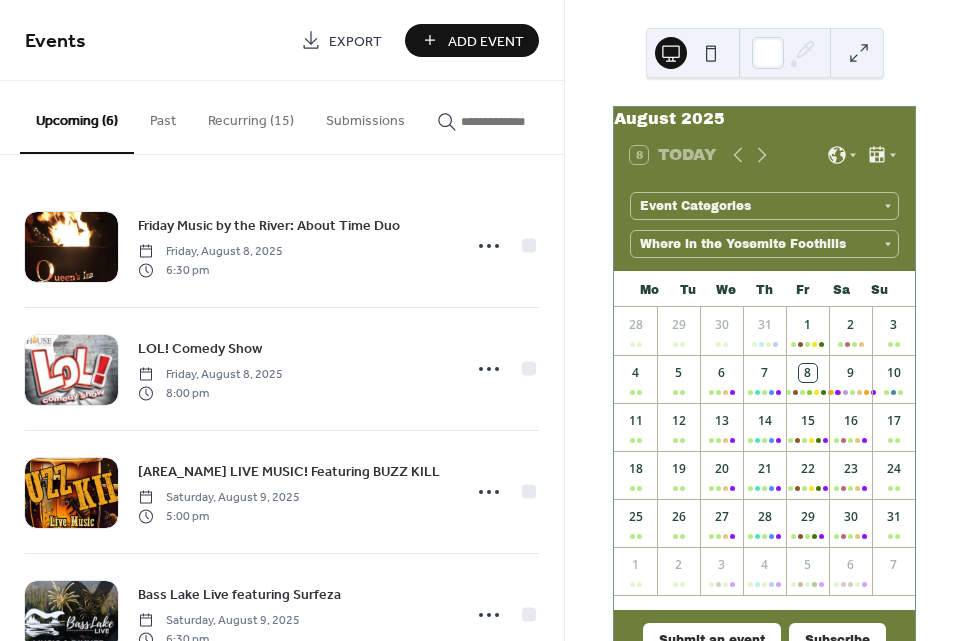 click on "Add Event" at bounding box center [472, 40] 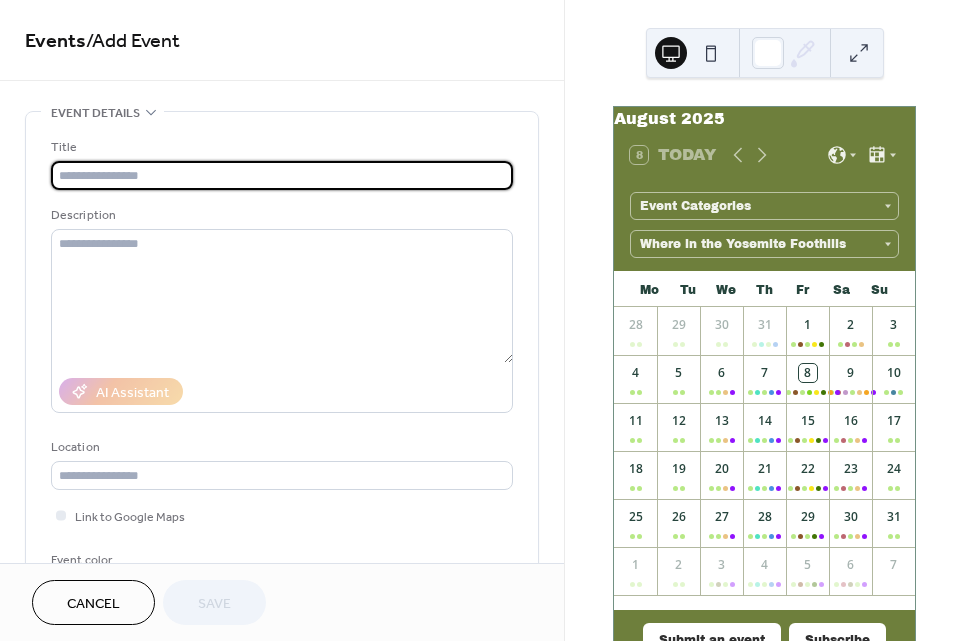 paste on "**********" 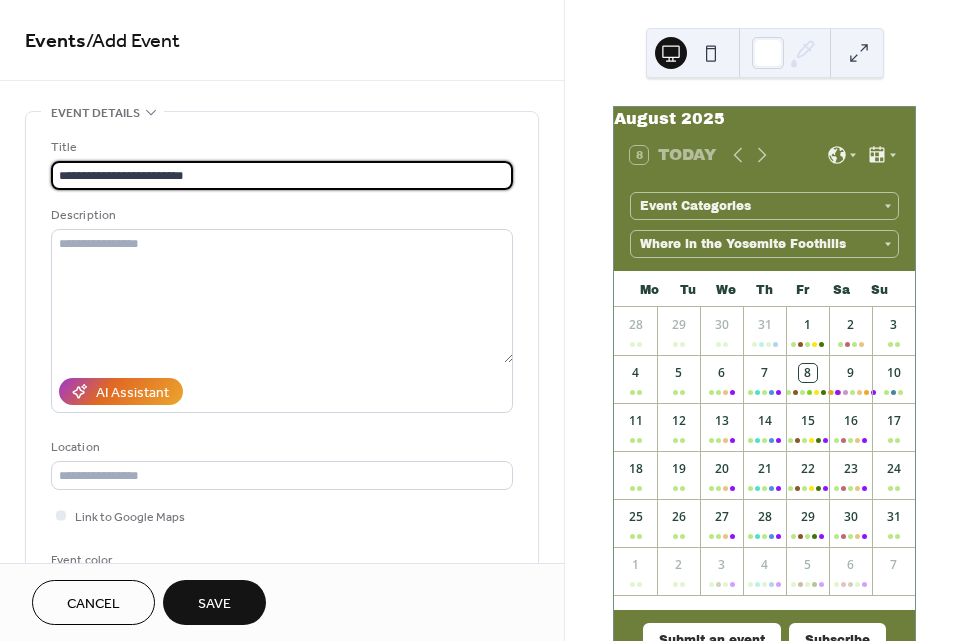 type on "**********" 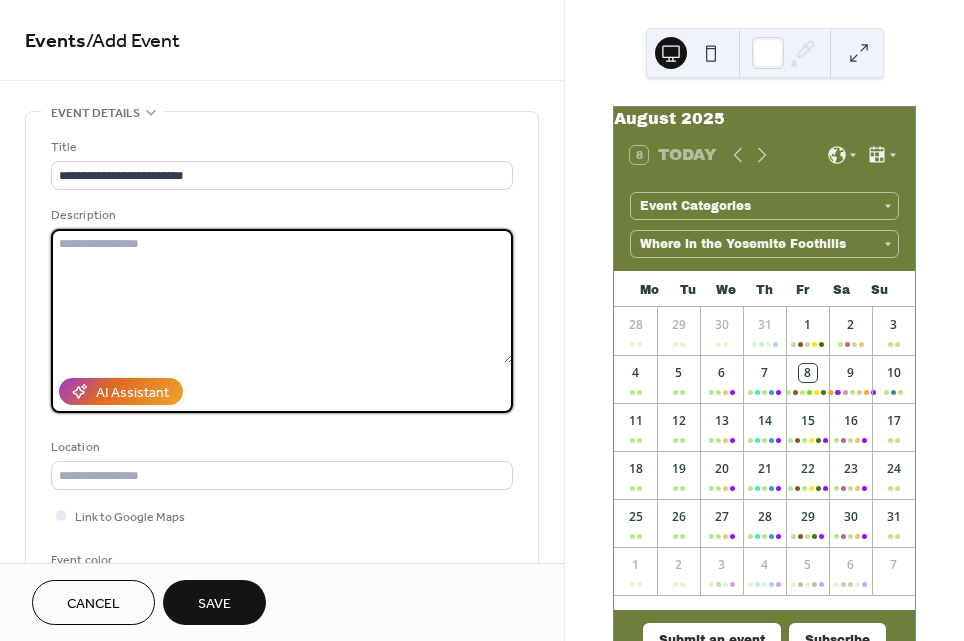 click at bounding box center (282, 296) 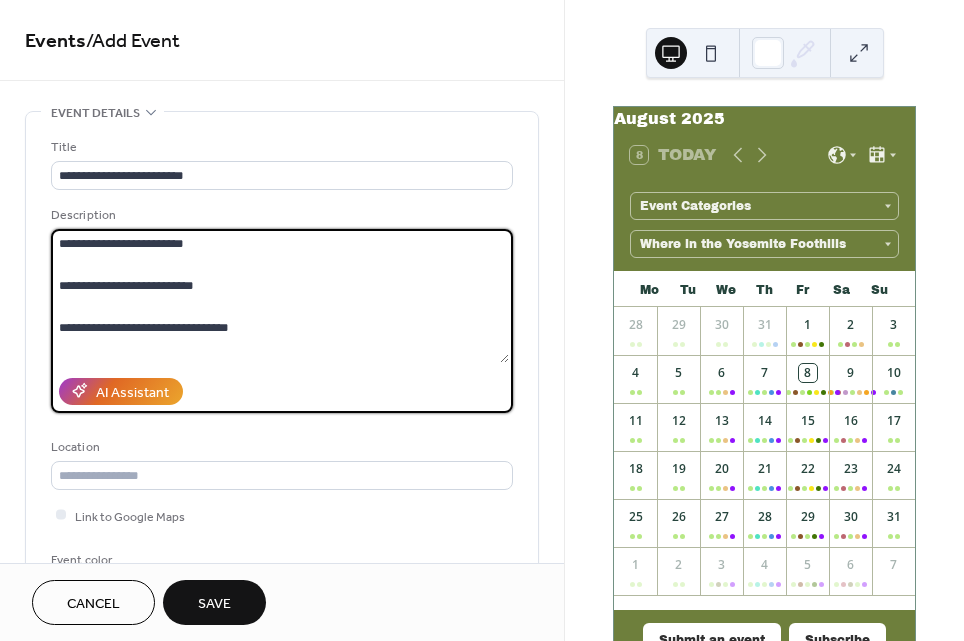scroll, scrollTop: 185, scrollLeft: 0, axis: vertical 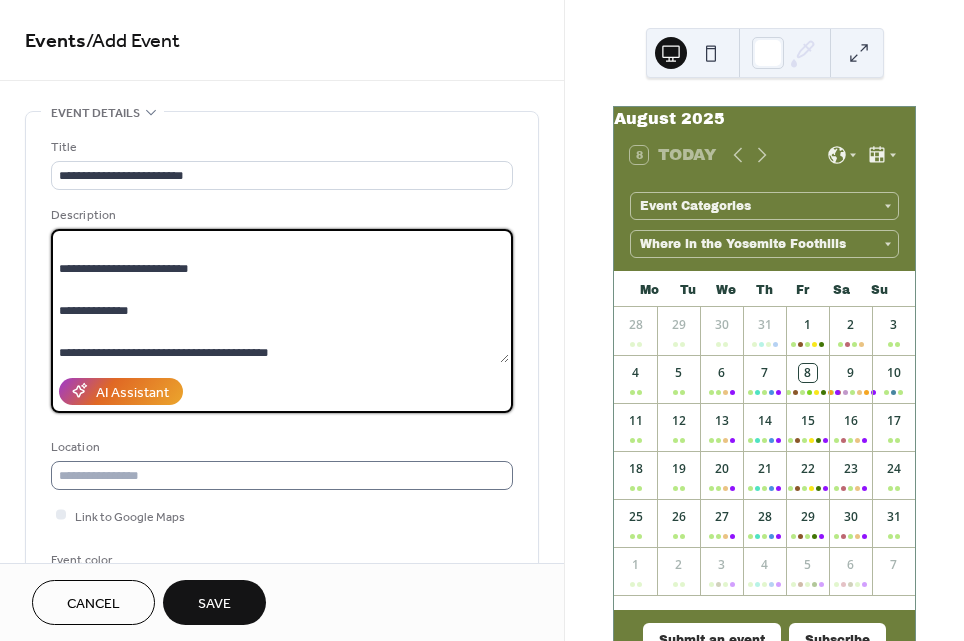 paste on "**********" 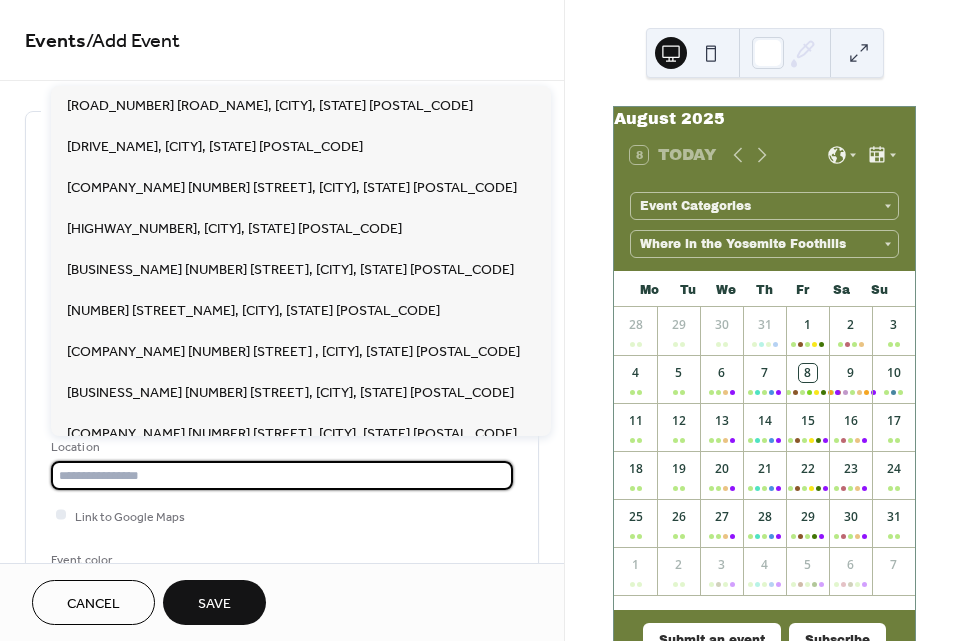 scroll, scrollTop: 206, scrollLeft: 0, axis: vertical 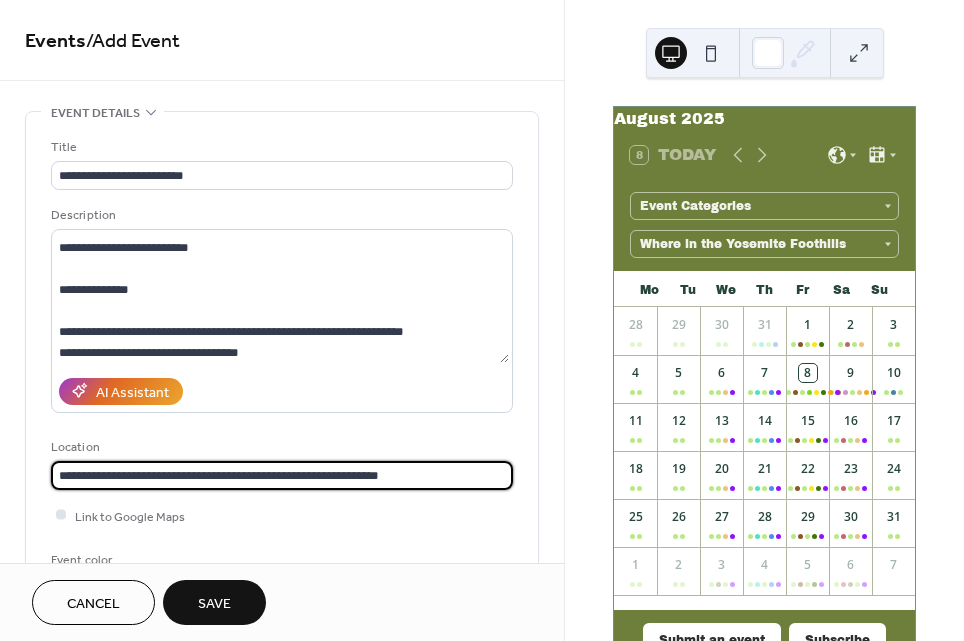 type on "**********" 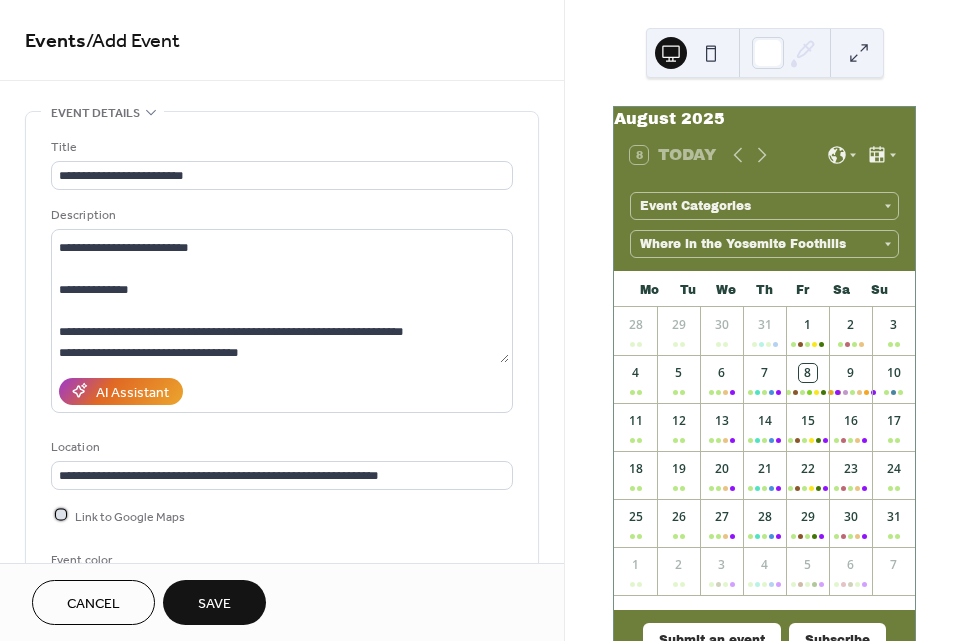 click at bounding box center (61, 515) 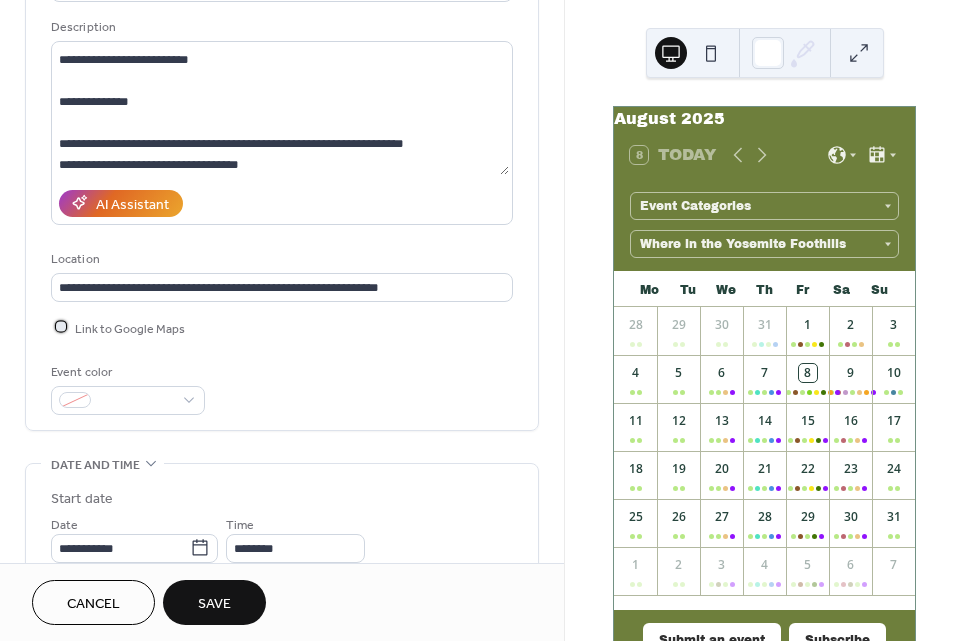 scroll, scrollTop: 190, scrollLeft: 0, axis: vertical 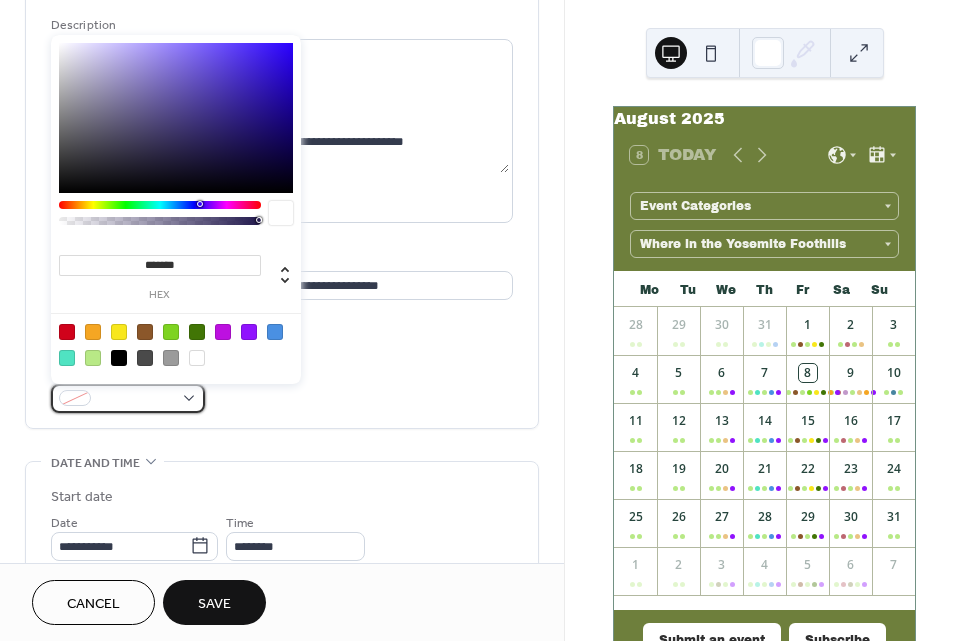 click on "**********" at bounding box center (482, 320) 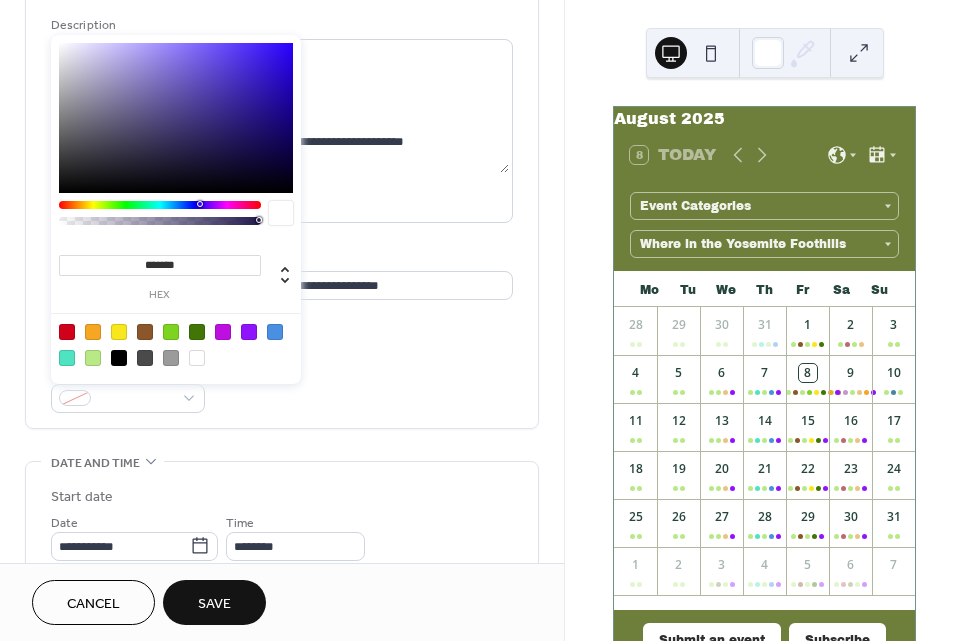 click at bounding box center [197, 332] 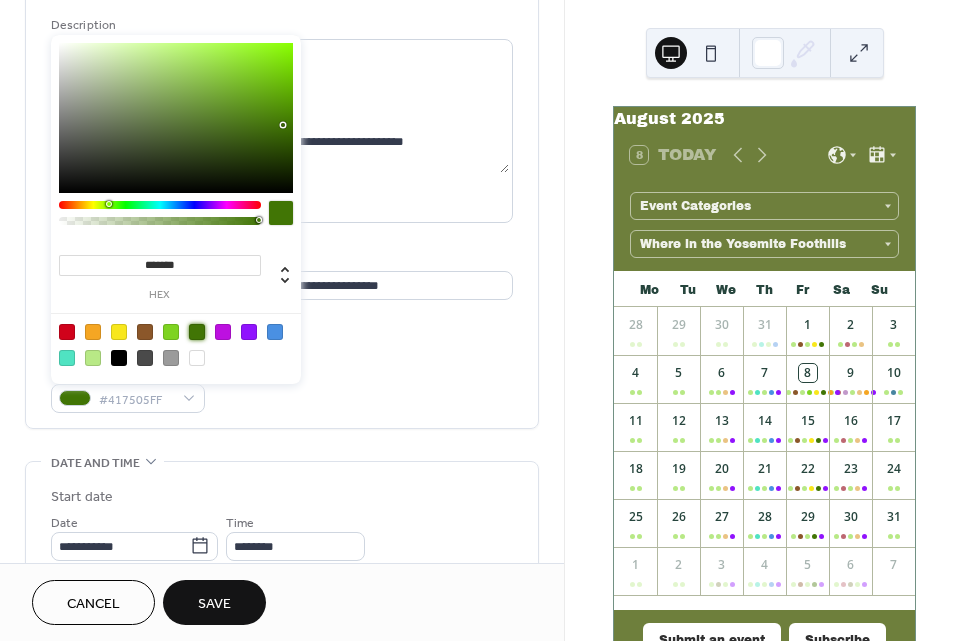 click at bounding box center [176, 118] 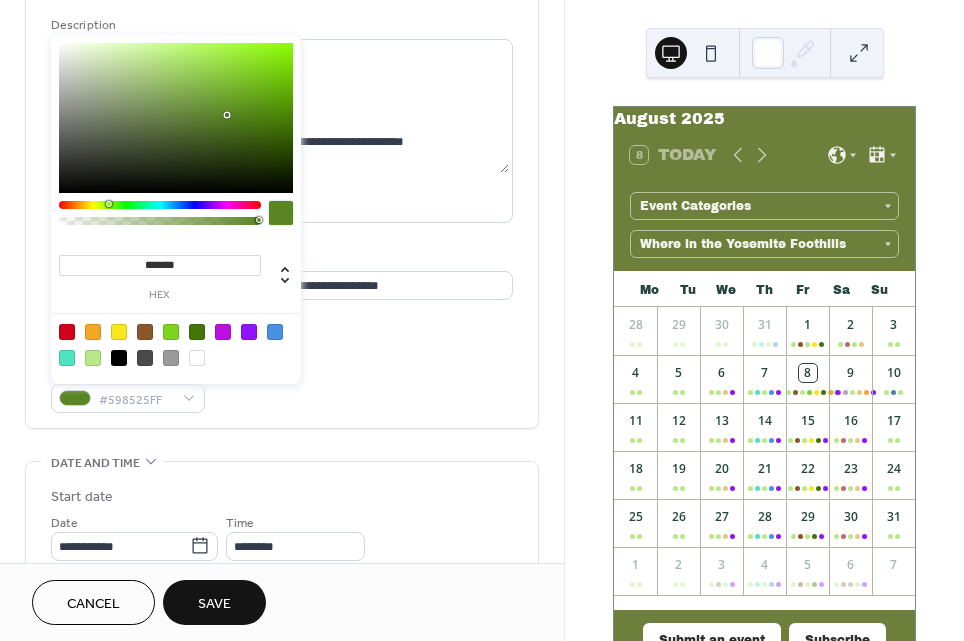 click at bounding box center (176, 118) 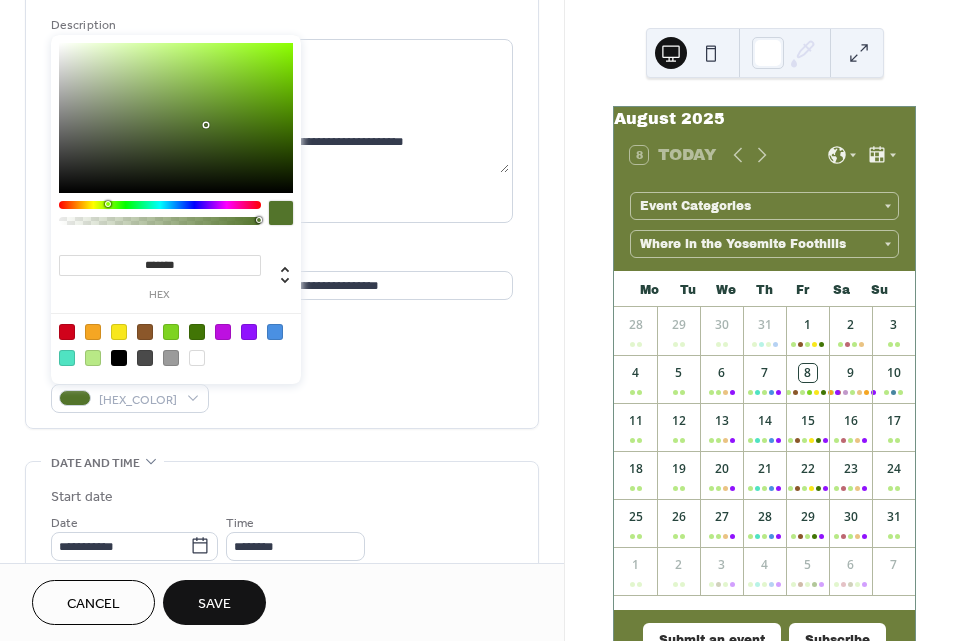 type on "*******" 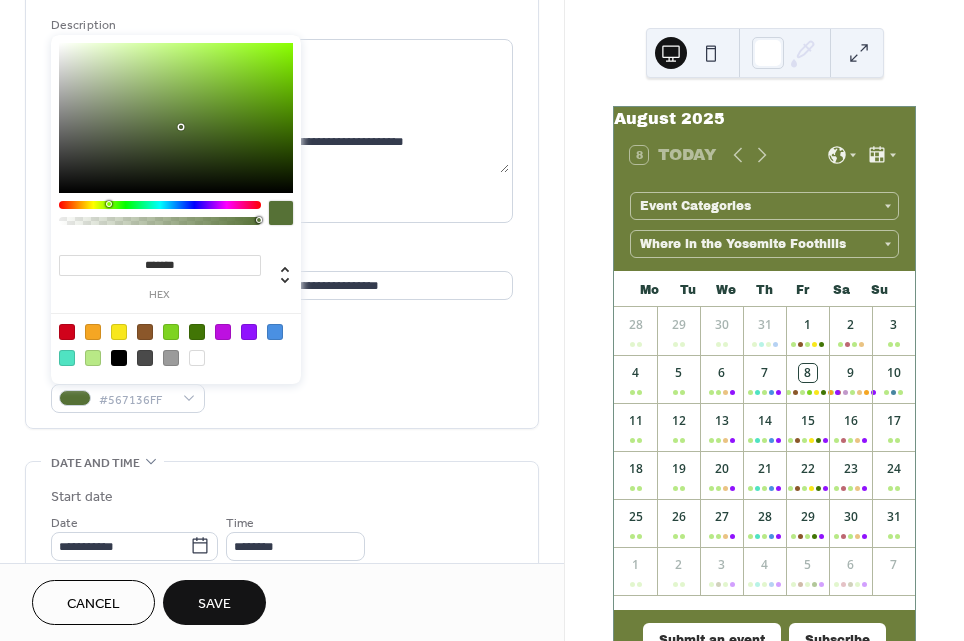 click at bounding box center [176, 118] 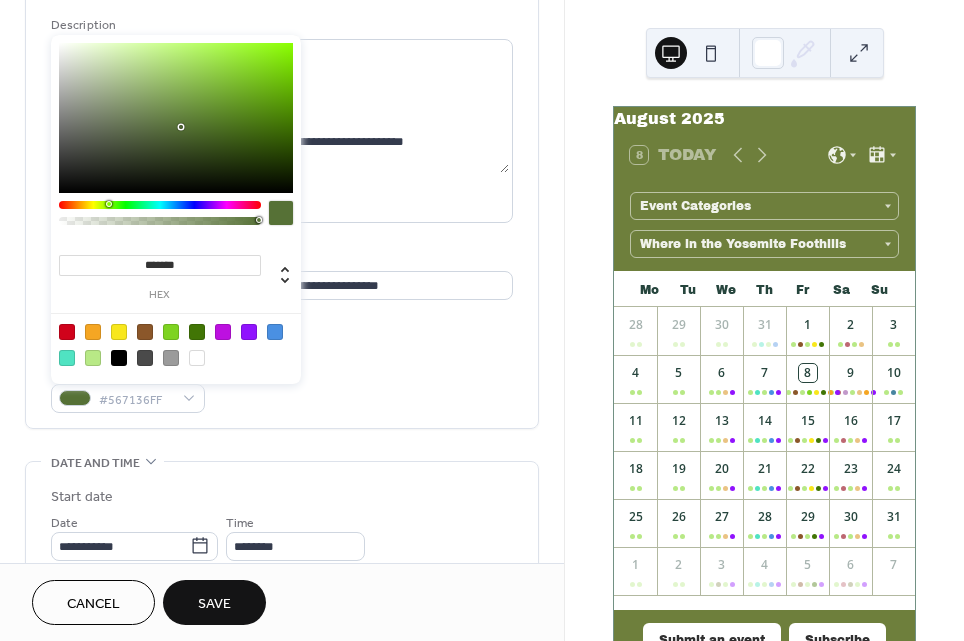 click on "**********" at bounding box center [282, 180] 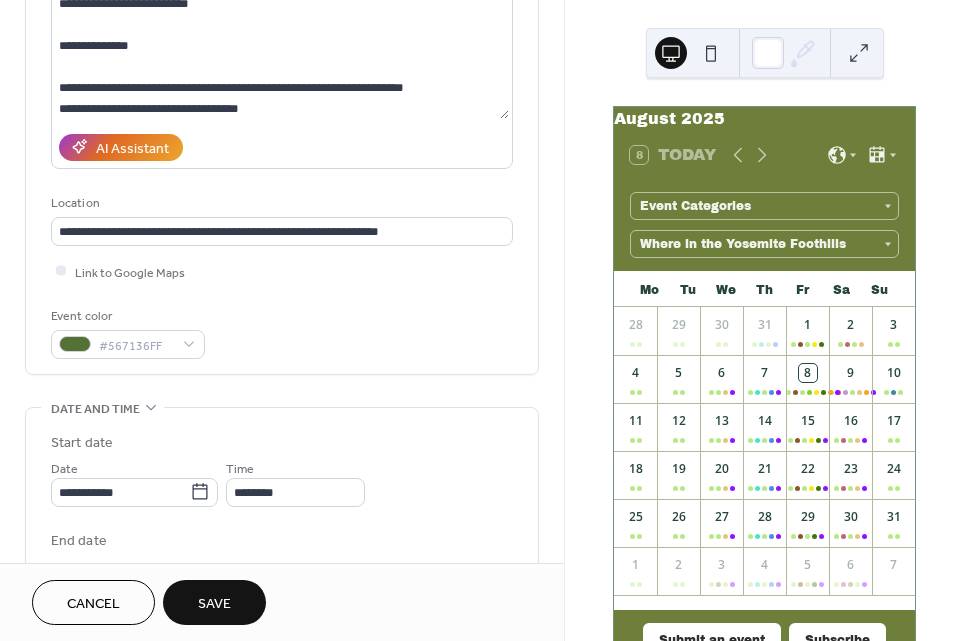 scroll, scrollTop: 246, scrollLeft: 0, axis: vertical 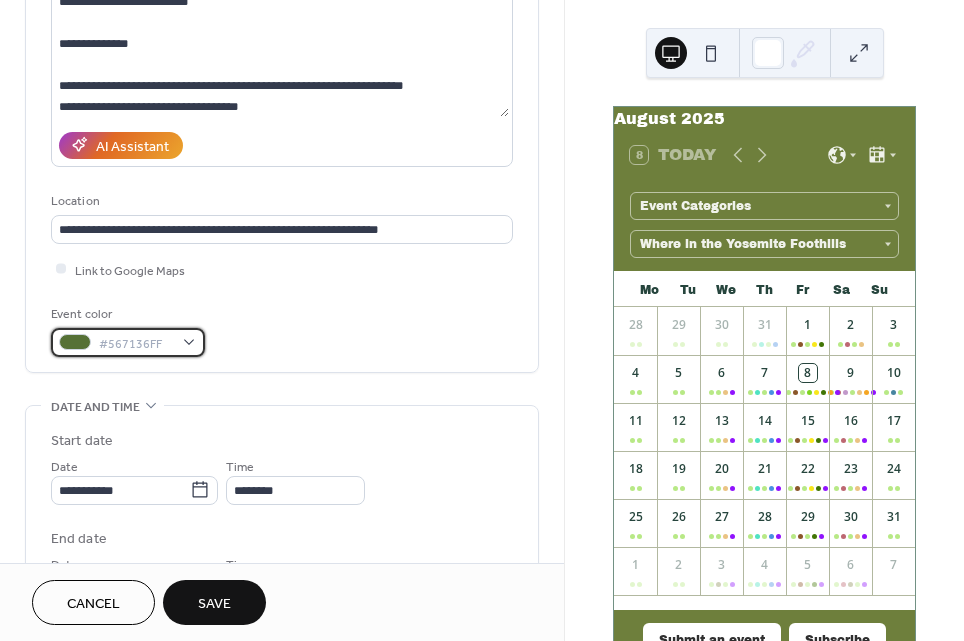 click on "#567136FF" at bounding box center (136, 343) 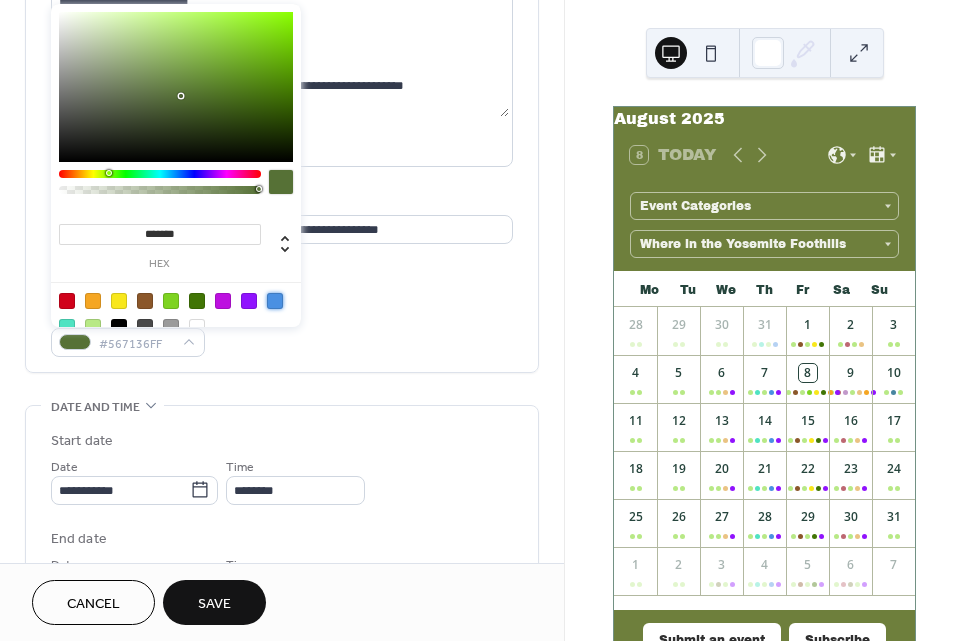 click at bounding box center (275, 301) 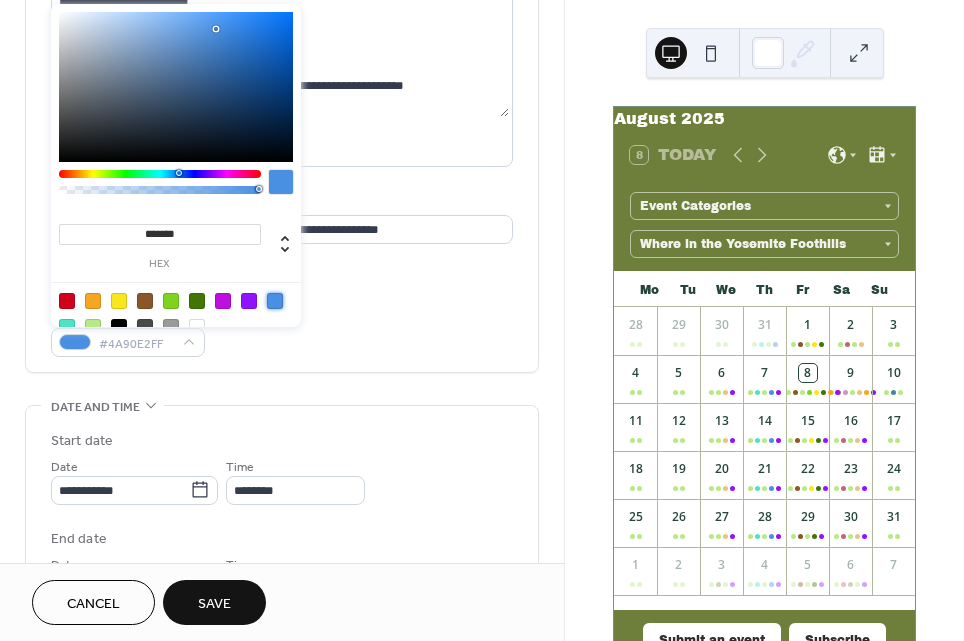 type on "*******" 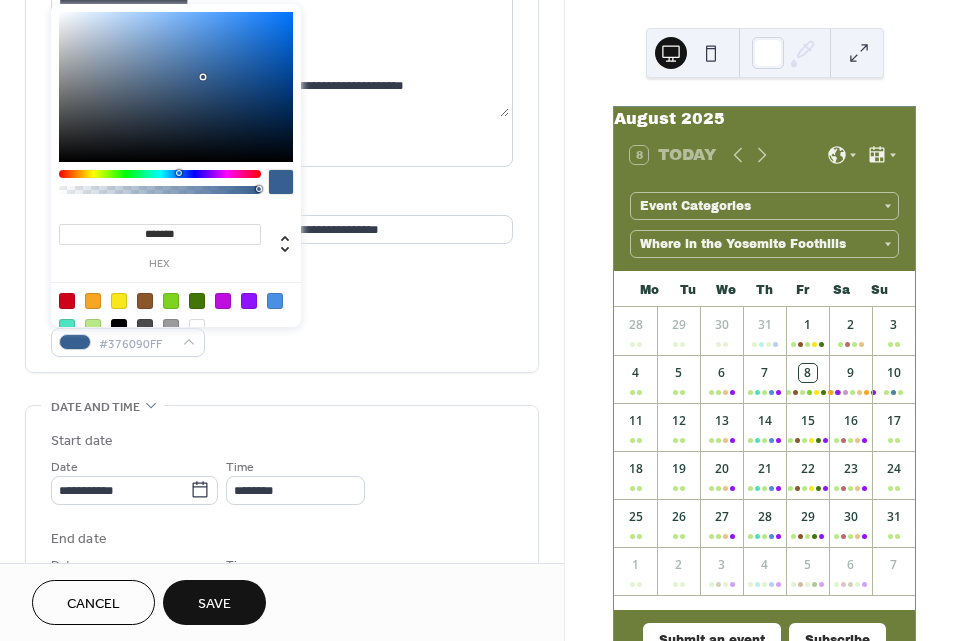 click on "Event color #376090FF" at bounding box center [282, 330] 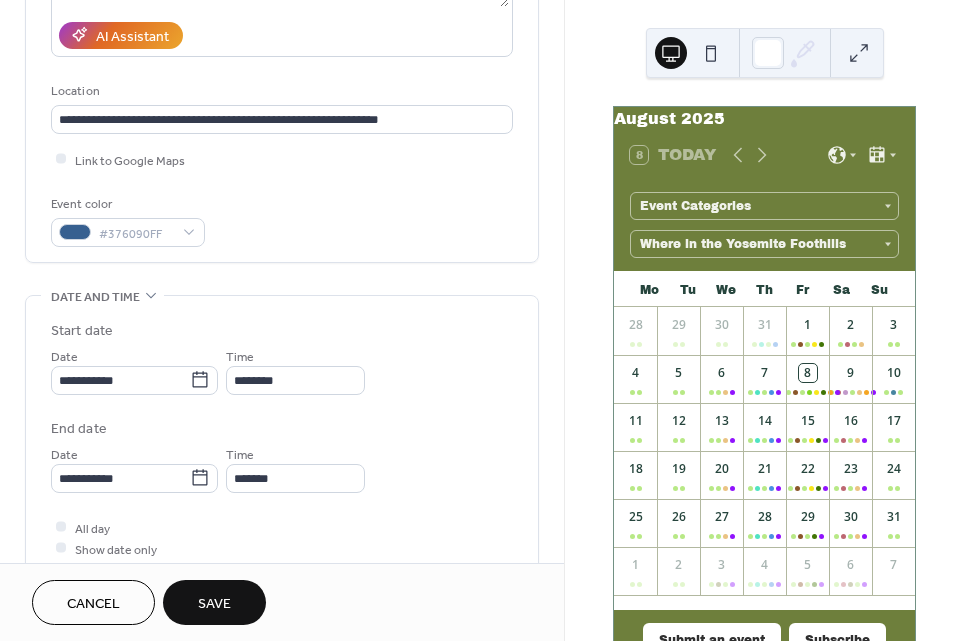 scroll, scrollTop: 357, scrollLeft: 0, axis: vertical 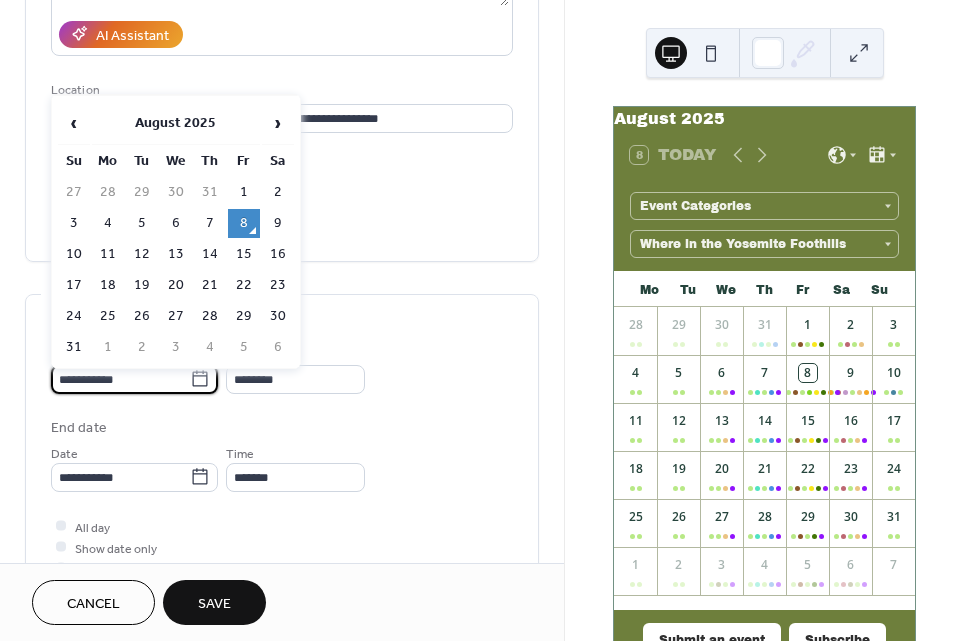 click on "**********" at bounding box center [120, 379] 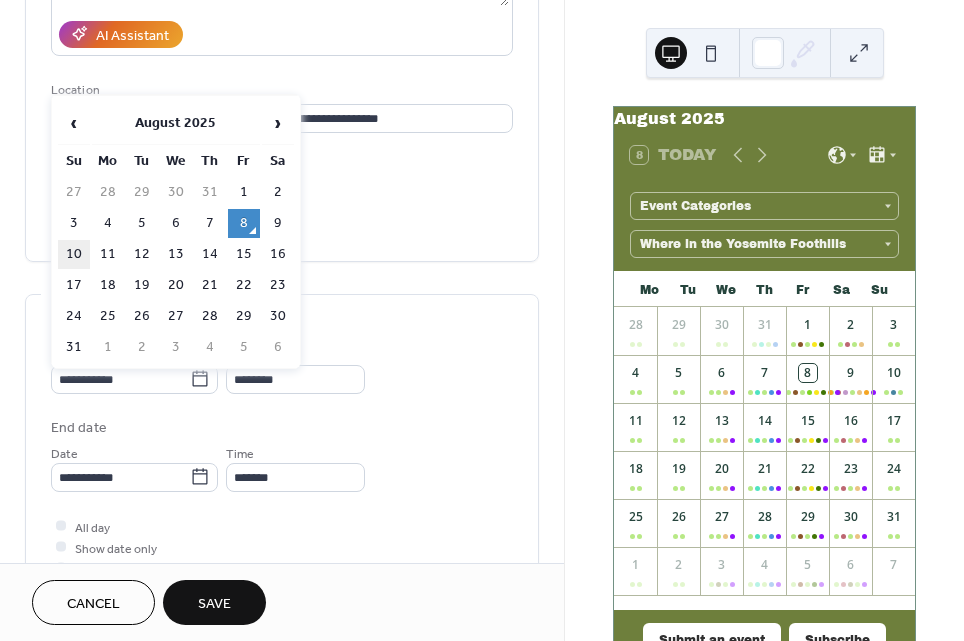 click on "10" at bounding box center (74, 254) 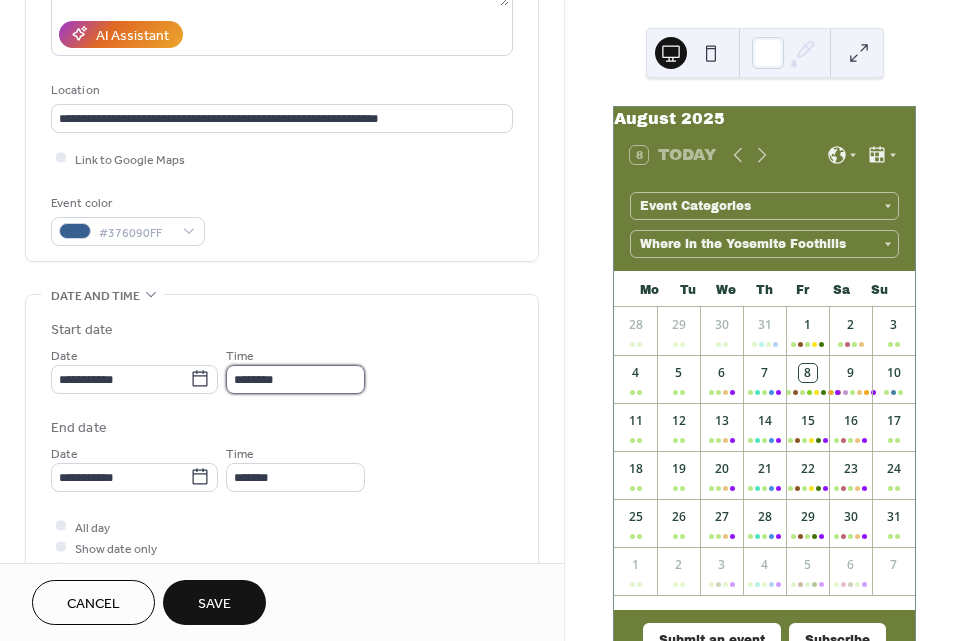 click on "********" at bounding box center (295, 379) 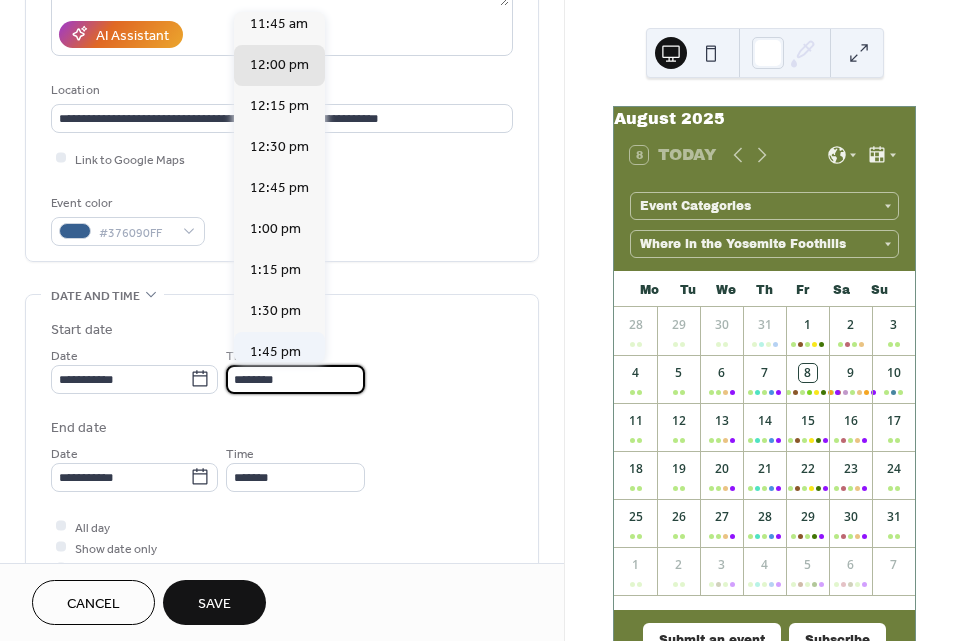 scroll, scrollTop: 2107, scrollLeft: 0, axis: vertical 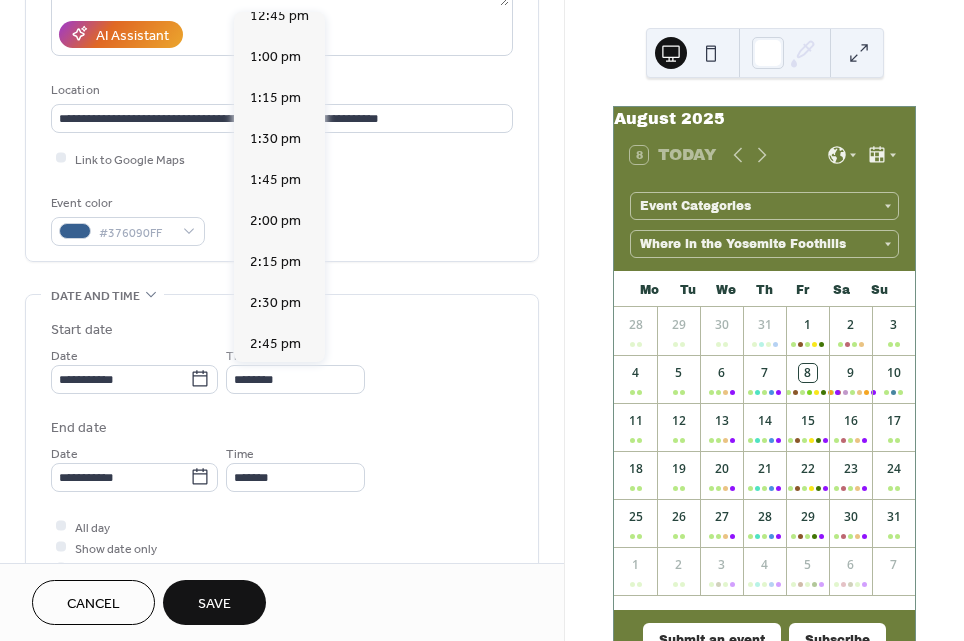 click on "3:00 pm" at bounding box center [275, 385] 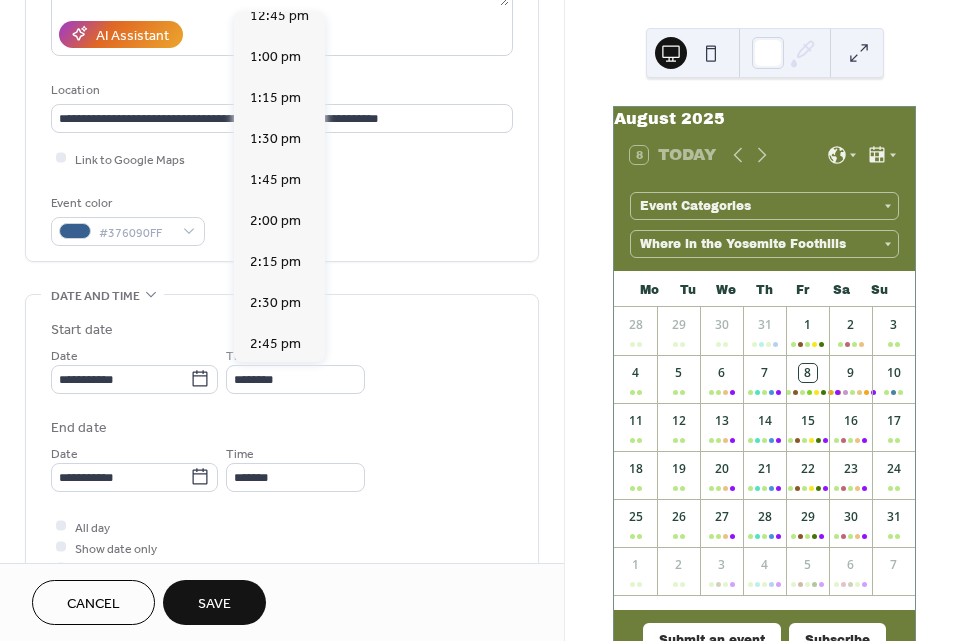 type on "*******" 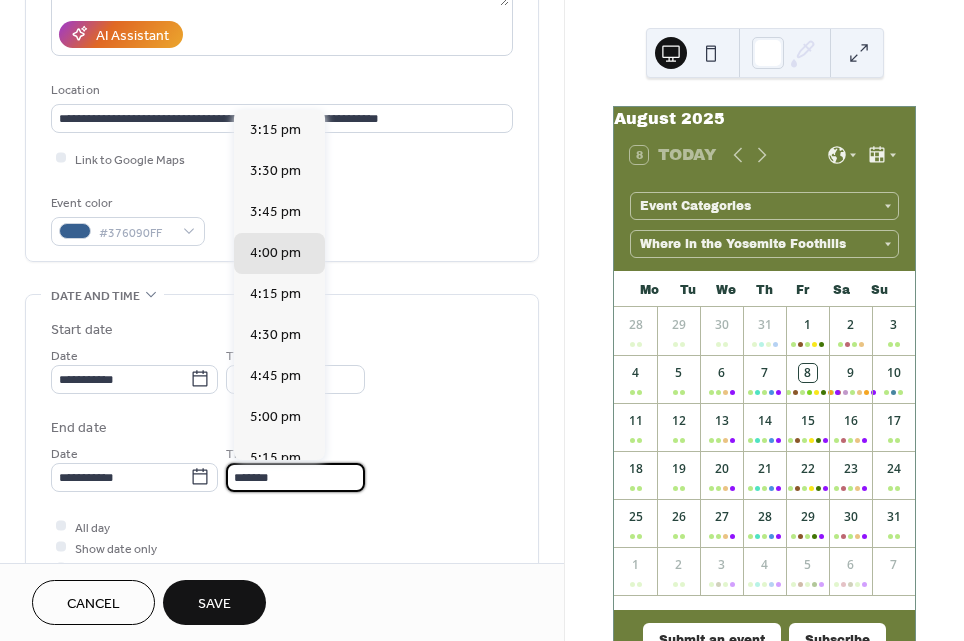 click on "*******" at bounding box center [295, 477] 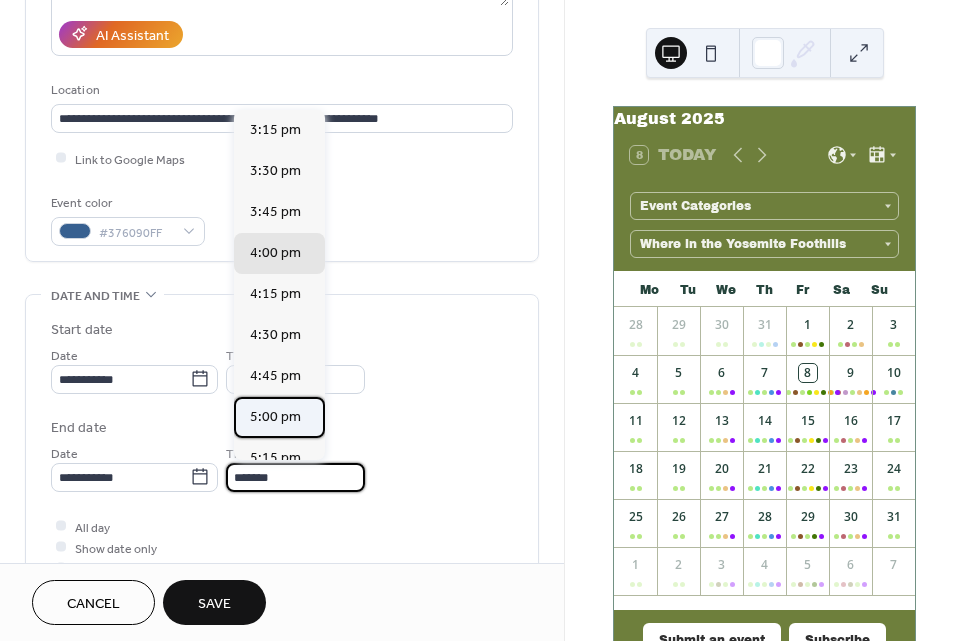 click on "5:00 pm" at bounding box center (275, 417) 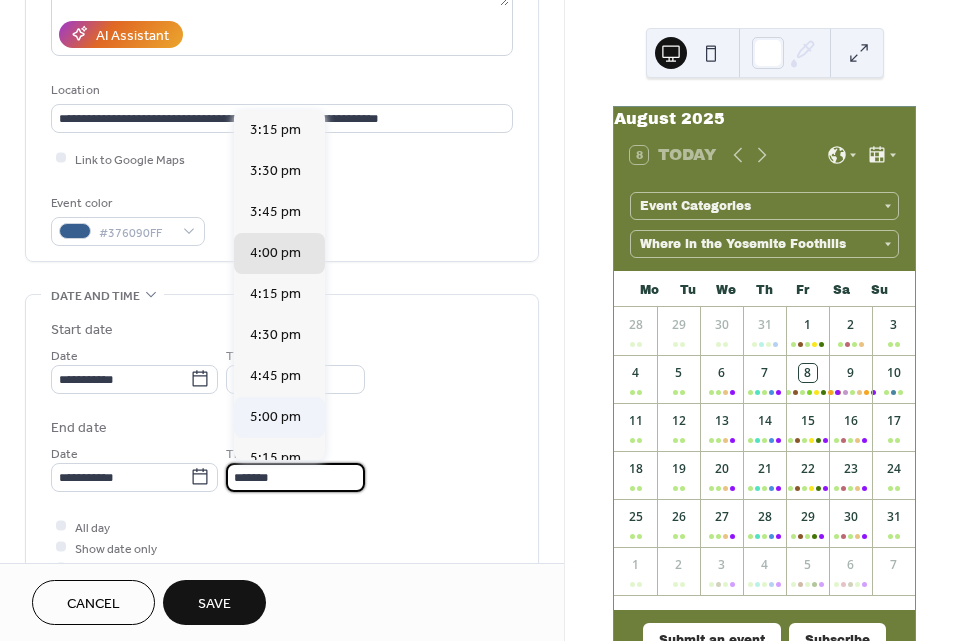 type on "*******" 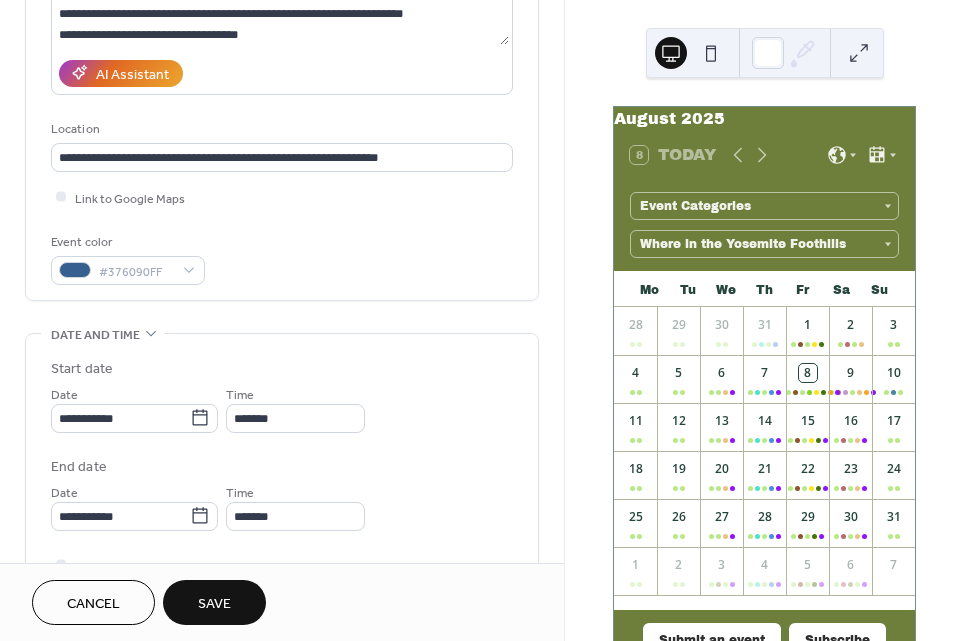 scroll, scrollTop: 0, scrollLeft: 0, axis: both 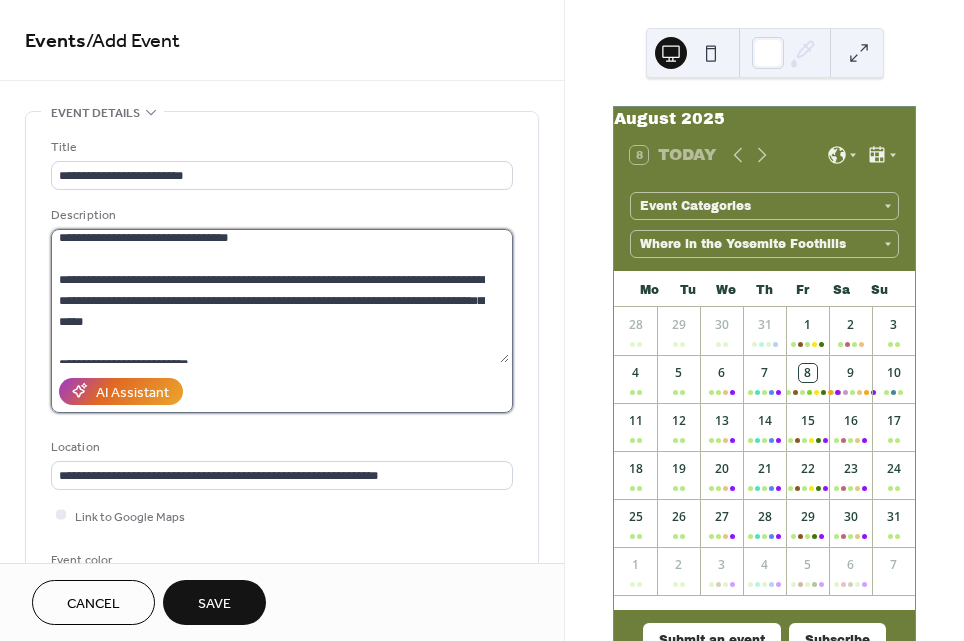 click at bounding box center [280, 296] 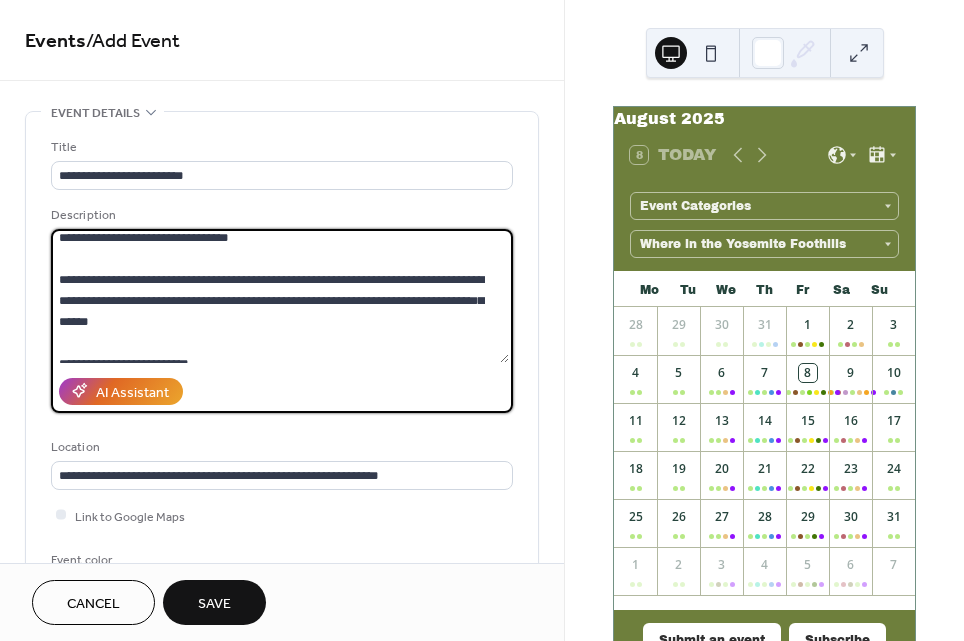 click on "**********" at bounding box center [280, 296] 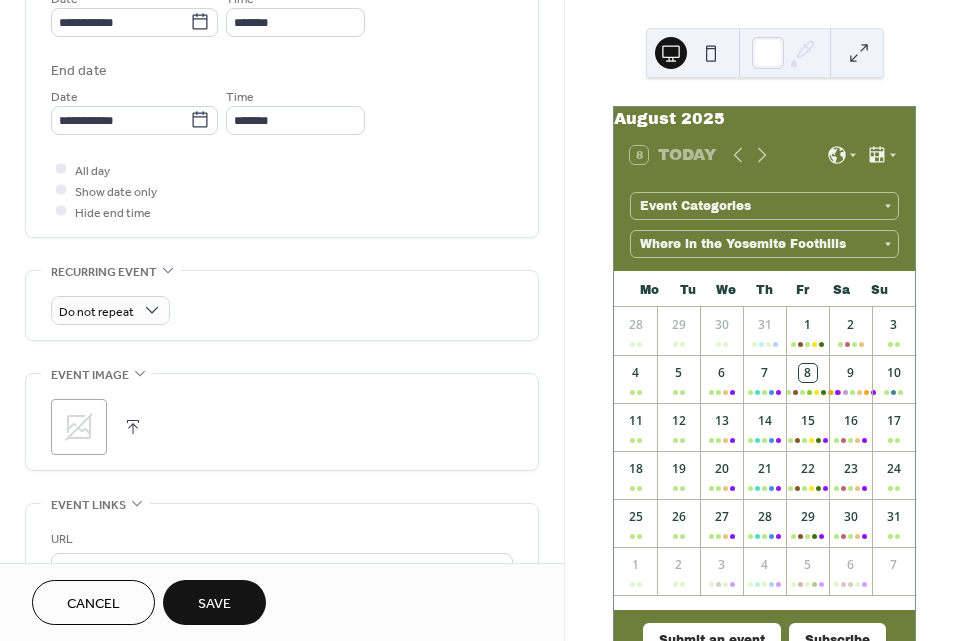scroll, scrollTop: 728, scrollLeft: 0, axis: vertical 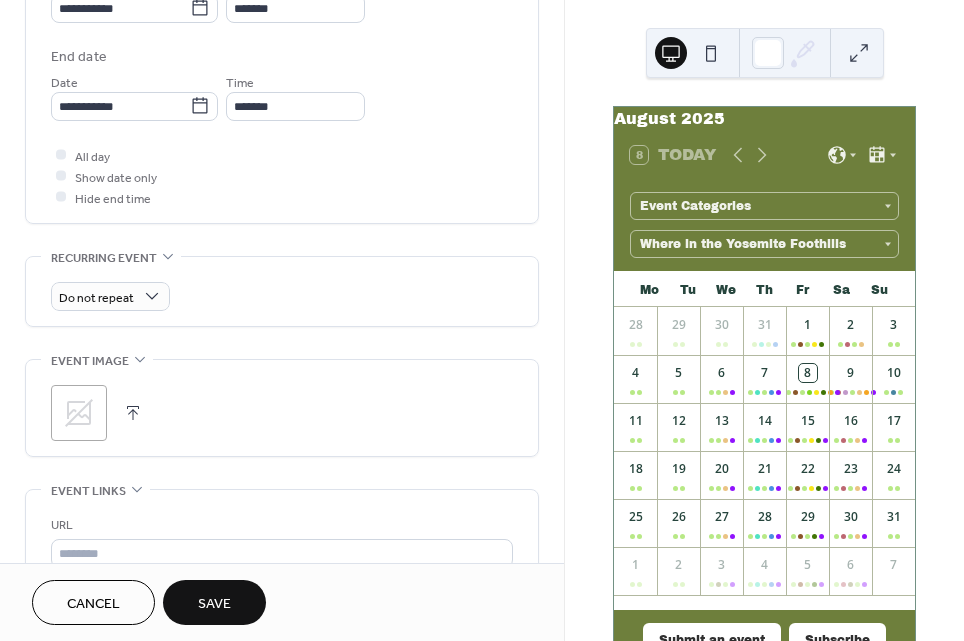 type on "**********" 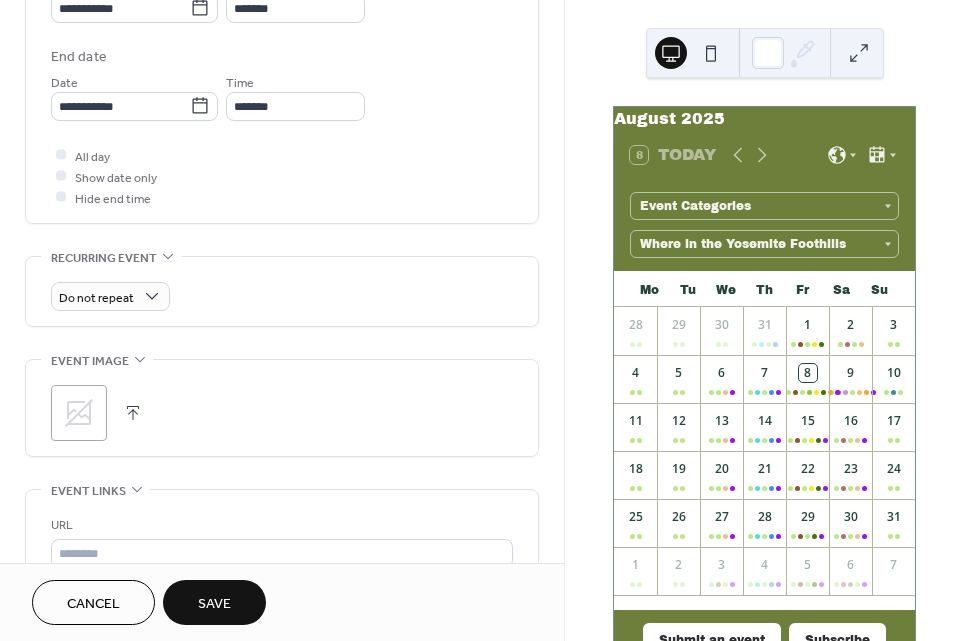 click 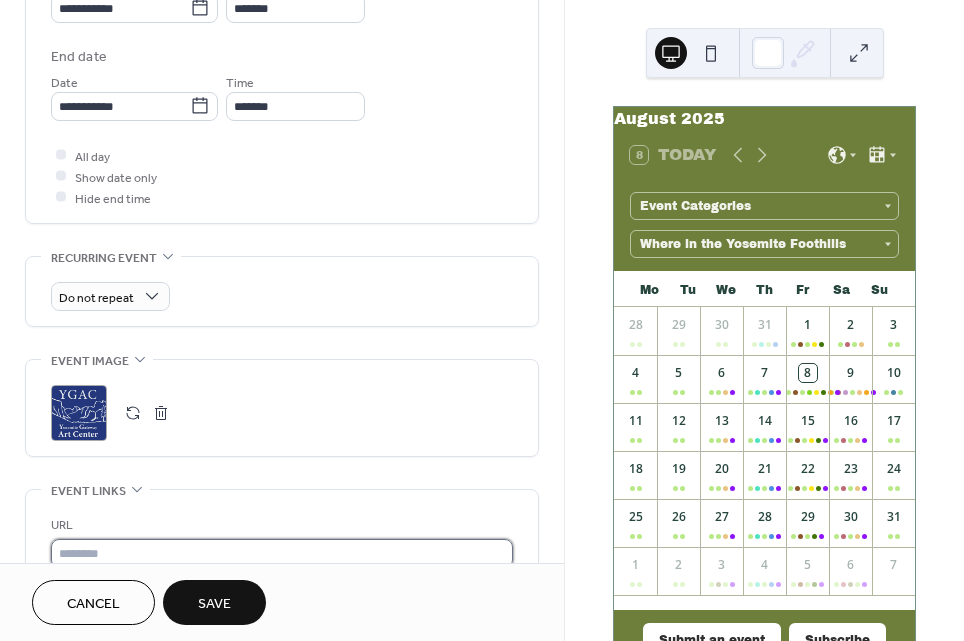 click at bounding box center (282, 553) 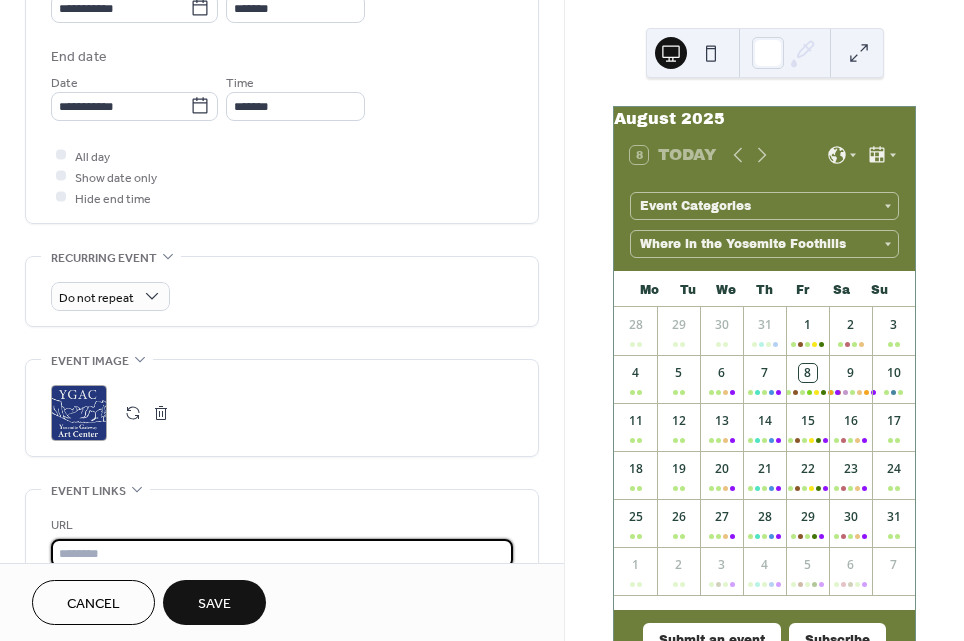 paste on "**********" 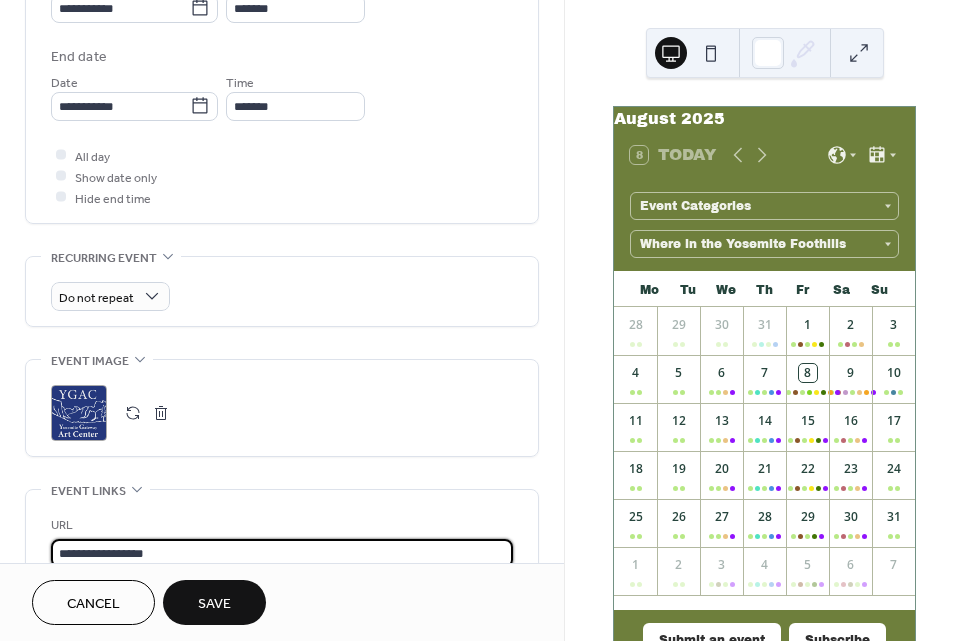 scroll, scrollTop: 0, scrollLeft: 0, axis: both 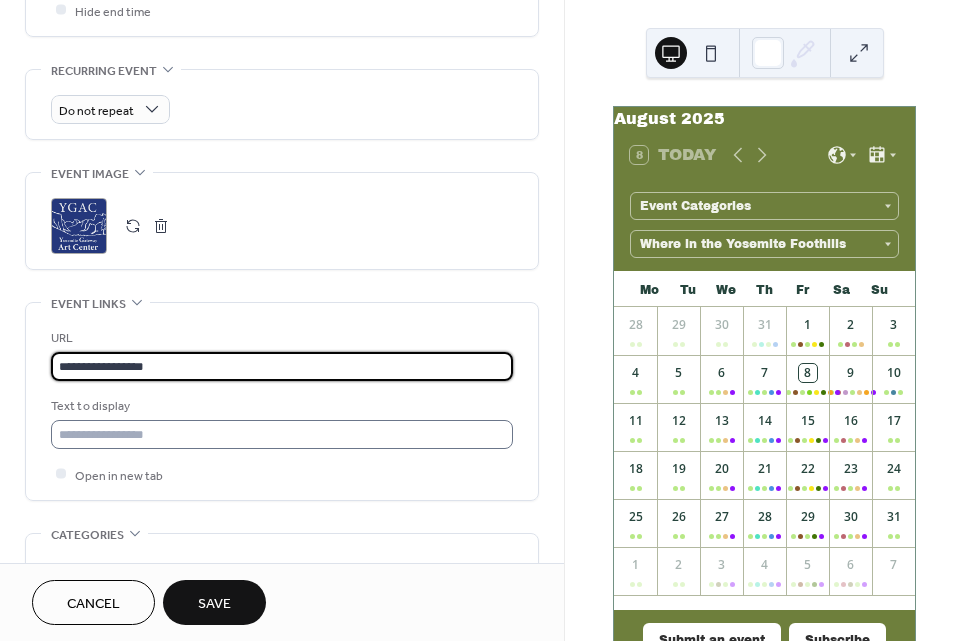 type on "**********" 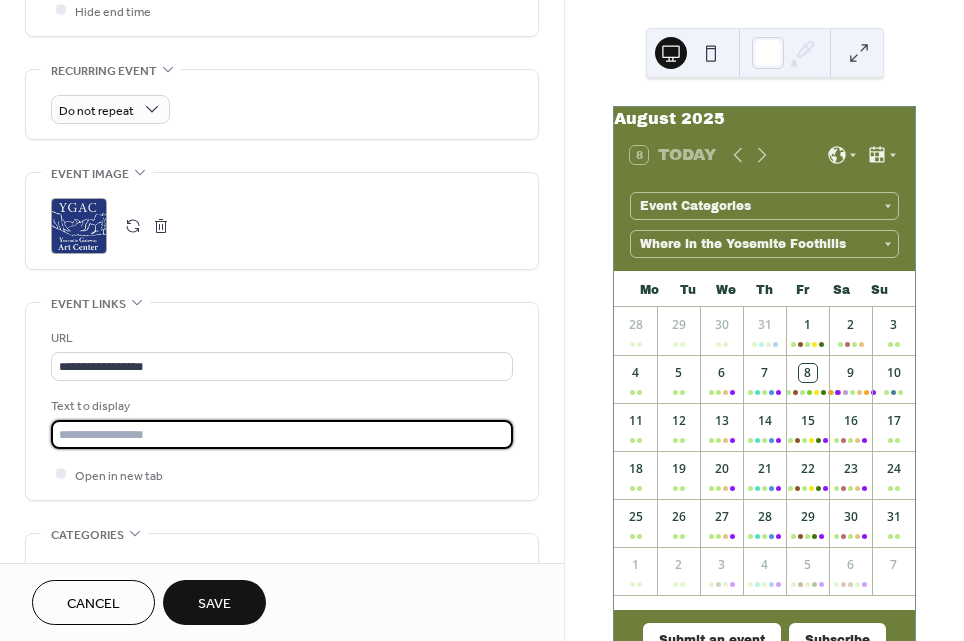 scroll, scrollTop: 0, scrollLeft: 0, axis: both 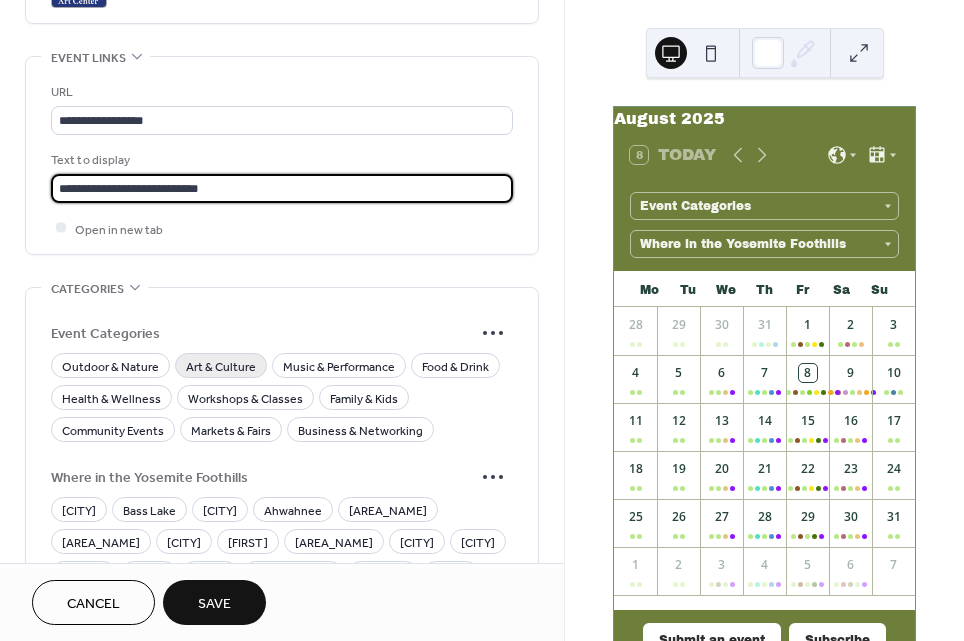 type on "**********" 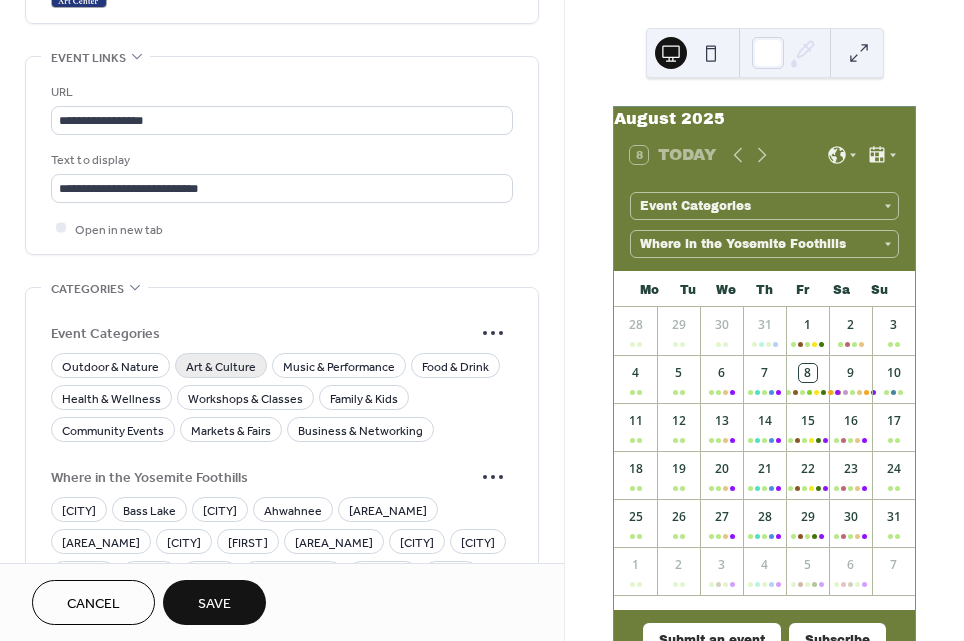 click on "Art & Culture" at bounding box center [221, 366] 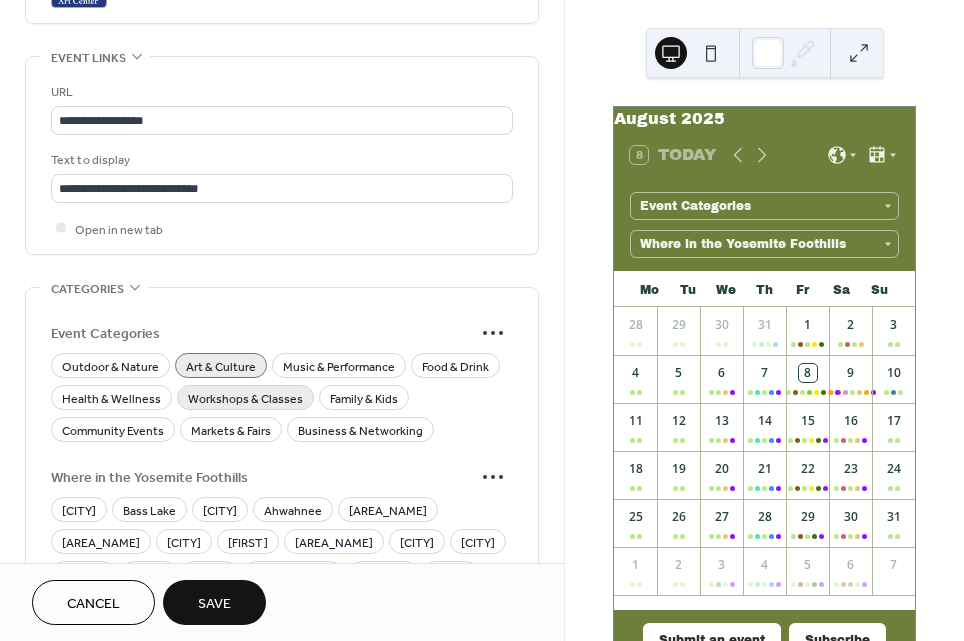 click on "Workshops & Classes" at bounding box center [245, 398] 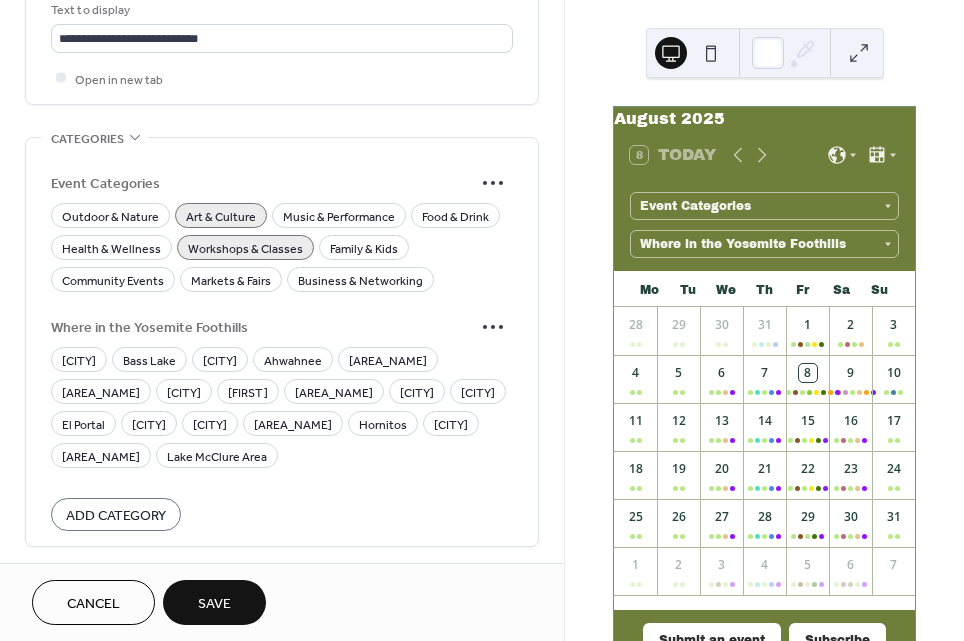 scroll, scrollTop: 1316, scrollLeft: 0, axis: vertical 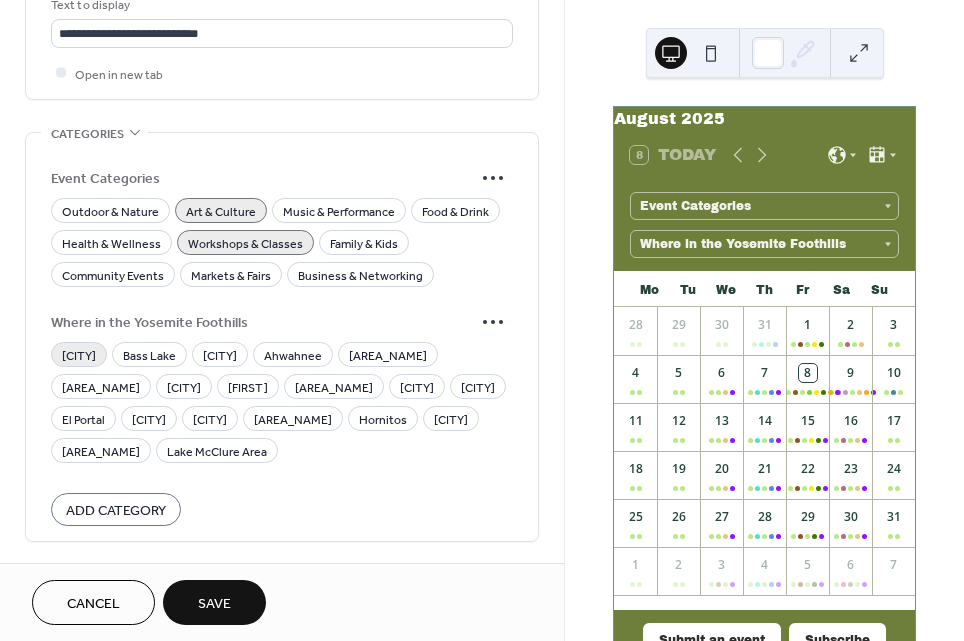 click on "[CITY]" at bounding box center [79, 355] 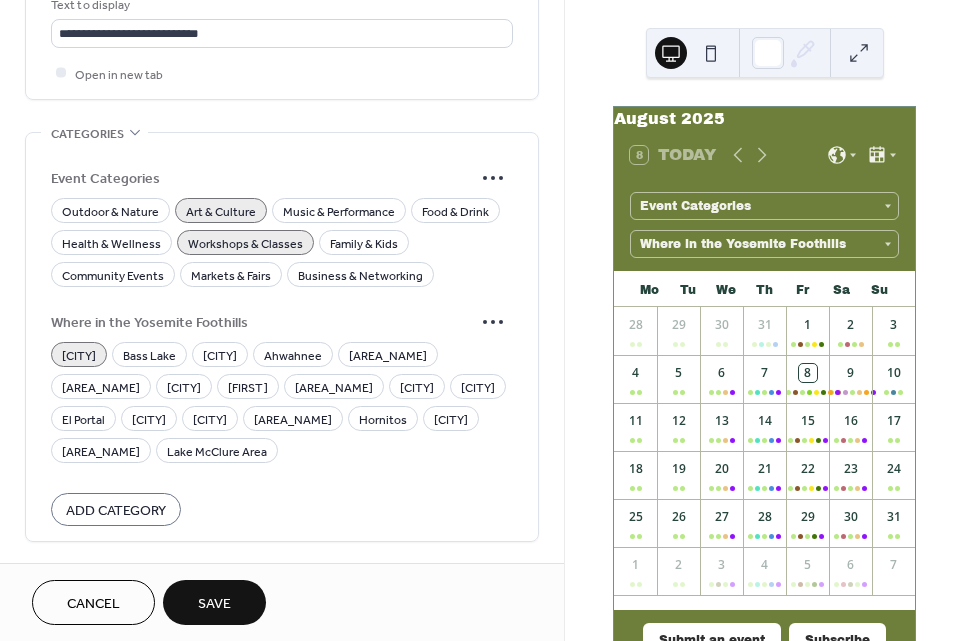 scroll, scrollTop: 1442, scrollLeft: 0, axis: vertical 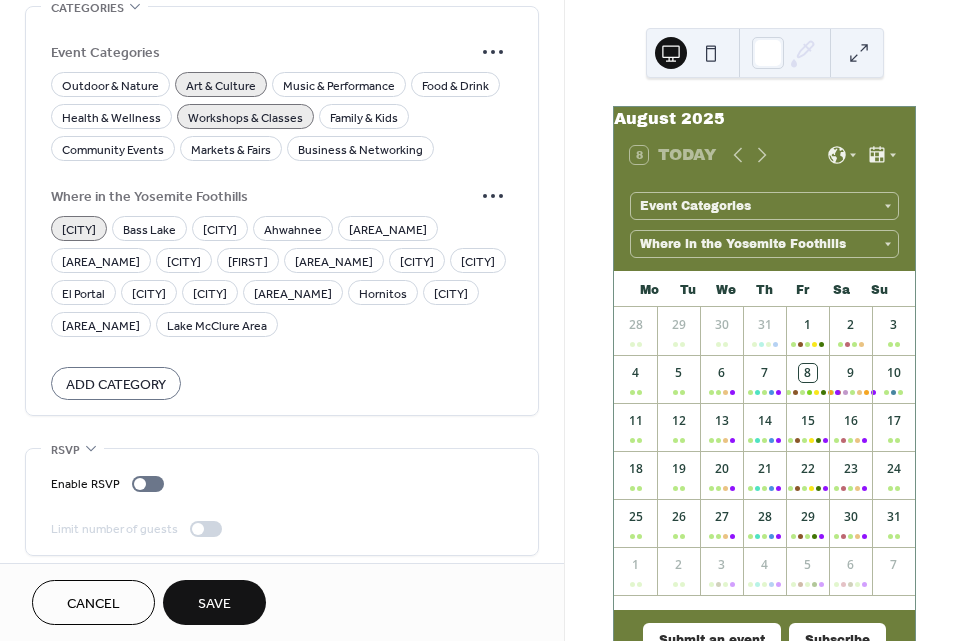 click on "Save" at bounding box center (214, 604) 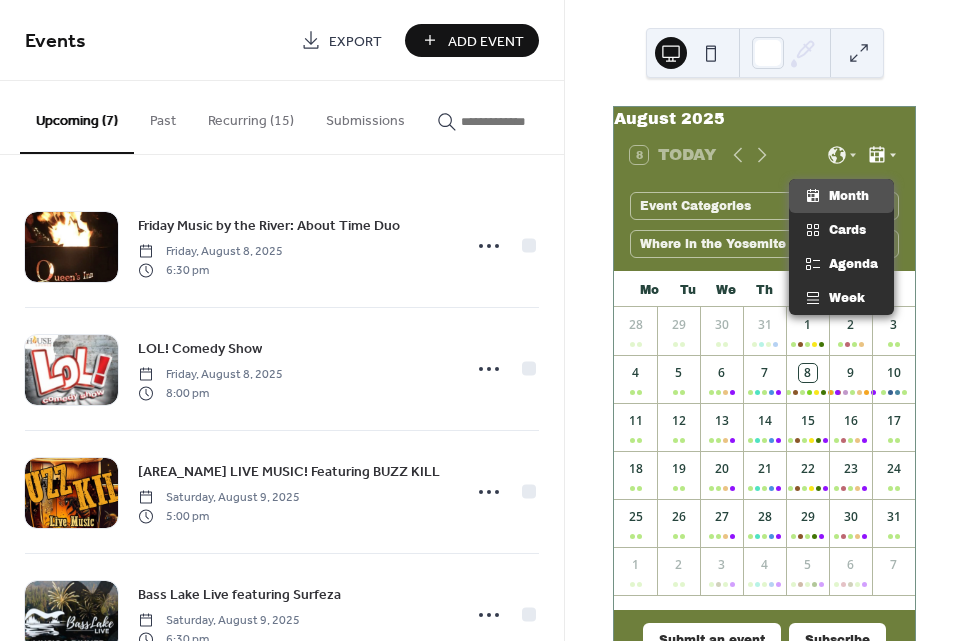 click 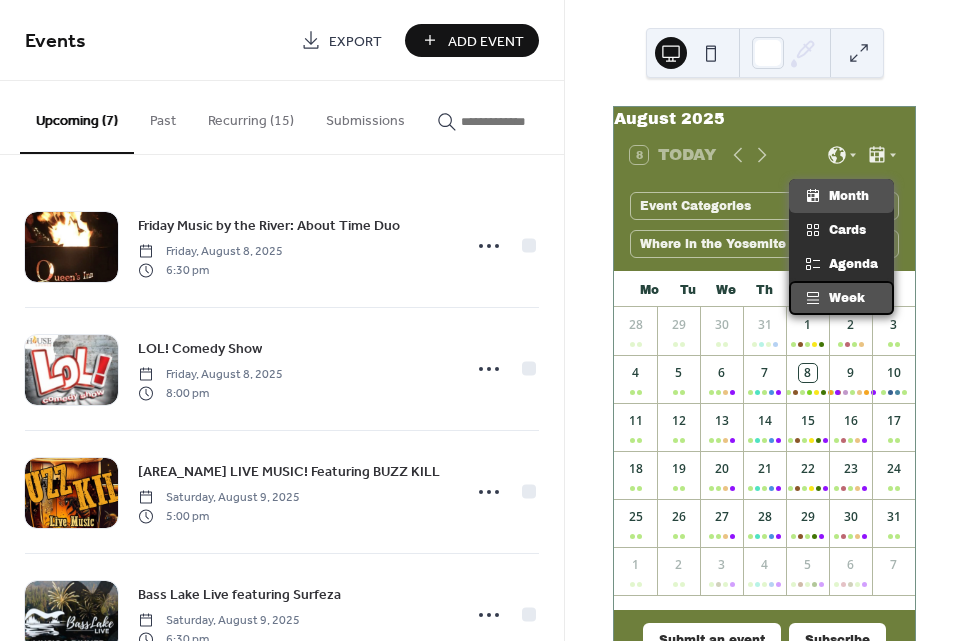 click on "Week" at bounding box center [847, 298] 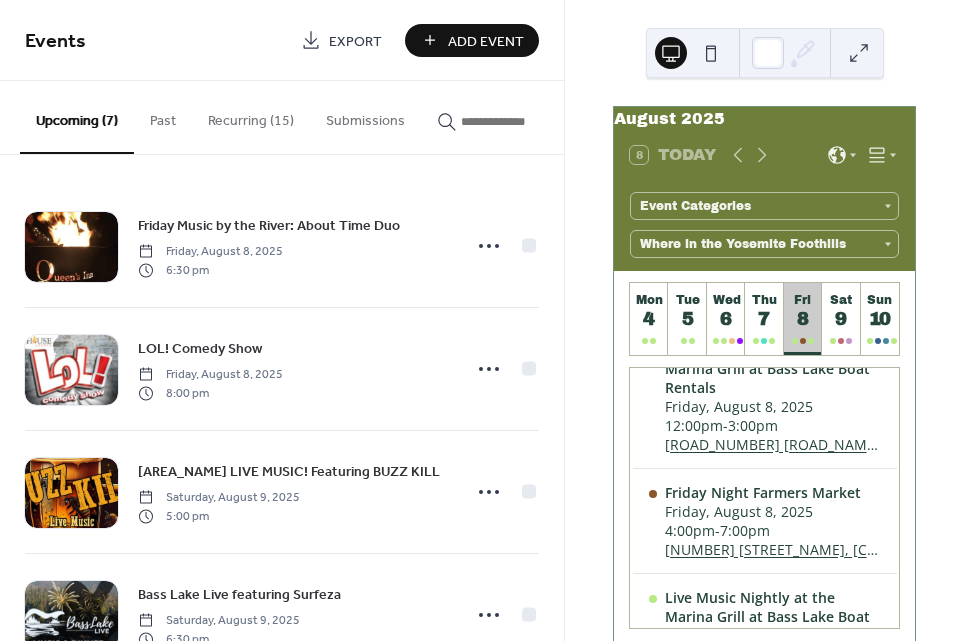 scroll, scrollTop: 0, scrollLeft: 0, axis: both 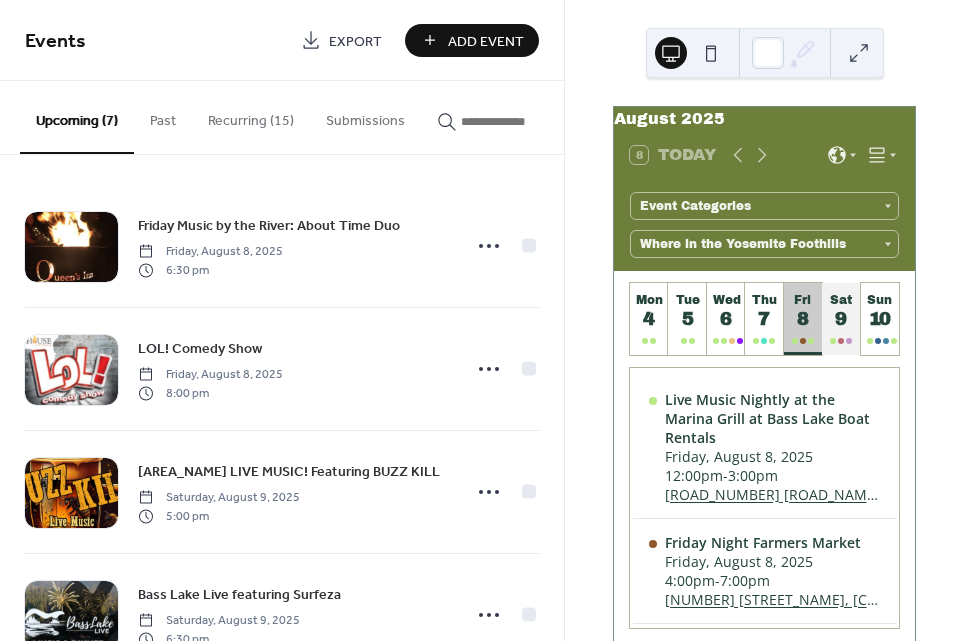 click on "9" at bounding box center [840, 319] 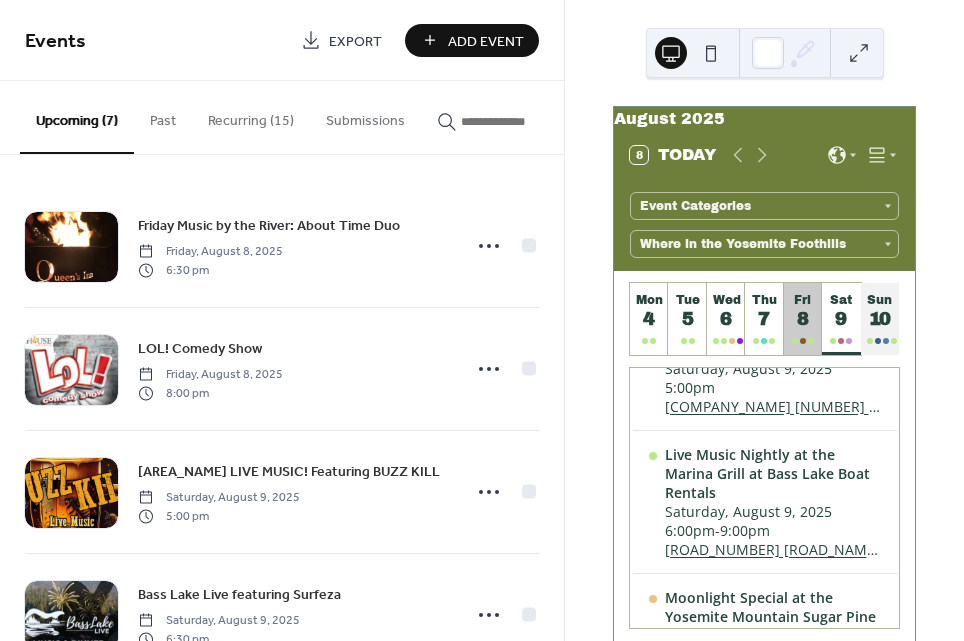 click on "10" at bounding box center (879, 319) 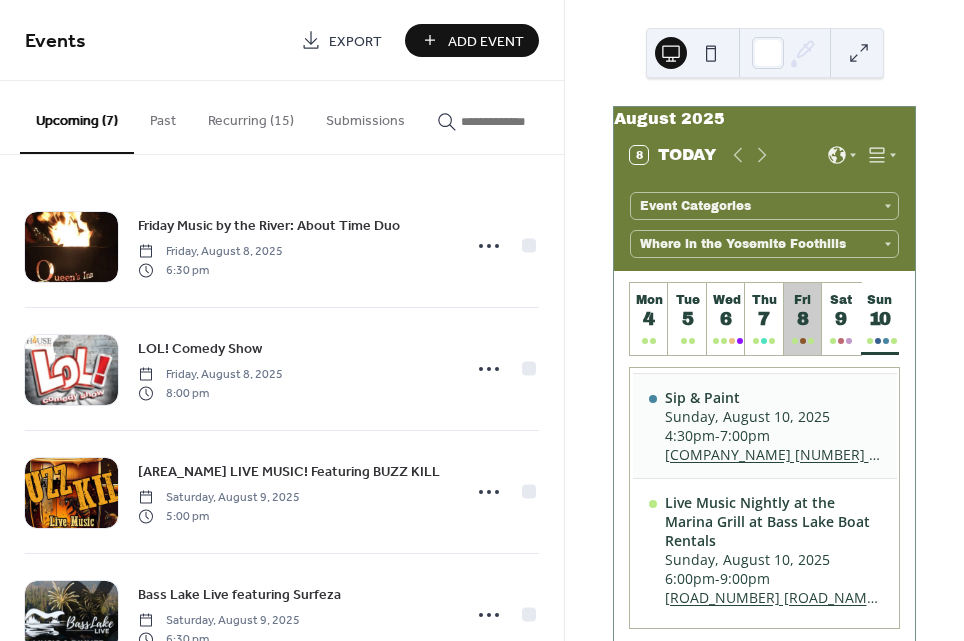 scroll, scrollTop: 137, scrollLeft: 0, axis: vertical 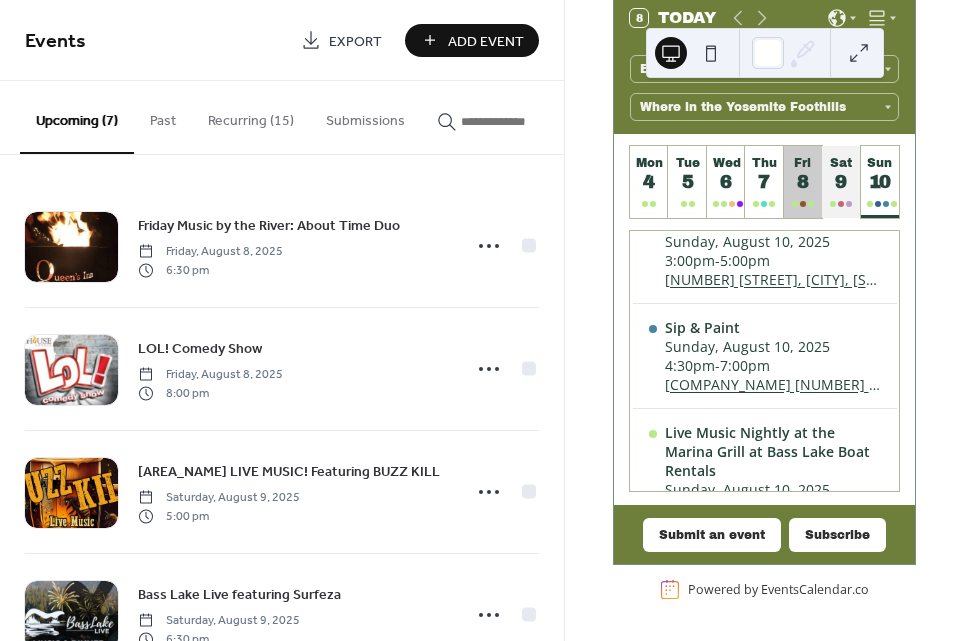click on "9" at bounding box center [840, 182] 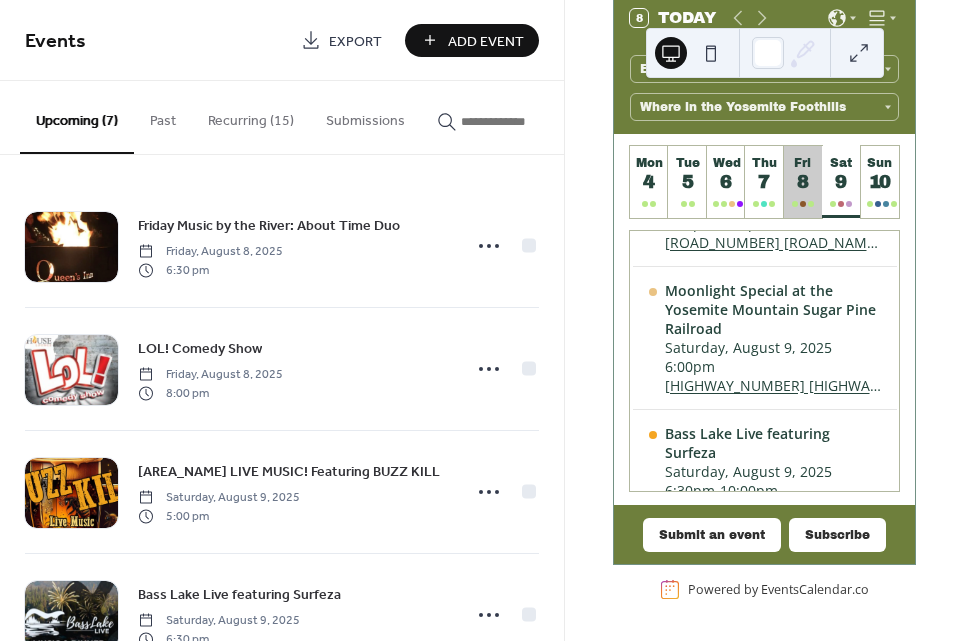 scroll, scrollTop: 642, scrollLeft: 0, axis: vertical 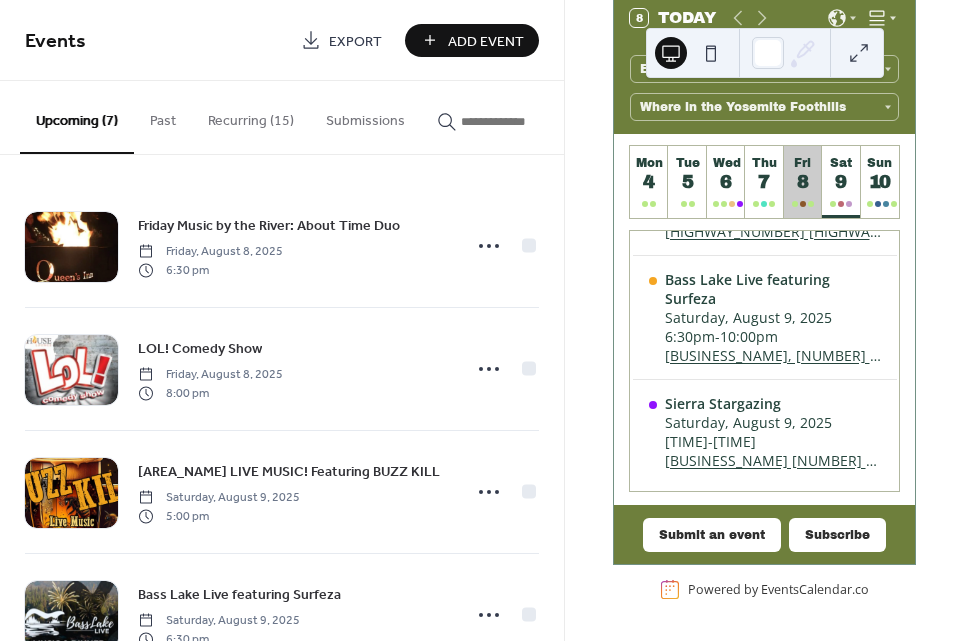 click 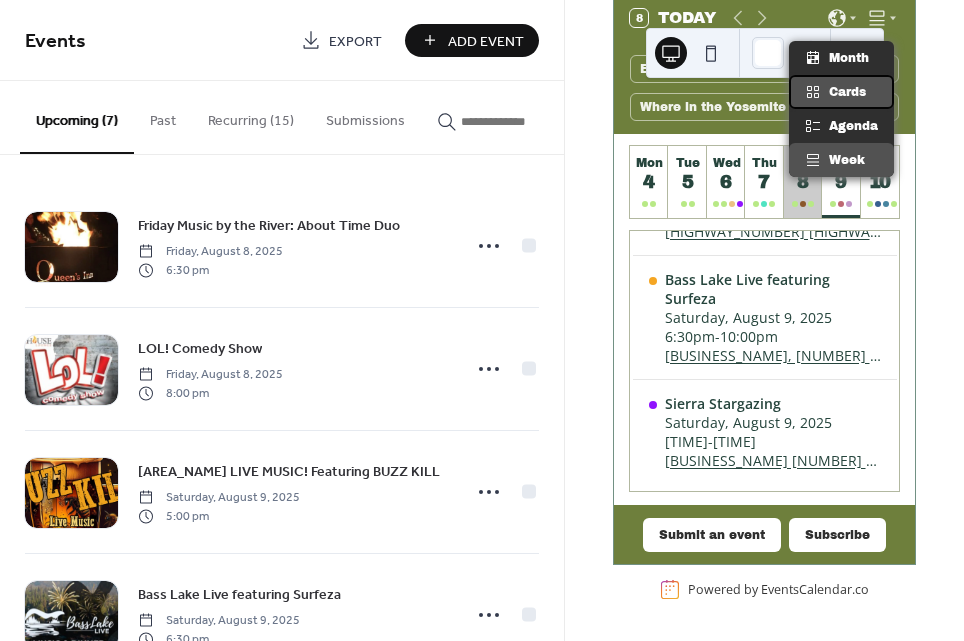 click on "Cards" at bounding box center (847, 92) 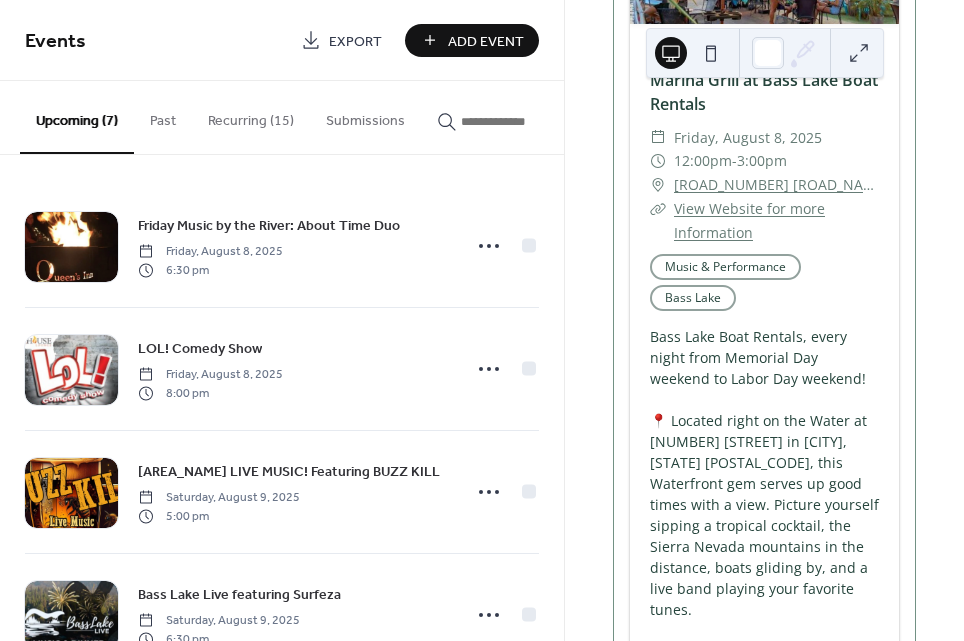 scroll, scrollTop: 0, scrollLeft: 0, axis: both 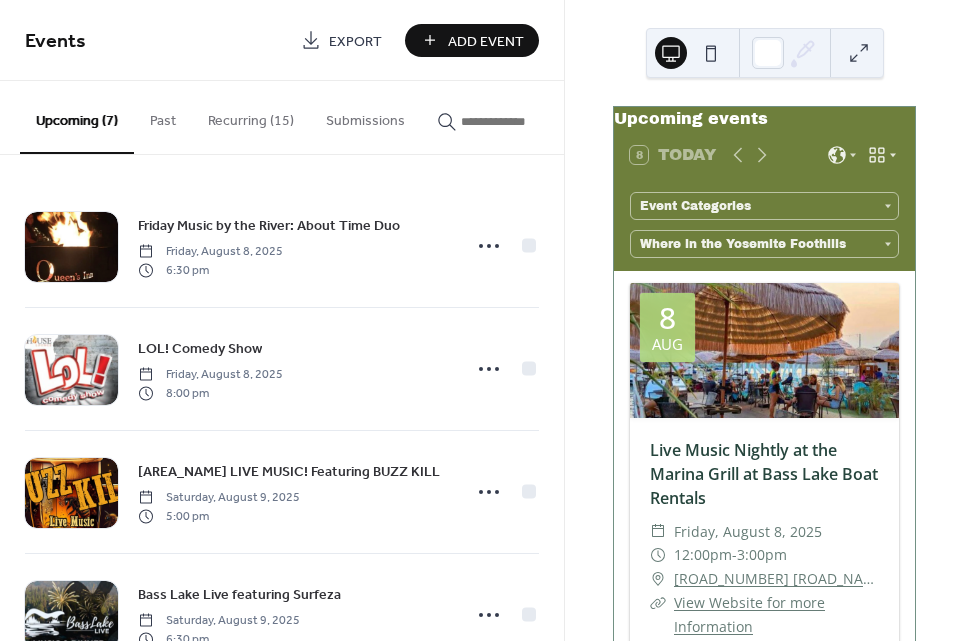 click 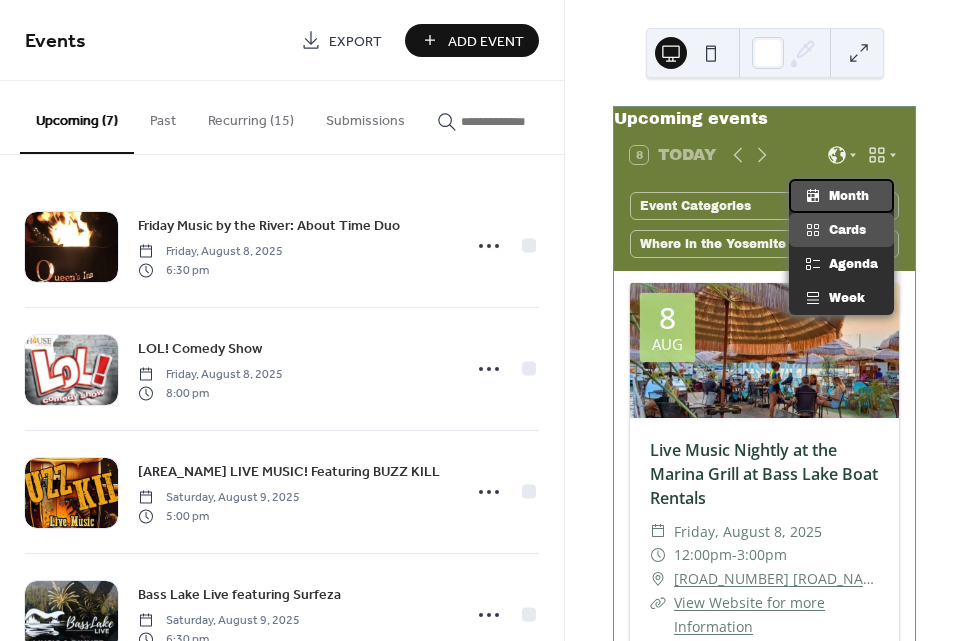 click on "Month" at bounding box center (849, 196) 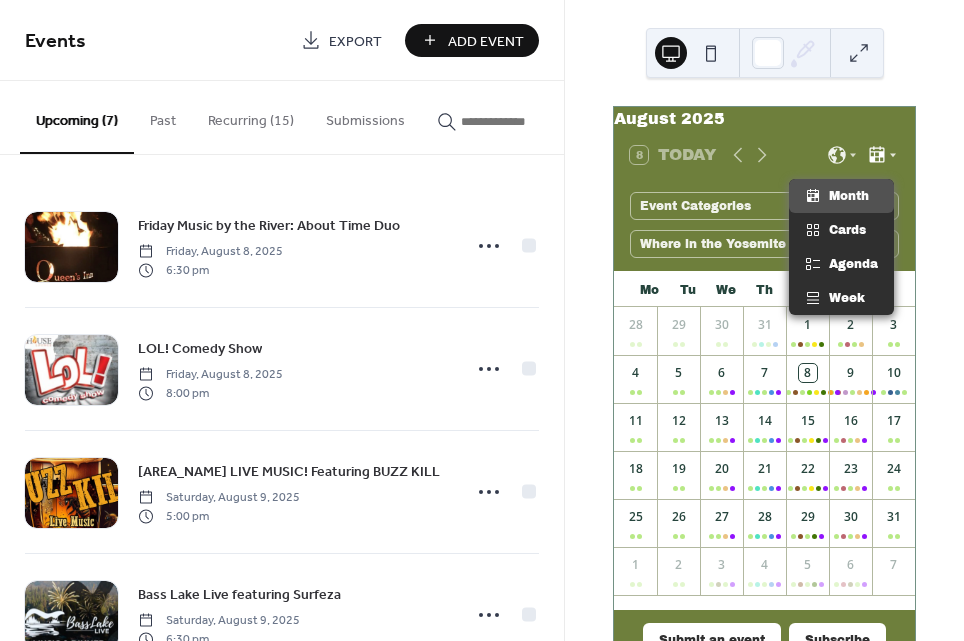 click 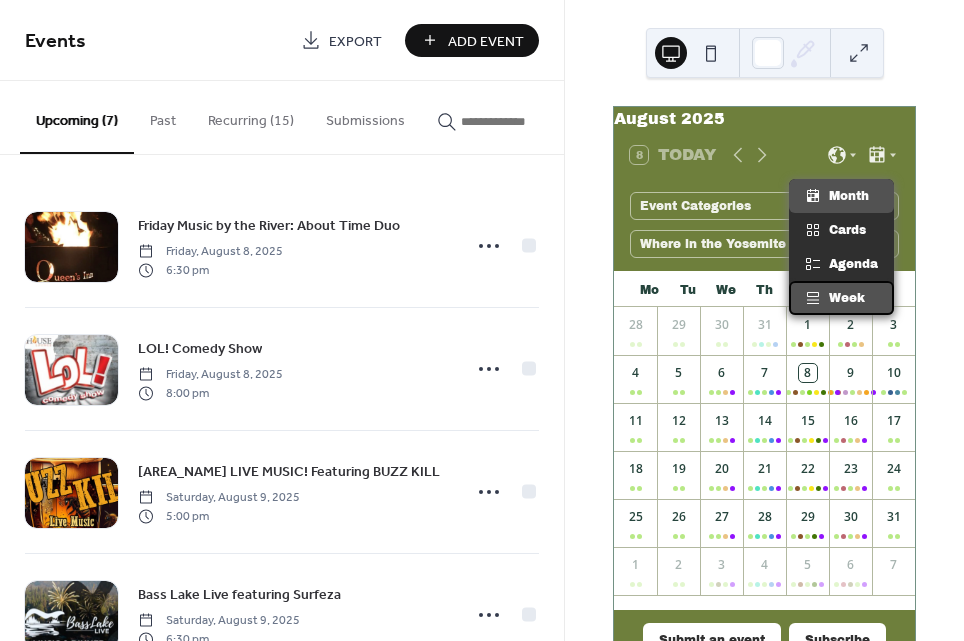 click on "Week" at bounding box center (841, 298) 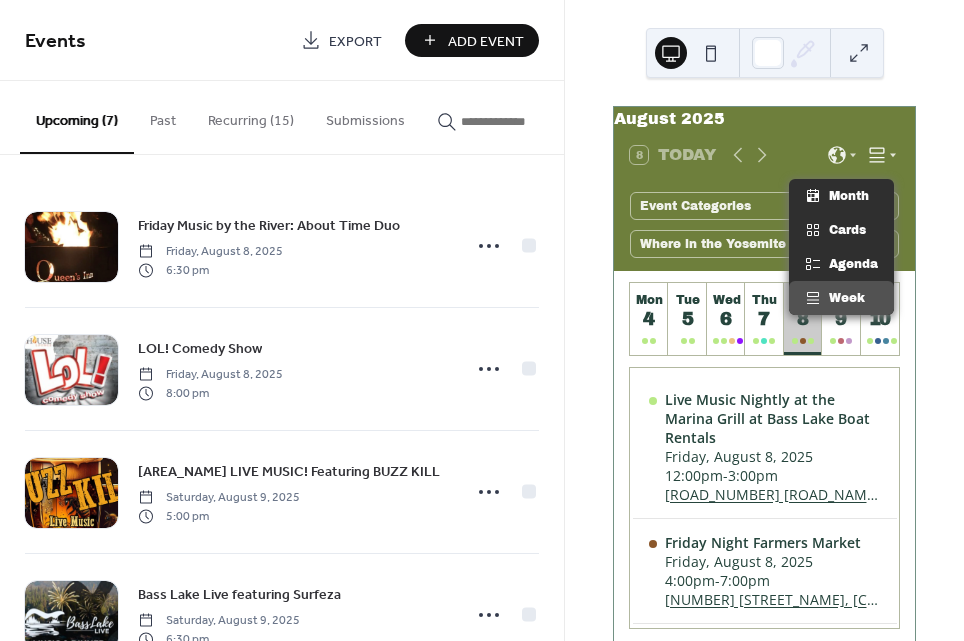 click at bounding box center (883, 155) 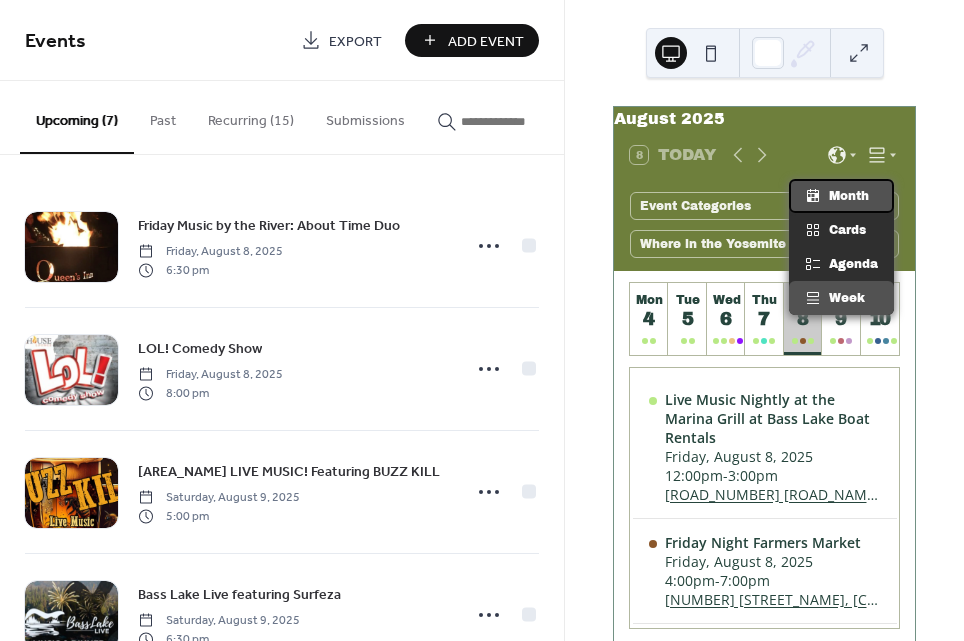 click on "Month" at bounding box center [849, 196] 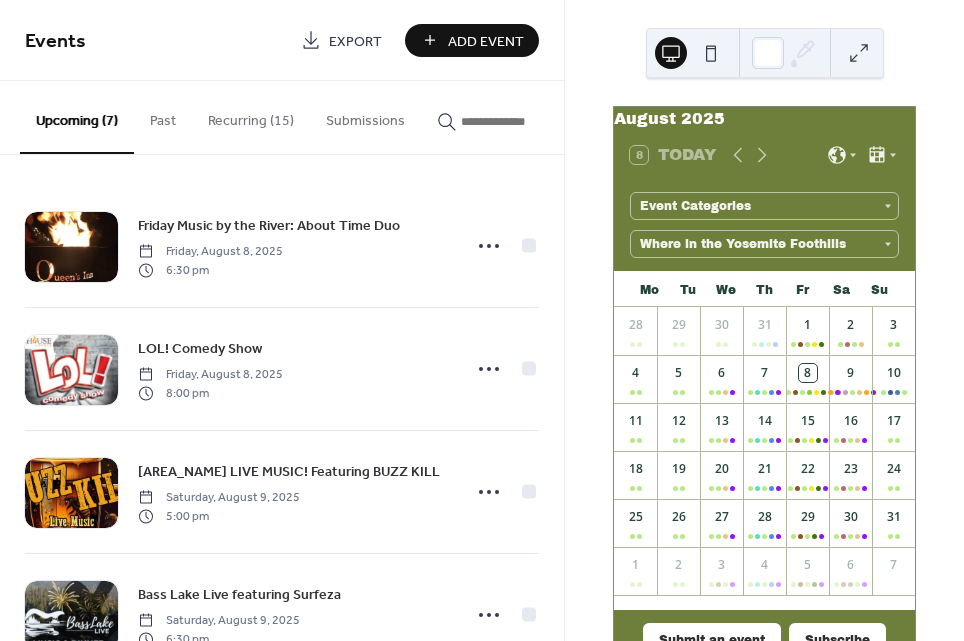 click on "Add Event" at bounding box center (472, 40) 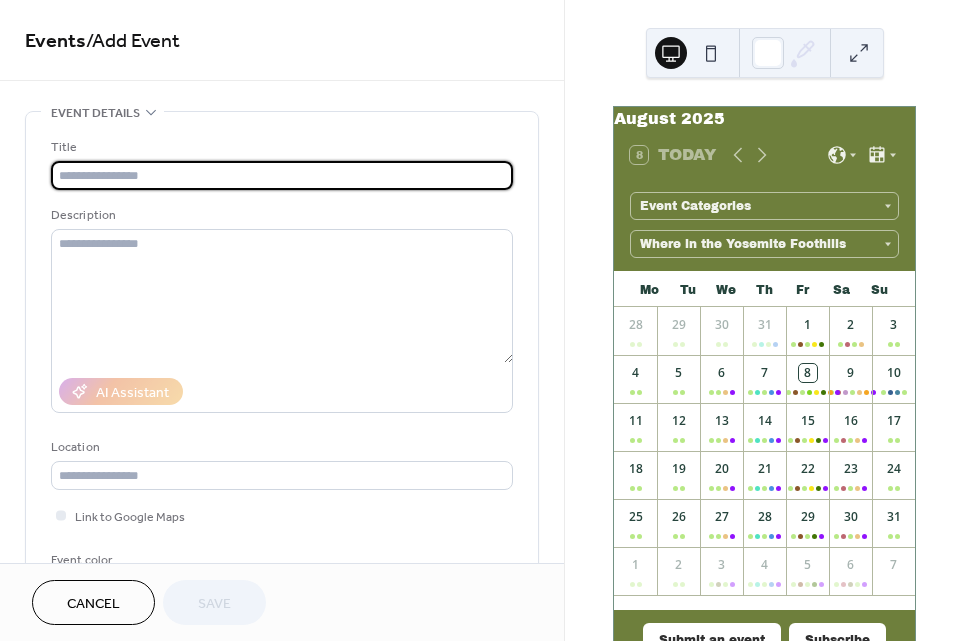 paste on "**********" 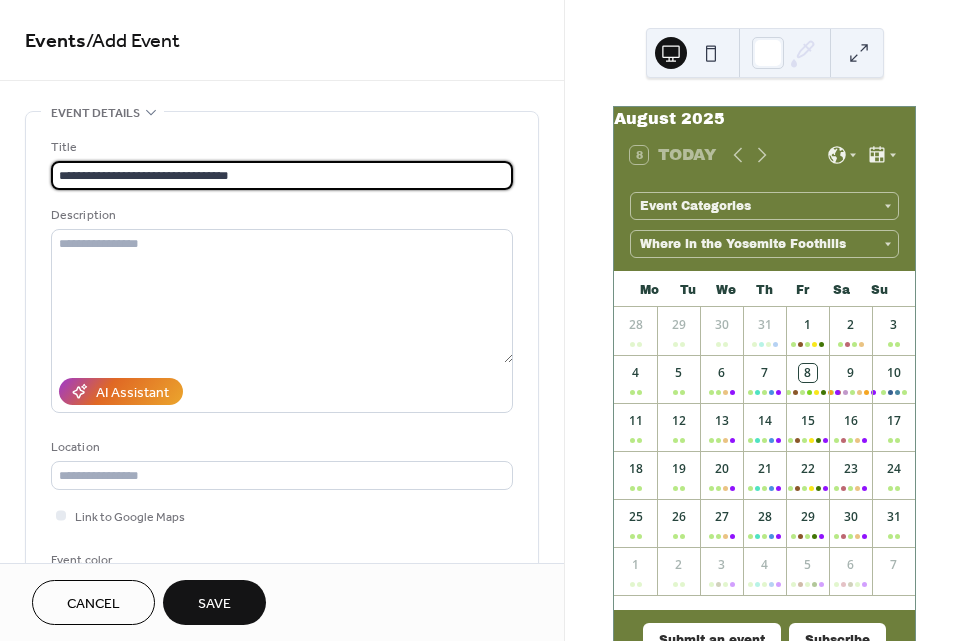 type on "**********" 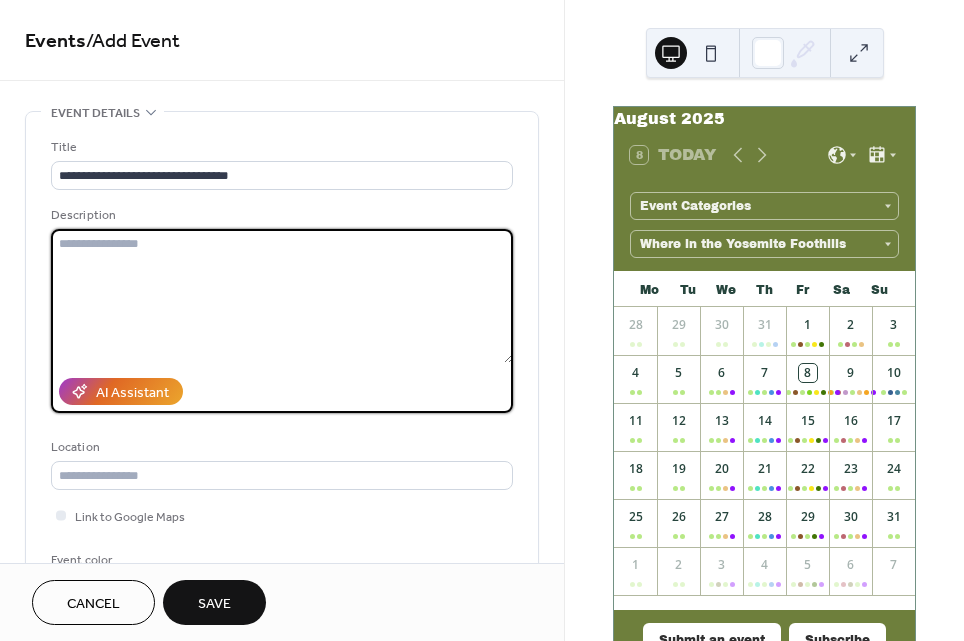 click at bounding box center [282, 296] 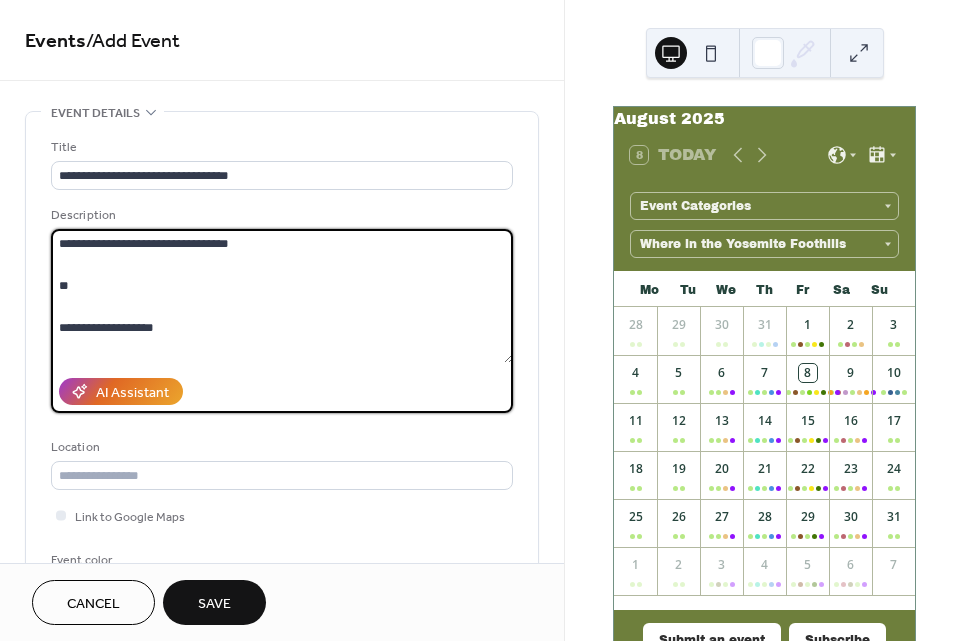 scroll, scrollTop: 165, scrollLeft: 0, axis: vertical 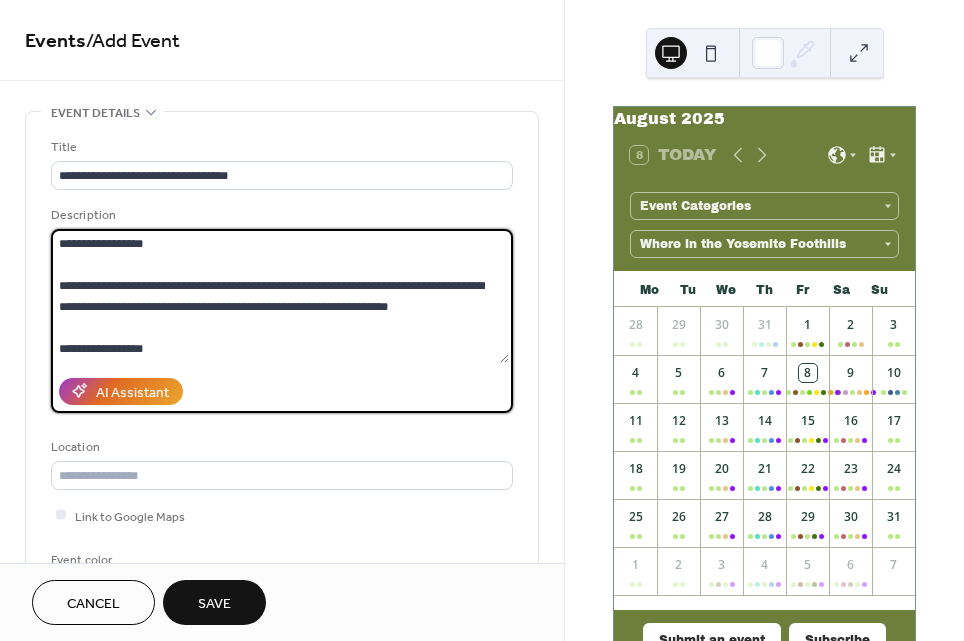 paste on "**********" 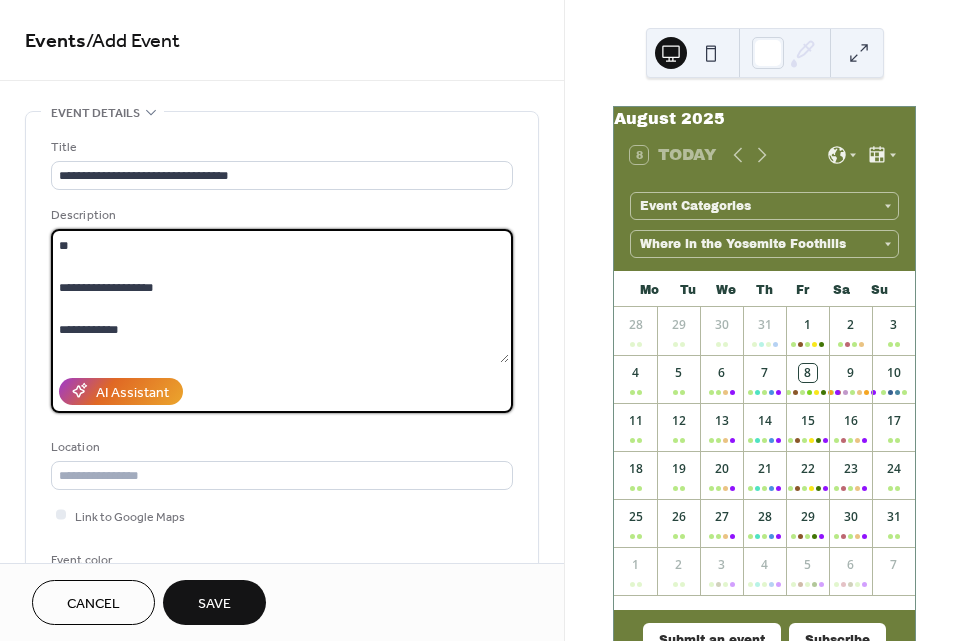 scroll, scrollTop: 0, scrollLeft: 0, axis: both 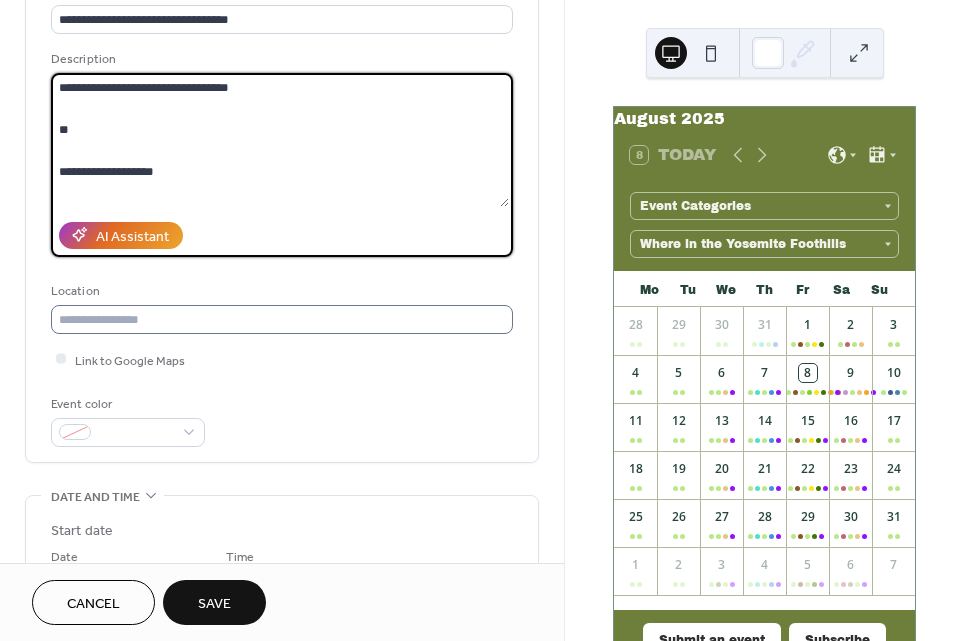 type 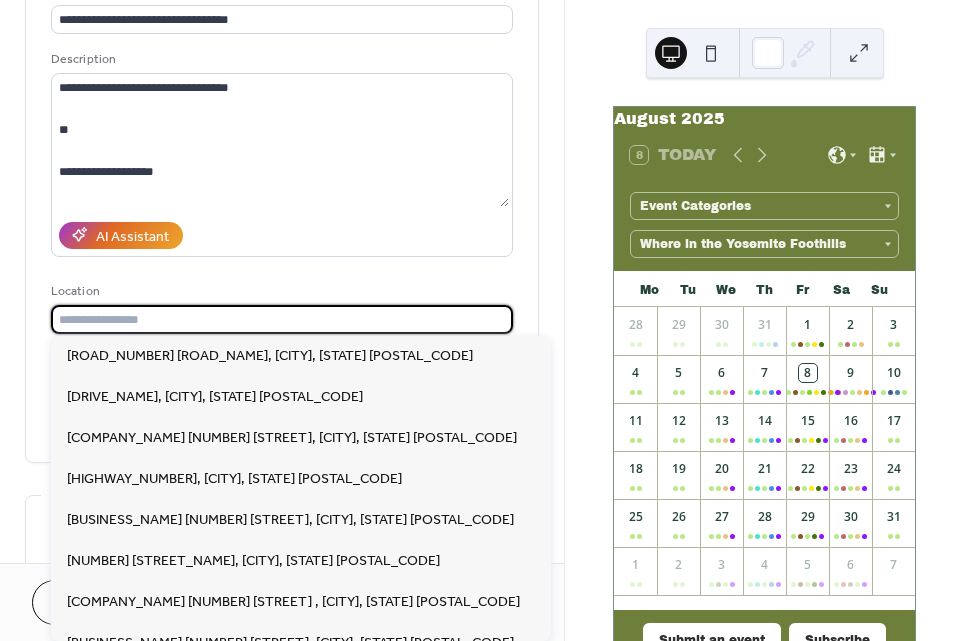 click at bounding box center [282, 319] 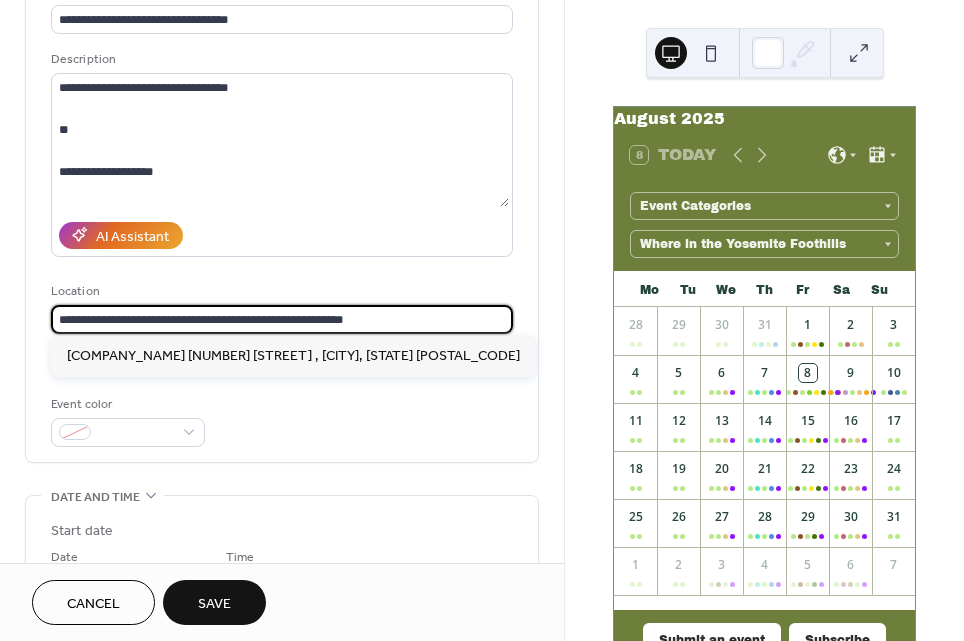 type on "**********" 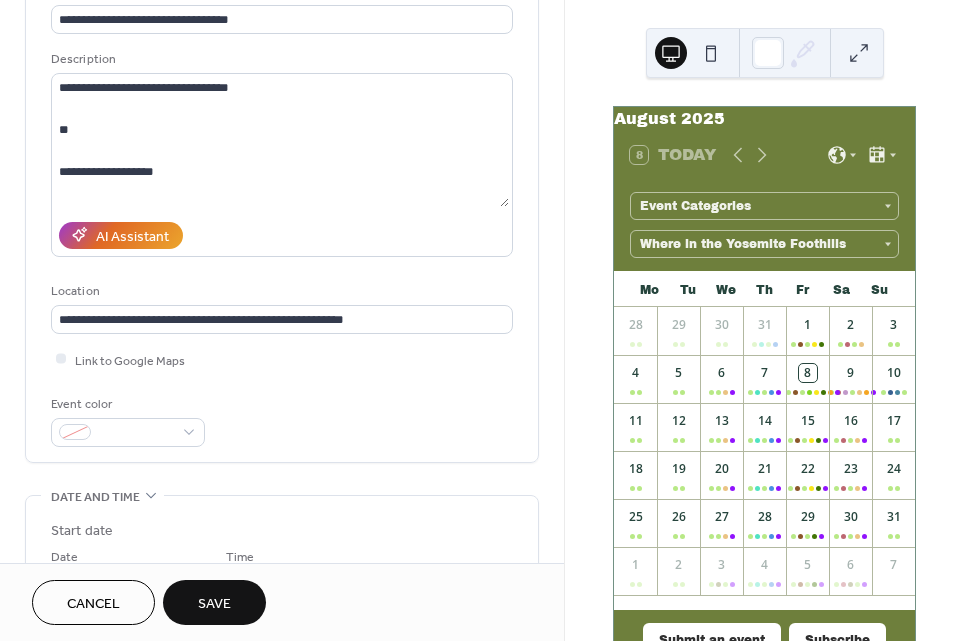 click on "**********" at bounding box center (282, 209) 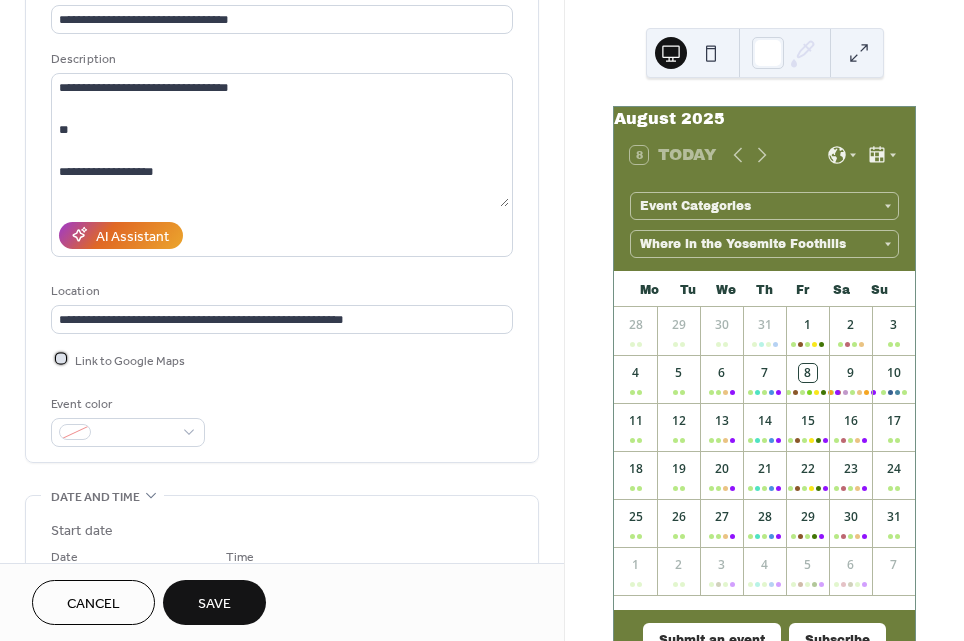 click at bounding box center [61, 359] 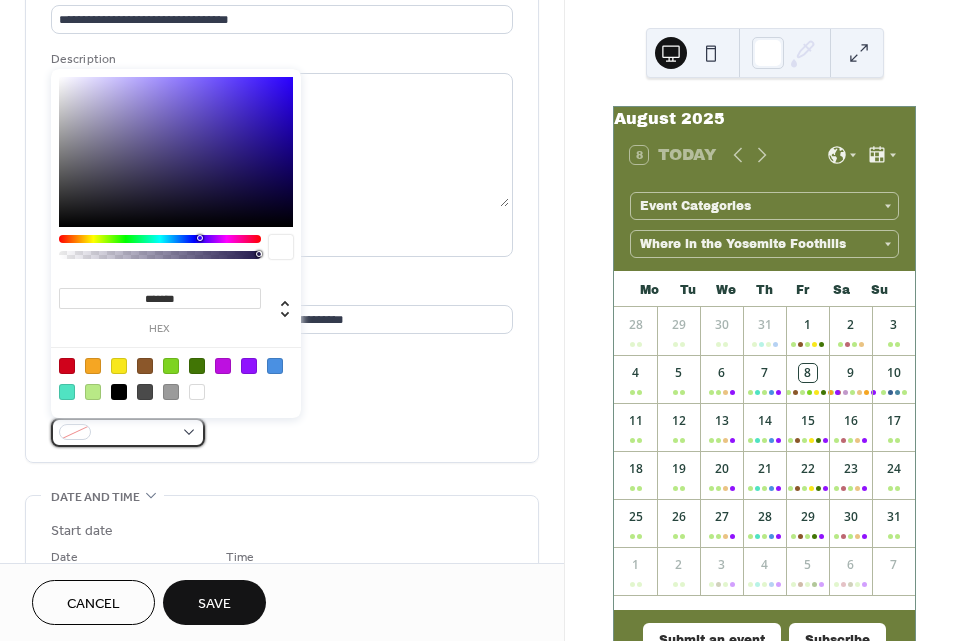 click at bounding box center (136, 433) 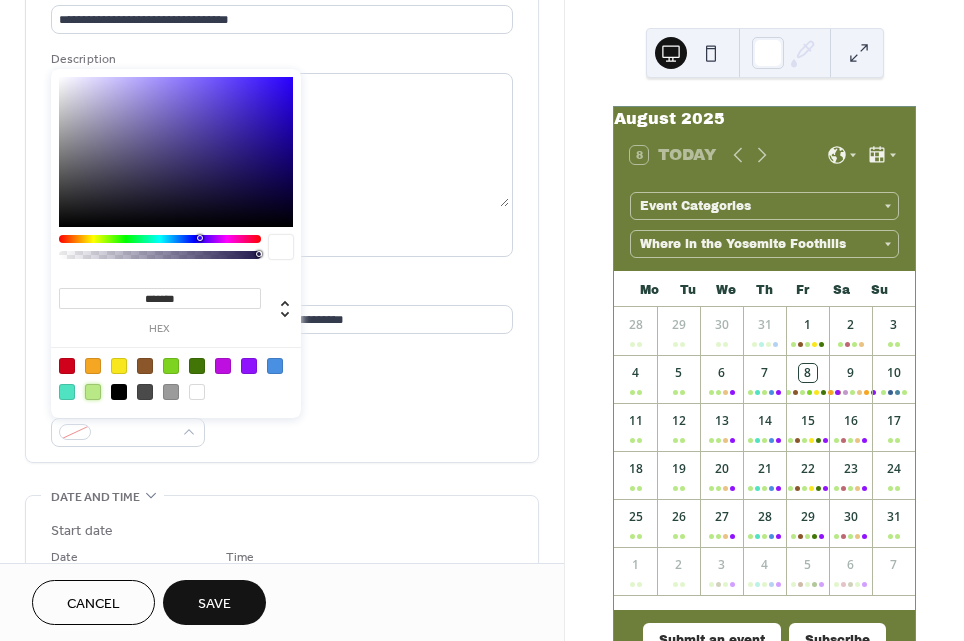 click at bounding box center (93, 392) 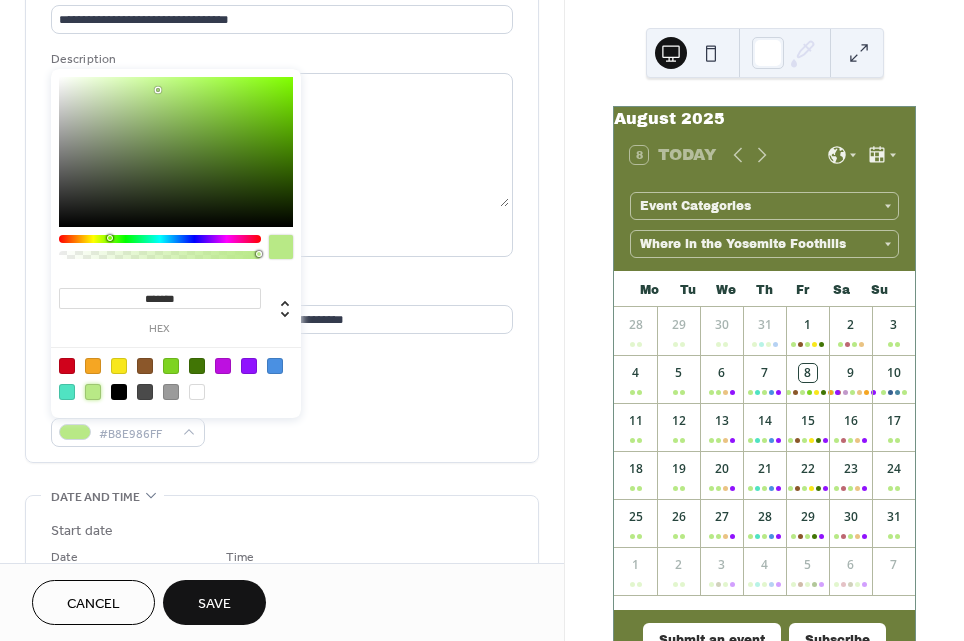 type on "*******" 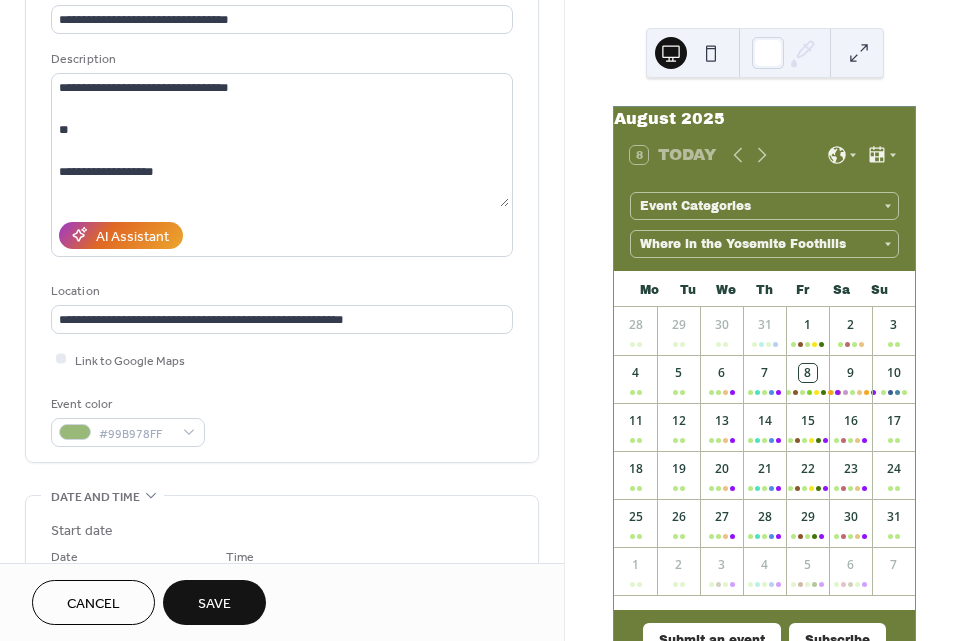 click on "**********" at bounding box center (282, 214) 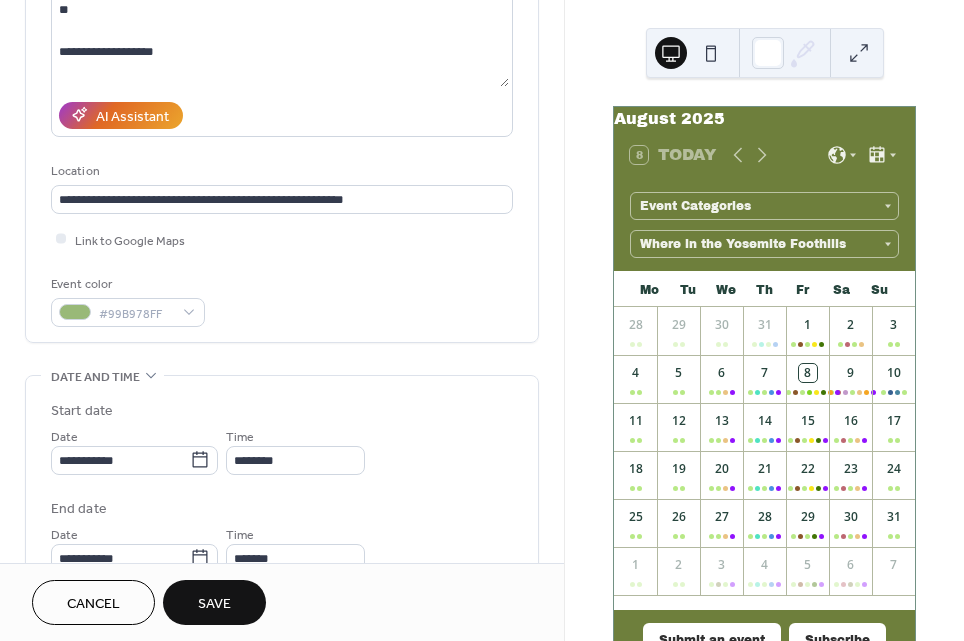 scroll, scrollTop: 280, scrollLeft: 0, axis: vertical 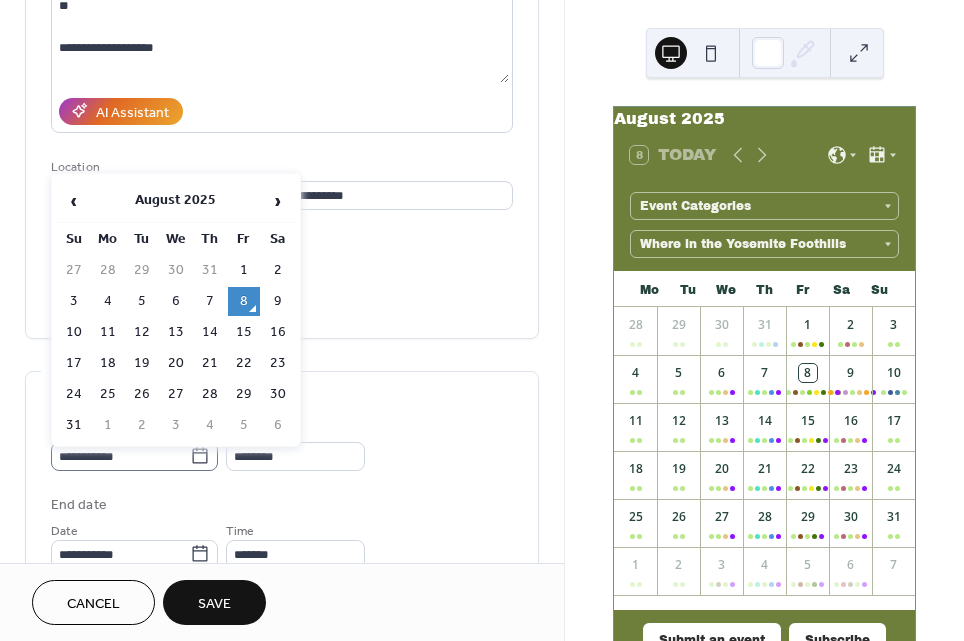 click 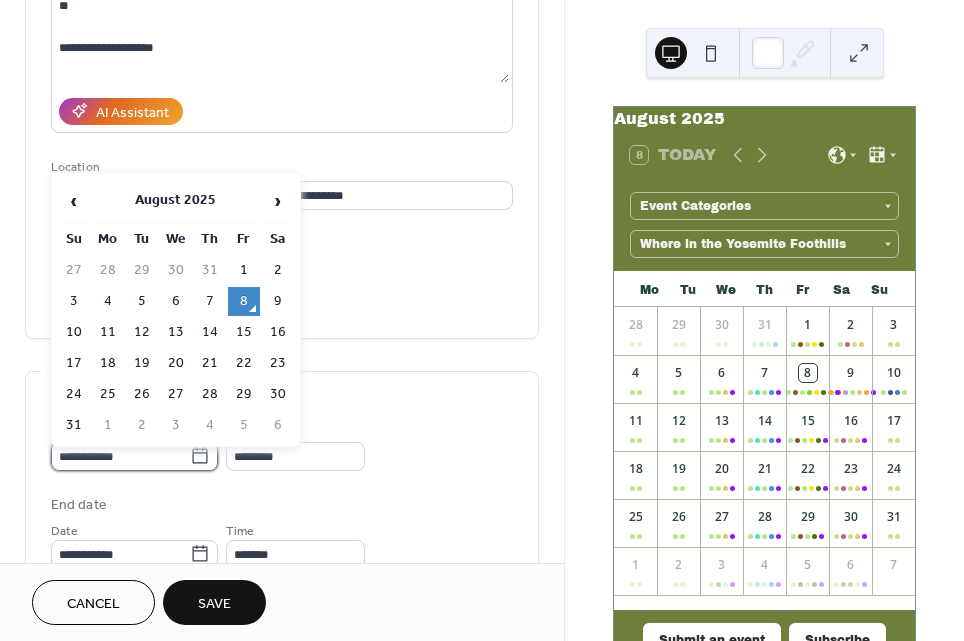 click on "**********" at bounding box center [120, 456] 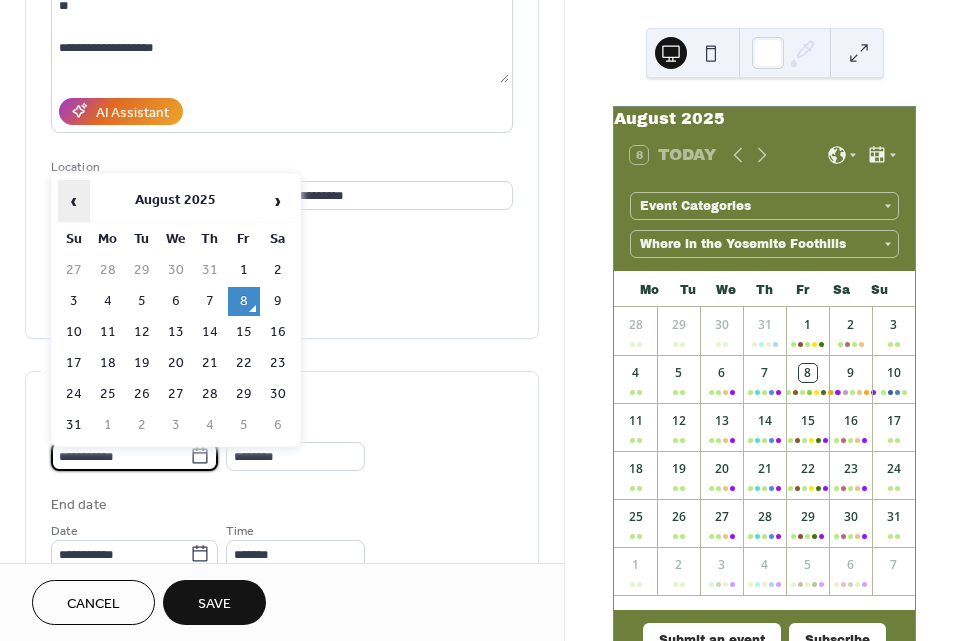 click on "‹" at bounding box center [74, 201] 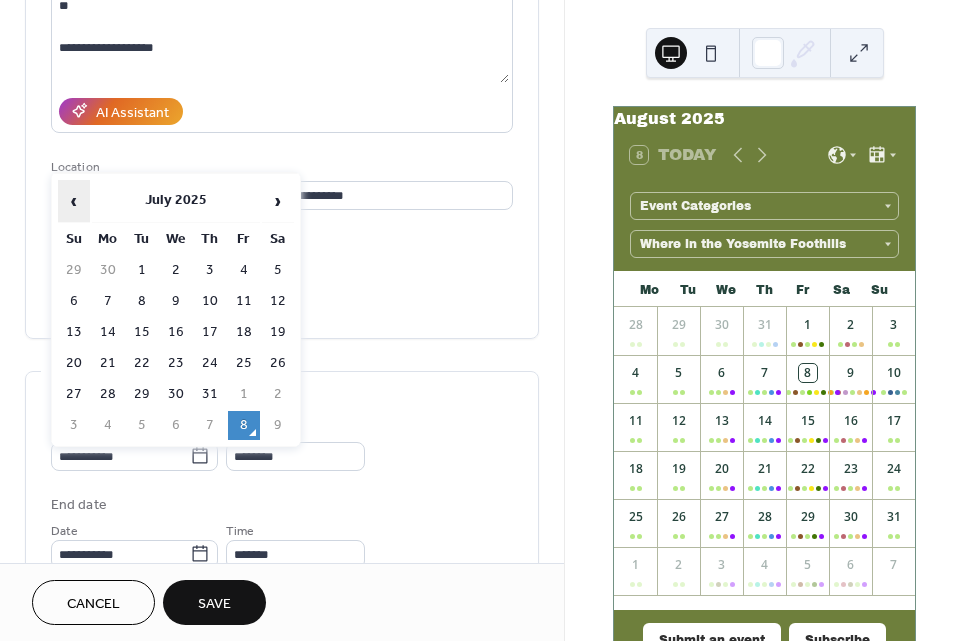 click on "‹" at bounding box center [74, 201] 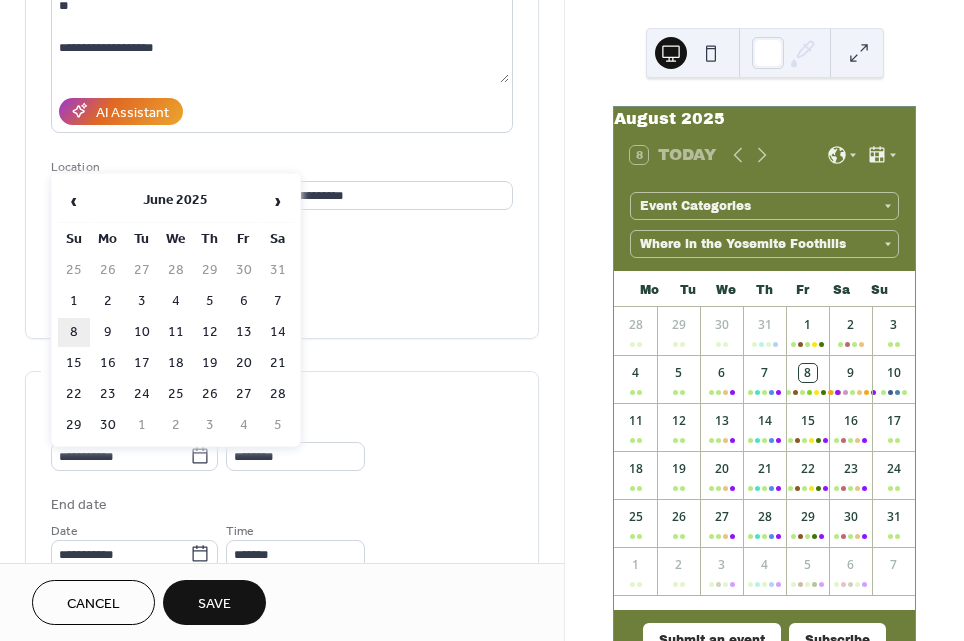 click on "8" at bounding box center (74, 332) 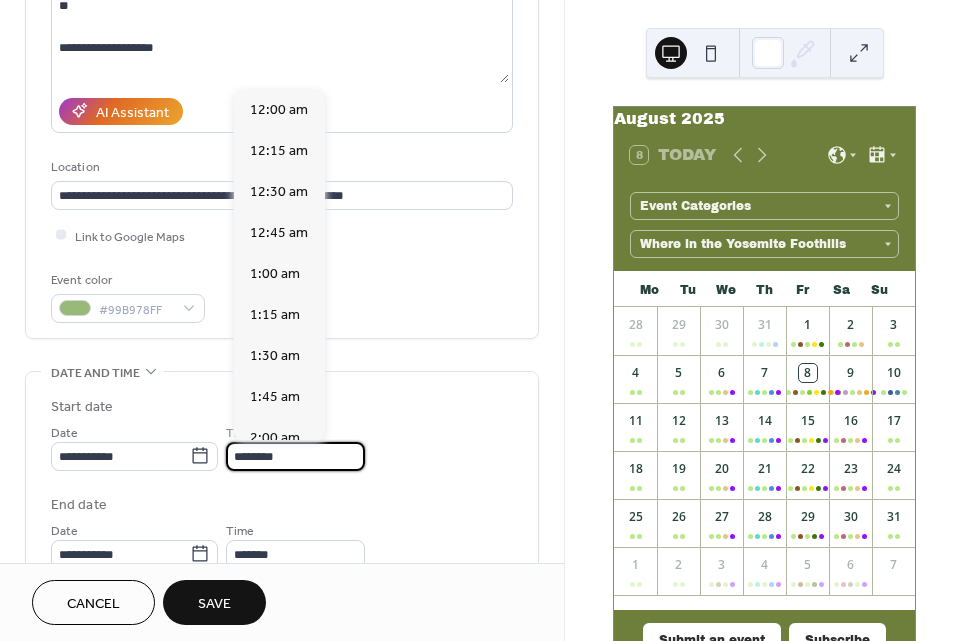 scroll, scrollTop: 1935, scrollLeft: 0, axis: vertical 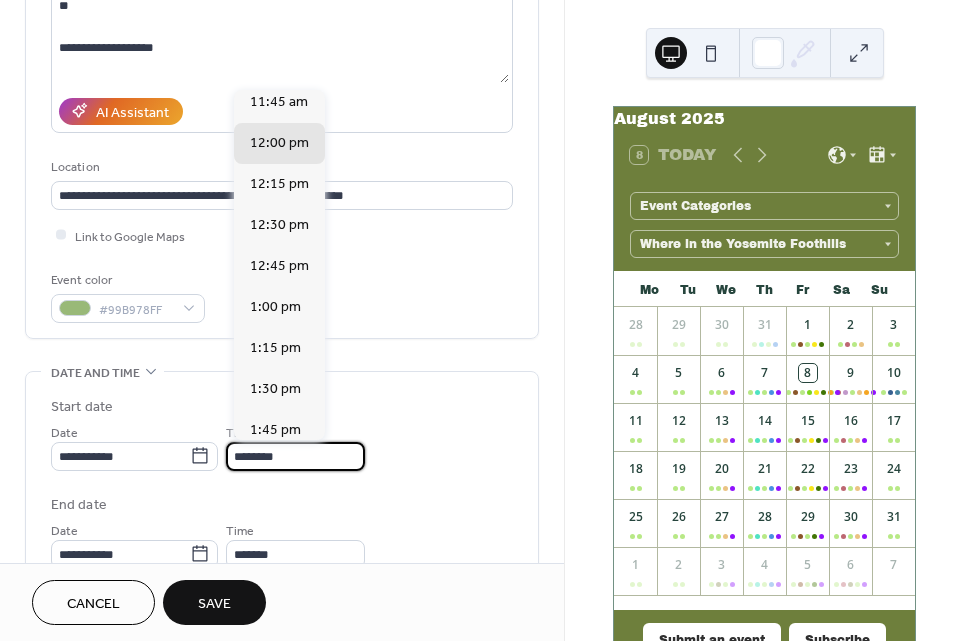 click on "********" at bounding box center [295, 456] 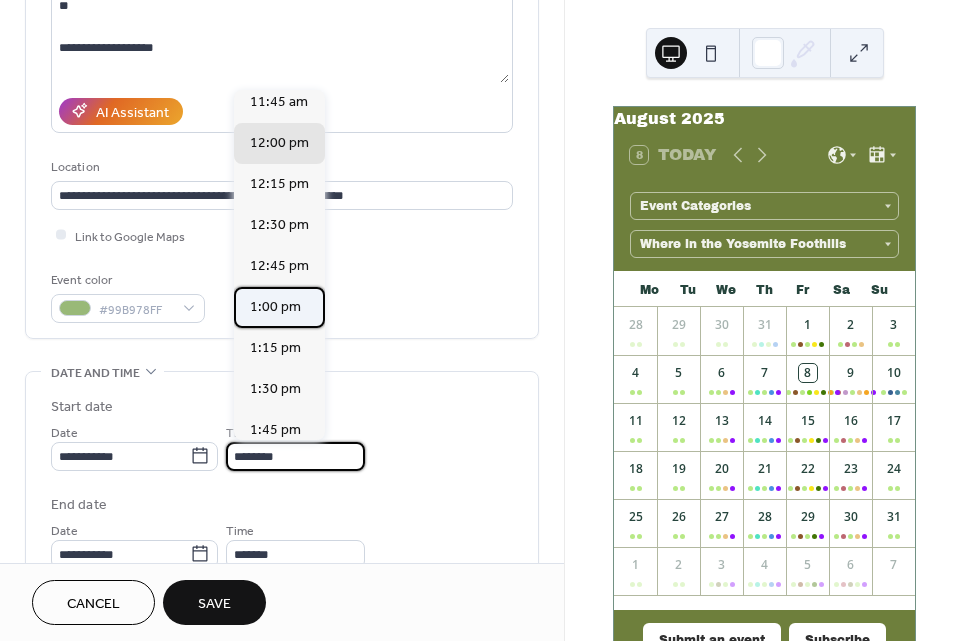 click on "1:00 pm" at bounding box center (275, 307) 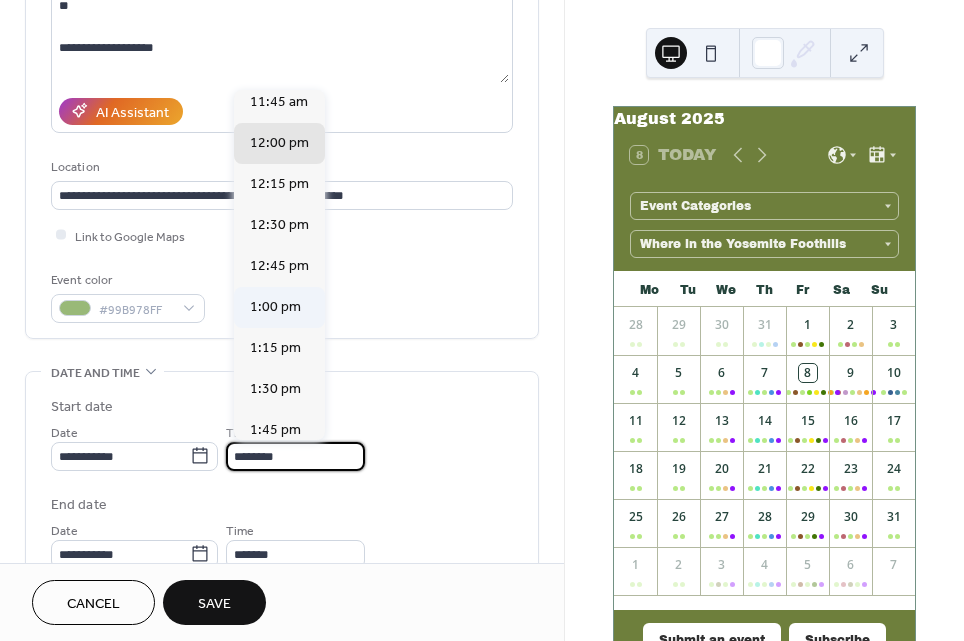 type on "*******" 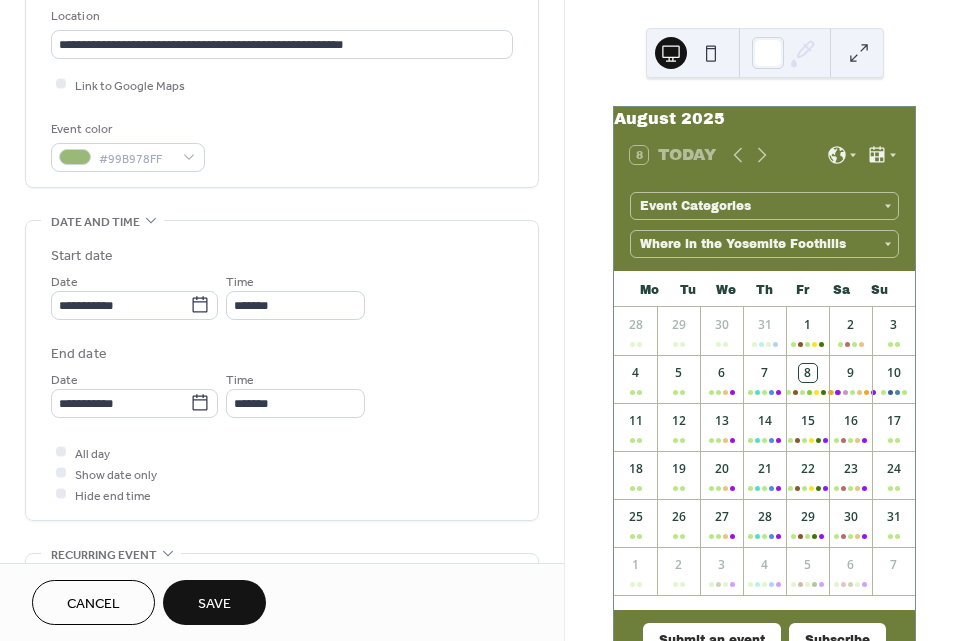 scroll, scrollTop: 433, scrollLeft: 0, axis: vertical 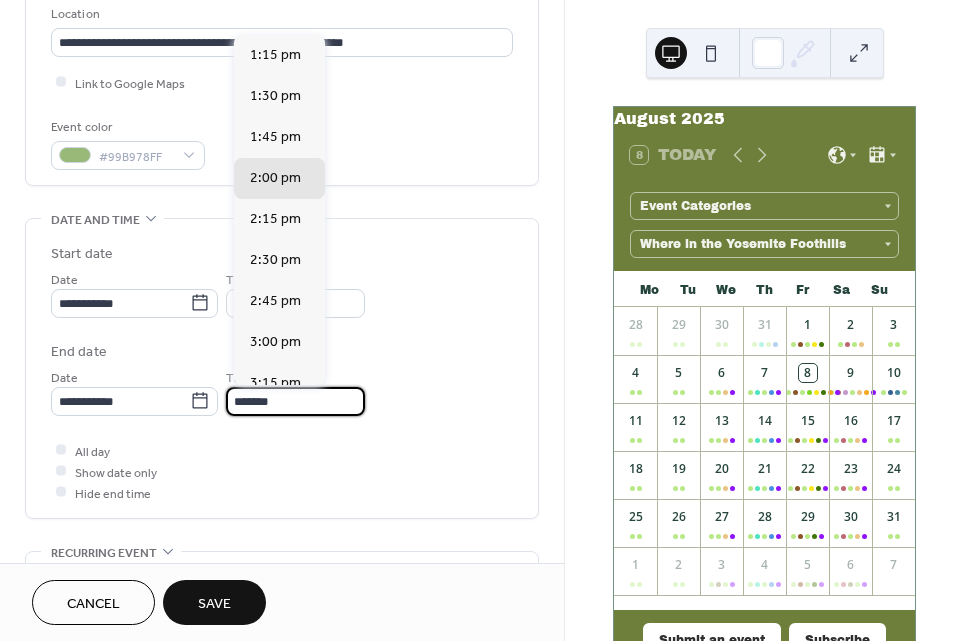click on "*******" at bounding box center [295, 401] 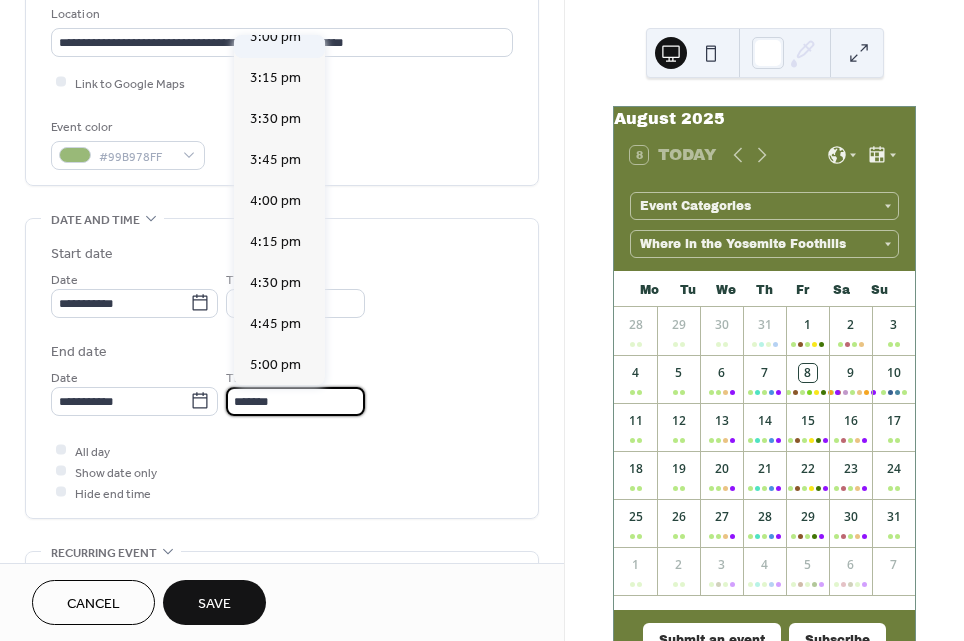 scroll, scrollTop: 315, scrollLeft: 0, axis: vertical 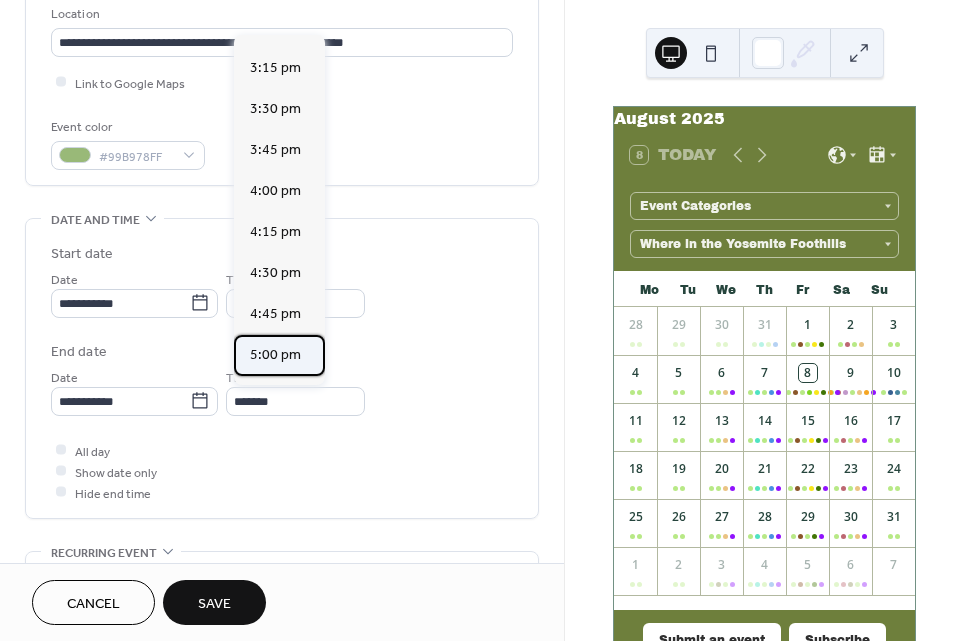 click on "5:00 pm" at bounding box center (275, 354) 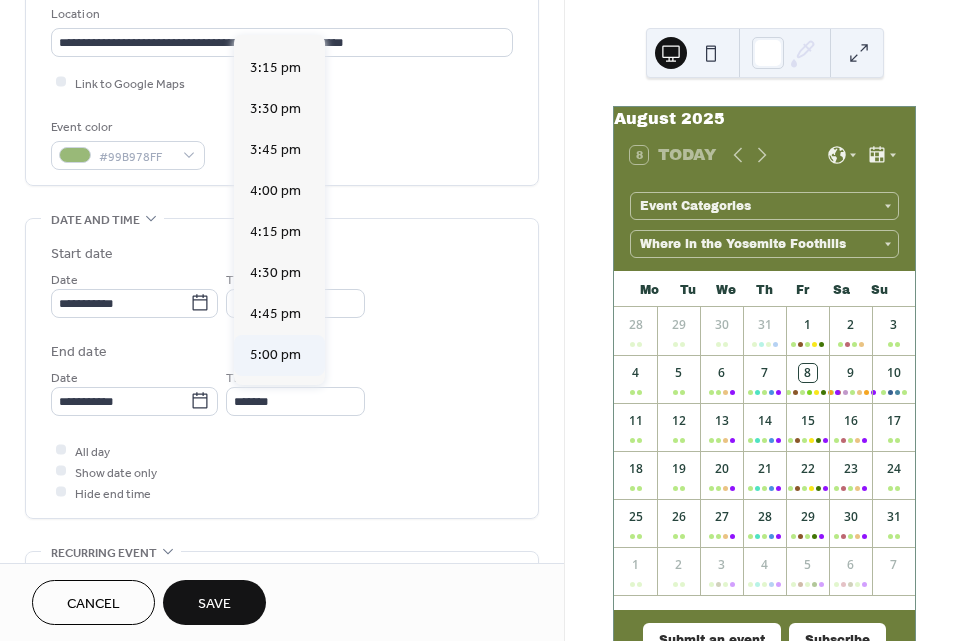 type on "*******" 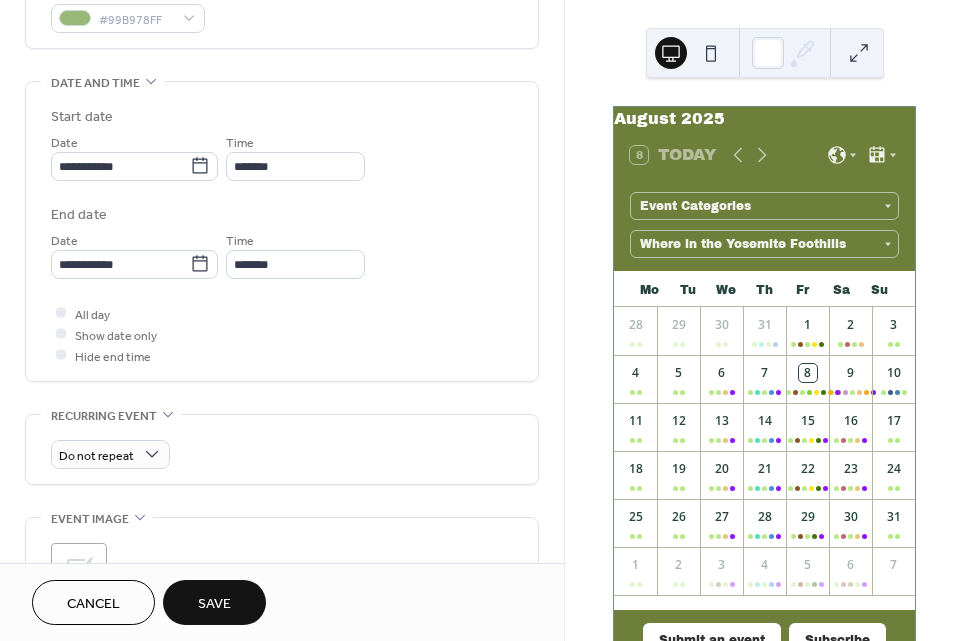 scroll, scrollTop: 584, scrollLeft: 0, axis: vertical 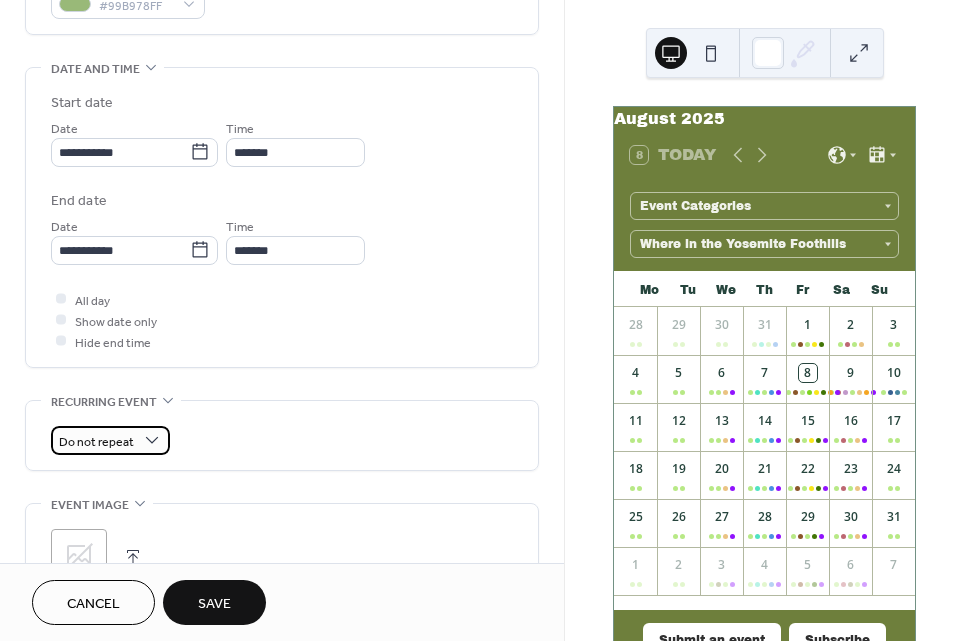 click on "Do not repeat" at bounding box center (96, 441) 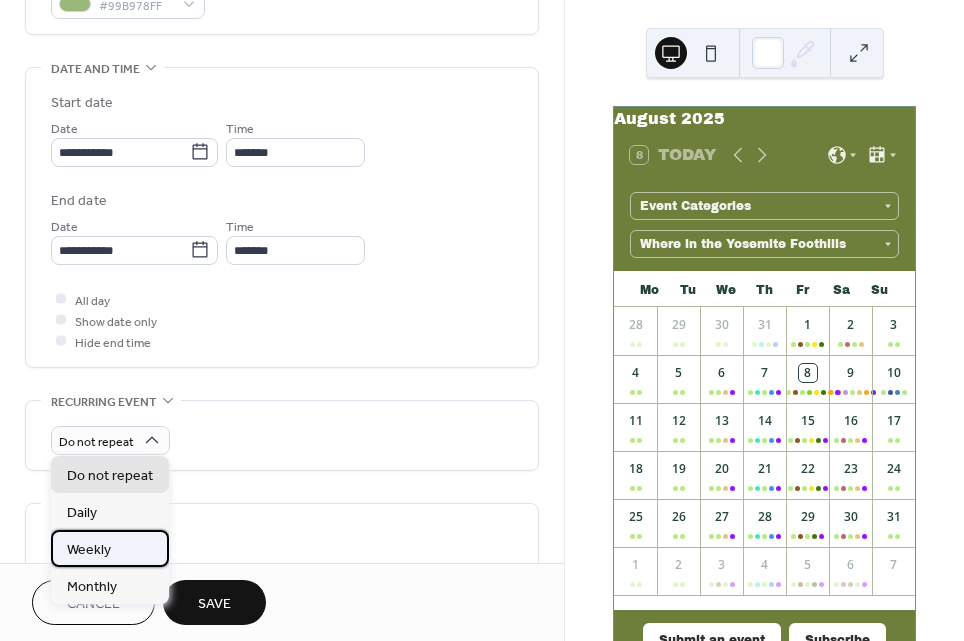 click on "Weekly" at bounding box center [89, 549] 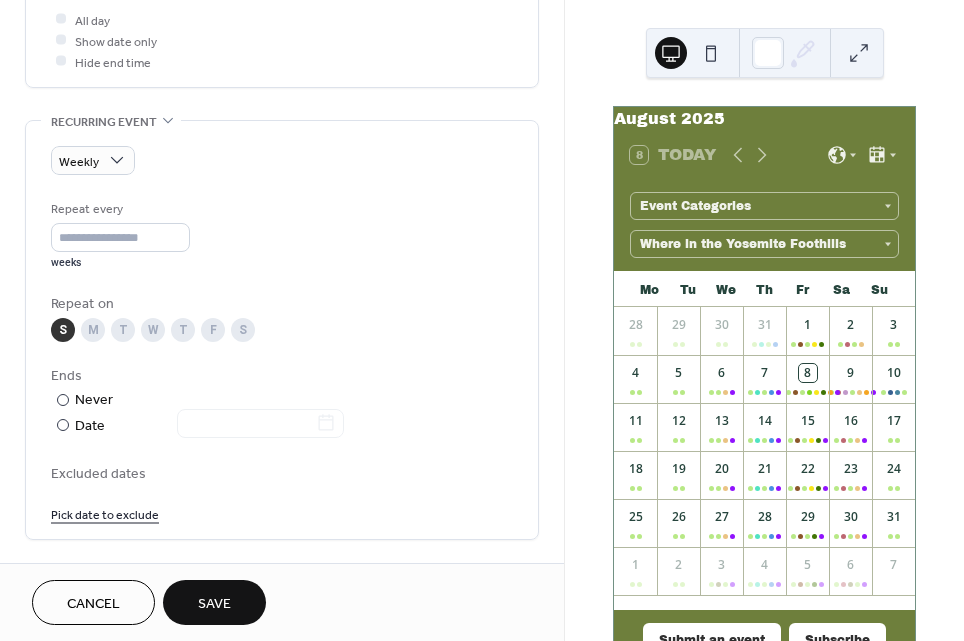 scroll, scrollTop: 867, scrollLeft: 0, axis: vertical 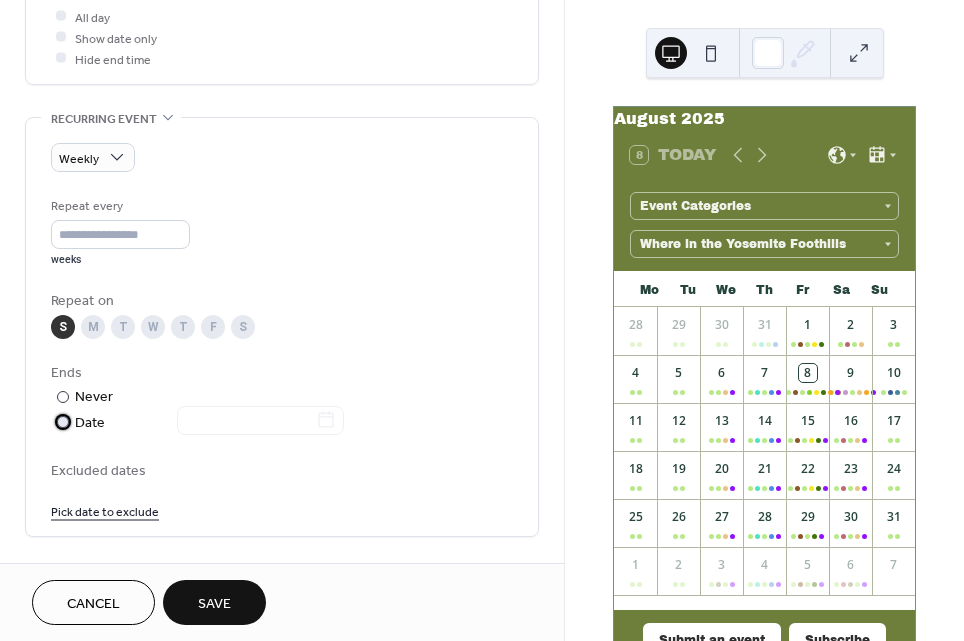click at bounding box center (63, 422) 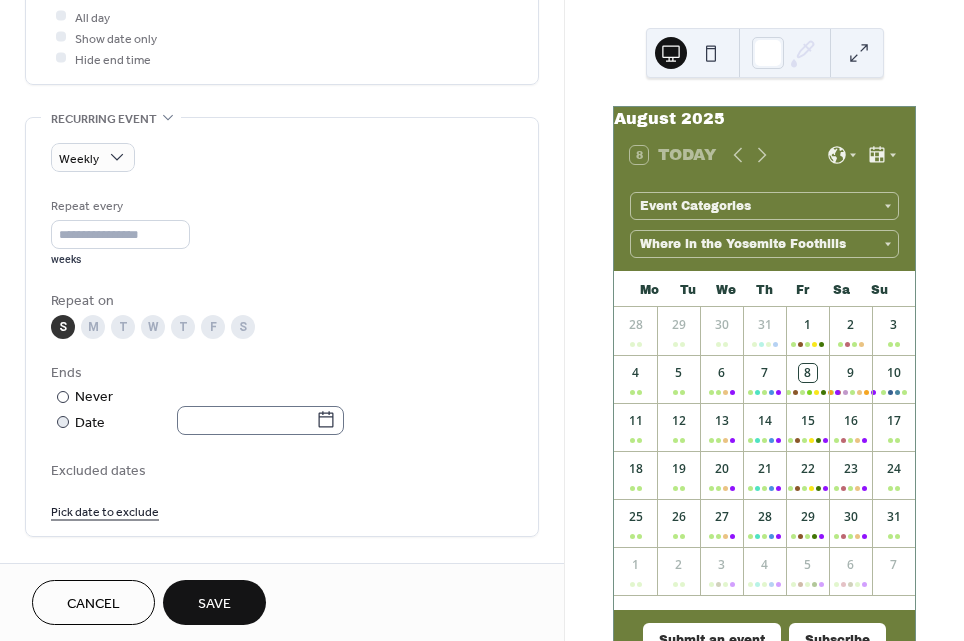 click 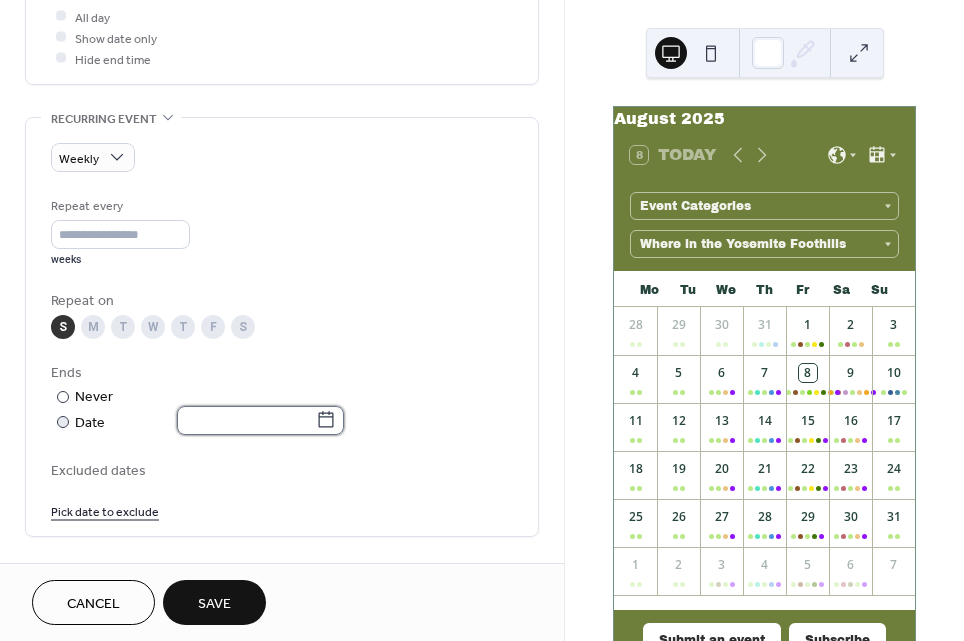 click at bounding box center [246, 420] 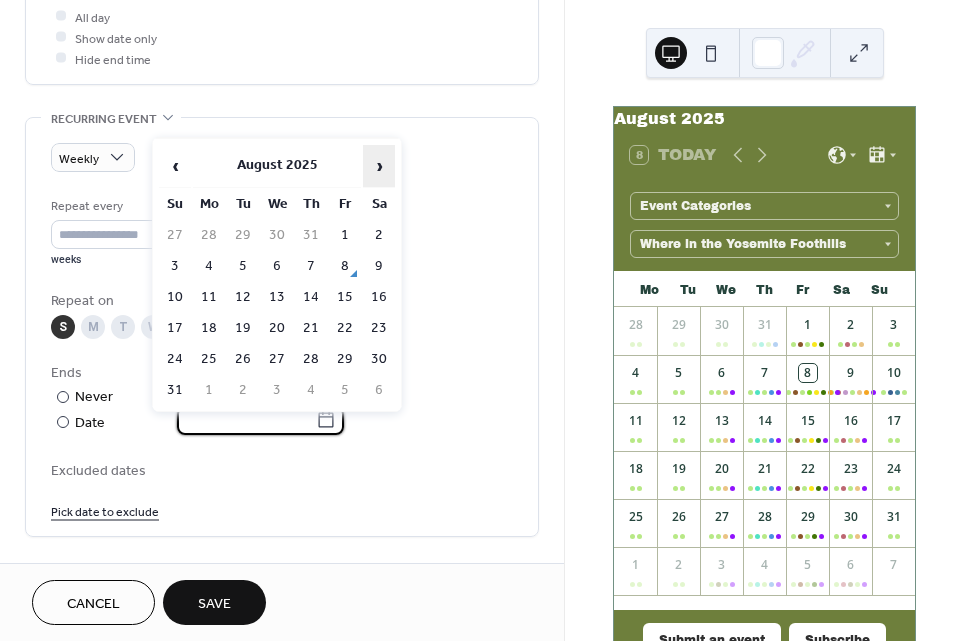 click on "›" at bounding box center [379, 166] 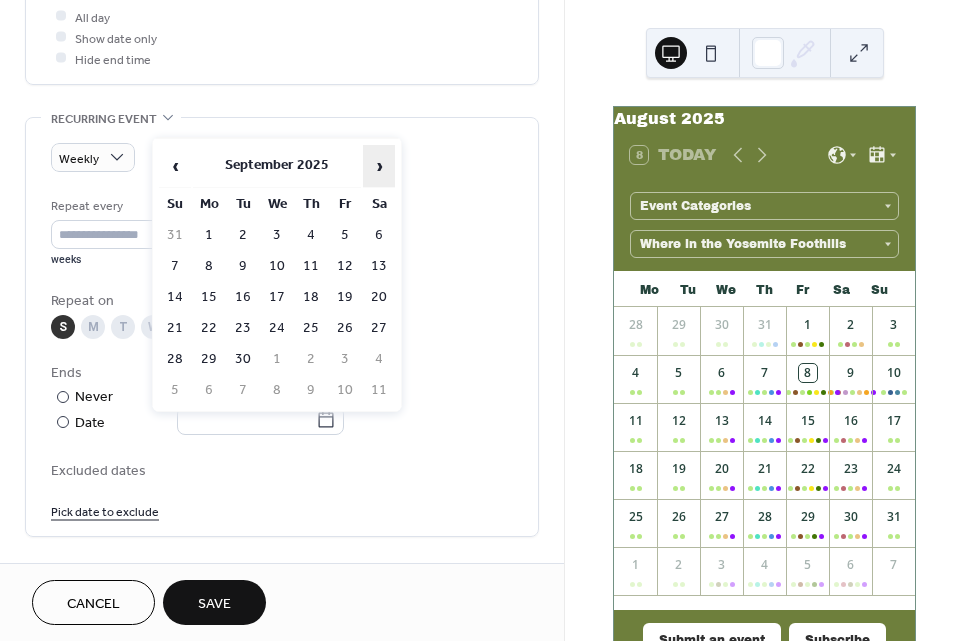 click on "›" at bounding box center (379, 166) 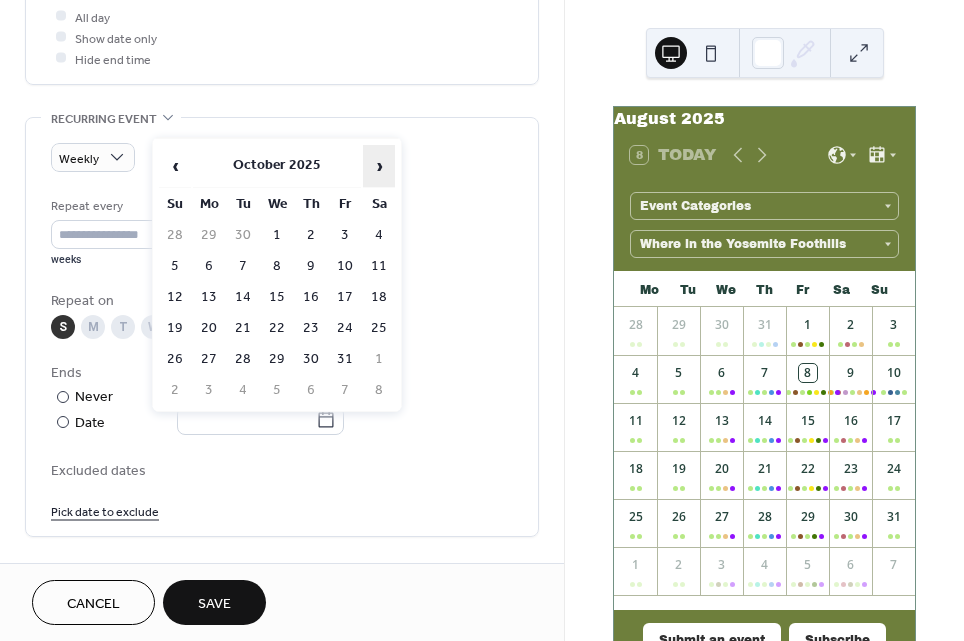 click on "›" at bounding box center [379, 166] 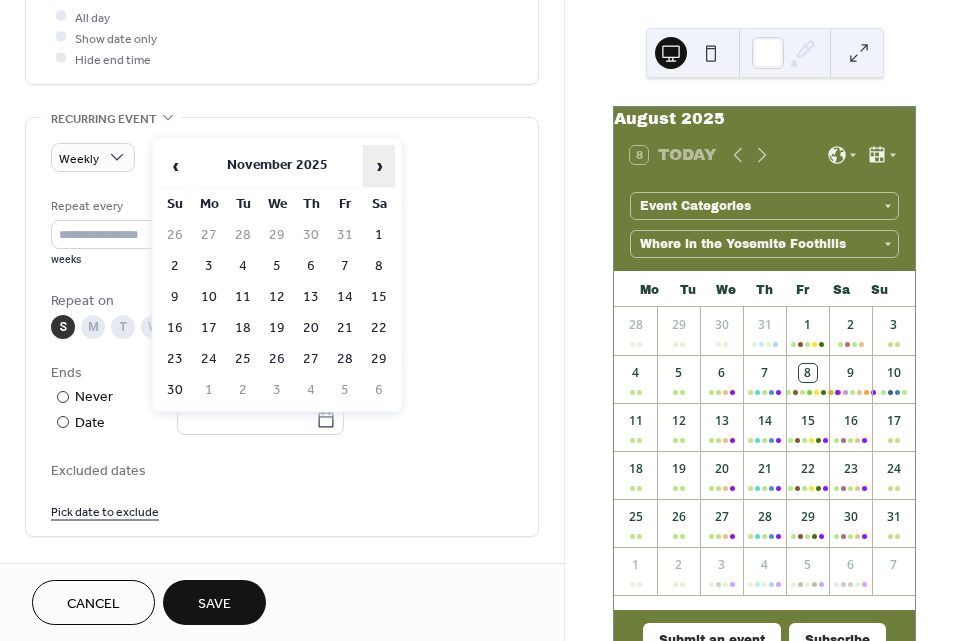 click on "›" at bounding box center [379, 166] 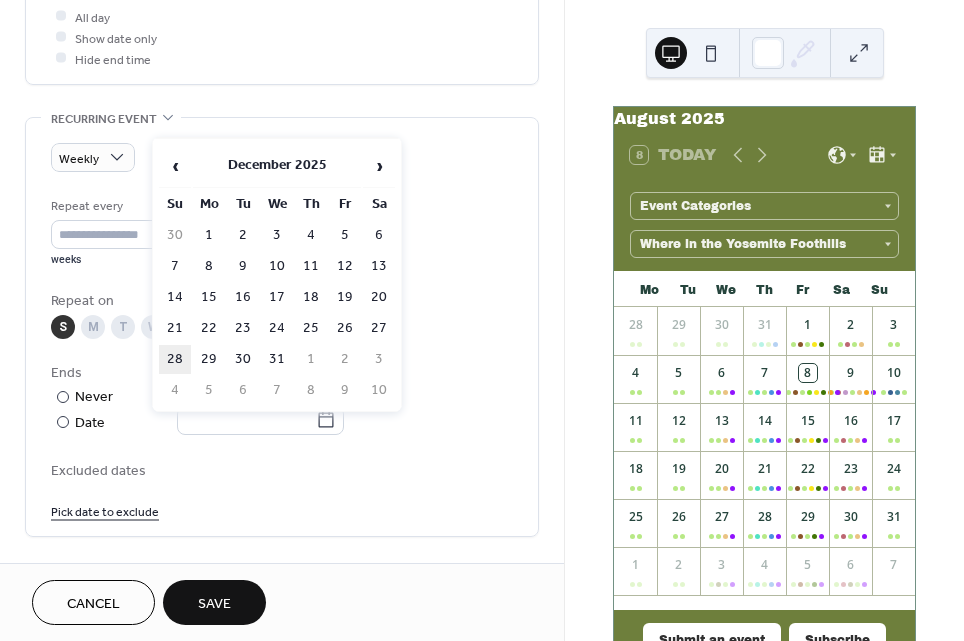 click on "28" at bounding box center [175, 359] 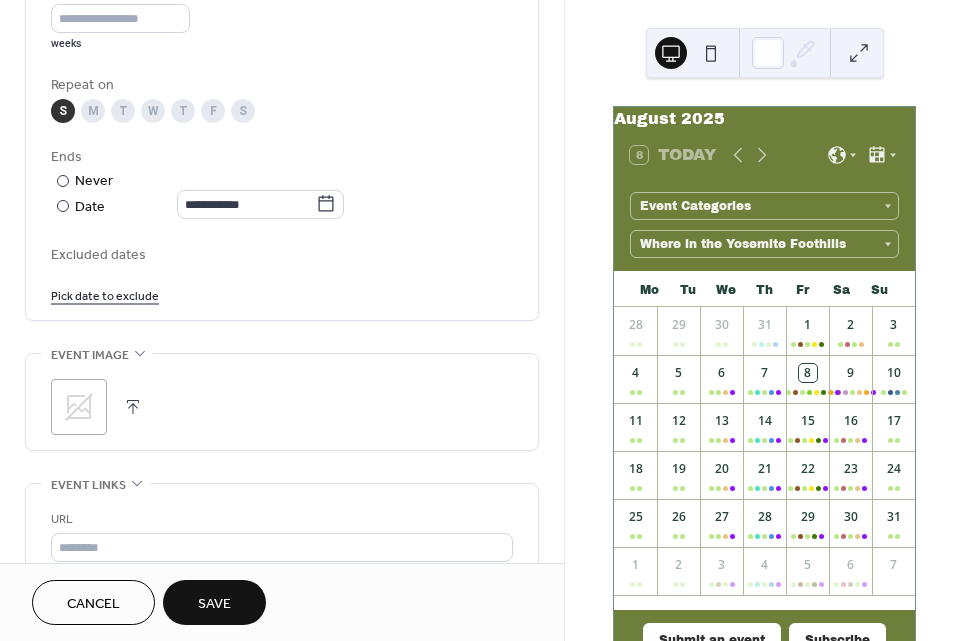 scroll, scrollTop: 1086, scrollLeft: 0, axis: vertical 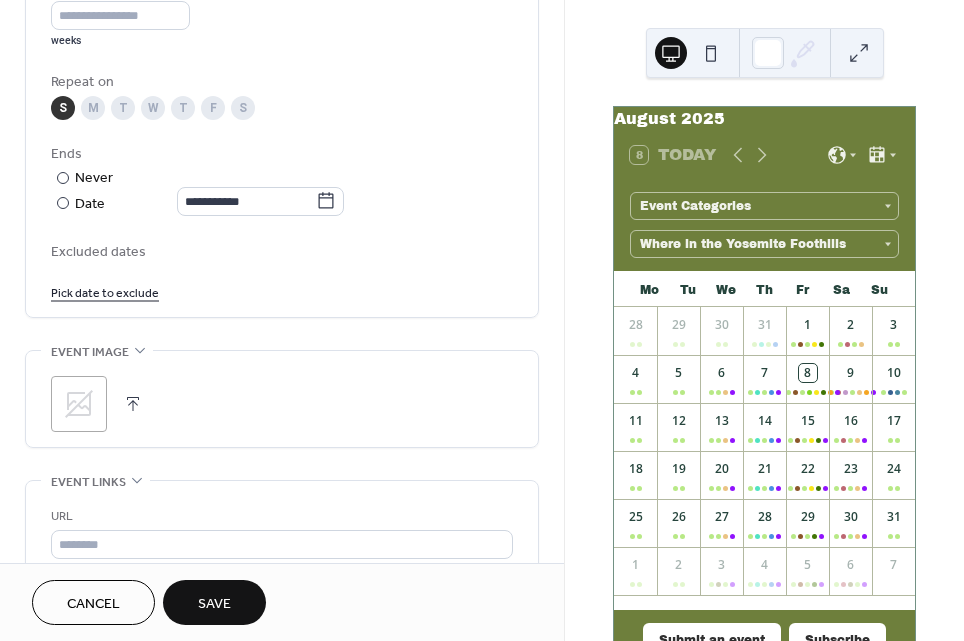 click 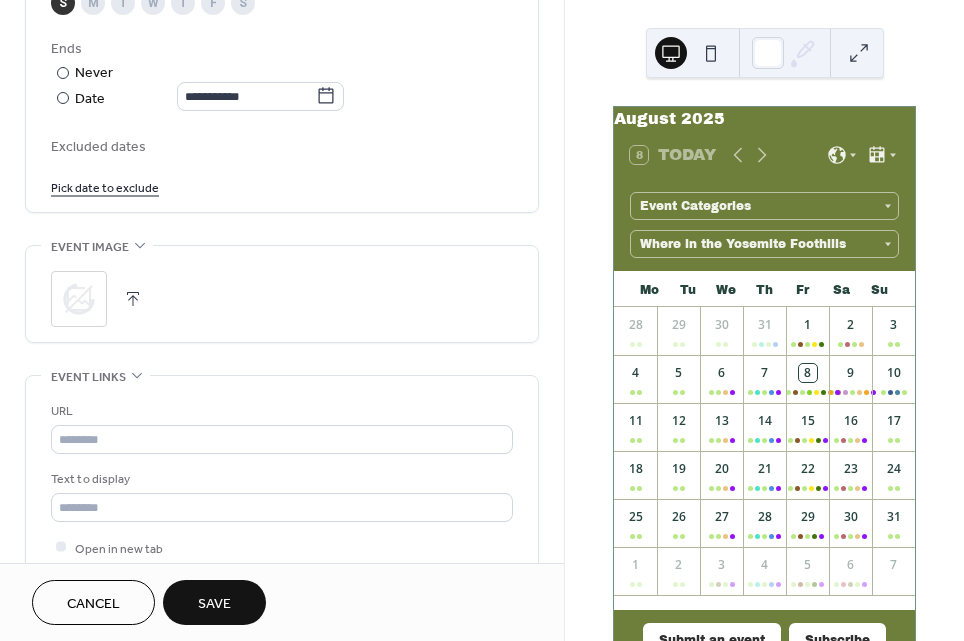 scroll, scrollTop: 1193, scrollLeft: 0, axis: vertical 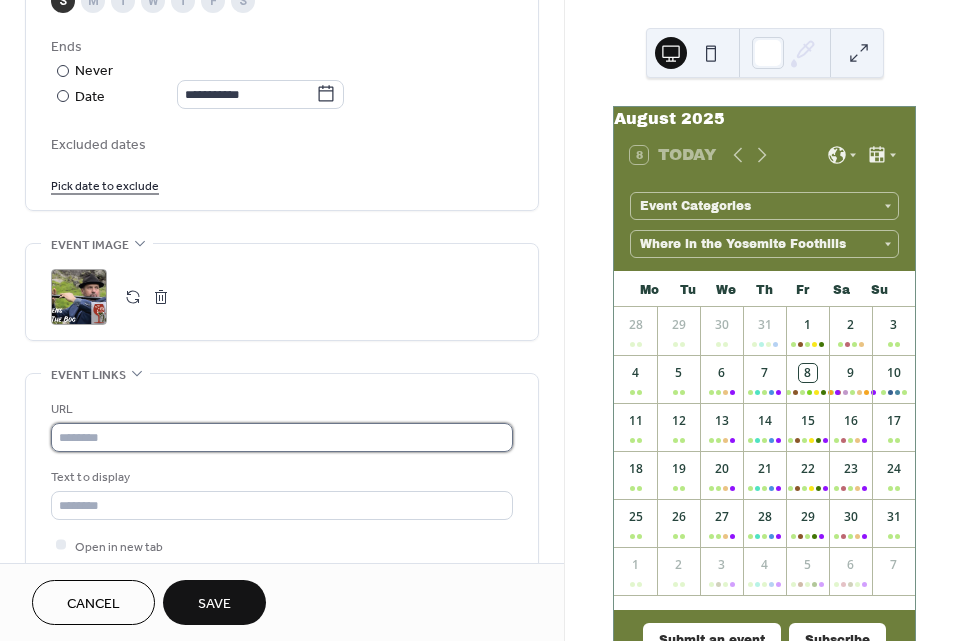 click at bounding box center [282, 437] 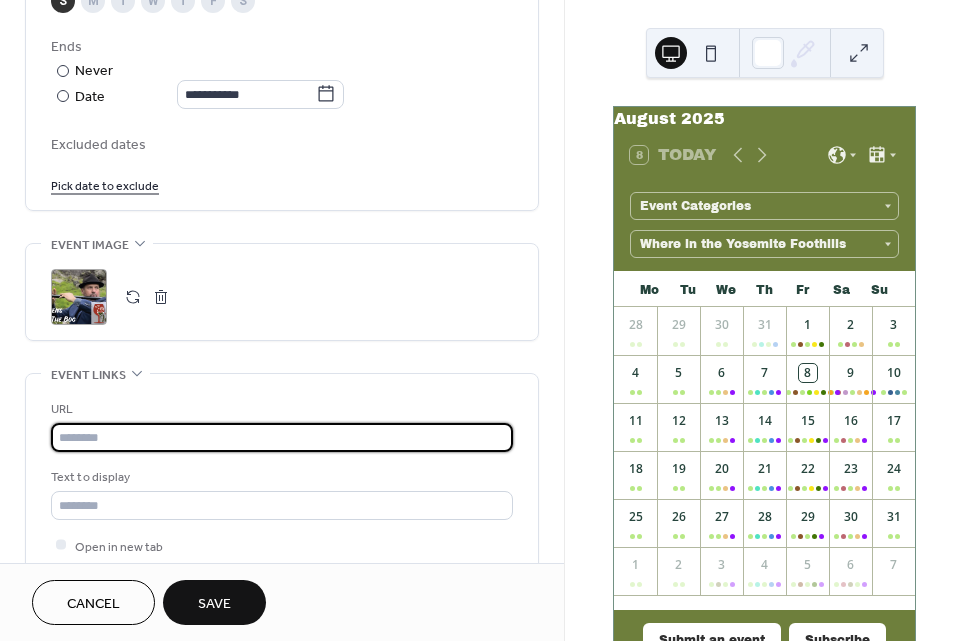 paste on "**********" 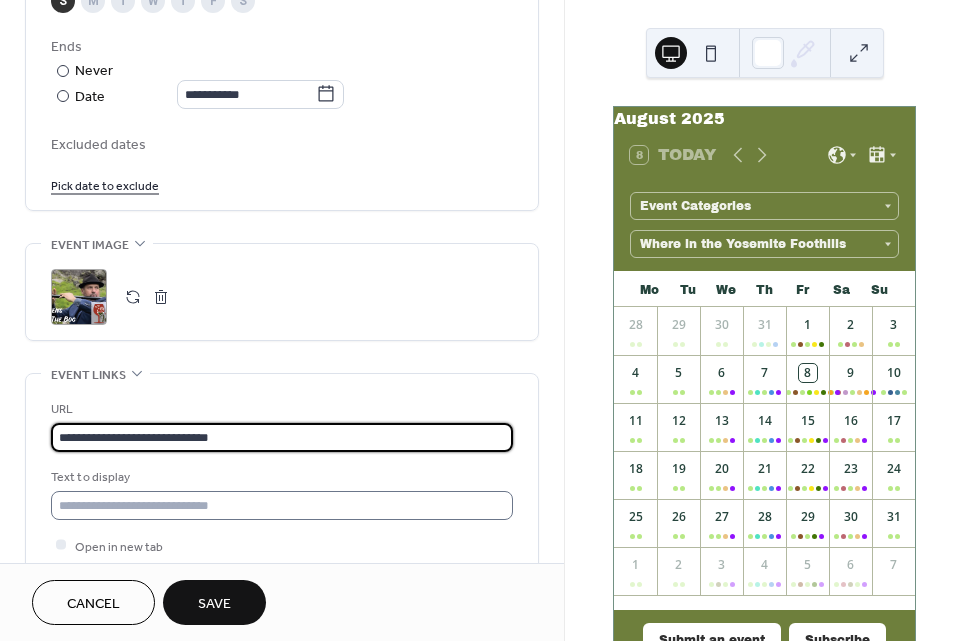 type on "**********" 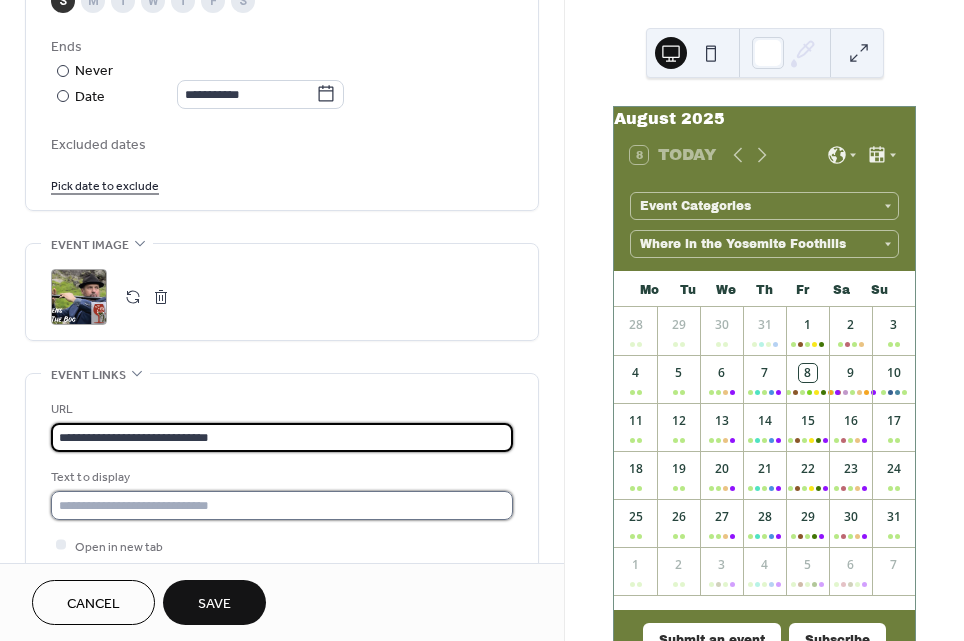click at bounding box center (282, 505) 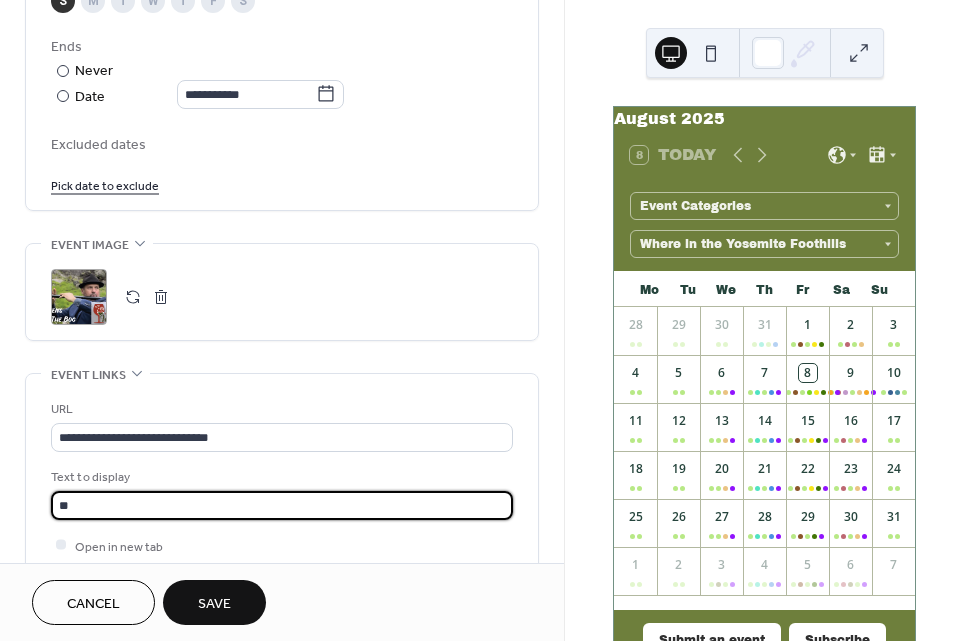 type on "*" 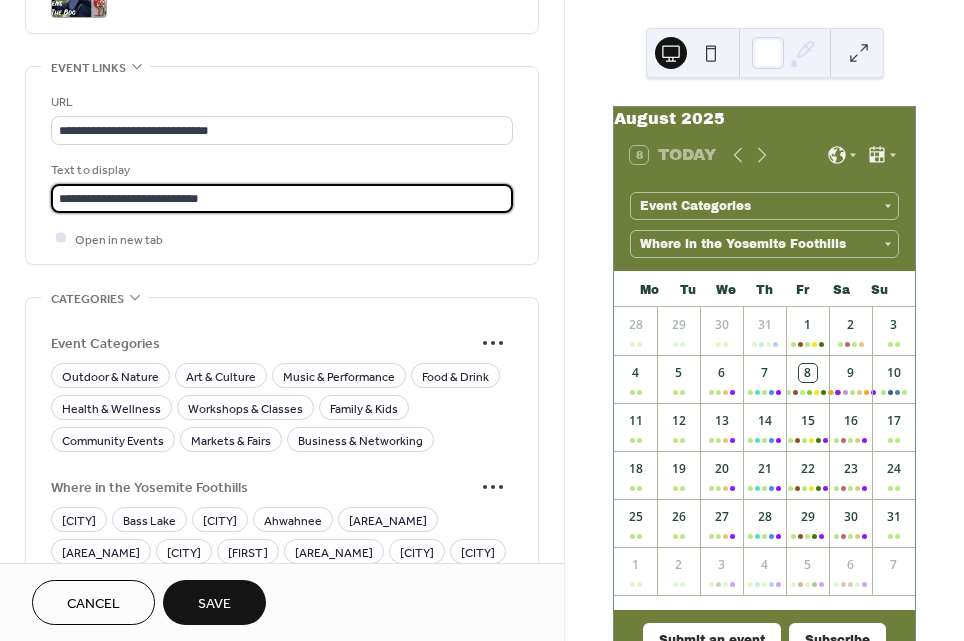 scroll, scrollTop: 1504, scrollLeft: 0, axis: vertical 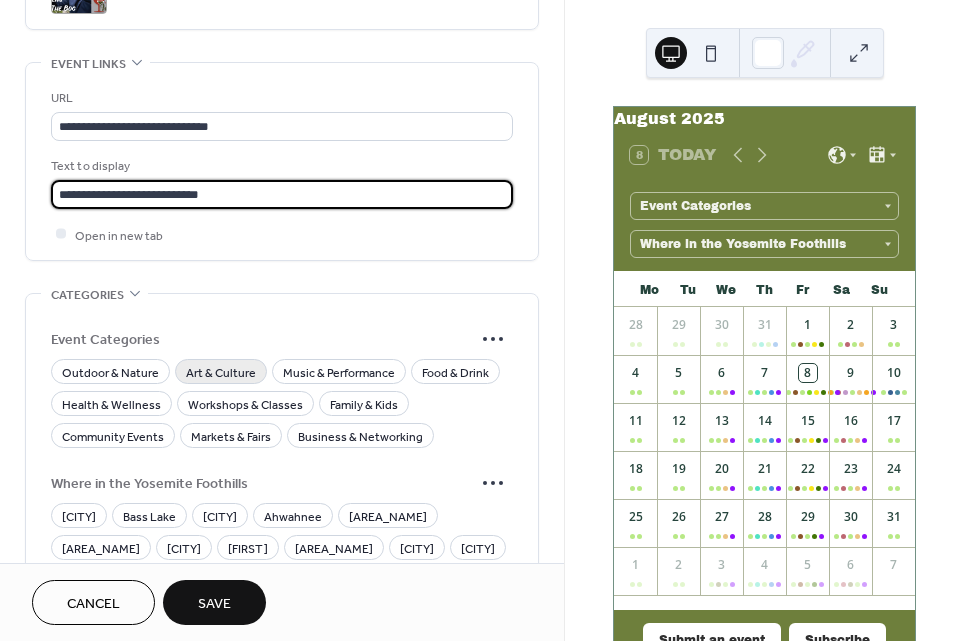 type on "**********" 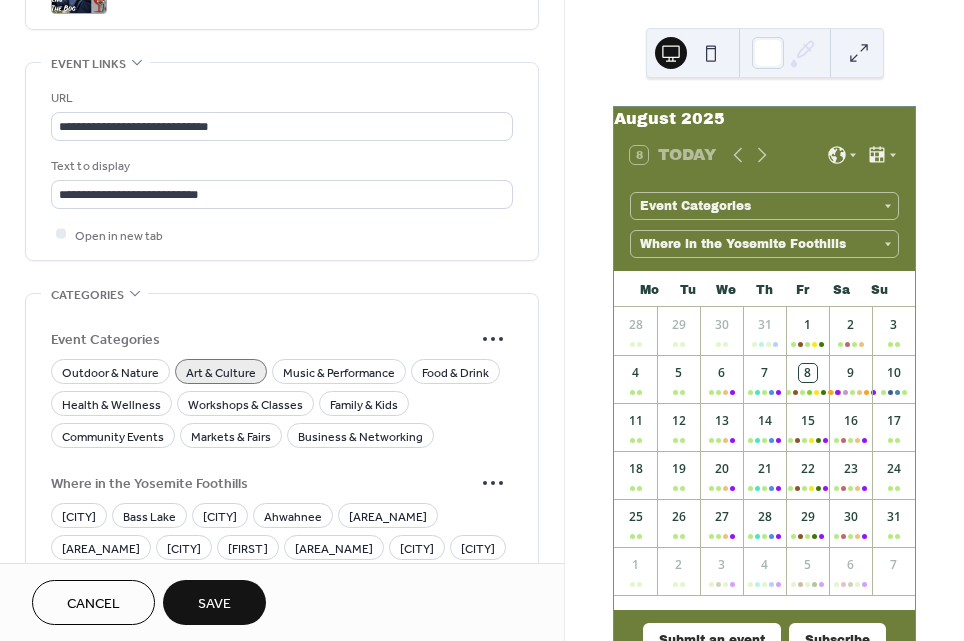 click on "Art & Culture" at bounding box center [221, 372] 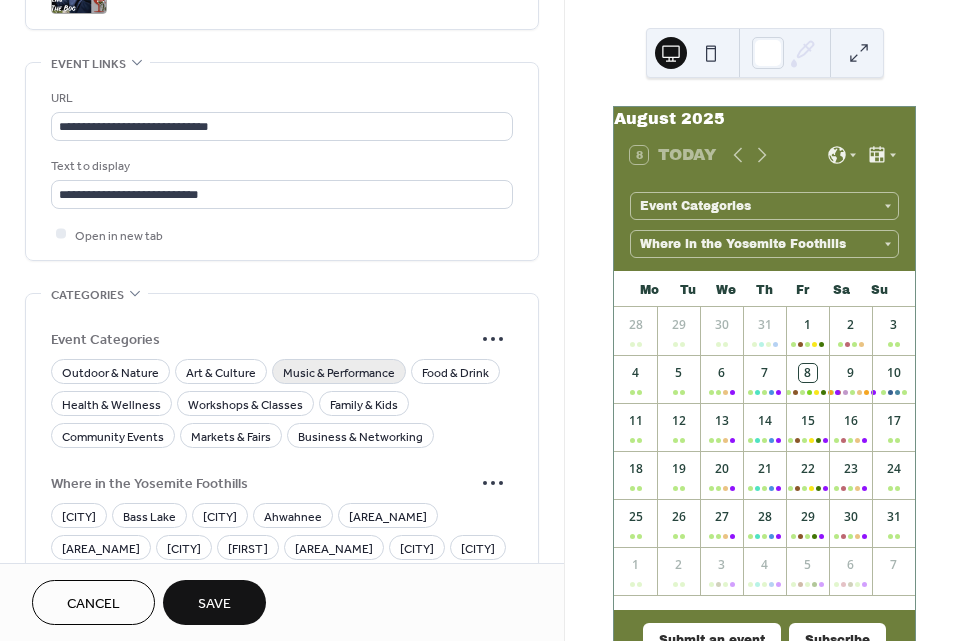 click on "Music & Performance" at bounding box center (339, 372) 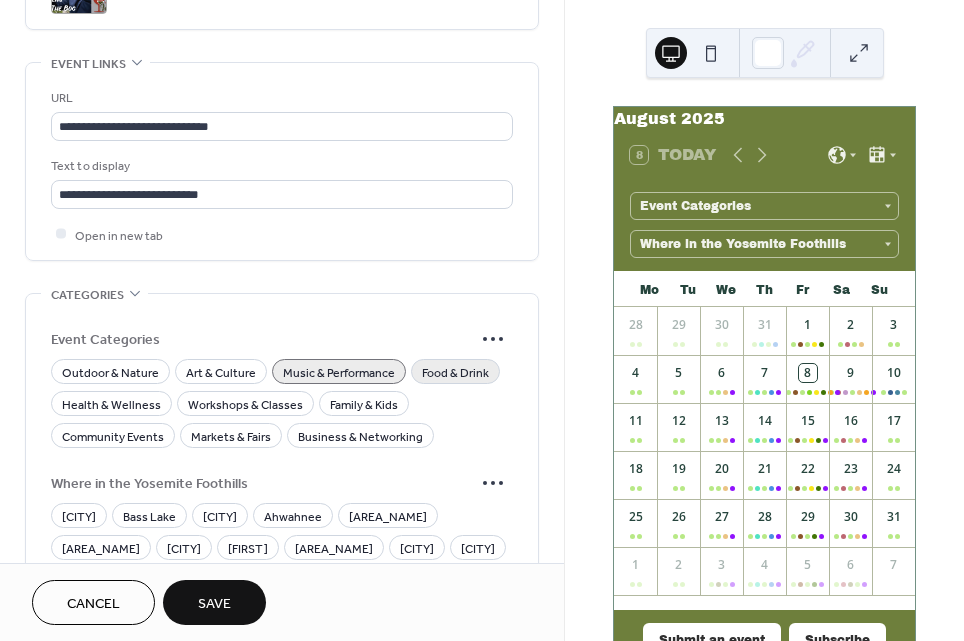 click on "Food & Drink" at bounding box center (455, 371) 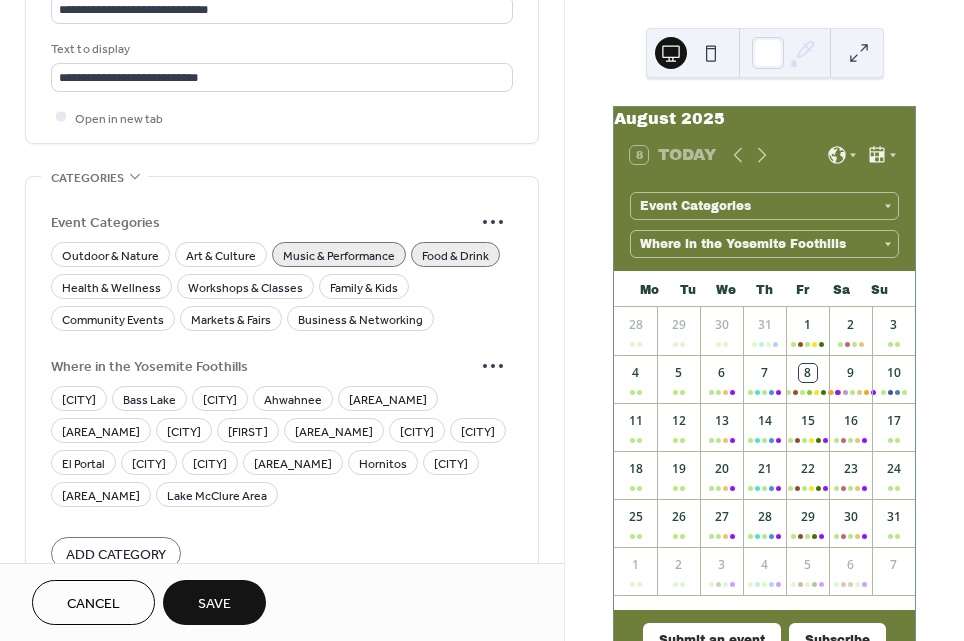 scroll, scrollTop: 1637, scrollLeft: 0, axis: vertical 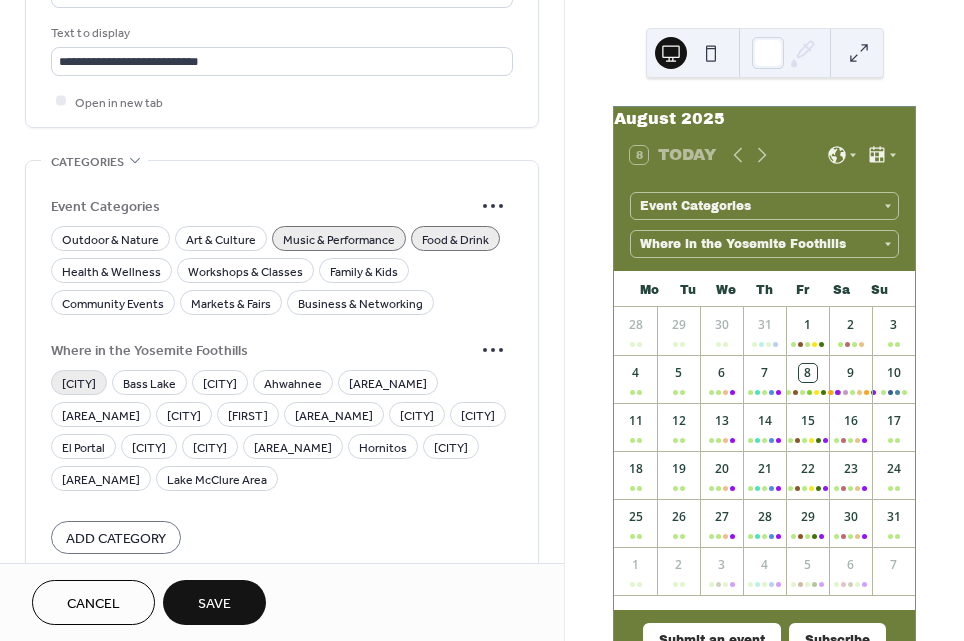 click on "[CITY]" at bounding box center (79, 383) 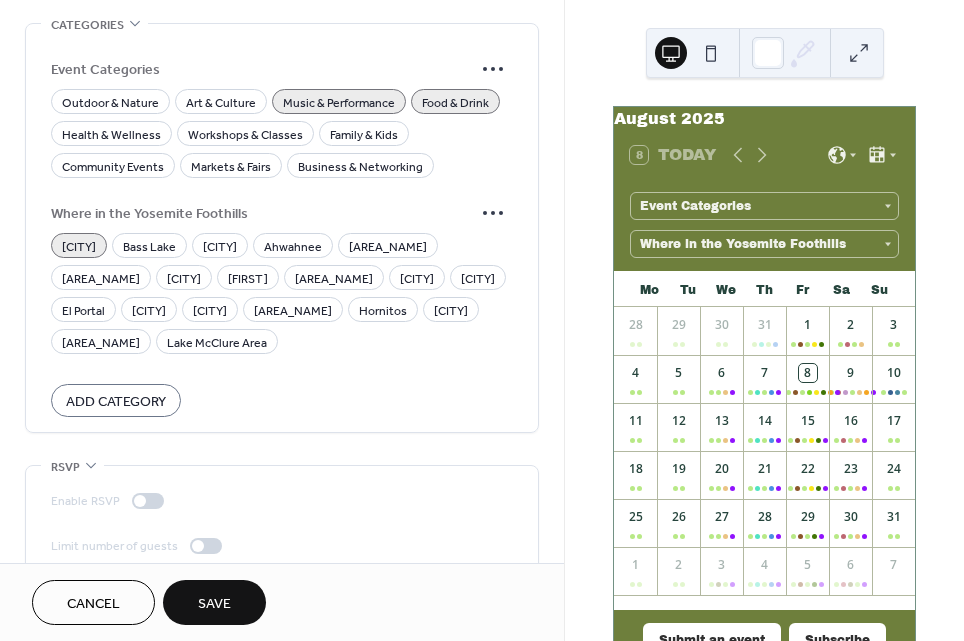 scroll, scrollTop: 1792, scrollLeft: 0, axis: vertical 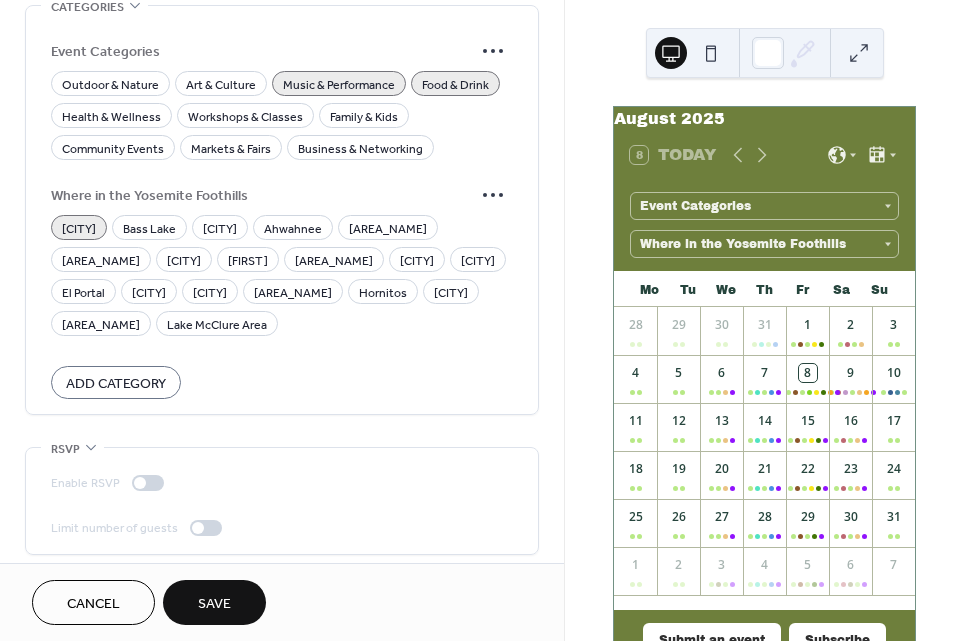 click on "Save" at bounding box center [214, 602] 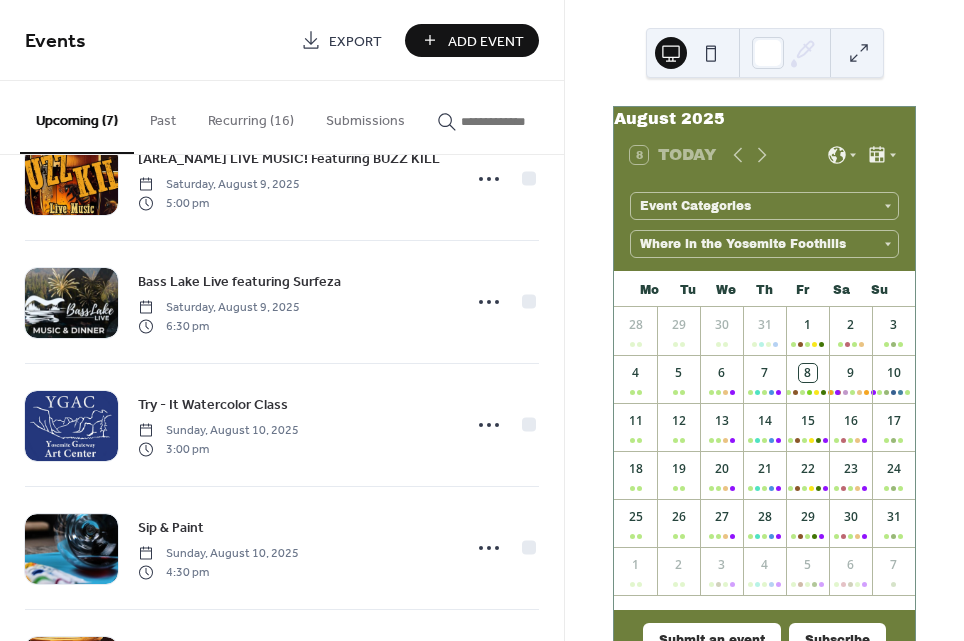 scroll, scrollTop: 0, scrollLeft: 0, axis: both 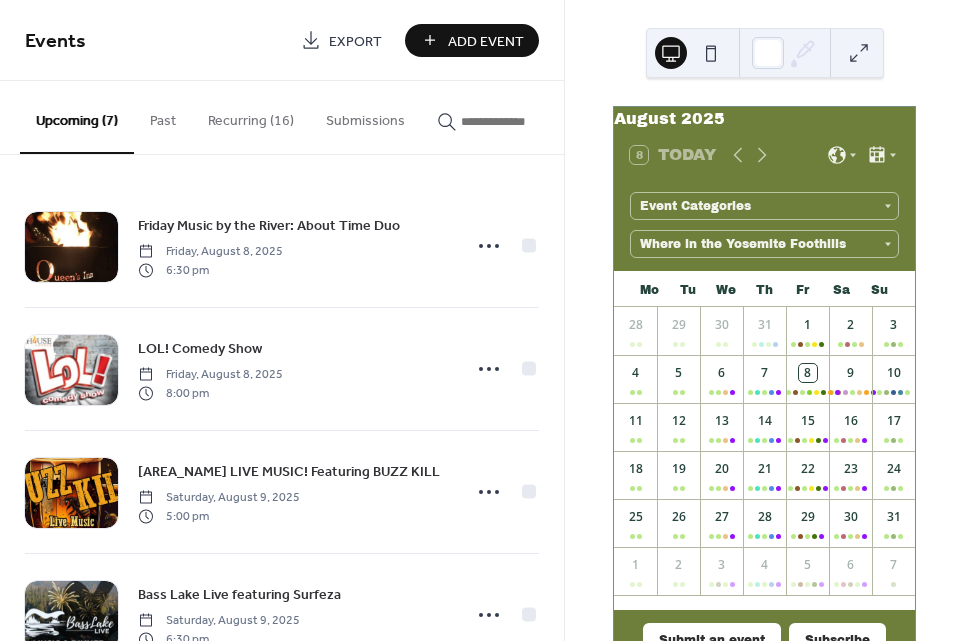 click at bounding box center (711, 53) 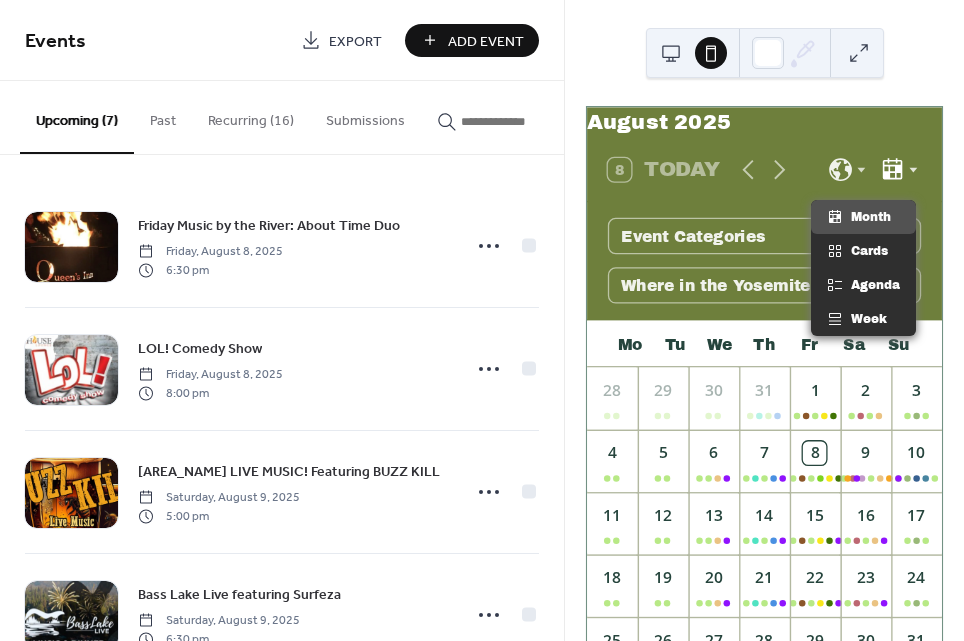 click 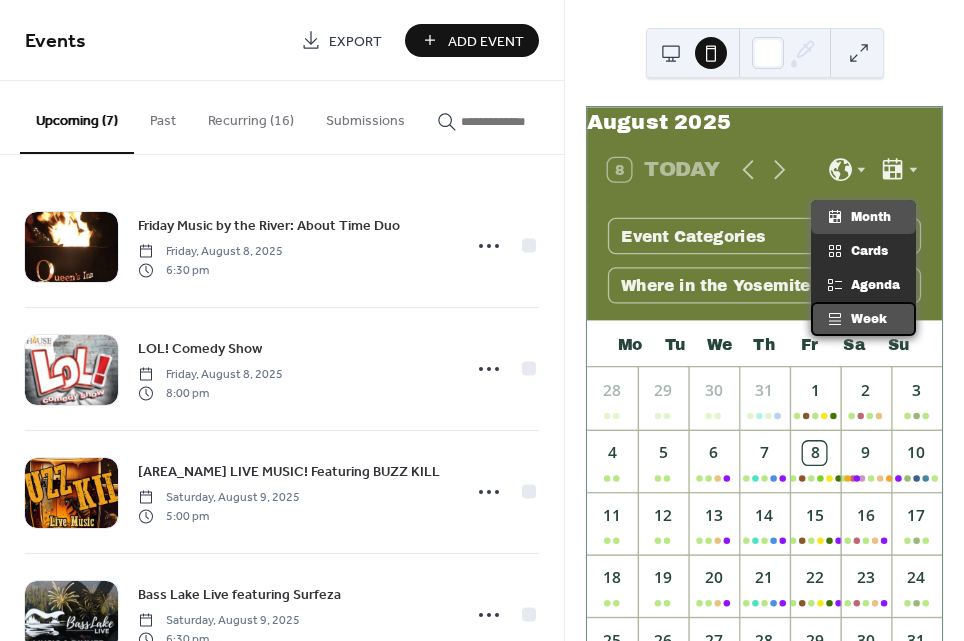 click on "Week" at bounding box center [869, 319] 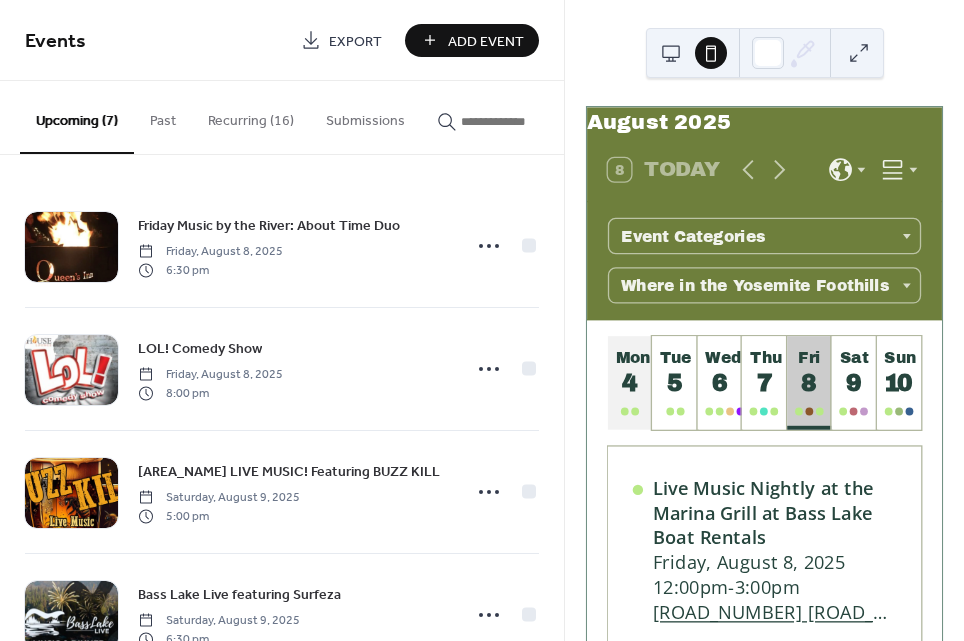 click on "4" at bounding box center (629, 383) 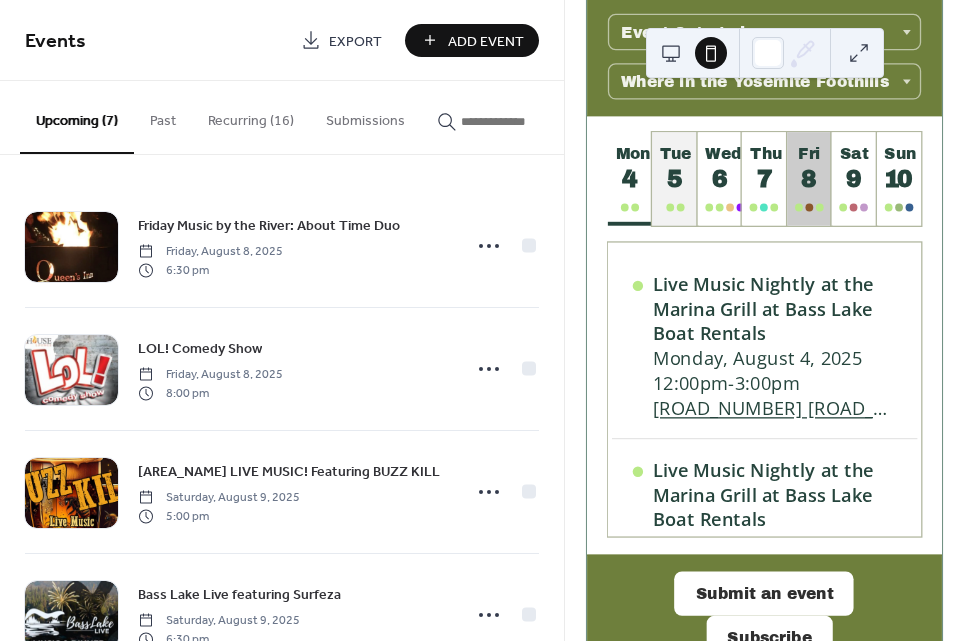 scroll, scrollTop: 206, scrollLeft: 0, axis: vertical 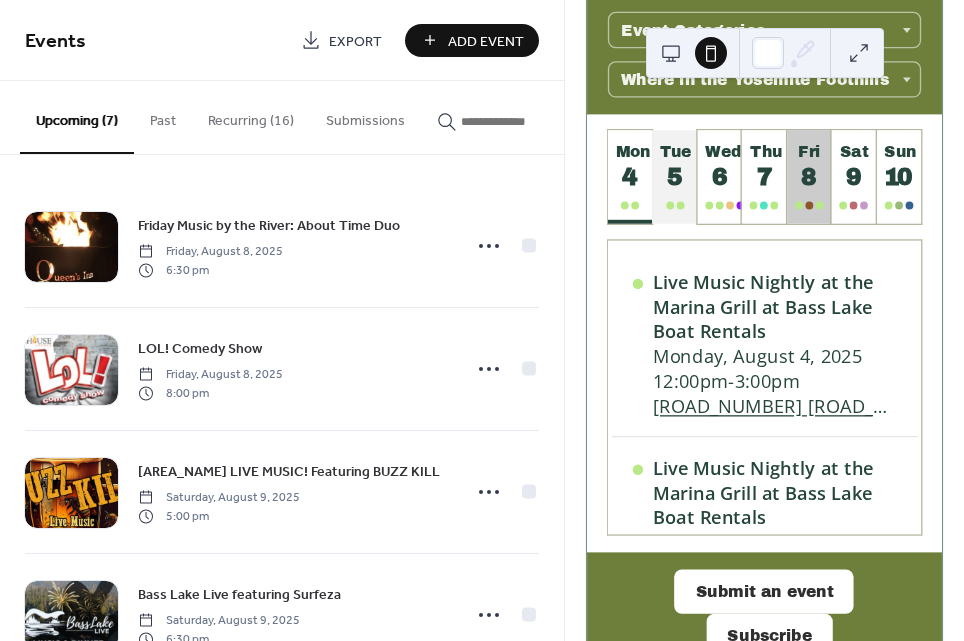 click on "[DAY] [NUMBER]" at bounding box center (675, 177) 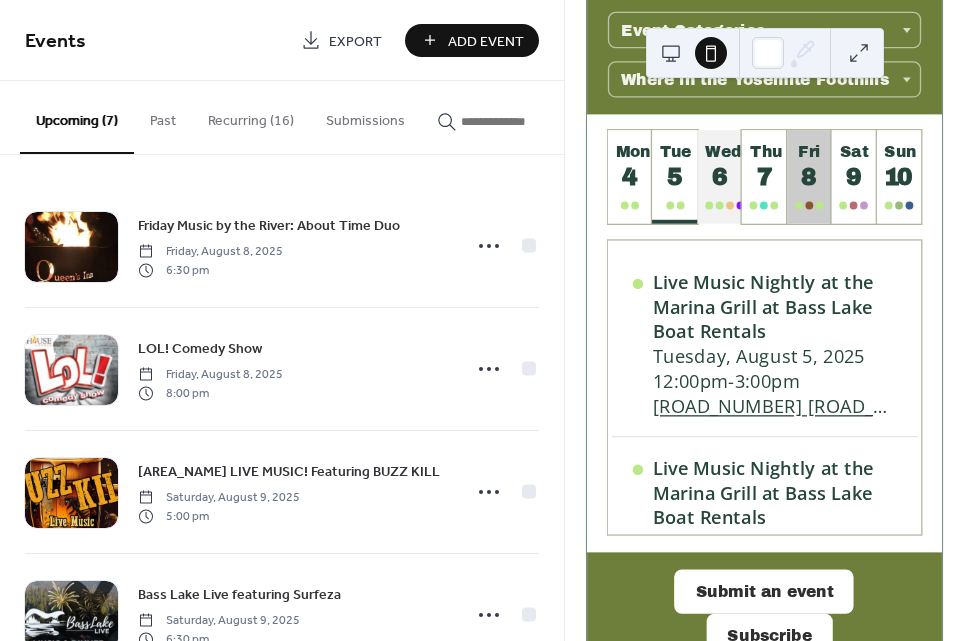 click on "6" at bounding box center (719, 177) 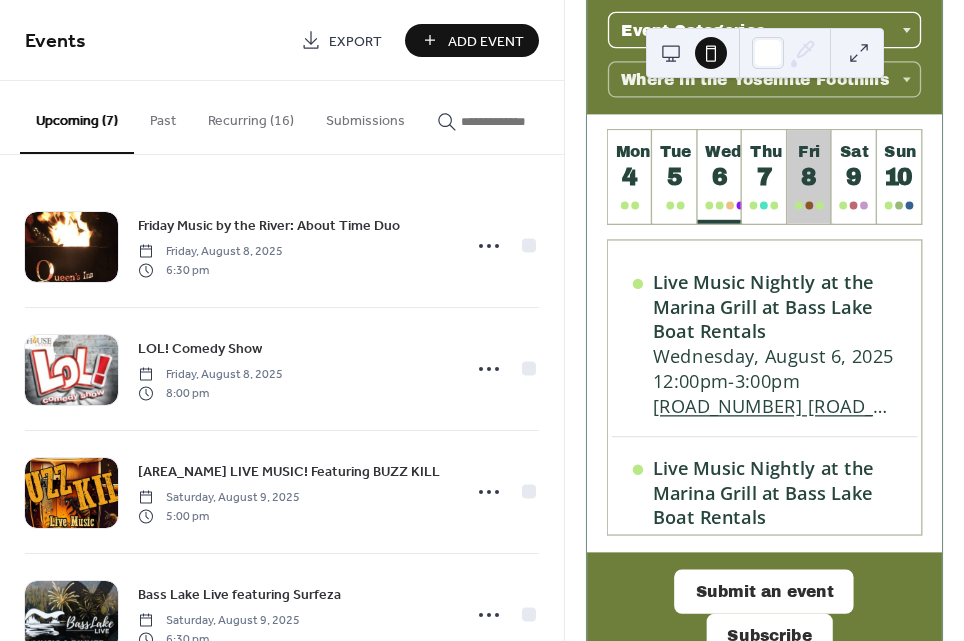 click on "Event Categories" at bounding box center (764, 30) 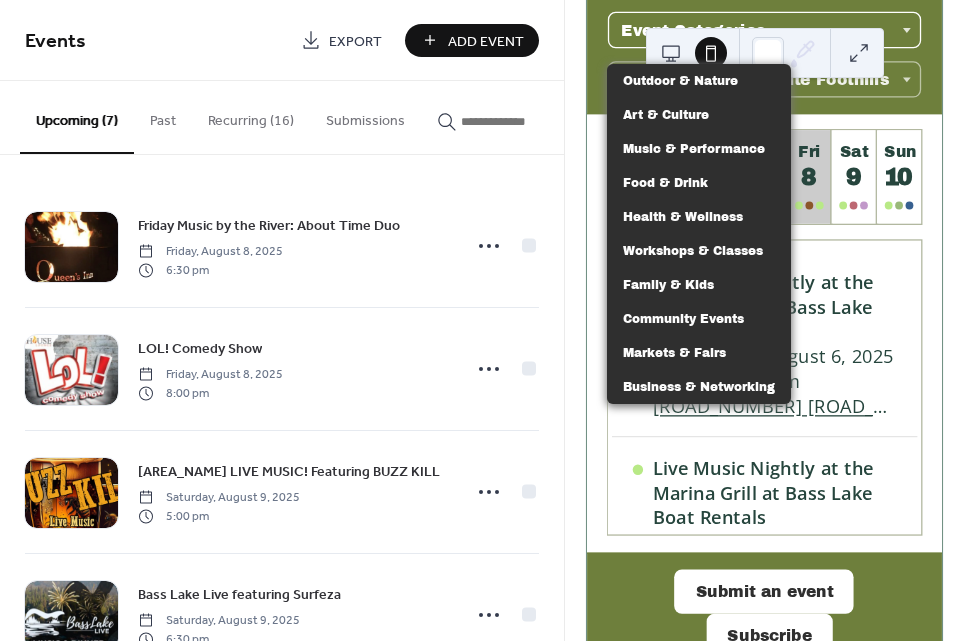 click on "Event Categories" at bounding box center [764, 30] 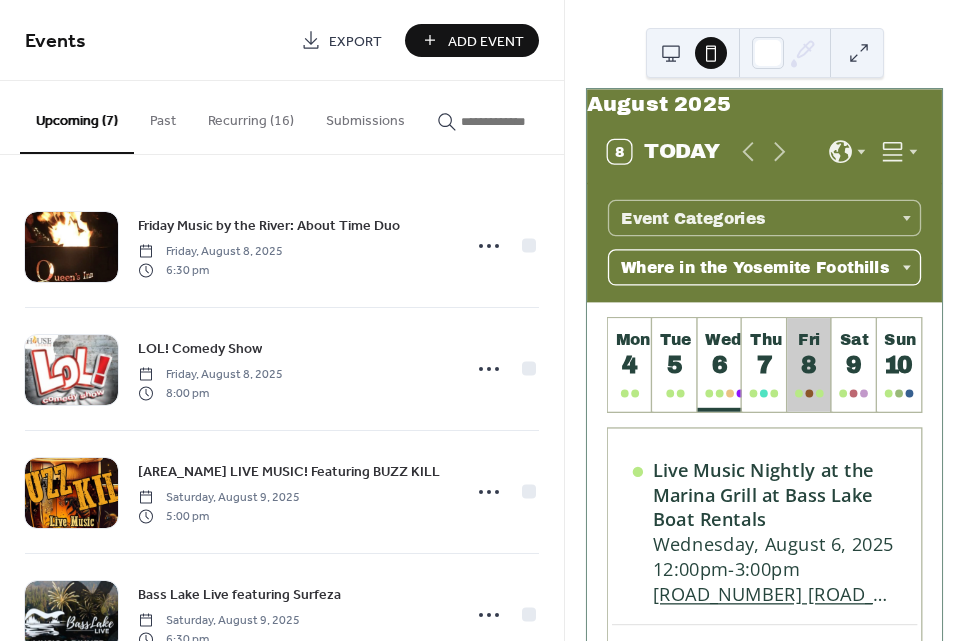 scroll, scrollTop: 0, scrollLeft: 0, axis: both 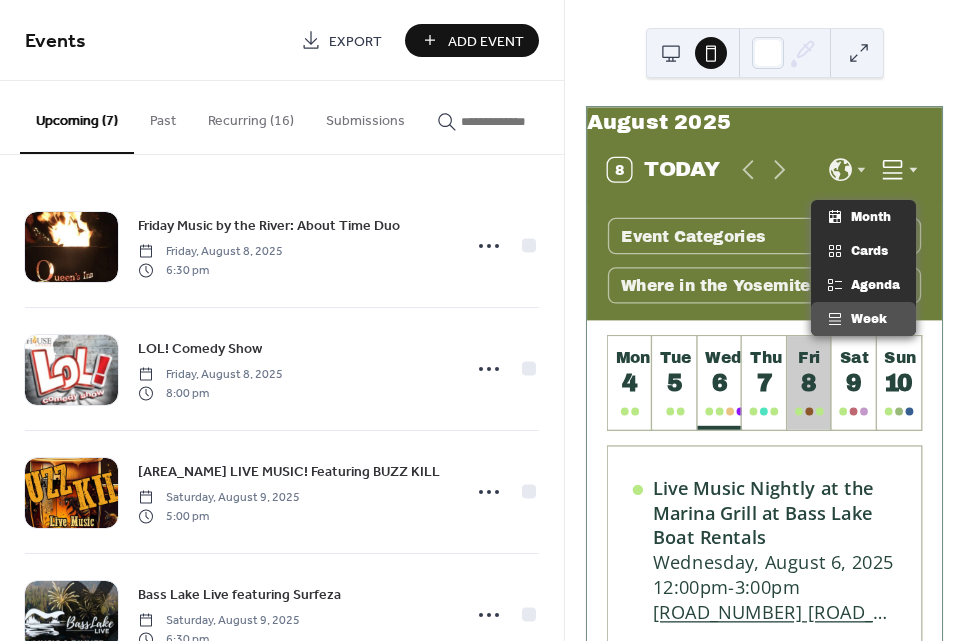 click 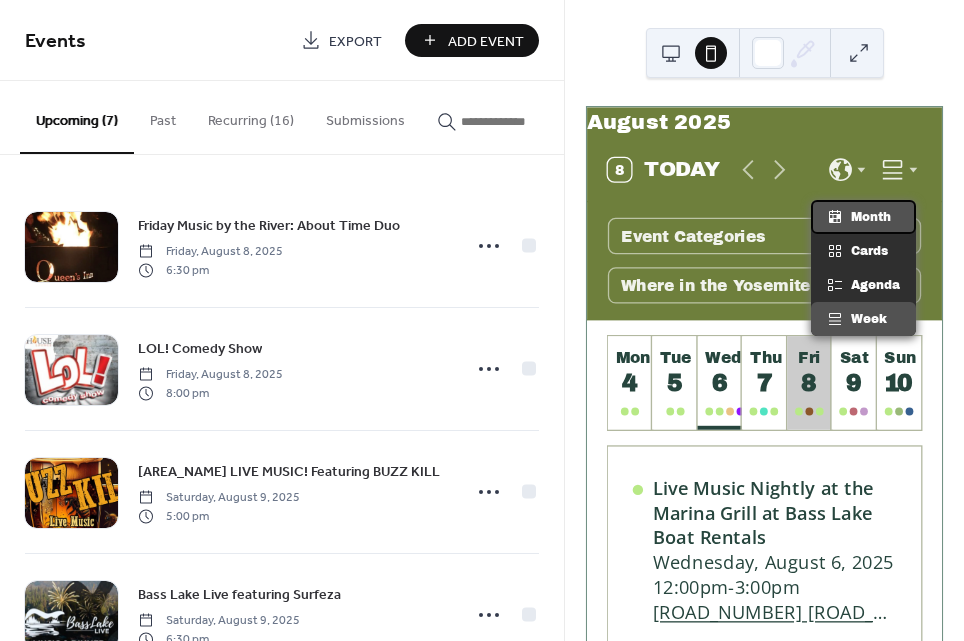 click on "Month" at bounding box center [871, 217] 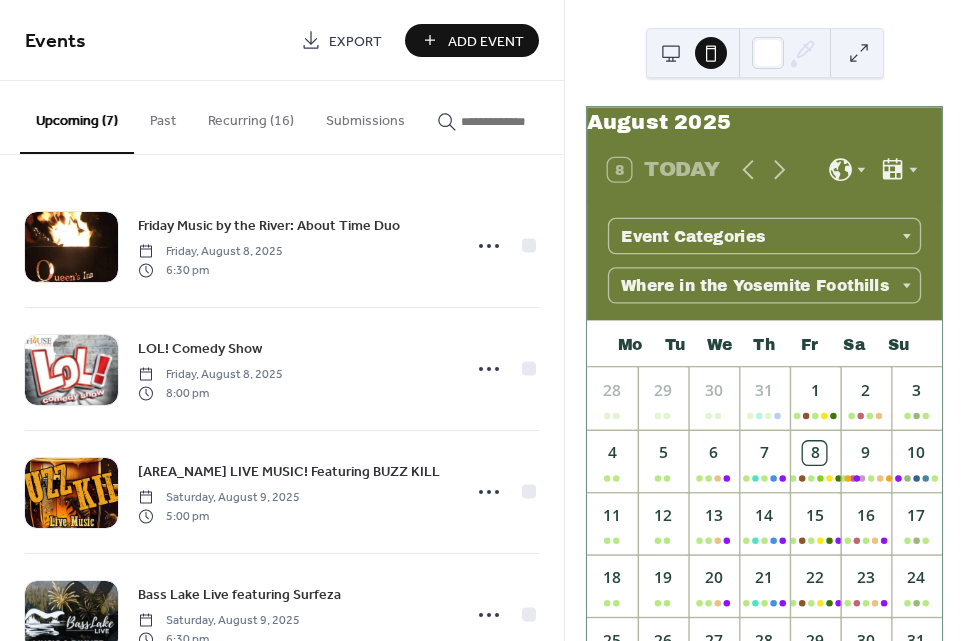click on "Add Event" at bounding box center (486, 41) 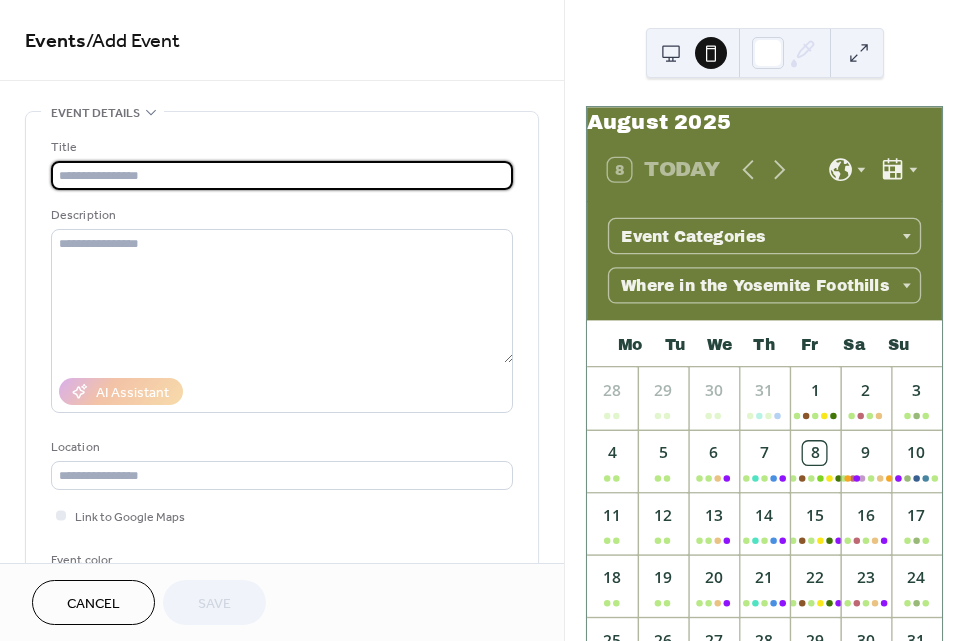 paste on "**********" 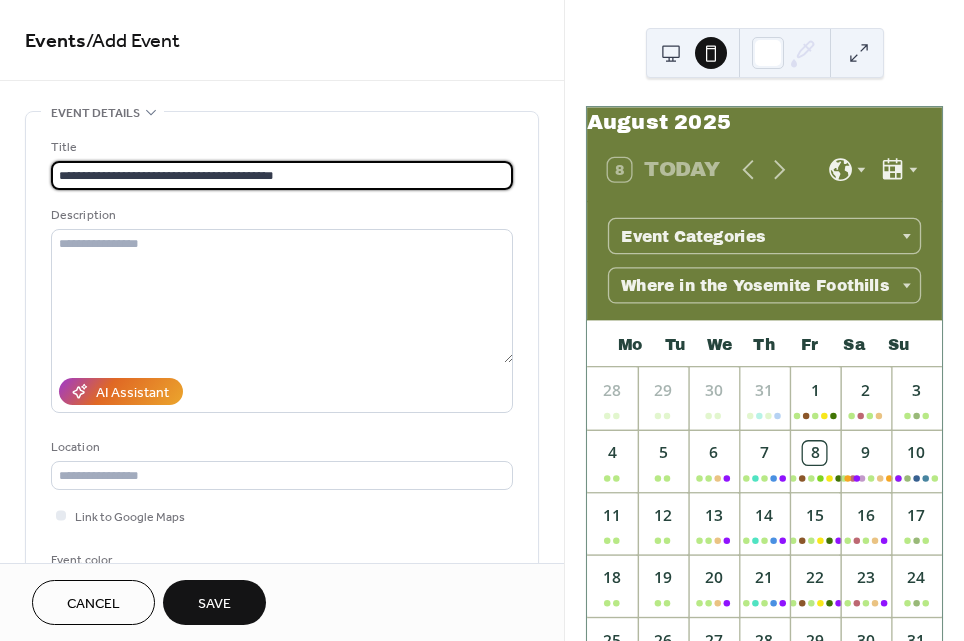 type on "**********" 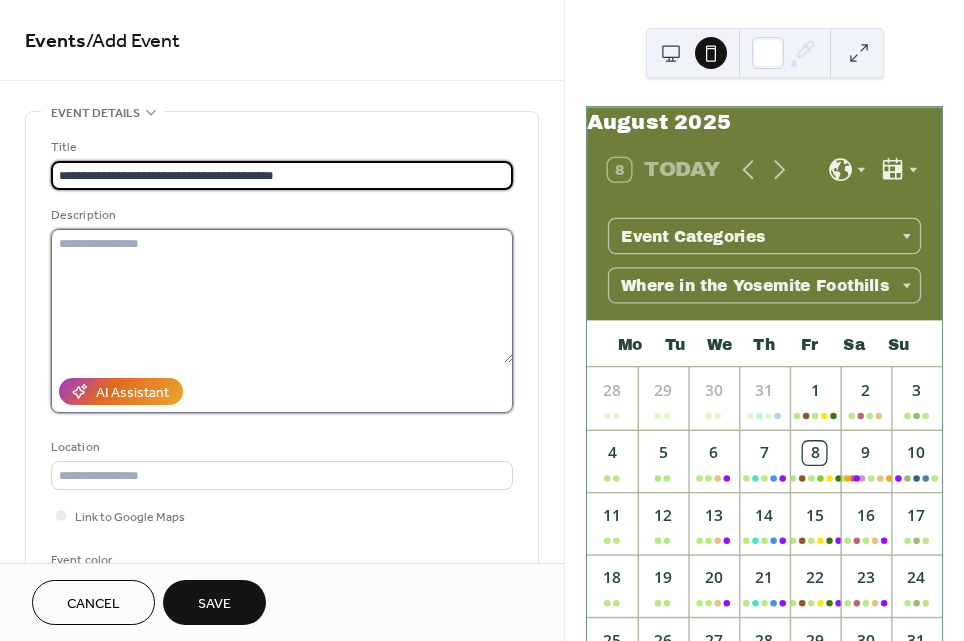 click at bounding box center [282, 296] 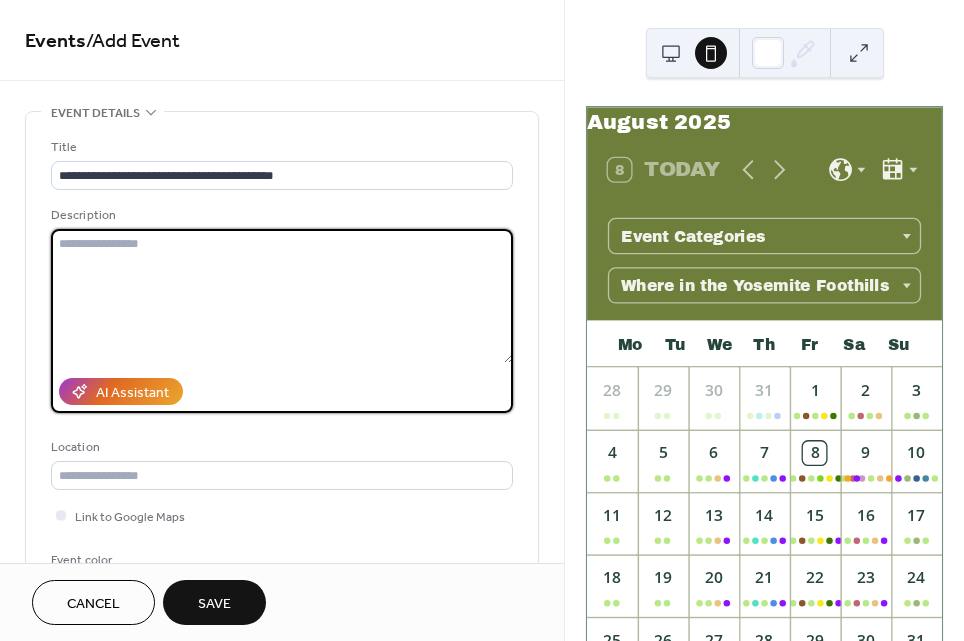 paste on "**********" 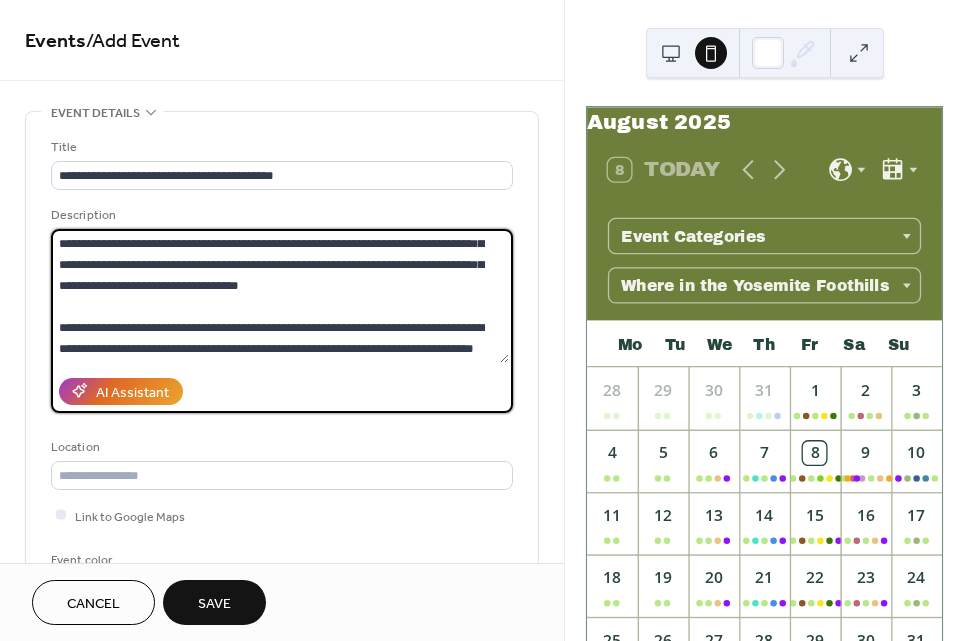 scroll, scrollTop: 167, scrollLeft: 0, axis: vertical 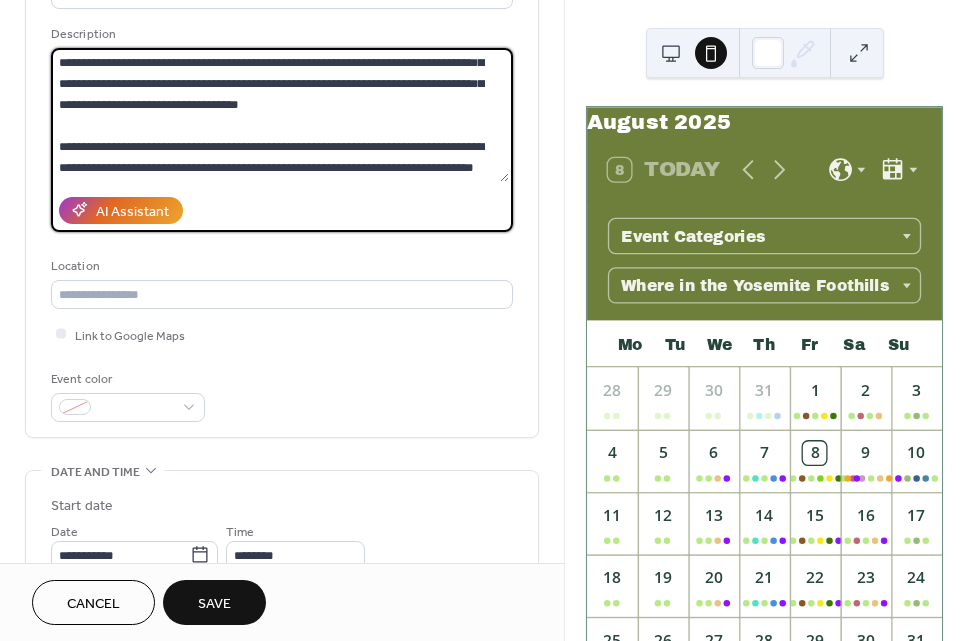 type on "**********" 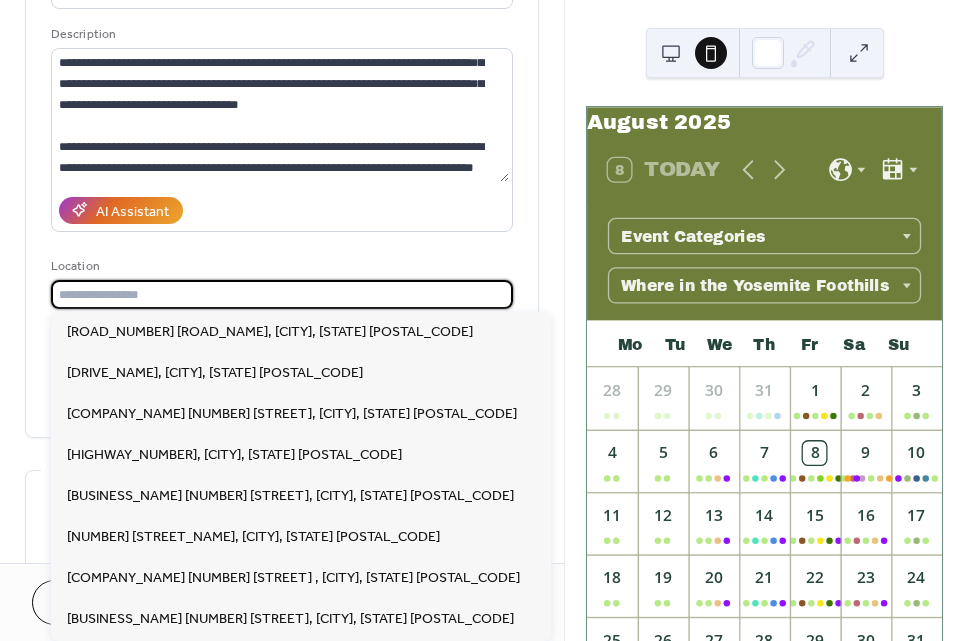 click at bounding box center (282, 294) 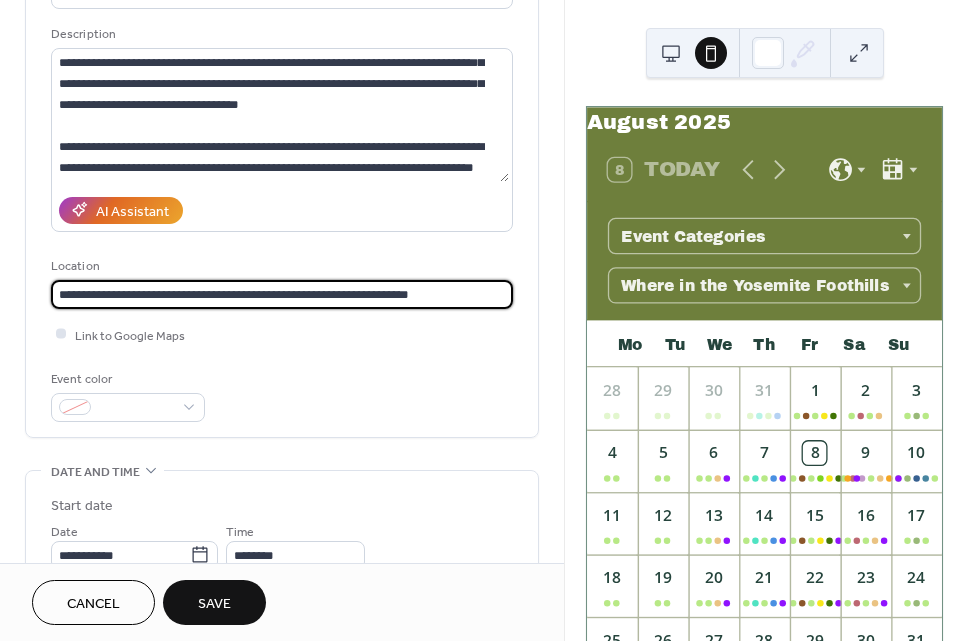 type on "**********" 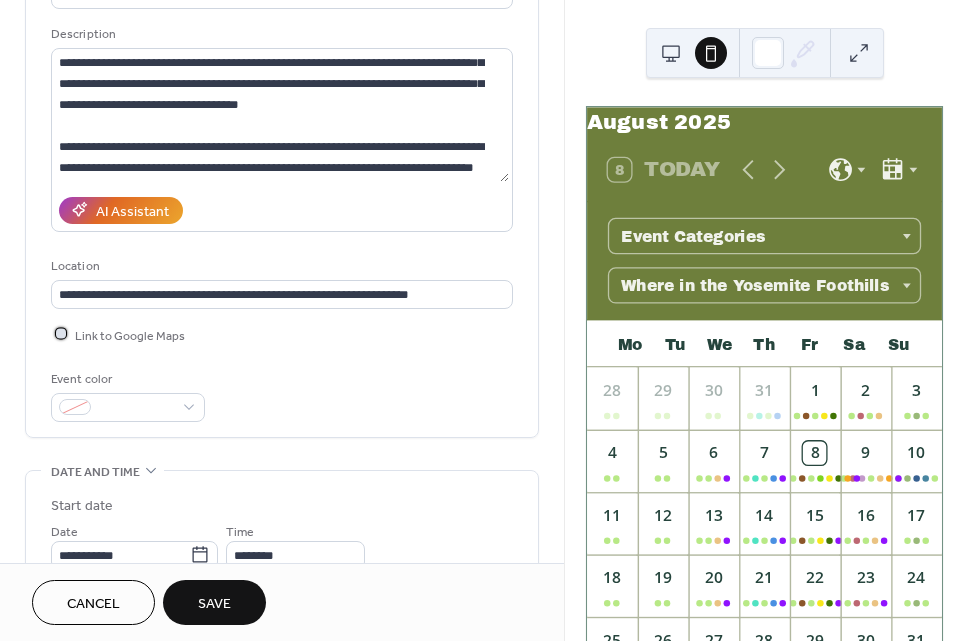 click at bounding box center [61, 334] 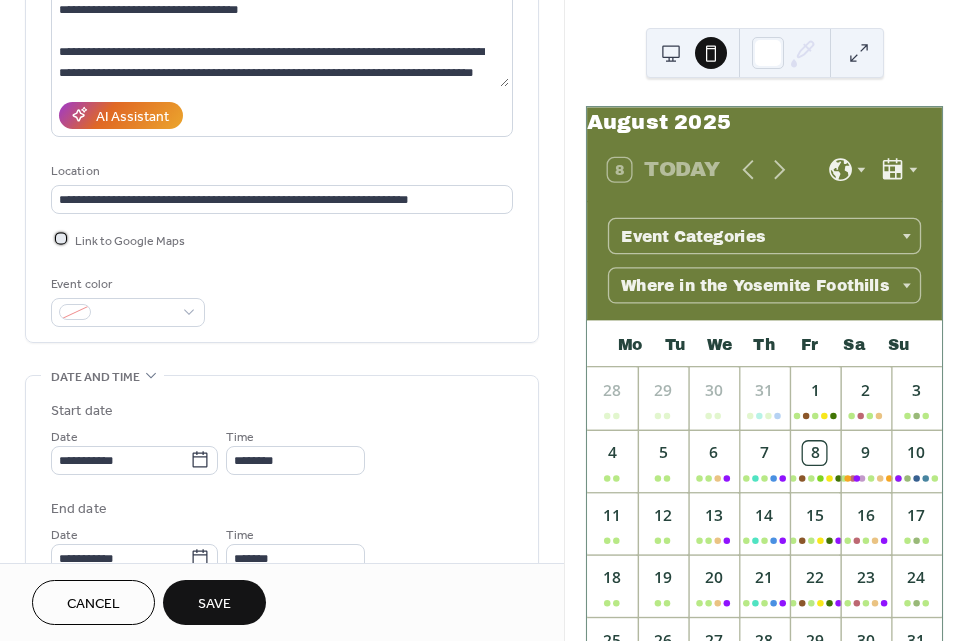 scroll, scrollTop: 281, scrollLeft: 0, axis: vertical 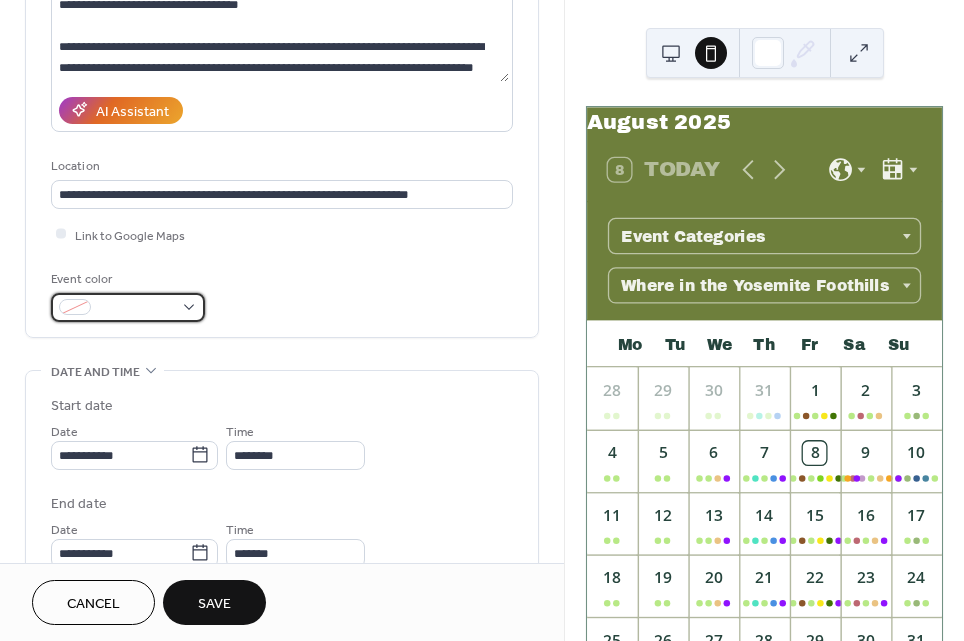 click at bounding box center [136, 308] 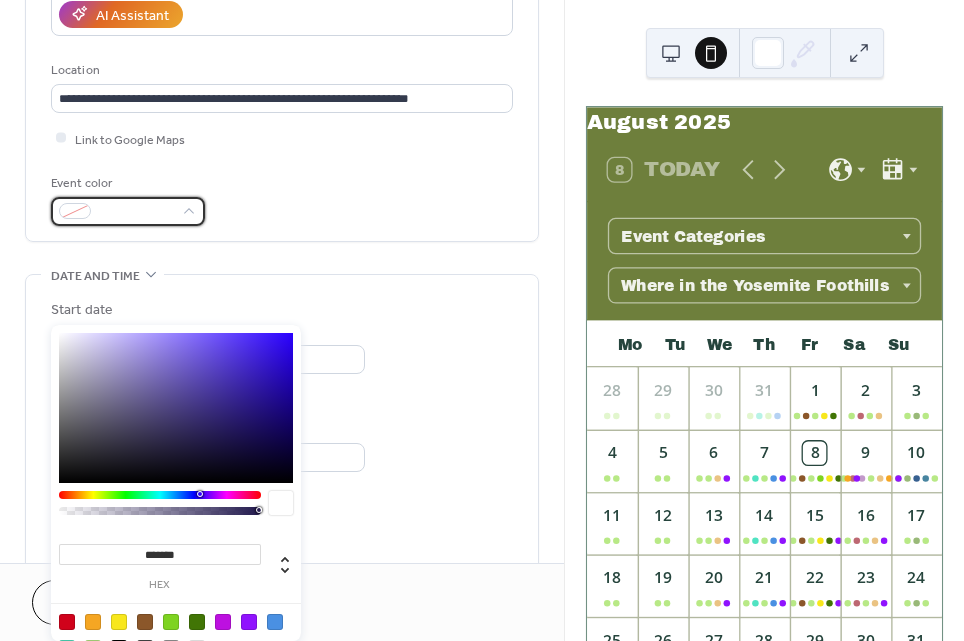 scroll, scrollTop: 380, scrollLeft: 0, axis: vertical 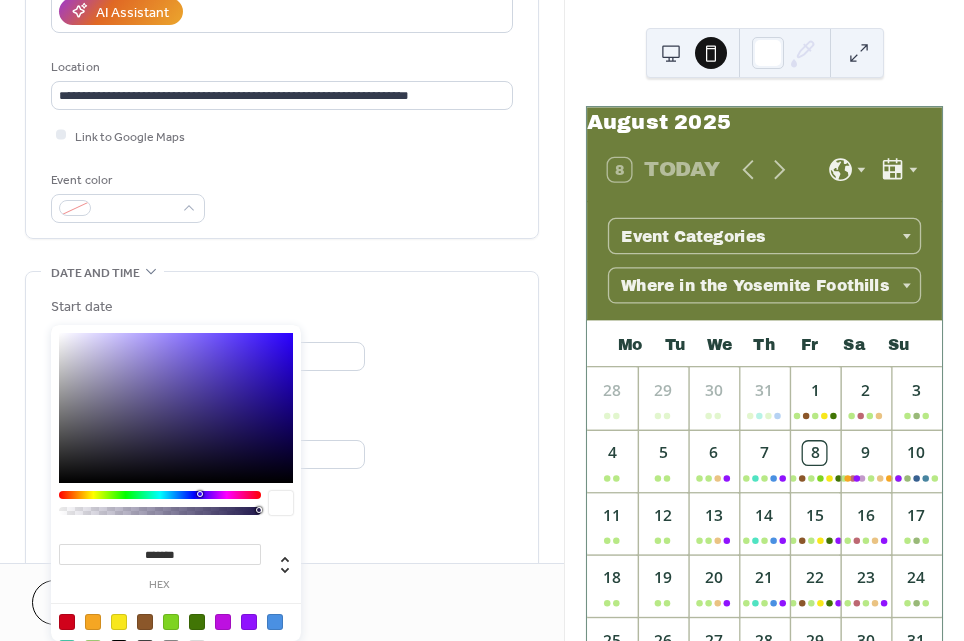 click at bounding box center [176, 408] 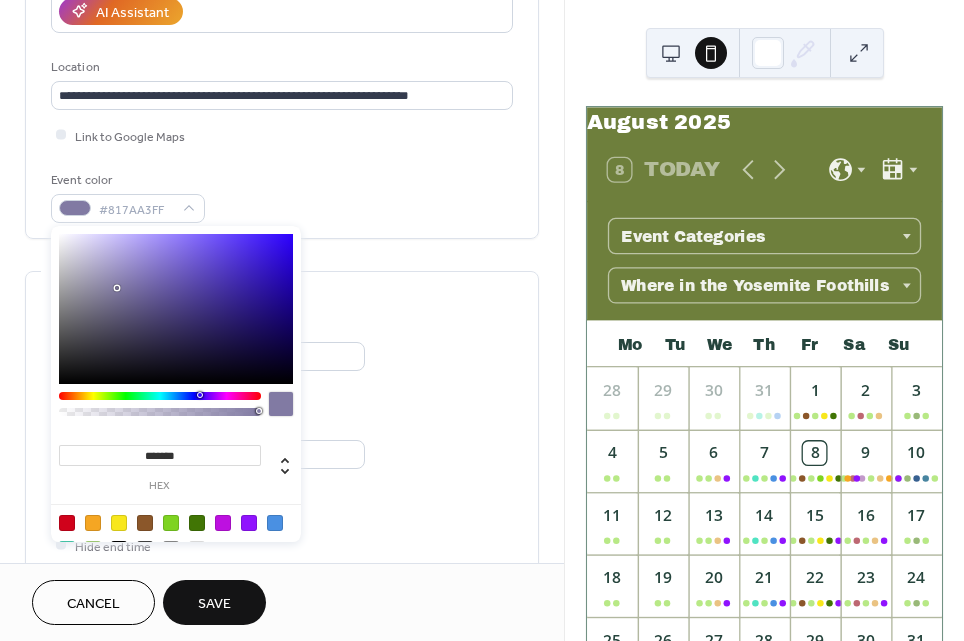 click at bounding box center (176, 309) 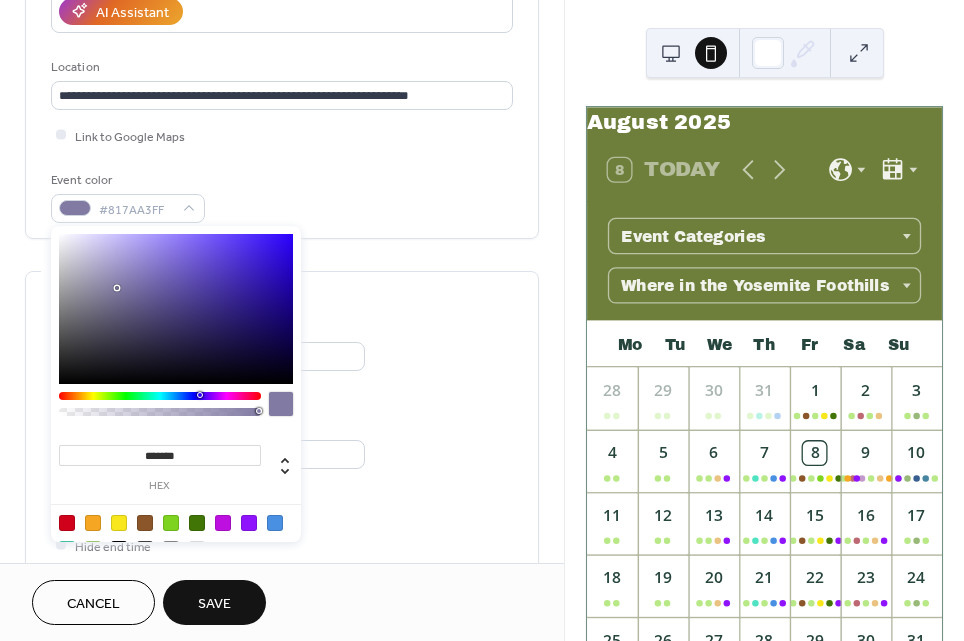type on "*******" 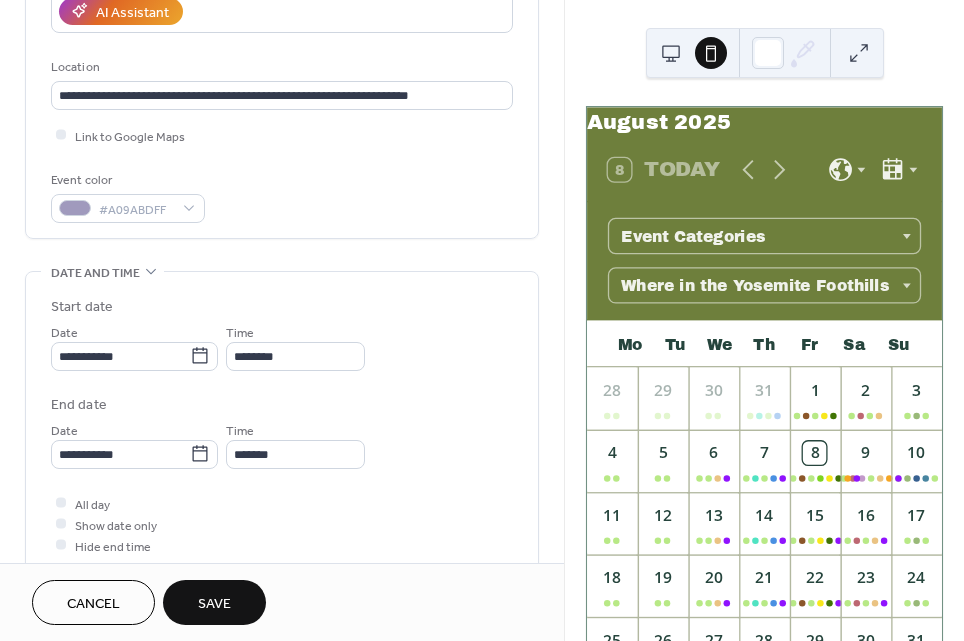 click on "Event color [HEX_COLOR]" at bounding box center [282, 196] 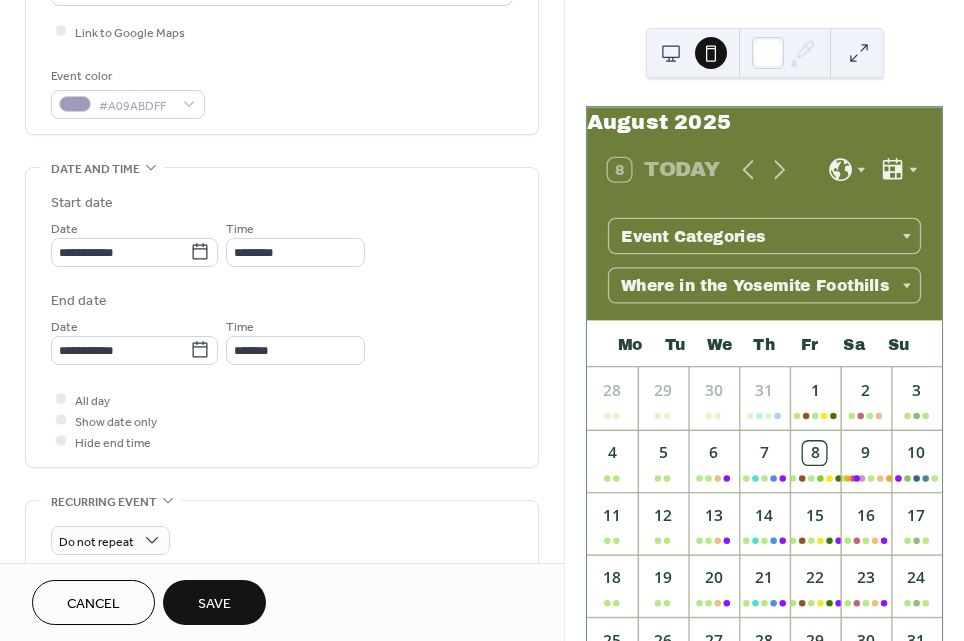 scroll, scrollTop: 487, scrollLeft: 0, axis: vertical 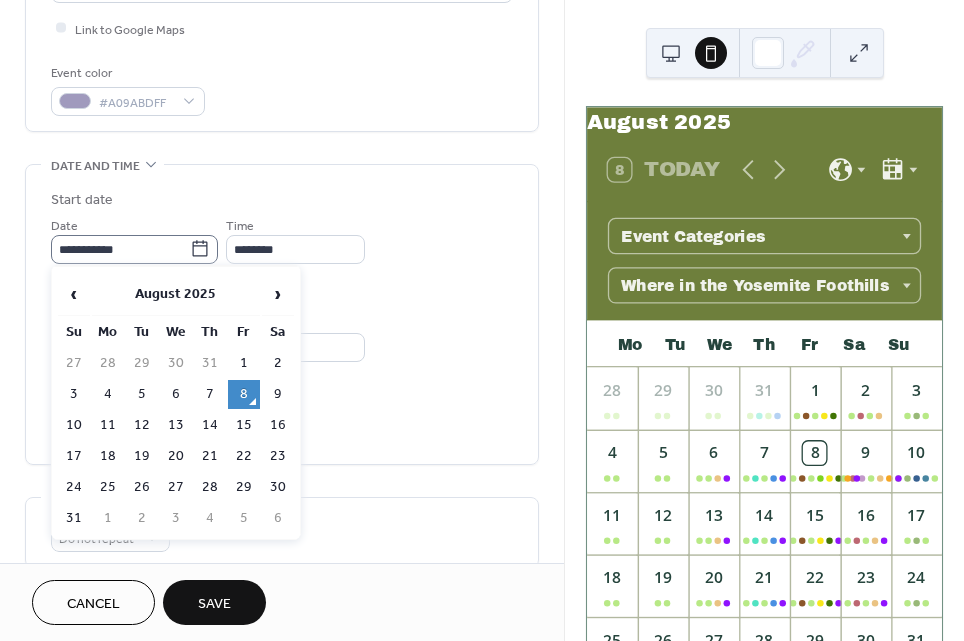 click 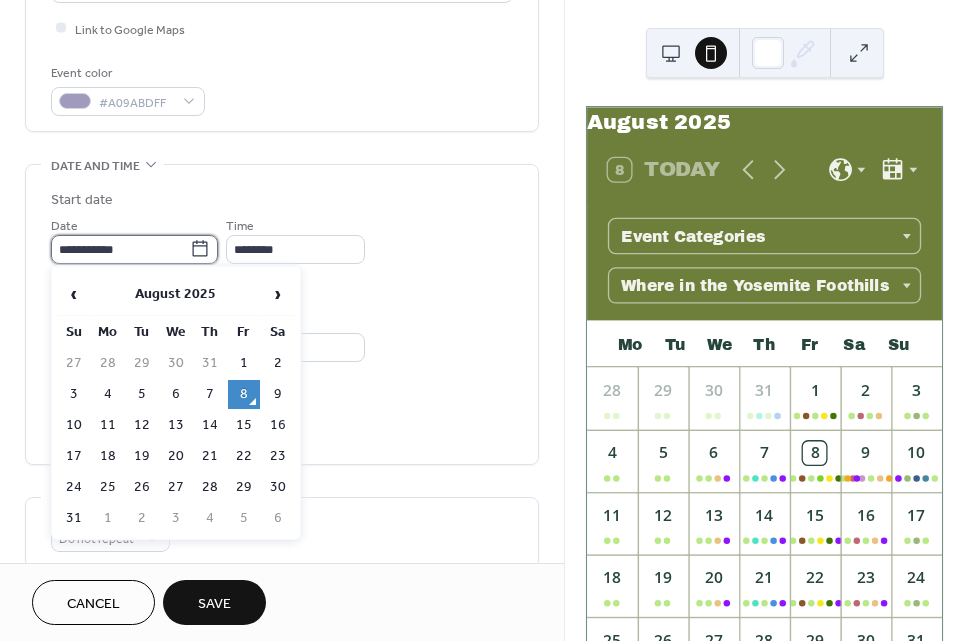 click on "**********" at bounding box center [120, 249] 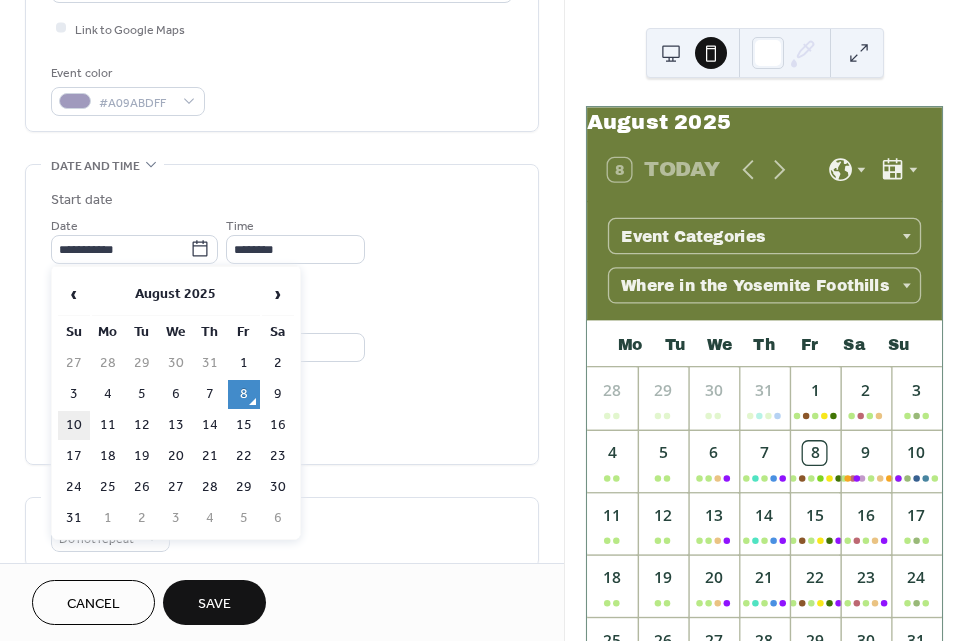 click on "10" at bounding box center (74, 425) 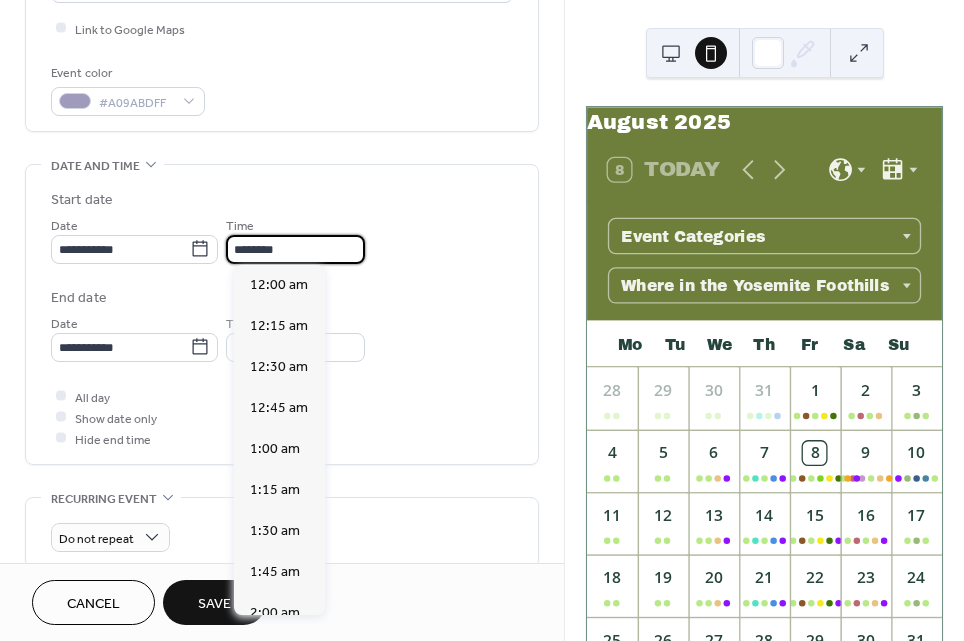 click on "********" at bounding box center (295, 249) 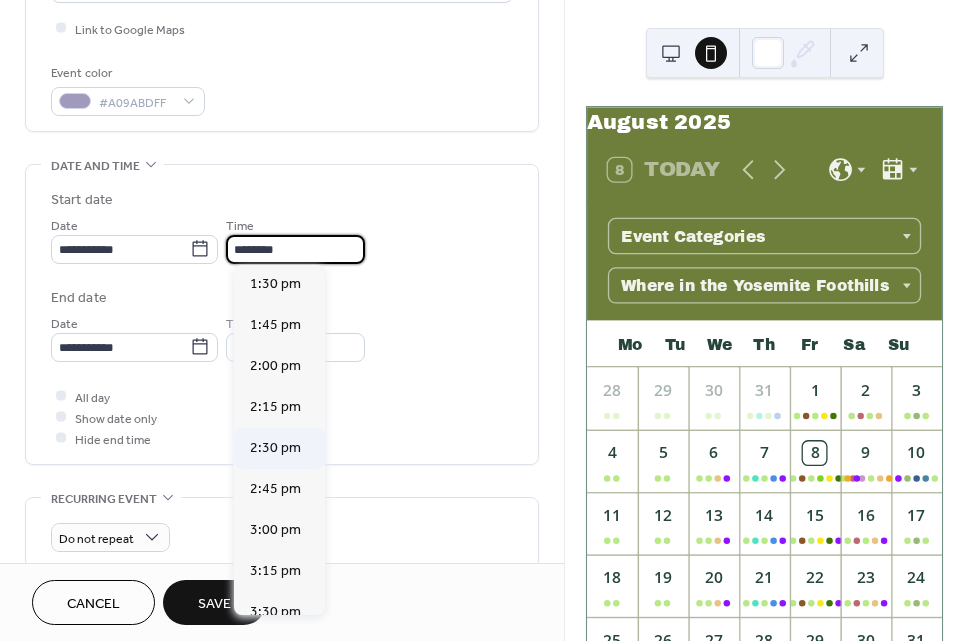 scroll, scrollTop: 2220, scrollLeft: 0, axis: vertical 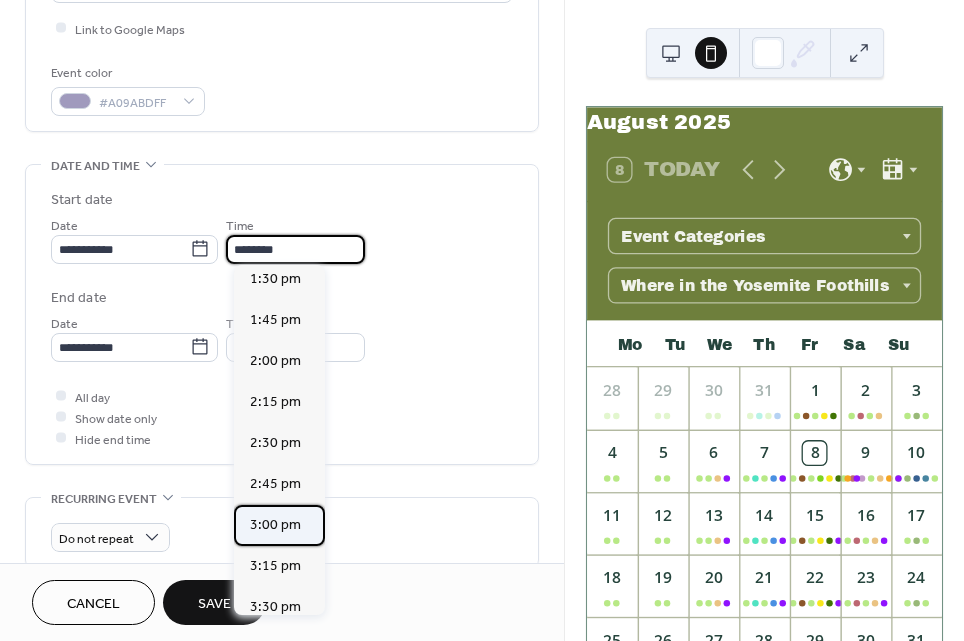 click on "3:00 pm" at bounding box center [275, 525] 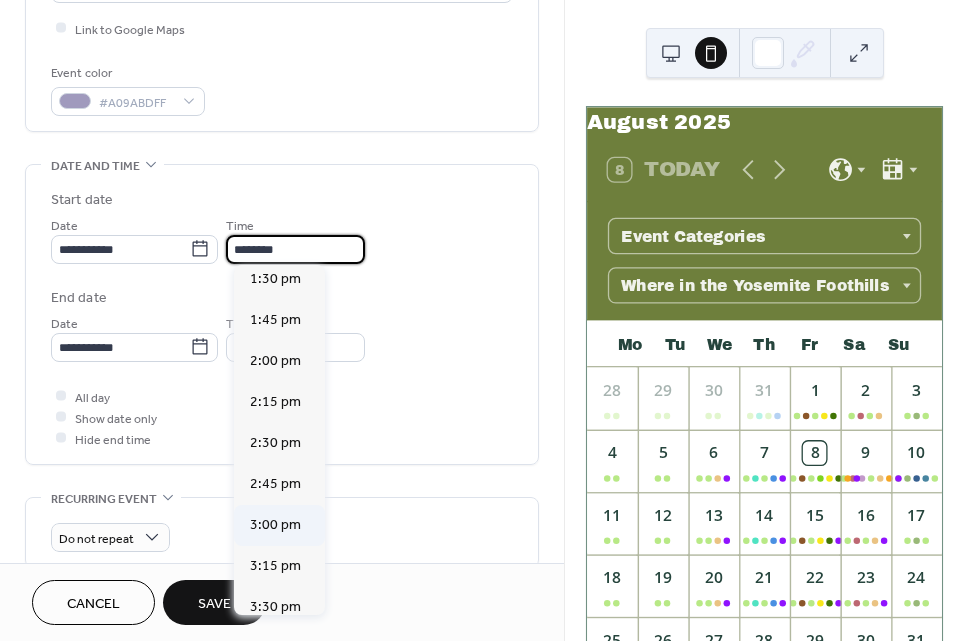 type on "*******" 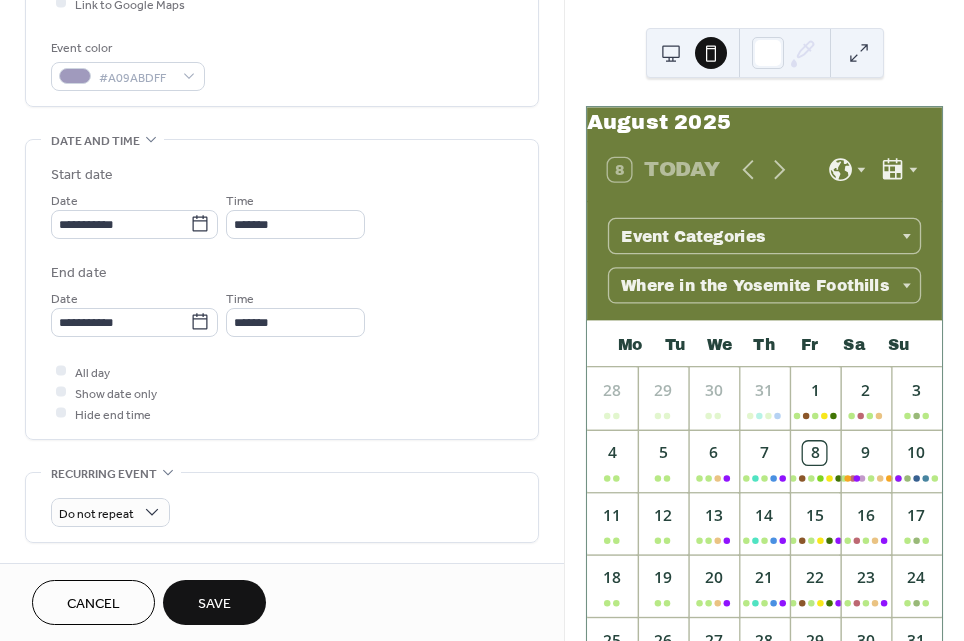 scroll, scrollTop: 516, scrollLeft: 0, axis: vertical 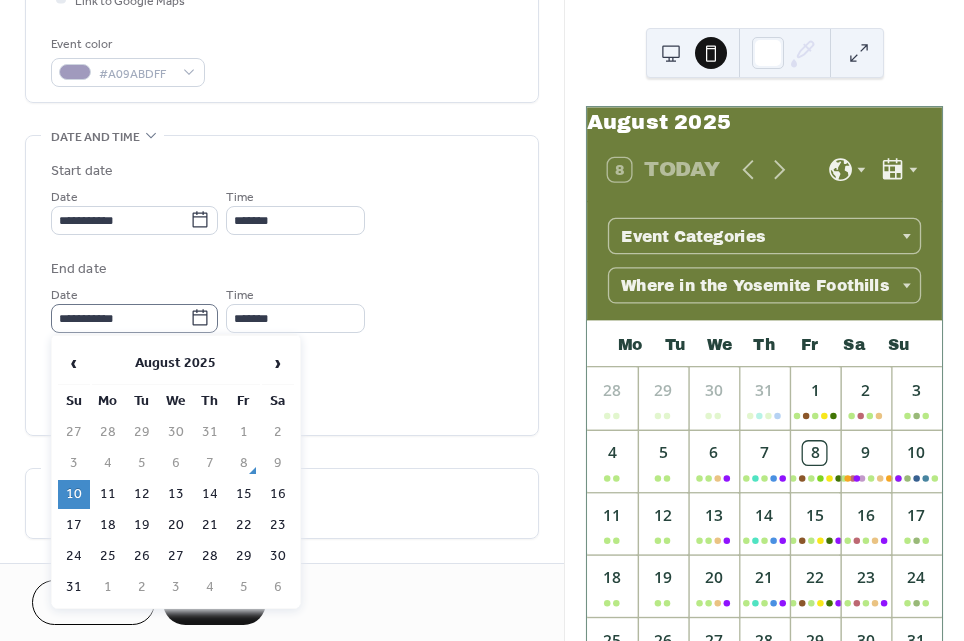 click 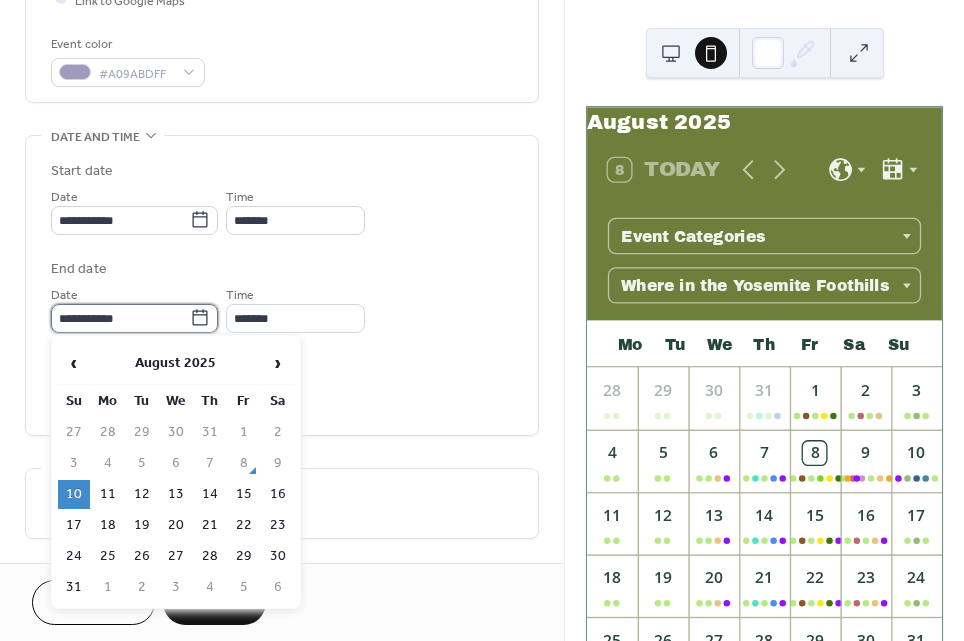 click on "**********" at bounding box center [120, 318] 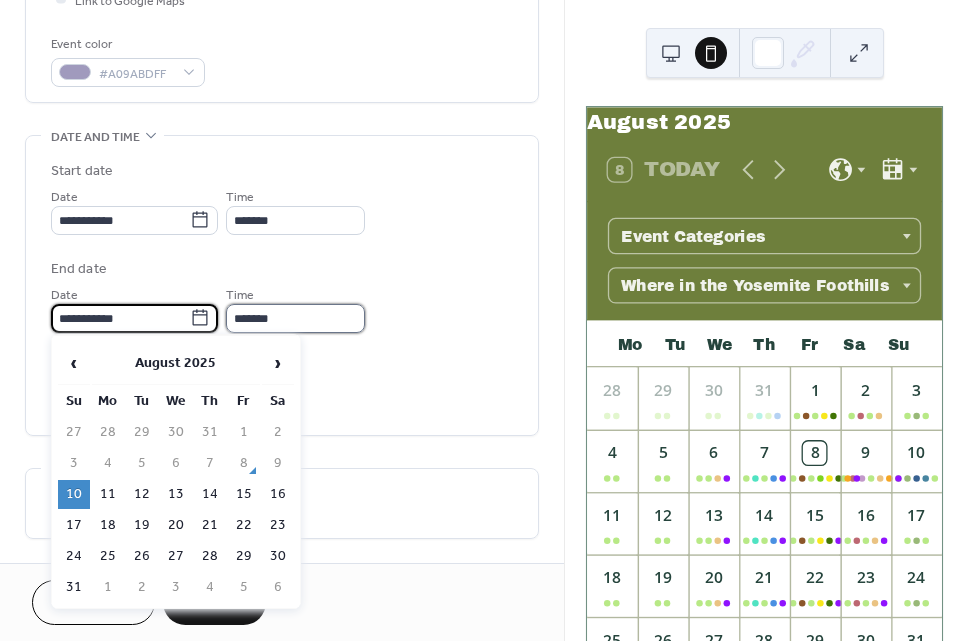 click on "*******" at bounding box center [295, 318] 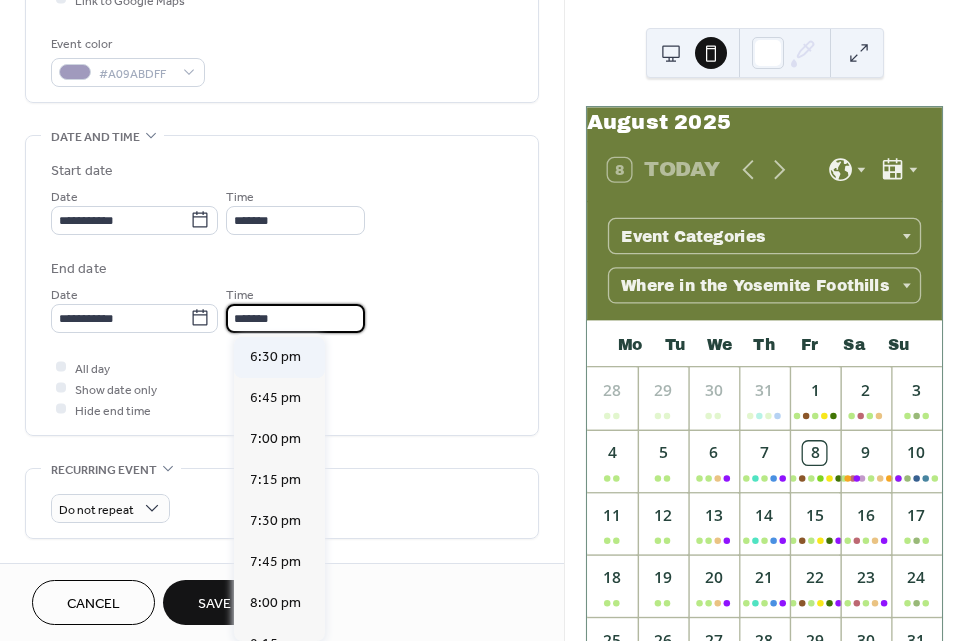 scroll, scrollTop: 534, scrollLeft: 0, axis: vertical 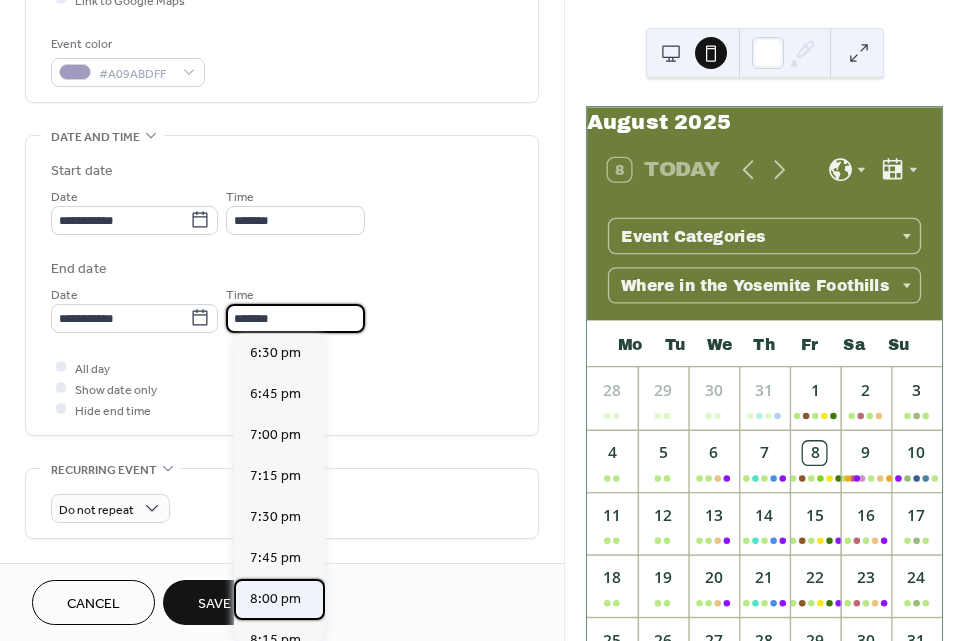 click on "8:00 pm" at bounding box center [275, 599] 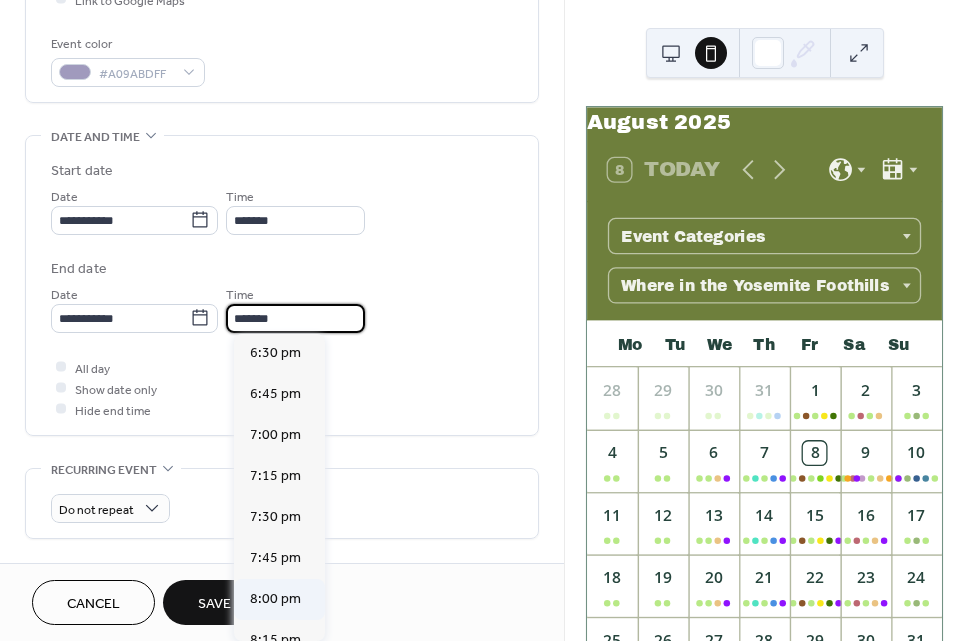 type on "*******" 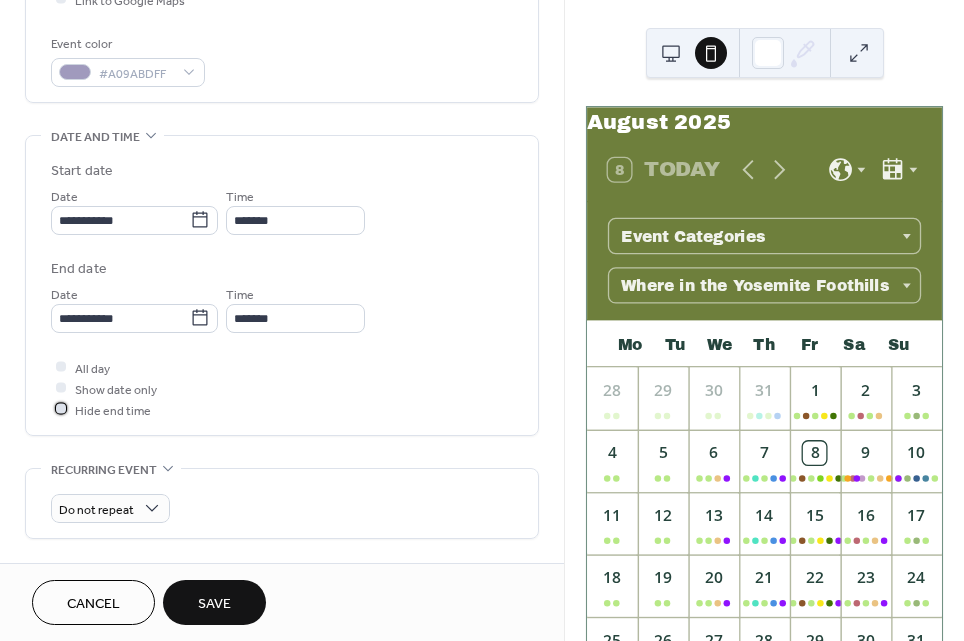 click at bounding box center [61, 409] 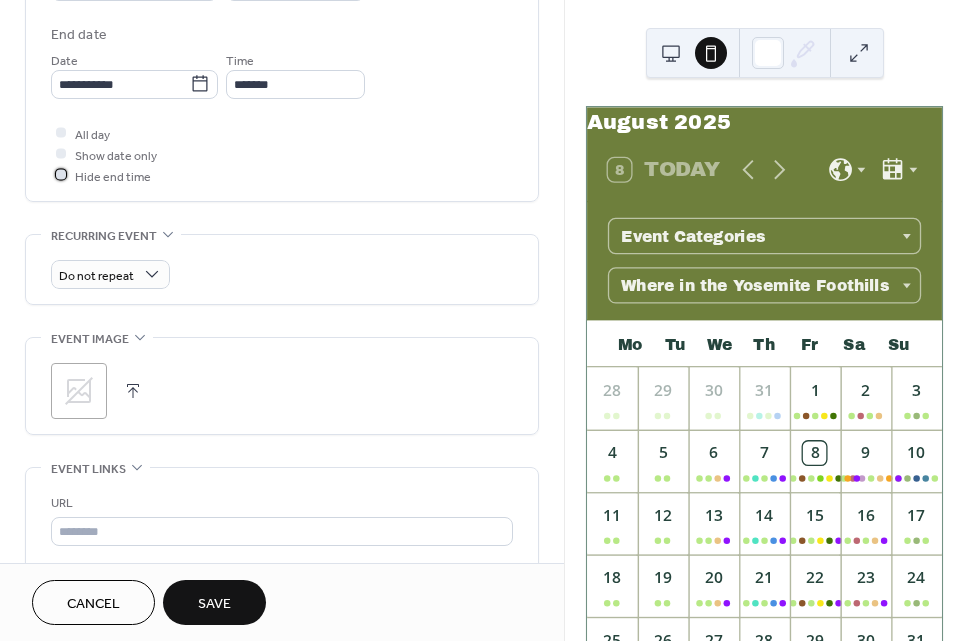 scroll, scrollTop: 945, scrollLeft: 0, axis: vertical 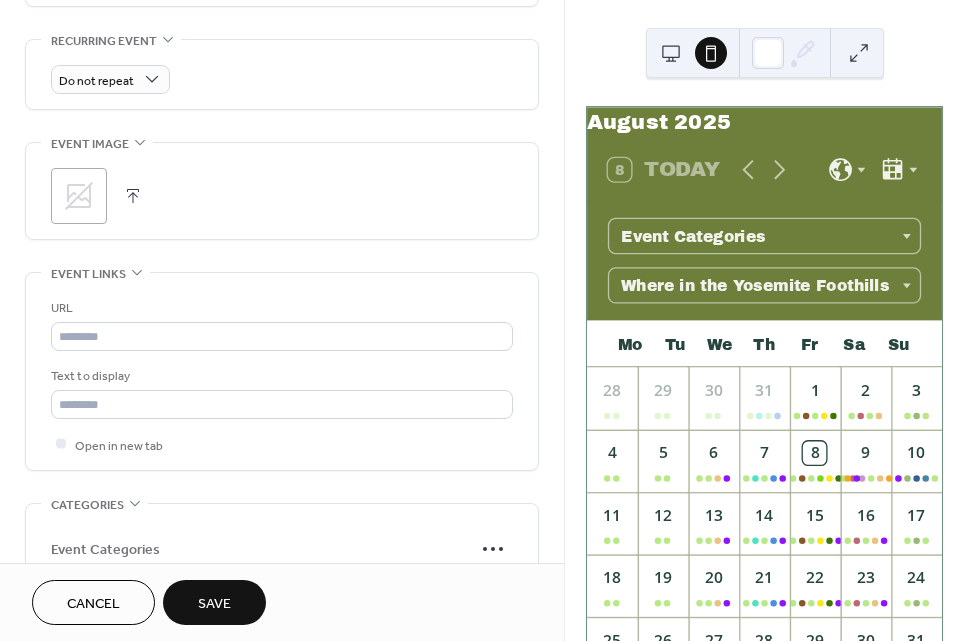 click 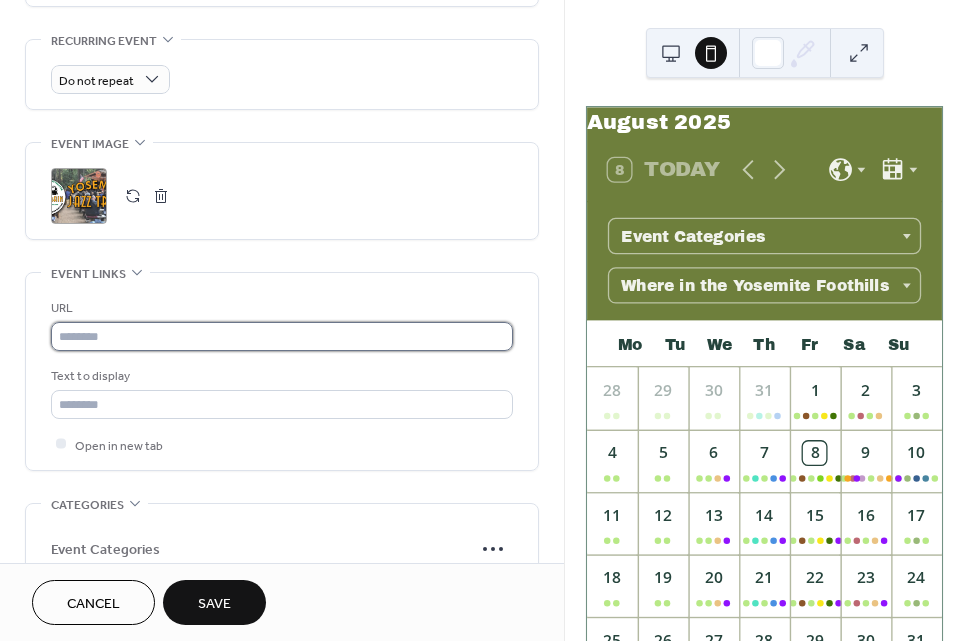 click at bounding box center (282, 336) 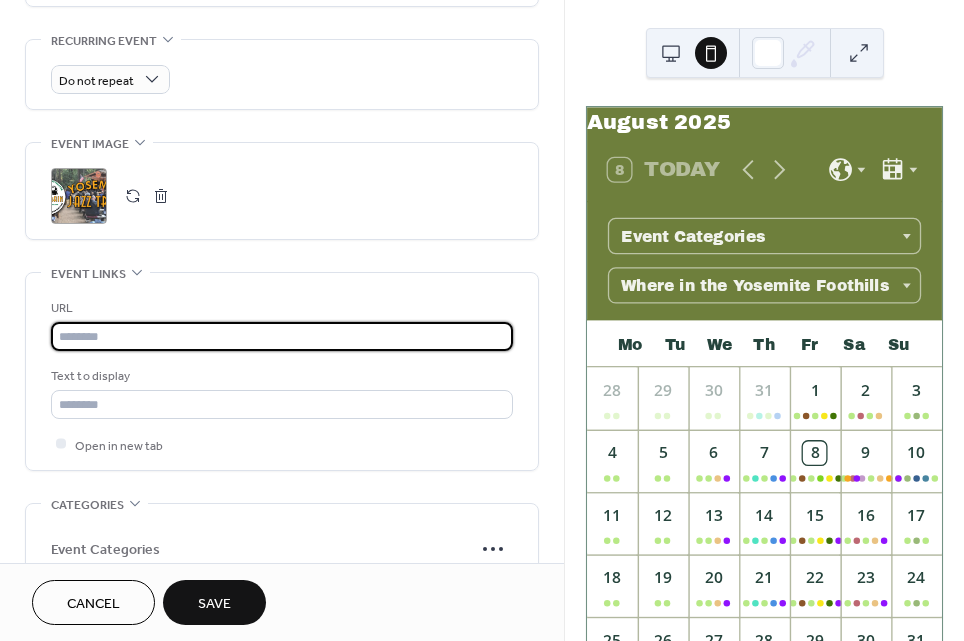paste on "**********" 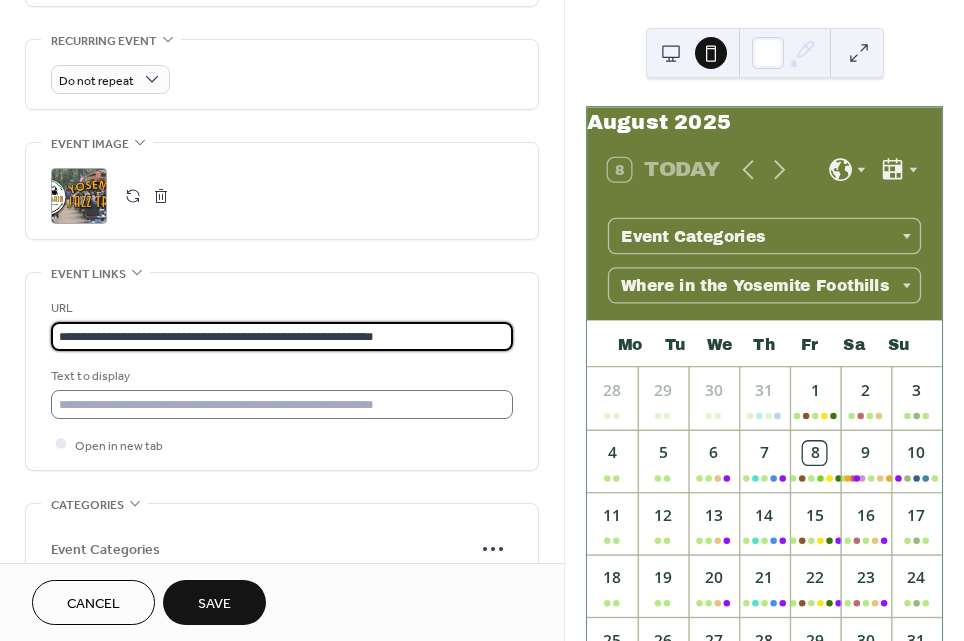type on "**********" 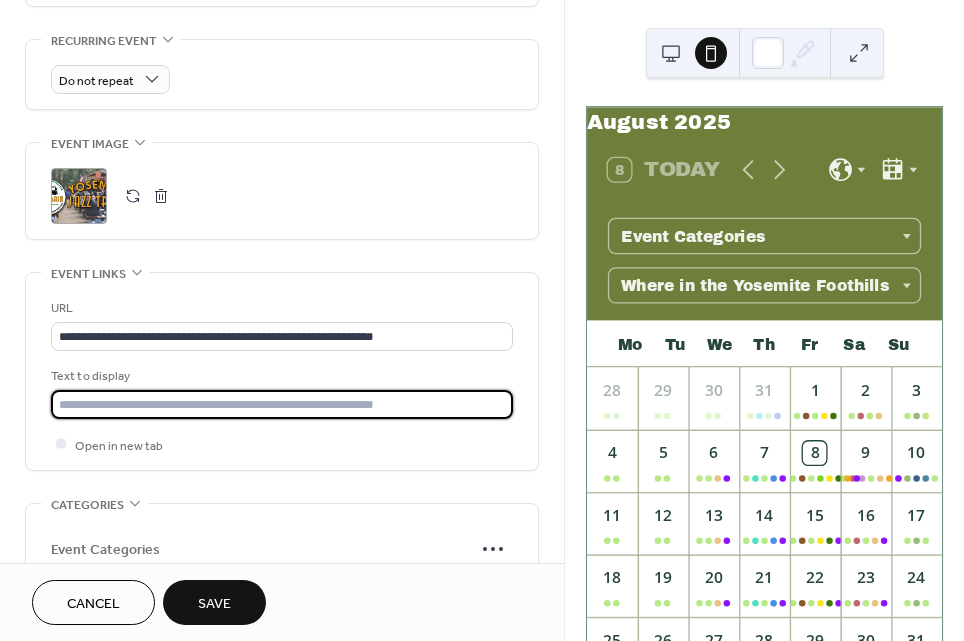 click at bounding box center [282, 404] 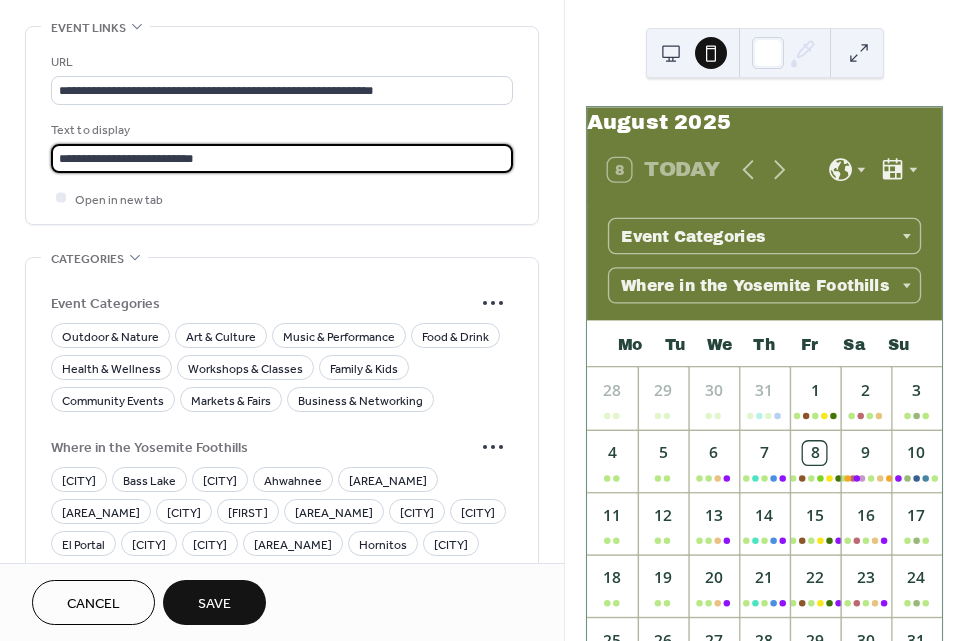 scroll, scrollTop: 1195, scrollLeft: 0, axis: vertical 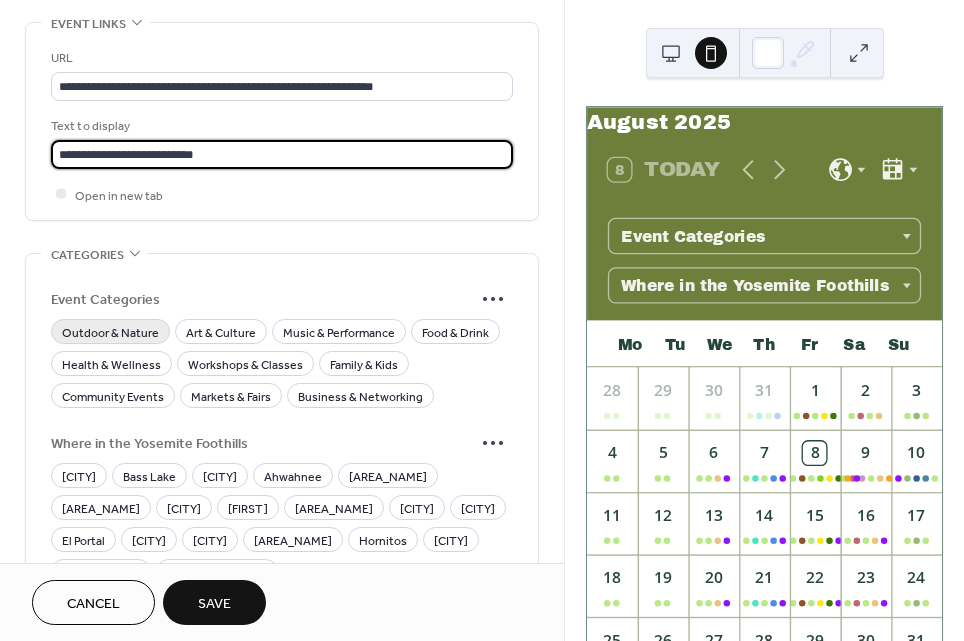 type on "**********" 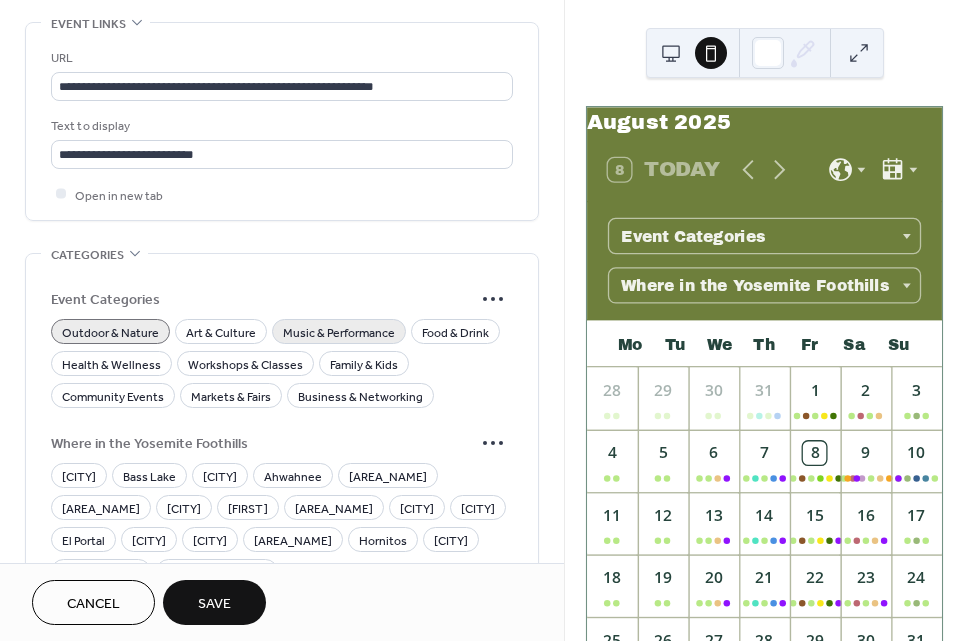 click on "Music & Performance" at bounding box center [339, 332] 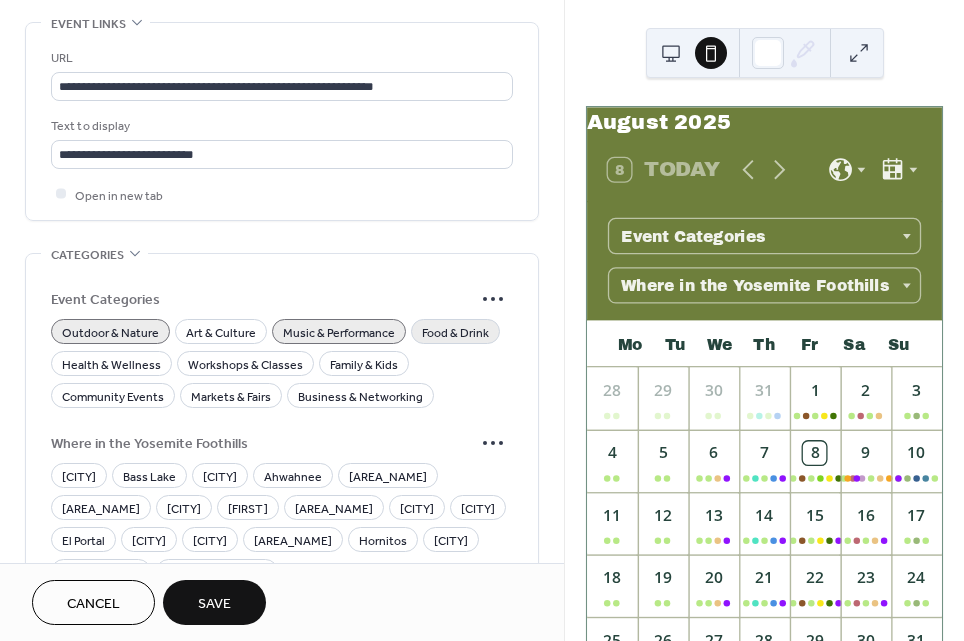 click on "Food & Drink" at bounding box center (455, 332) 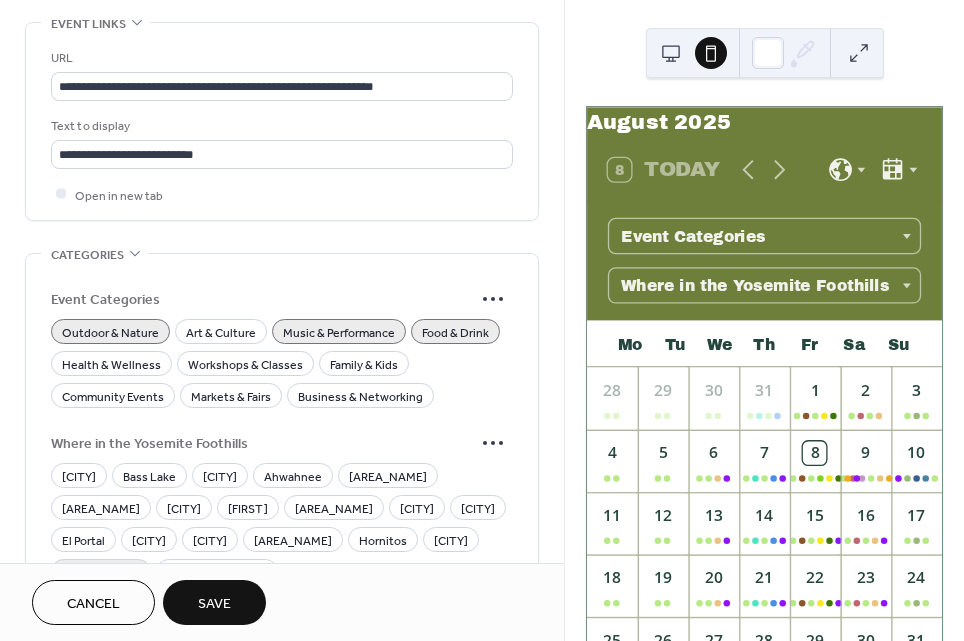 click on "[AREA_NAME]" at bounding box center [101, 572] 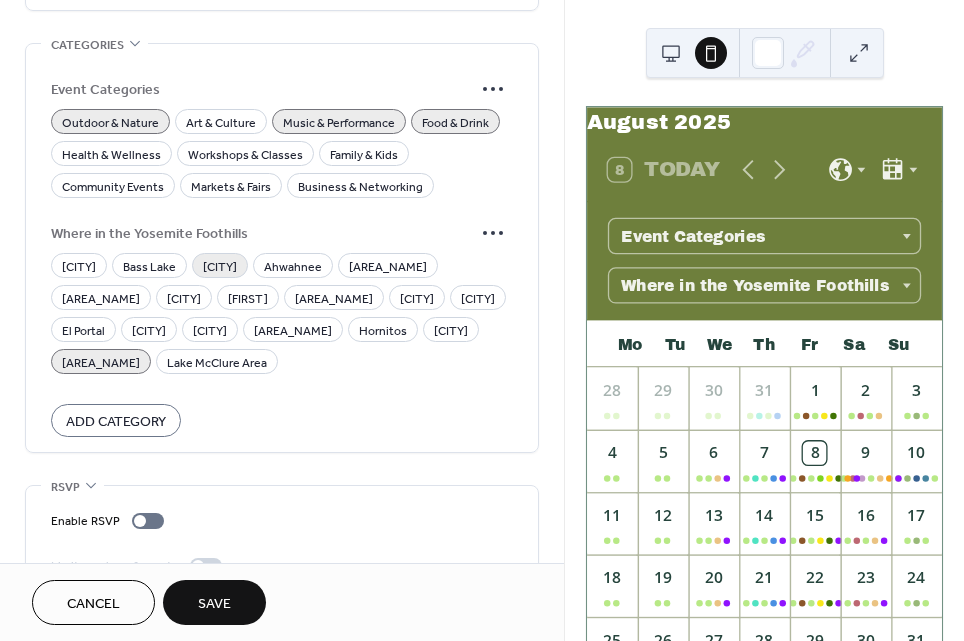 scroll, scrollTop: 1442, scrollLeft: 0, axis: vertical 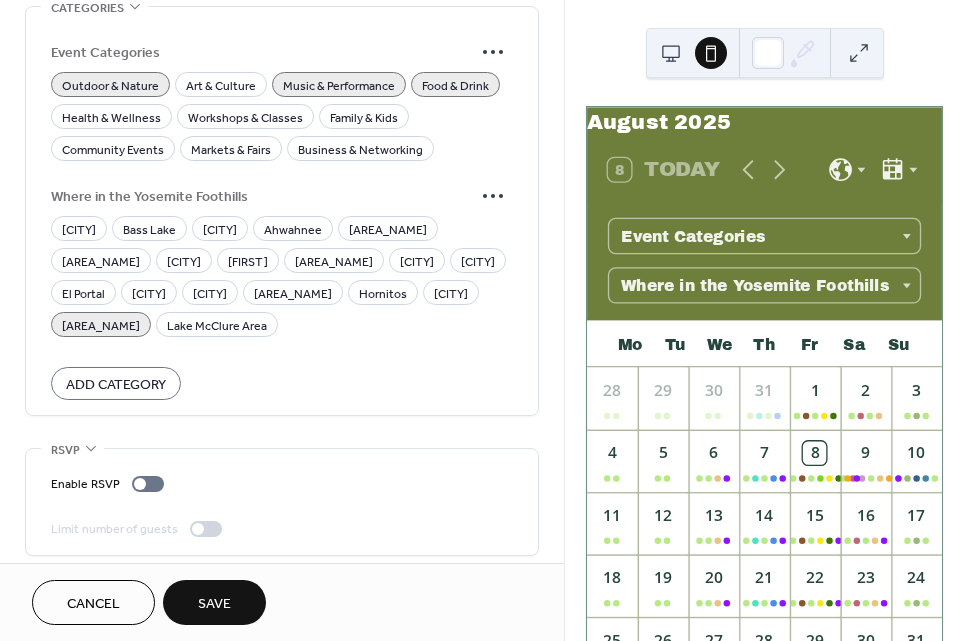 click on "Save" at bounding box center (214, 604) 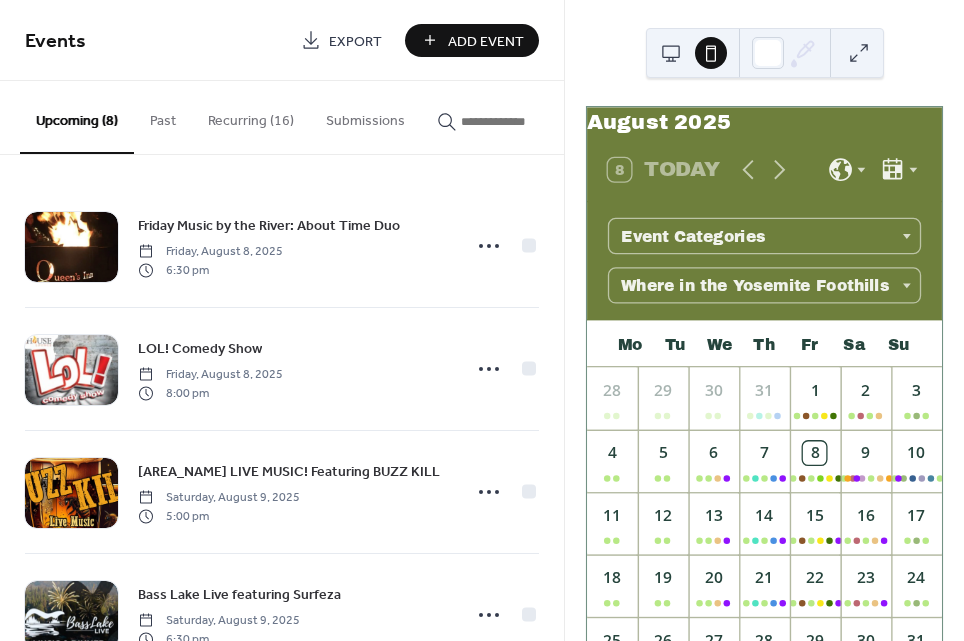 click on "Add Event" at bounding box center (472, 40) 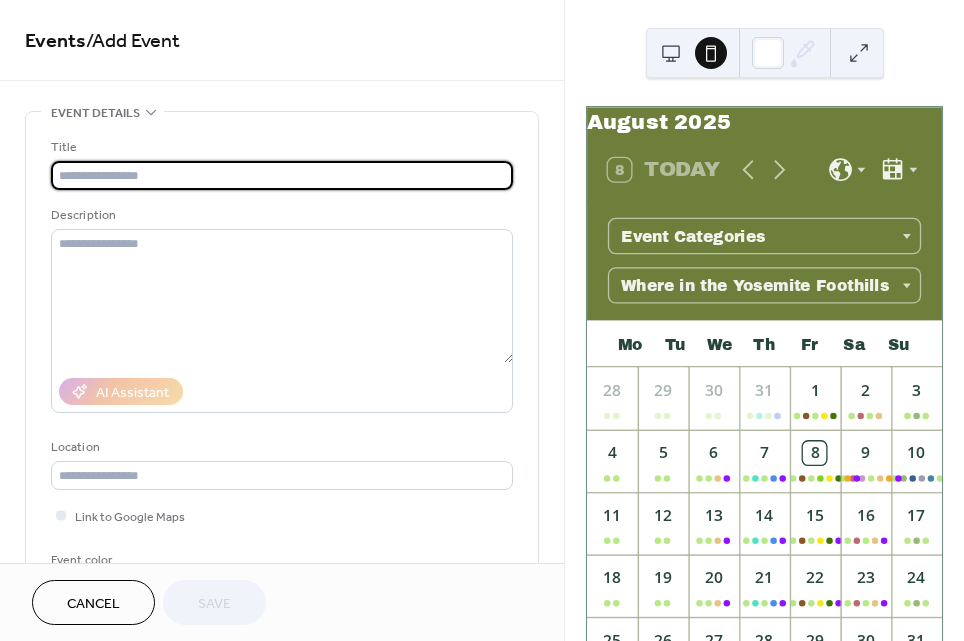 paste on "**********" 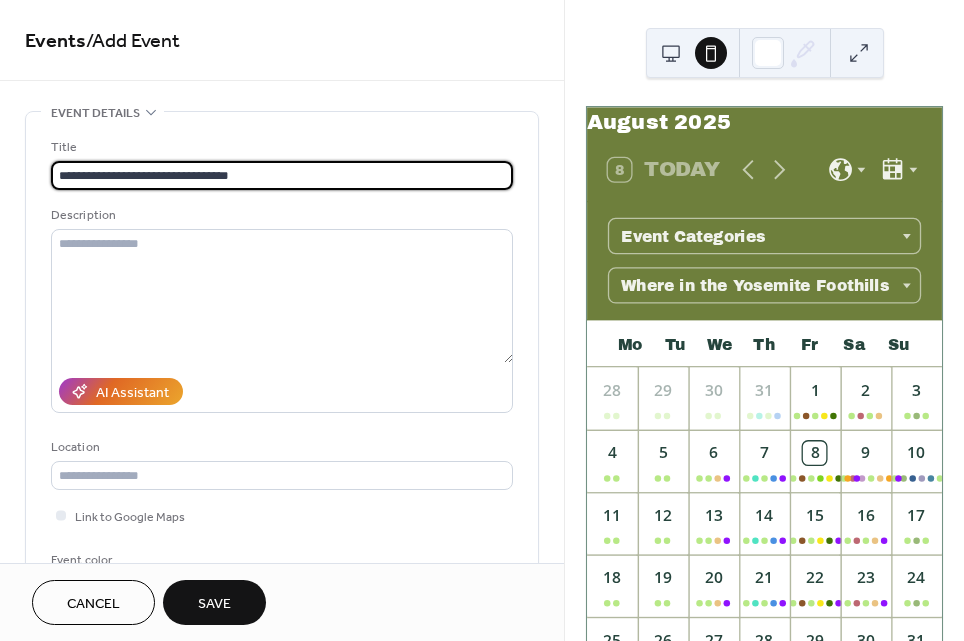 type on "**********" 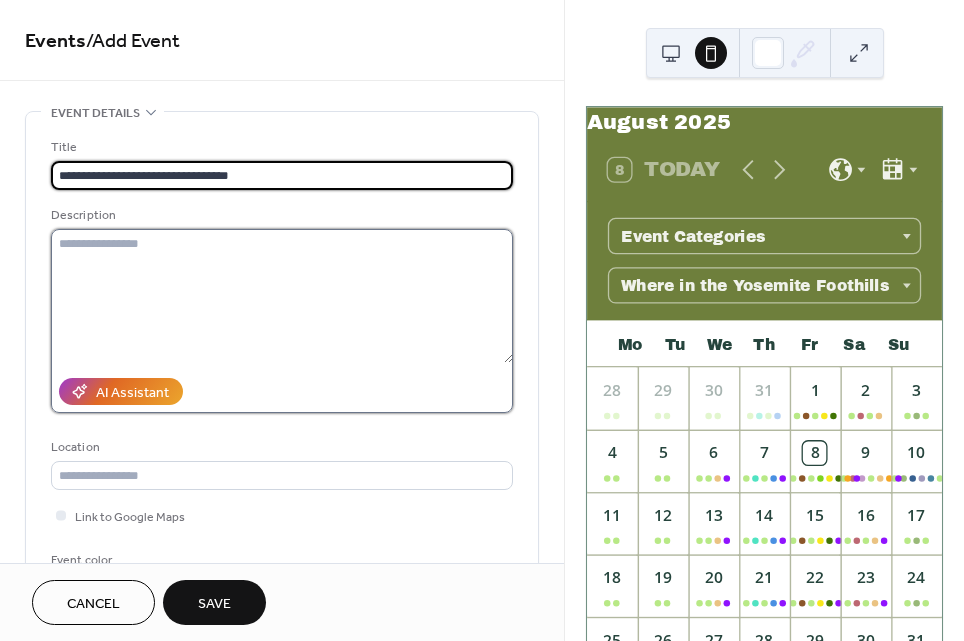 click at bounding box center [282, 296] 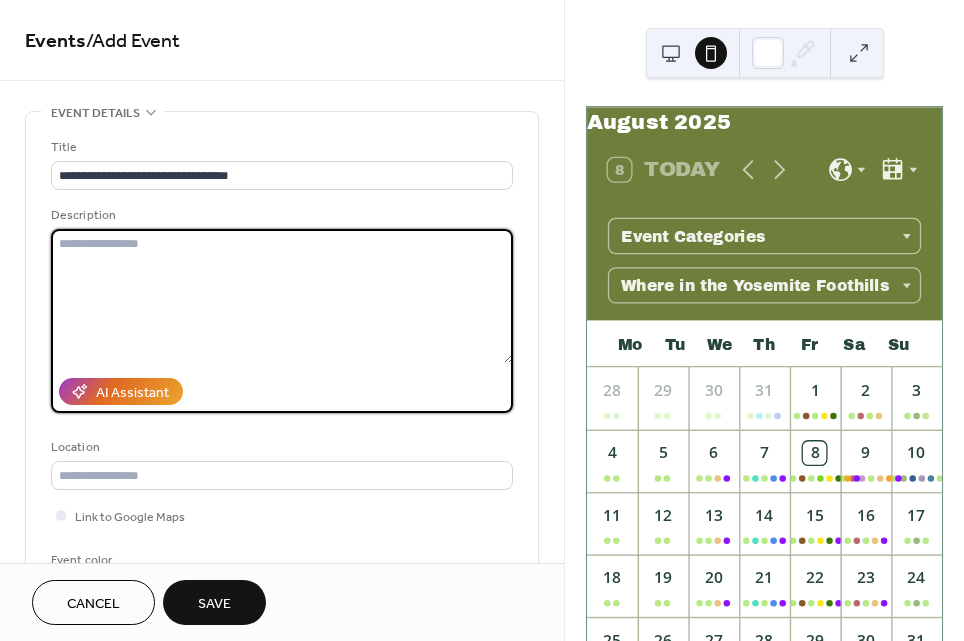 paste on "**********" 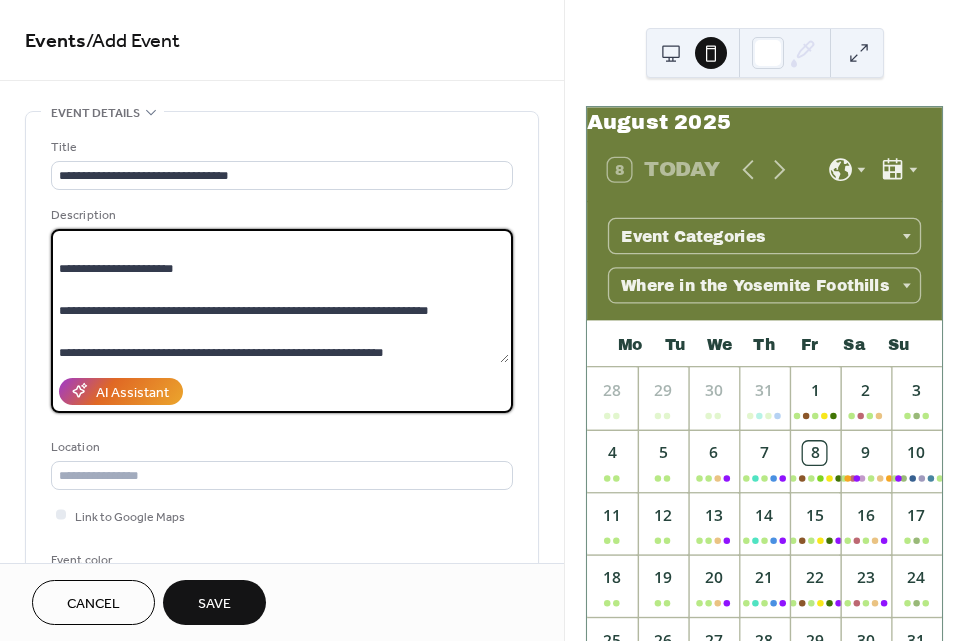 scroll, scrollTop: 251, scrollLeft: 0, axis: vertical 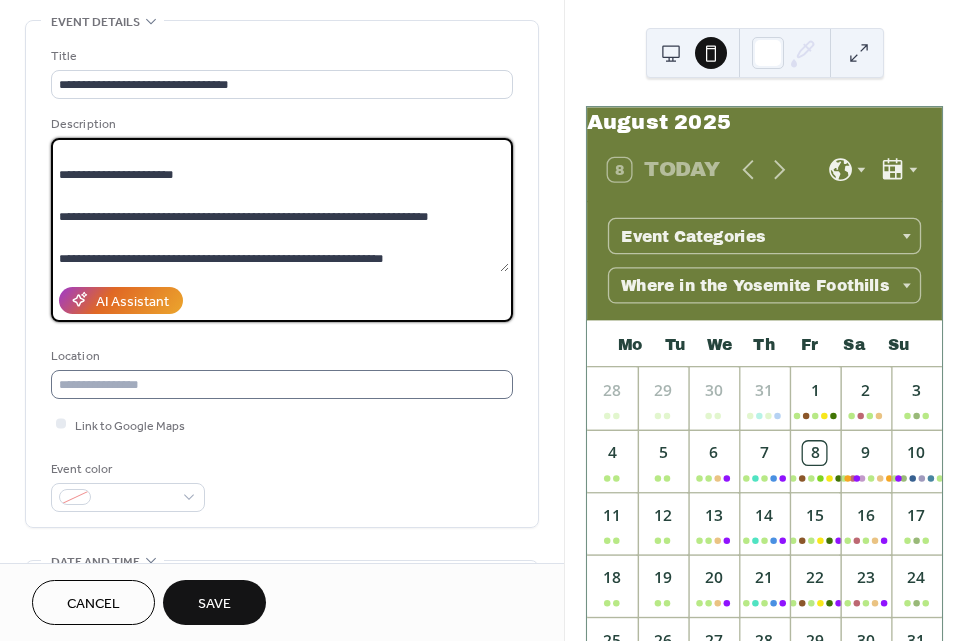 type on "**********" 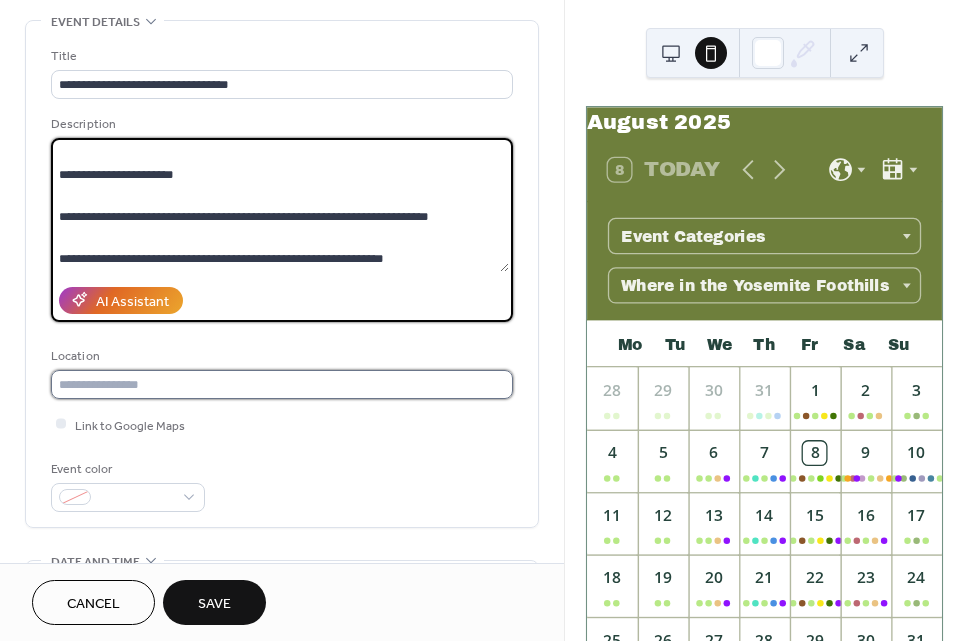 click at bounding box center (282, 384) 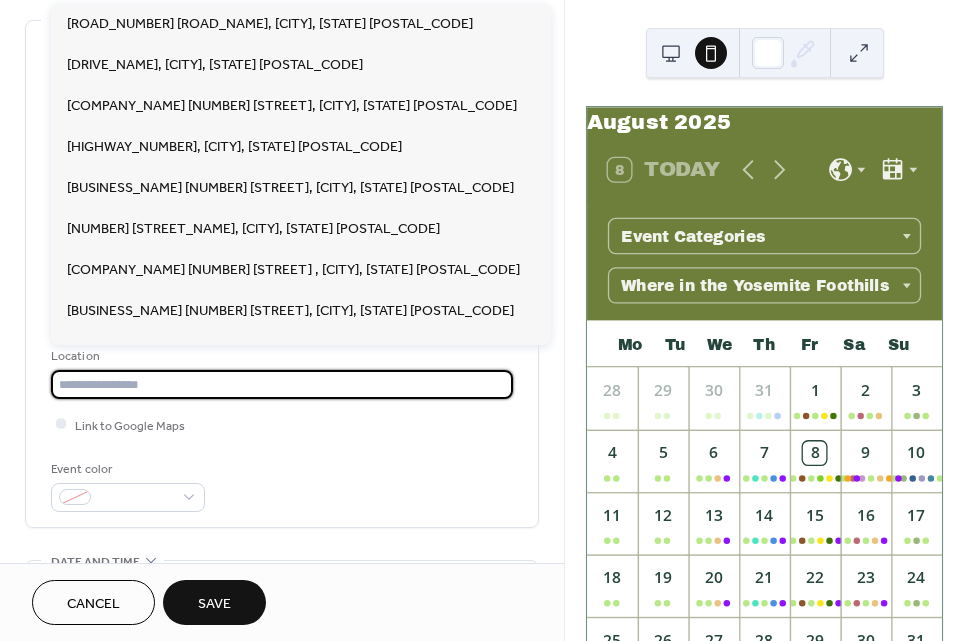 click at bounding box center (282, 384) 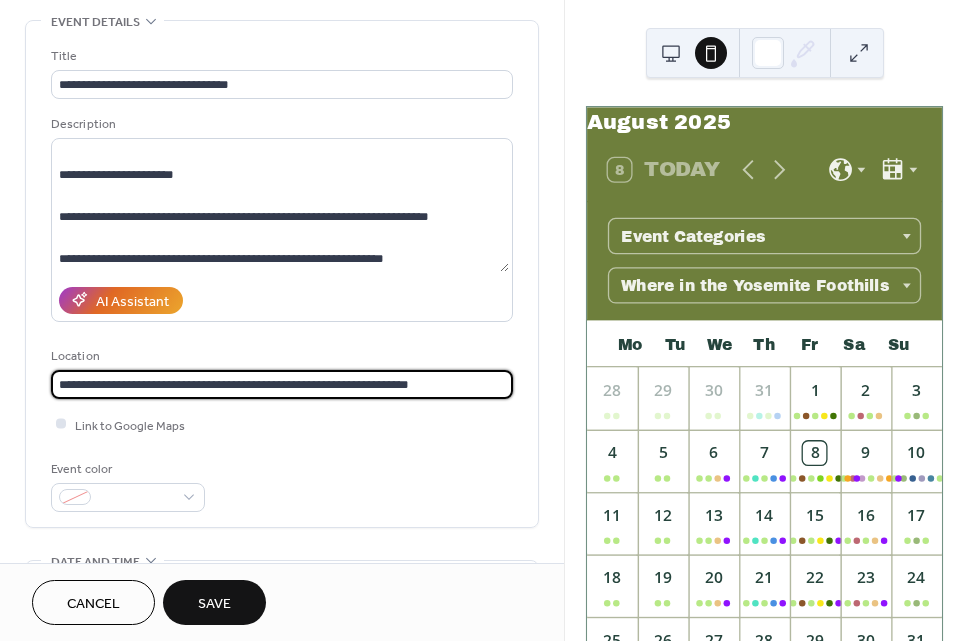type on "**********" 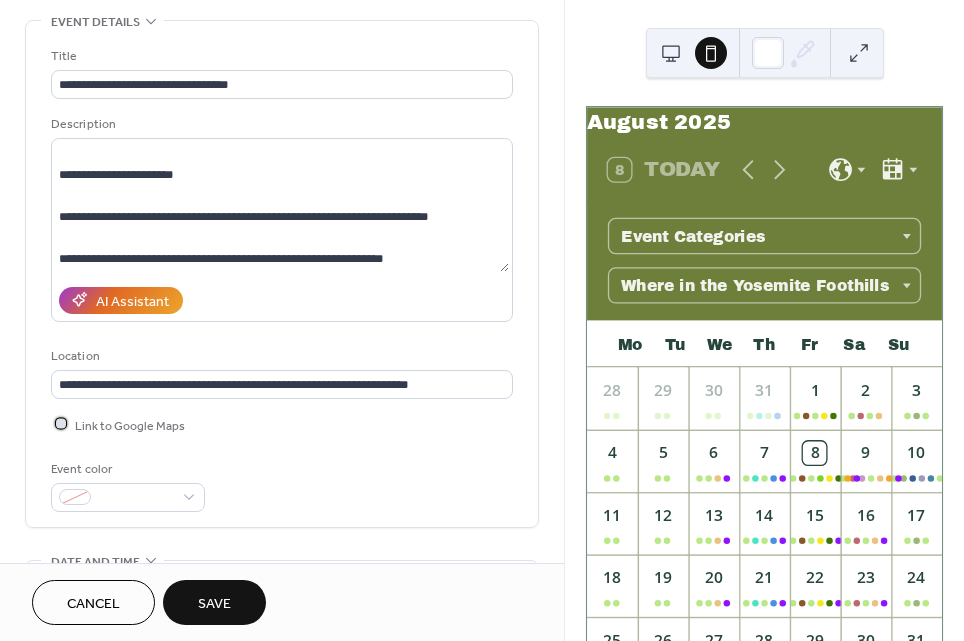 click at bounding box center [61, 424] 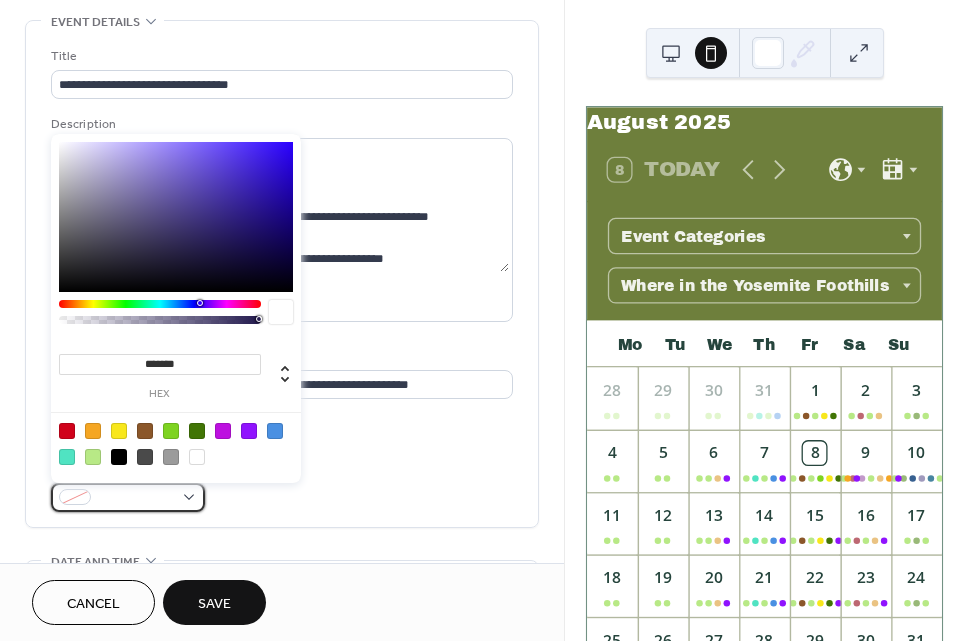 click at bounding box center [75, 497] 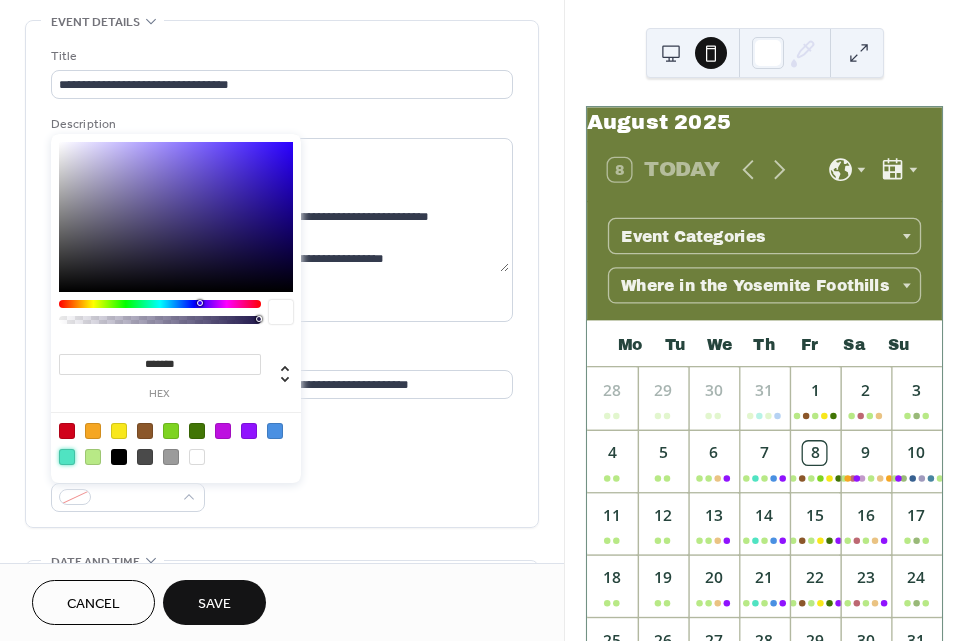 click at bounding box center (67, 457) 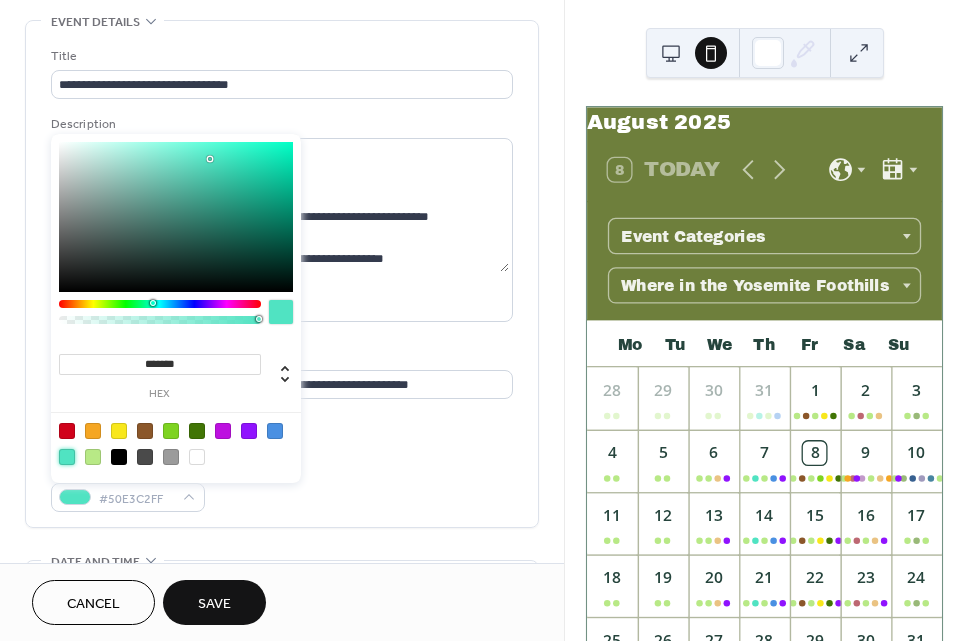 type on "*******" 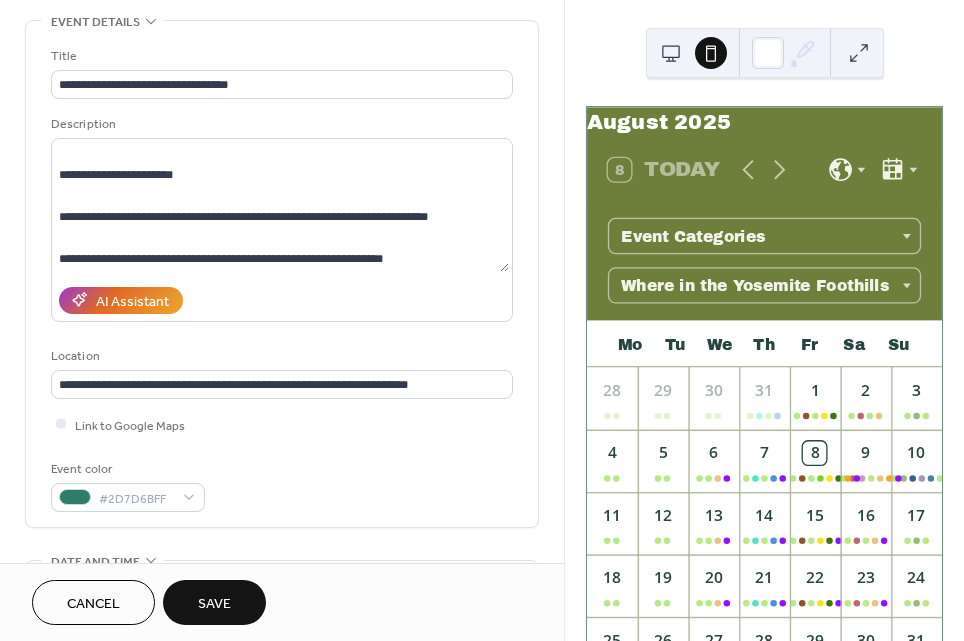 click on "Location" at bounding box center [280, 356] 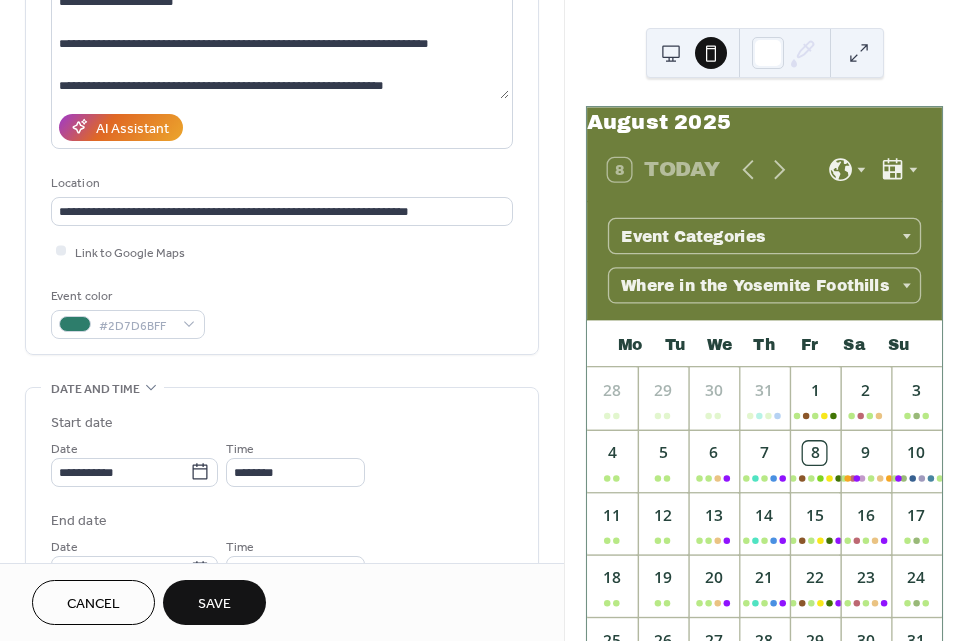 scroll, scrollTop: 270, scrollLeft: 0, axis: vertical 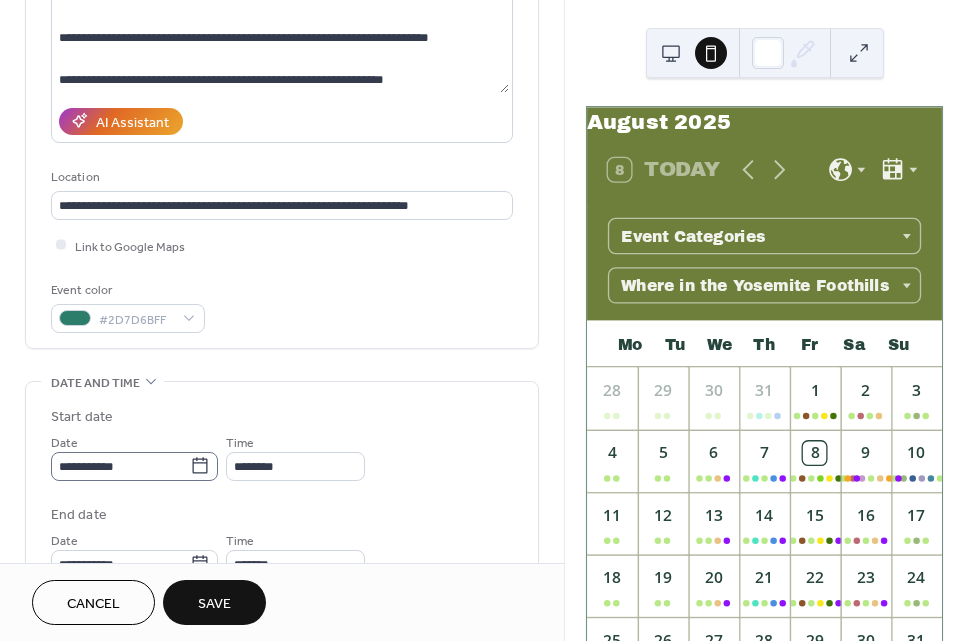 click 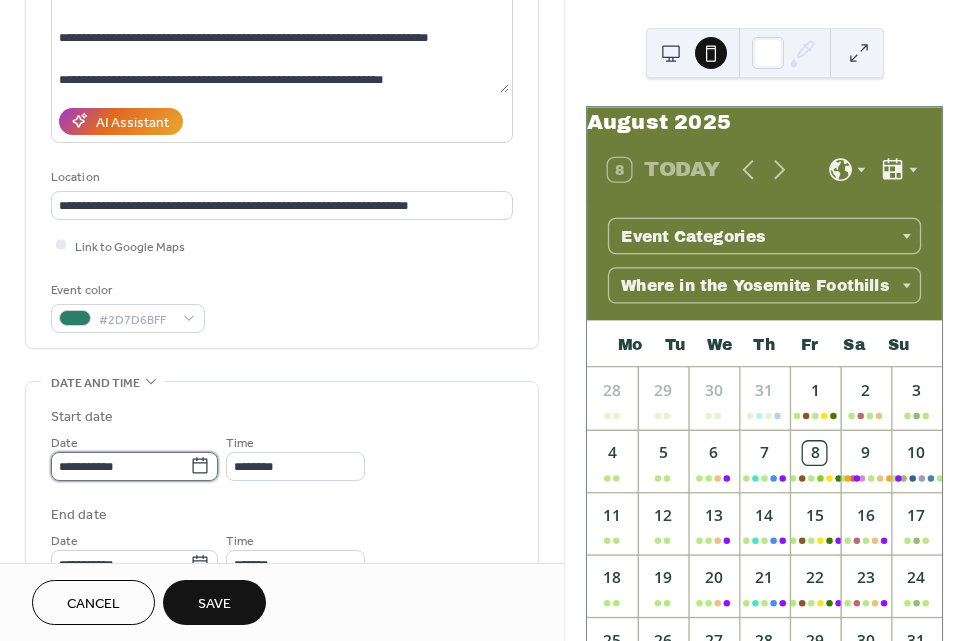 click on "**********" at bounding box center (120, 466) 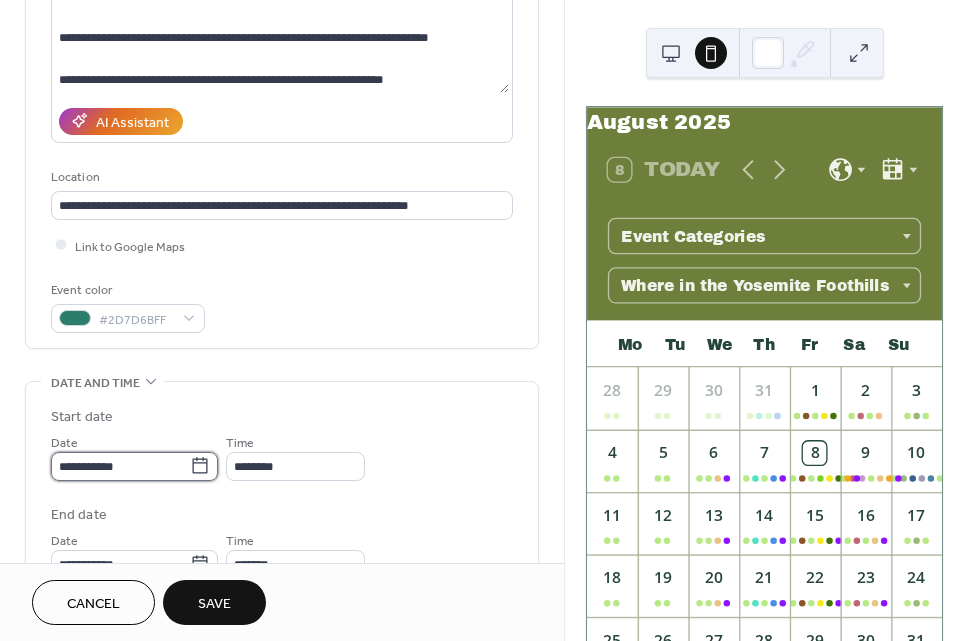 type 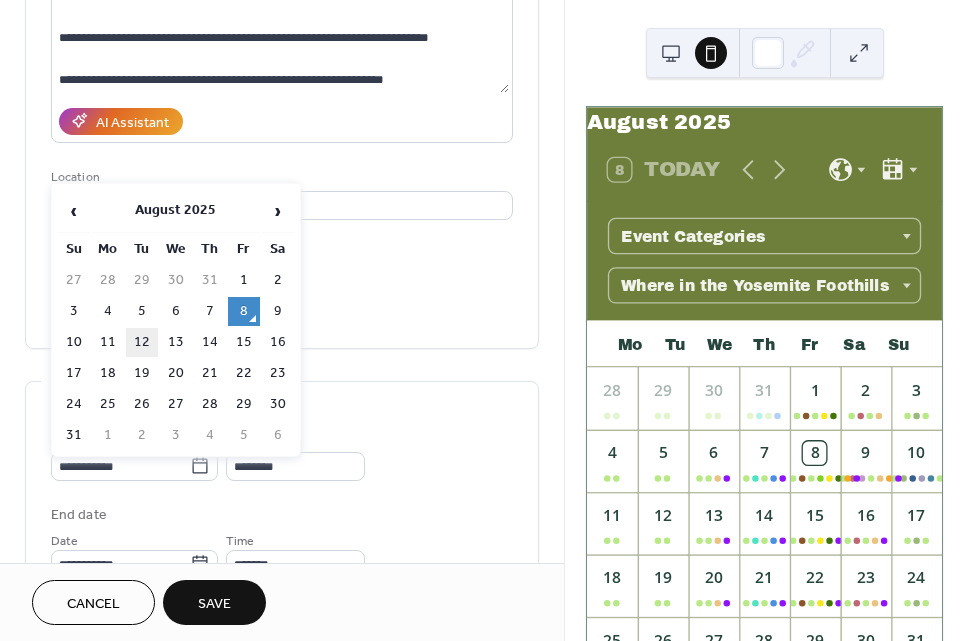 click on "12" at bounding box center (142, 342) 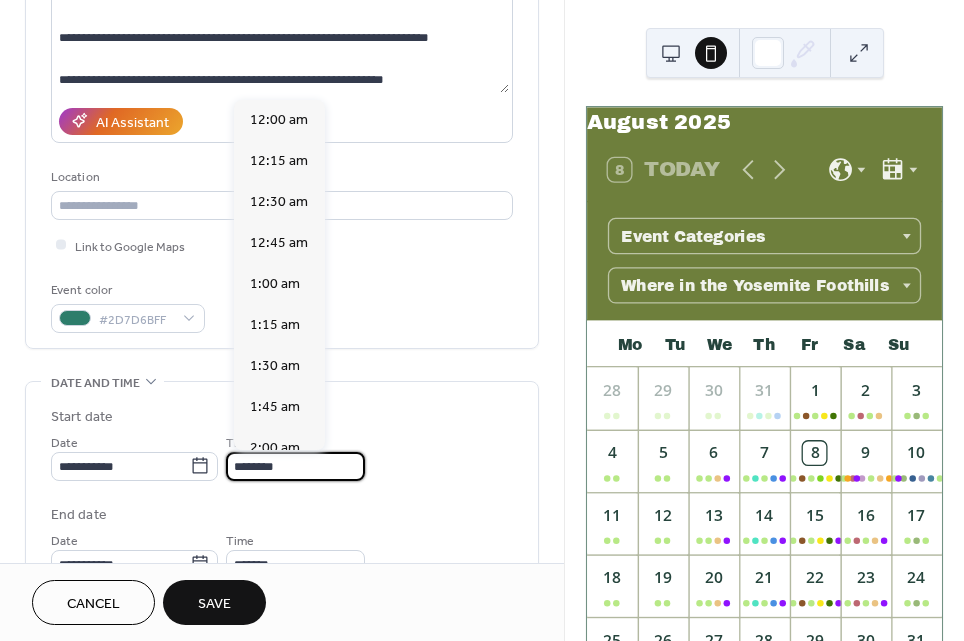 click on "********" at bounding box center (295, 466) 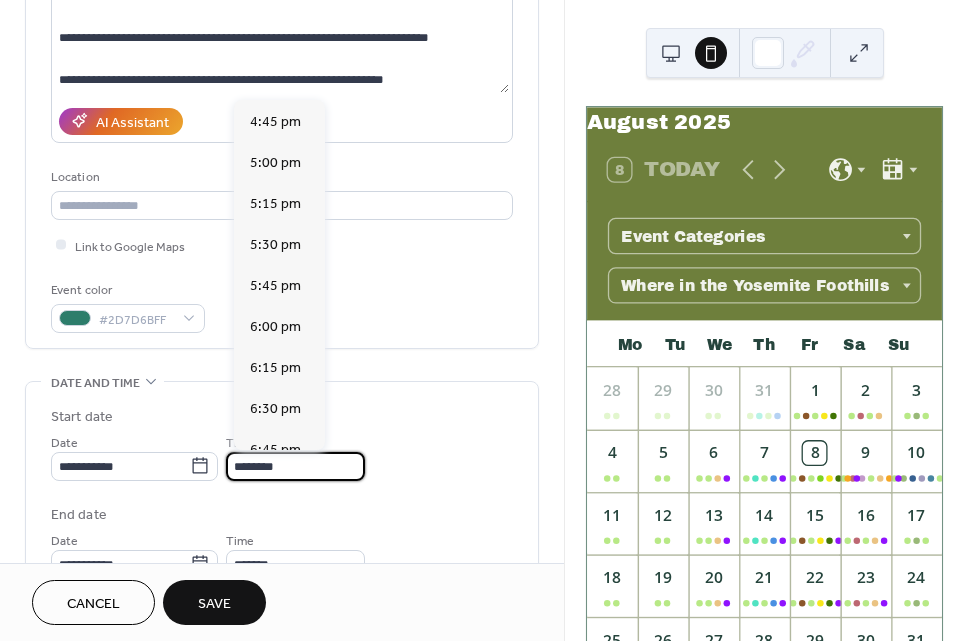 scroll, scrollTop: 2746, scrollLeft: 0, axis: vertical 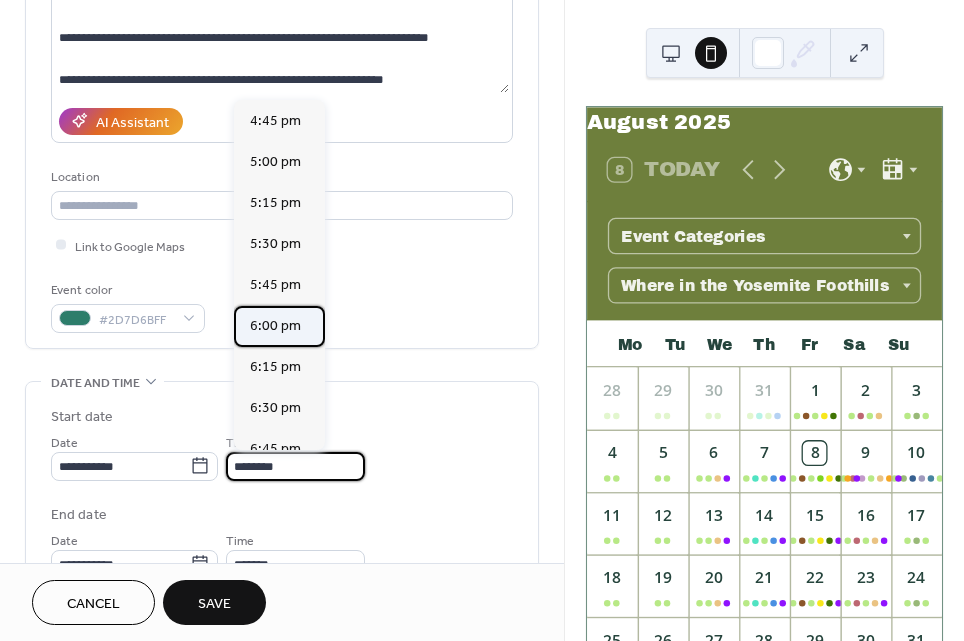 click on "6:00 pm" at bounding box center (279, 326) 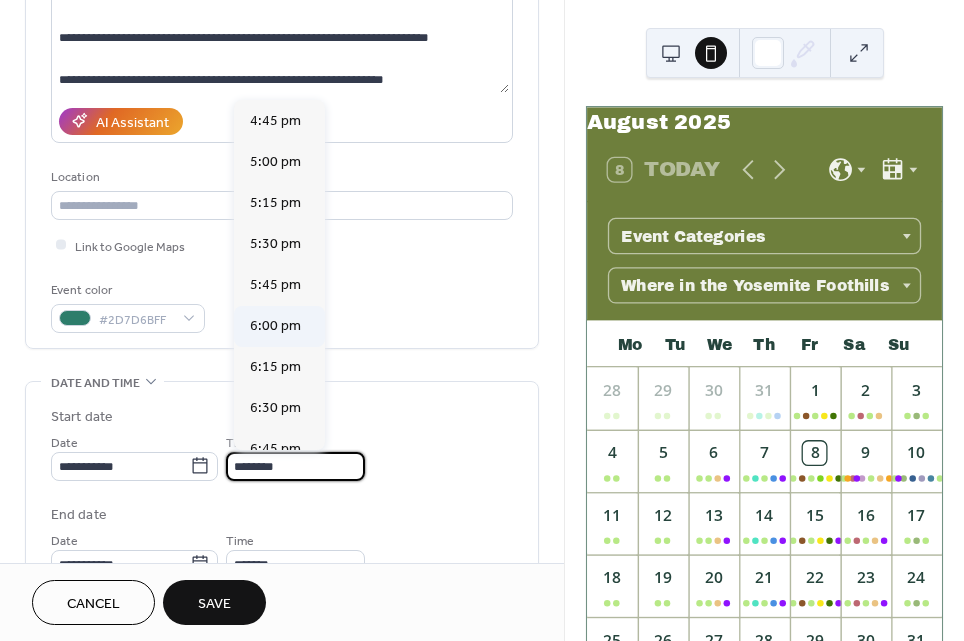 type on "*******" 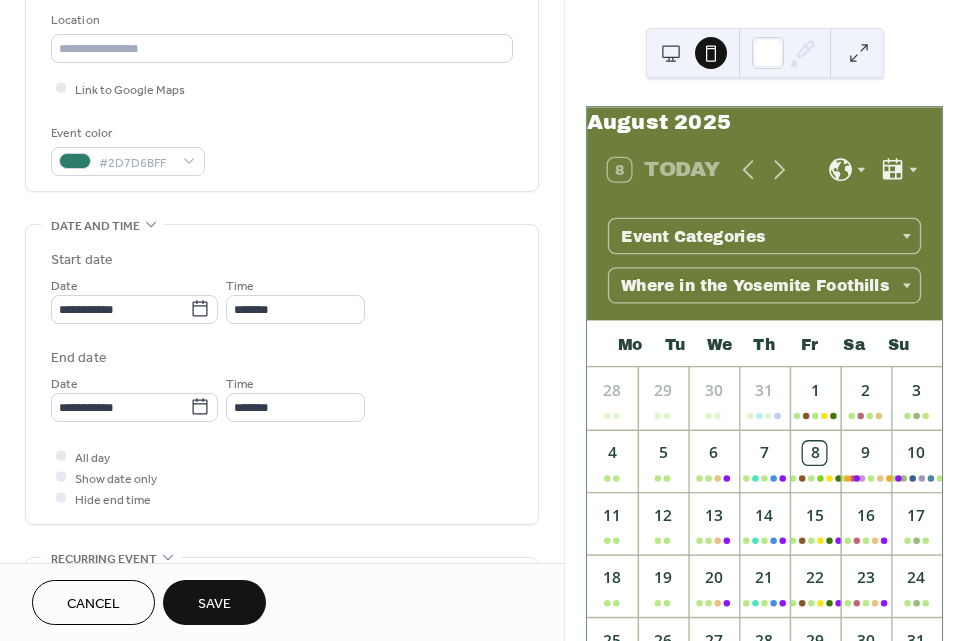 scroll, scrollTop: 433, scrollLeft: 0, axis: vertical 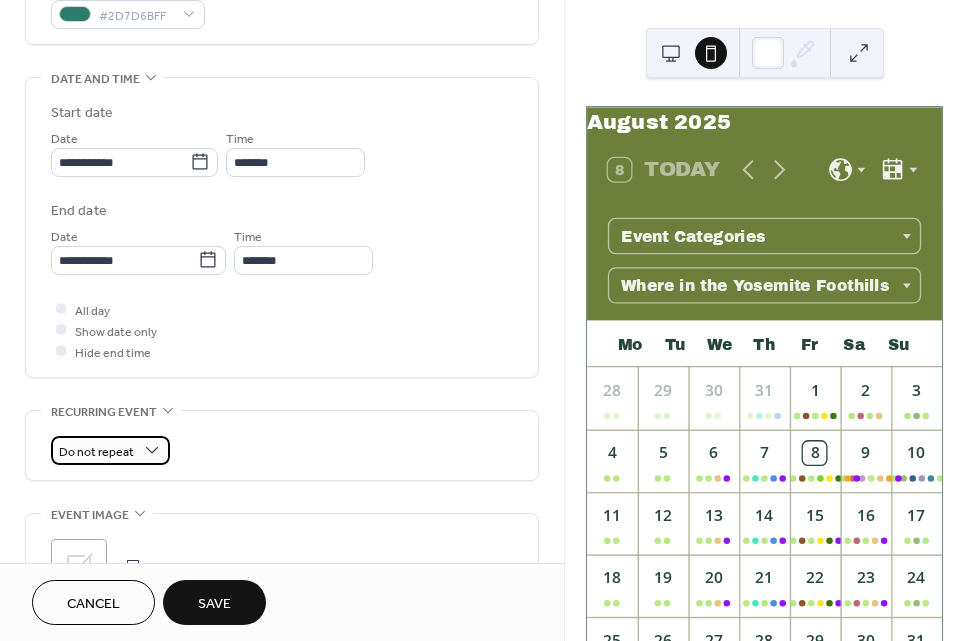 click on "Do not repeat" at bounding box center (96, 451) 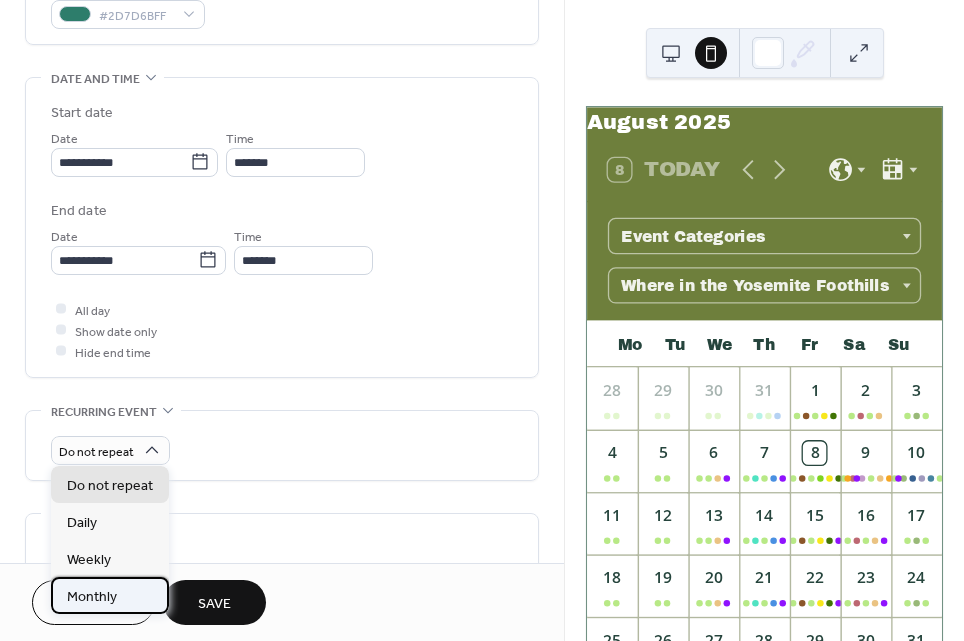 click on "Monthly" at bounding box center (92, 596) 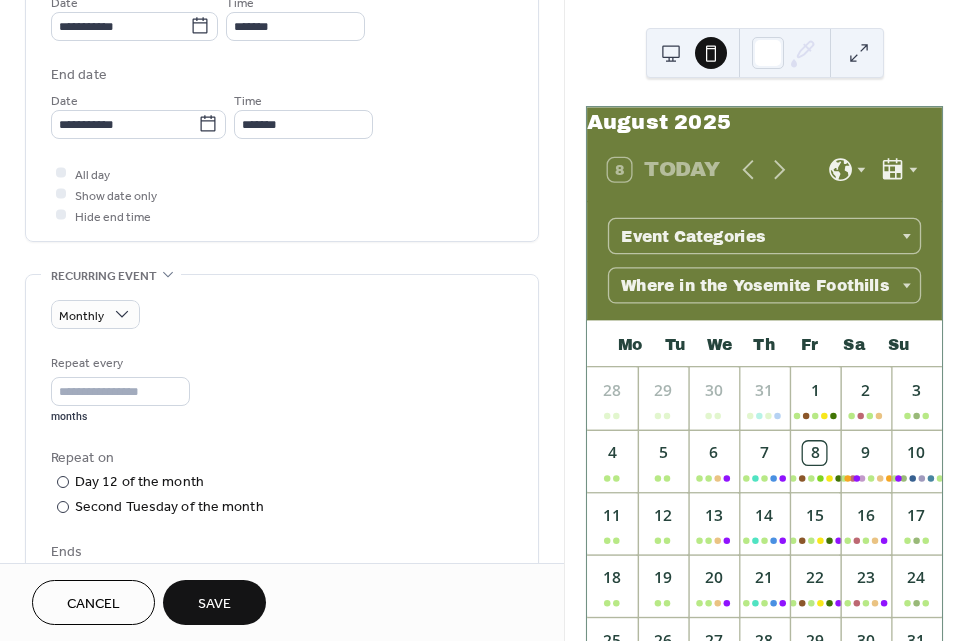 scroll, scrollTop: 716, scrollLeft: 0, axis: vertical 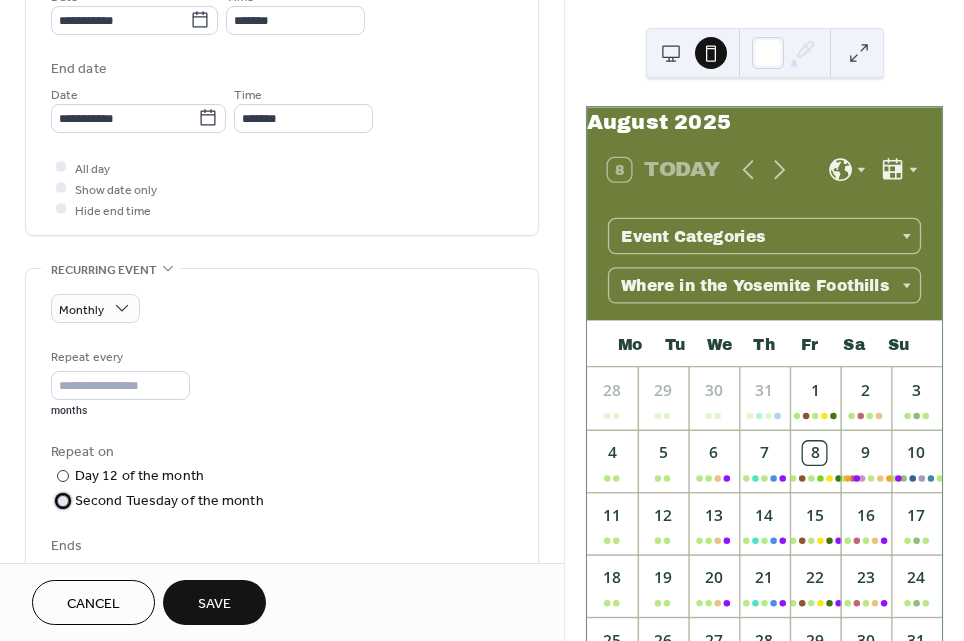 click at bounding box center (63, 501) 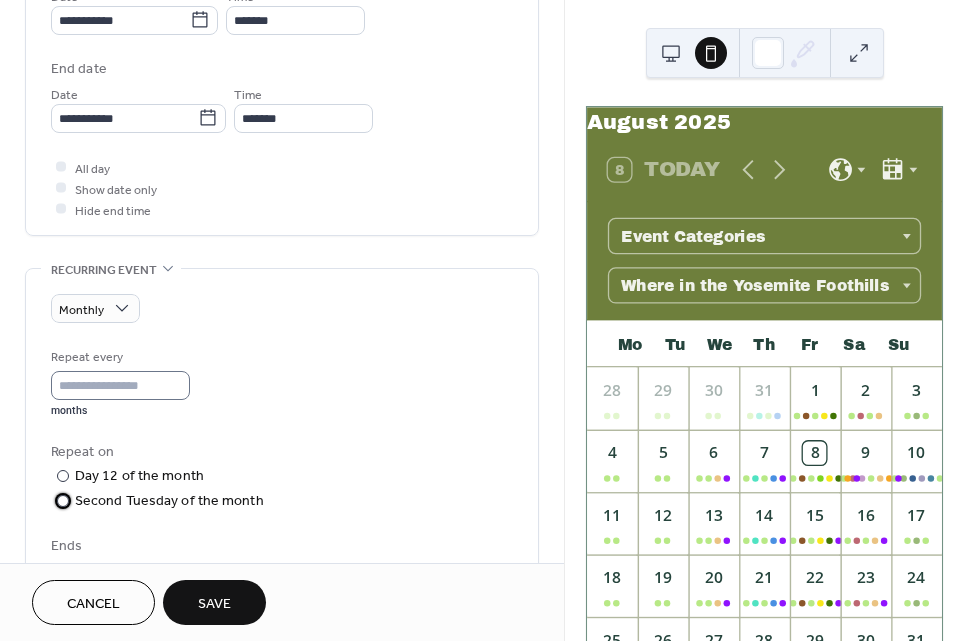 scroll, scrollTop: 0, scrollLeft: 0, axis: both 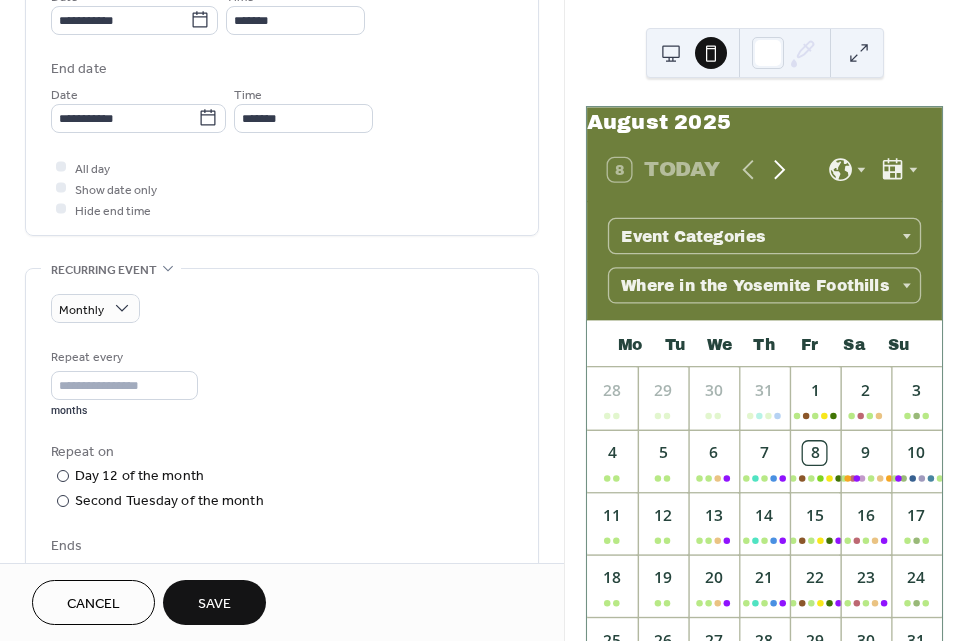 click 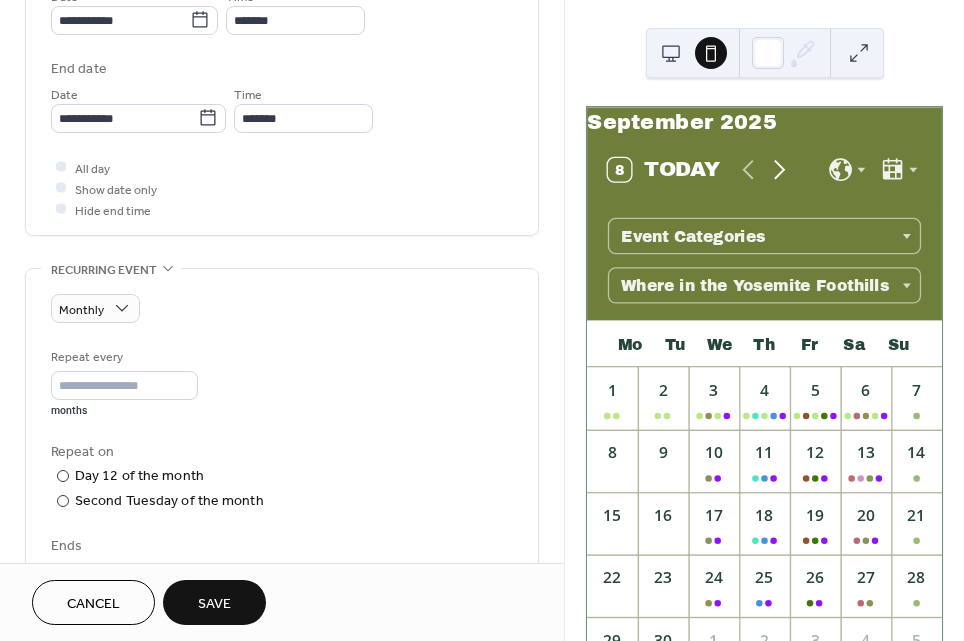 click 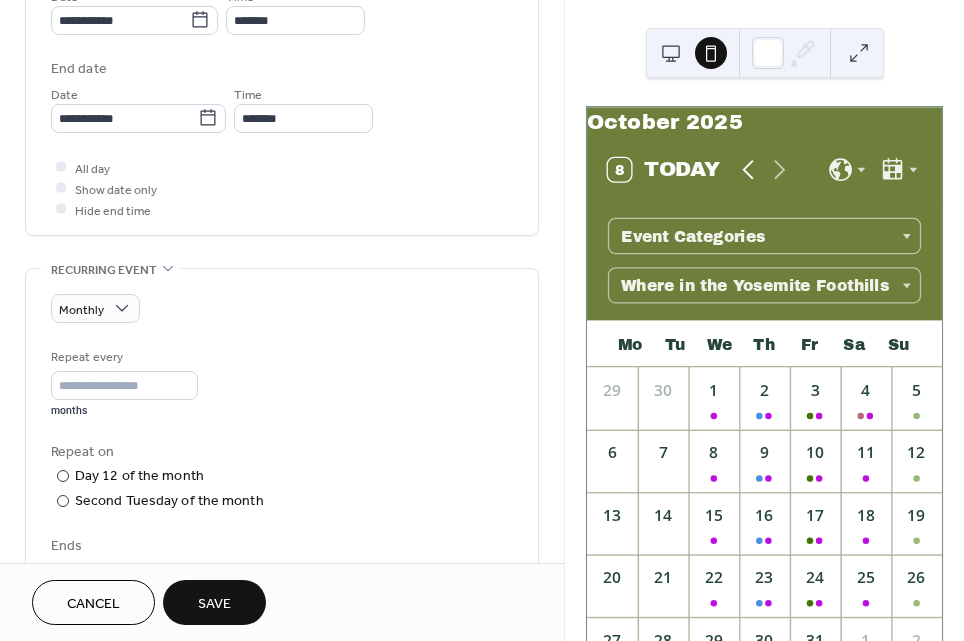 click 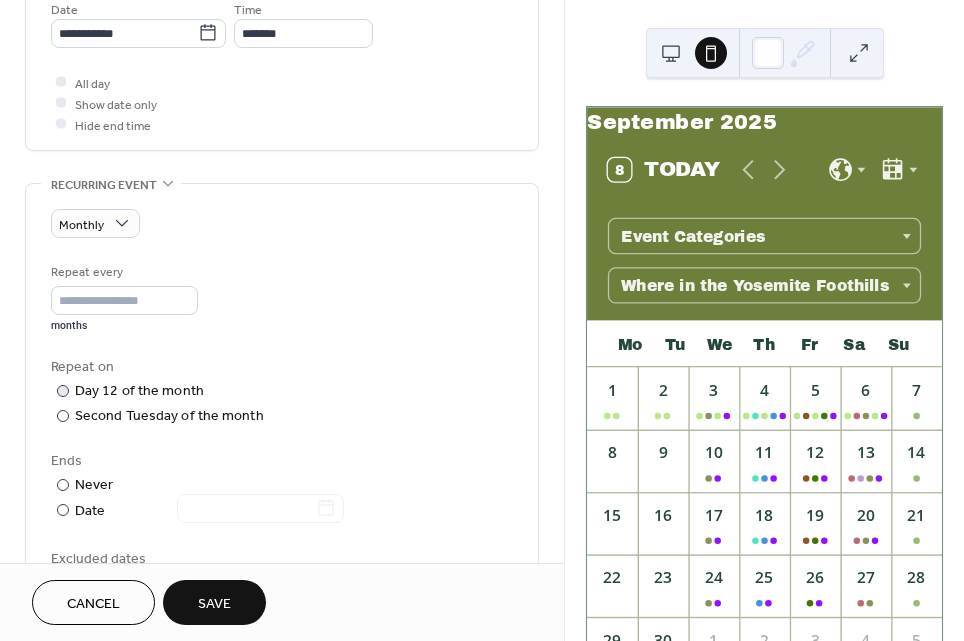 scroll, scrollTop: 824, scrollLeft: 0, axis: vertical 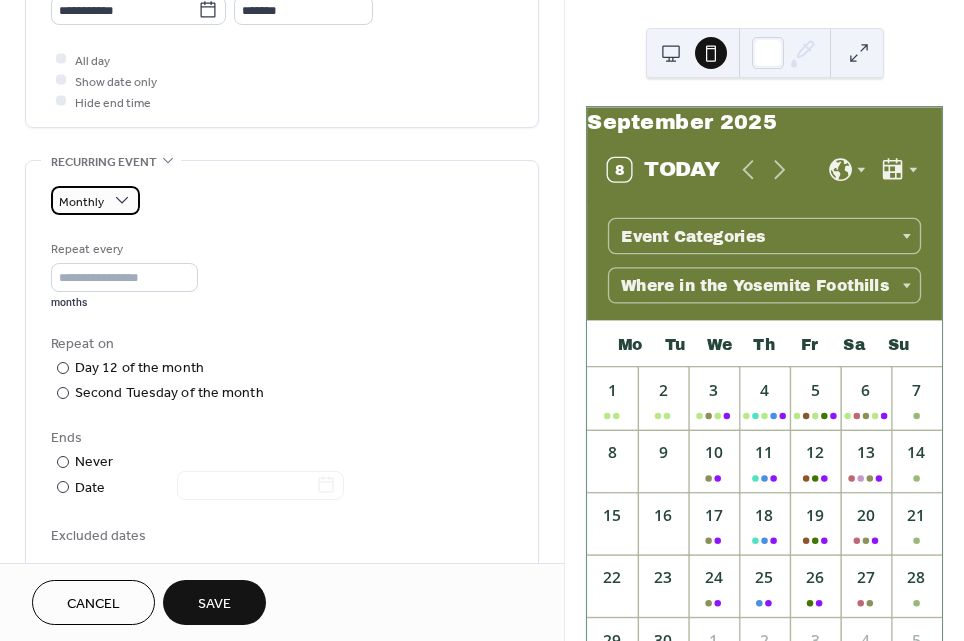 click on "Monthly" at bounding box center (81, 201) 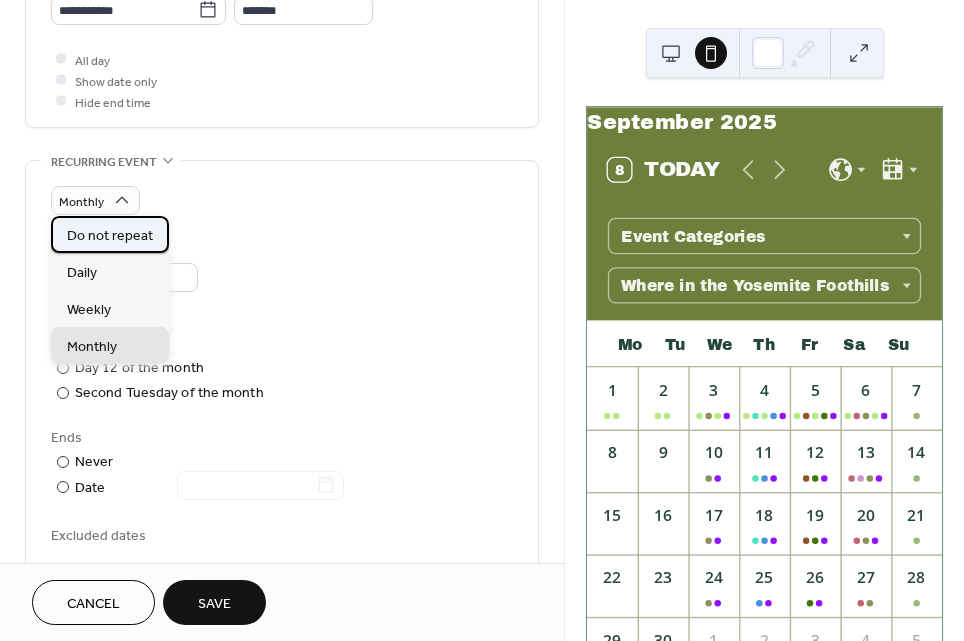 click on "Do not repeat" at bounding box center (110, 235) 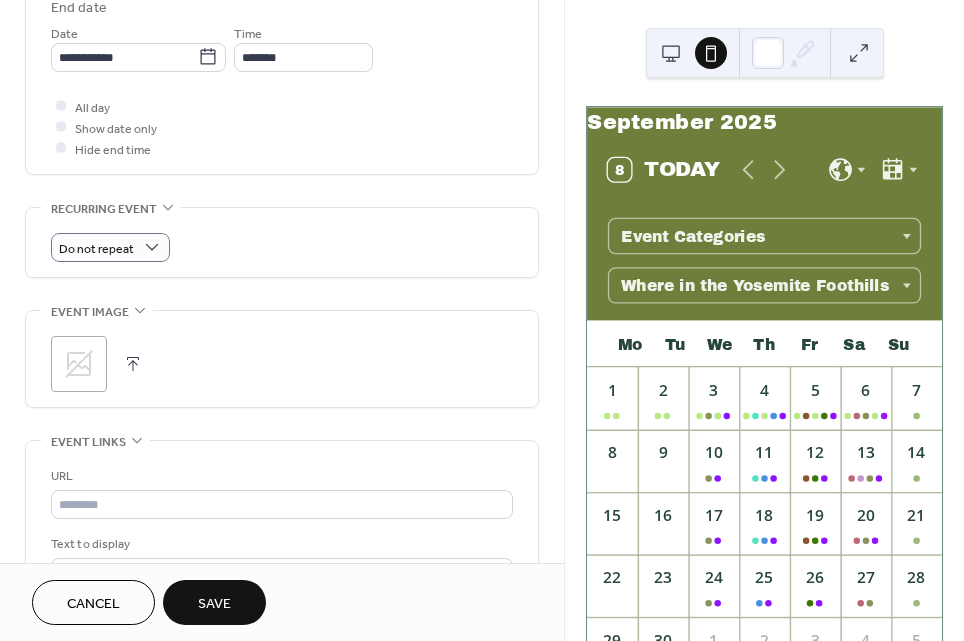 scroll, scrollTop: 786, scrollLeft: 0, axis: vertical 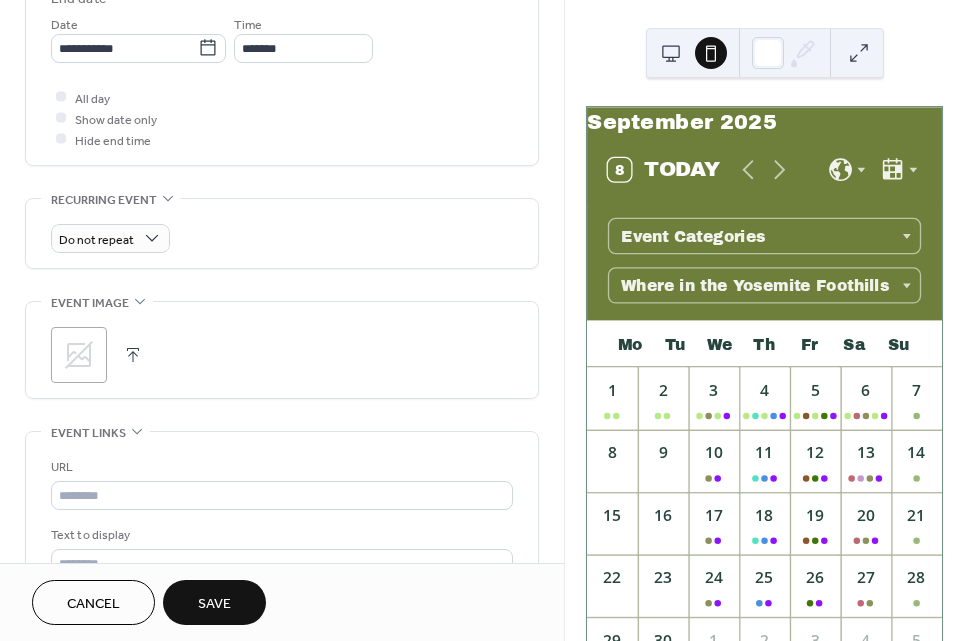 click 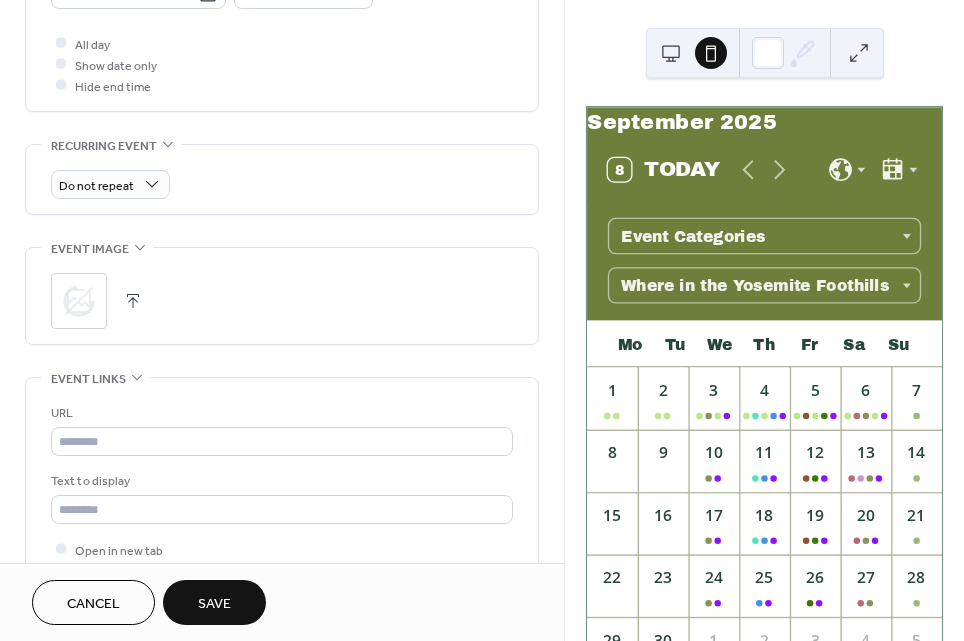 scroll, scrollTop: 842, scrollLeft: 0, axis: vertical 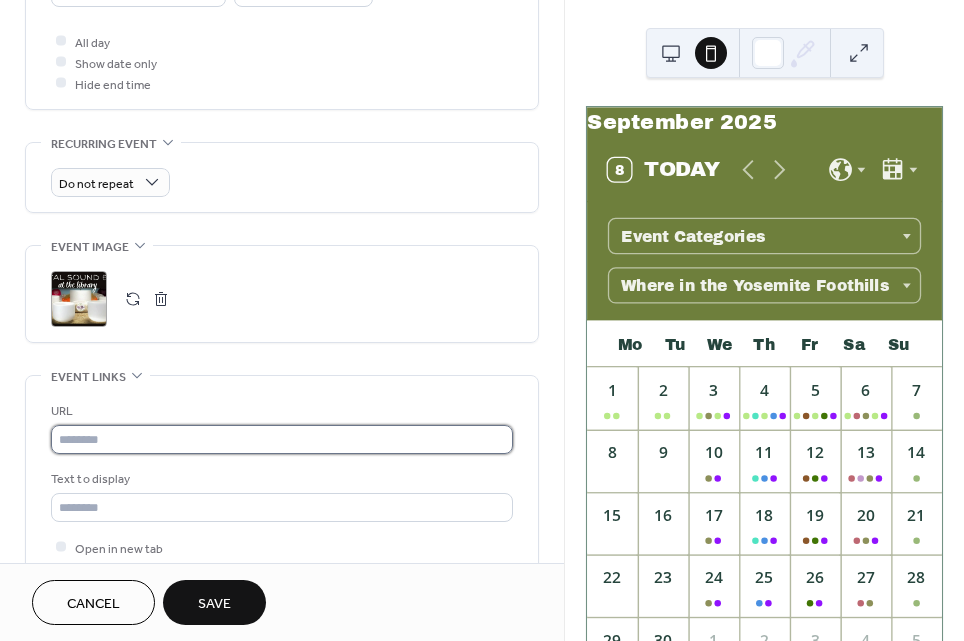 click at bounding box center [282, 439] 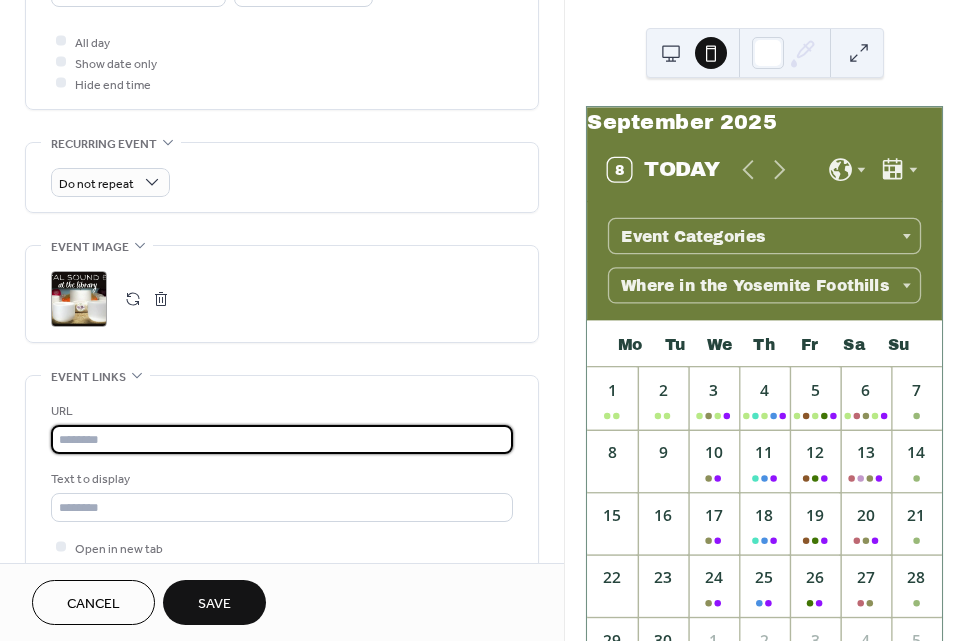 paste on "**********" 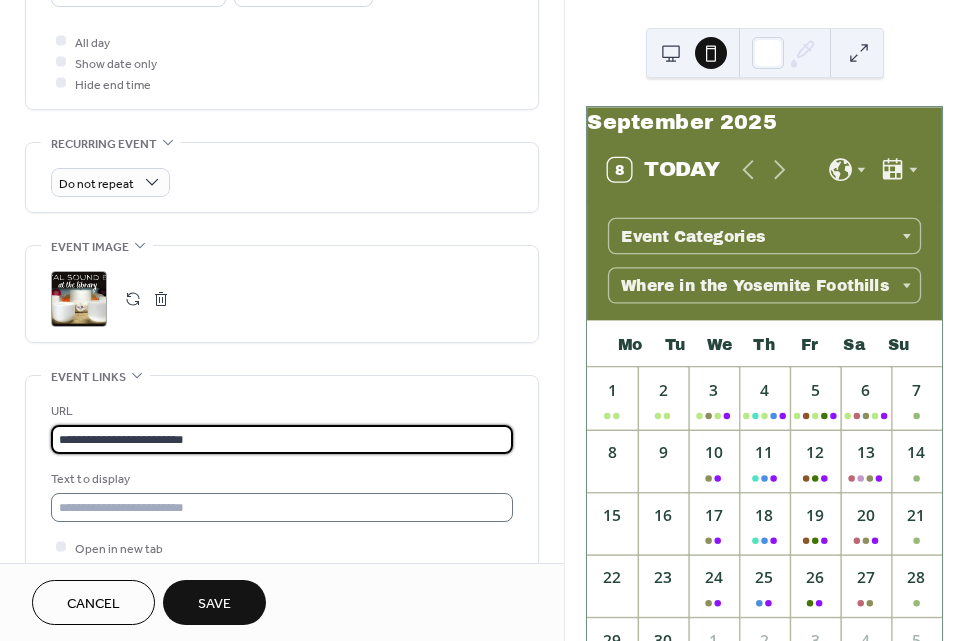 type on "**********" 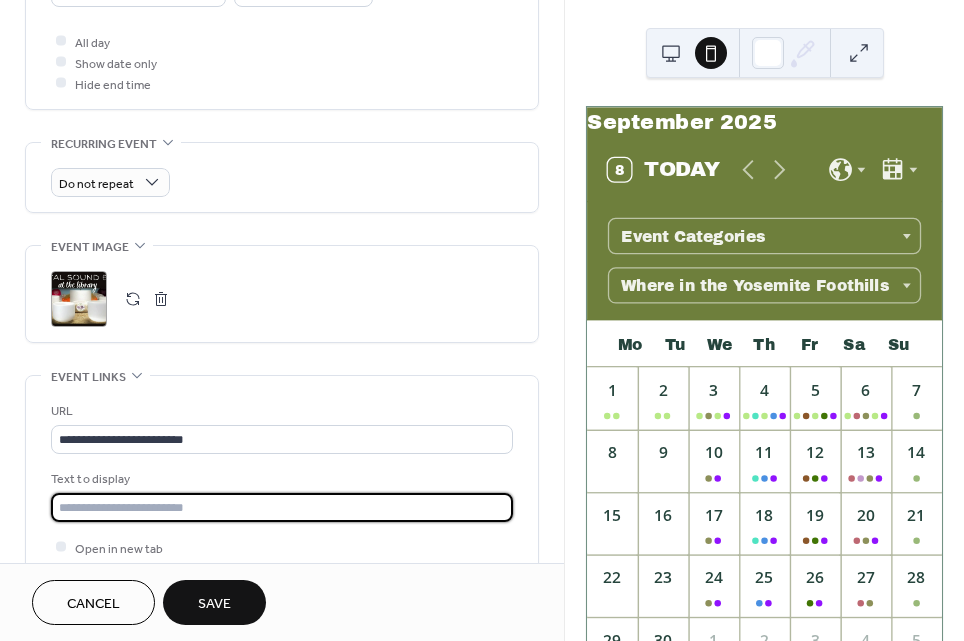 click at bounding box center (282, 507) 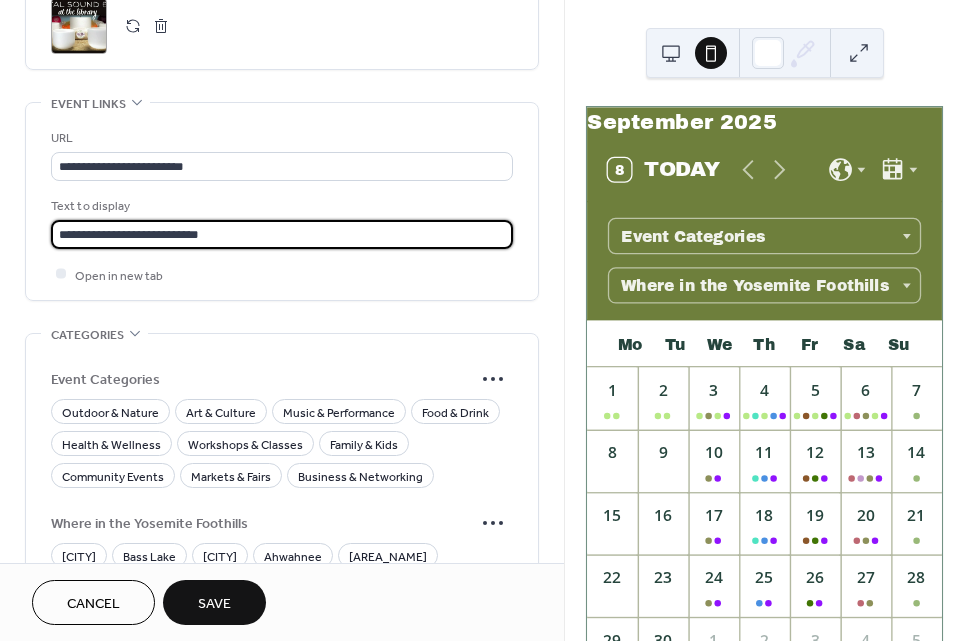 scroll, scrollTop: 1123, scrollLeft: 0, axis: vertical 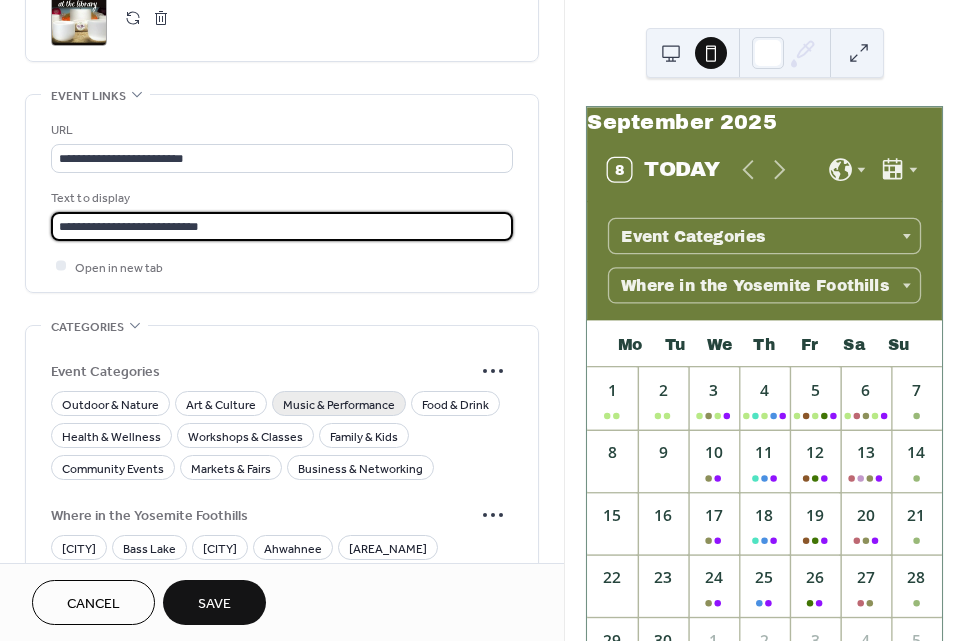 type on "**********" 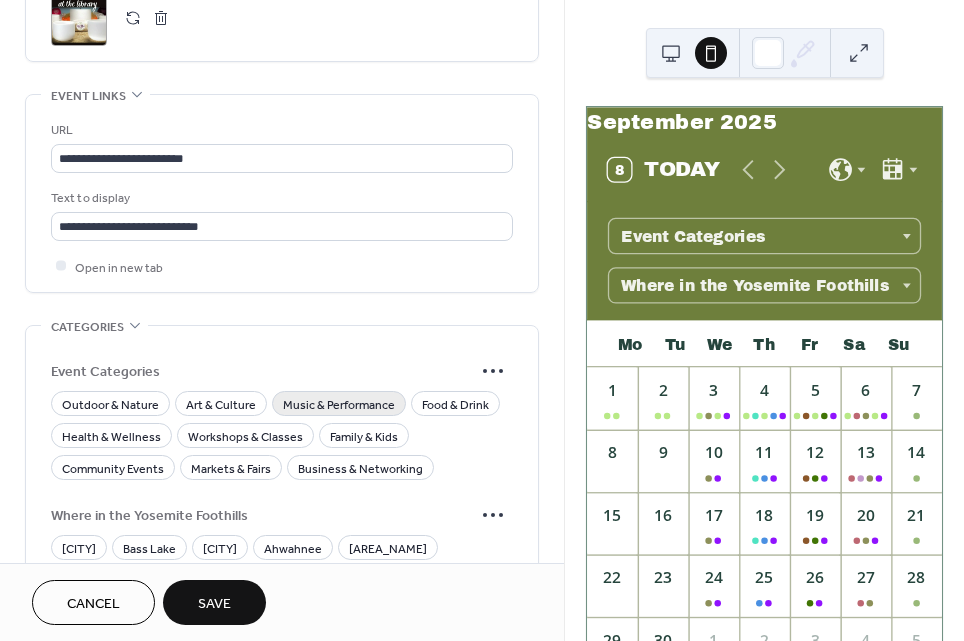 click on "Music & Performance" at bounding box center (339, 404) 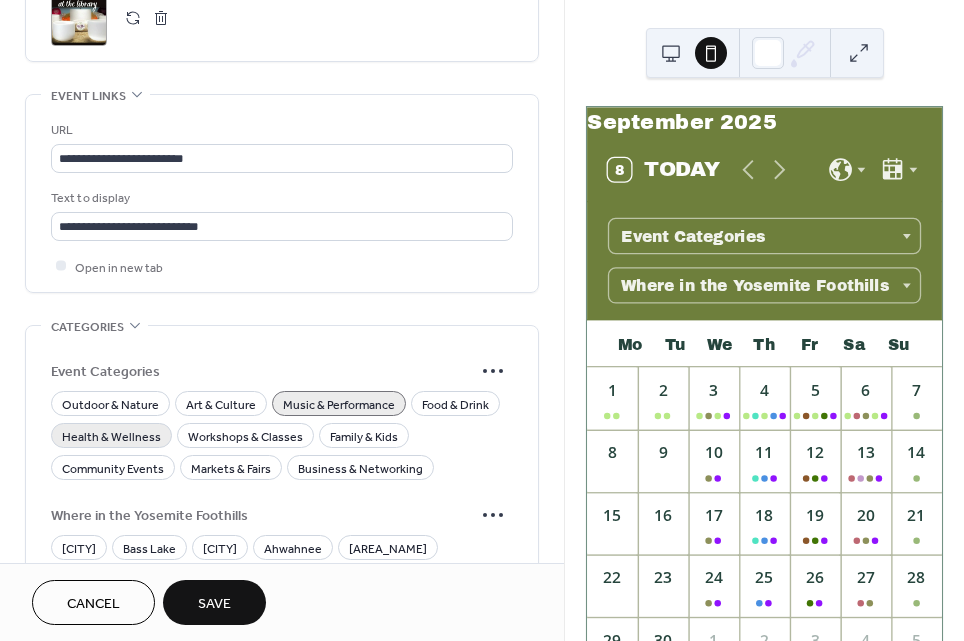 click on "Health & Wellness" at bounding box center [111, 436] 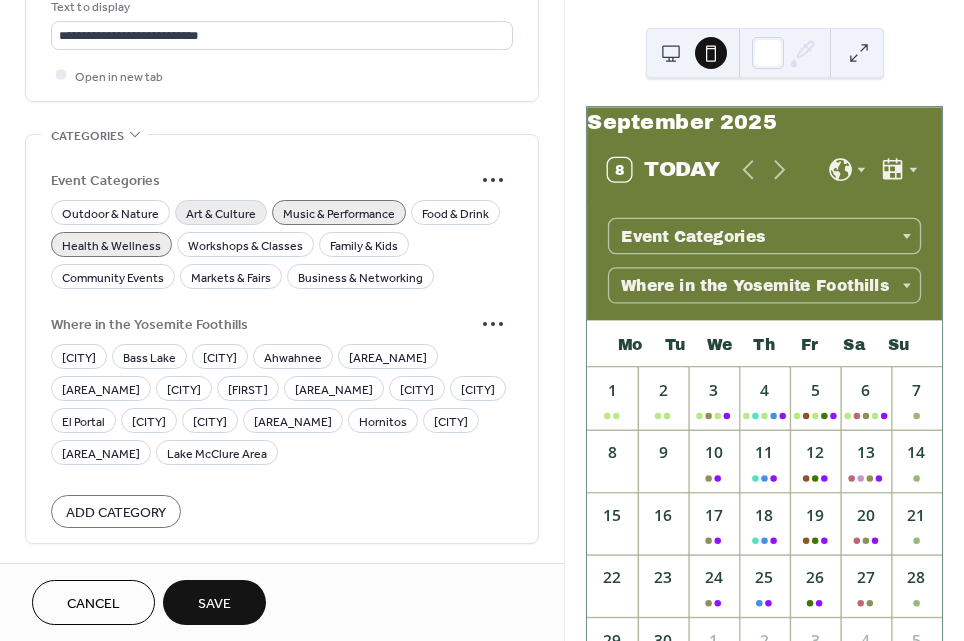 scroll, scrollTop: 1321, scrollLeft: 0, axis: vertical 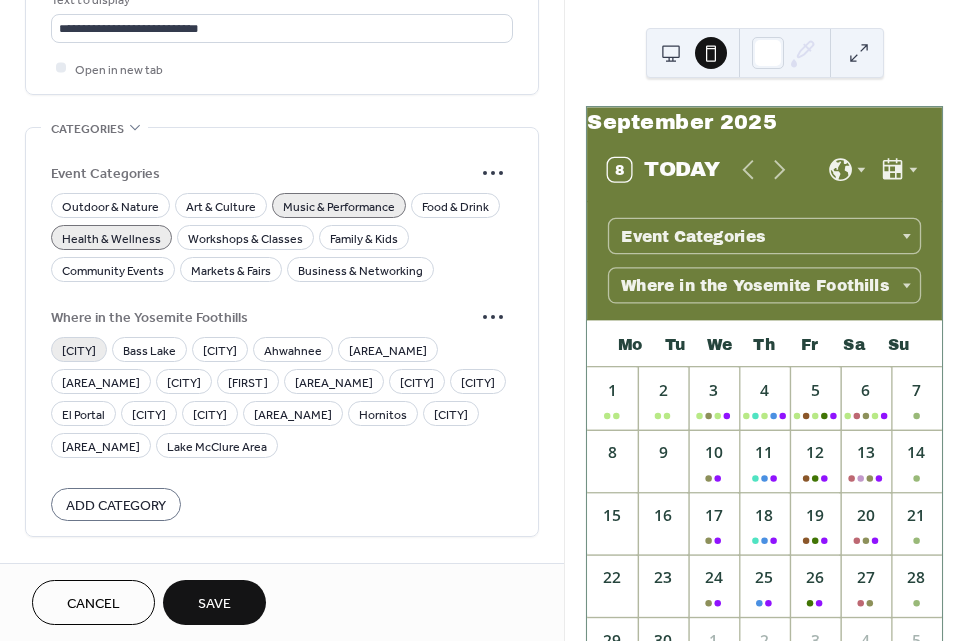 click on "[CITY]" at bounding box center [79, 350] 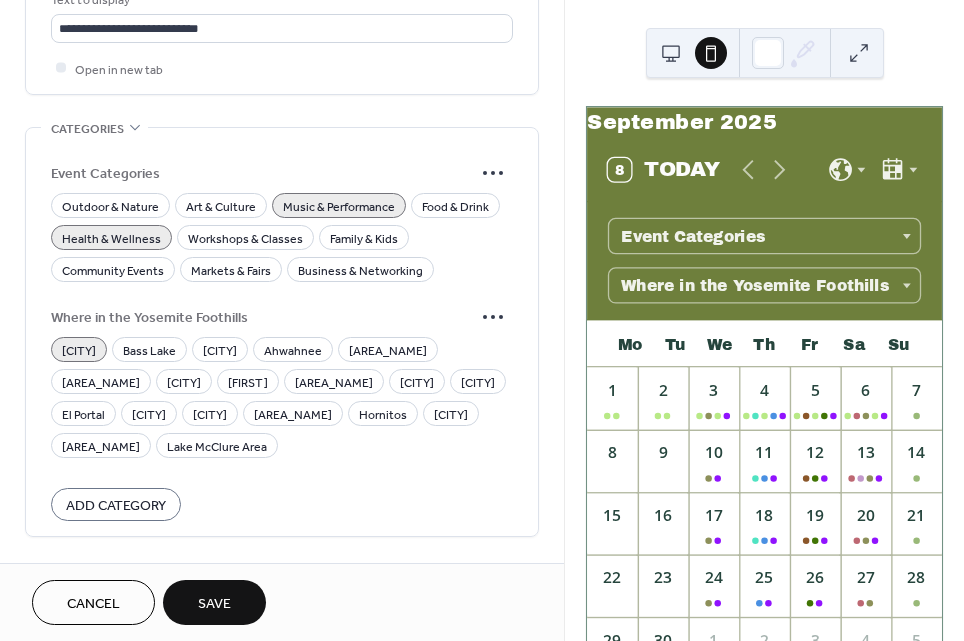 scroll, scrollTop: 1442, scrollLeft: 0, axis: vertical 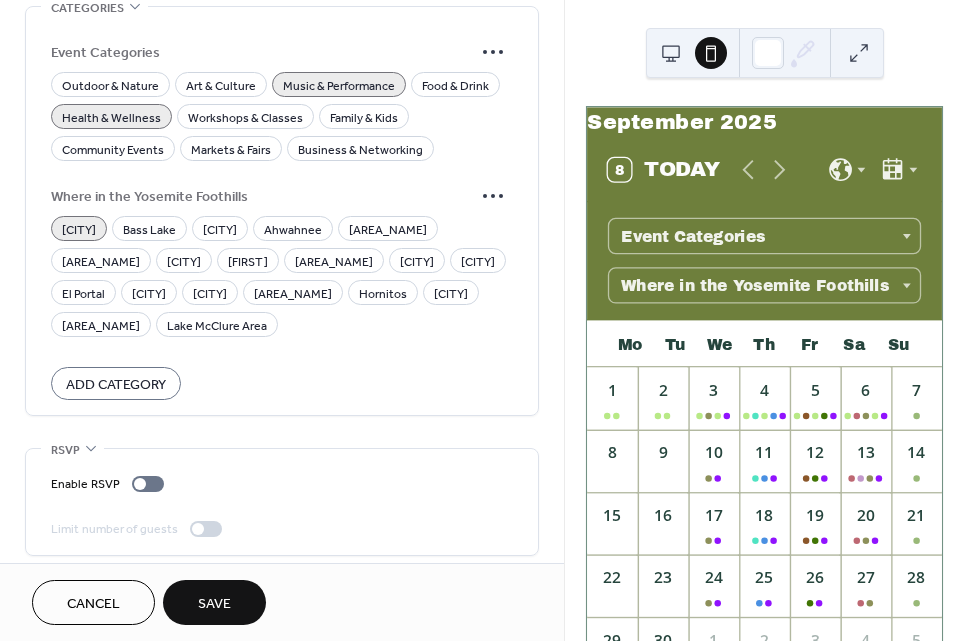 click on "Save" at bounding box center (214, 602) 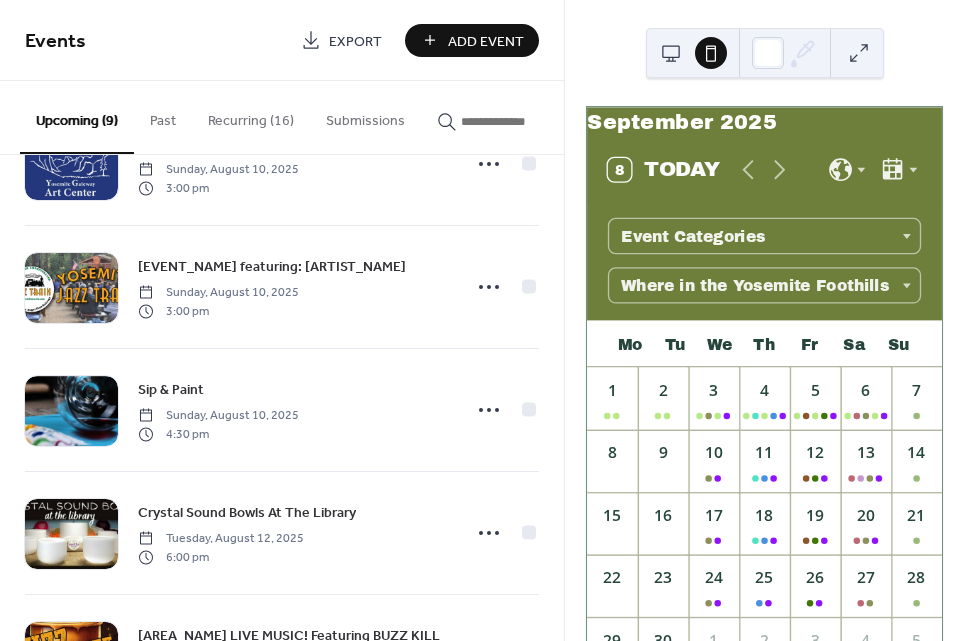 scroll, scrollTop: 680, scrollLeft: 0, axis: vertical 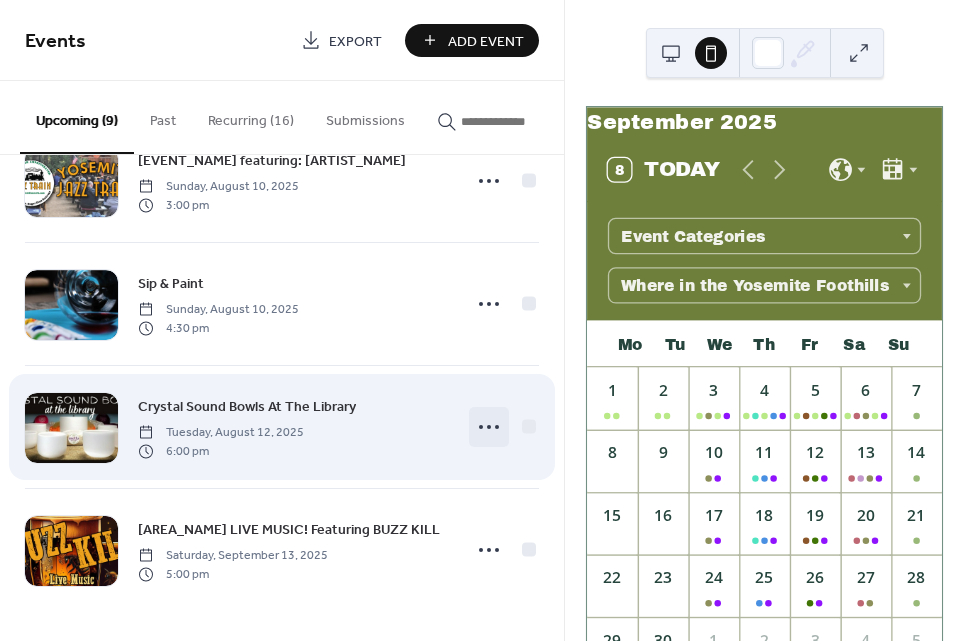 click 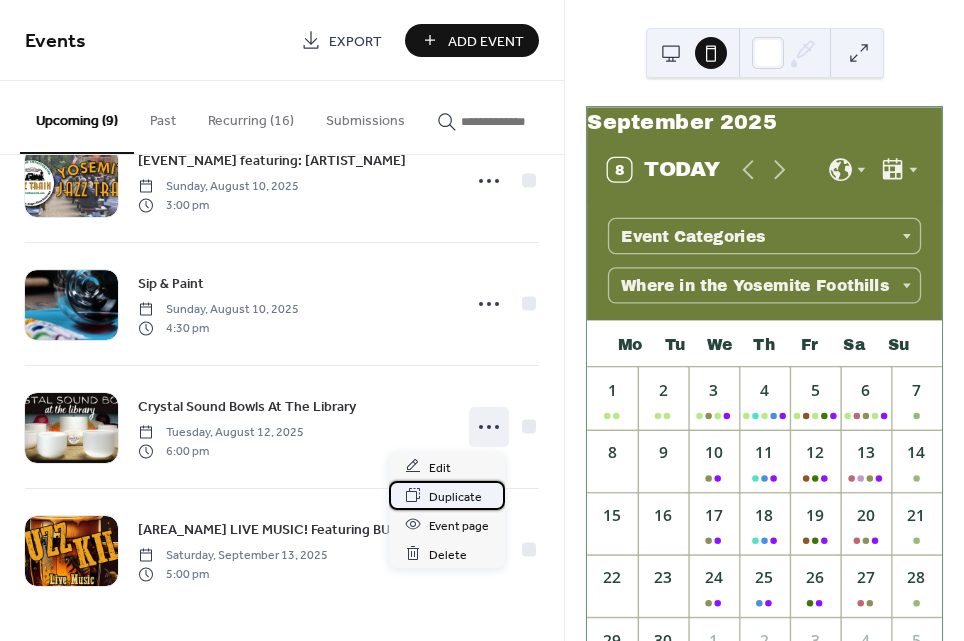 click on "Duplicate" at bounding box center [455, 496] 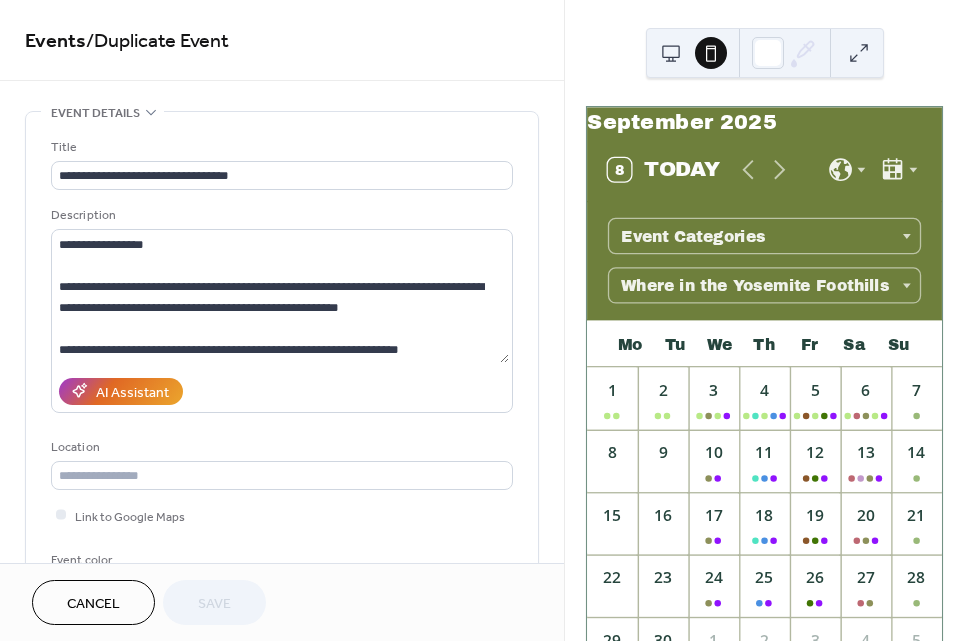 scroll, scrollTop: 120, scrollLeft: 0, axis: vertical 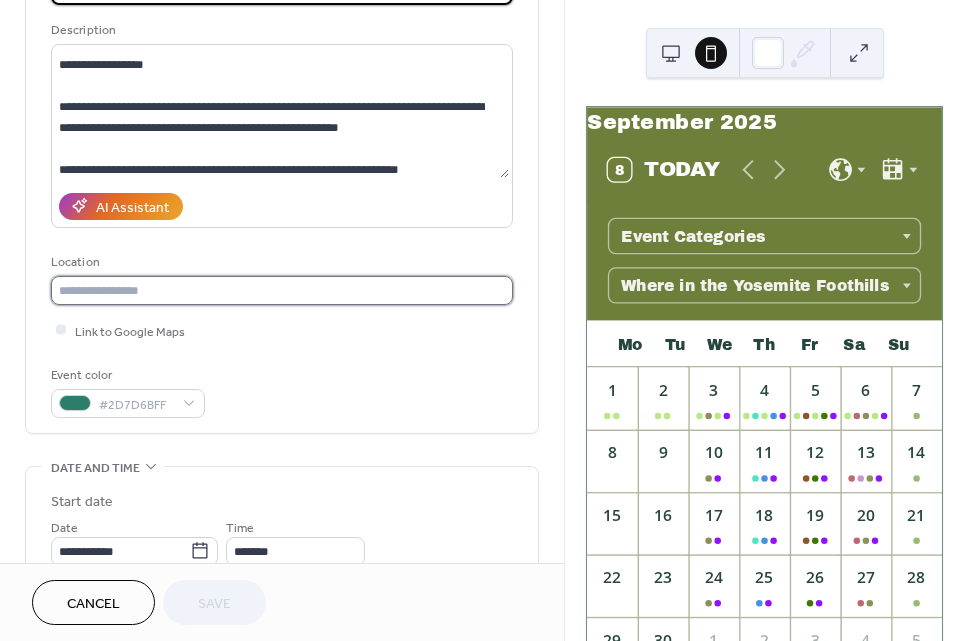 click at bounding box center (282, 290) 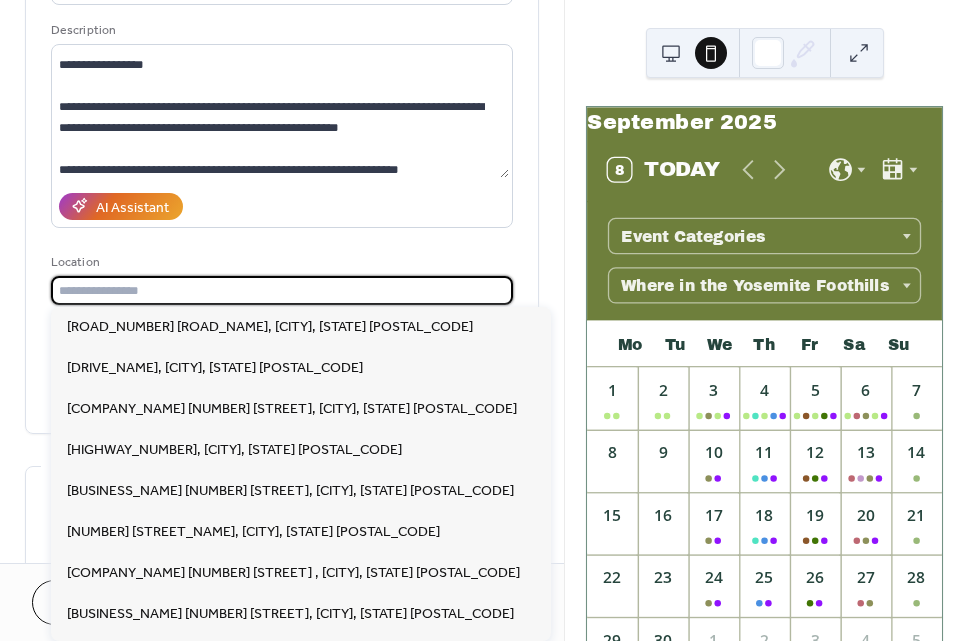 paste on "**********" 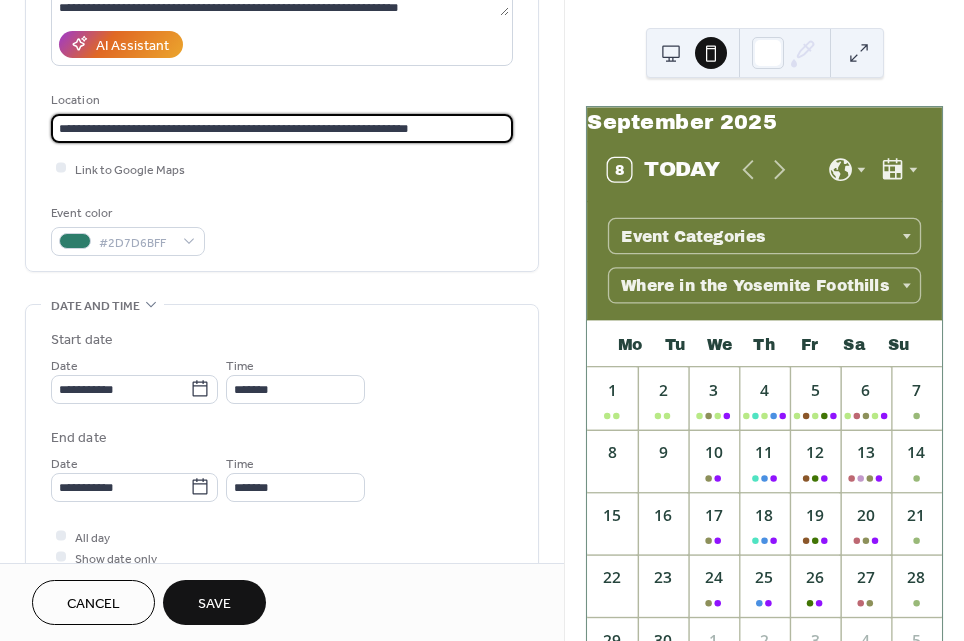 scroll, scrollTop: 350, scrollLeft: 0, axis: vertical 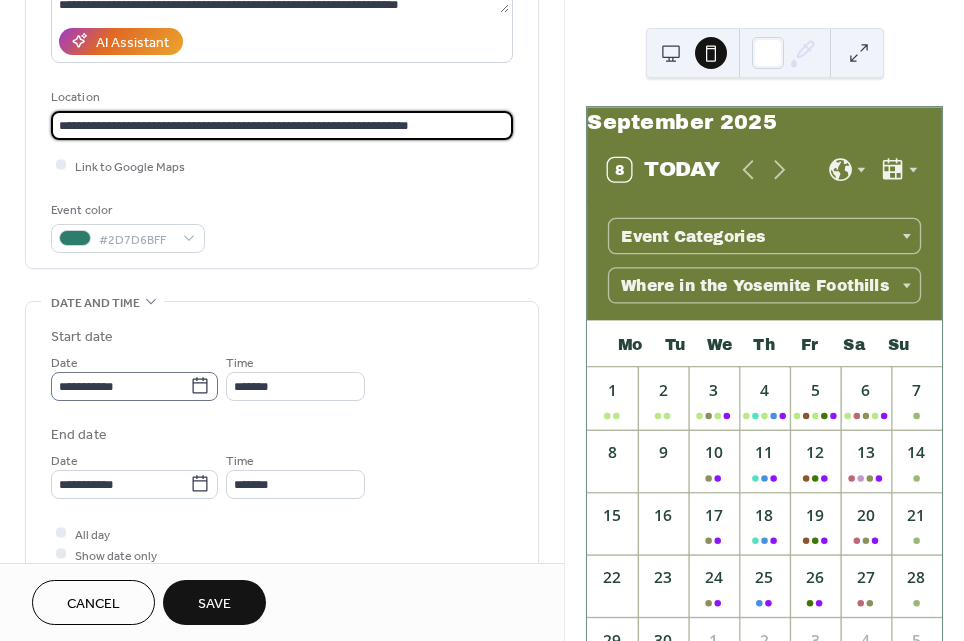 type on "**********" 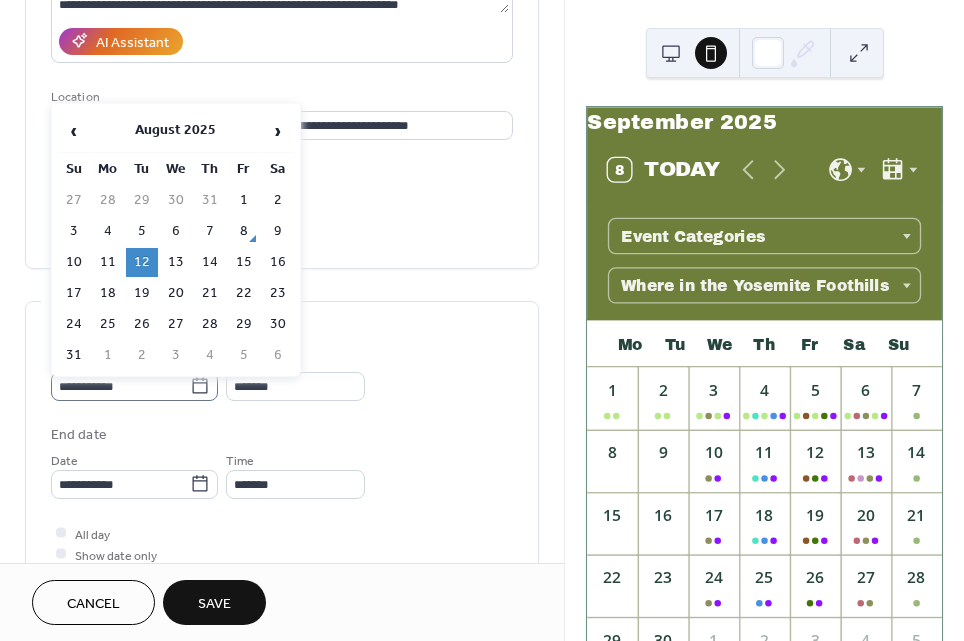 click 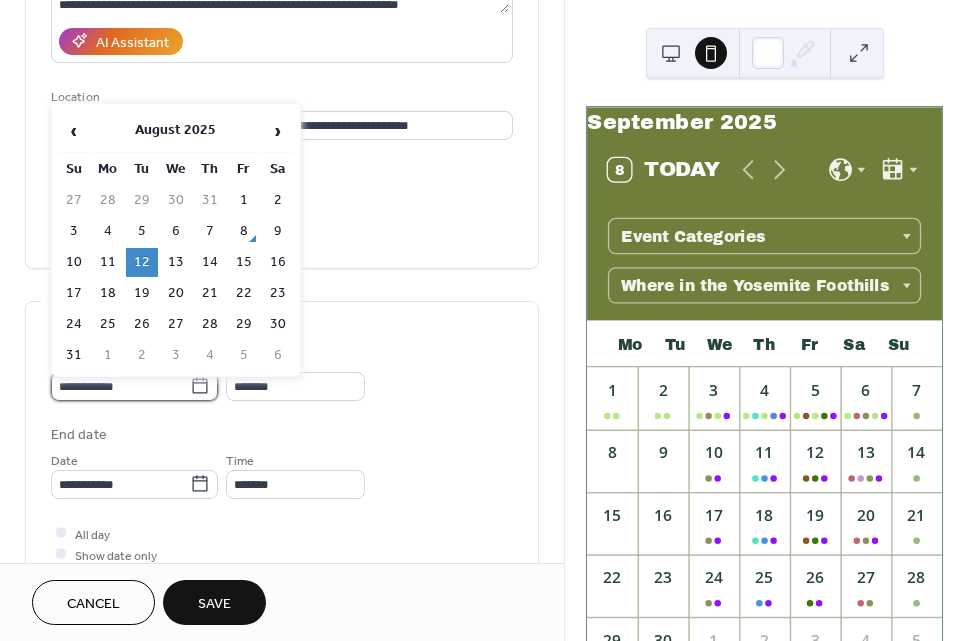 click on "**********" at bounding box center [120, 386] 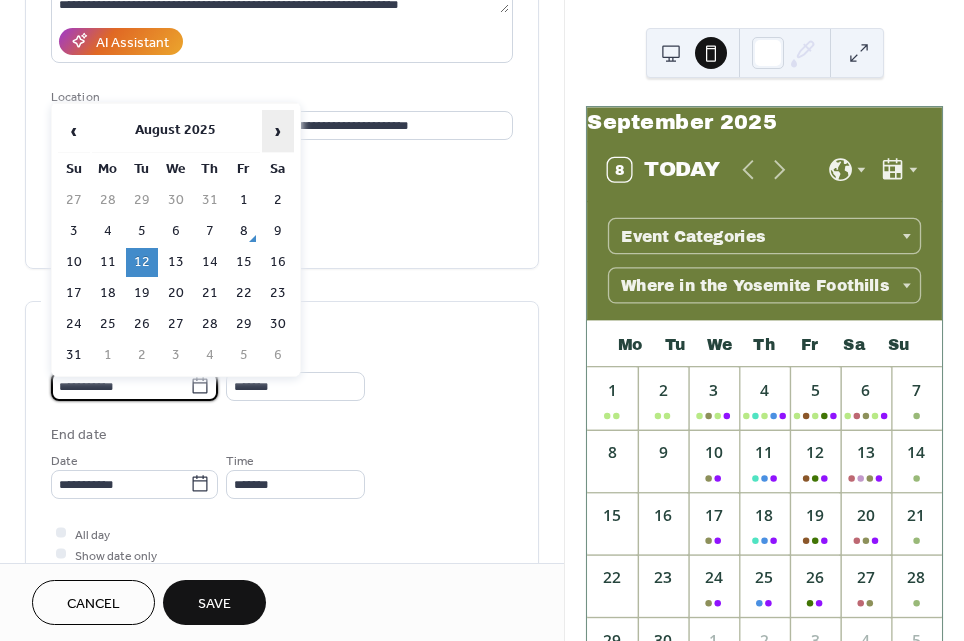 click on "›" at bounding box center [278, 131] 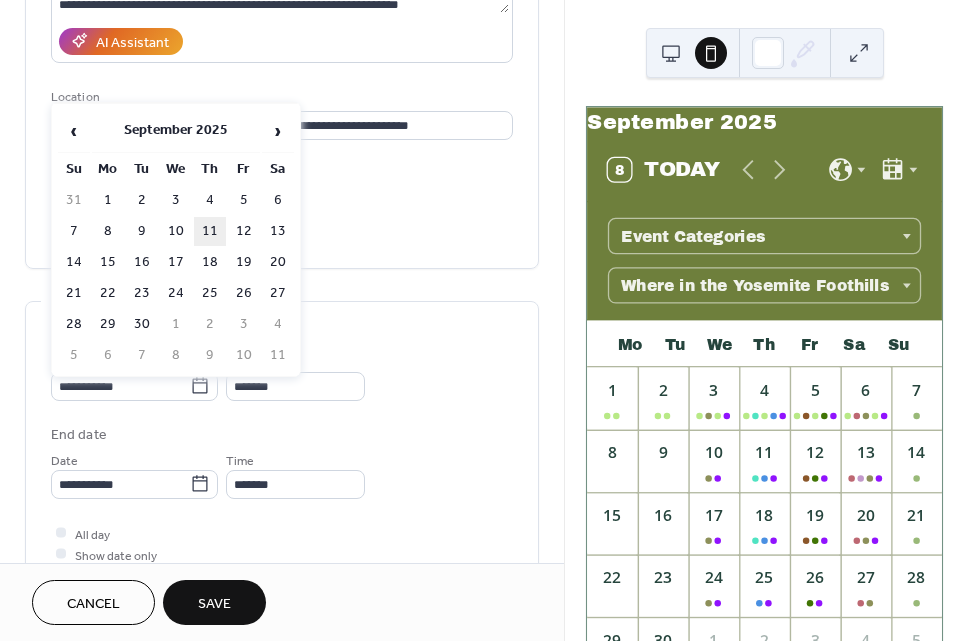 click on "11" at bounding box center [210, 231] 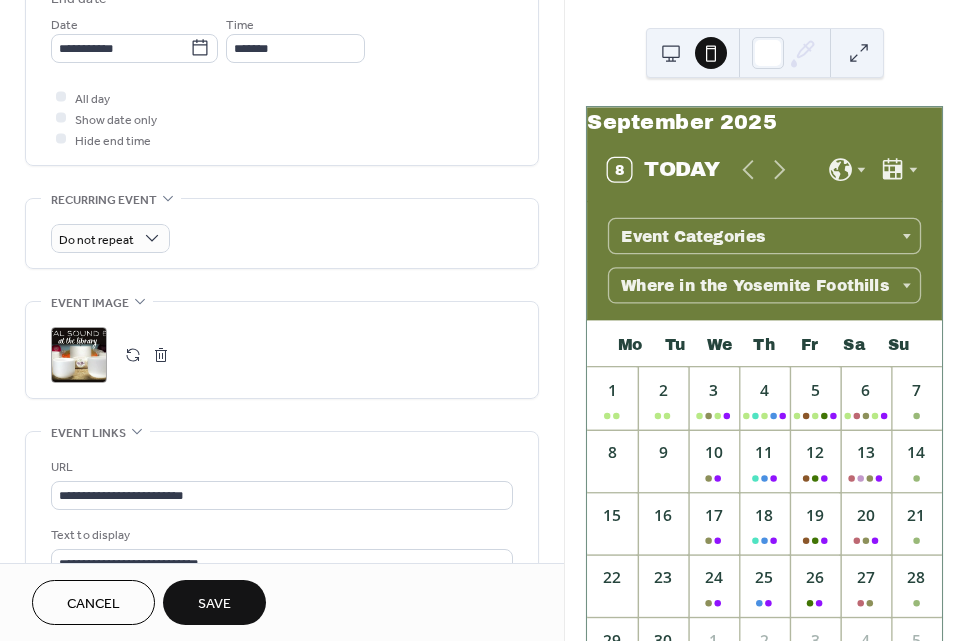 scroll, scrollTop: 784, scrollLeft: 0, axis: vertical 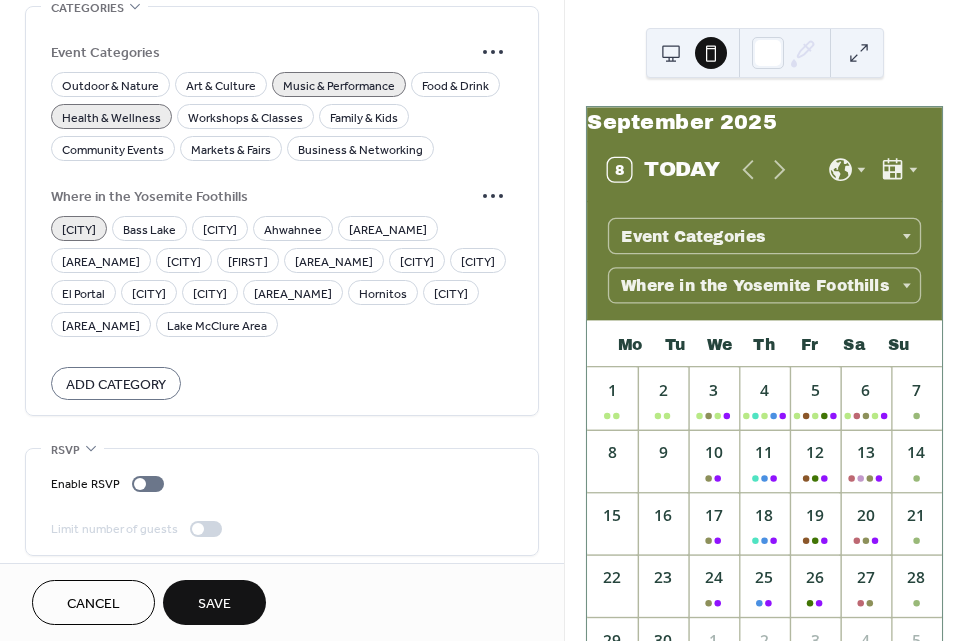 click on "Save" at bounding box center [214, 602] 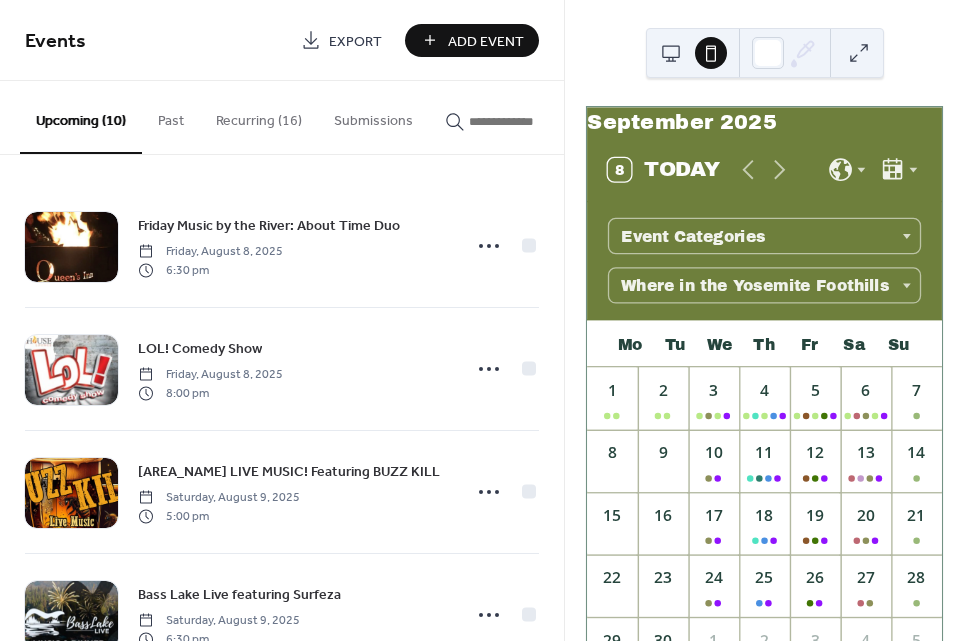 click on "Add Event" at bounding box center (486, 41) 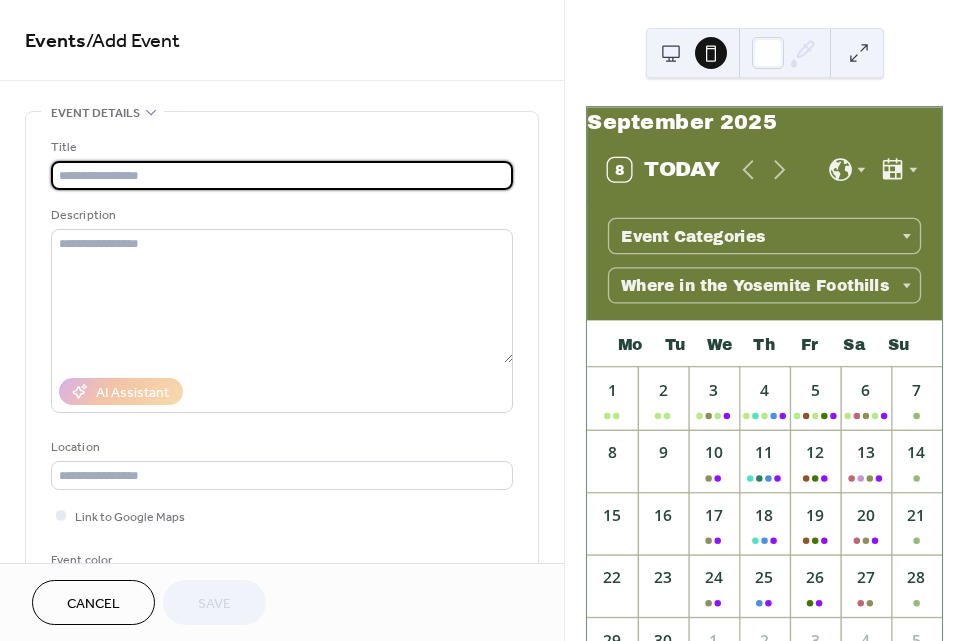 click at bounding box center (282, 175) 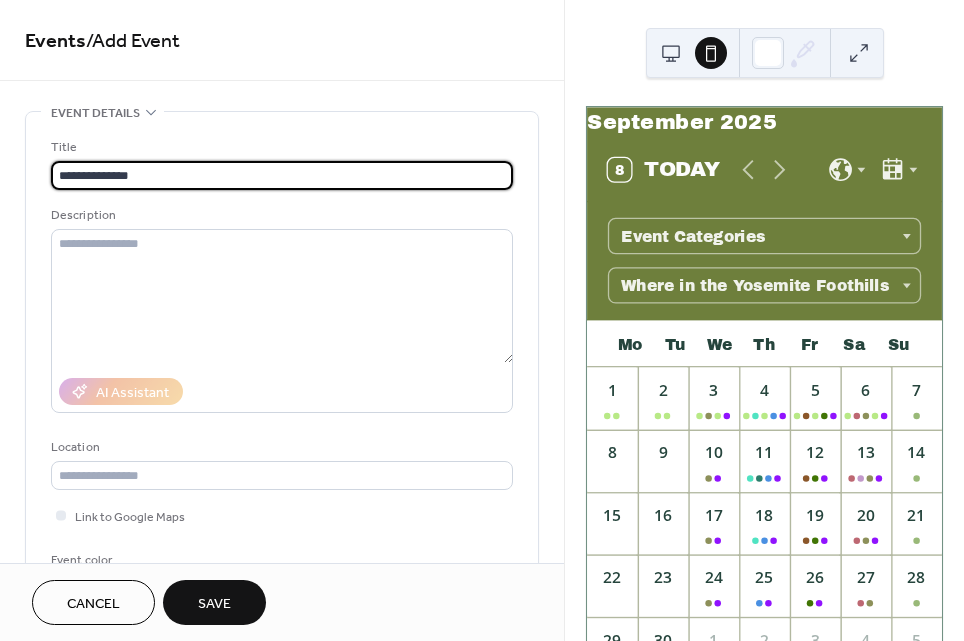 type on "**********" 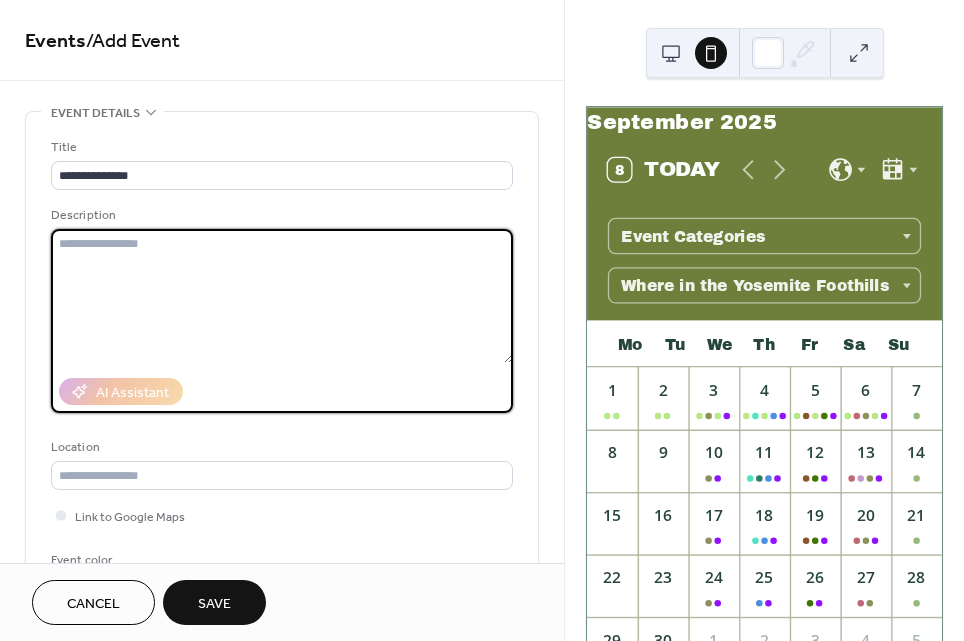 click at bounding box center [282, 296] 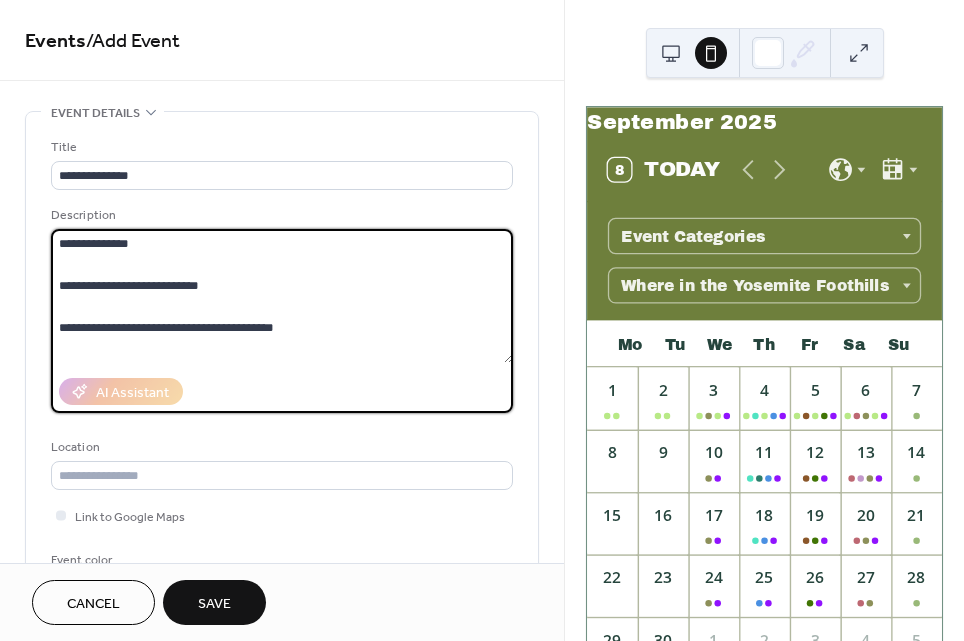 scroll, scrollTop: 17, scrollLeft: 0, axis: vertical 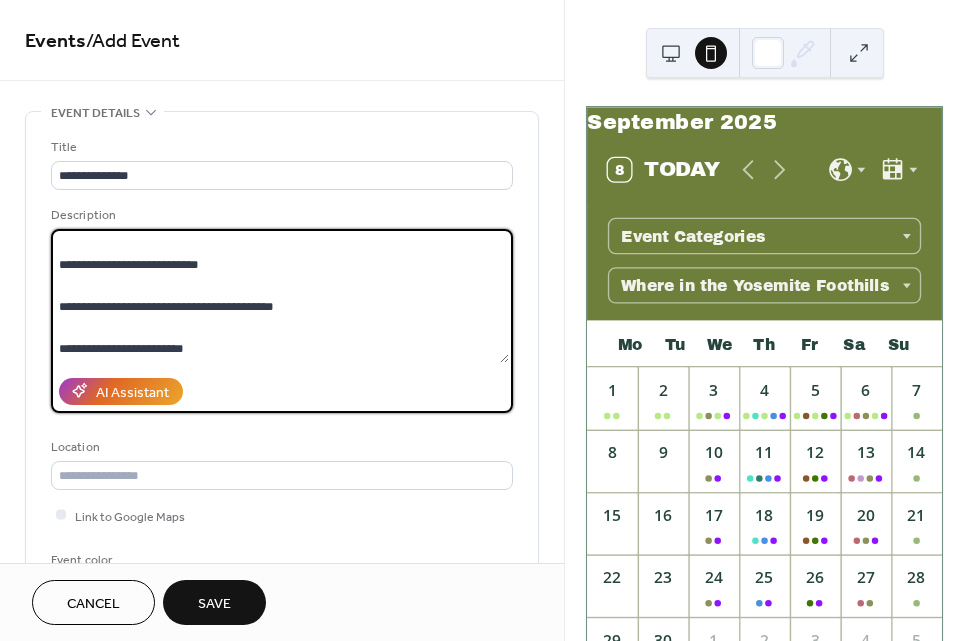 paste on "**********" 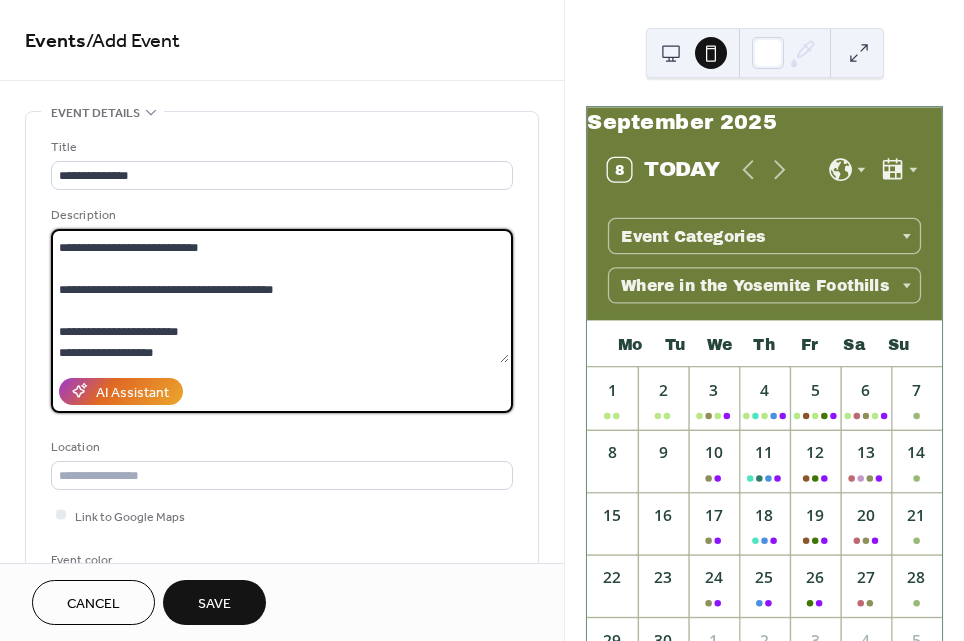 type 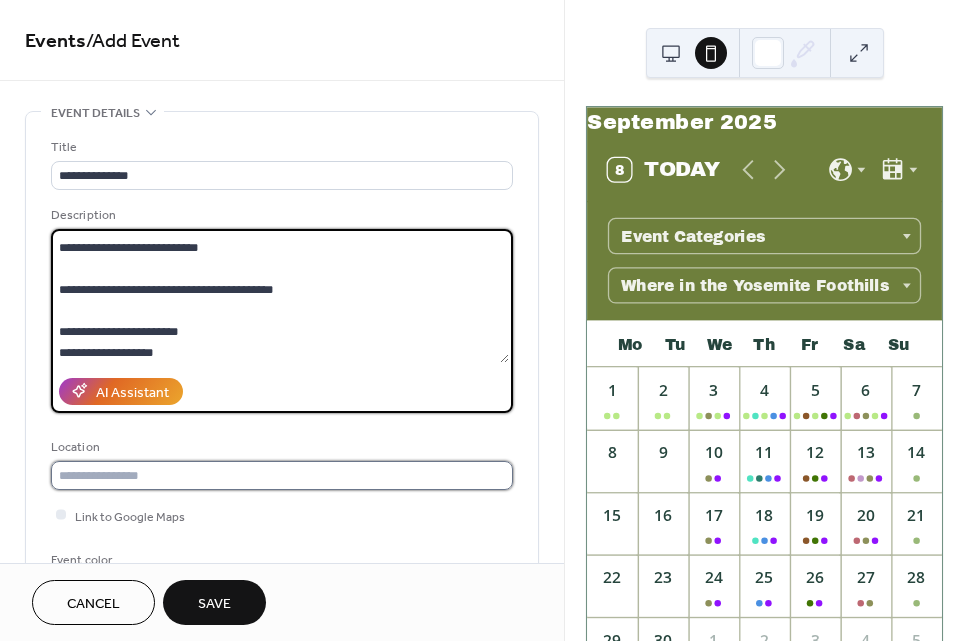 click at bounding box center (282, 475) 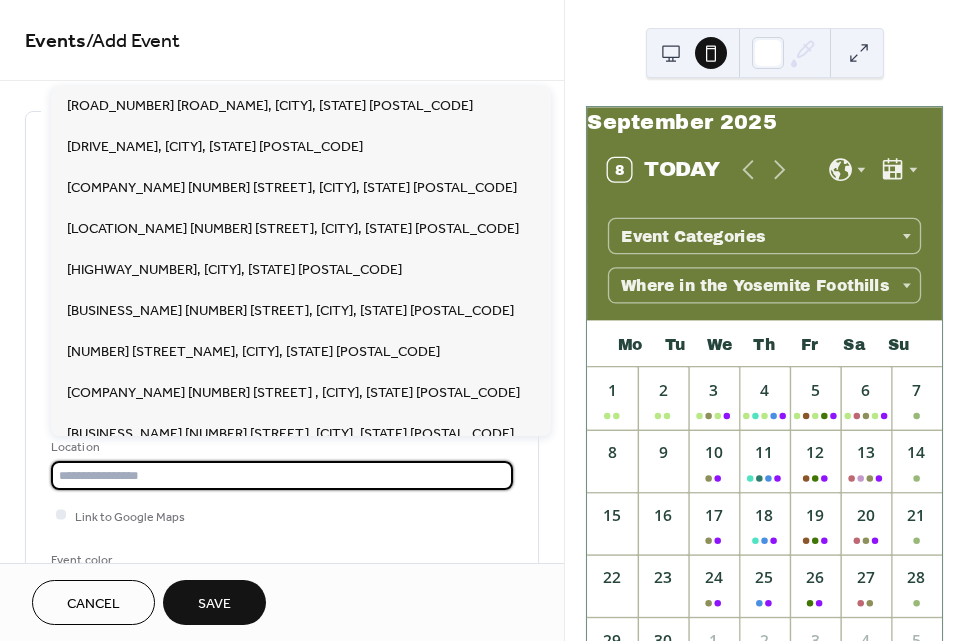 paste on "**********" 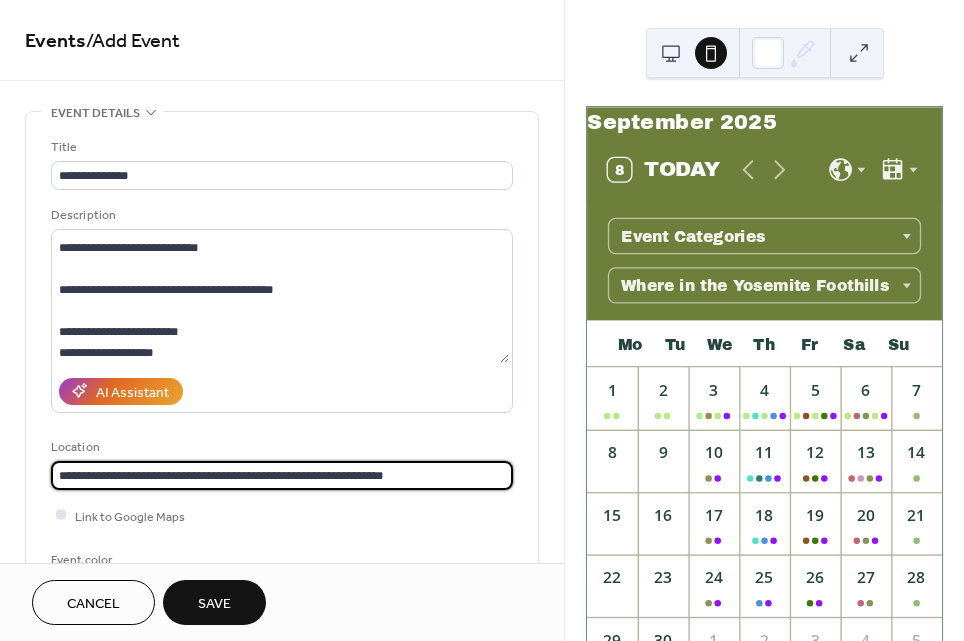 type on "**********" 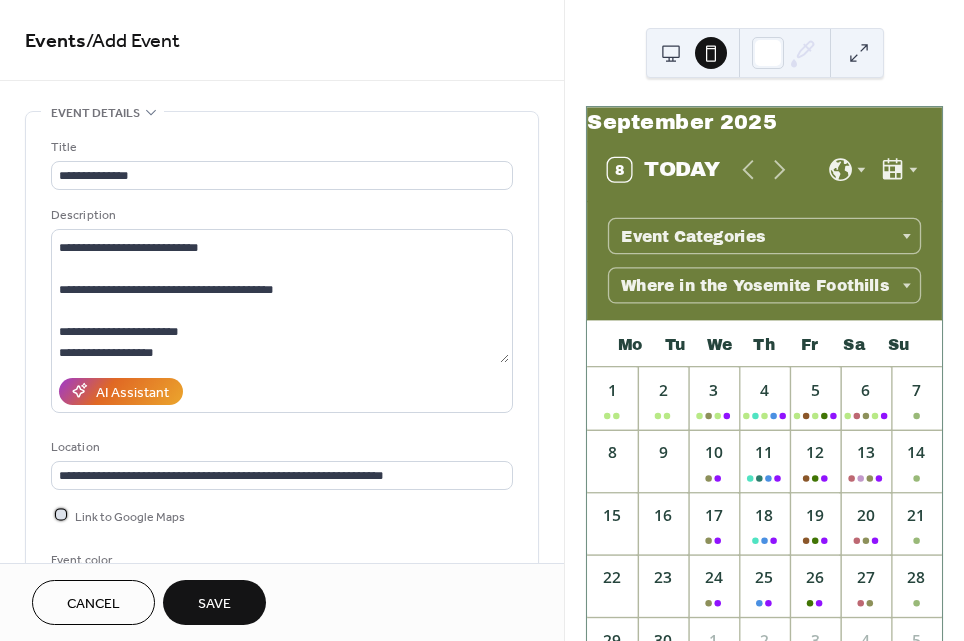 click at bounding box center [61, 515] 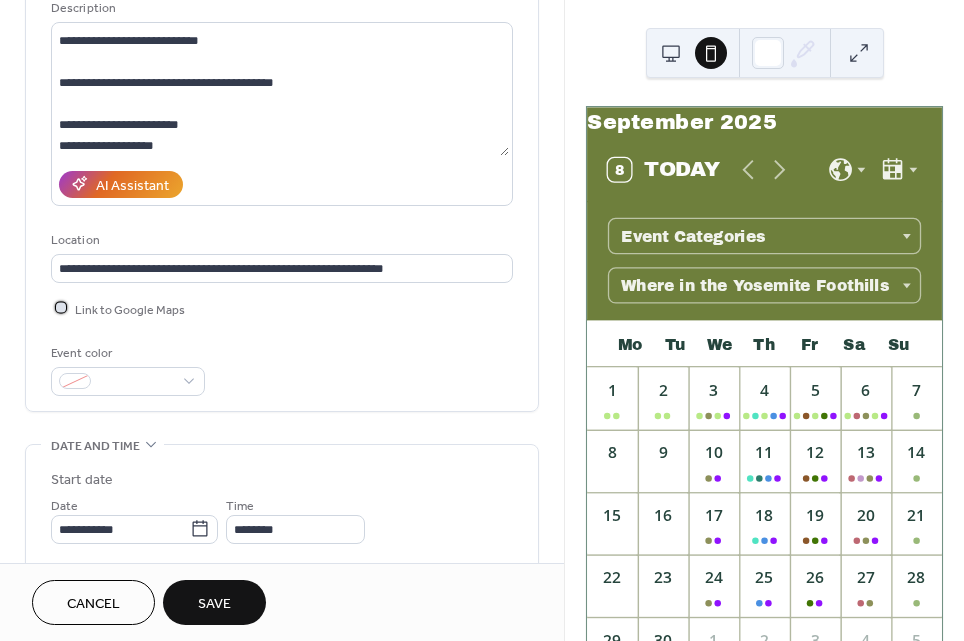 scroll, scrollTop: 208, scrollLeft: 0, axis: vertical 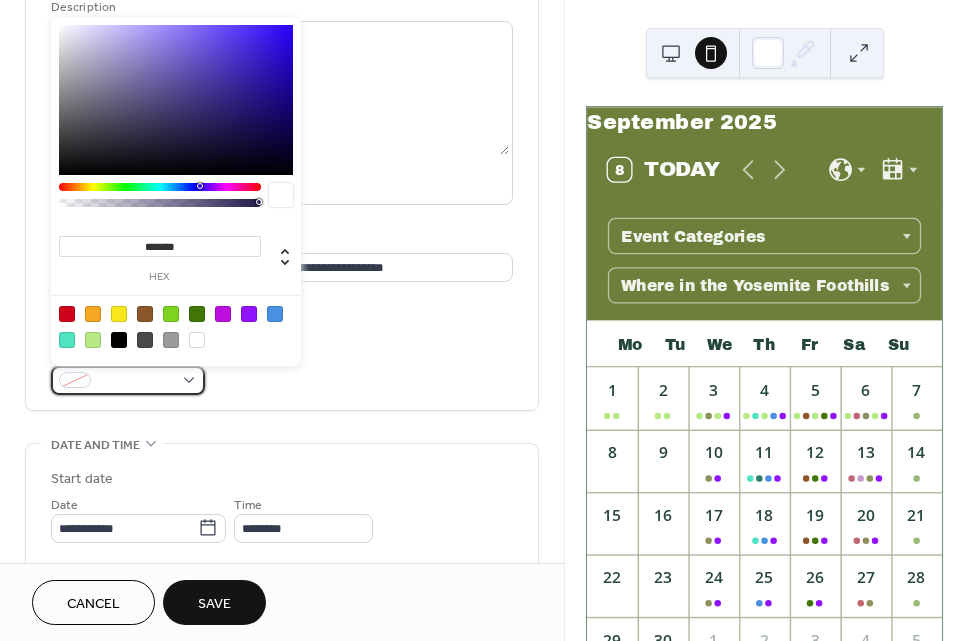 click at bounding box center [128, 380] 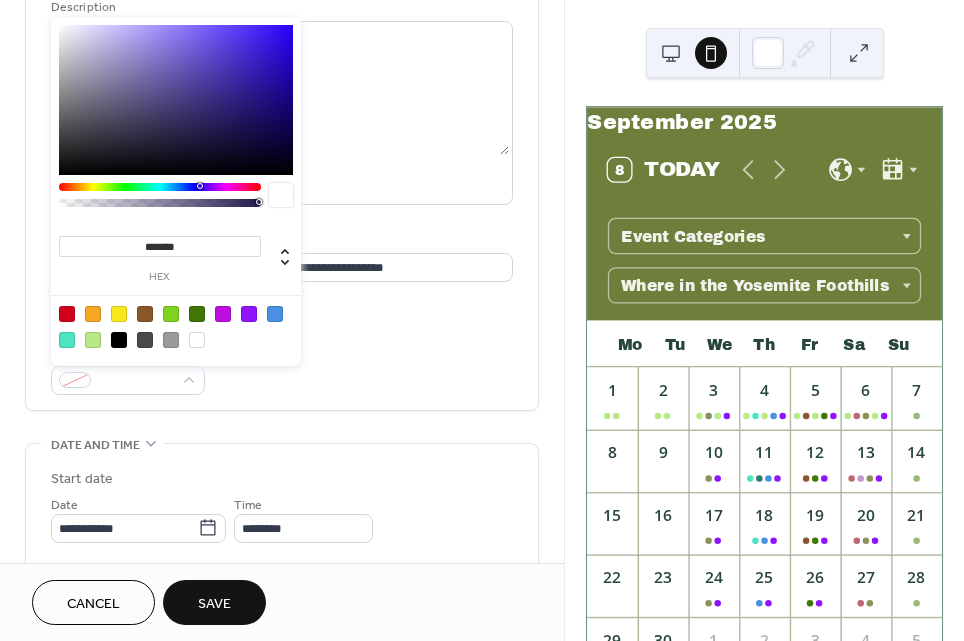 click at bounding box center (93, 314) 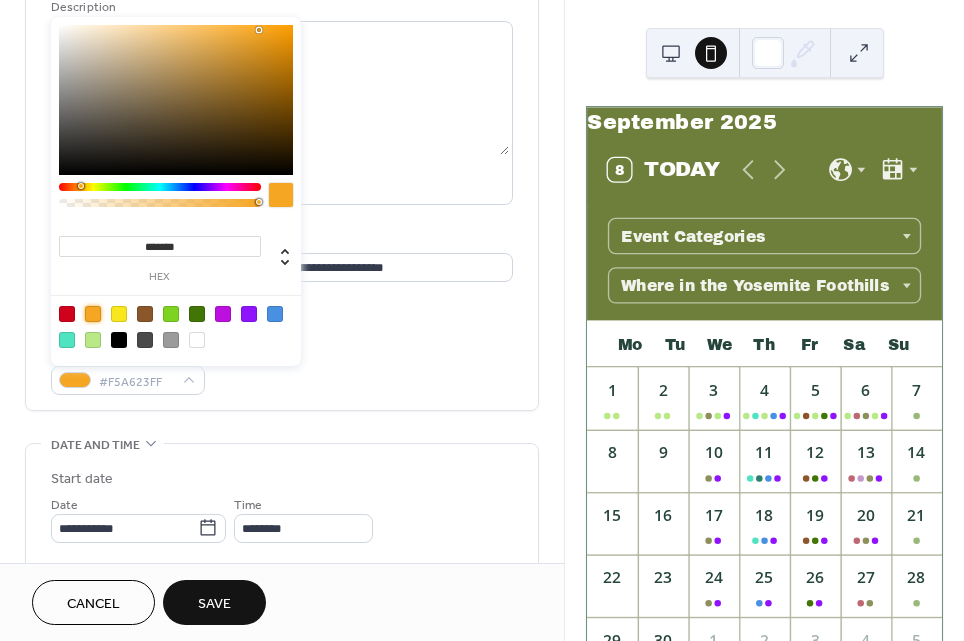 click at bounding box center [176, 100] 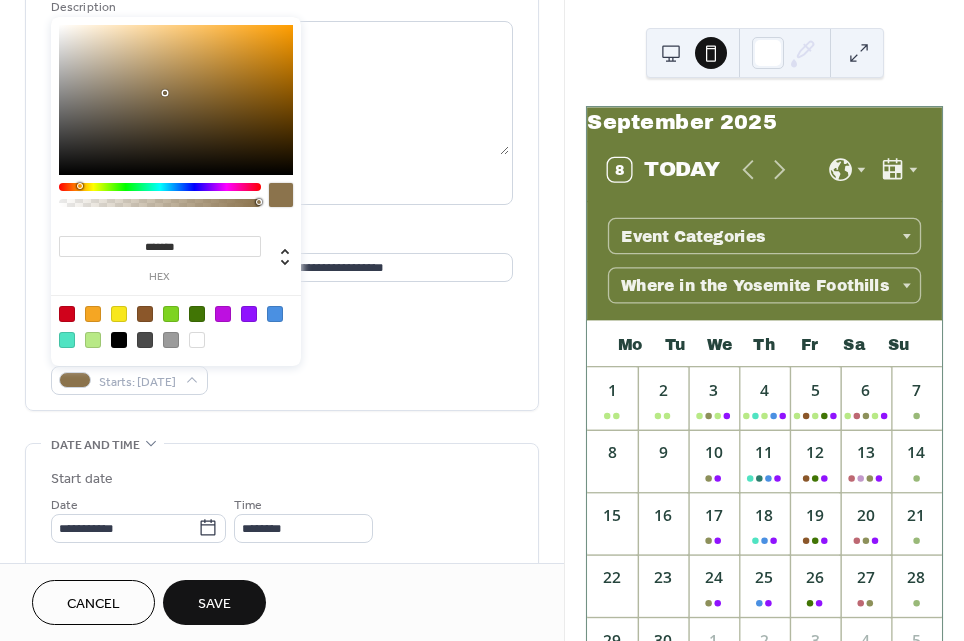 click at bounding box center (176, 100) 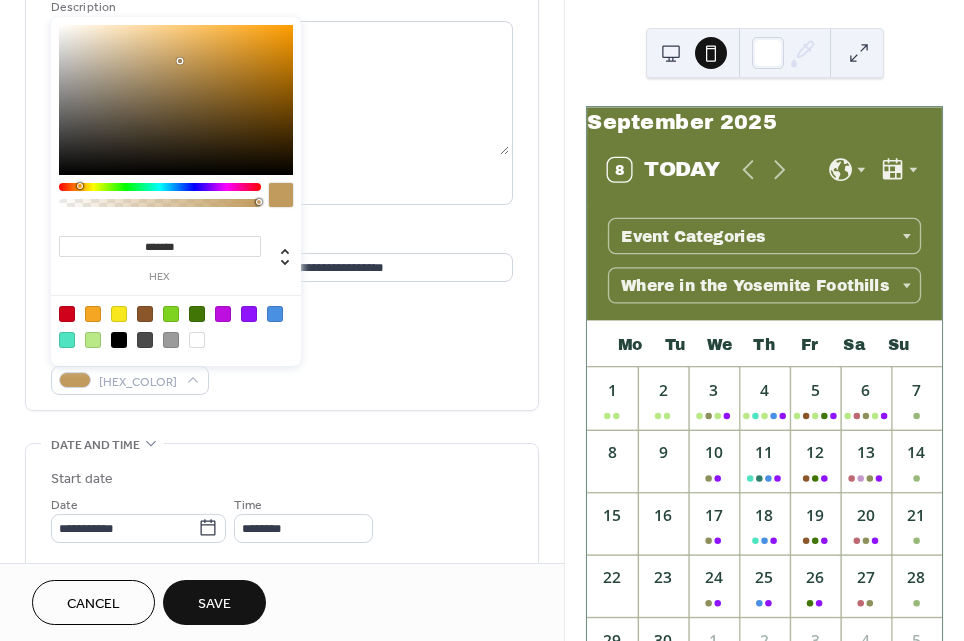 type on "*******" 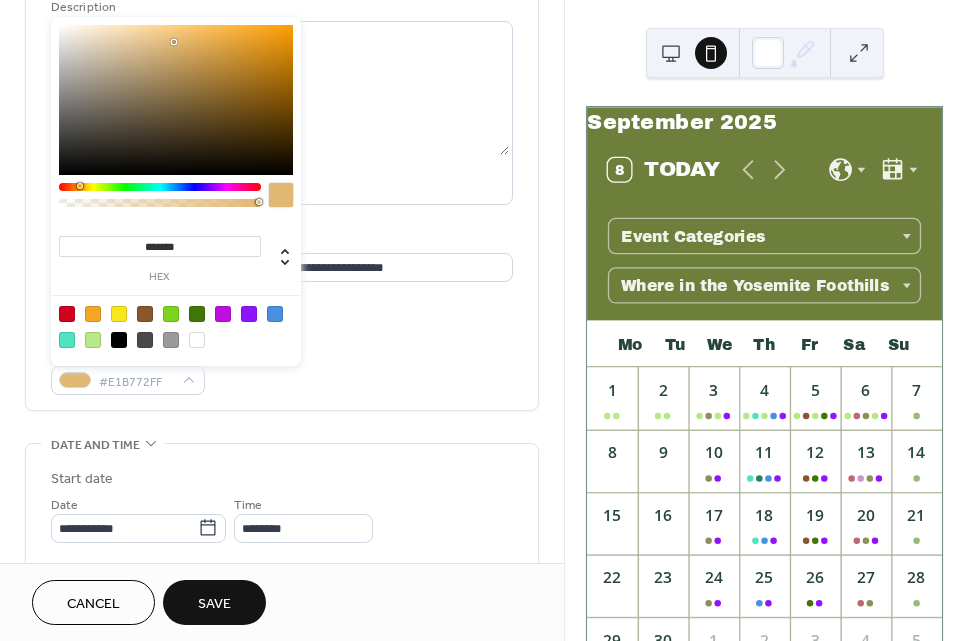 click at bounding box center [176, 100] 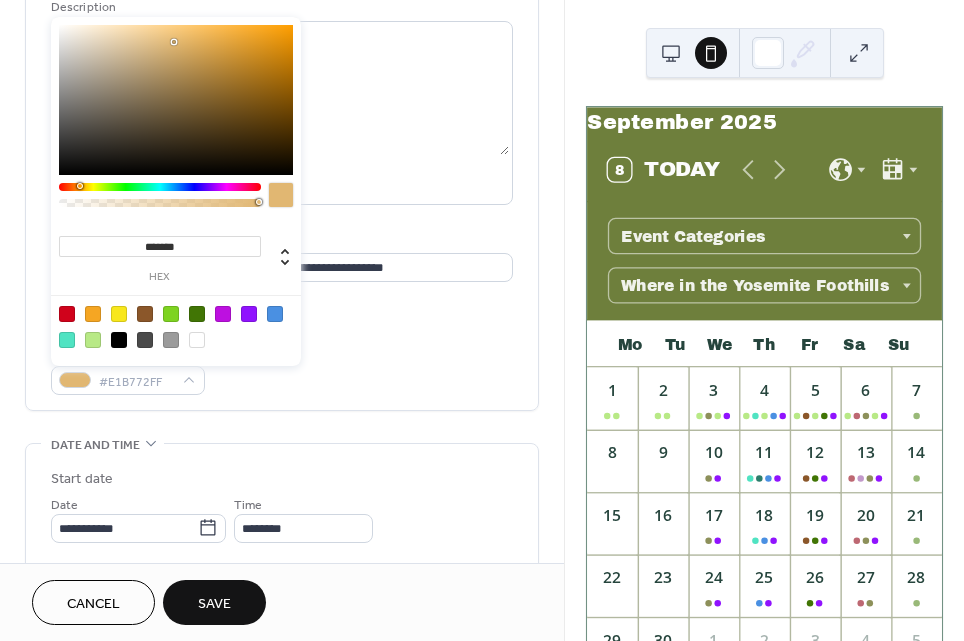 click on "Location" at bounding box center (280, 239) 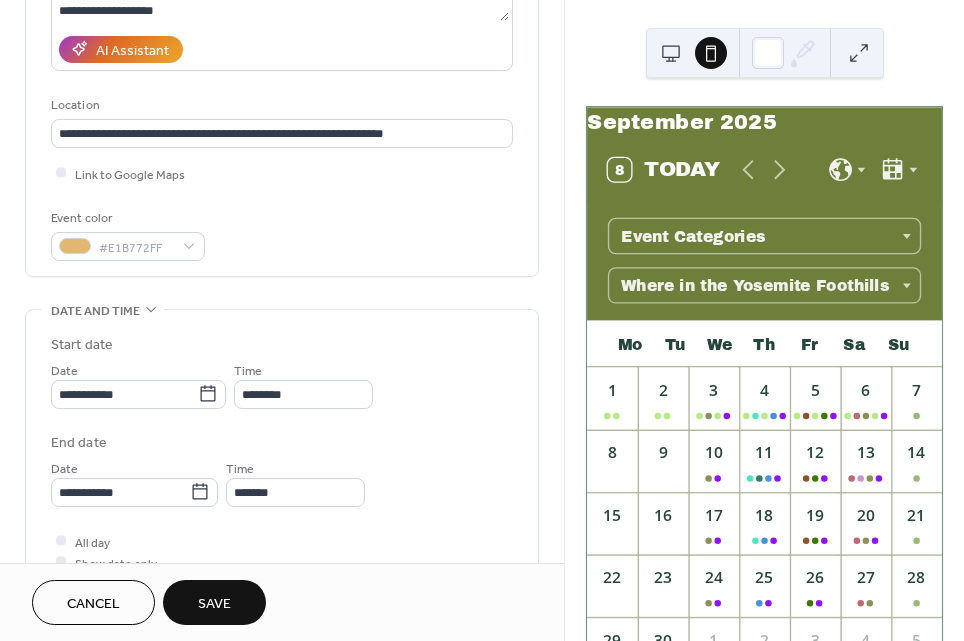 scroll, scrollTop: 357, scrollLeft: 0, axis: vertical 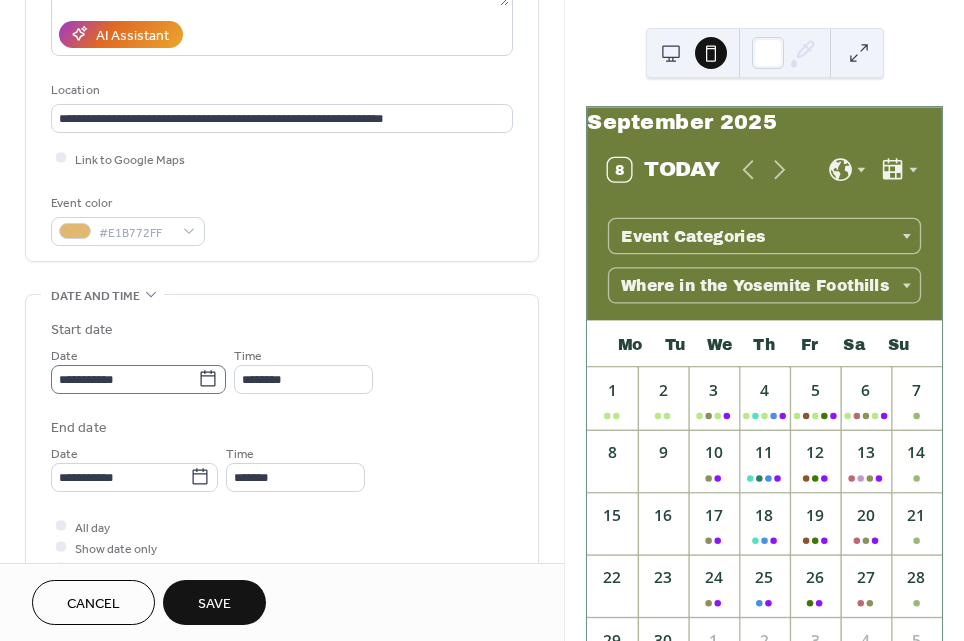 type 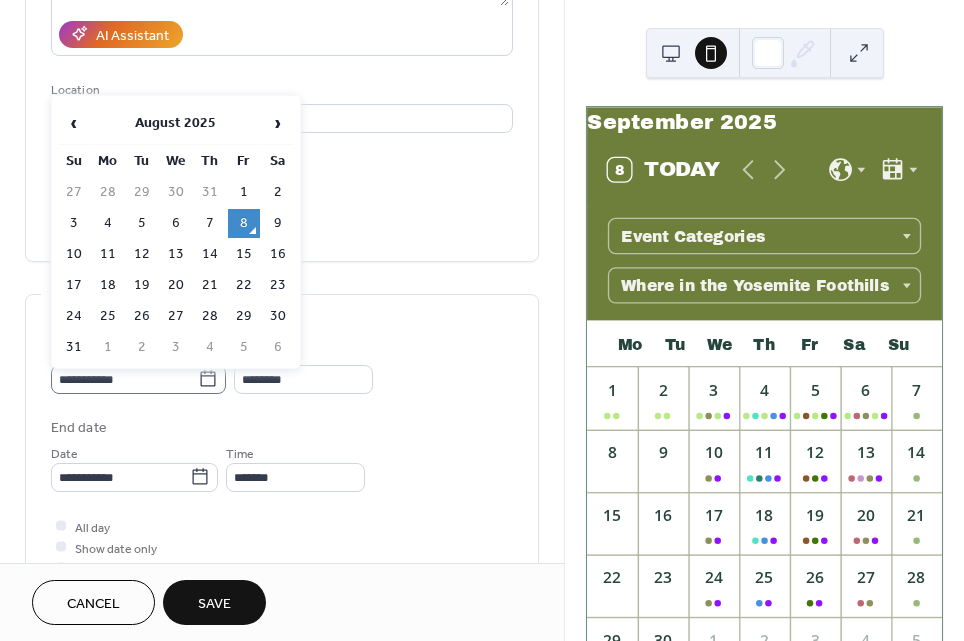 click 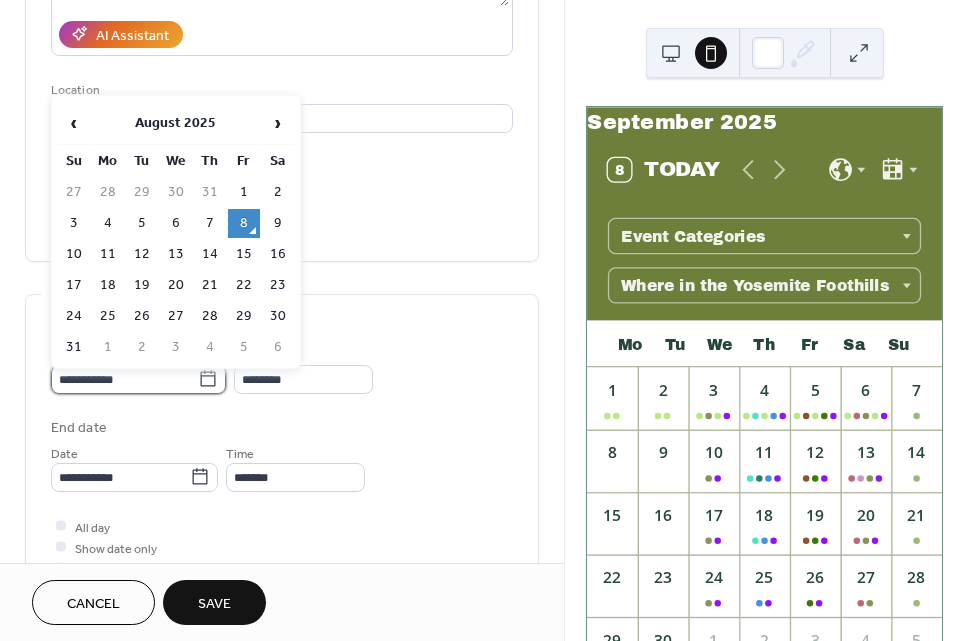 click on "**********" at bounding box center (124, 379) 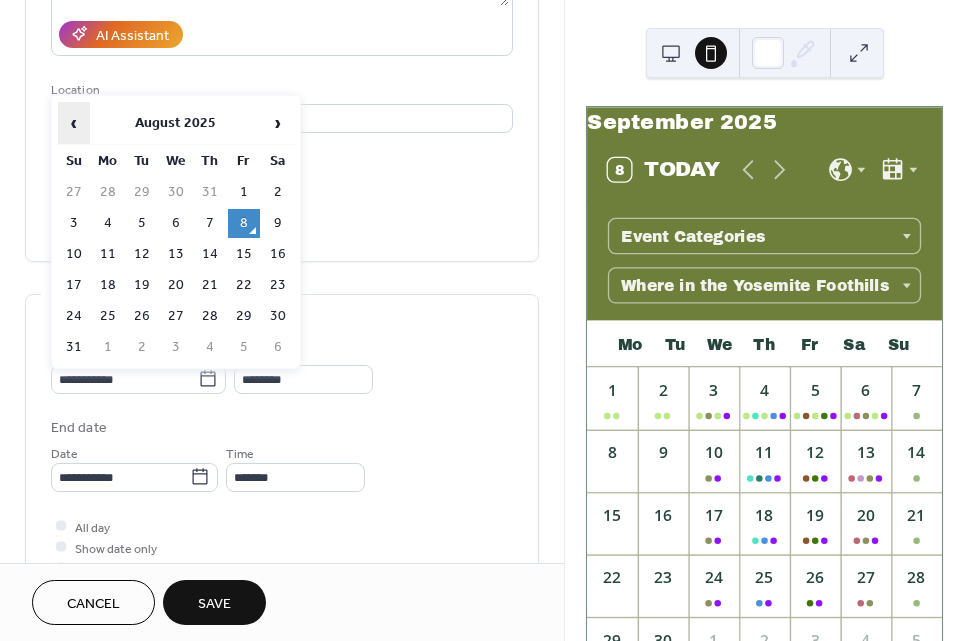 scroll, scrollTop: 0, scrollLeft: 0, axis: both 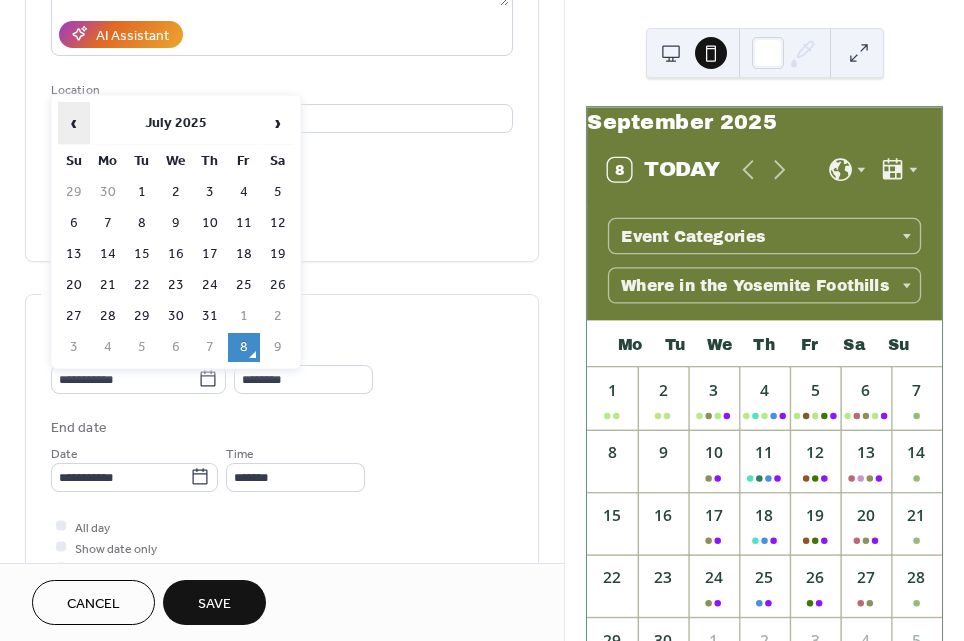 click on "‹" at bounding box center [74, 123] 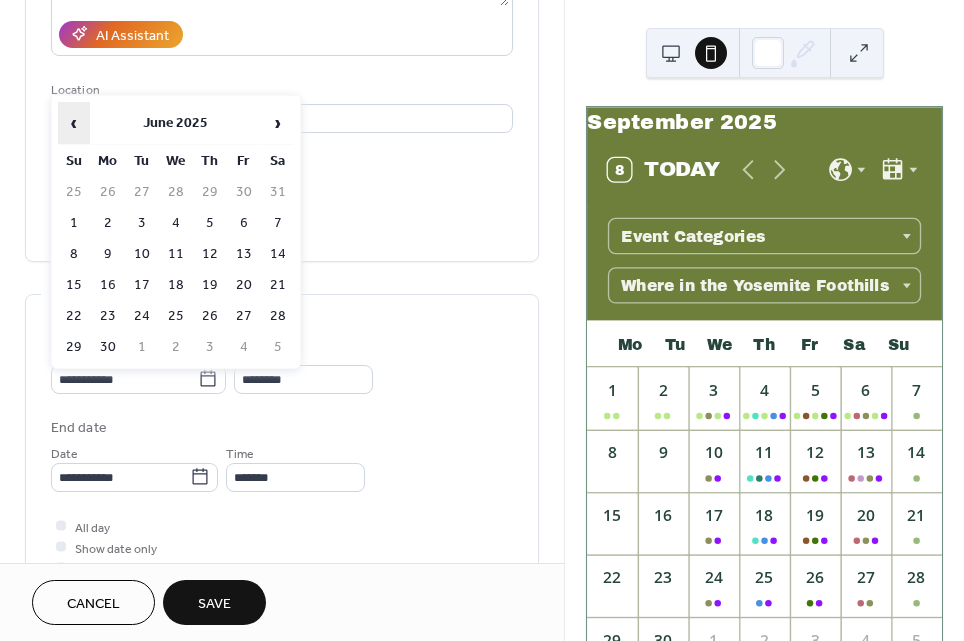 click on "‹" at bounding box center [74, 123] 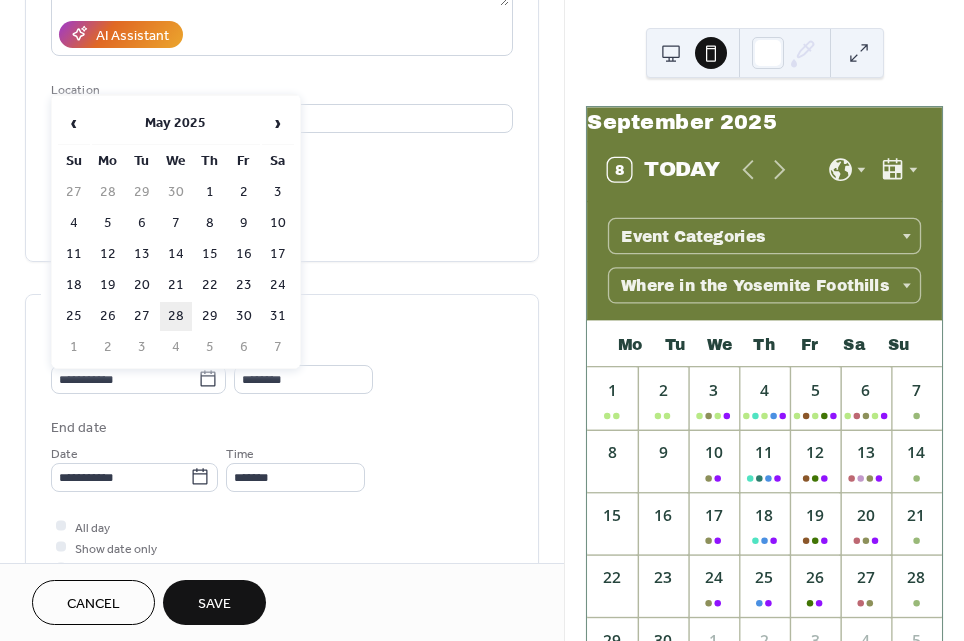 click on "28" at bounding box center [176, 316] 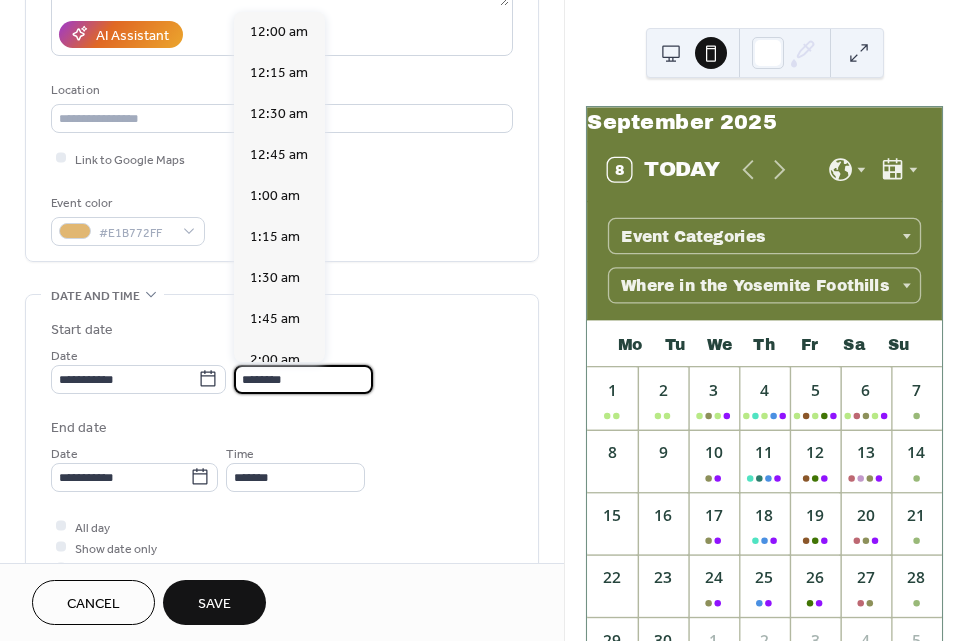 click on "********" at bounding box center [303, 379] 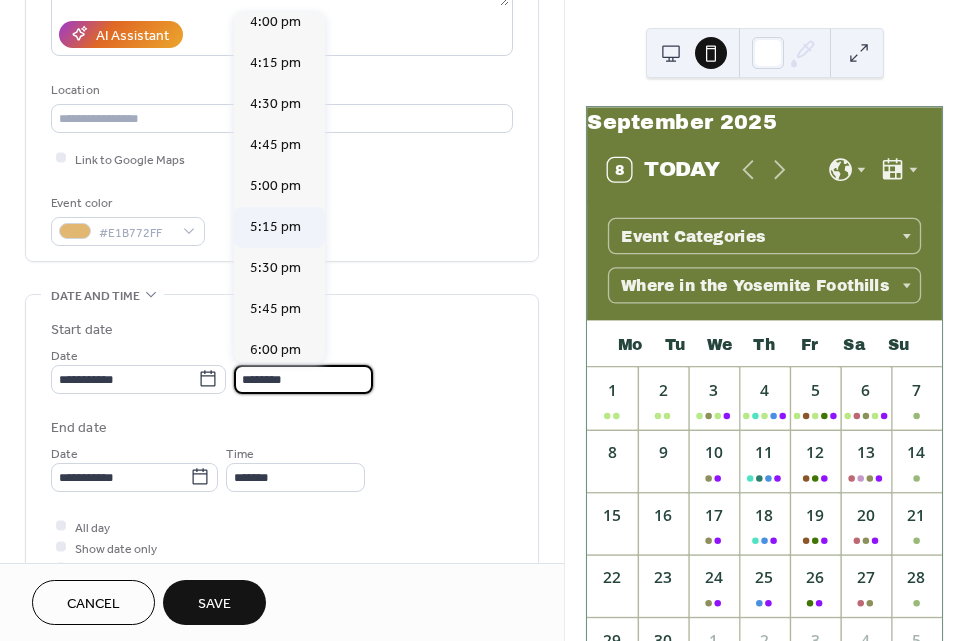 scroll, scrollTop: 2636, scrollLeft: 0, axis: vertical 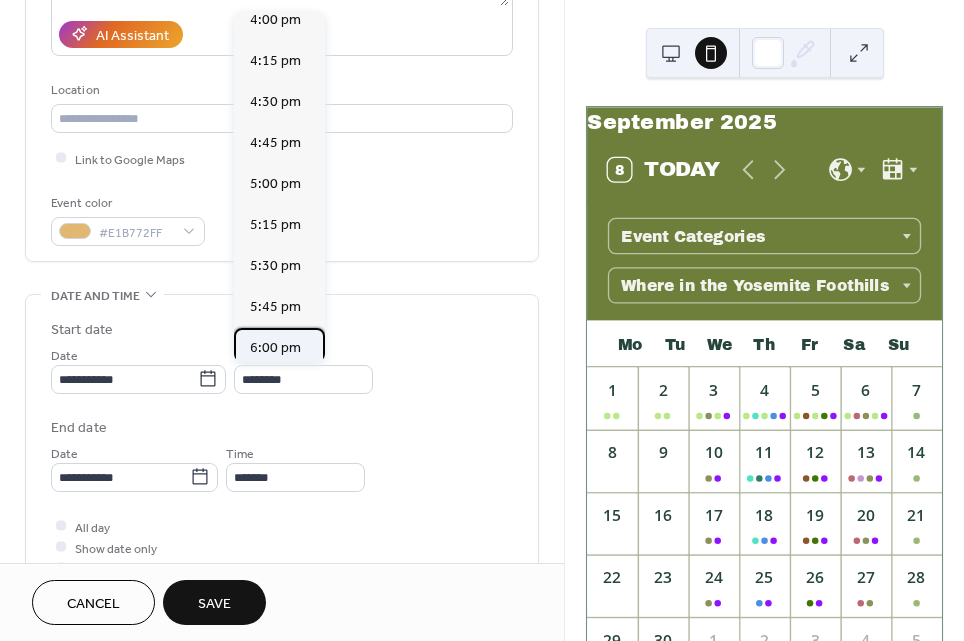 click on "6:00 pm" at bounding box center (275, 348) 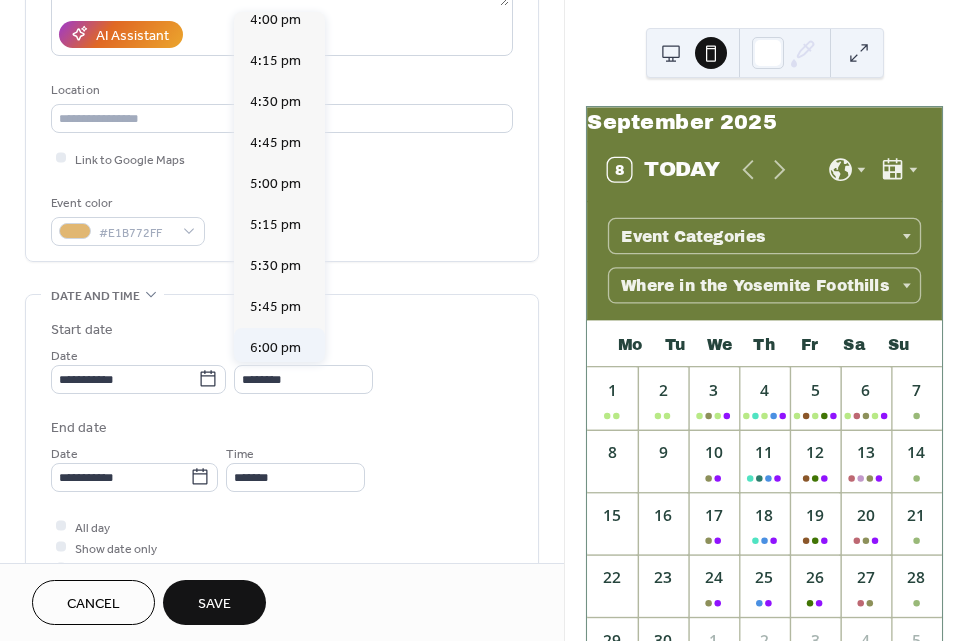 type on "*******" 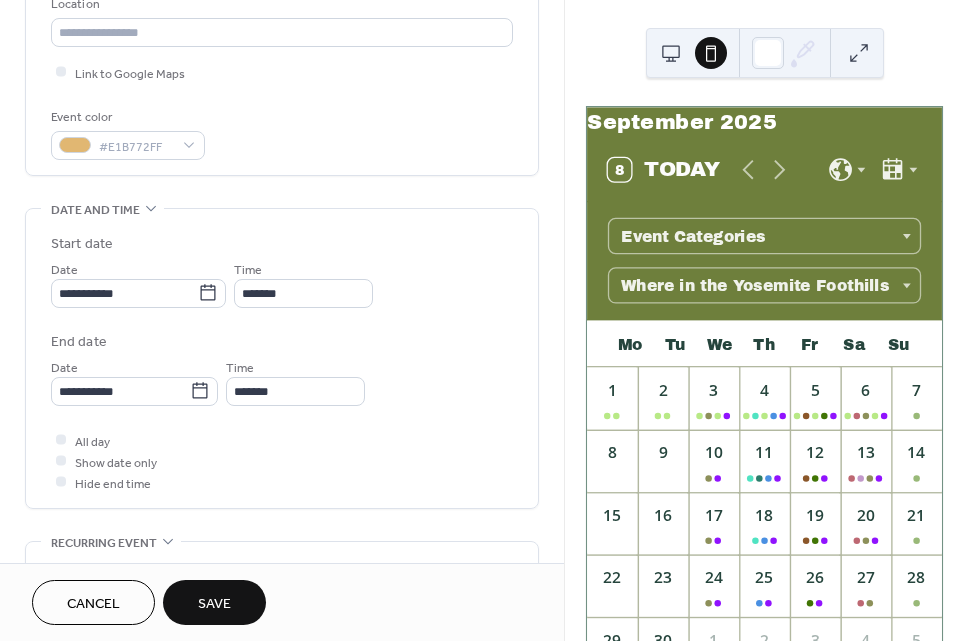 scroll, scrollTop: 438, scrollLeft: 0, axis: vertical 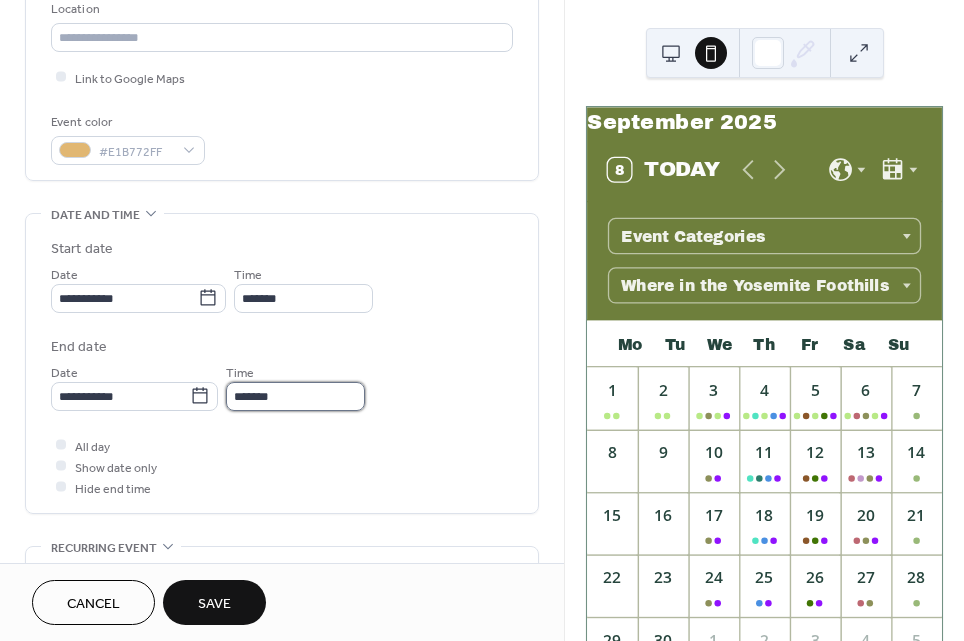 click on "*******" at bounding box center (295, 396) 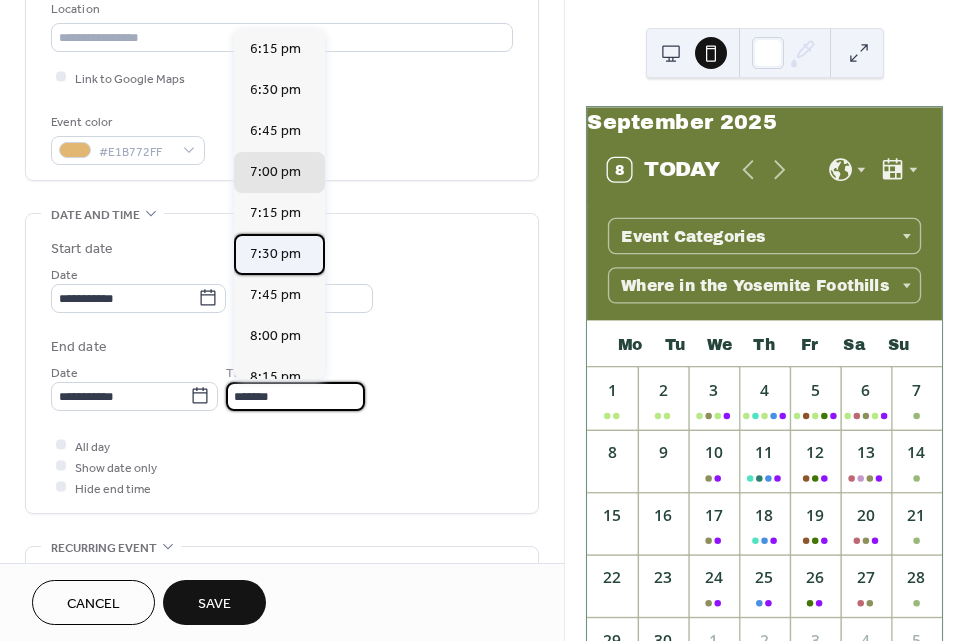 click on "7:30 pm" at bounding box center [275, 254] 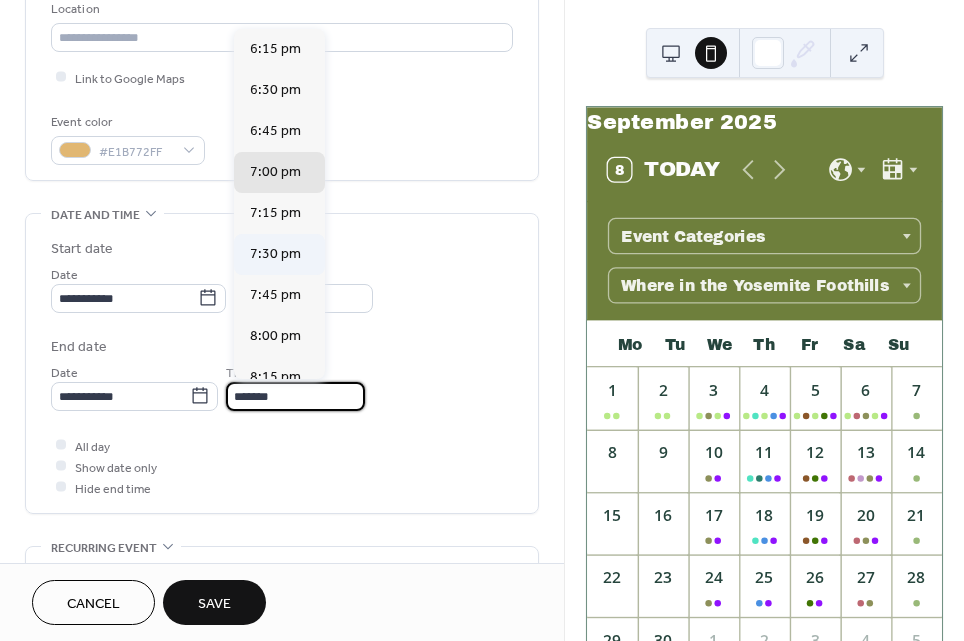 type on "*******" 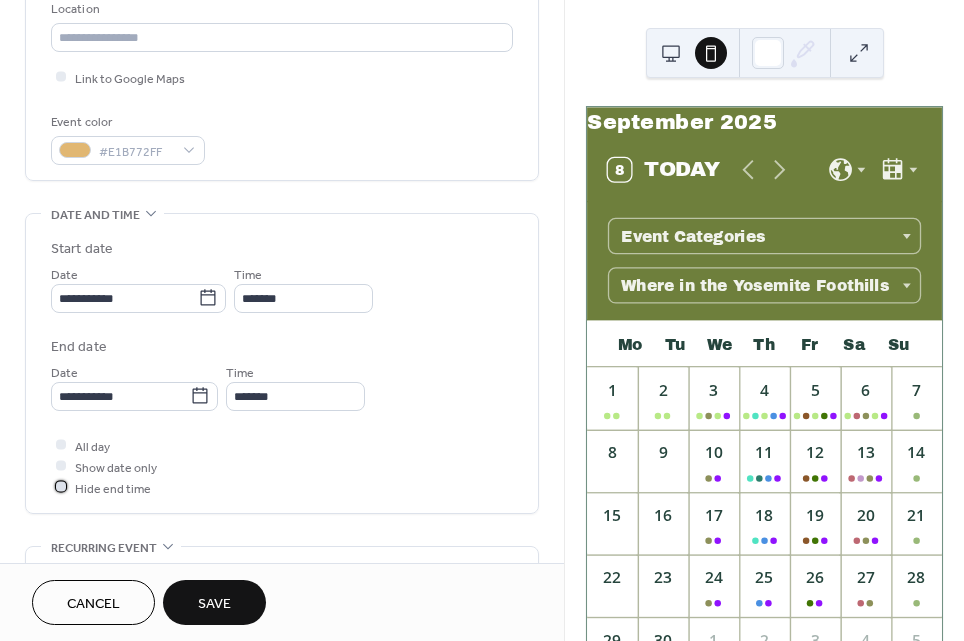 click at bounding box center [61, 487] 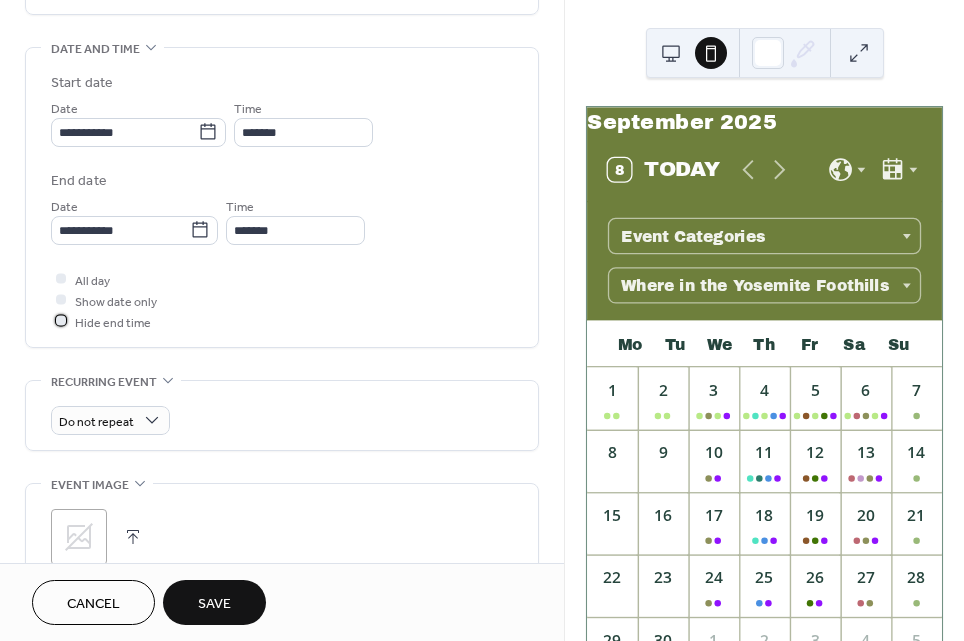 scroll, scrollTop: 607, scrollLeft: 0, axis: vertical 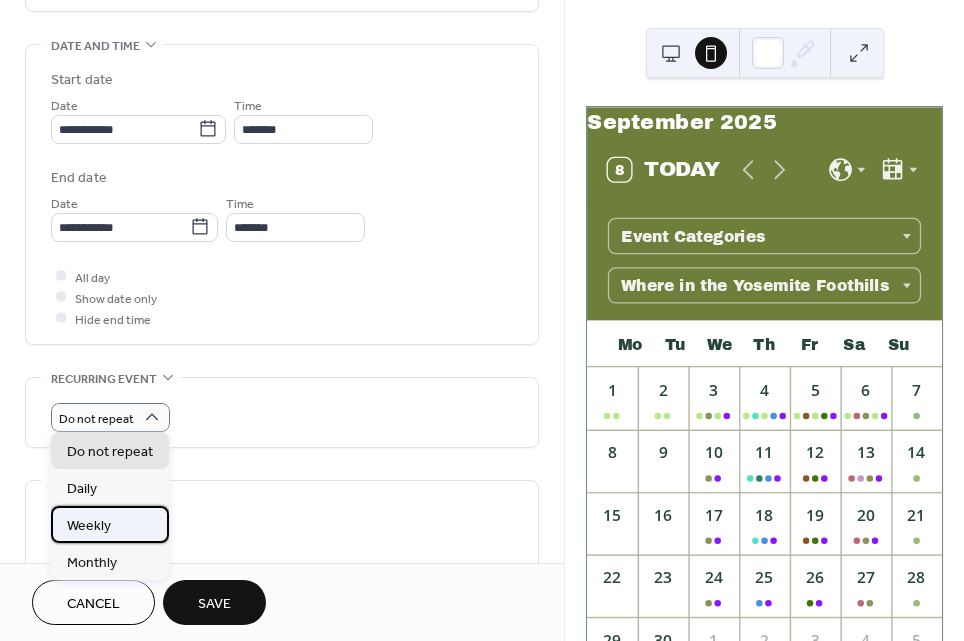 click on "Weekly" at bounding box center (110, 524) 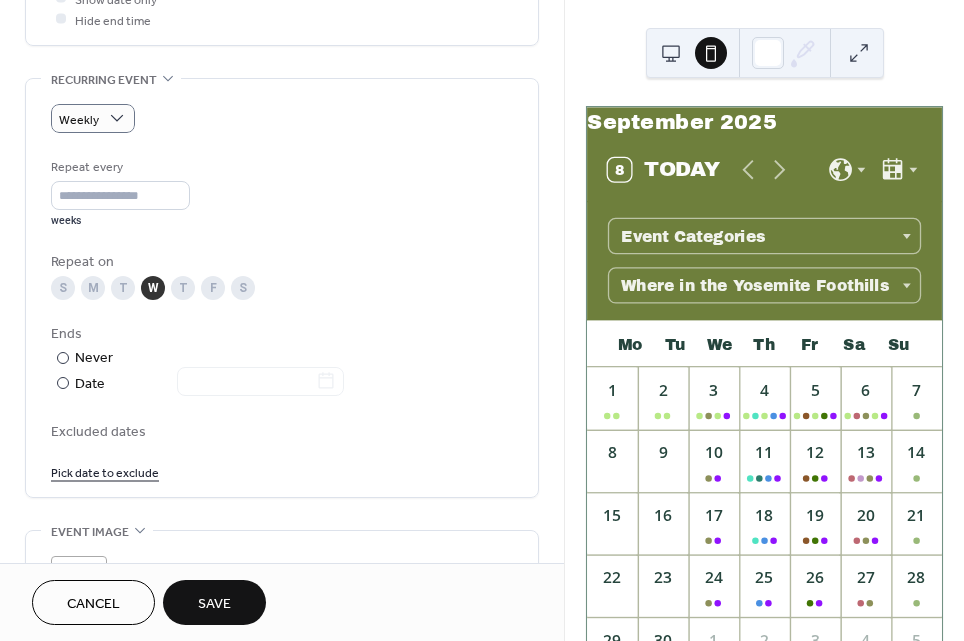 scroll, scrollTop: 937, scrollLeft: 0, axis: vertical 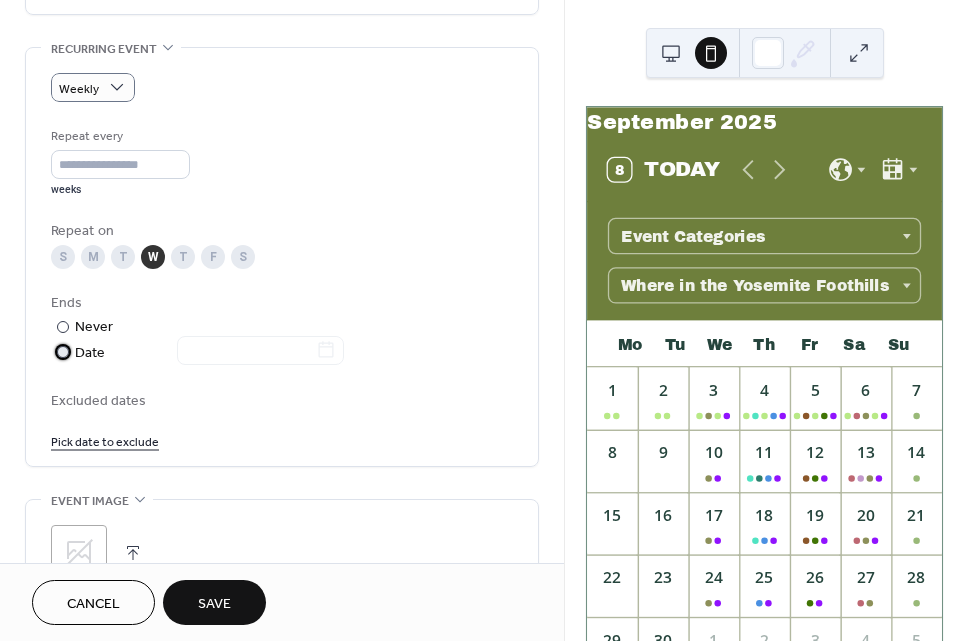 click at bounding box center (63, 352) 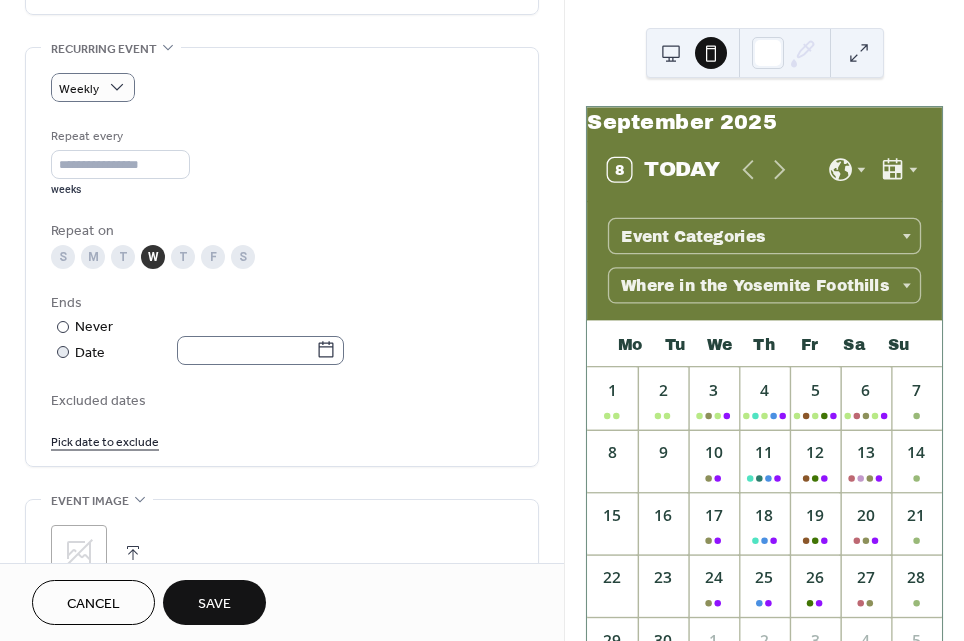 click 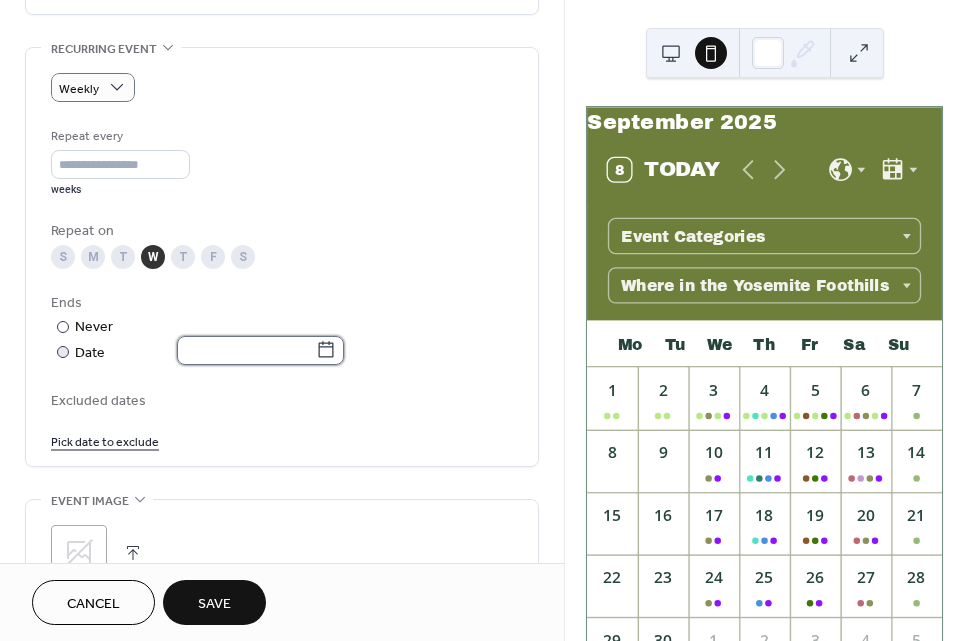 click at bounding box center [246, 350] 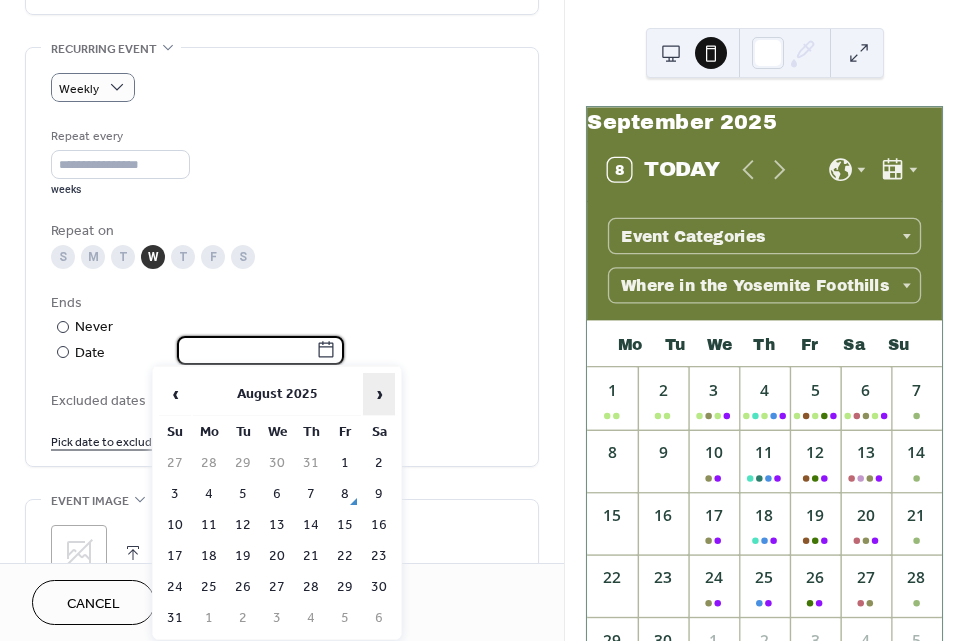 click on "›" at bounding box center (379, 394) 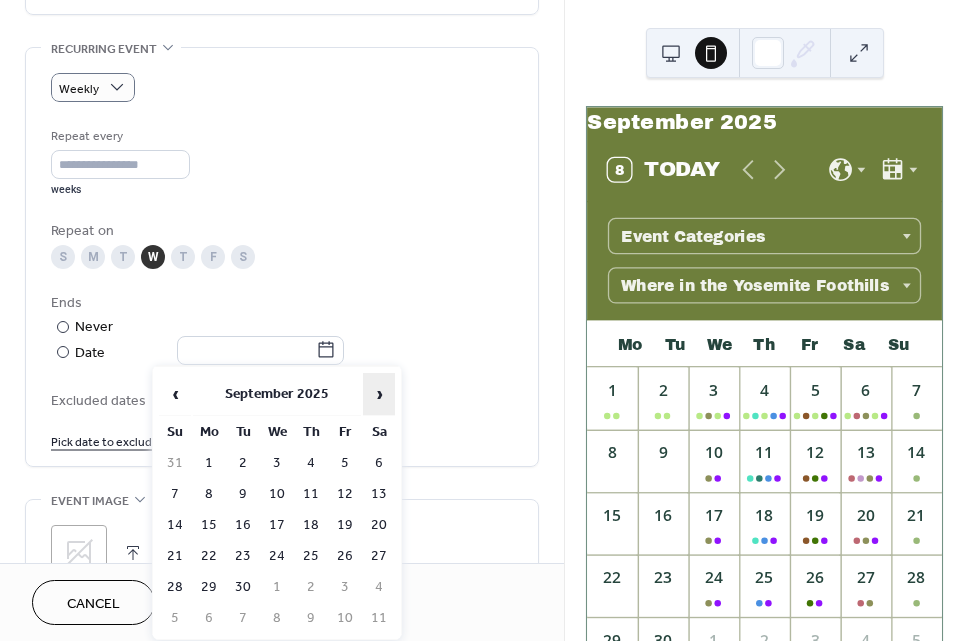 click on "›" at bounding box center [379, 394] 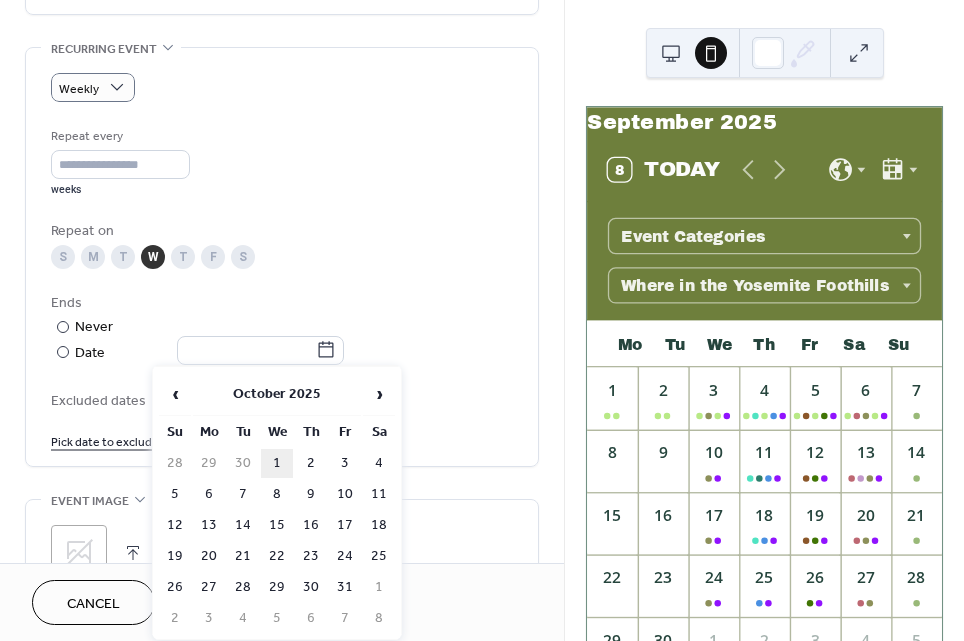 click on "1" at bounding box center [277, 463] 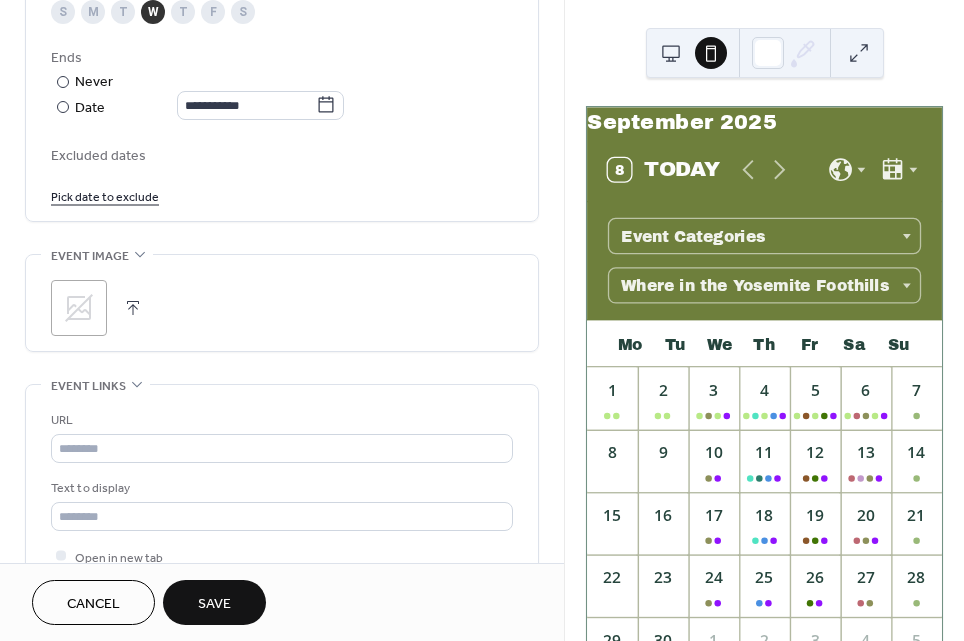 scroll, scrollTop: 1188, scrollLeft: 0, axis: vertical 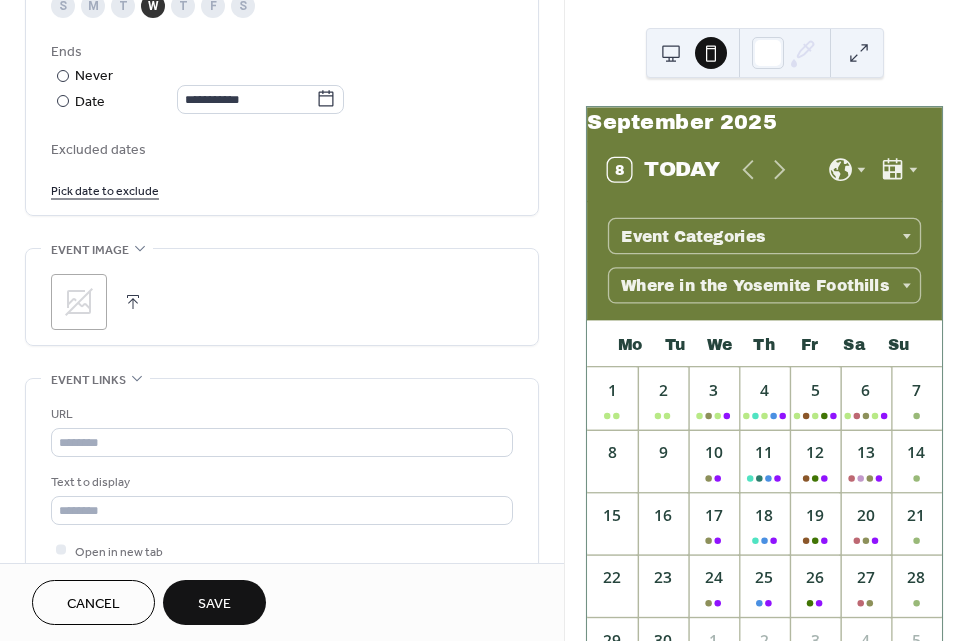 click 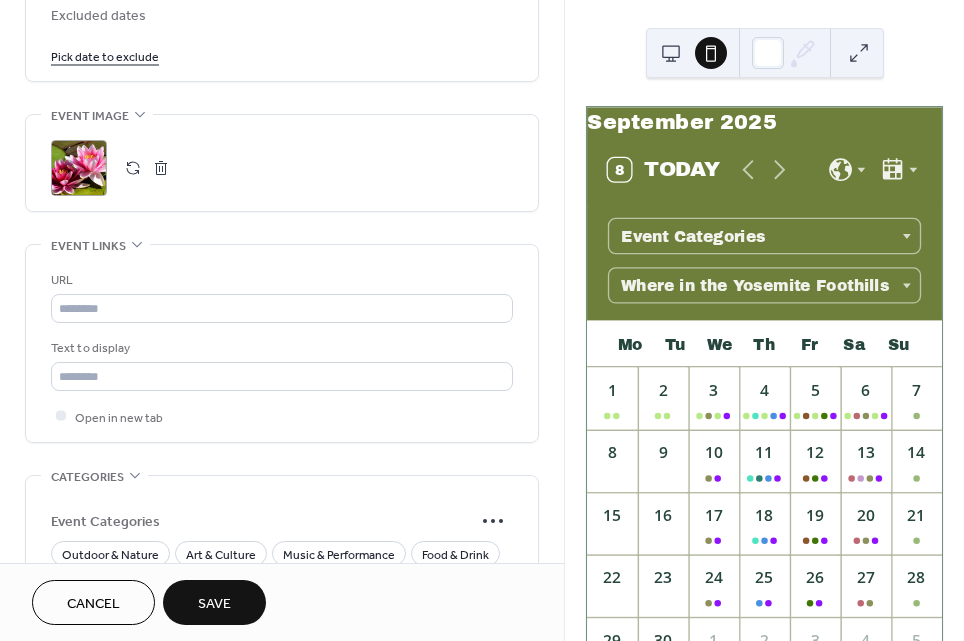 scroll, scrollTop: 1324, scrollLeft: 0, axis: vertical 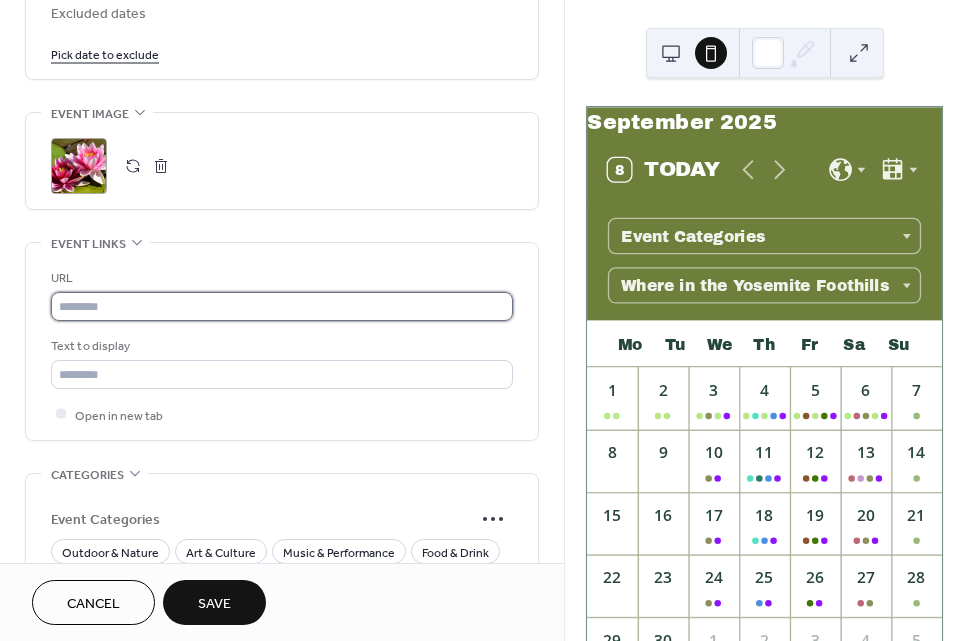 click at bounding box center (282, 306) 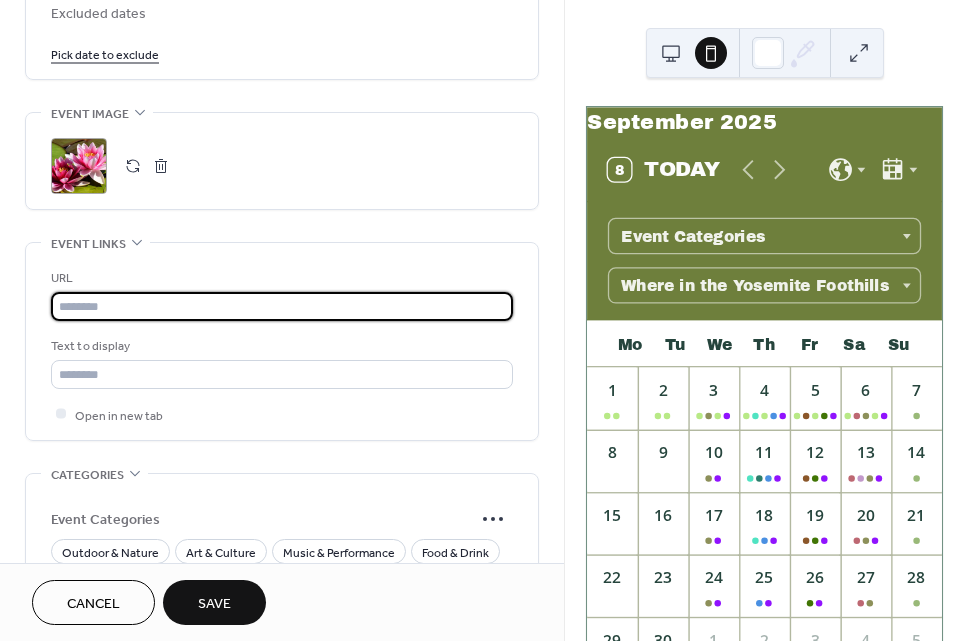 paste on "**********" 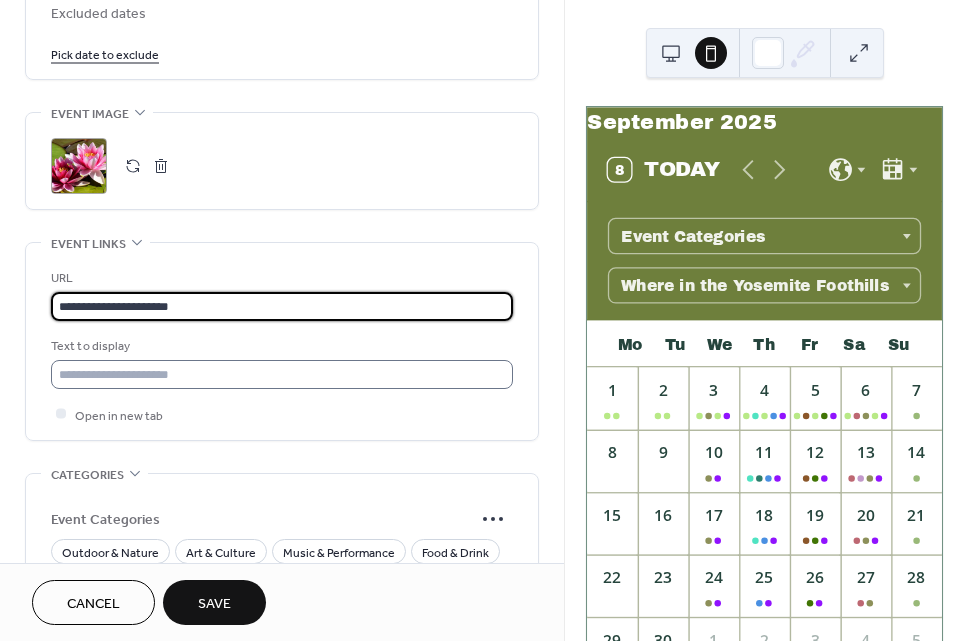 type on "**********" 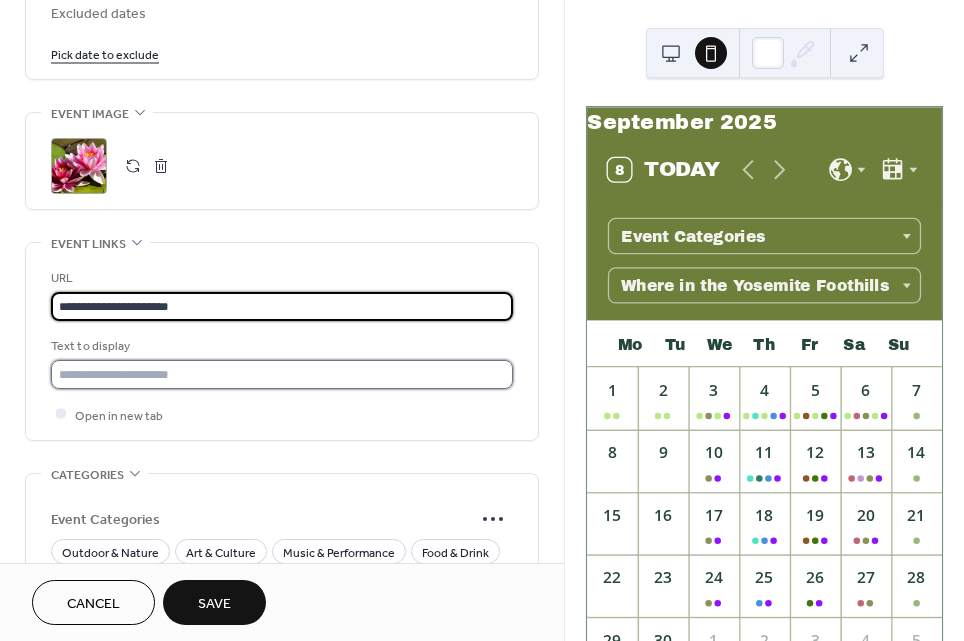 click at bounding box center [282, 374] 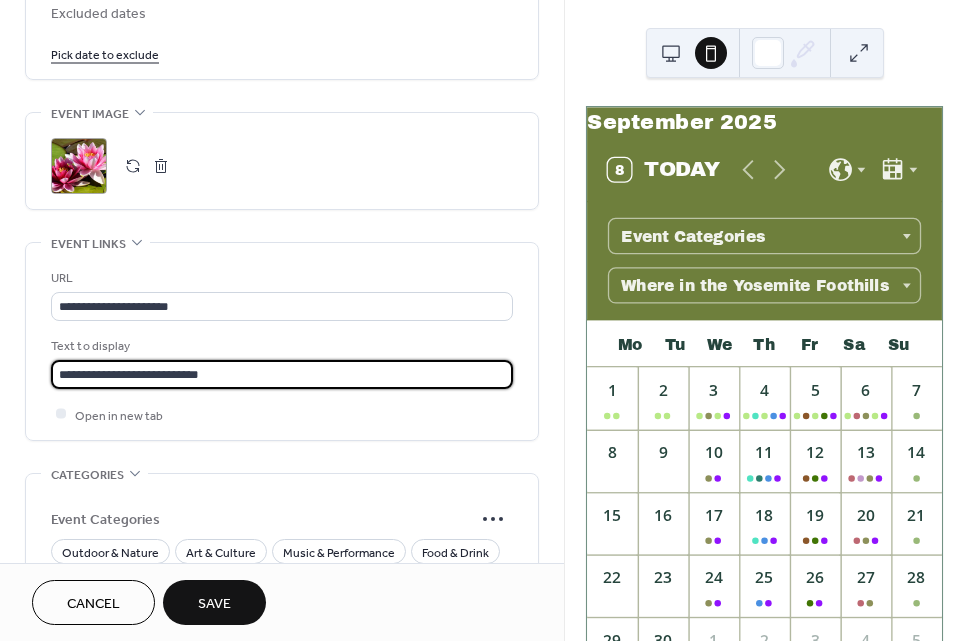 scroll, scrollTop: 0, scrollLeft: 0, axis: both 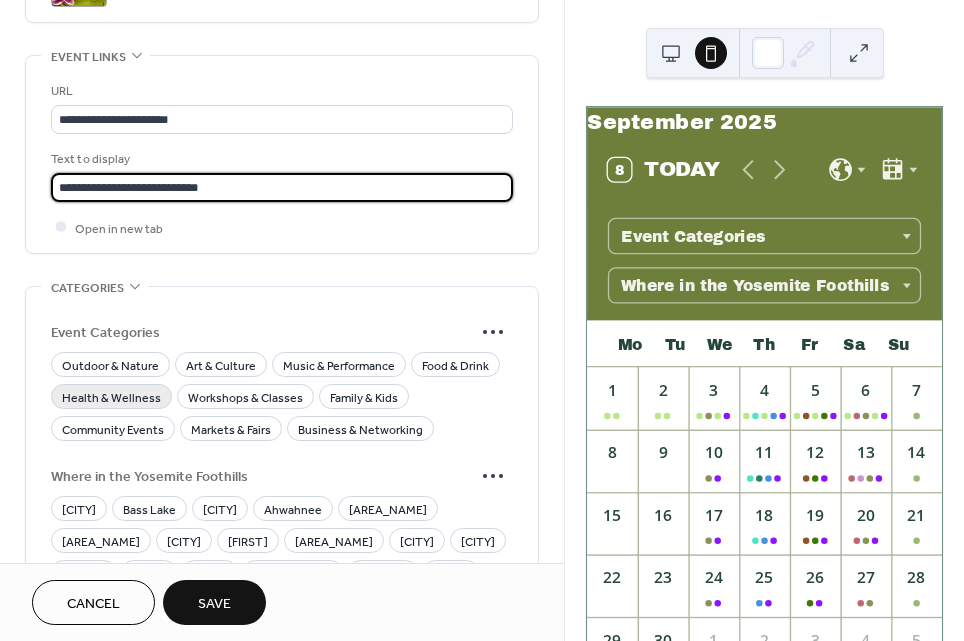 type on "**********" 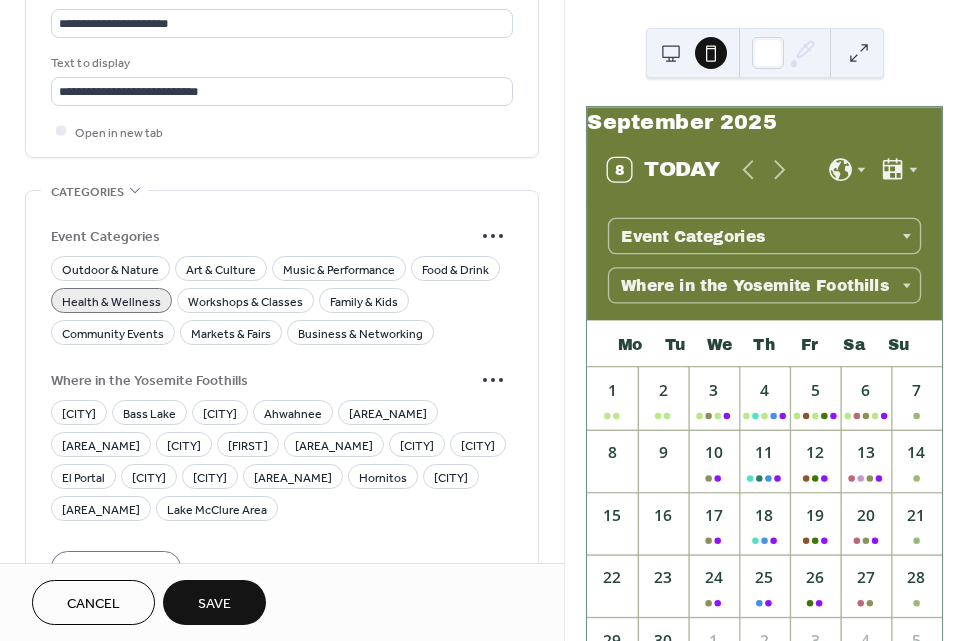 scroll, scrollTop: 1610, scrollLeft: 0, axis: vertical 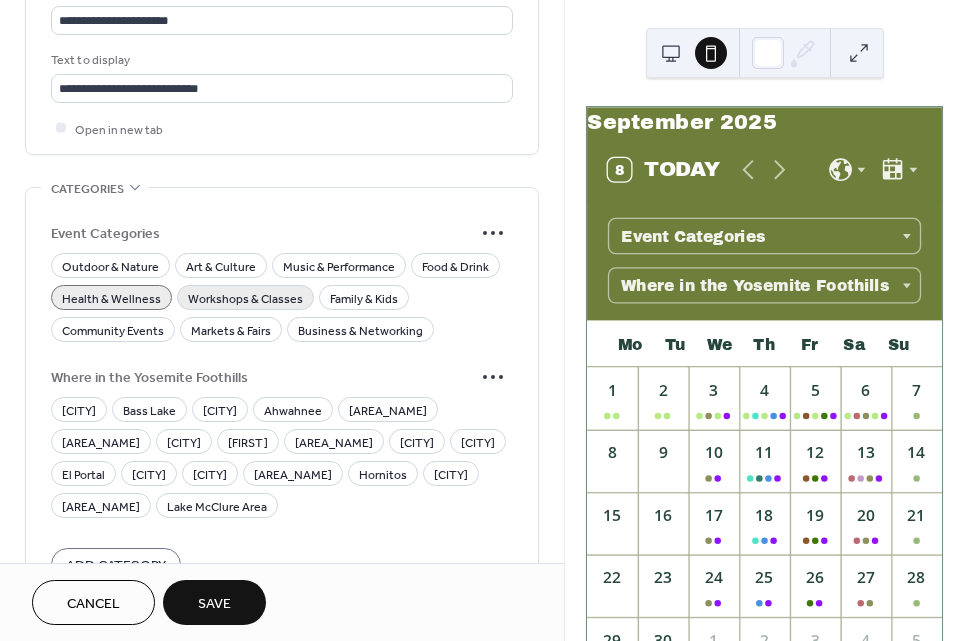 click on "Workshops & Classes" at bounding box center (245, 298) 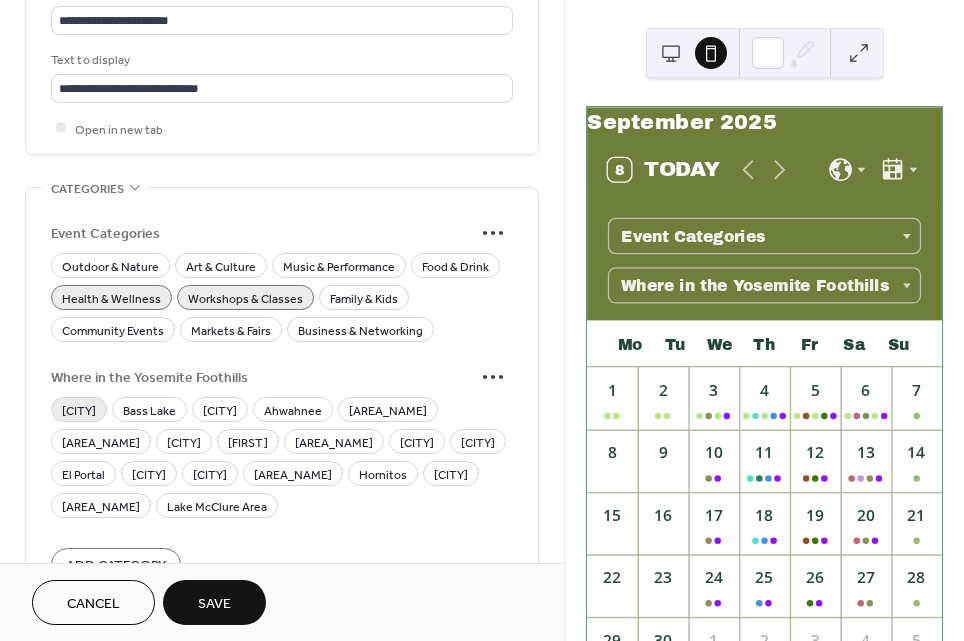 click on "[CITY]" at bounding box center [79, 410] 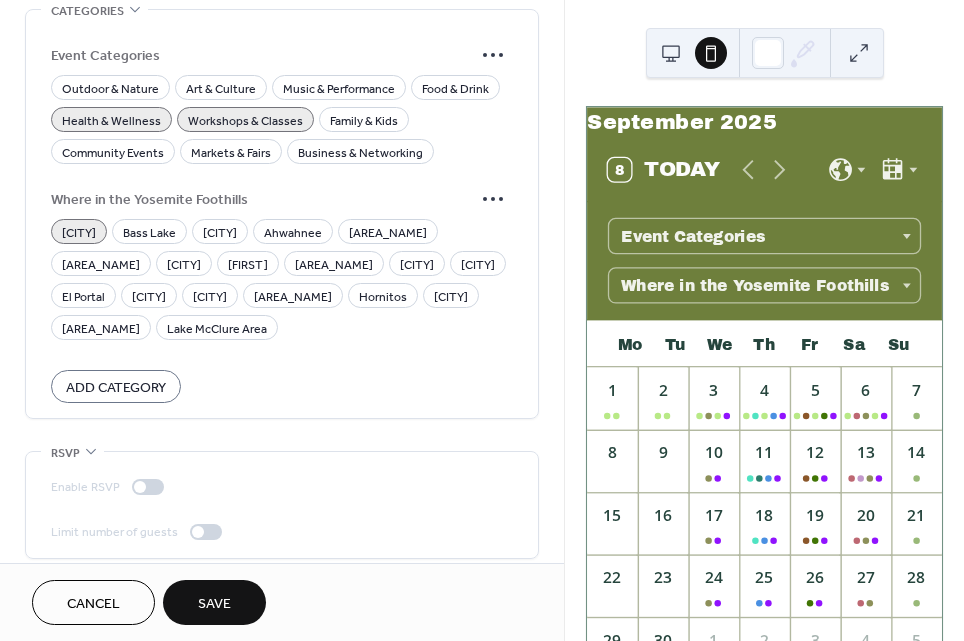 scroll, scrollTop: 1792, scrollLeft: 0, axis: vertical 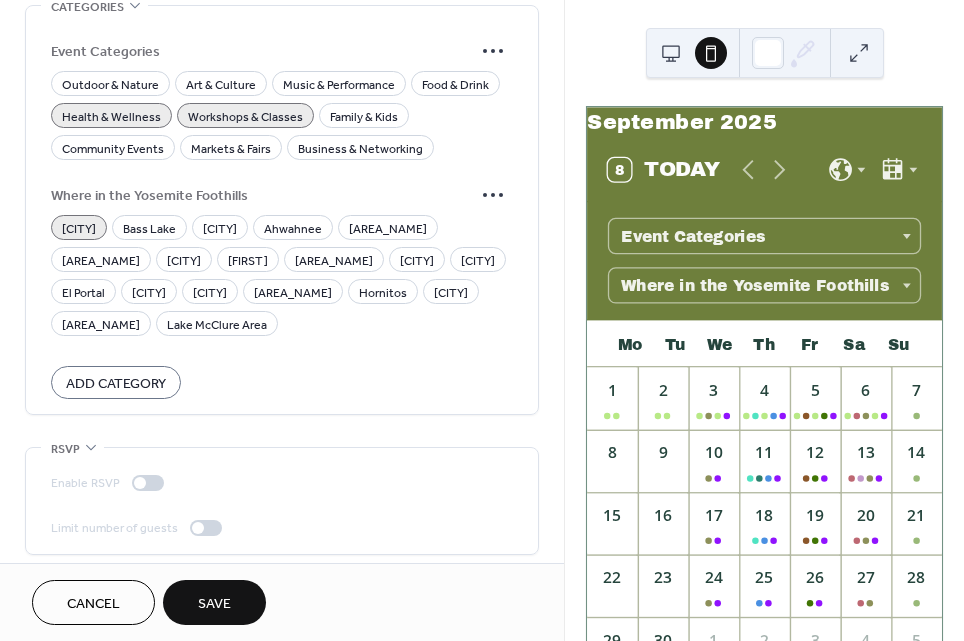 click on "Save" at bounding box center [214, 604] 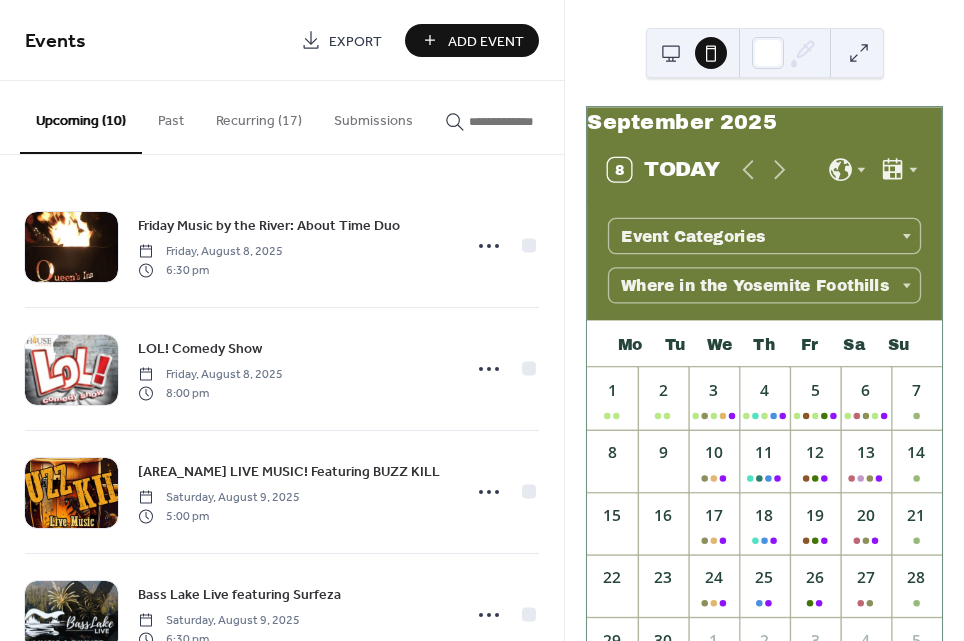 click on "Add Event" at bounding box center (472, 40) 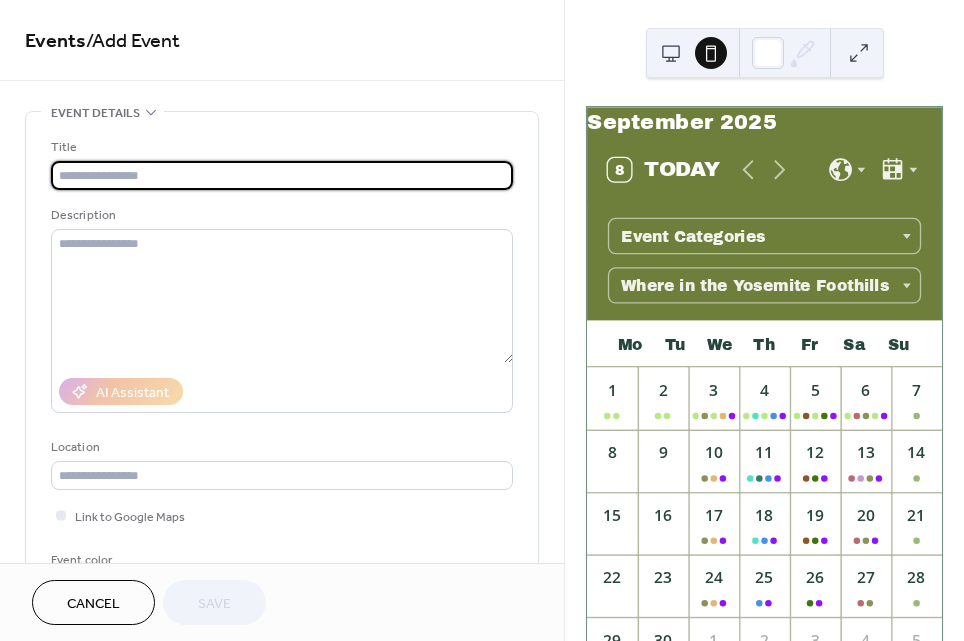 paste on "**********" 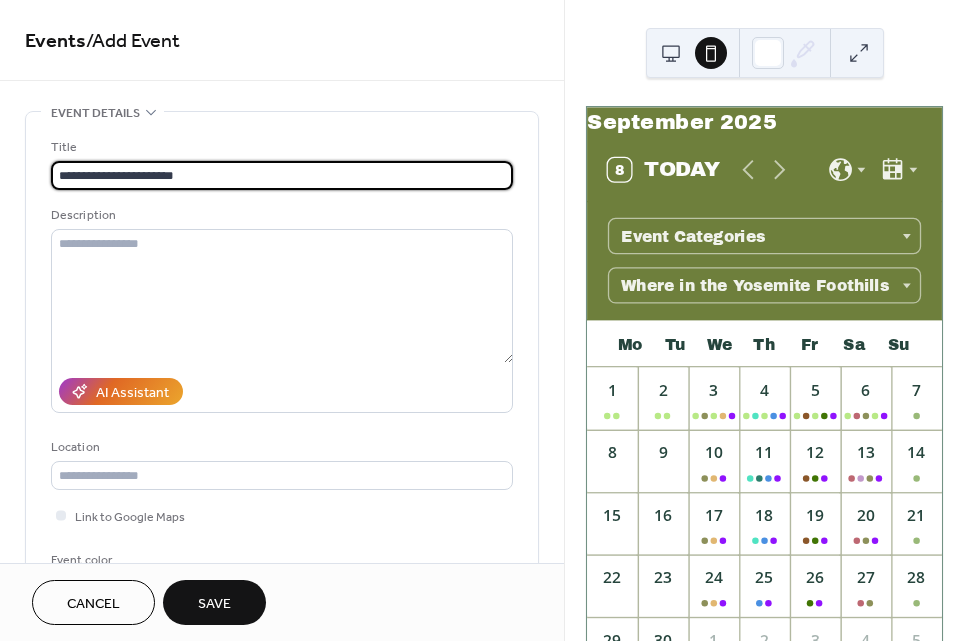 type on "**********" 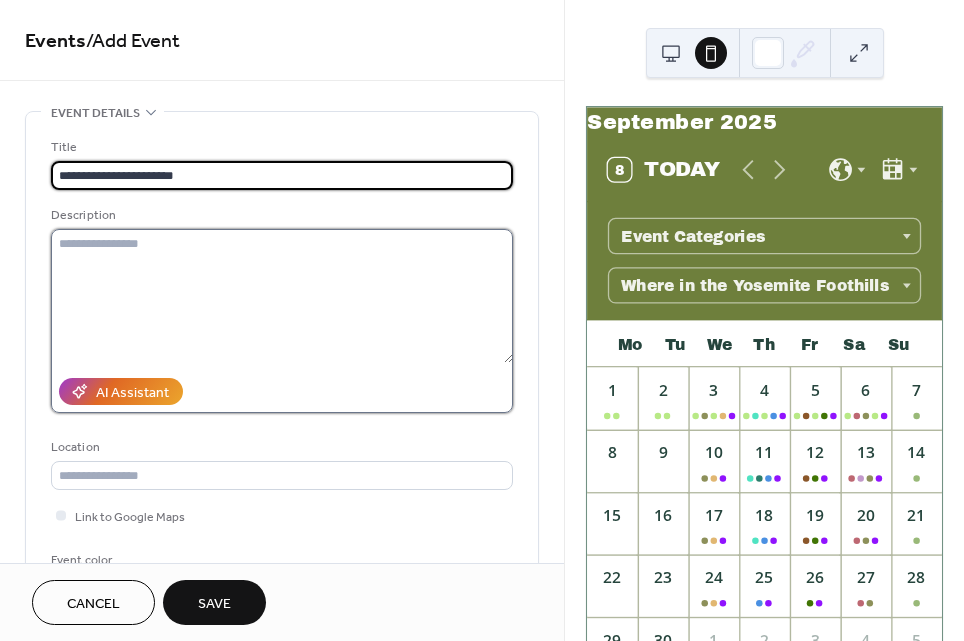 click at bounding box center (282, 296) 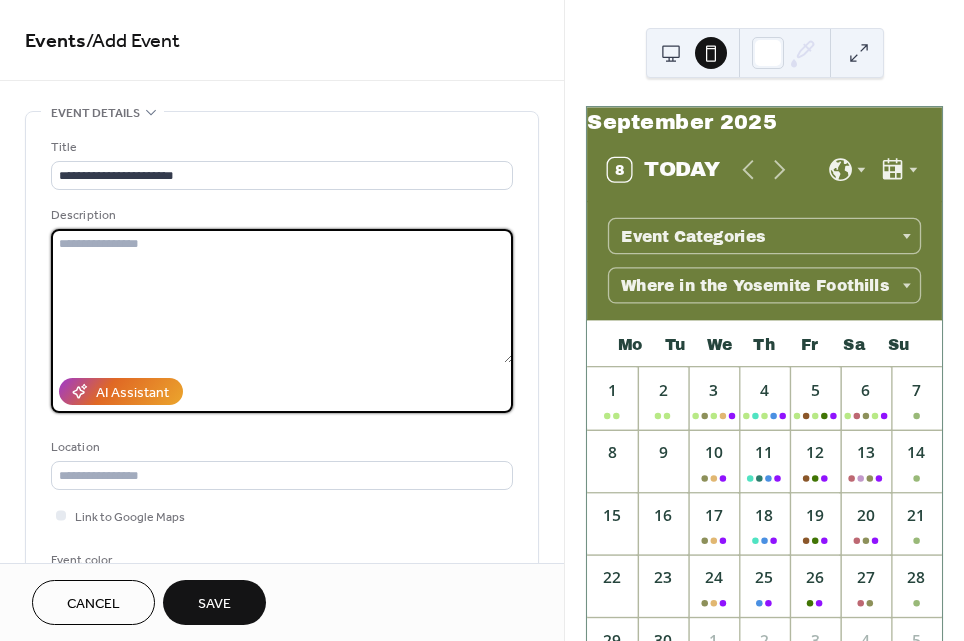 paste on "**********" 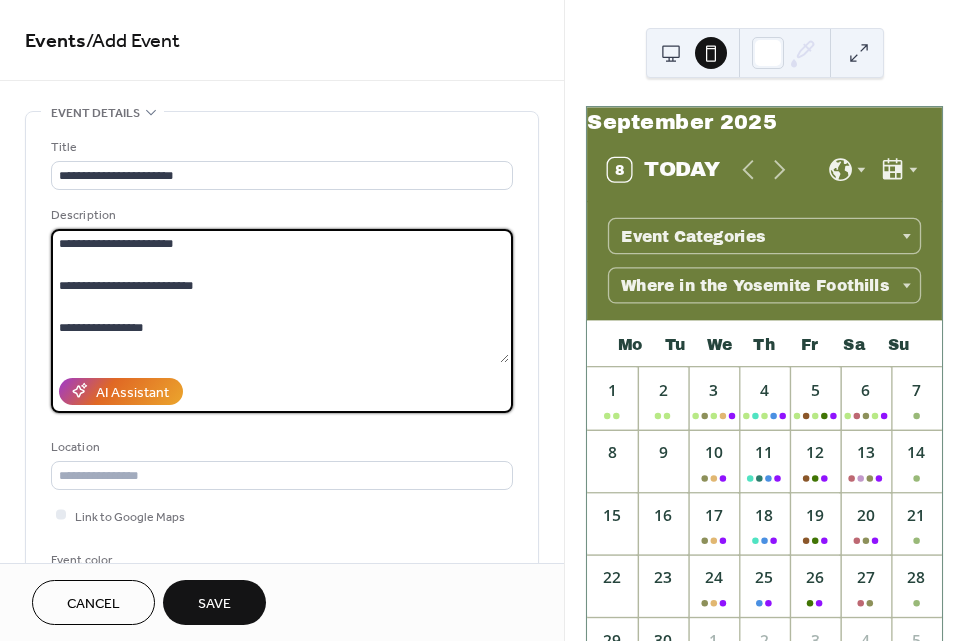 scroll, scrollTop: 248, scrollLeft: 0, axis: vertical 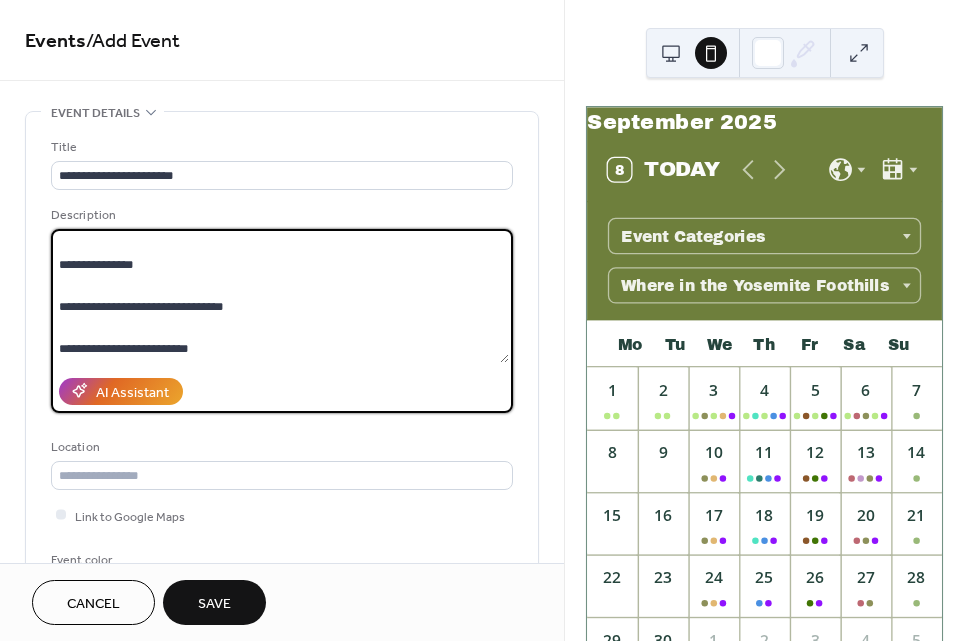 paste on "**********" 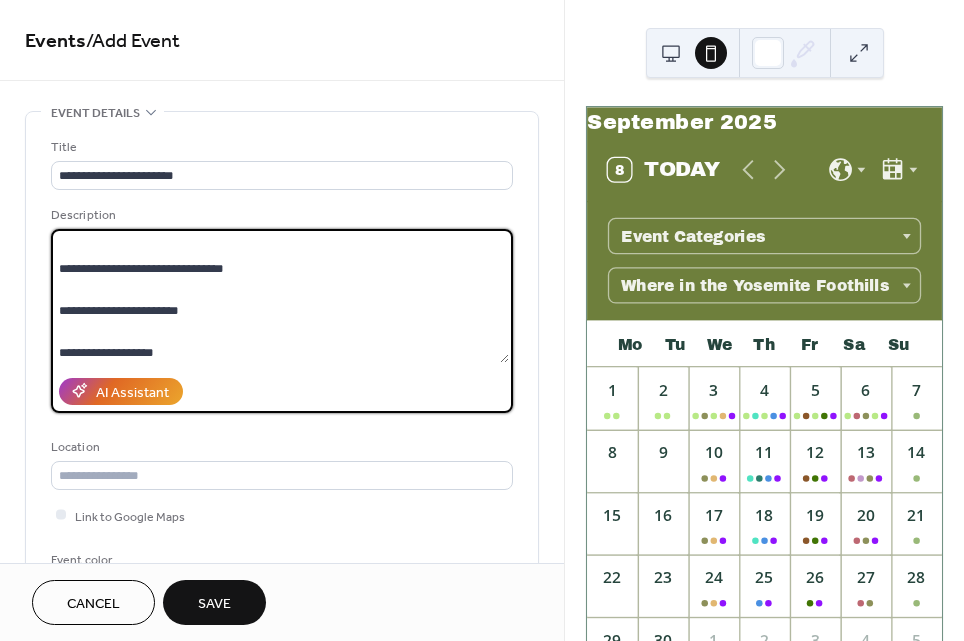 scroll, scrollTop: 293, scrollLeft: 0, axis: vertical 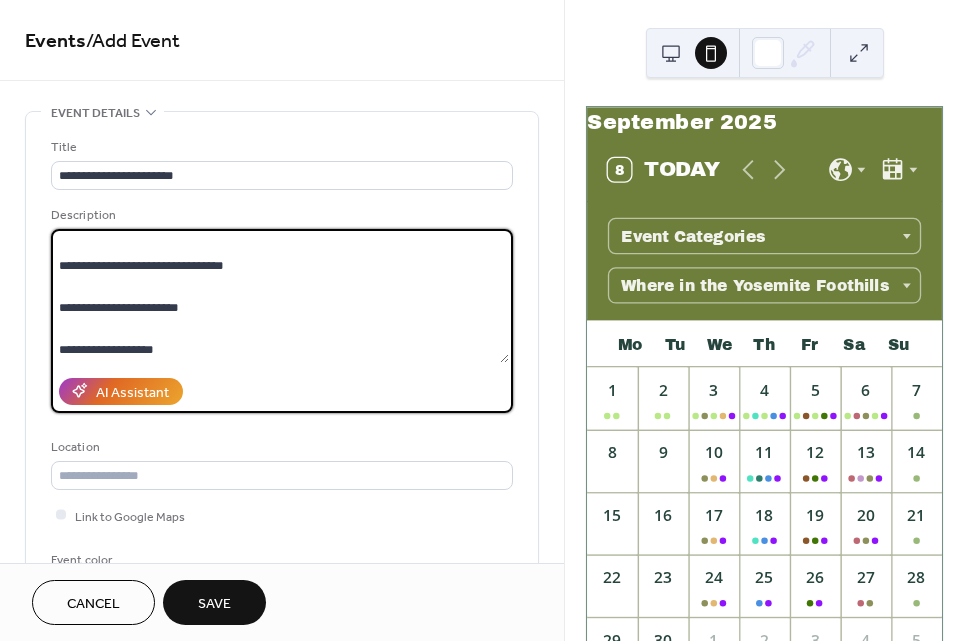 type 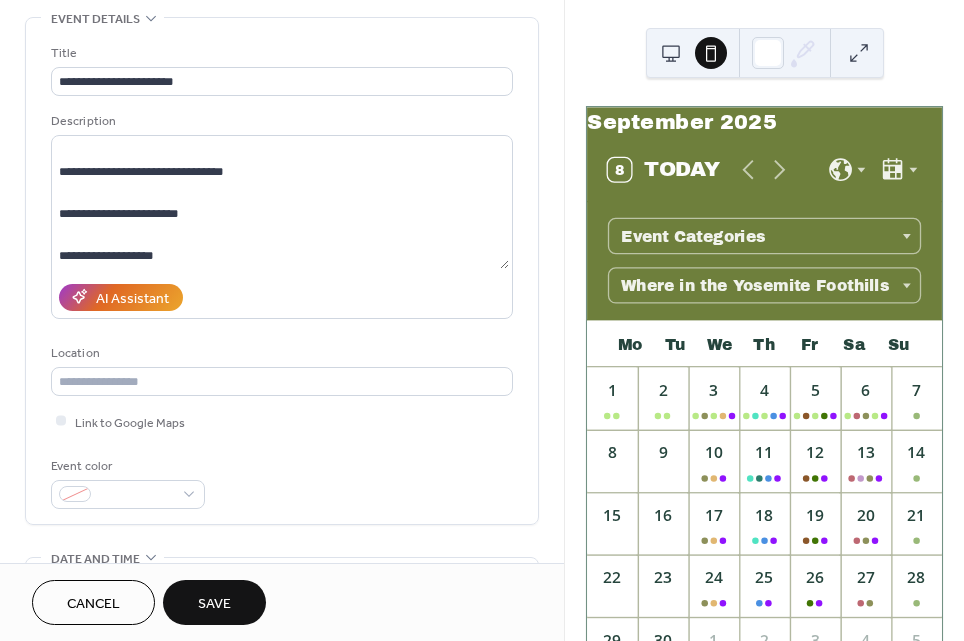 scroll, scrollTop: 0, scrollLeft: 0, axis: both 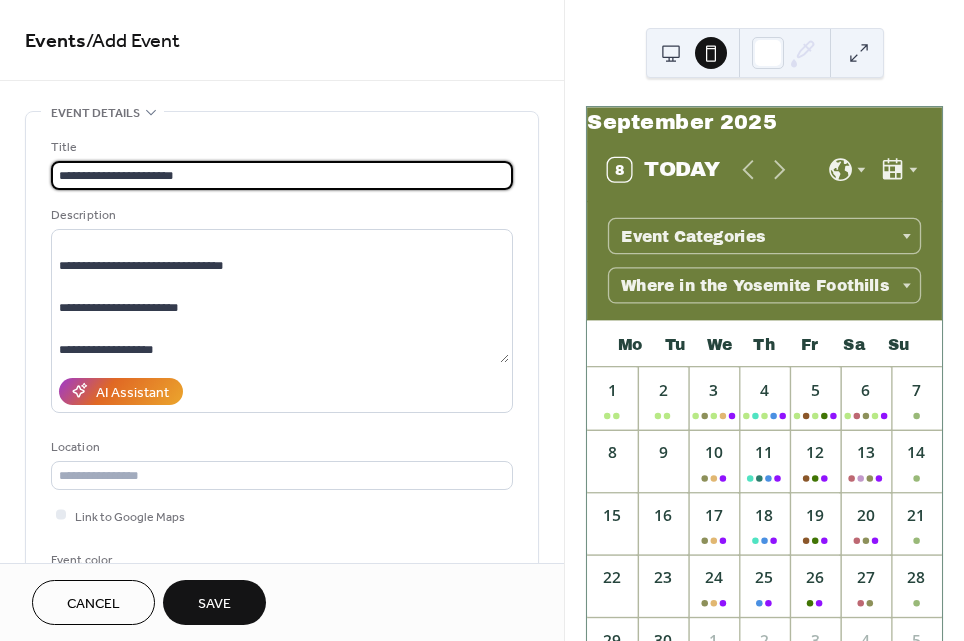 click on "**********" at bounding box center (282, 175) 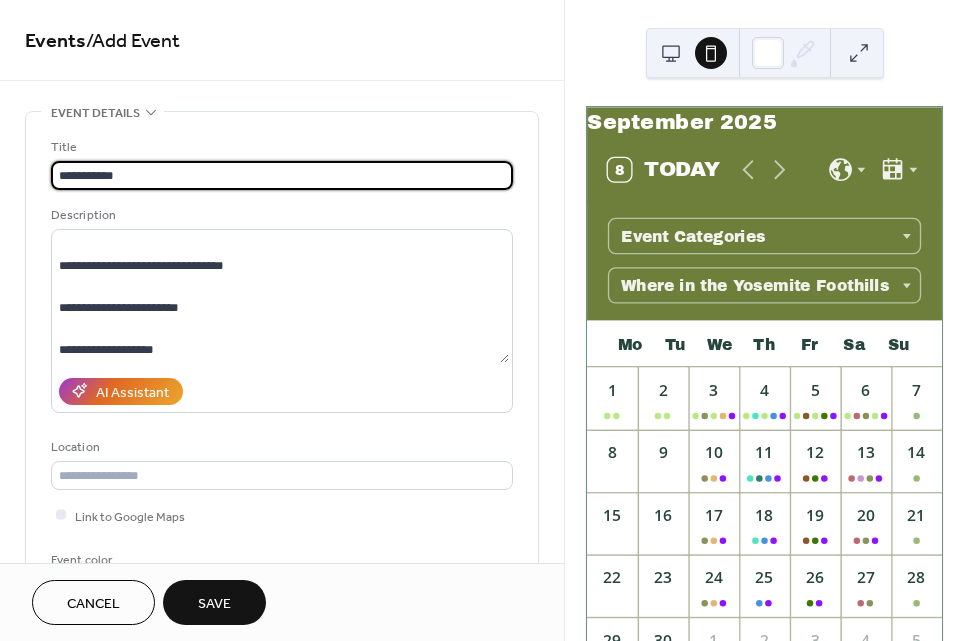 type on "**********" 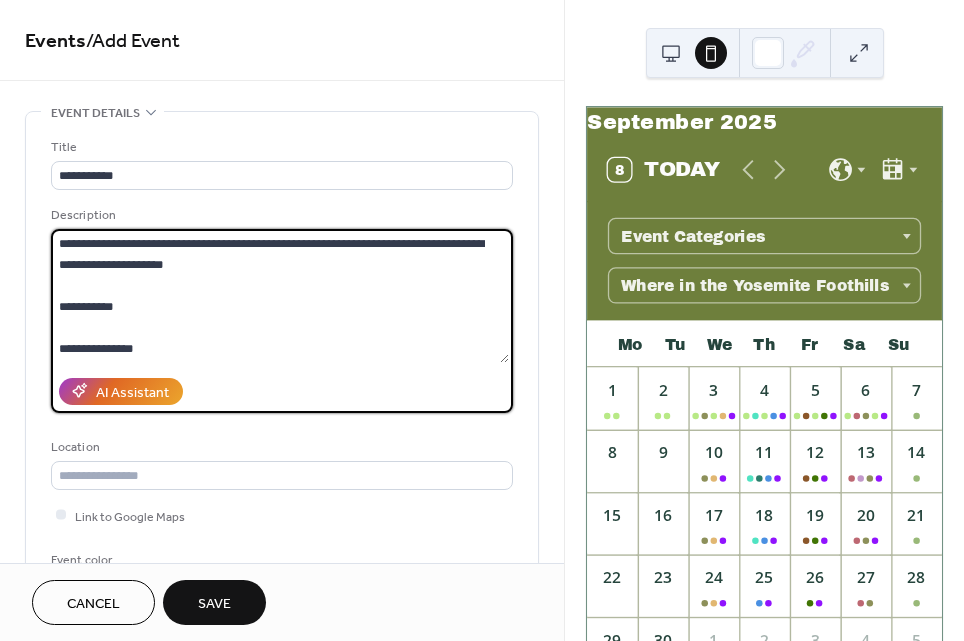 scroll, scrollTop: 0, scrollLeft: 0, axis: both 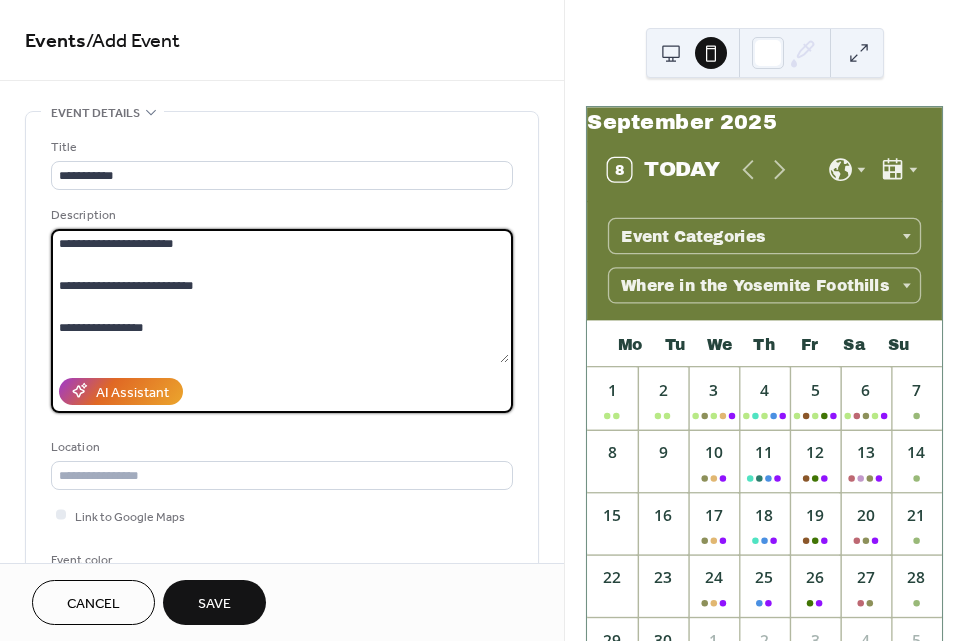 drag, startPoint x: 187, startPoint y: 349, endPoint x: 49, endPoint y: 220, distance: 188.90474 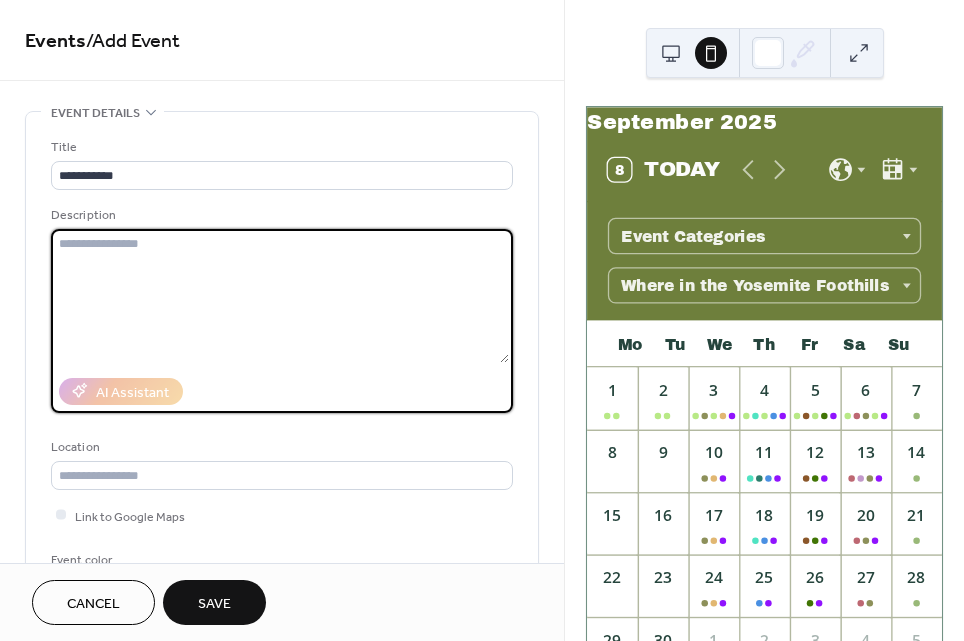 paste on "**********" 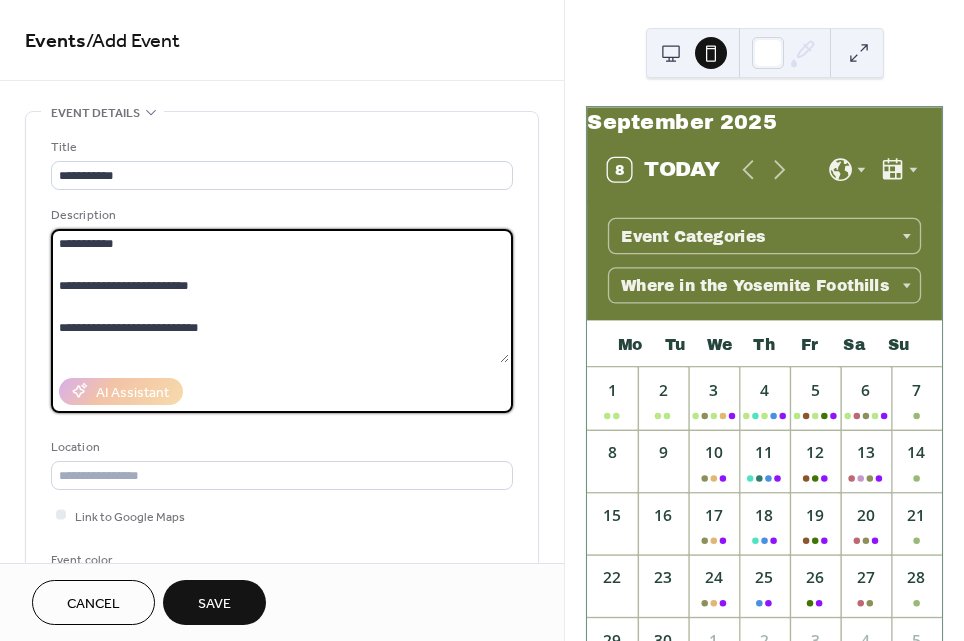 scroll, scrollTop: 80, scrollLeft: 0, axis: vertical 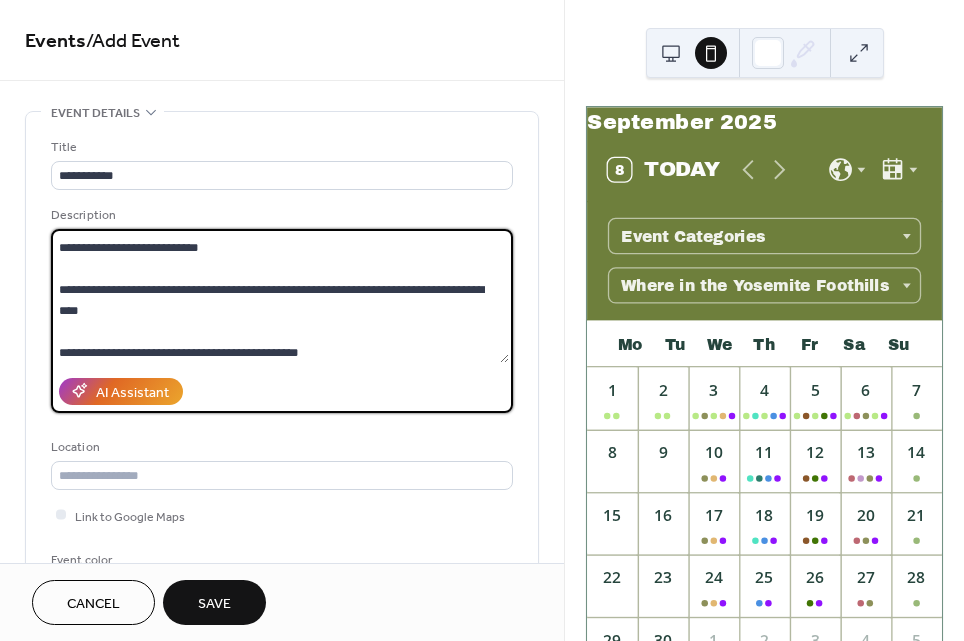 type on "**********" 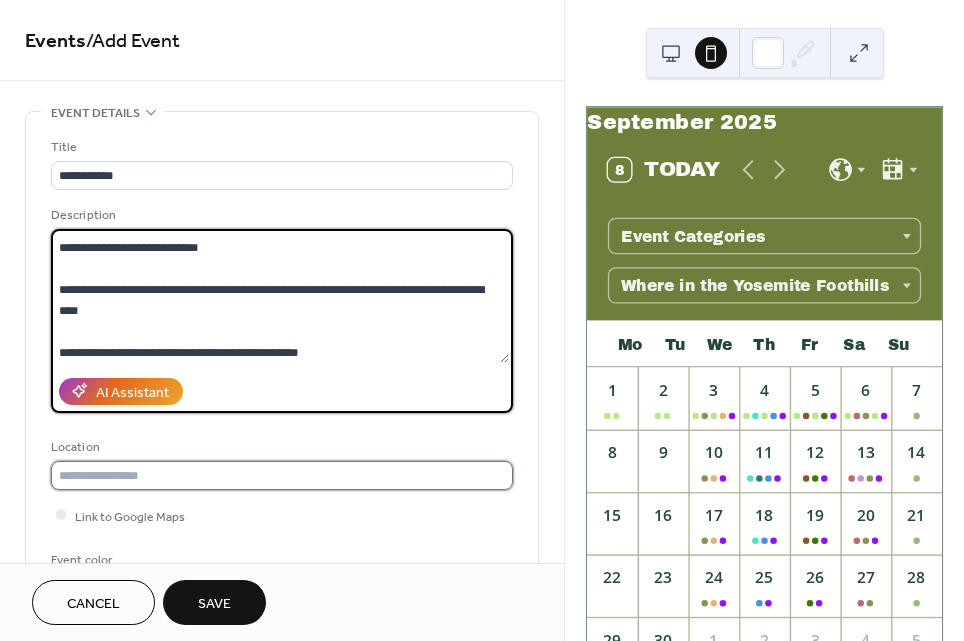 click at bounding box center (282, 475) 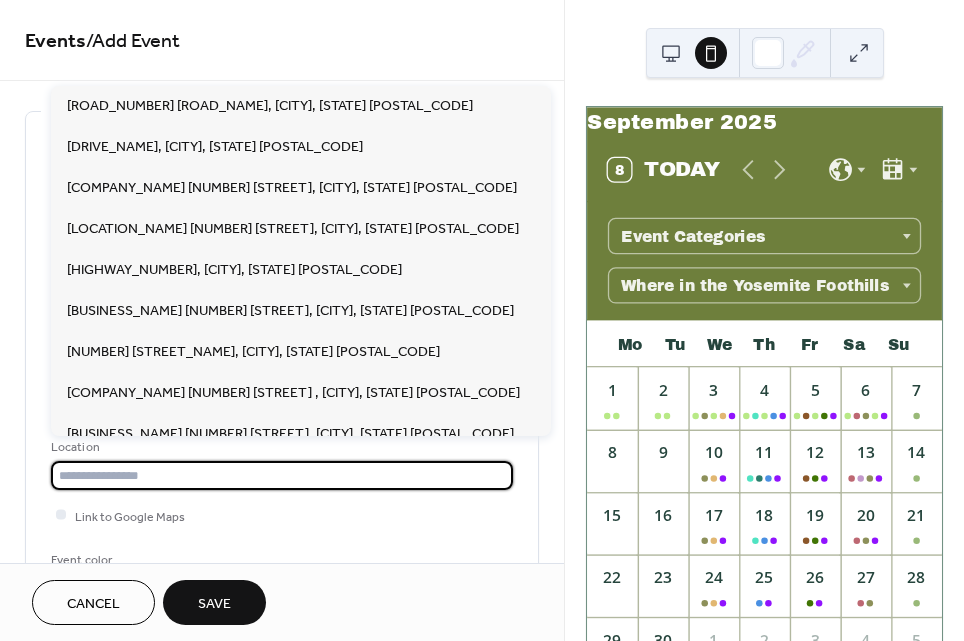 paste on "**********" 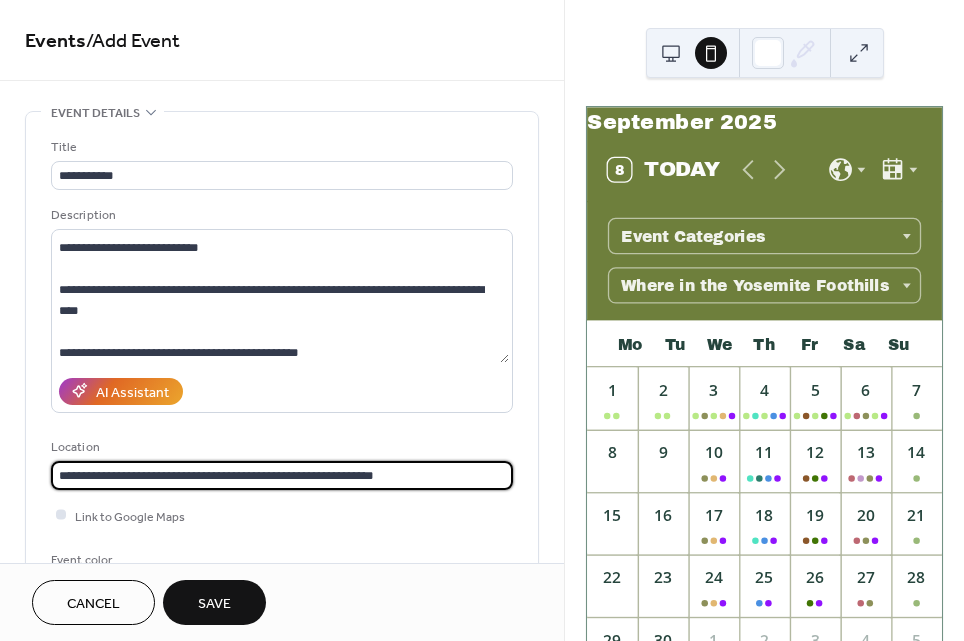 type on "**********" 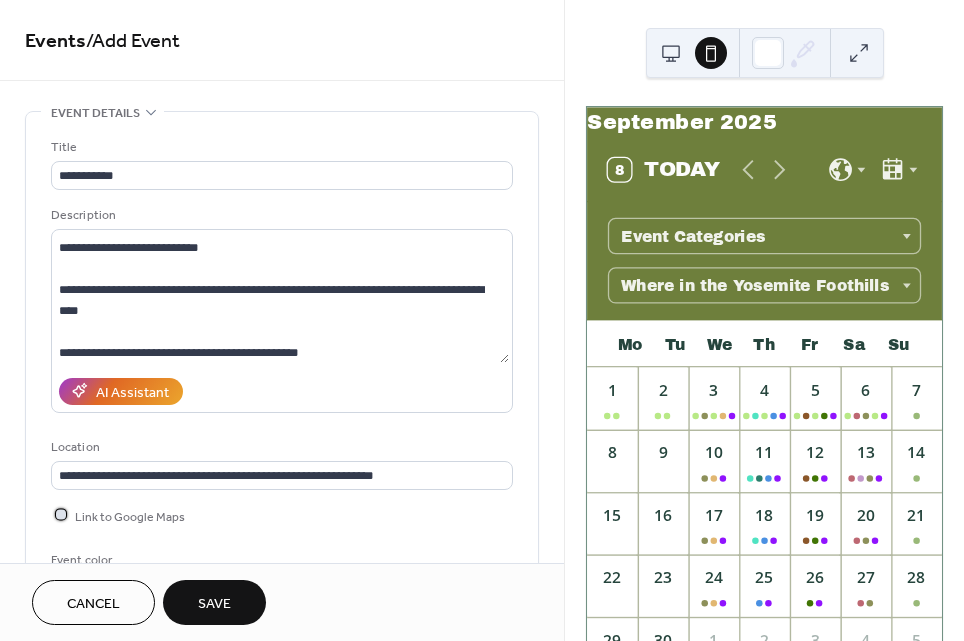 click at bounding box center [61, 515] 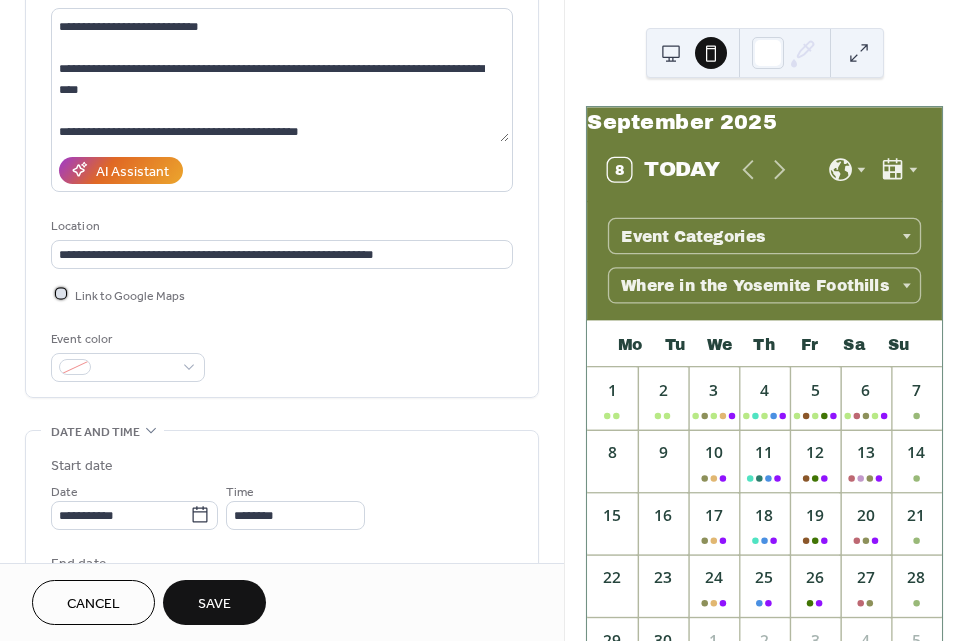 scroll, scrollTop: 222, scrollLeft: 0, axis: vertical 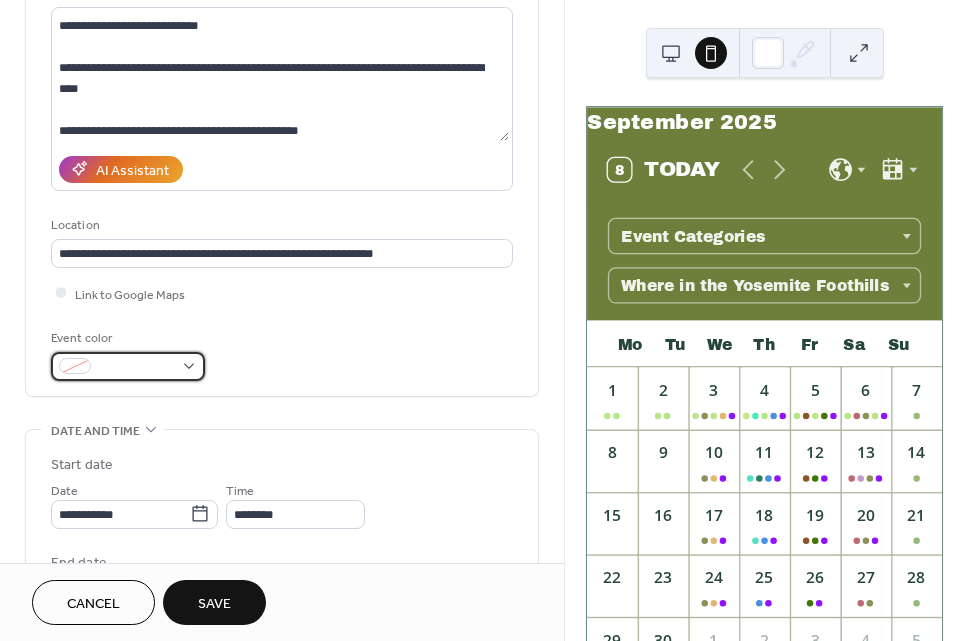click at bounding box center (136, 367) 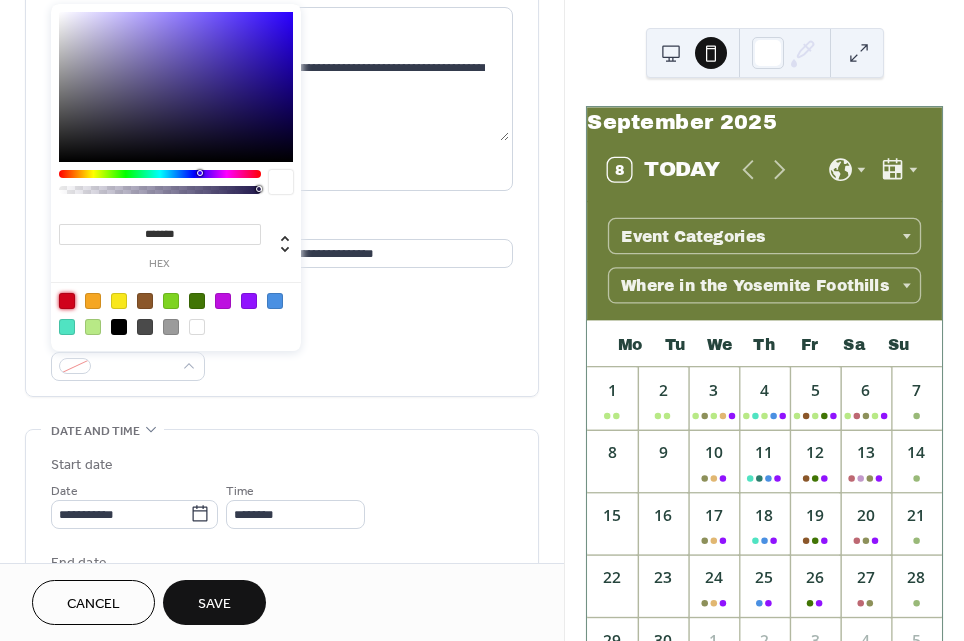 click at bounding box center (67, 301) 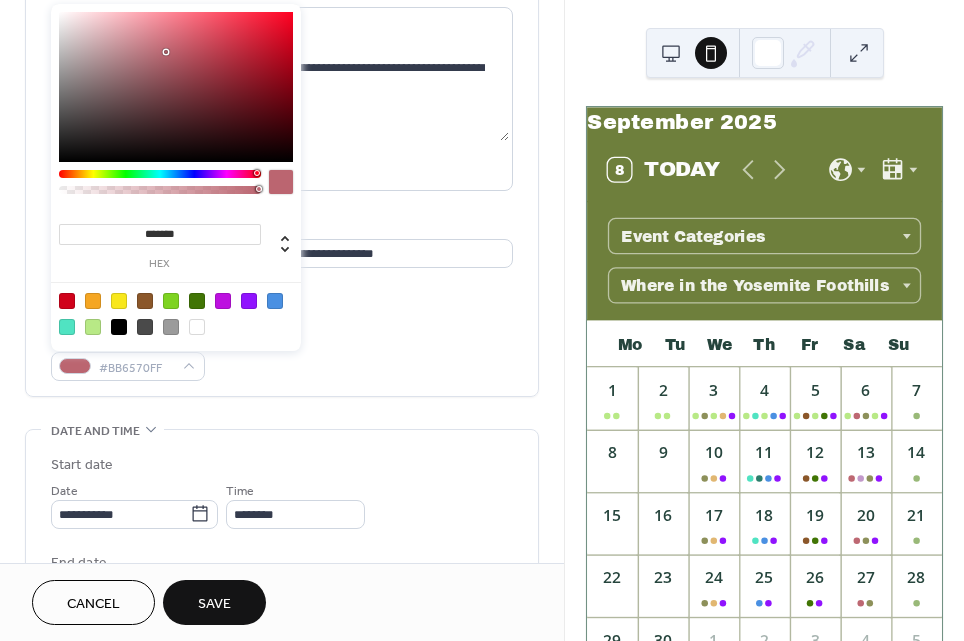 click at bounding box center [176, 87] 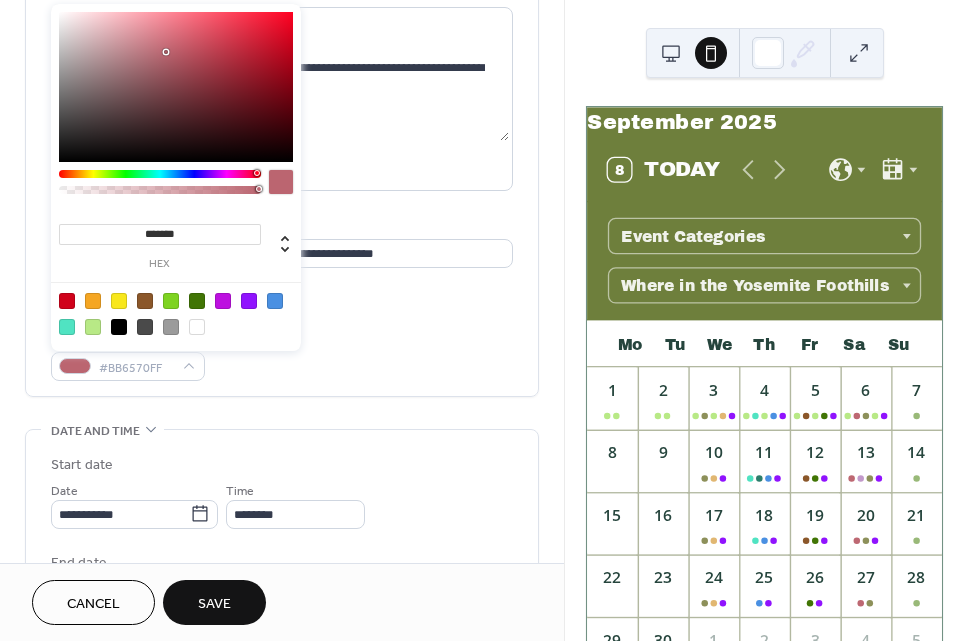 type on "*******" 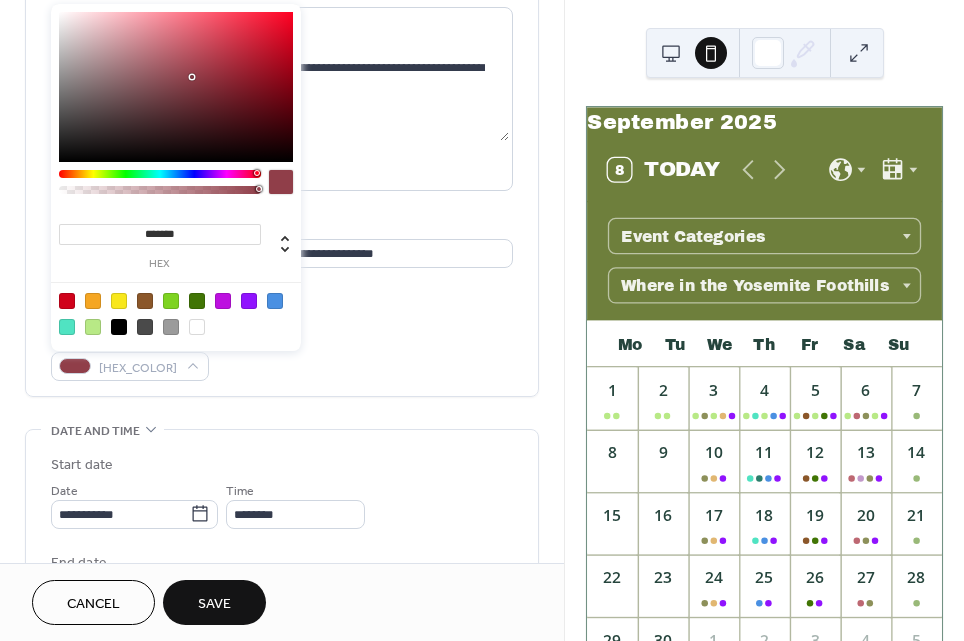 click at bounding box center [176, 87] 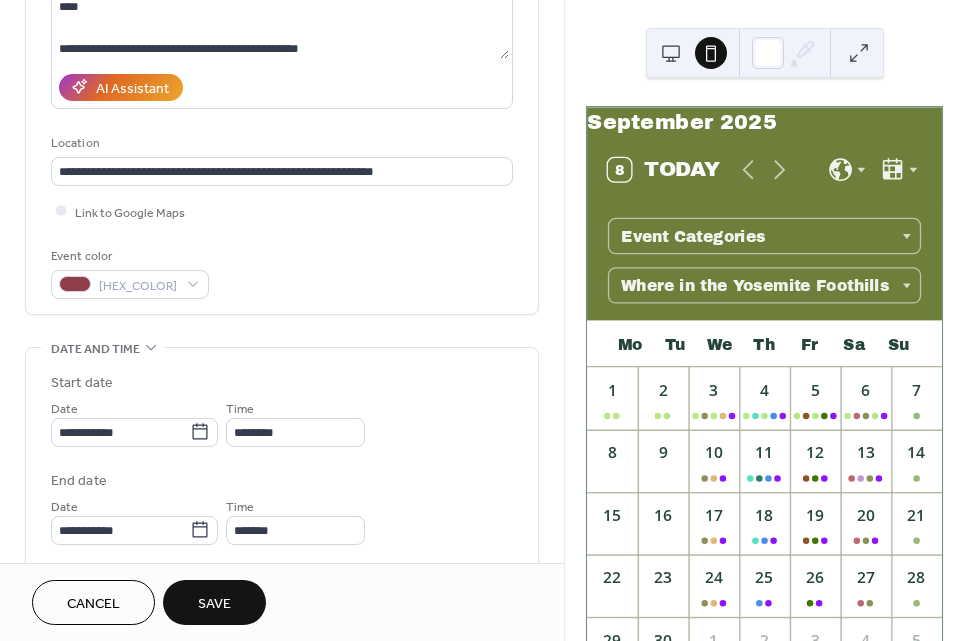 scroll, scrollTop: 316, scrollLeft: 0, axis: vertical 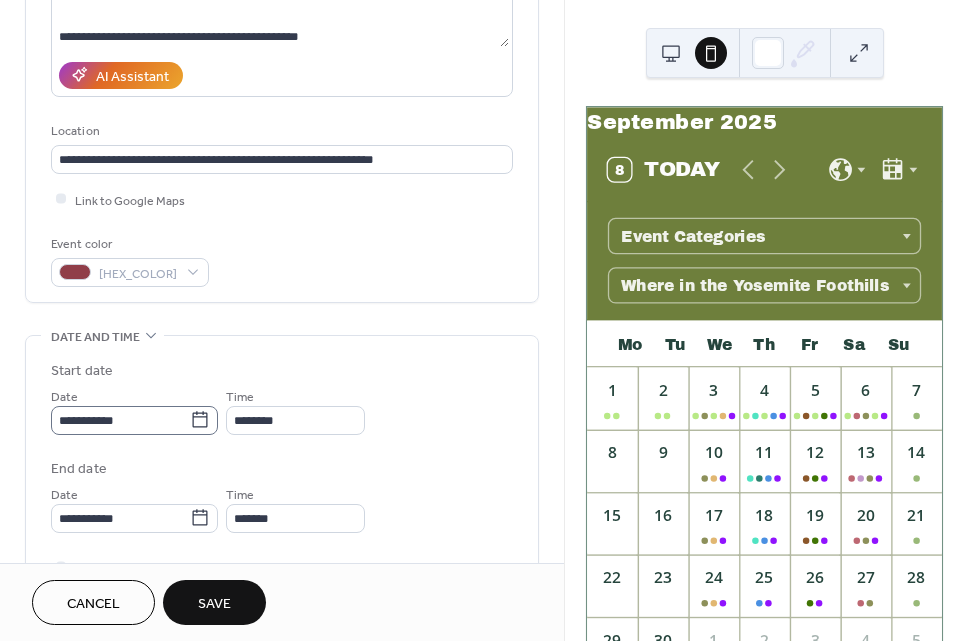 click 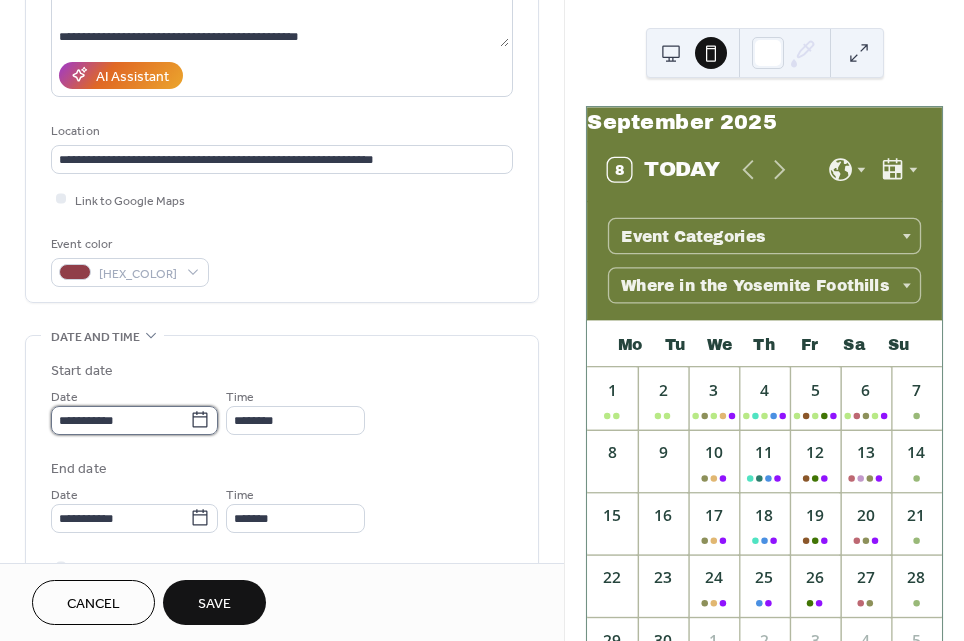 click on "**********" at bounding box center [120, 420] 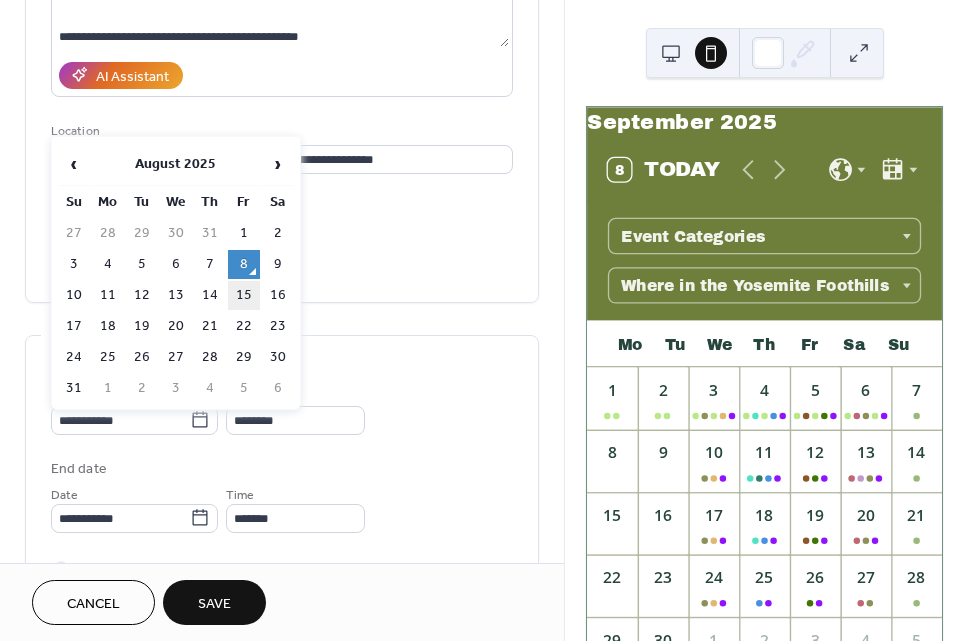 click on "15" at bounding box center (244, 295) 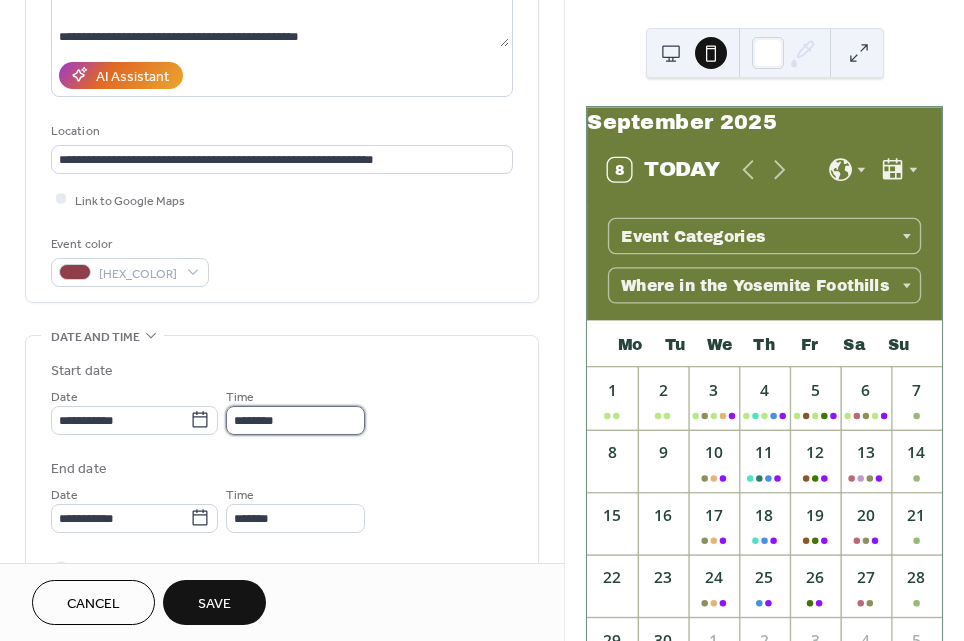 click on "********" at bounding box center (295, 420) 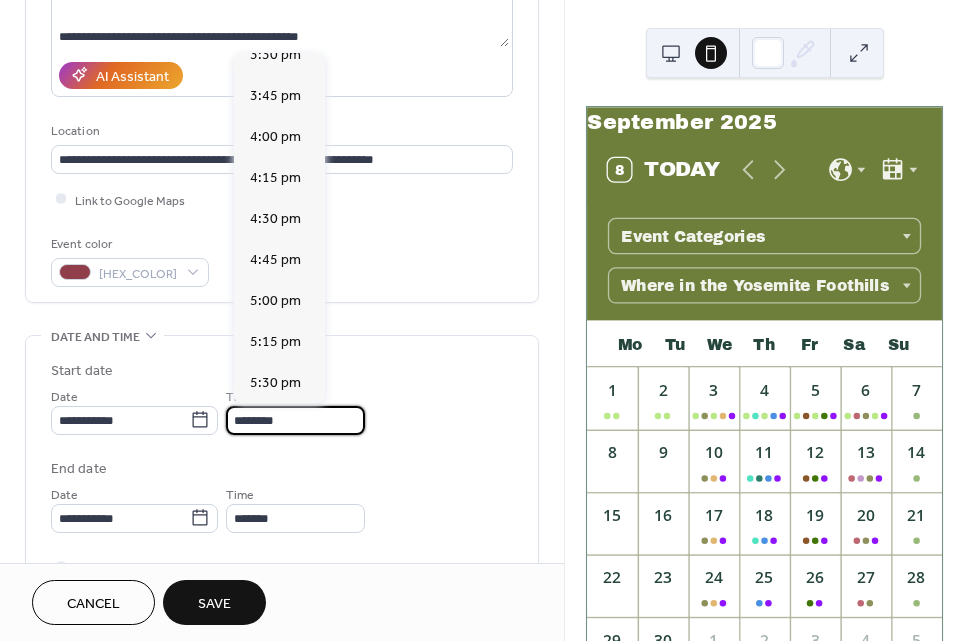 scroll, scrollTop: 2561, scrollLeft: 0, axis: vertical 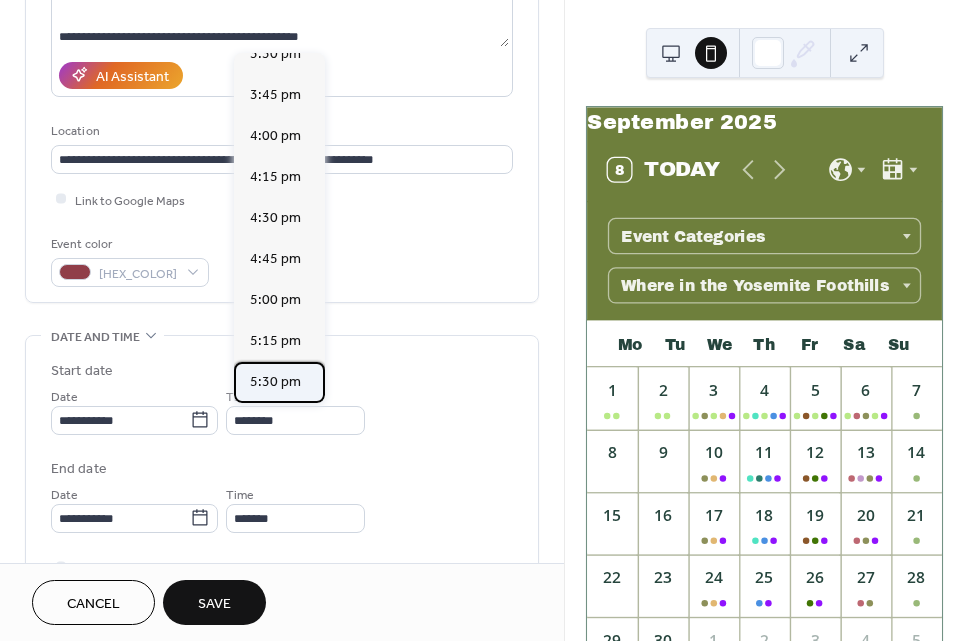 click on "5:30 pm" at bounding box center (275, 382) 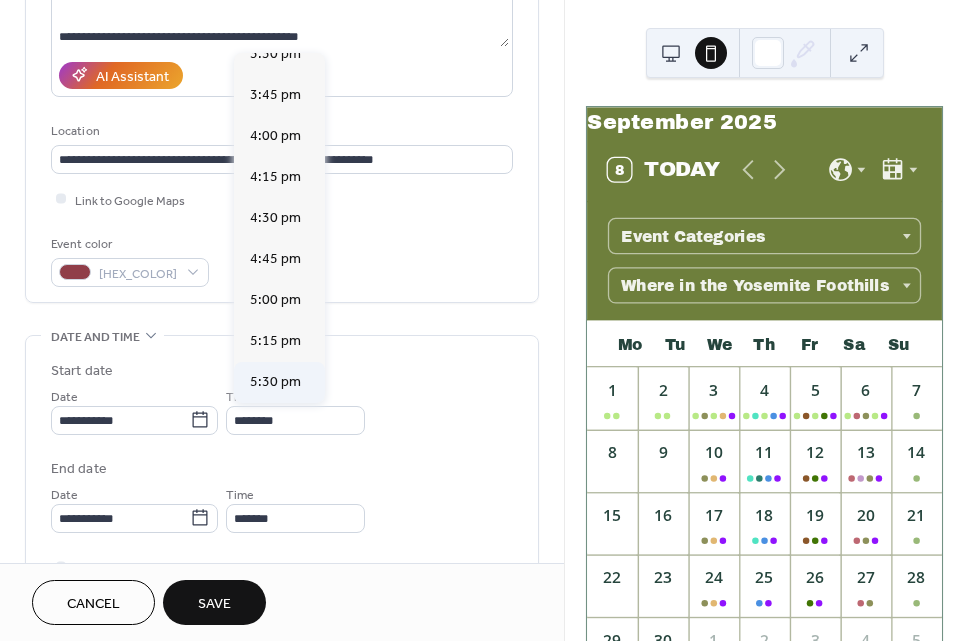 type on "*******" 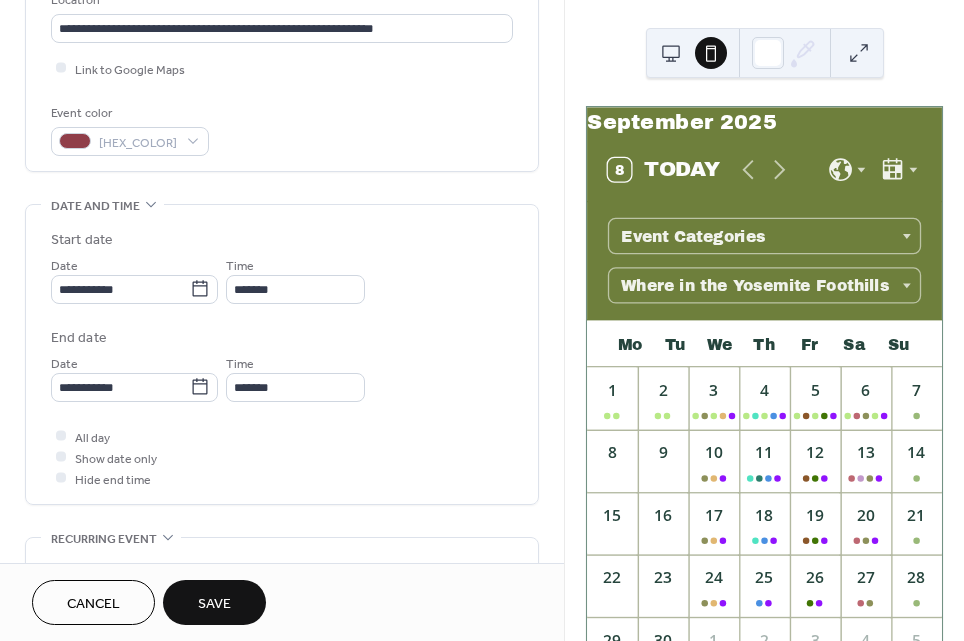 scroll, scrollTop: 450, scrollLeft: 0, axis: vertical 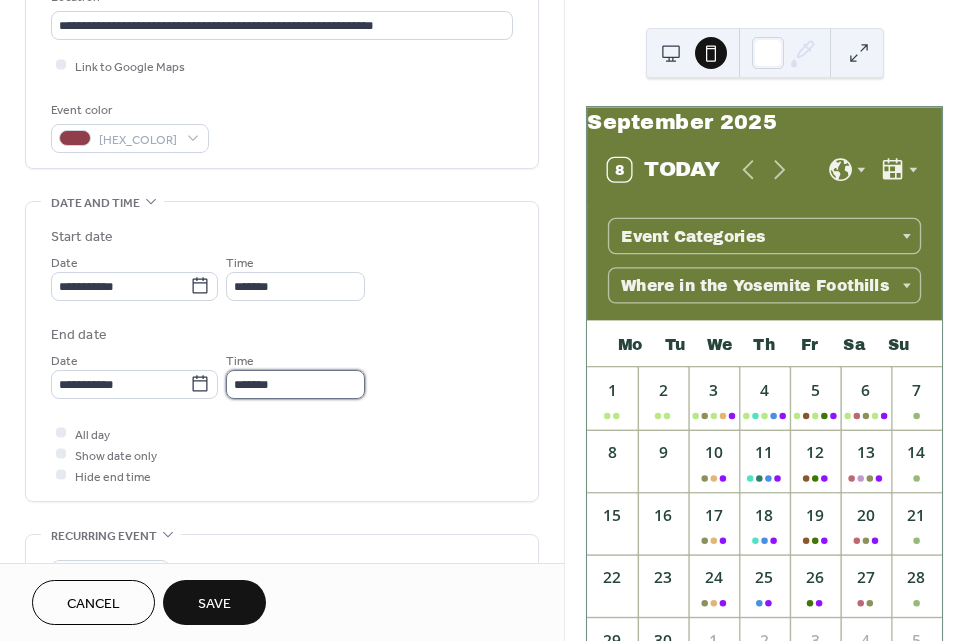 click on "*******" at bounding box center [295, 384] 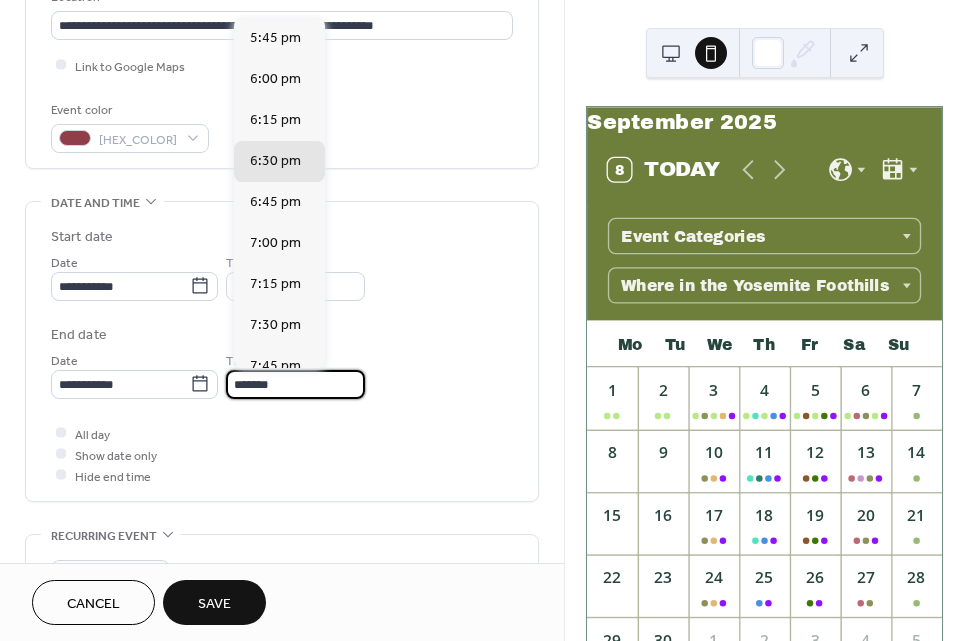 scroll, scrollTop: 0, scrollLeft: 0, axis: both 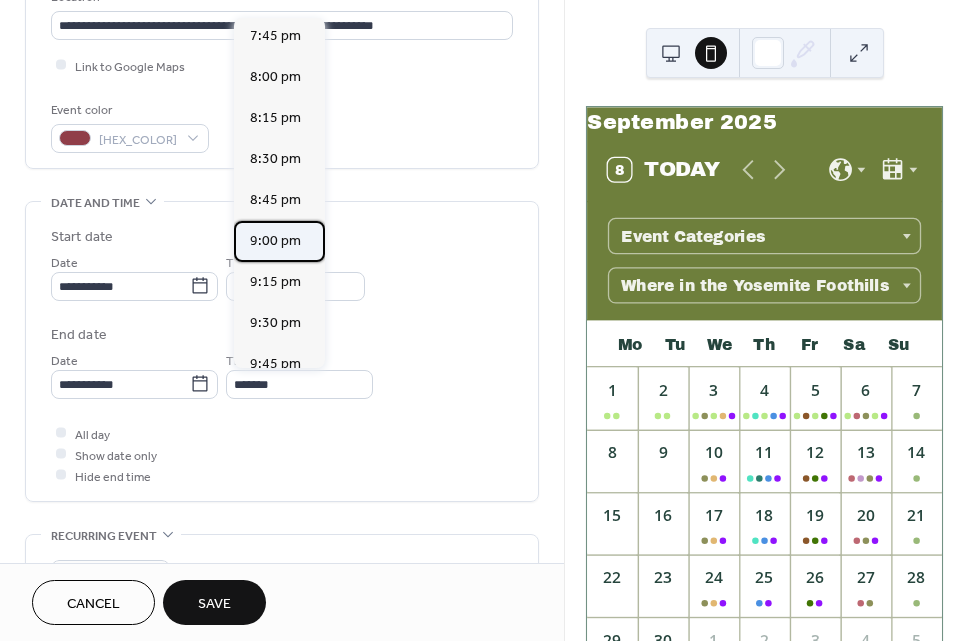 click on "9:00 pm" at bounding box center [275, 241] 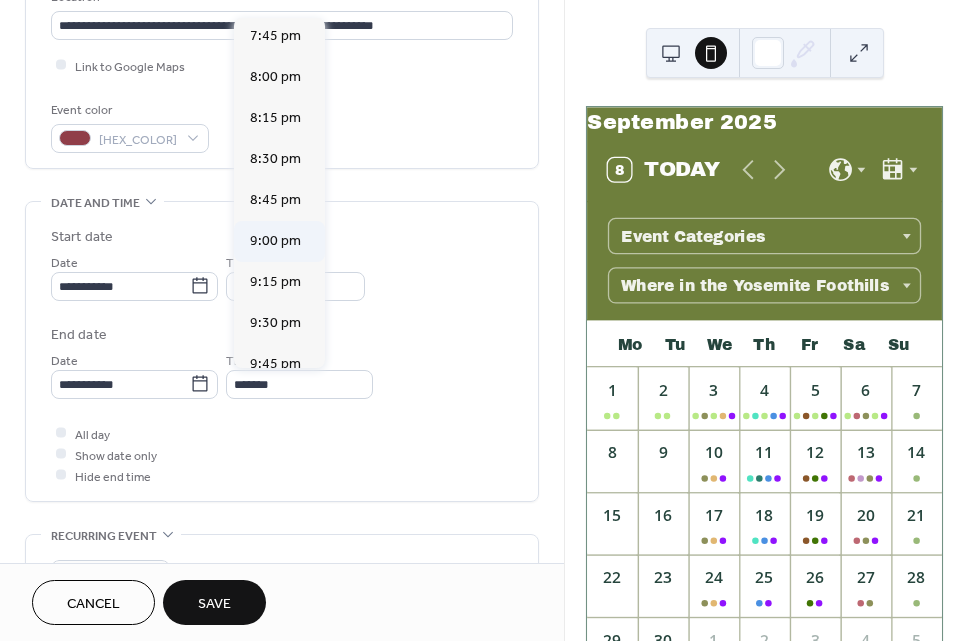 type on "*******" 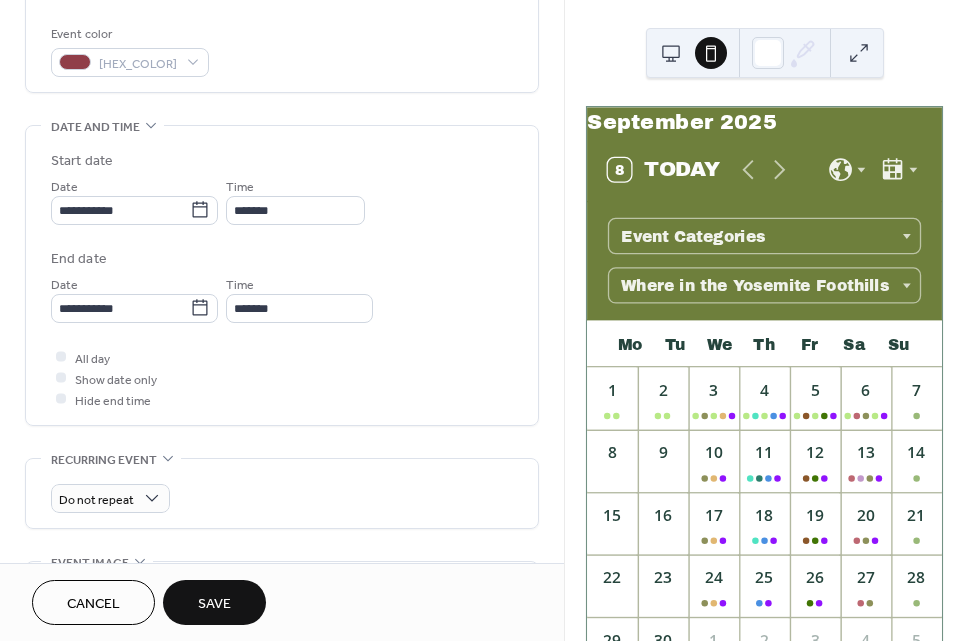 scroll, scrollTop: 527, scrollLeft: 0, axis: vertical 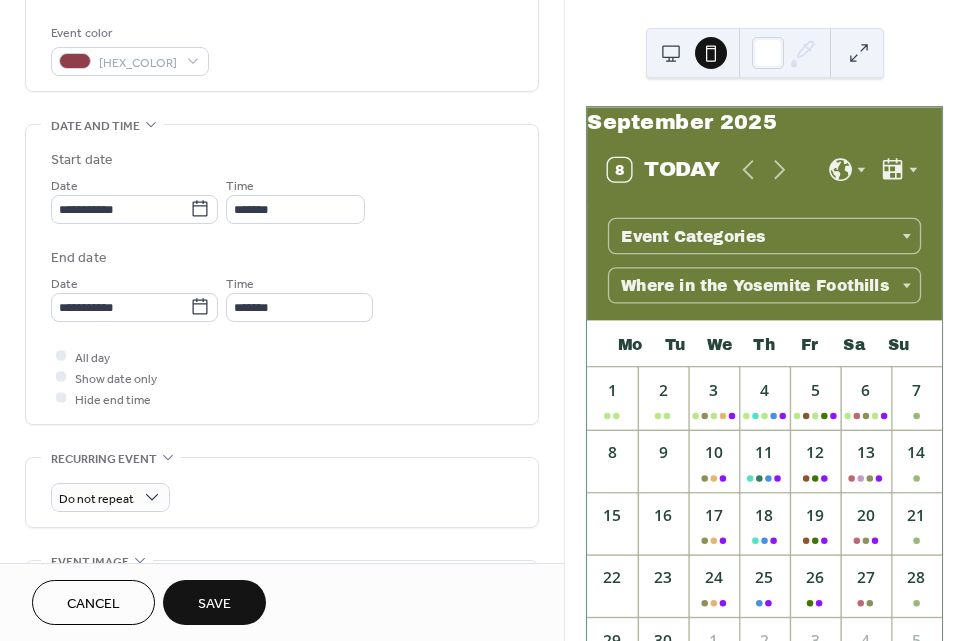 click on "All day Show date only Hide end time" at bounding box center (282, 377) 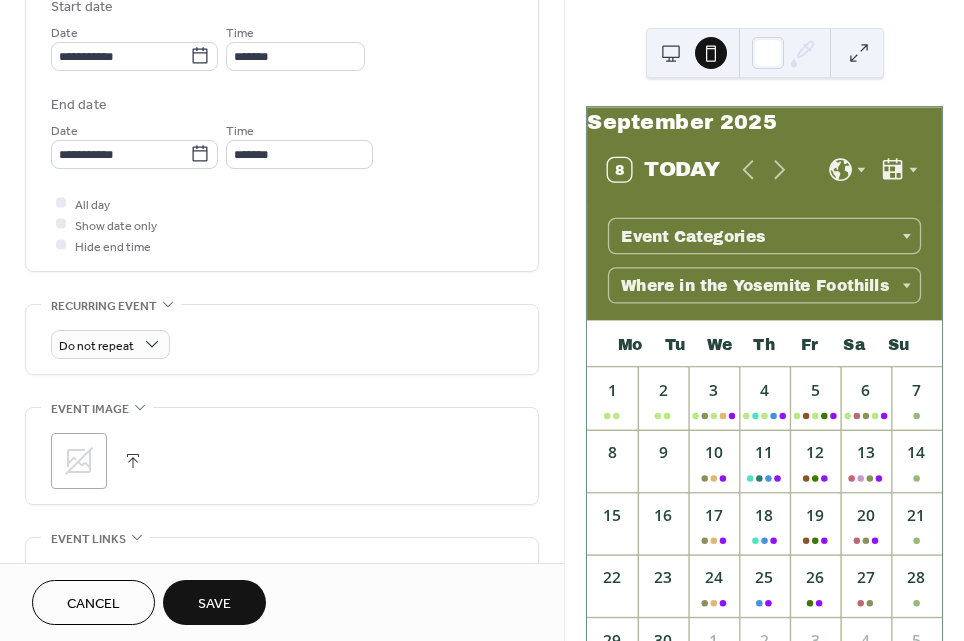 scroll, scrollTop: 682, scrollLeft: 0, axis: vertical 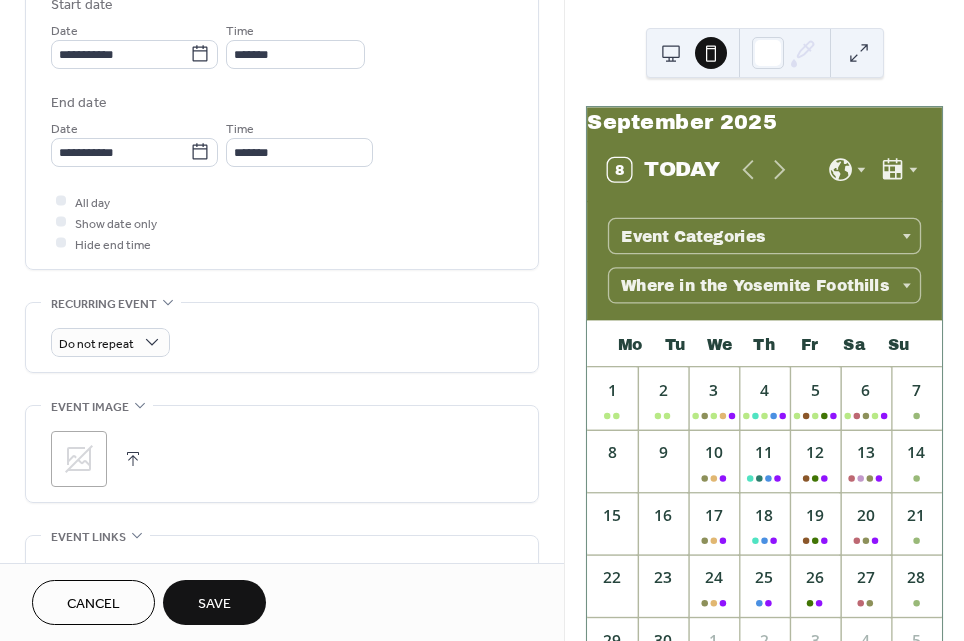 click 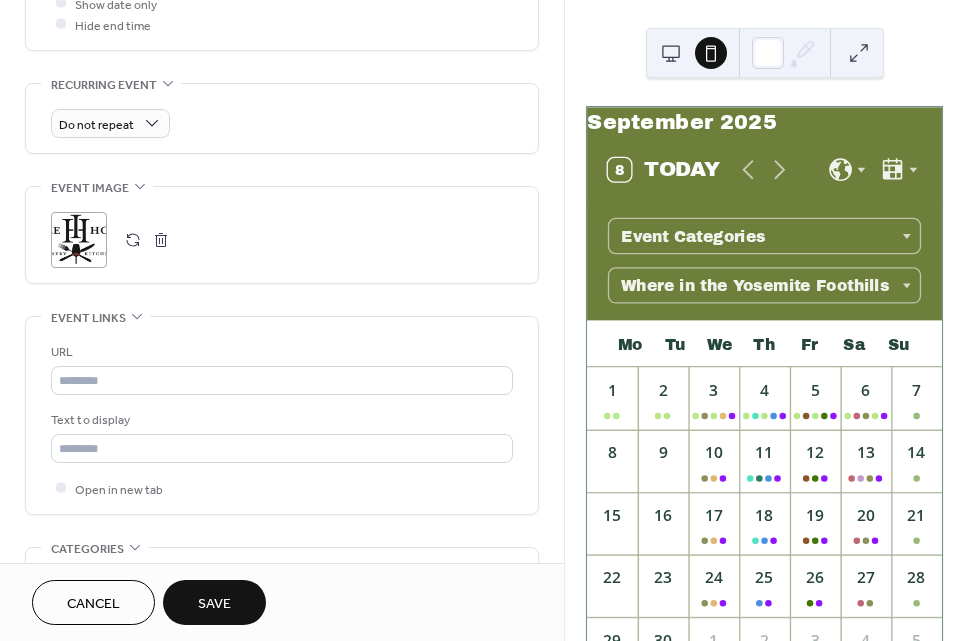scroll, scrollTop: 905, scrollLeft: 0, axis: vertical 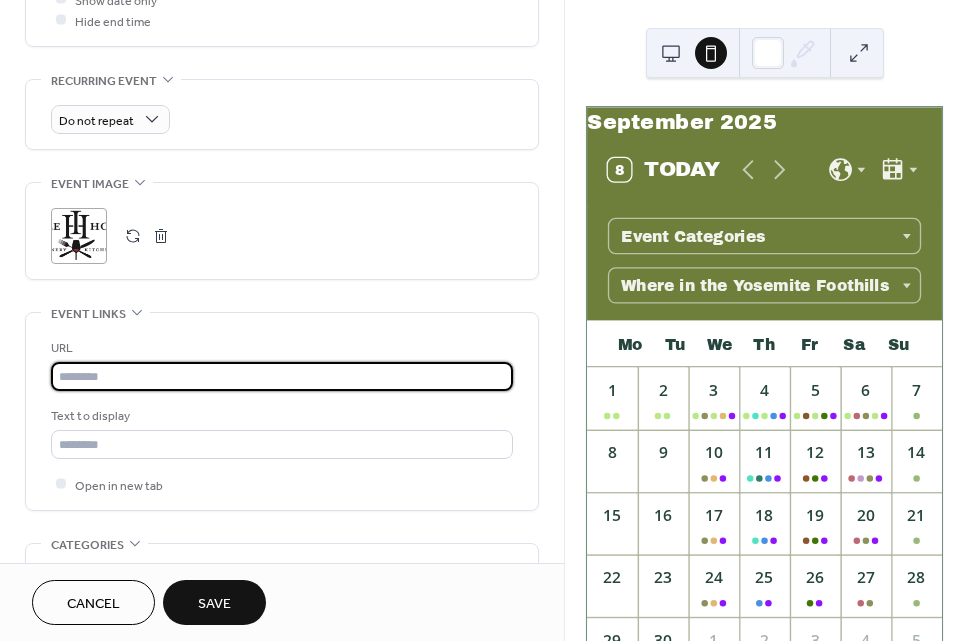 click at bounding box center (282, 376) 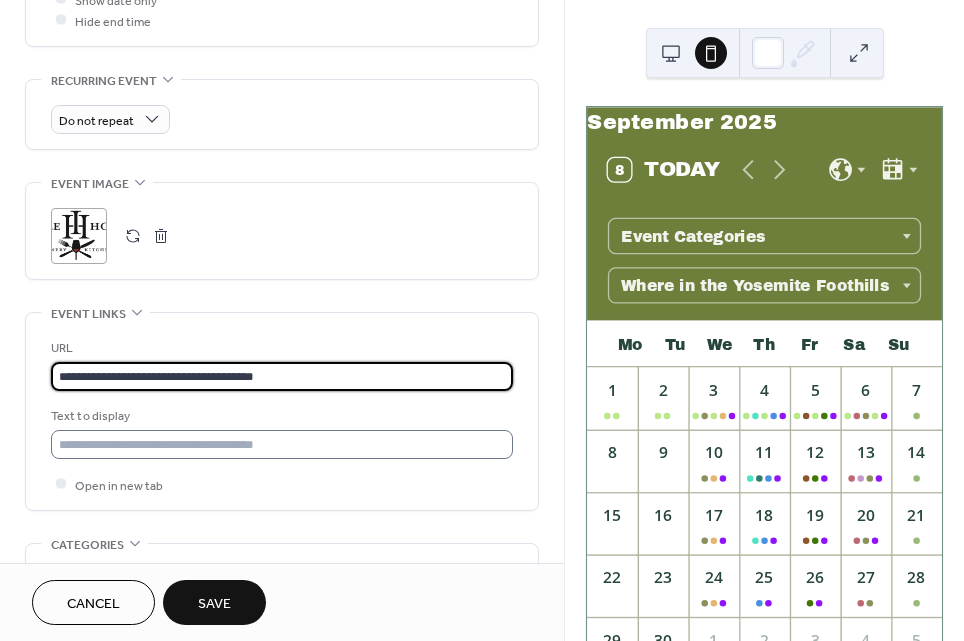 type on "**********" 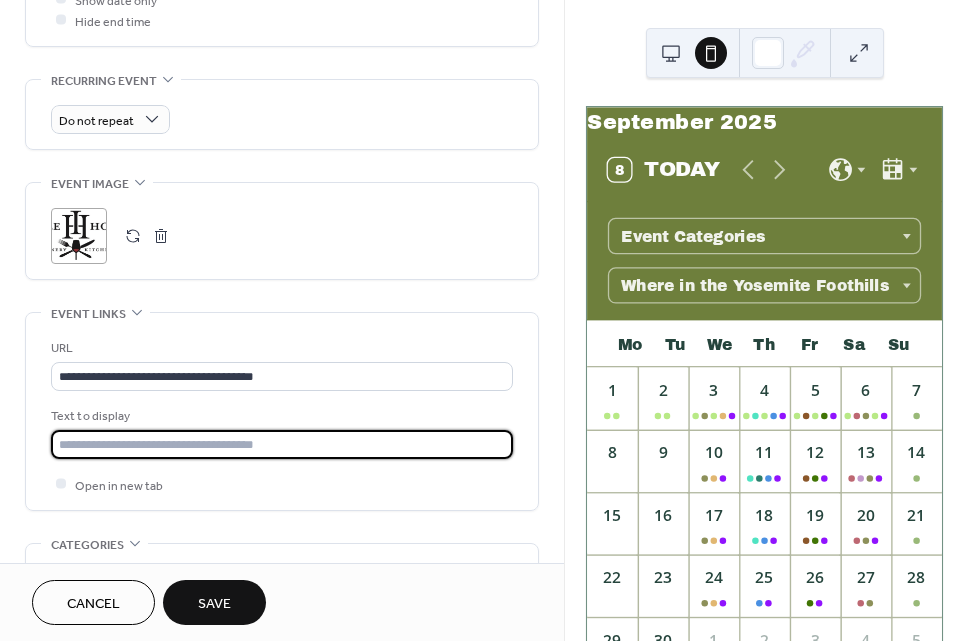 click at bounding box center [282, 444] 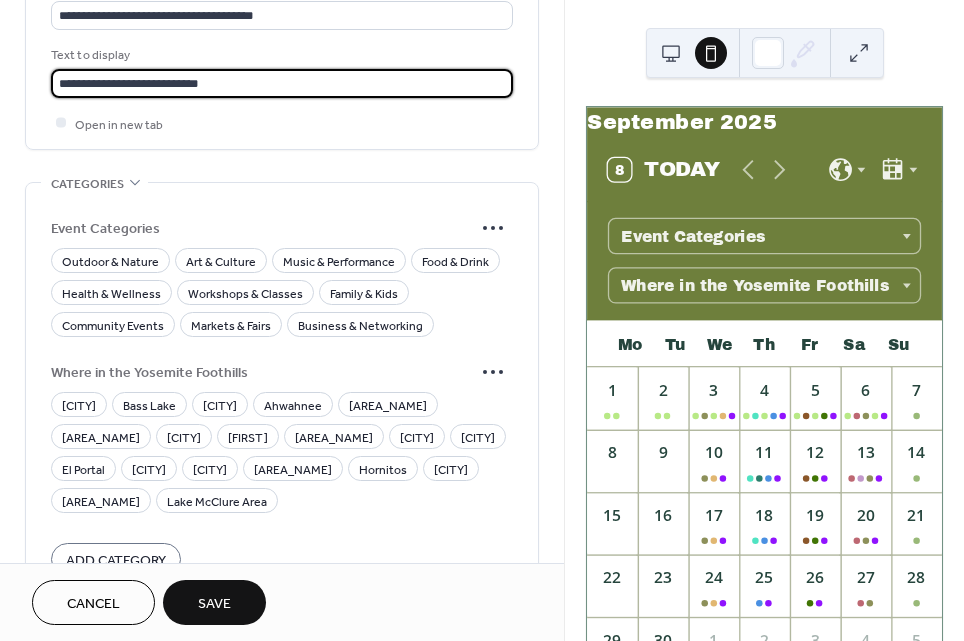 scroll, scrollTop: 1276, scrollLeft: 0, axis: vertical 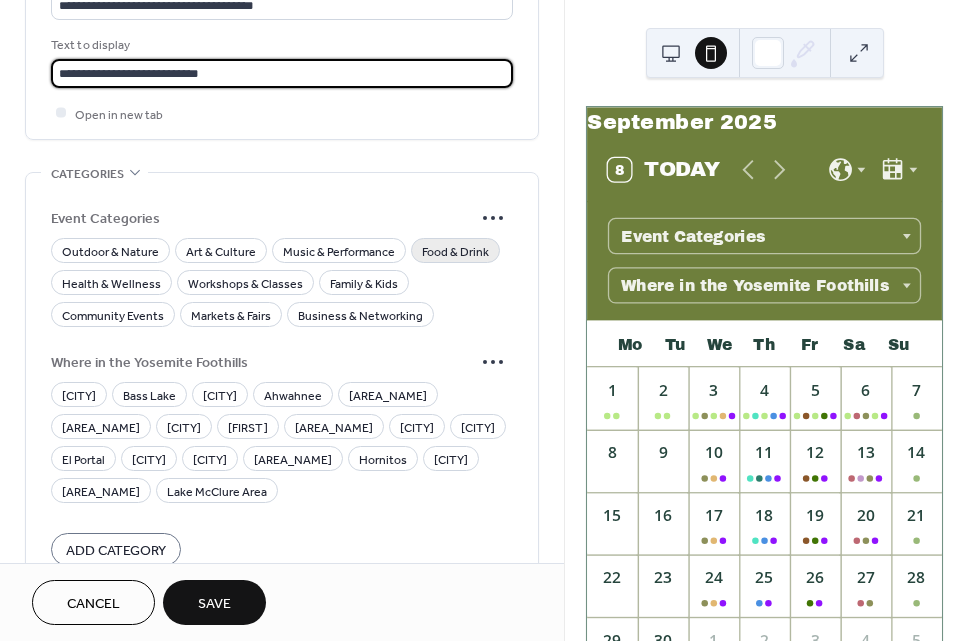 type on "**********" 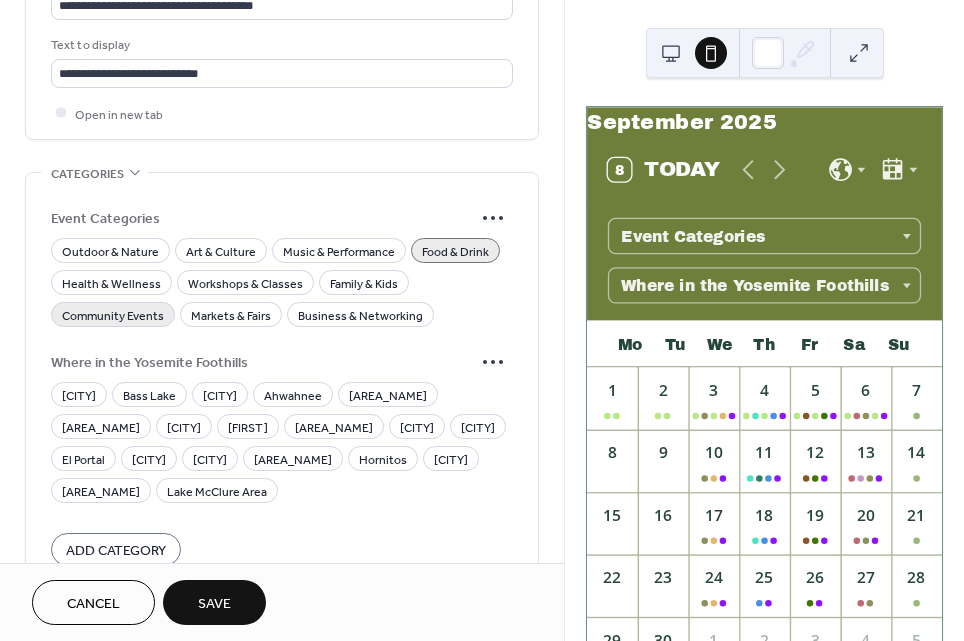 click on "Community Events" at bounding box center (113, 315) 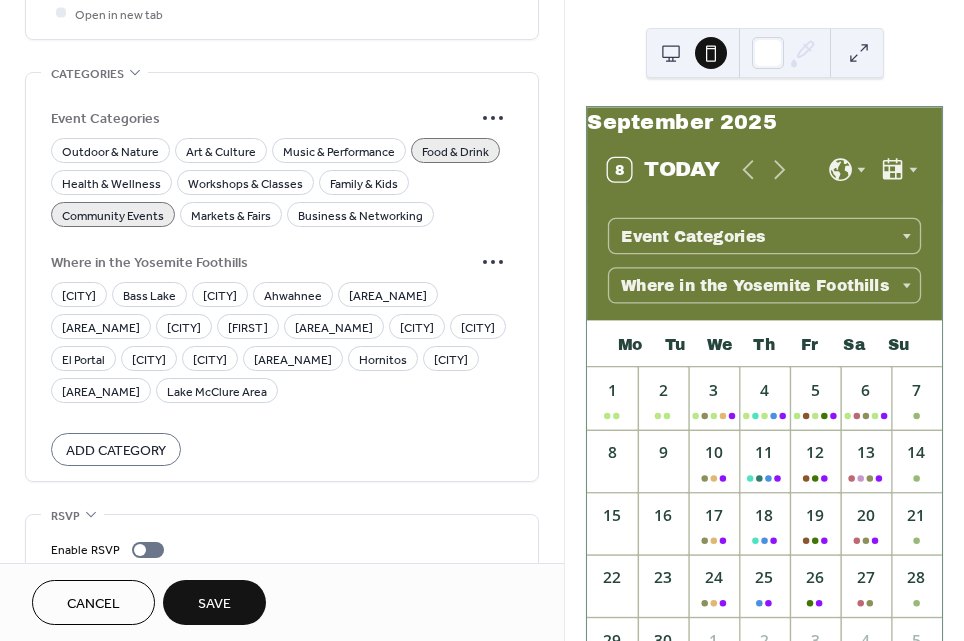 scroll, scrollTop: 1378, scrollLeft: 0, axis: vertical 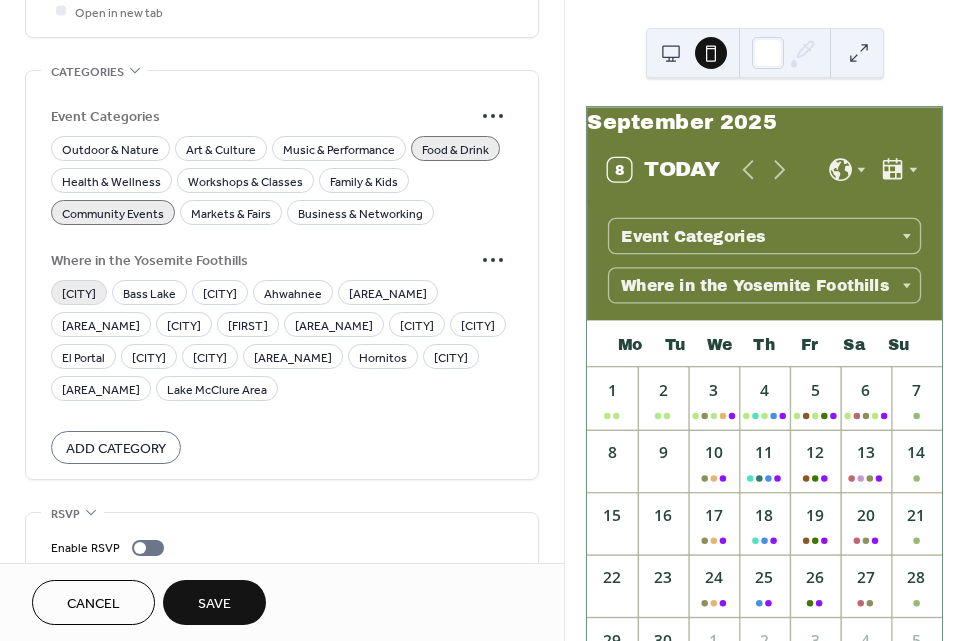 click on "[CITY]" at bounding box center [79, 293] 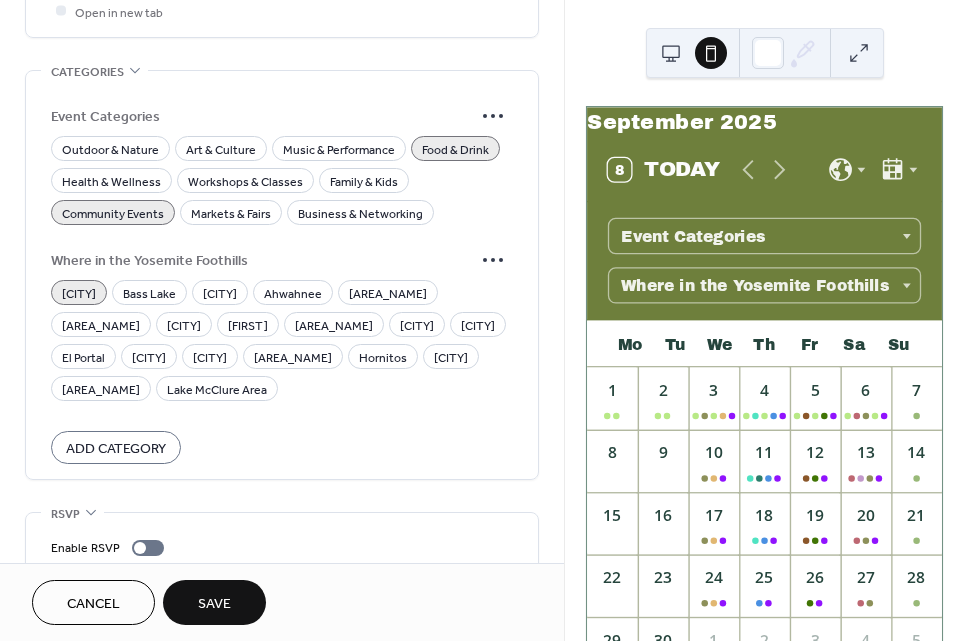scroll, scrollTop: 1442, scrollLeft: 0, axis: vertical 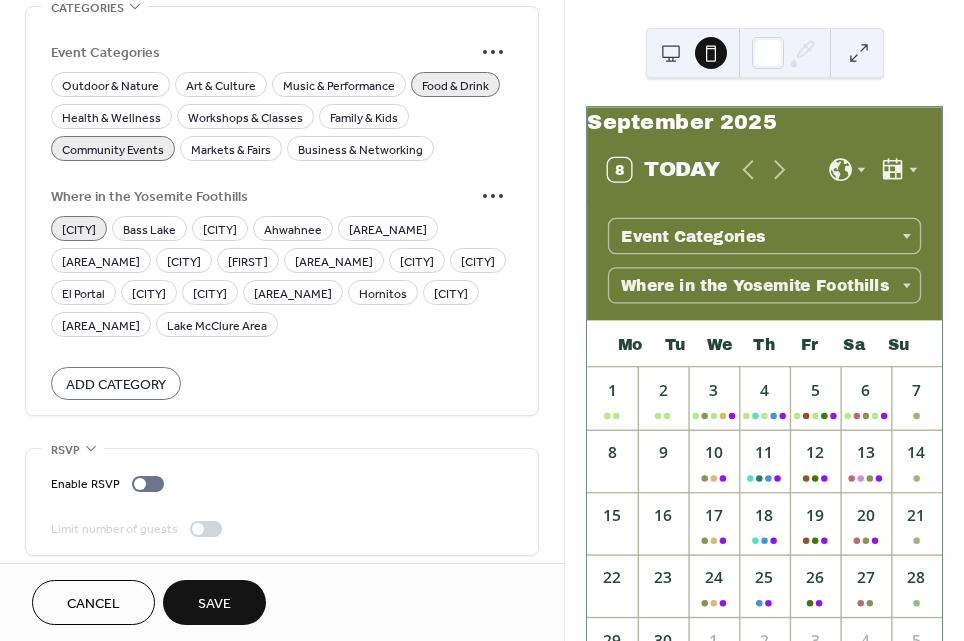 click on "Save" at bounding box center [214, 604] 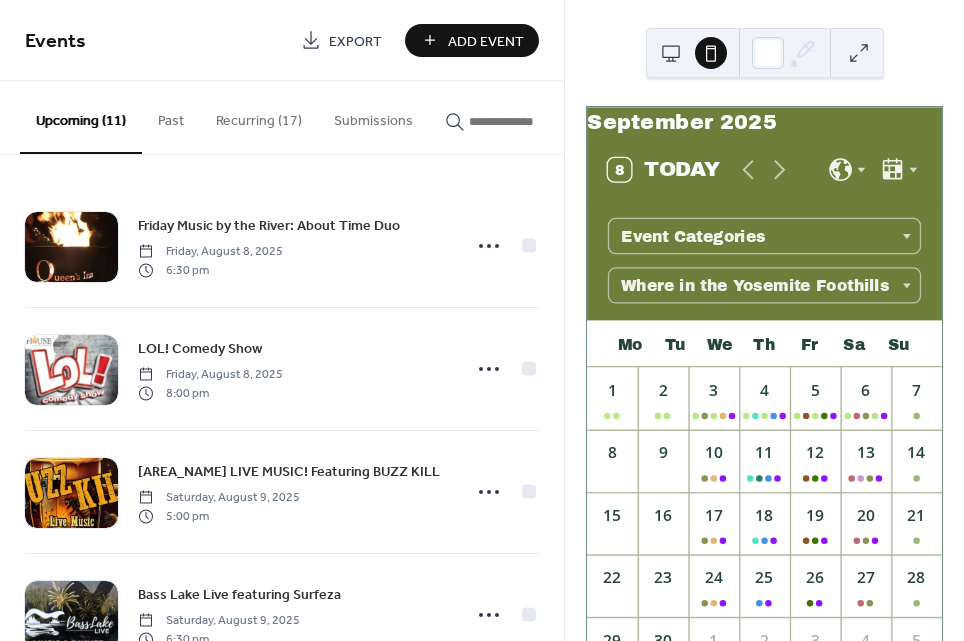 click on "Add Event" at bounding box center (472, 40) 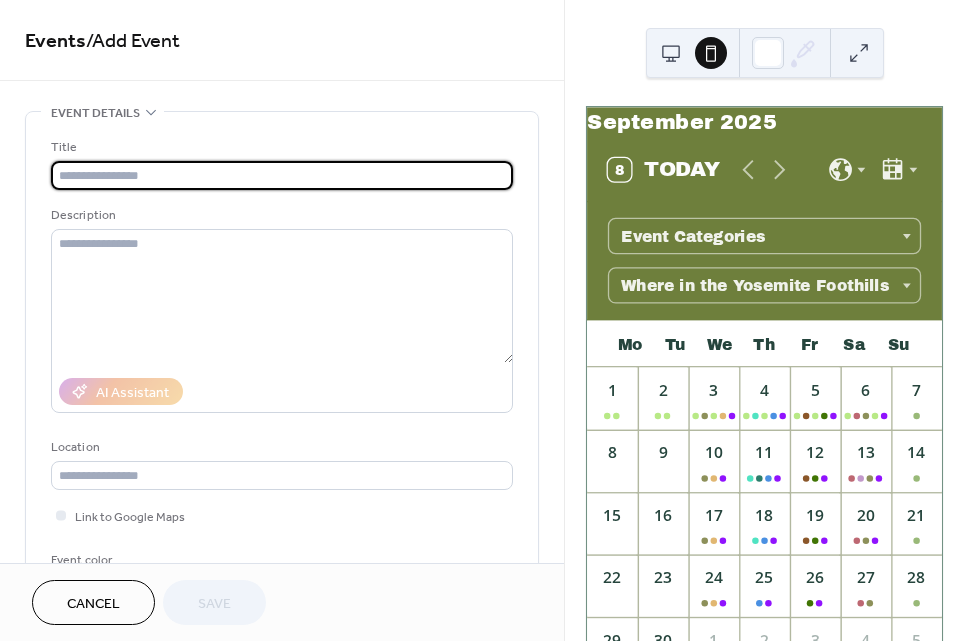 paste on "**********" 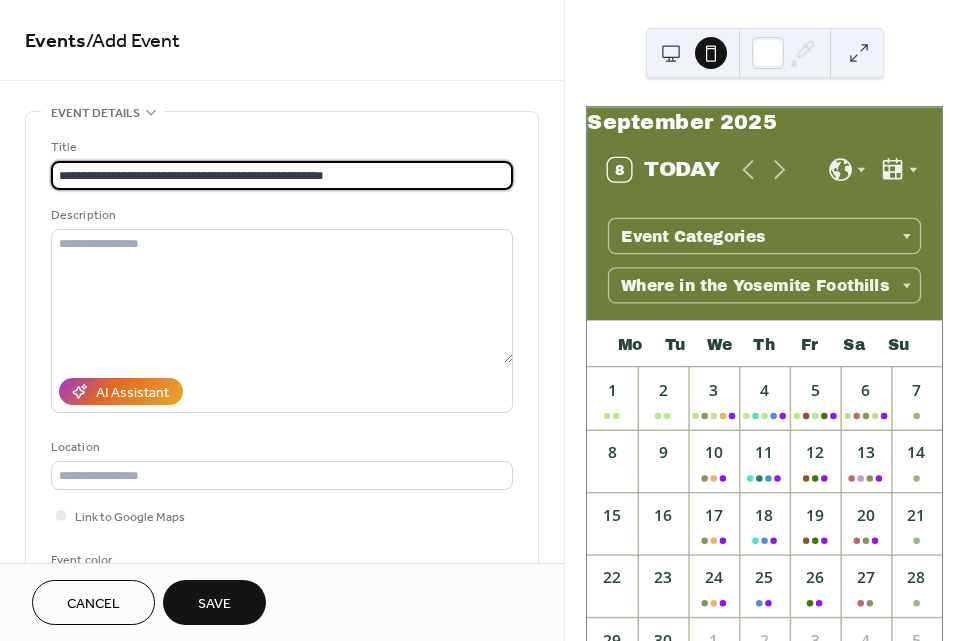 type on "**********" 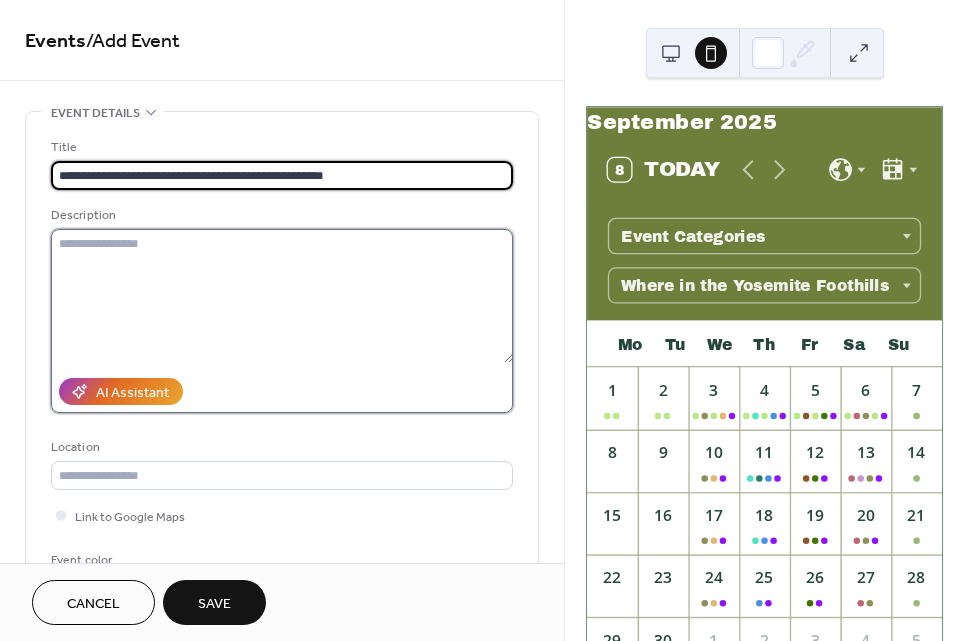 click at bounding box center [282, 296] 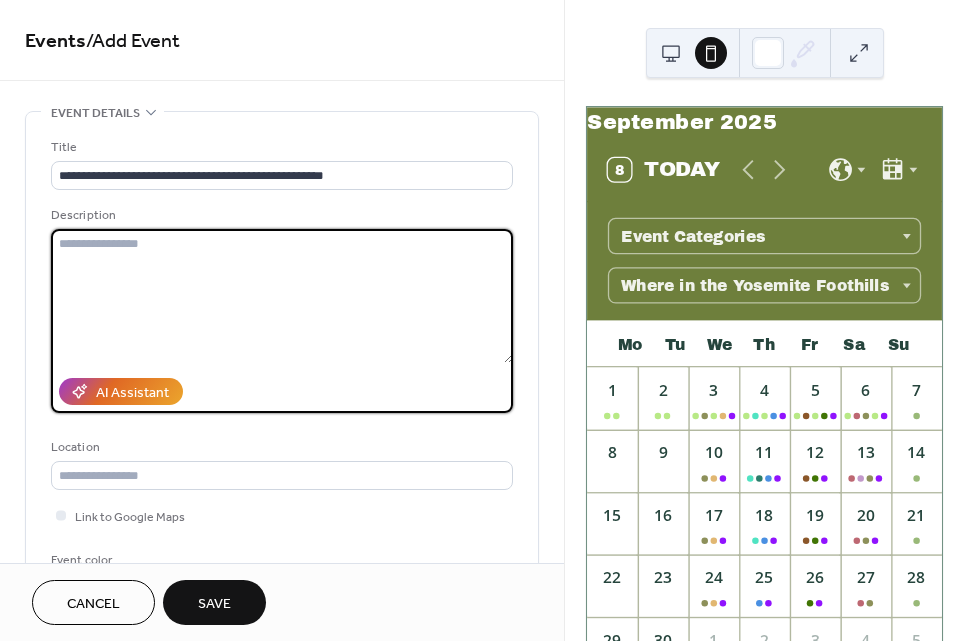 paste 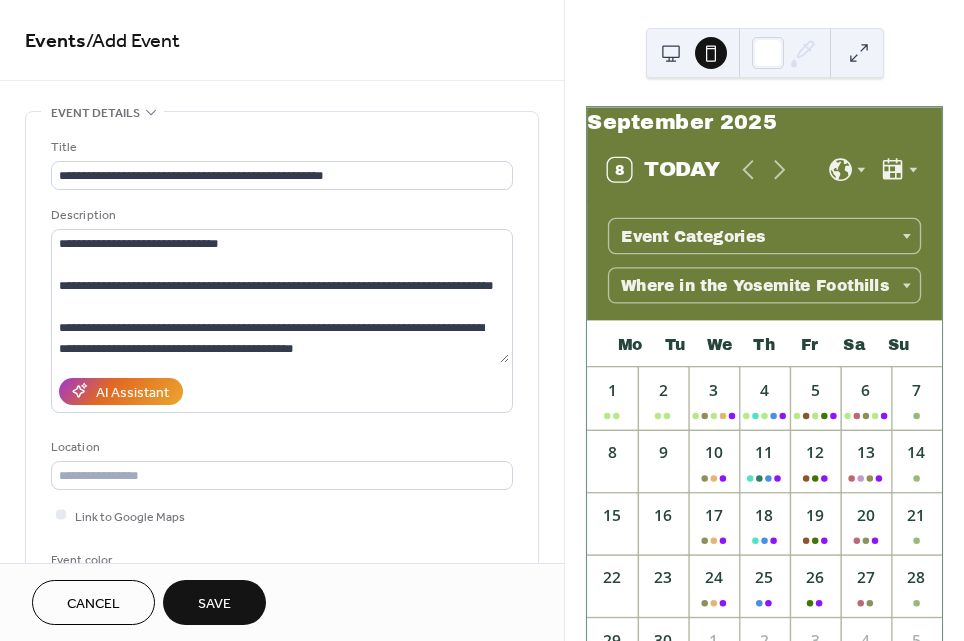 scroll, scrollTop: 335, scrollLeft: 0, axis: vertical 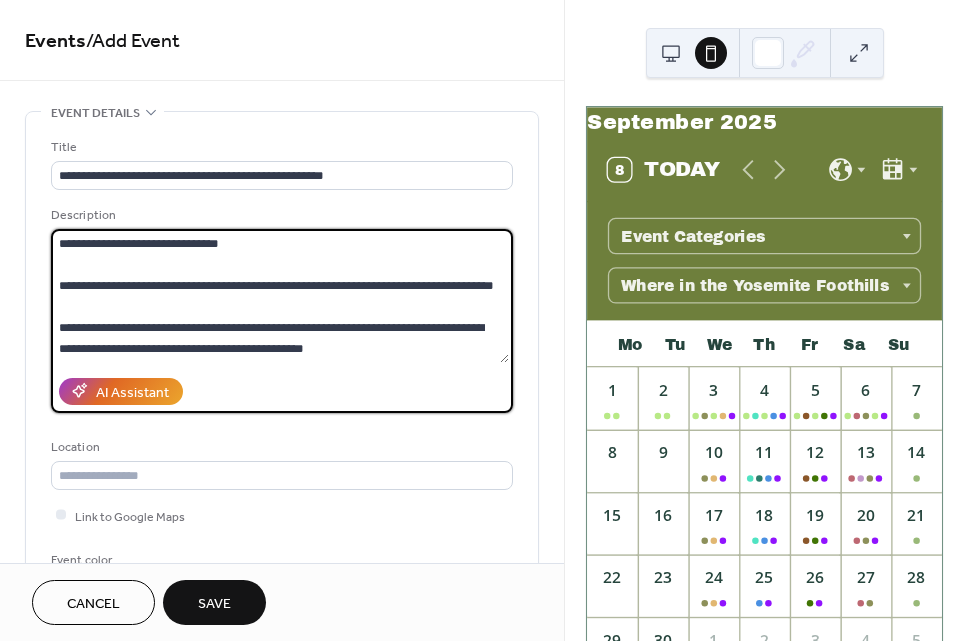 paste on "**********" 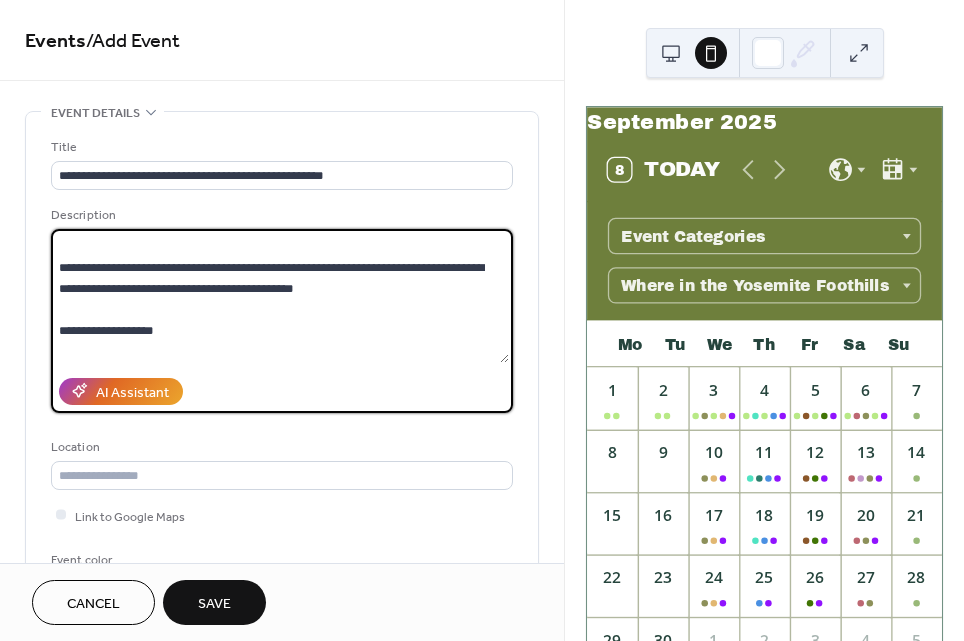 scroll, scrollTop: 416, scrollLeft: 0, axis: vertical 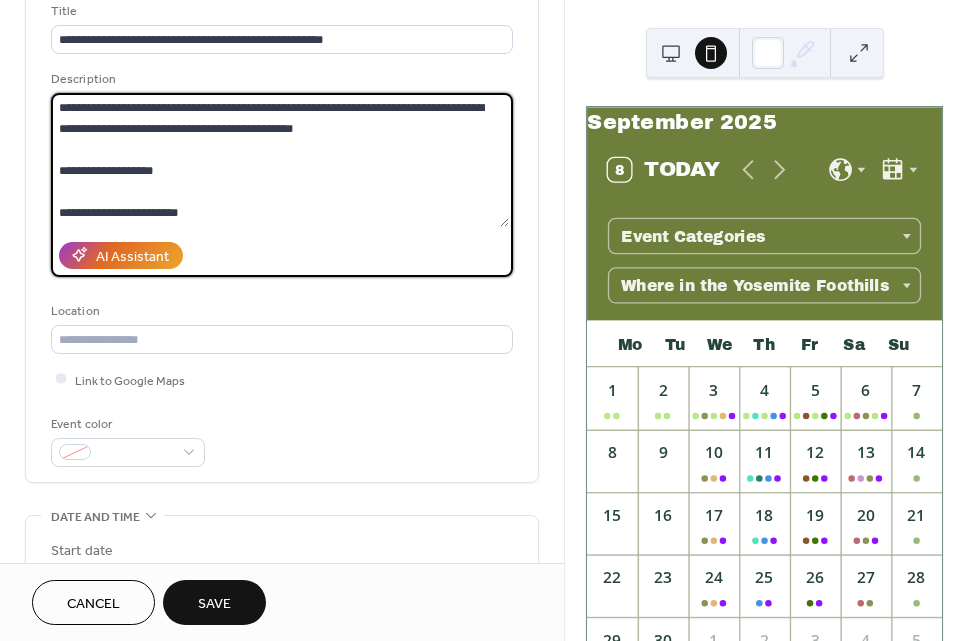 type on "**********" 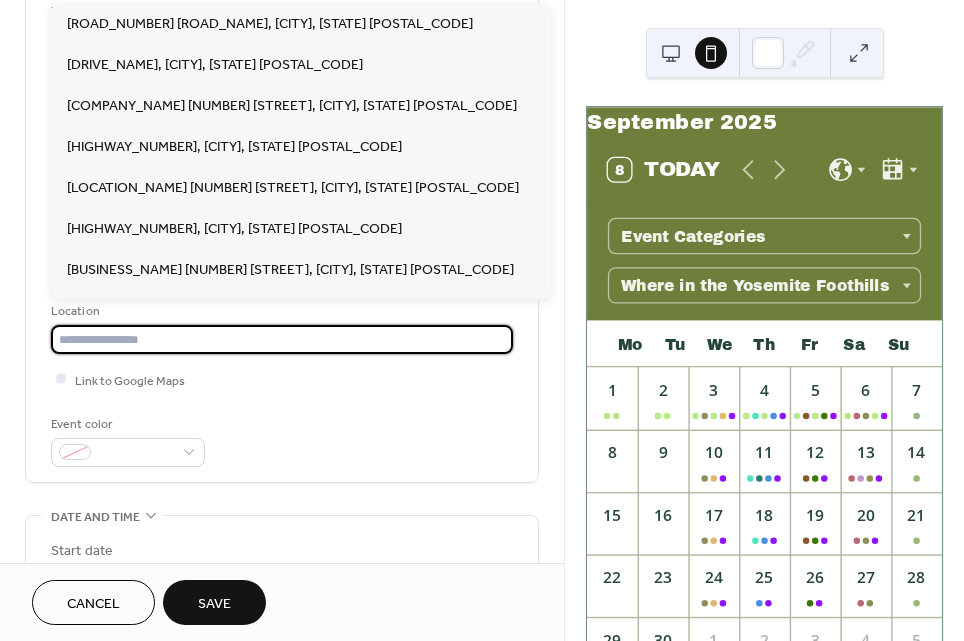 click at bounding box center [282, 339] 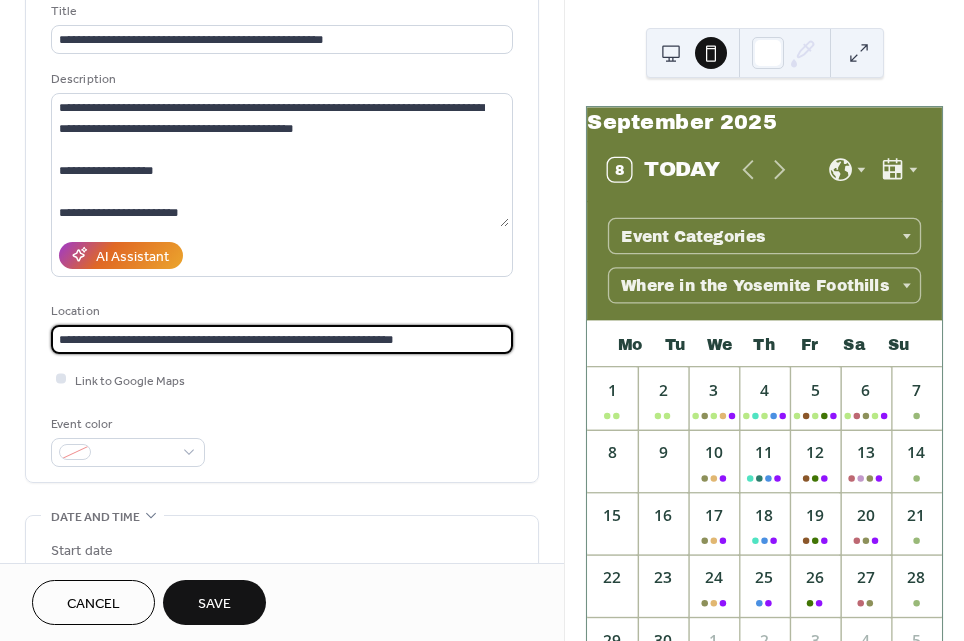 type on "**********" 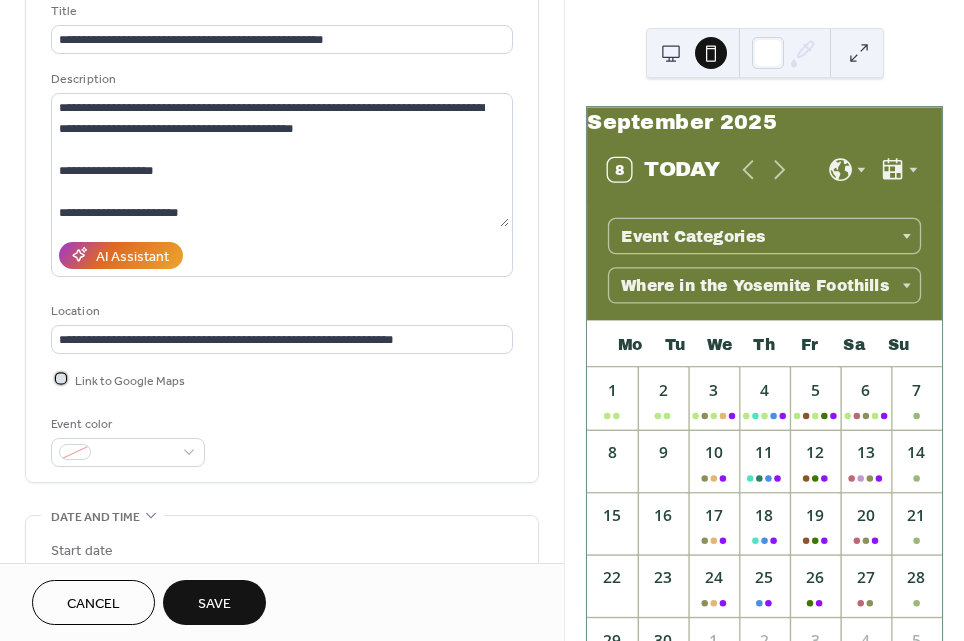 click at bounding box center [61, 379] 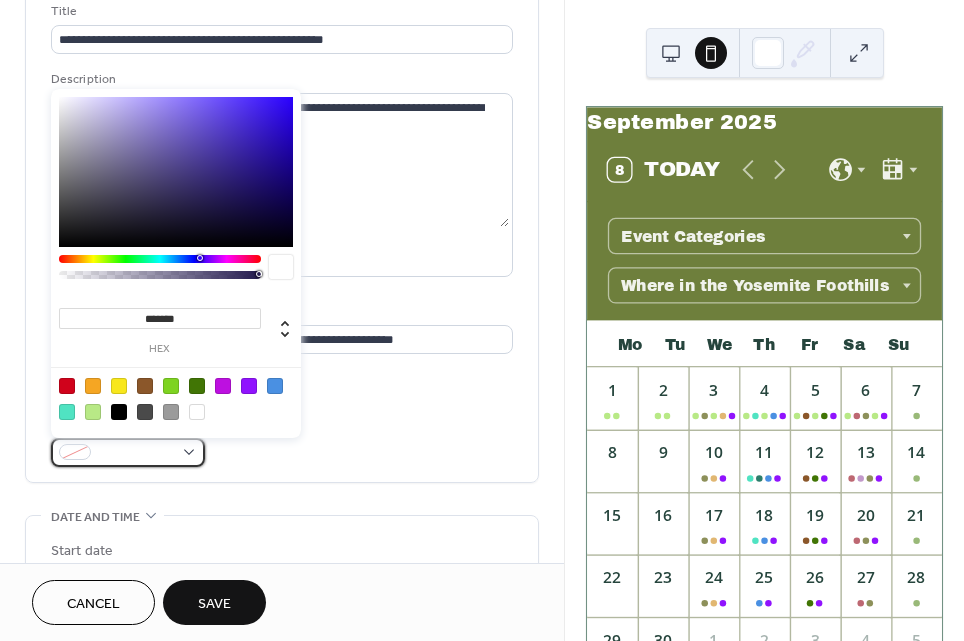 click at bounding box center (128, 452) 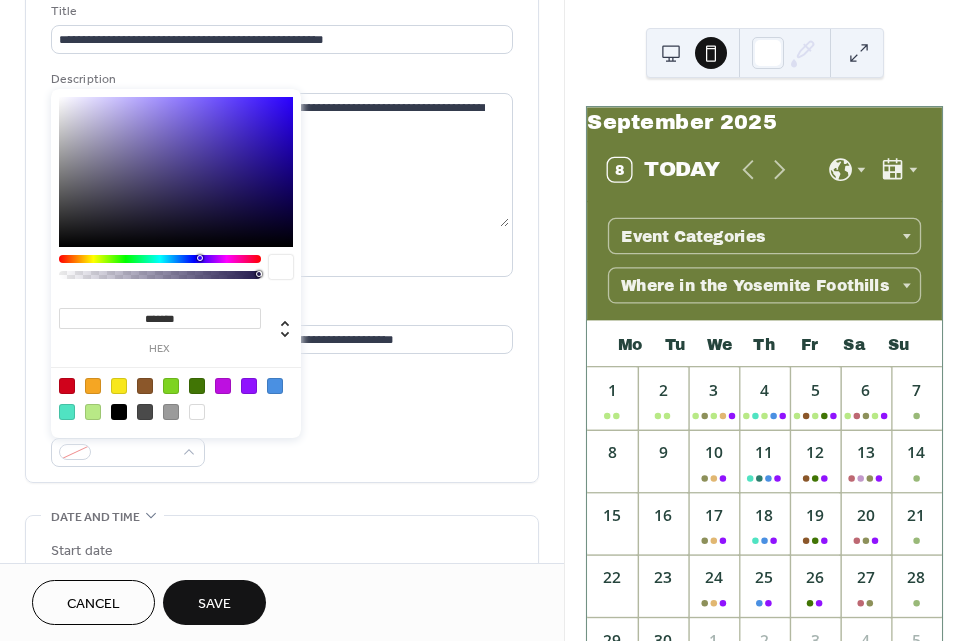 click at bounding box center (93, 386) 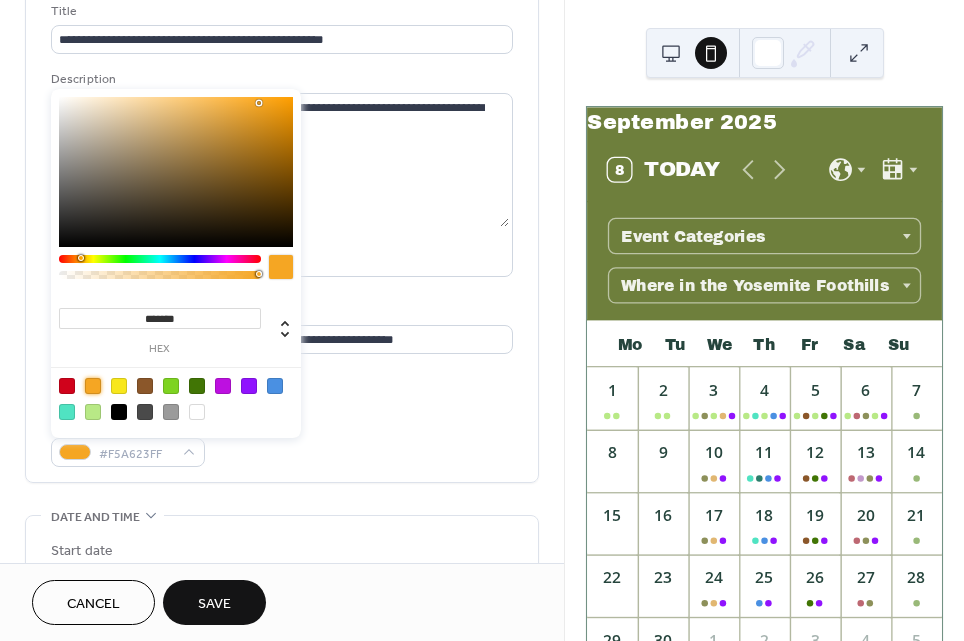 type on "*******" 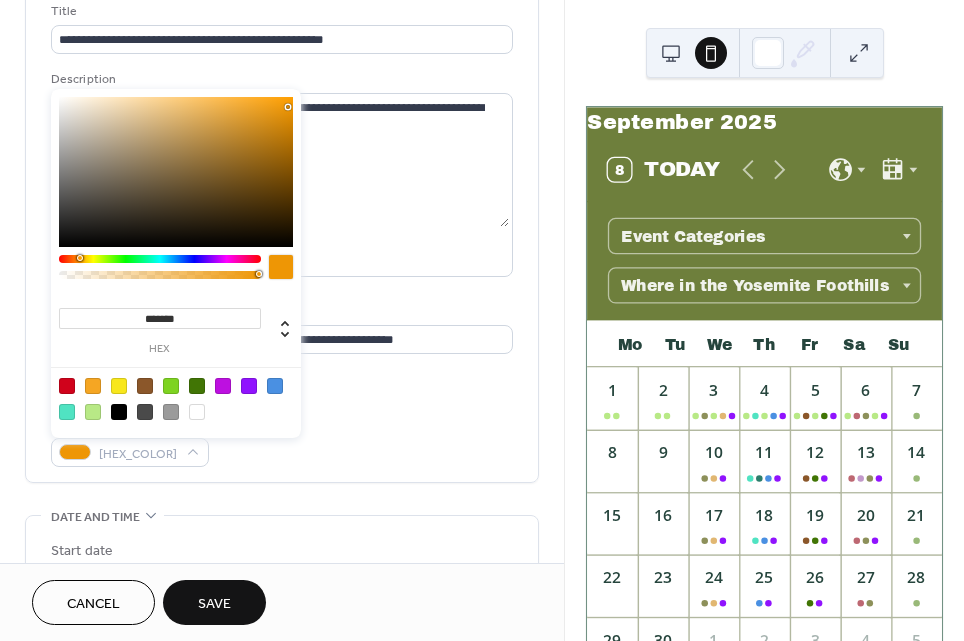 click on "**********" at bounding box center (282, 234) 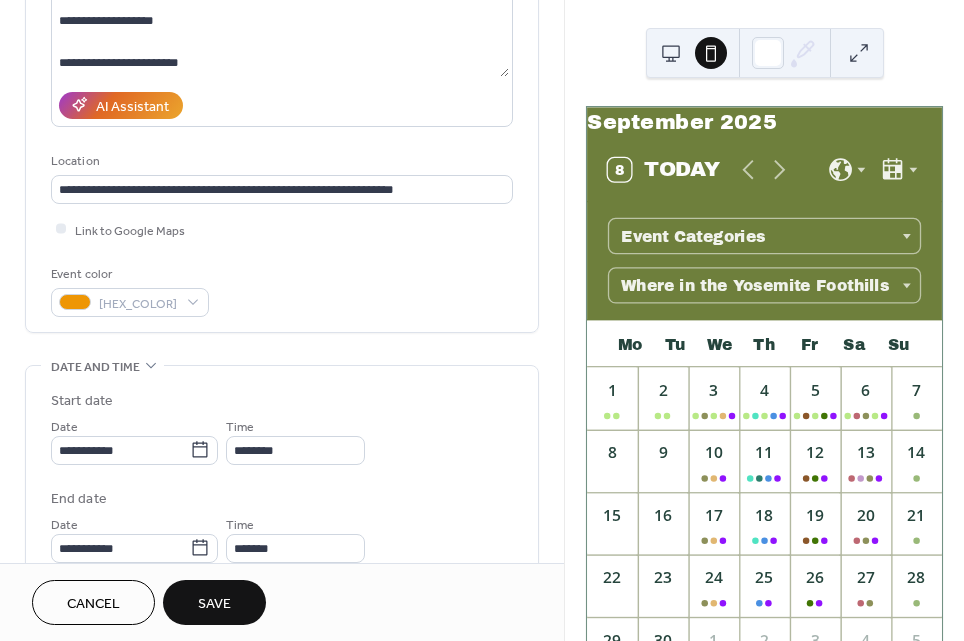 scroll, scrollTop: 287, scrollLeft: 0, axis: vertical 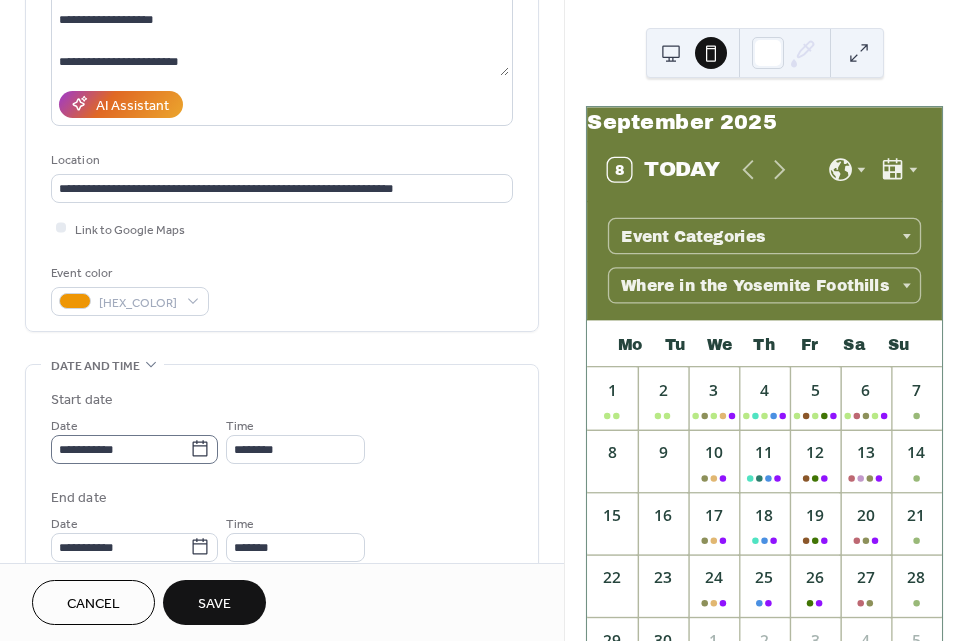 click 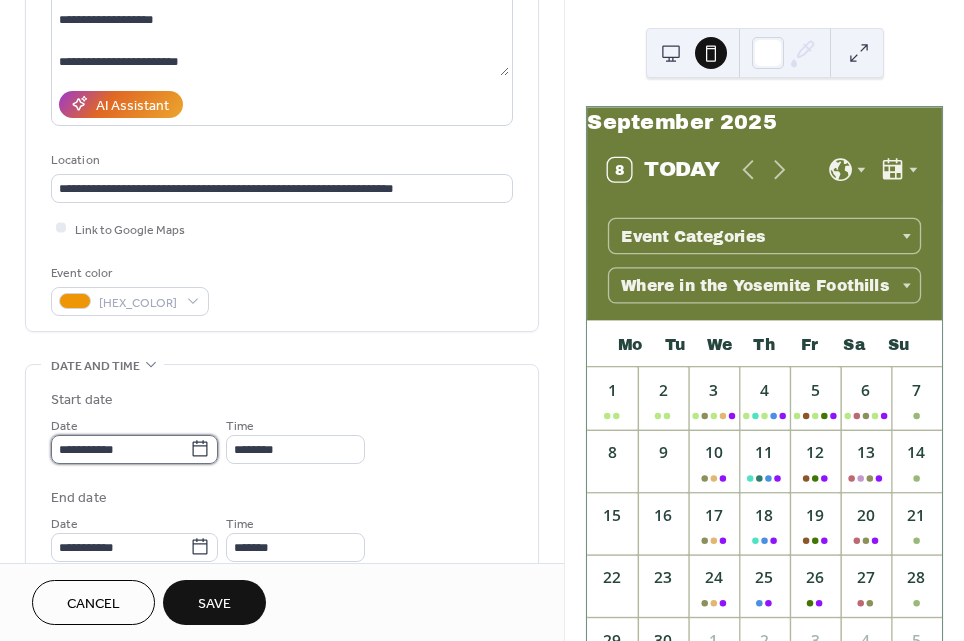 click on "**********" at bounding box center [120, 449] 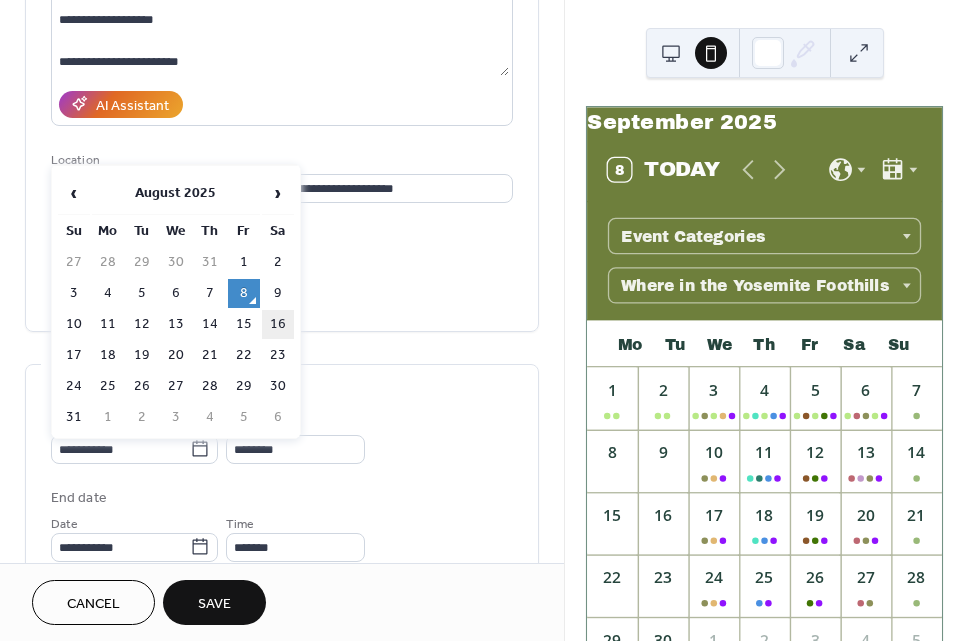 click on "16" at bounding box center (278, 324) 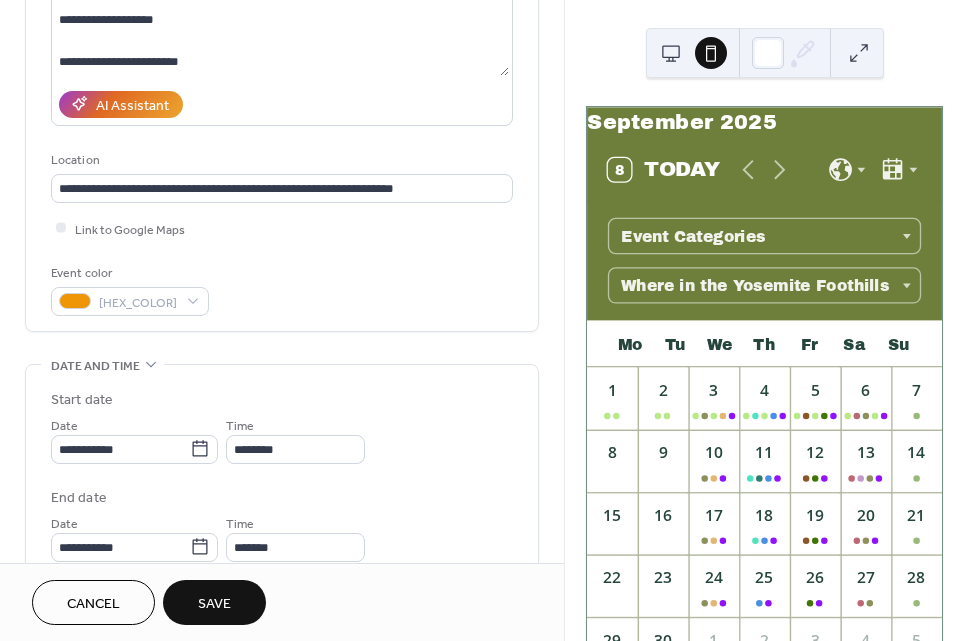 scroll, scrollTop: 365, scrollLeft: 0, axis: vertical 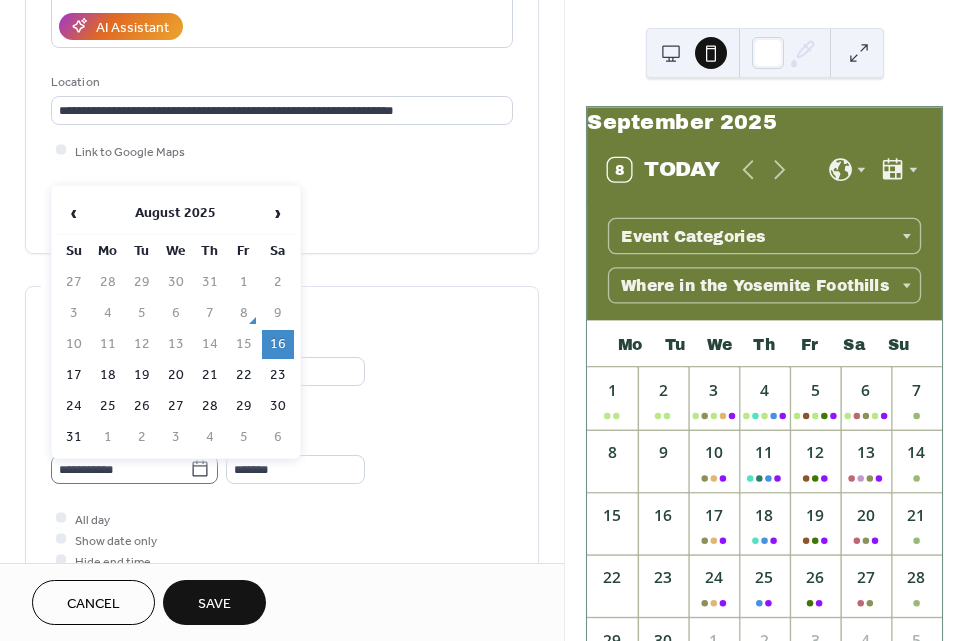 click 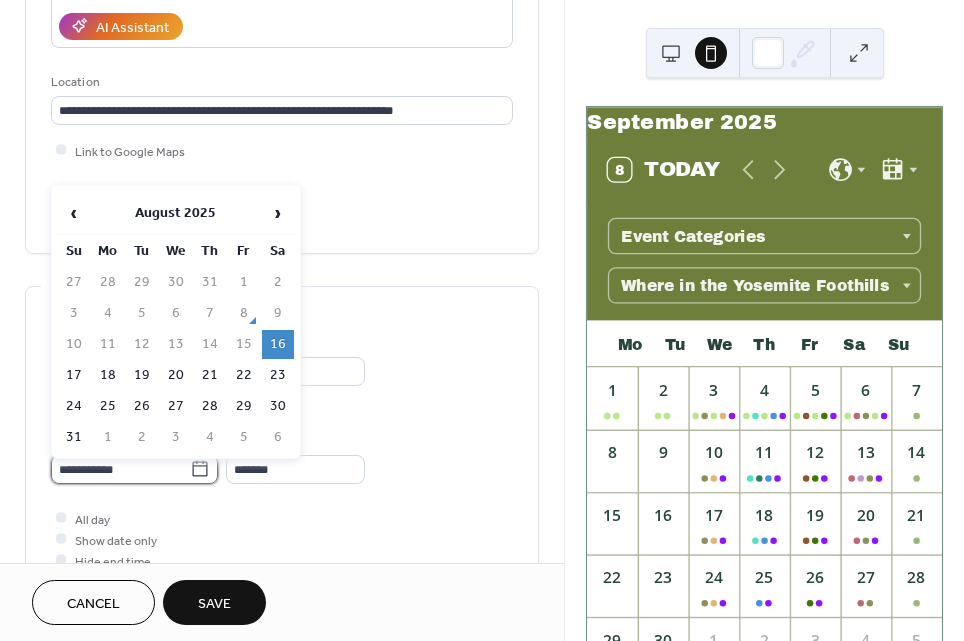 click on "**********" at bounding box center (120, 469) 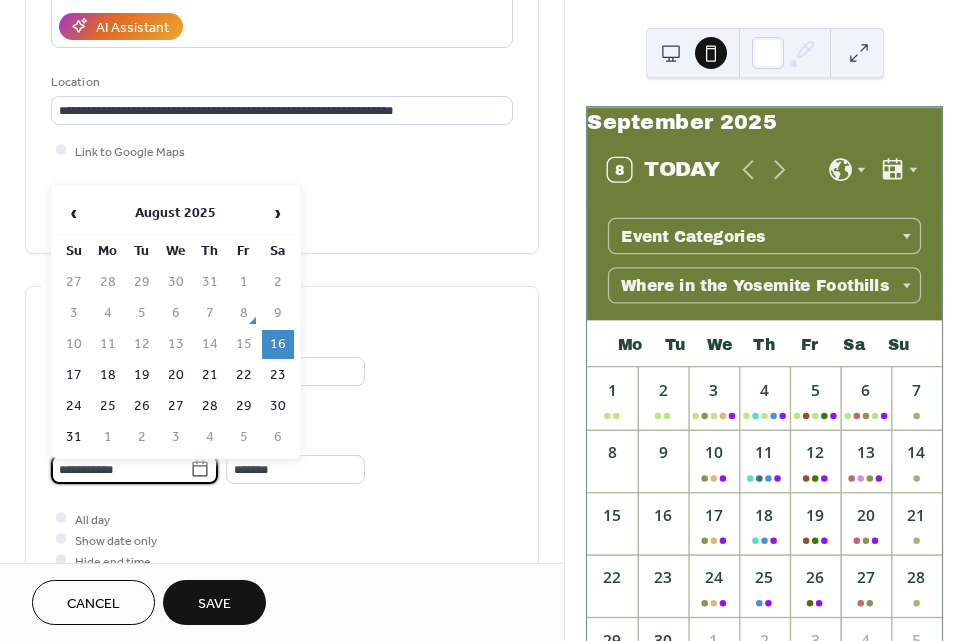 click on "16" at bounding box center [278, 344] 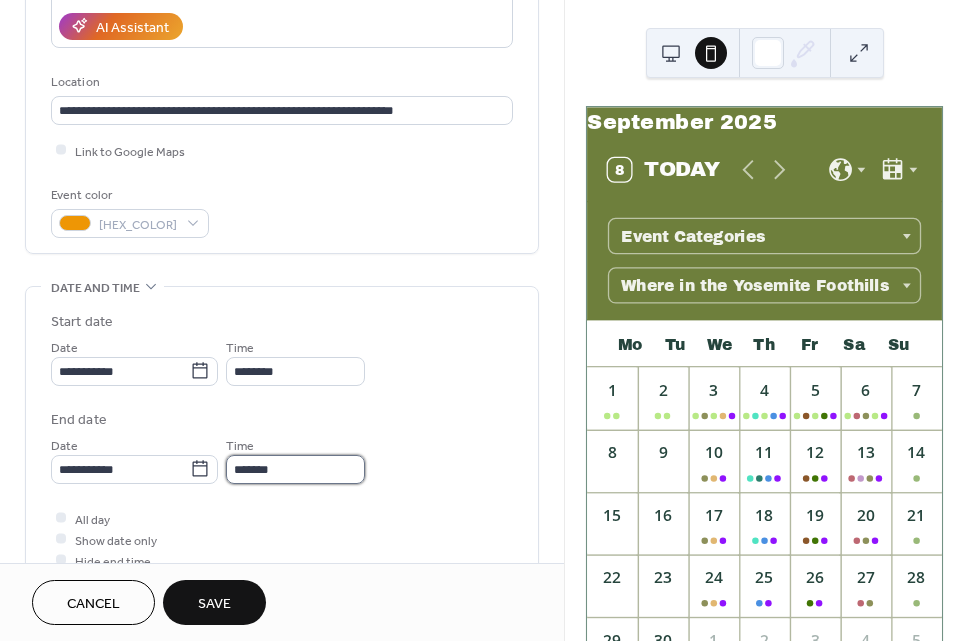 click on "*******" at bounding box center (295, 469) 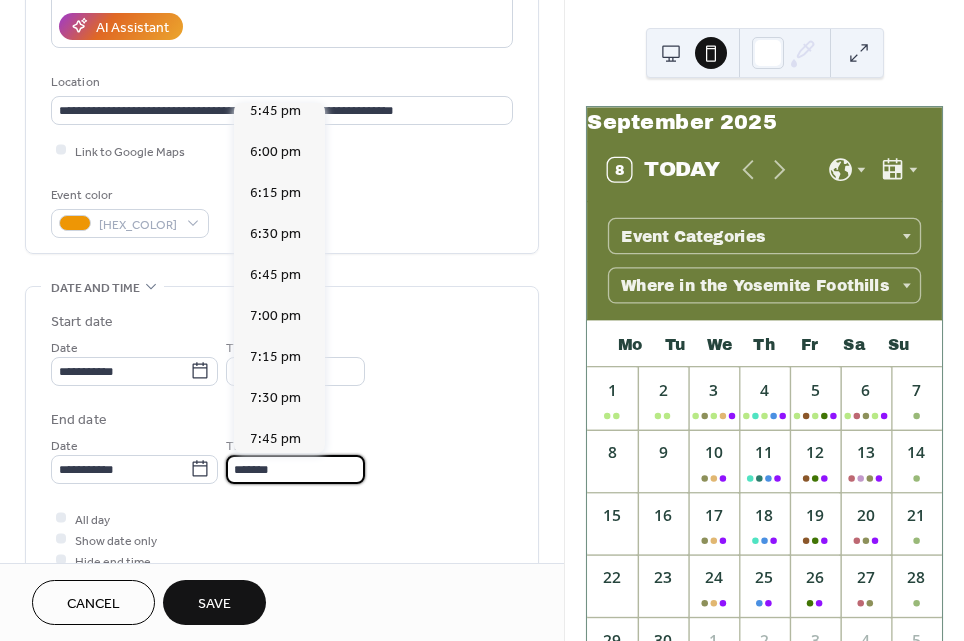scroll, scrollTop: 915, scrollLeft: 0, axis: vertical 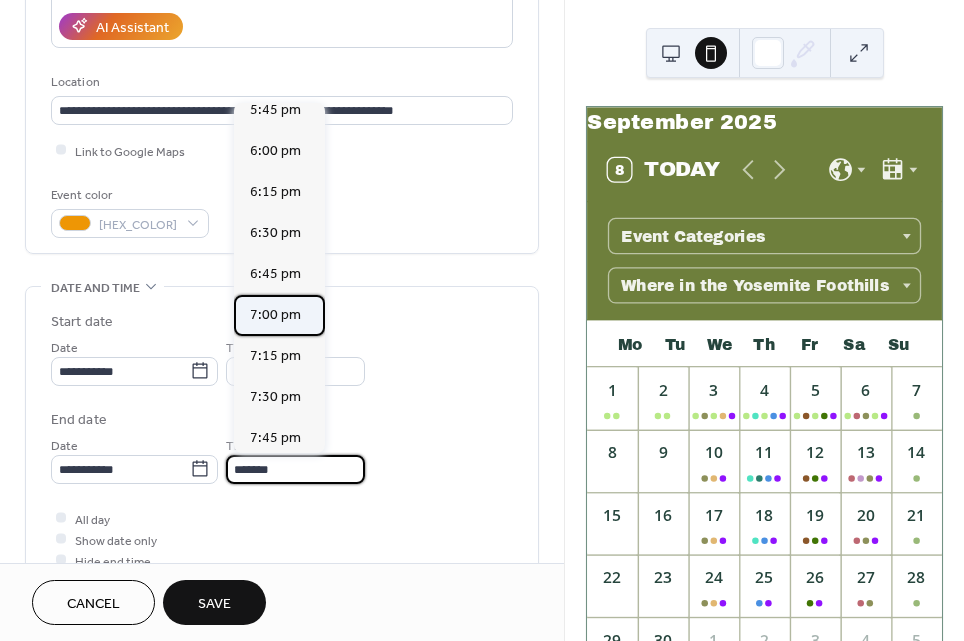 click on "7:00 pm" at bounding box center (275, 314) 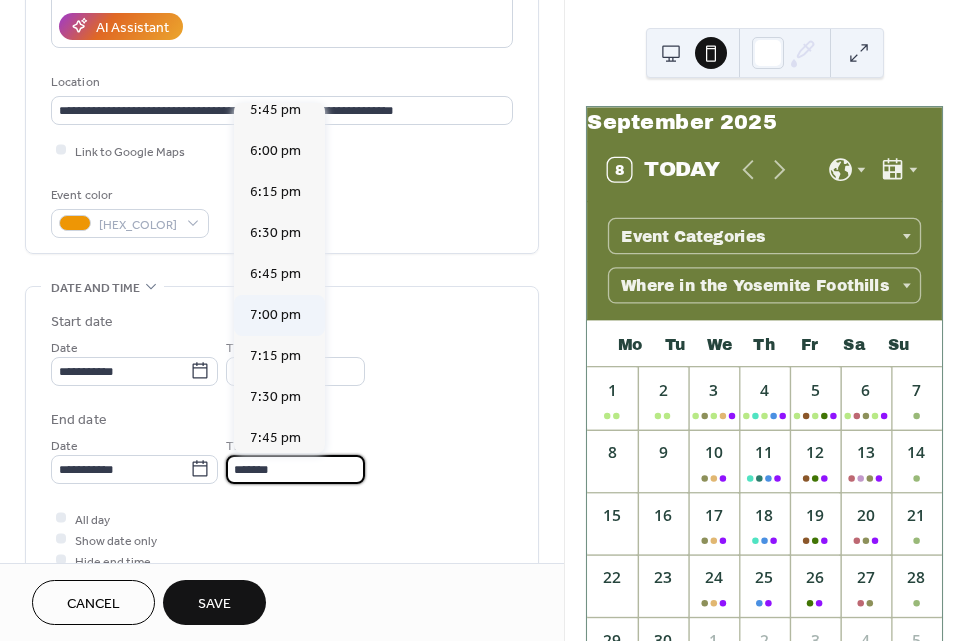 type on "*******" 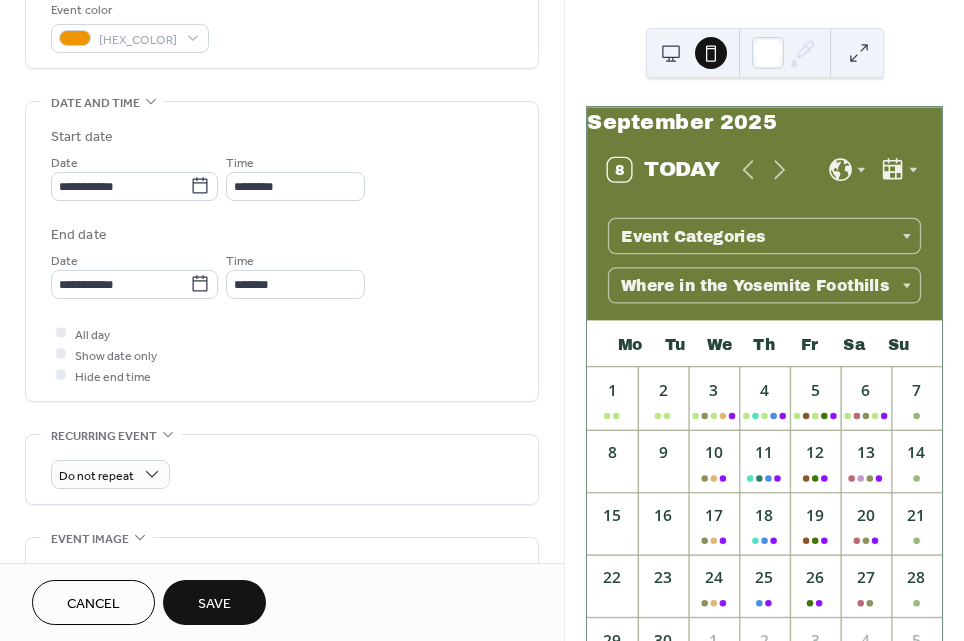 scroll, scrollTop: 710, scrollLeft: 0, axis: vertical 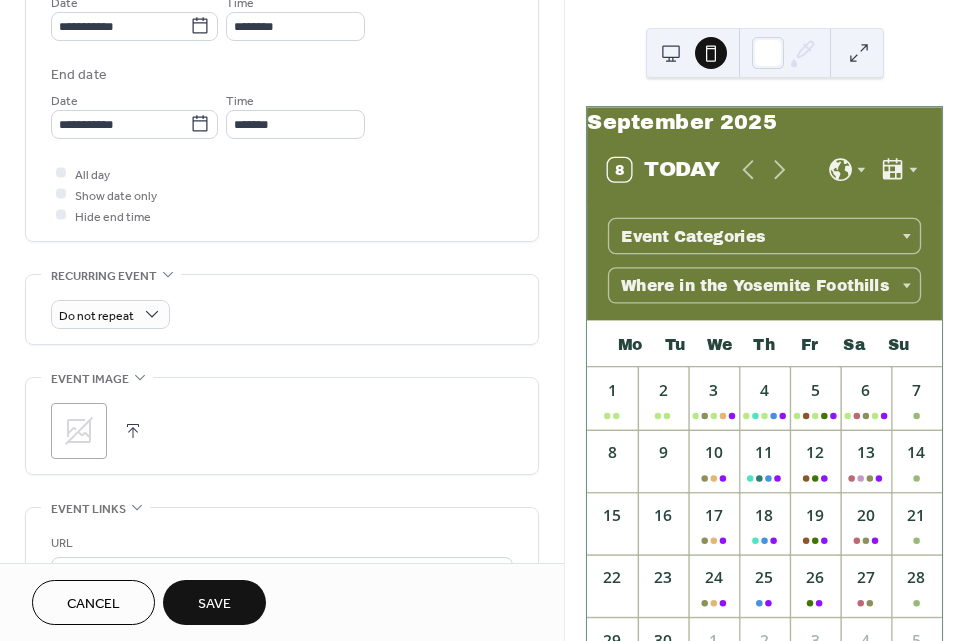 click on ";" at bounding box center [79, 431] 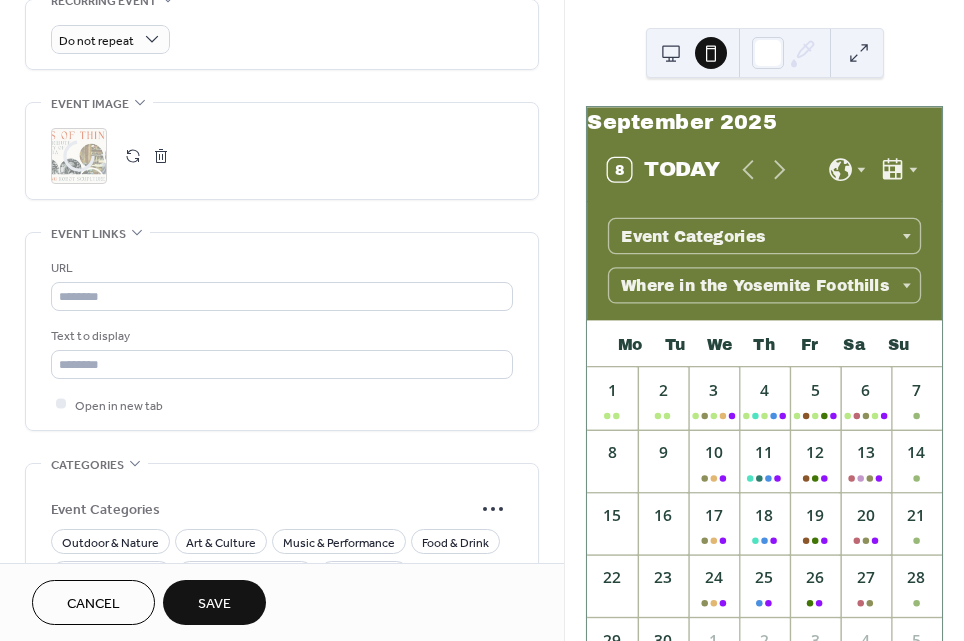 scroll, scrollTop: 990, scrollLeft: 0, axis: vertical 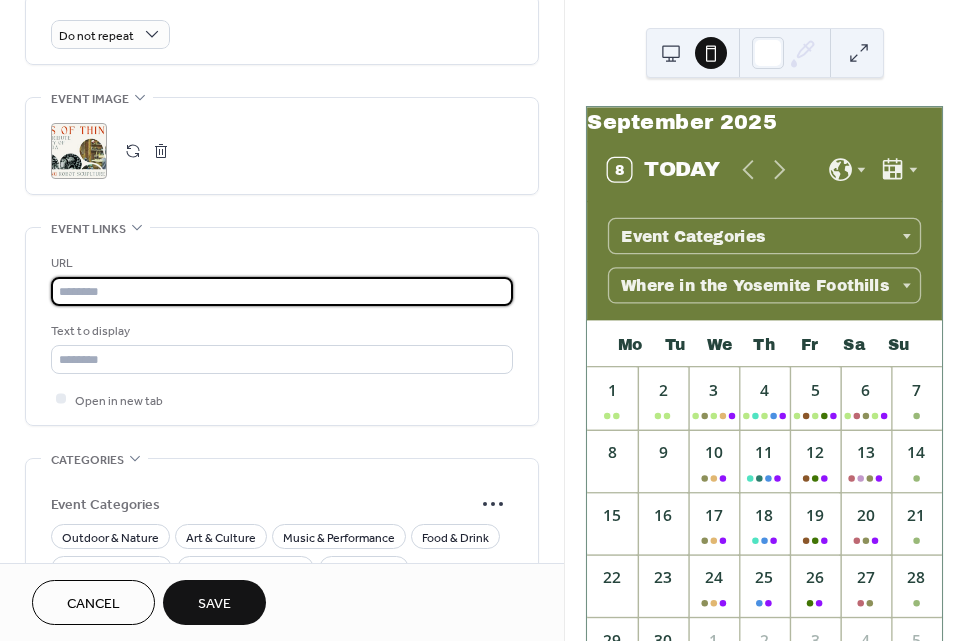 click at bounding box center [282, 291] 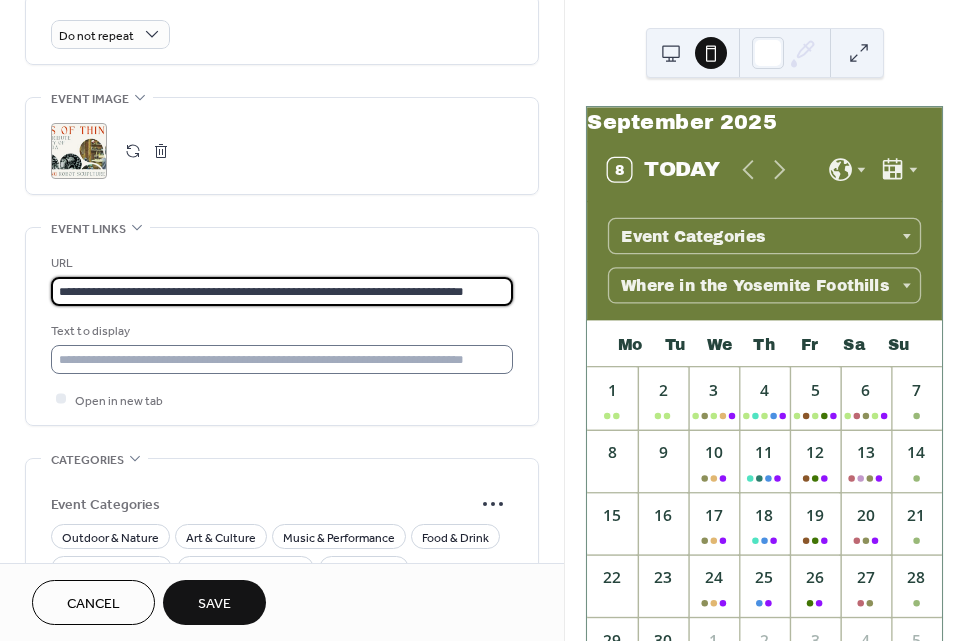 type on "**********" 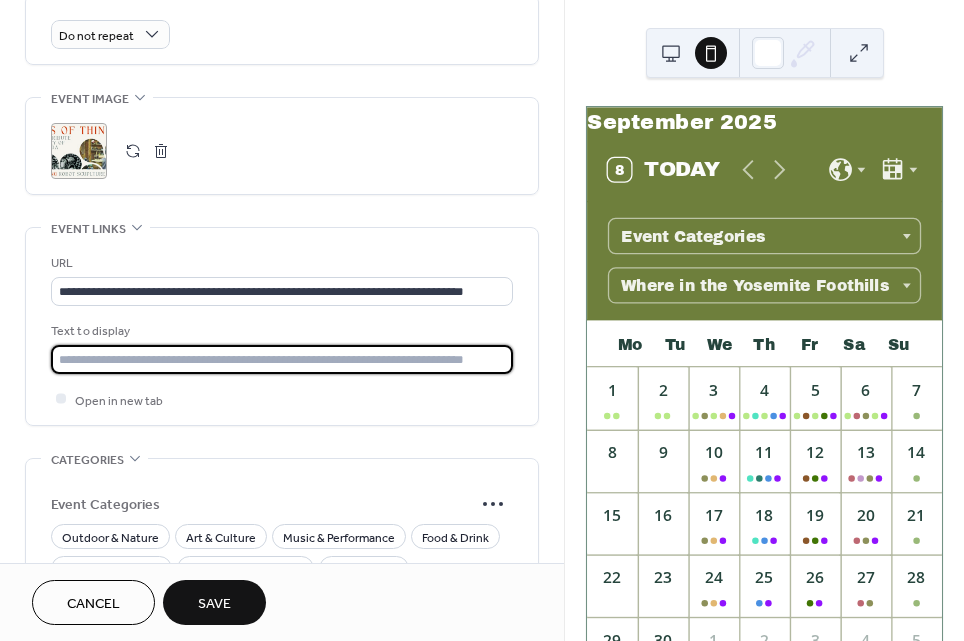 click at bounding box center (282, 359) 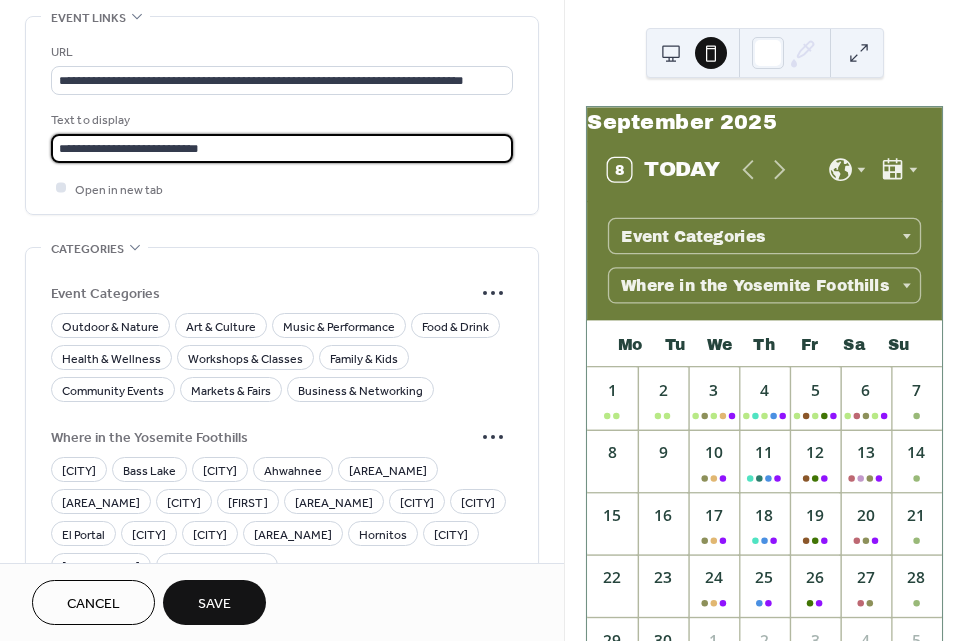 scroll, scrollTop: 1210, scrollLeft: 0, axis: vertical 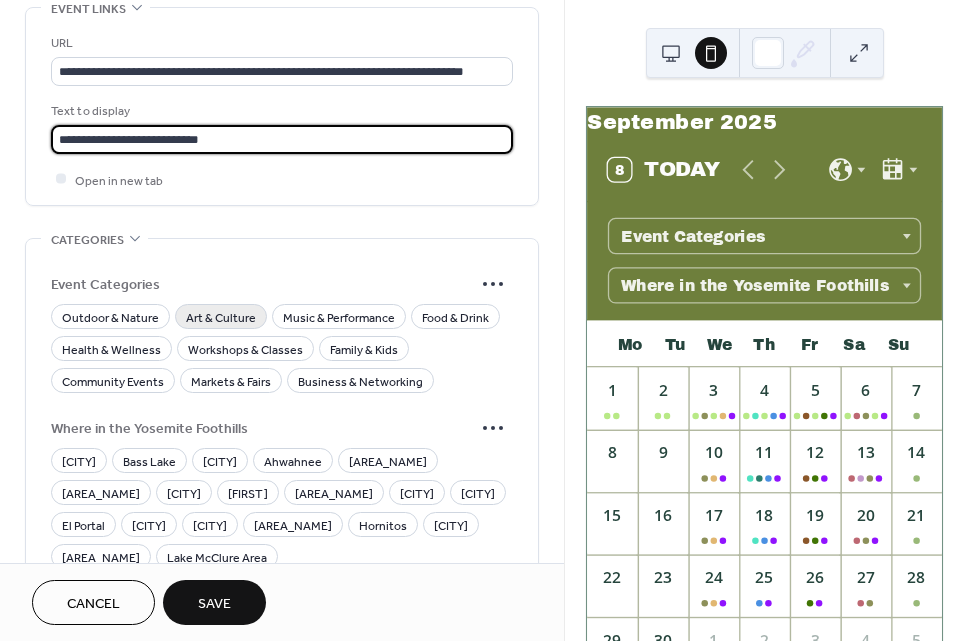 type on "**********" 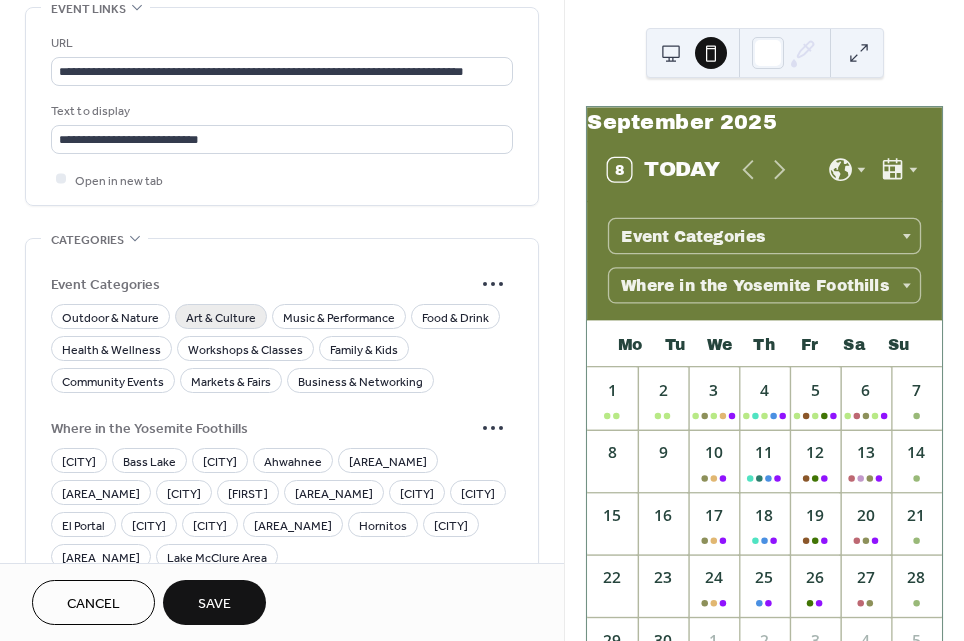 click on "Art & Culture" at bounding box center (221, 317) 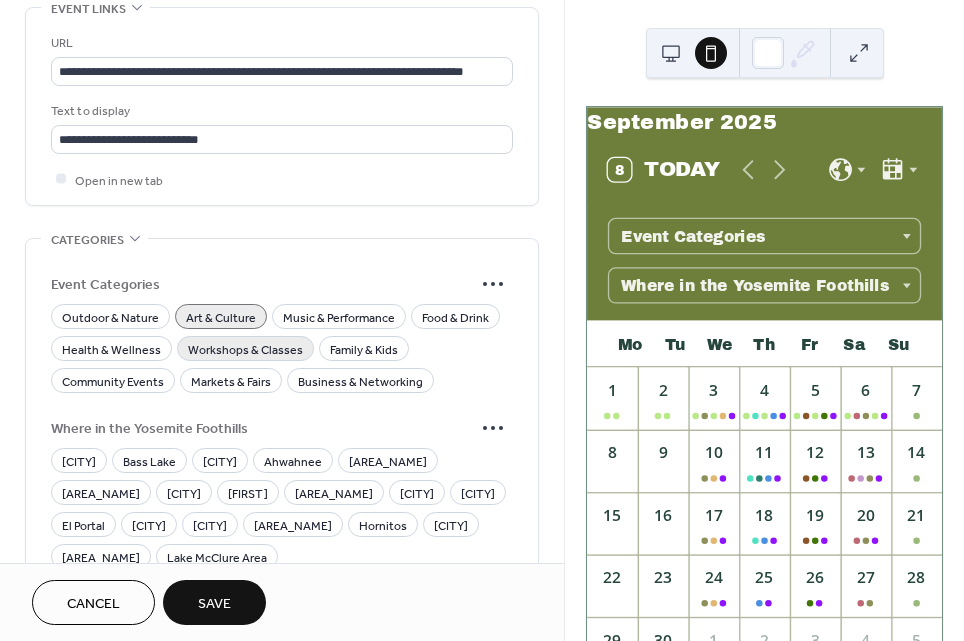 click on "Workshops & Classes" at bounding box center [245, 349] 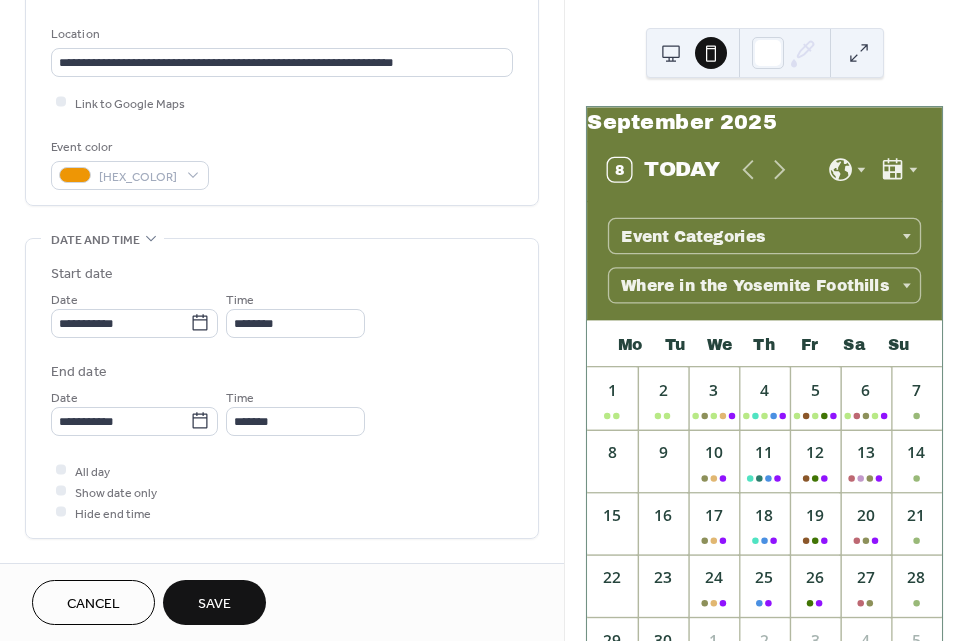 scroll, scrollTop: 402, scrollLeft: 0, axis: vertical 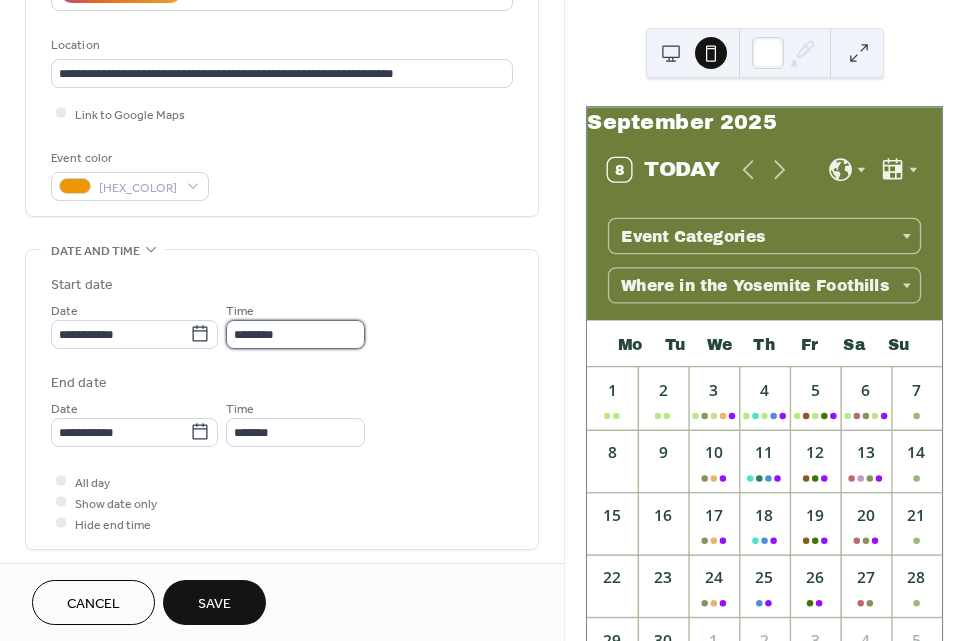click on "********" at bounding box center [295, 334] 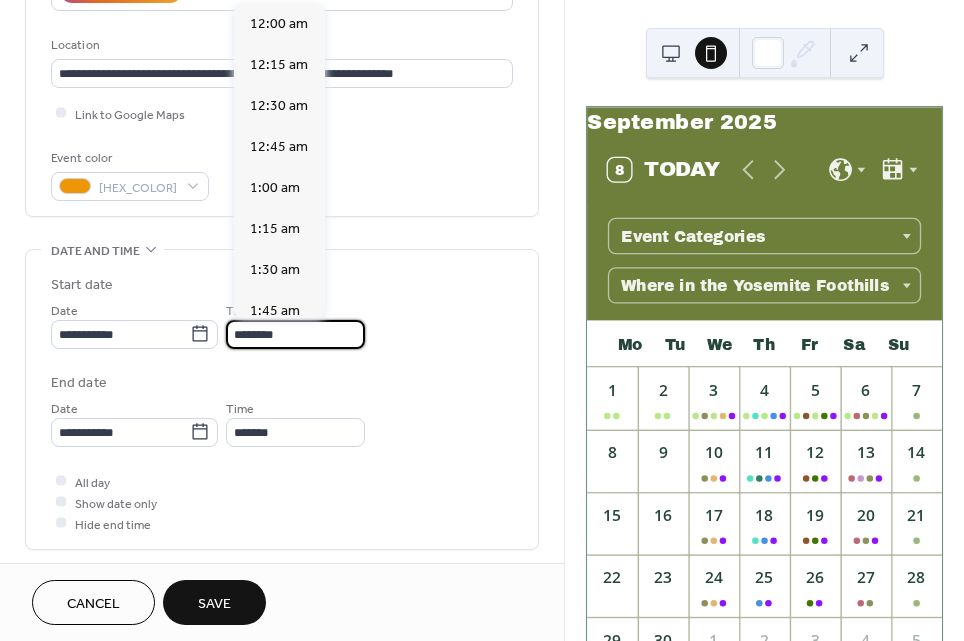 scroll, scrollTop: 1935, scrollLeft: 0, axis: vertical 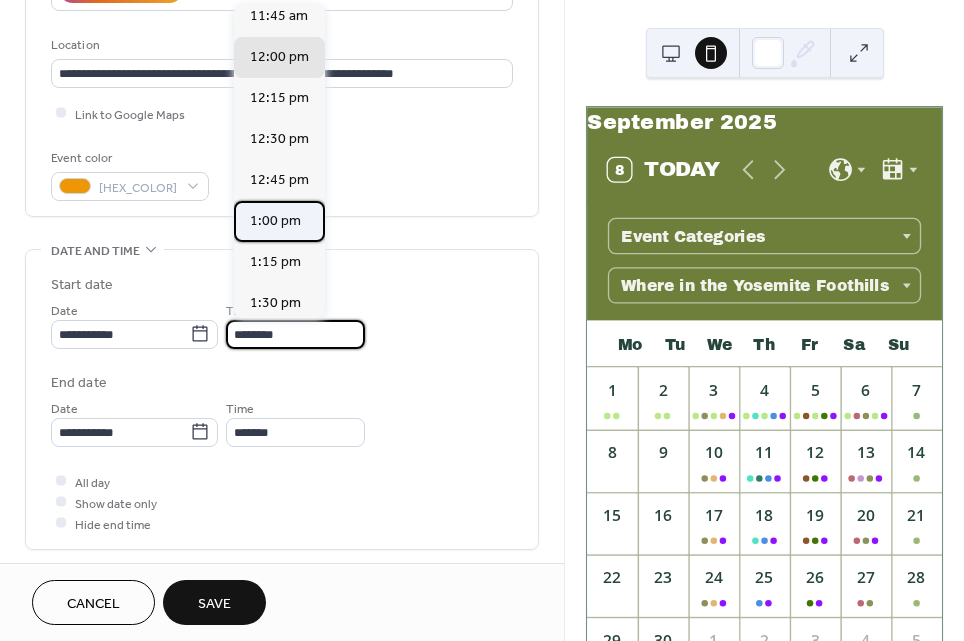click on "1:00 pm" at bounding box center [275, 221] 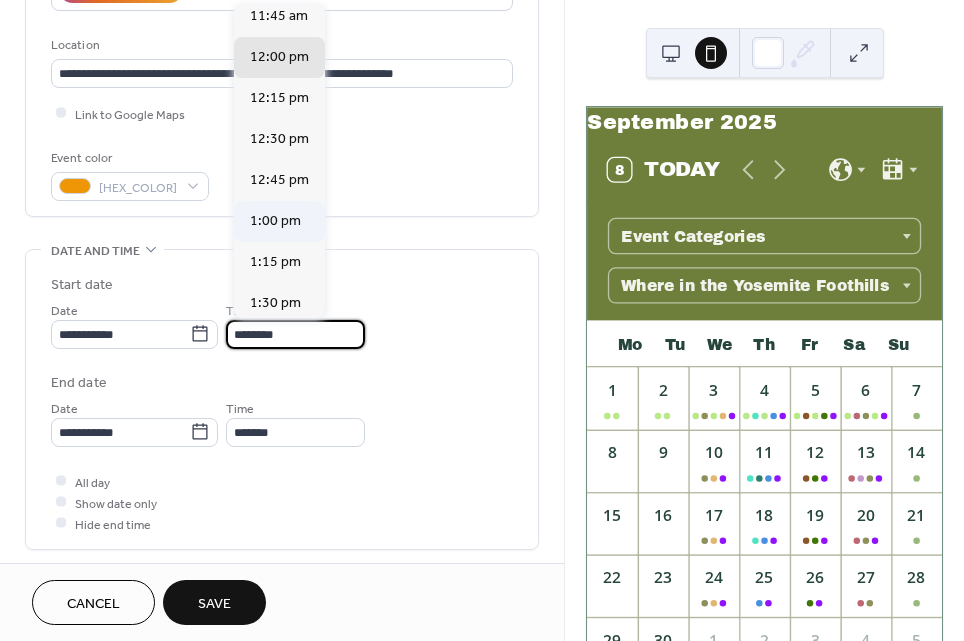 type on "*******" 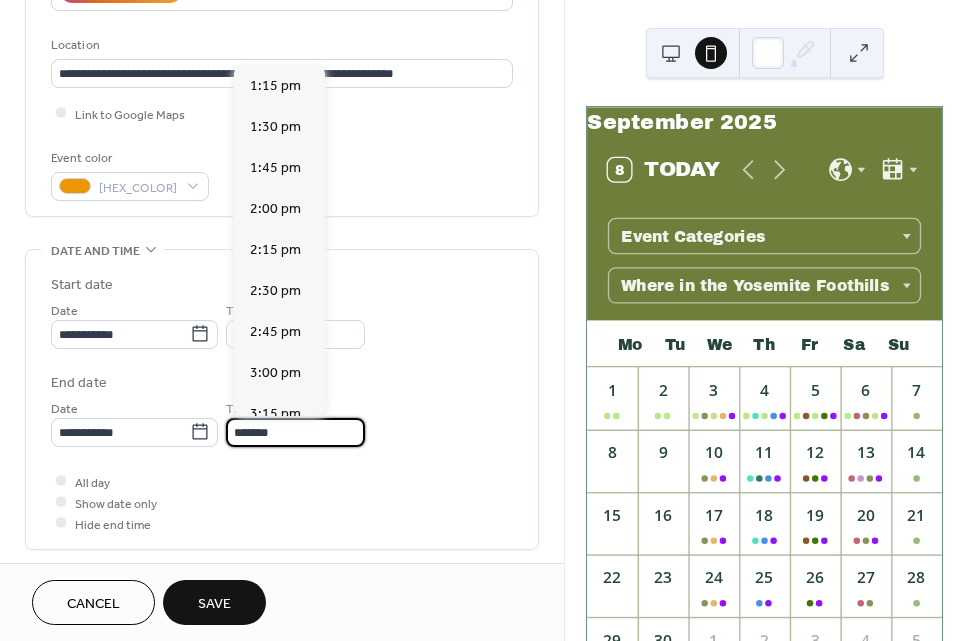 click on "*******" at bounding box center (295, 432) 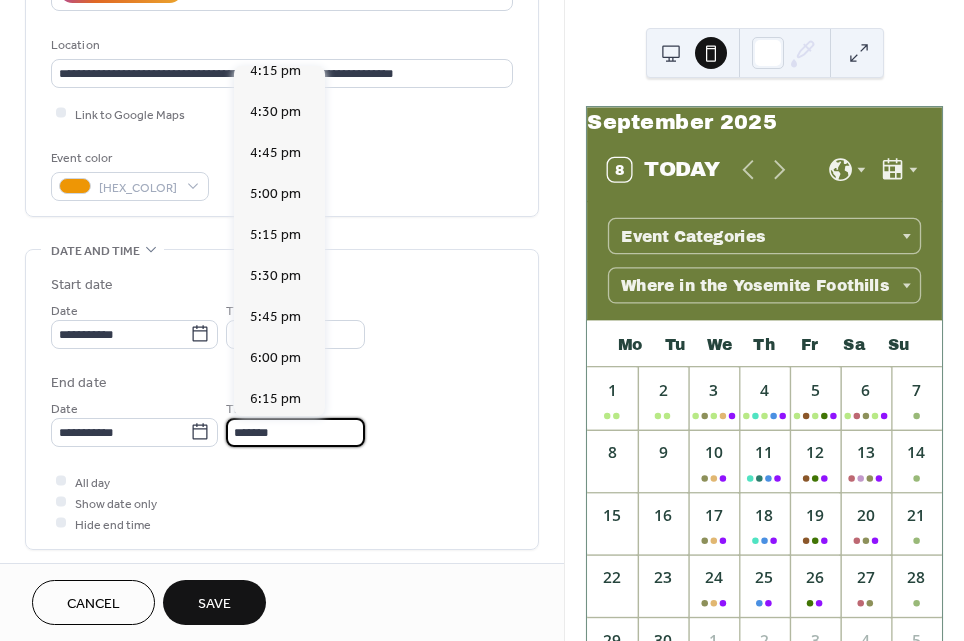 scroll, scrollTop: 450, scrollLeft: 0, axis: vertical 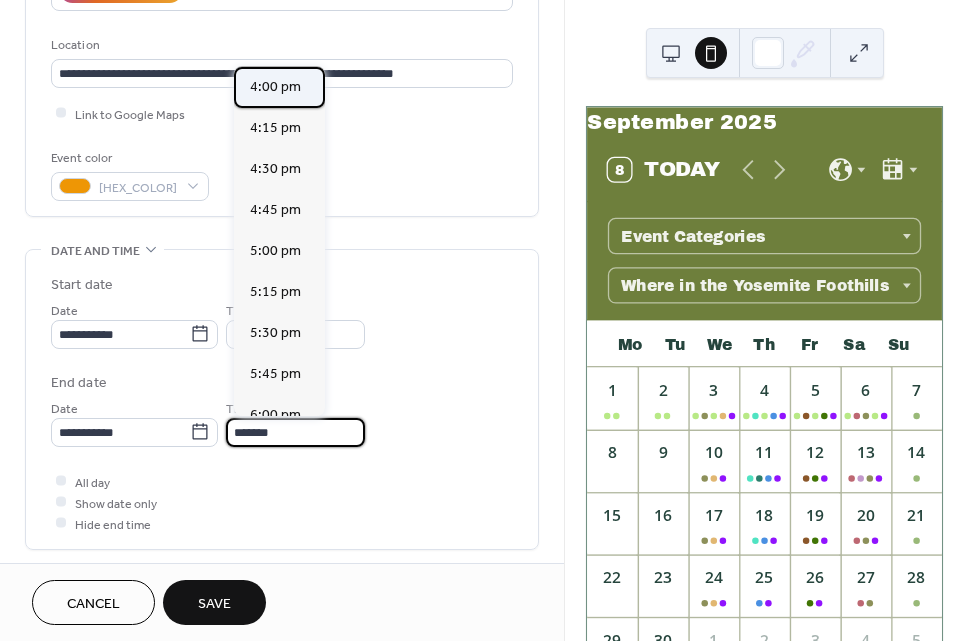 click on "4:00 pm" at bounding box center (275, 86) 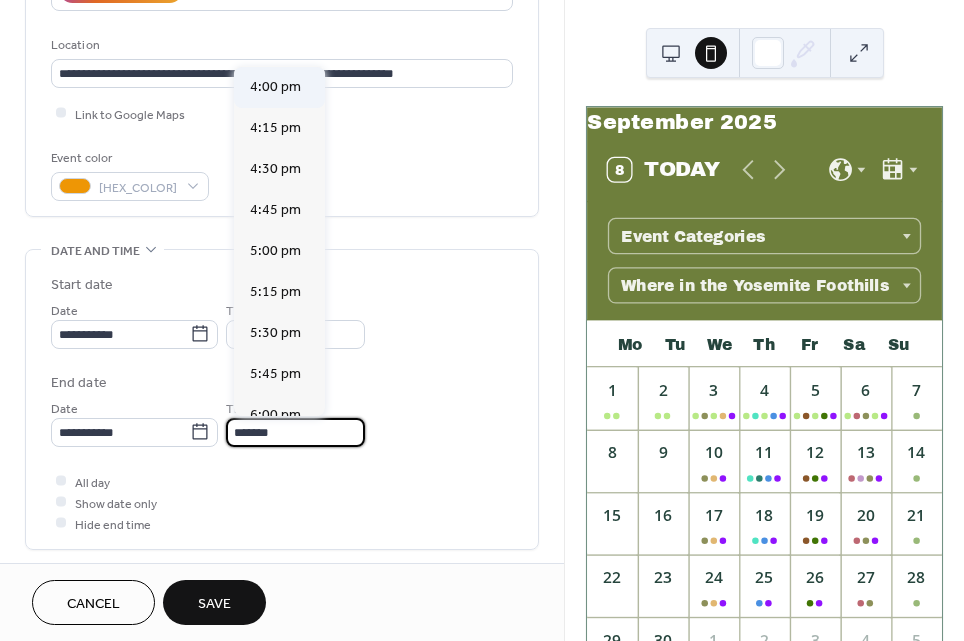 type on "*******" 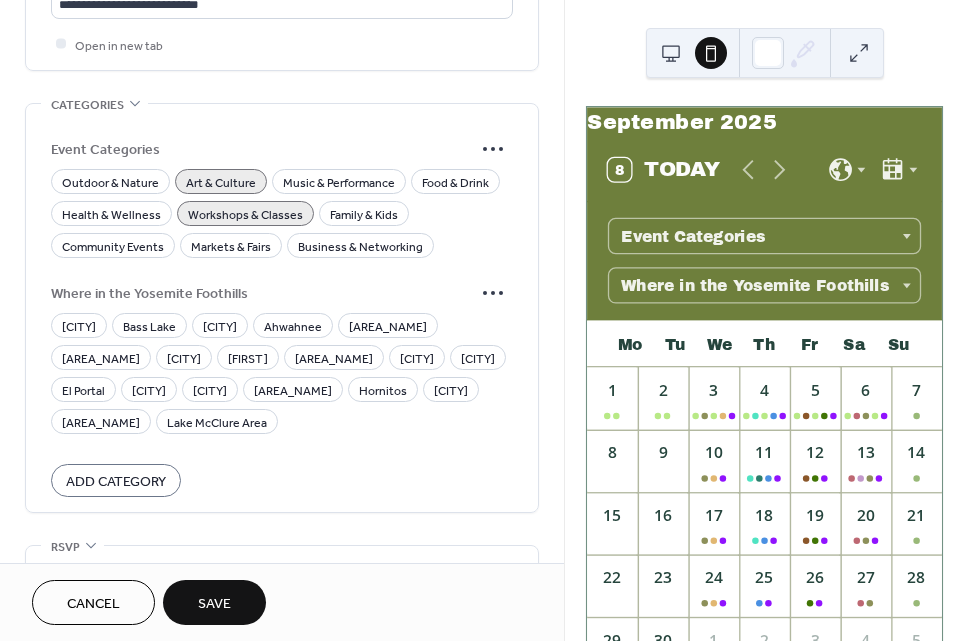 scroll, scrollTop: 1350, scrollLeft: 0, axis: vertical 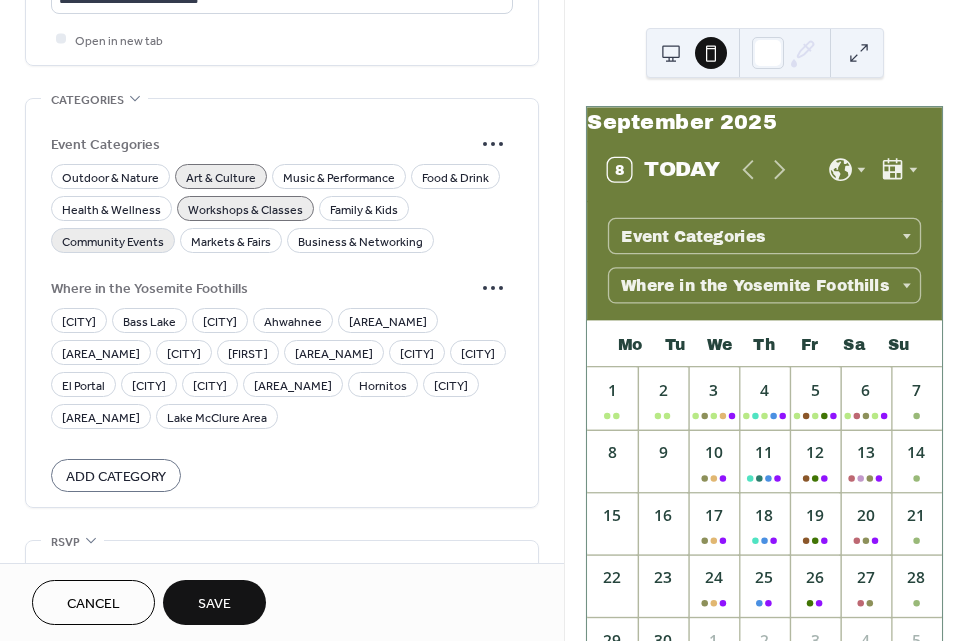 click on "Community Events" at bounding box center (113, 241) 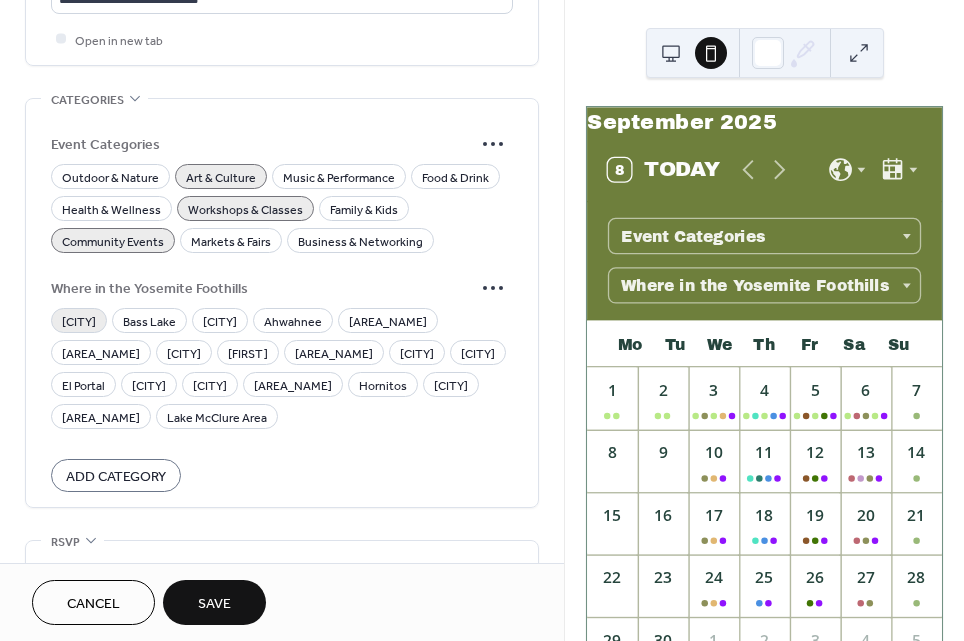 click on "[CITY]" at bounding box center [79, 321] 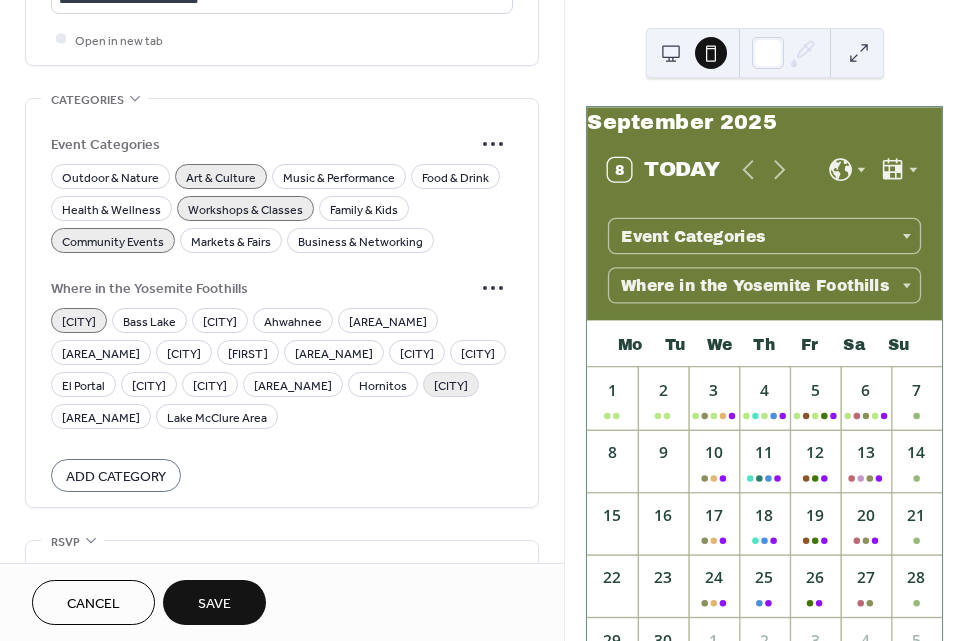 scroll, scrollTop: 1442, scrollLeft: 0, axis: vertical 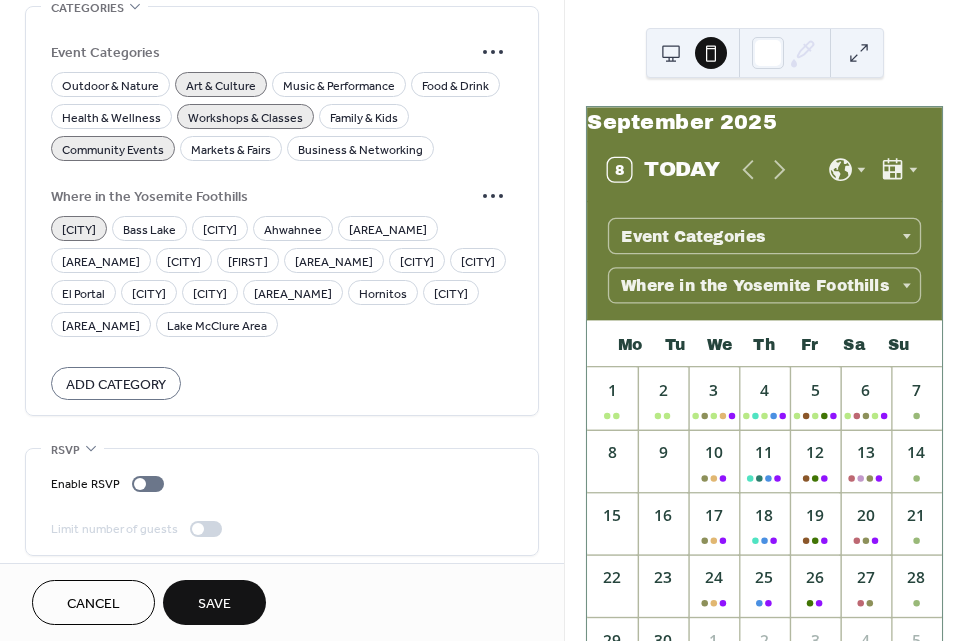 click on "Save" at bounding box center (214, 604) 